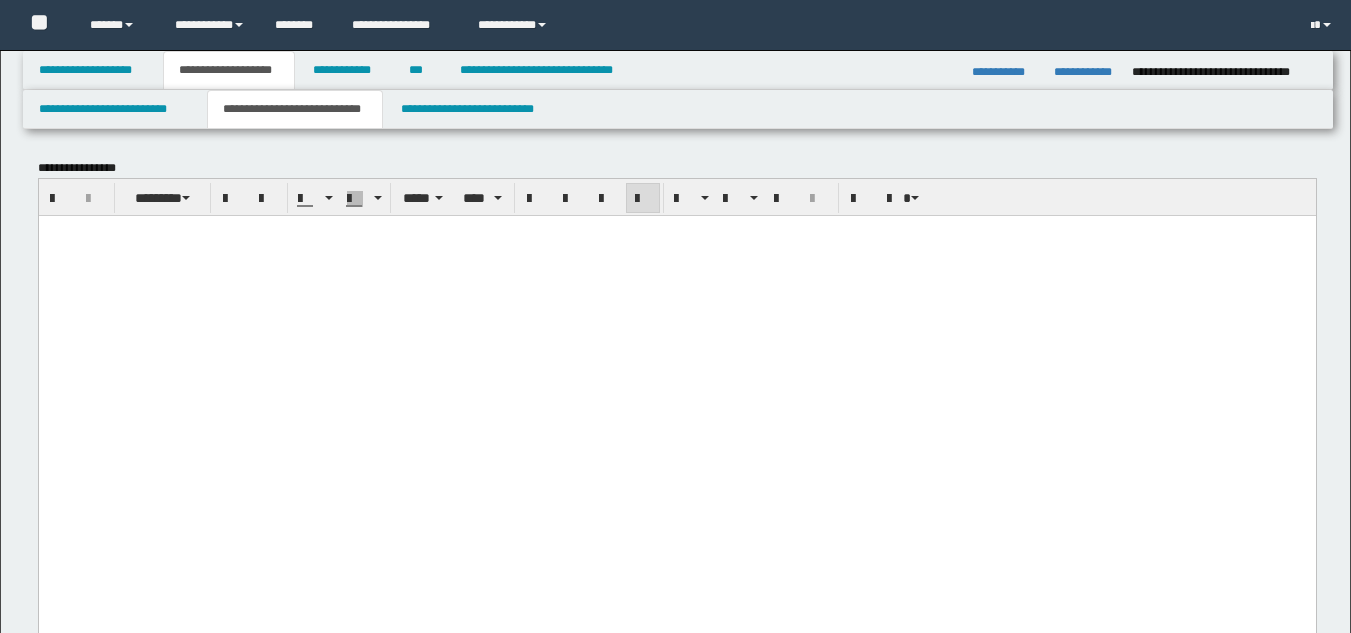 scroll, scrollTop: 266, scrollLeft: 0, axis: vertical 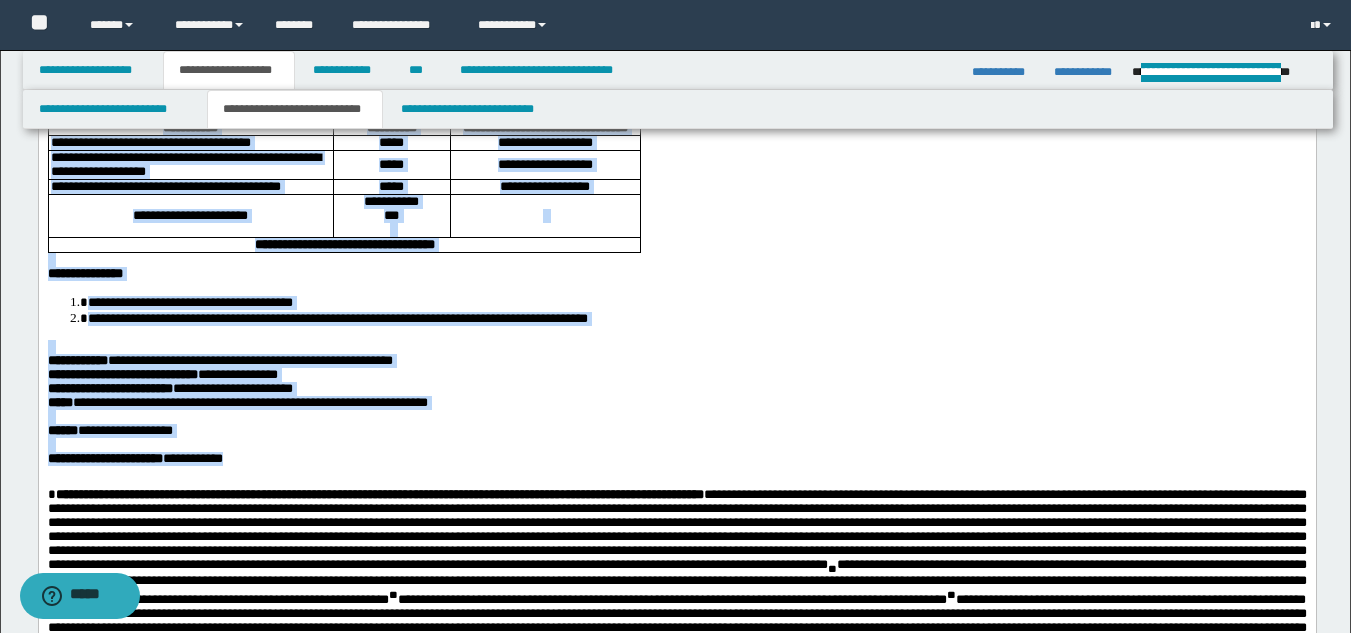 click on "**********" at bounding box center [676, 403] 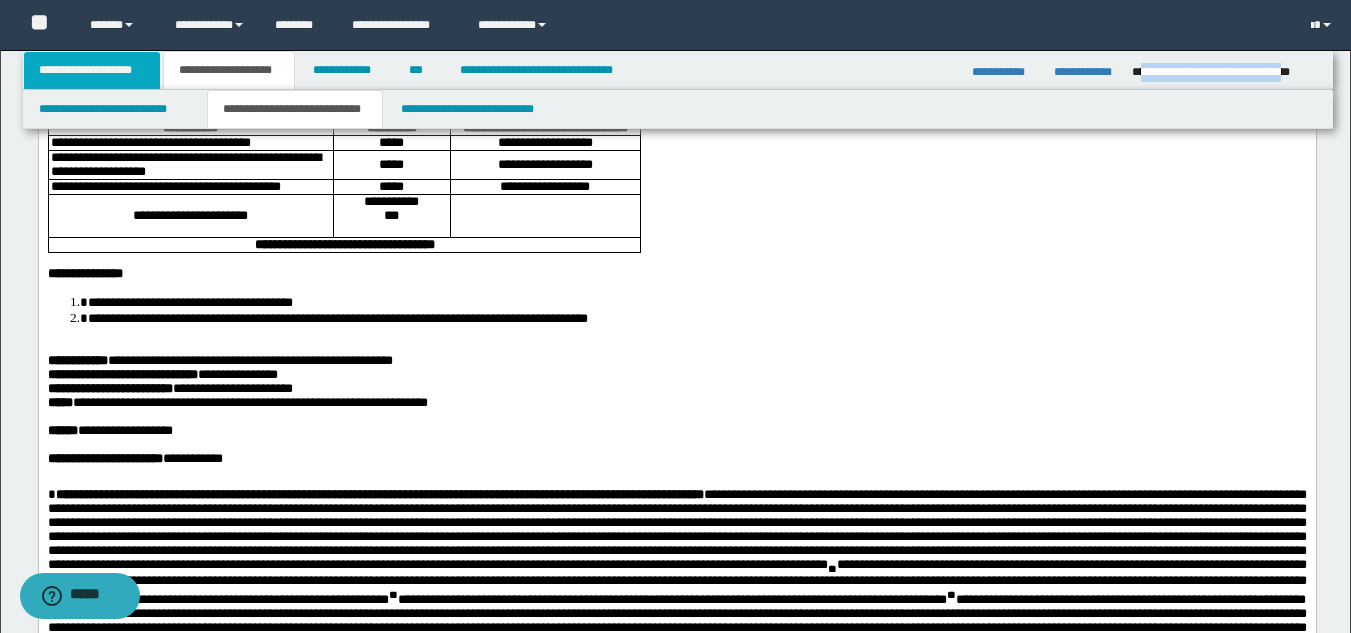 click on "**********" at bounding box center [92, 70] 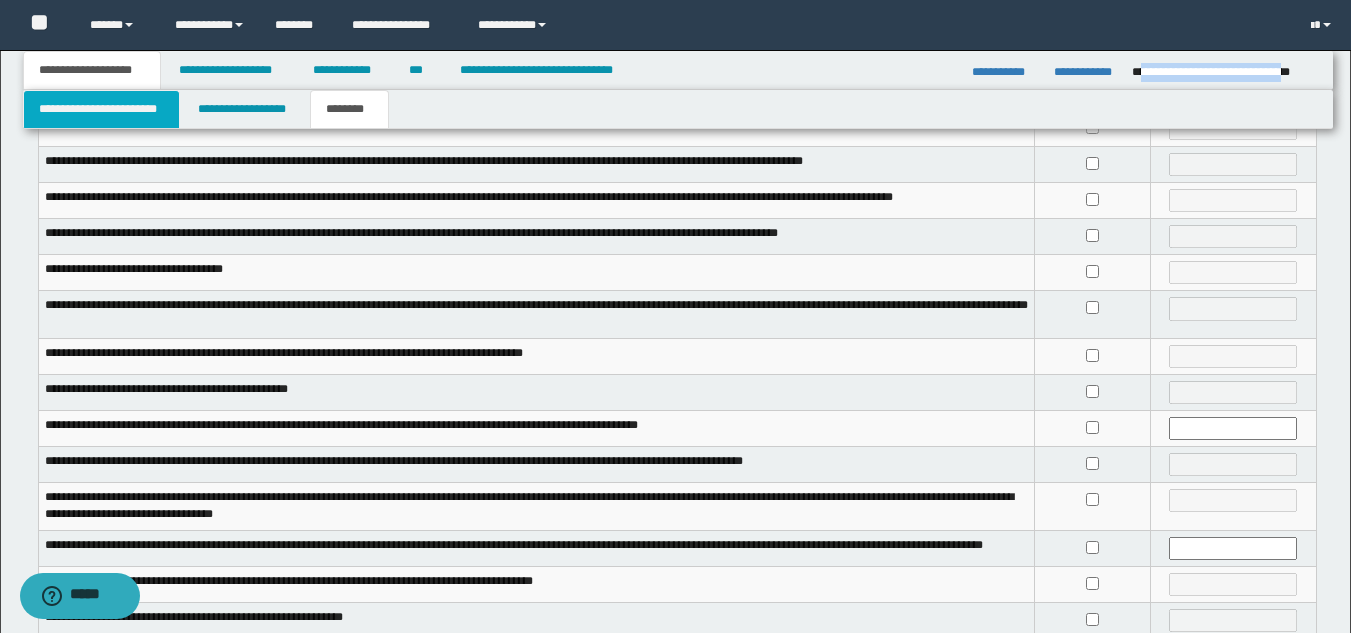 click on "**********" at bounding box center [101, 109] 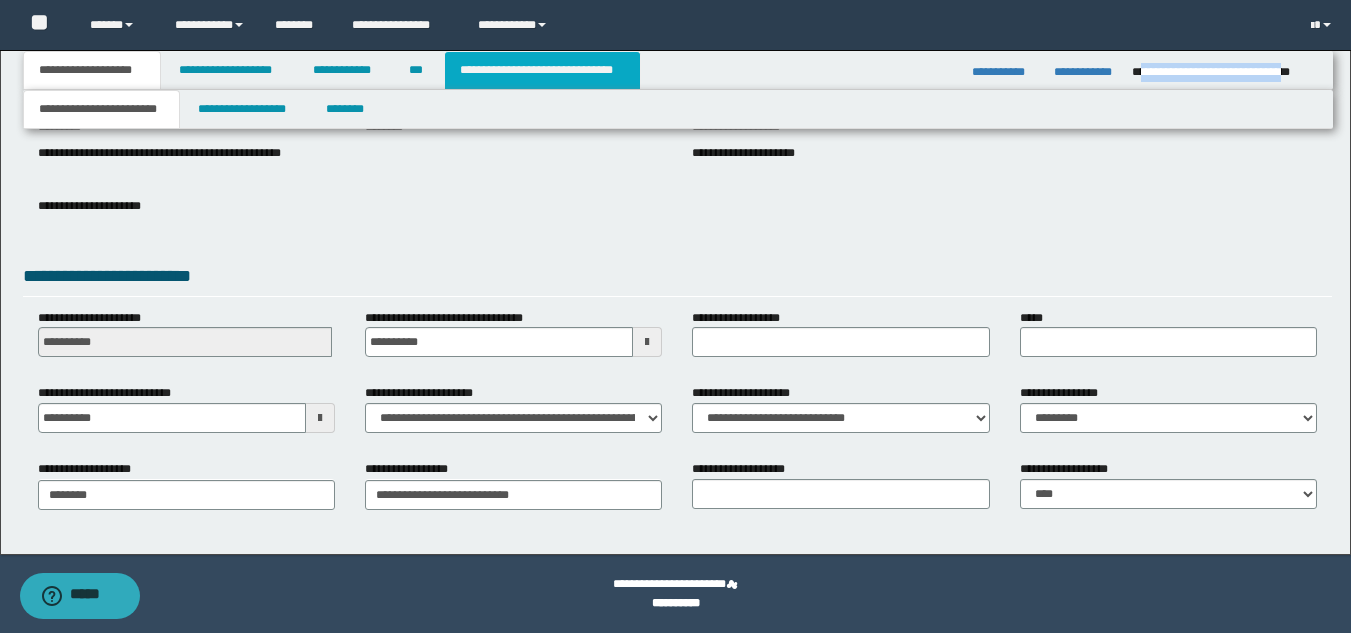 click on "**********" at bounding box center [542, 70] 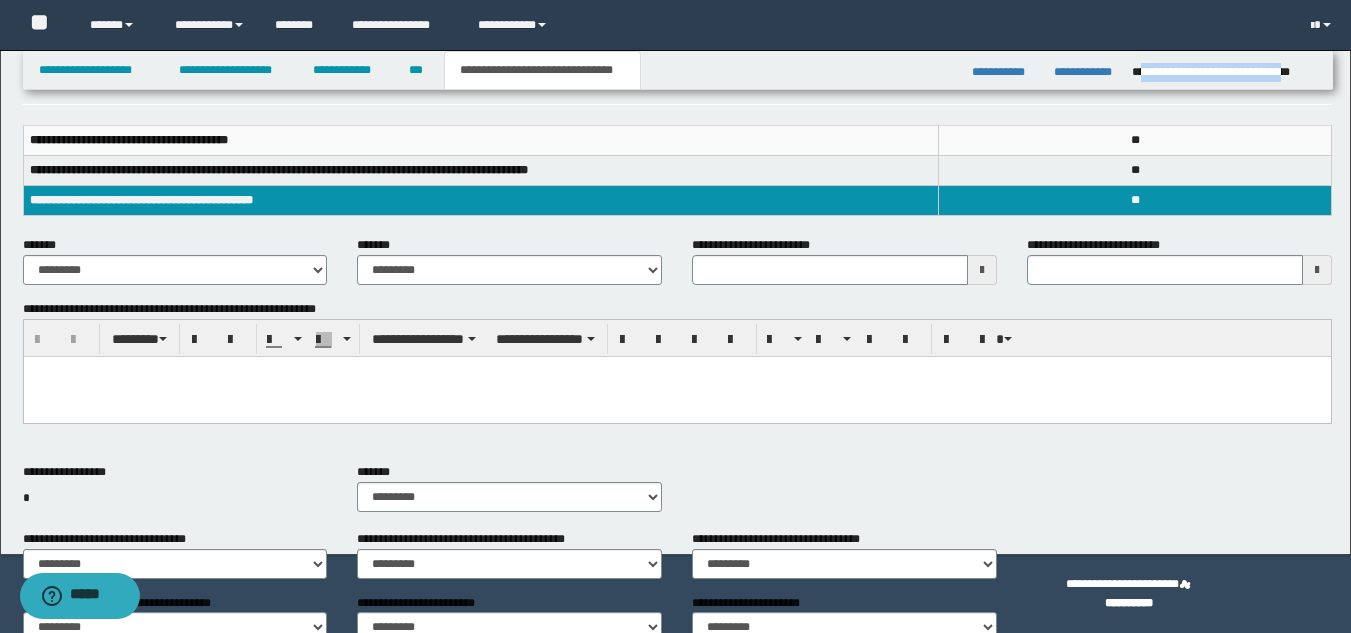 scroll, scrollTop: 220, scrollLeft: 0, axis: vertical 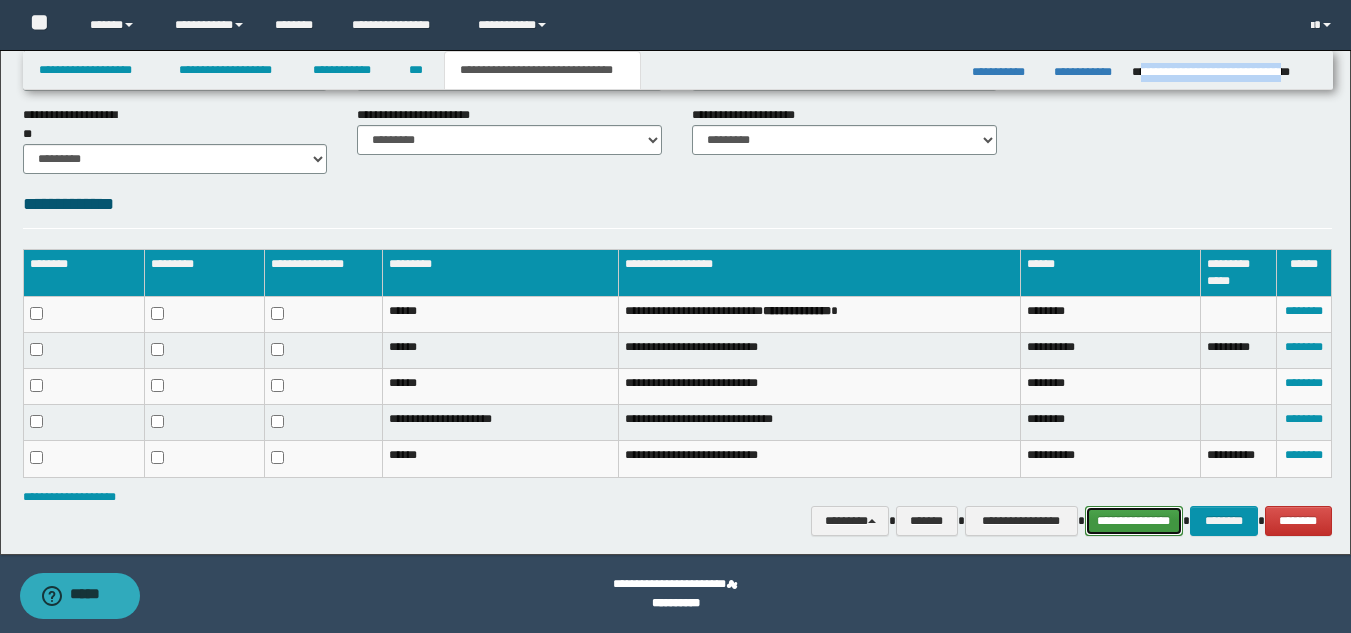 click on "**********" at bounding box center (1134, 521) 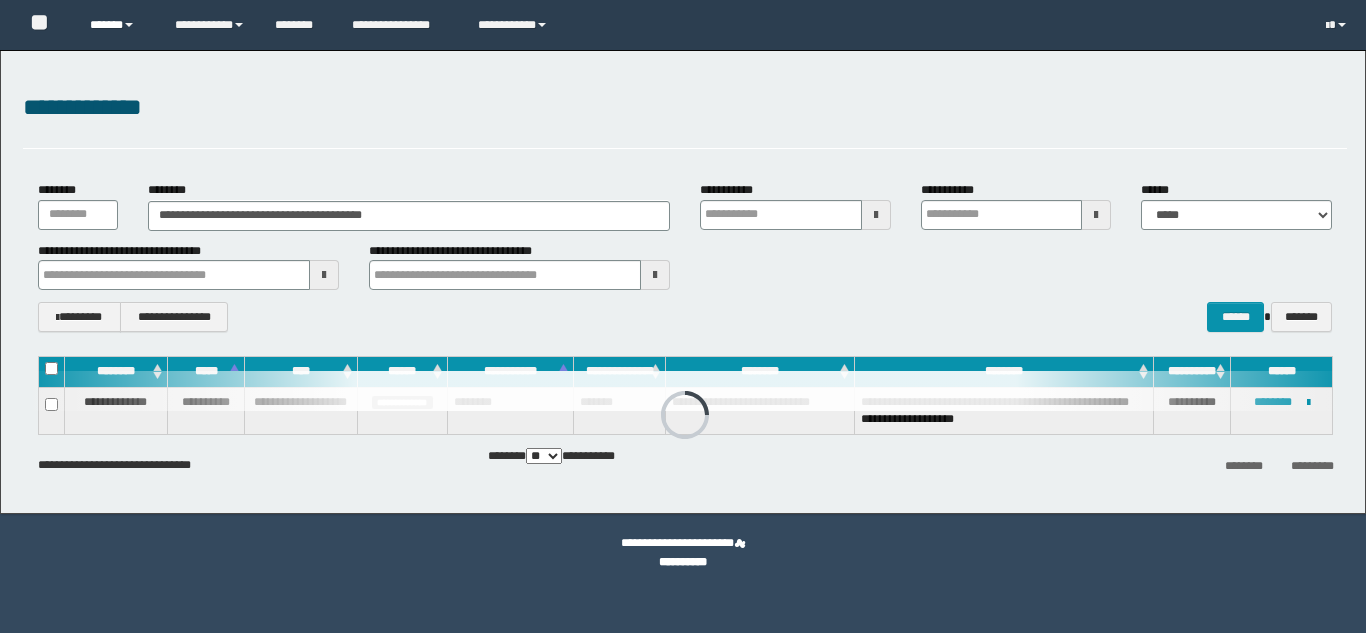 scroll, scrollTop: 0, scrollLeft: 0, axis: both 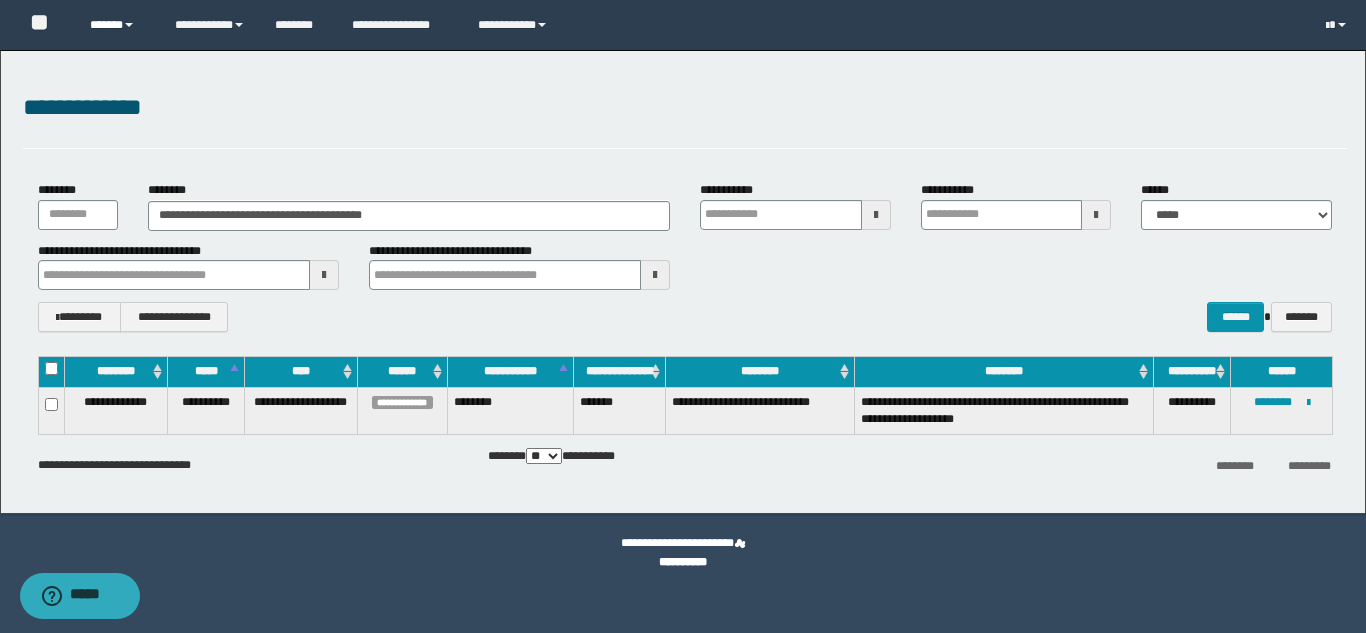 click on "******" at bounding box center [117, 25] 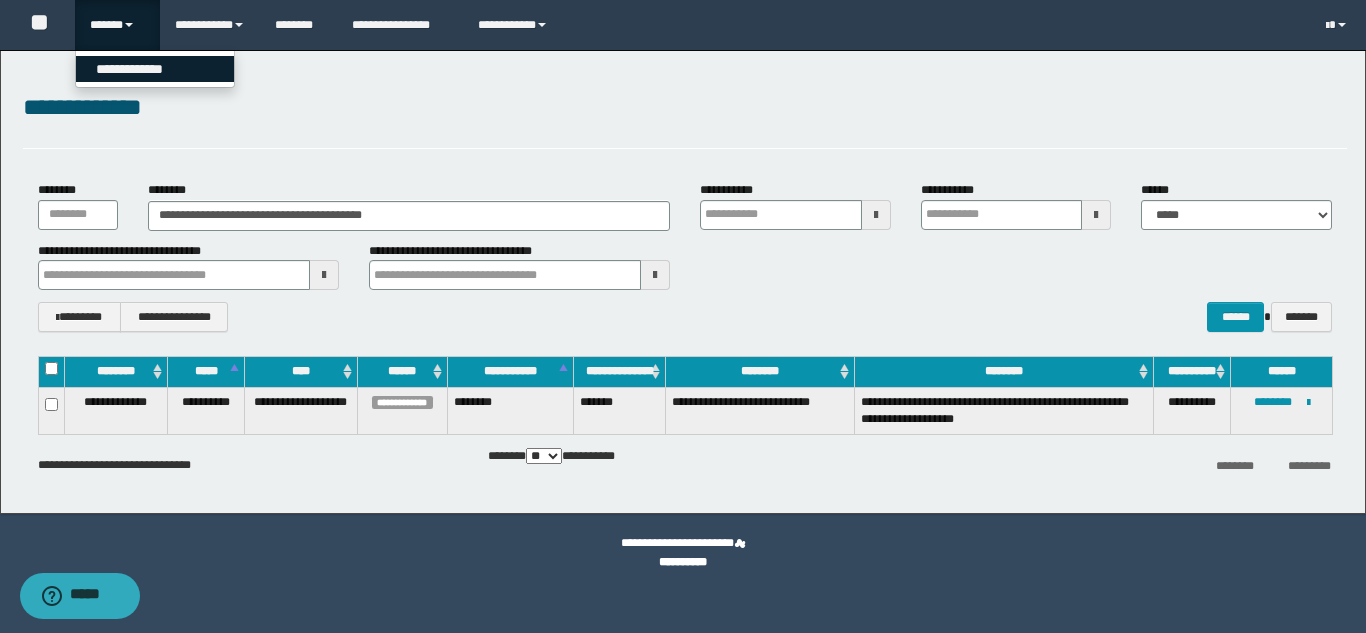 click on "**********" at bounding box center (155, 69) 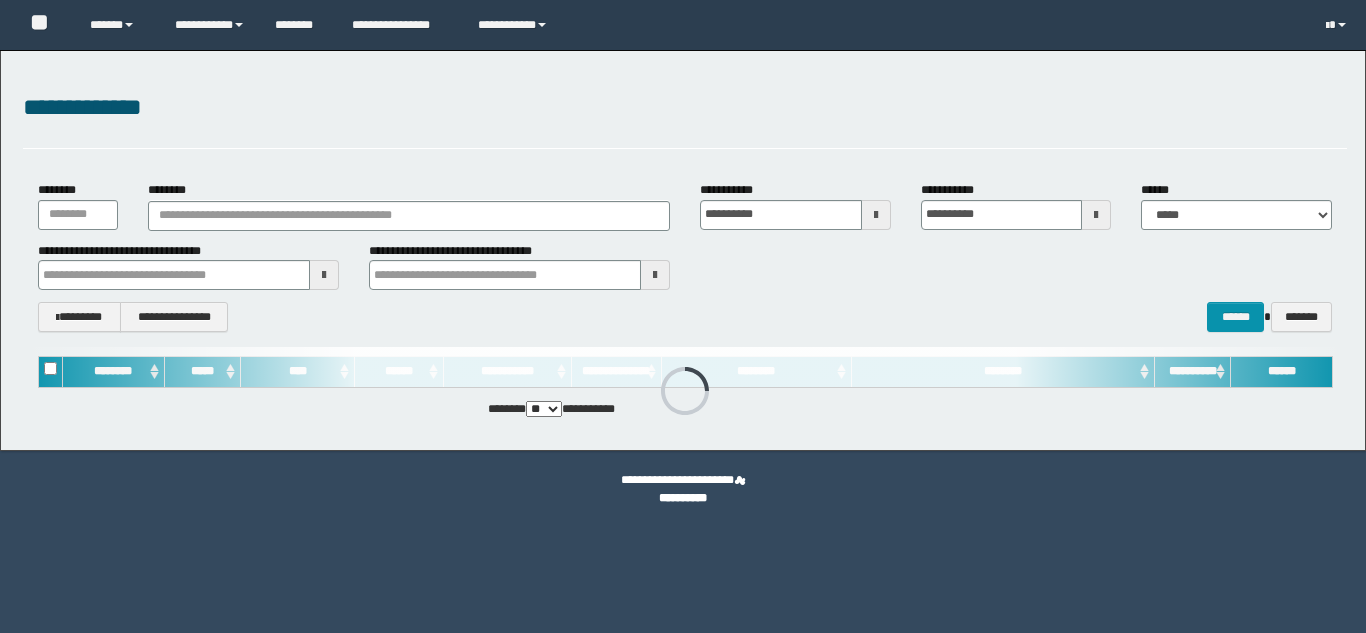 scroll, scrollTop: 0, scrollLeft: 0, axis: both 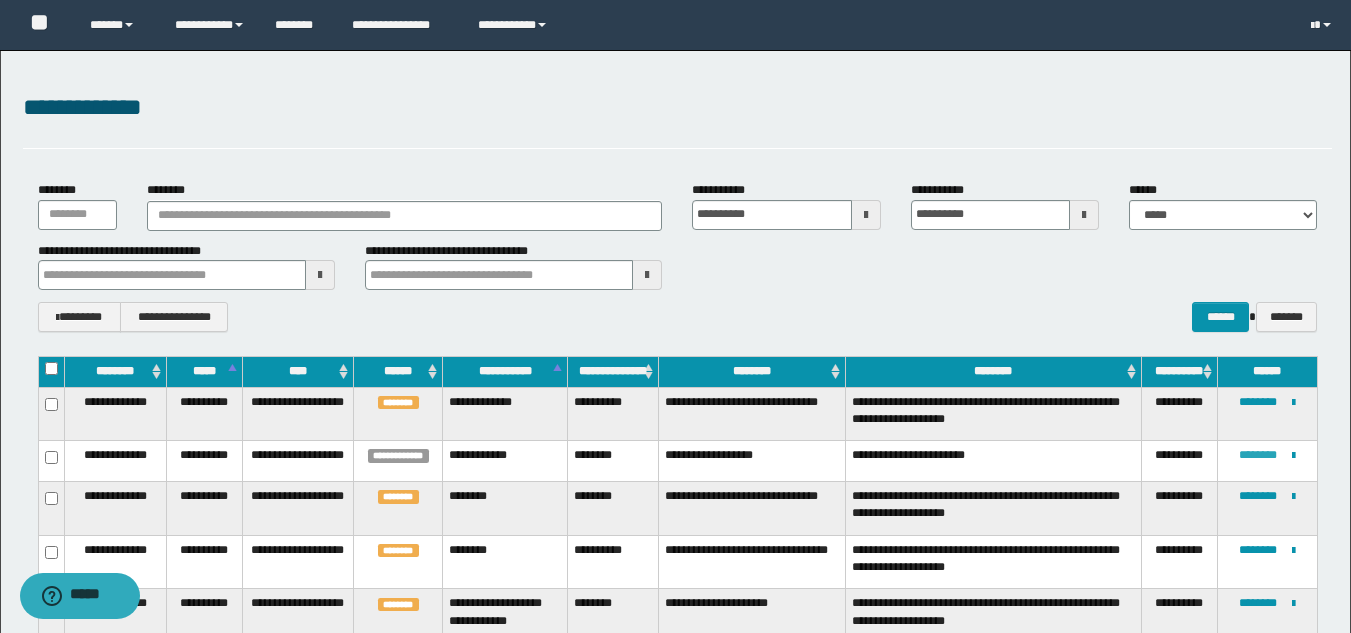click on "********" at bounding box center [1258, 455] 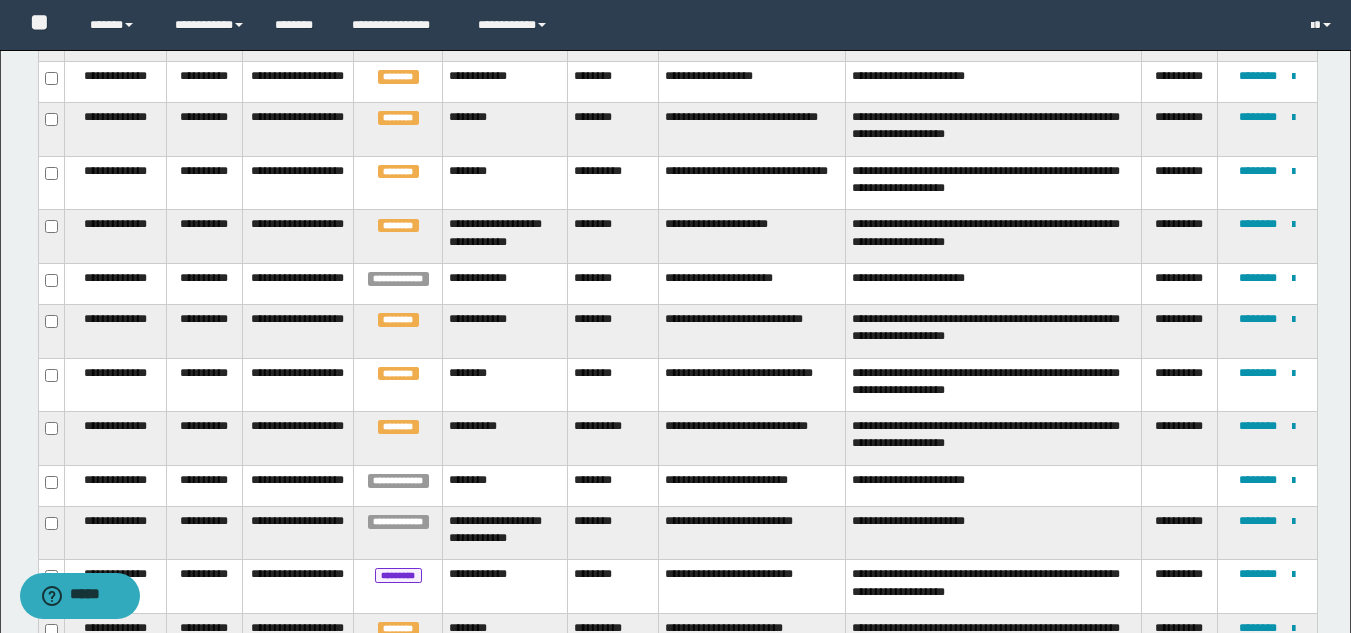 scroll, scrollTop: 384, scrollLeft: 0, axis: vertical 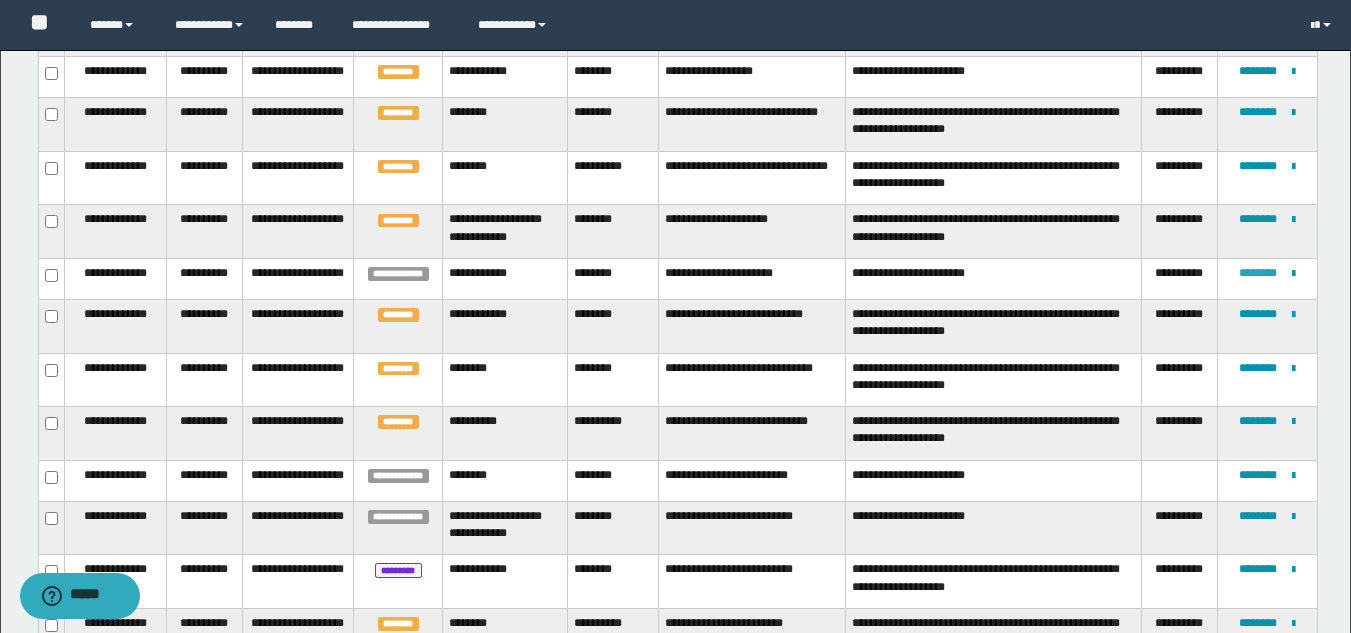 click on "********" at bounding box center (1258, 273) 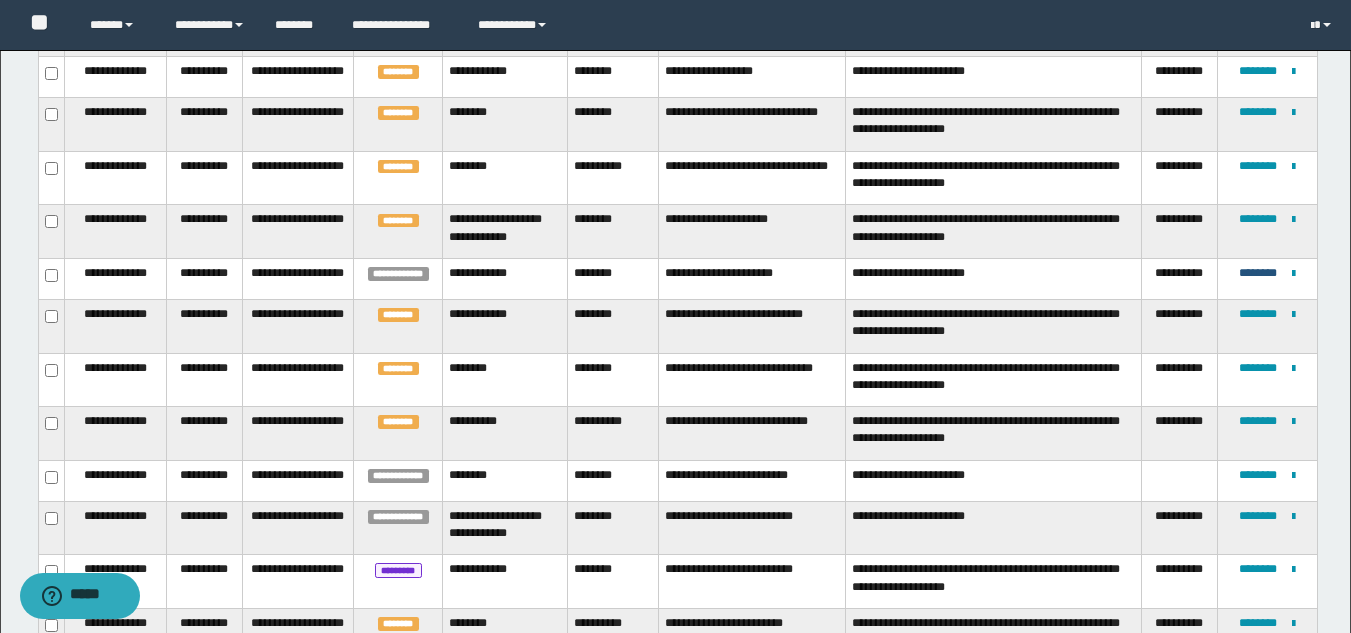 scroll, scrollTop: 439, scrollLeft: 0, axis: vertical 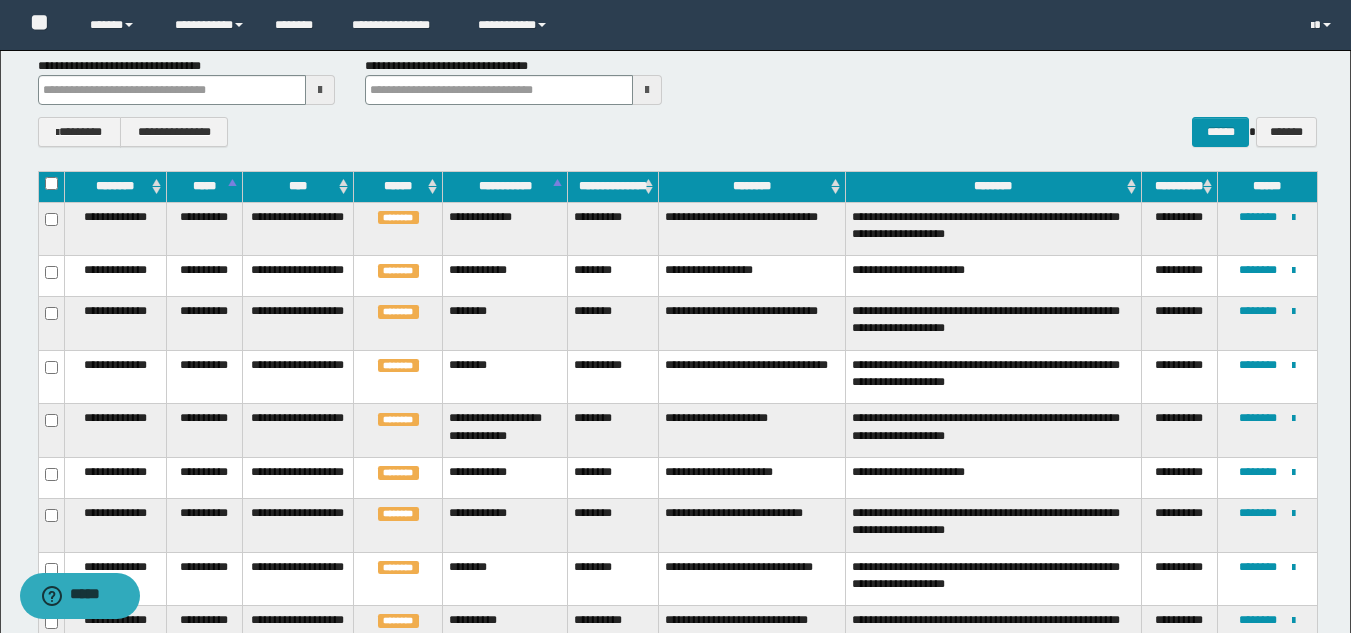 drag, startPoint x: 1347, startPoint y: 163, endPoint x: 1353, endPoint y: 217, distance: 54.33231 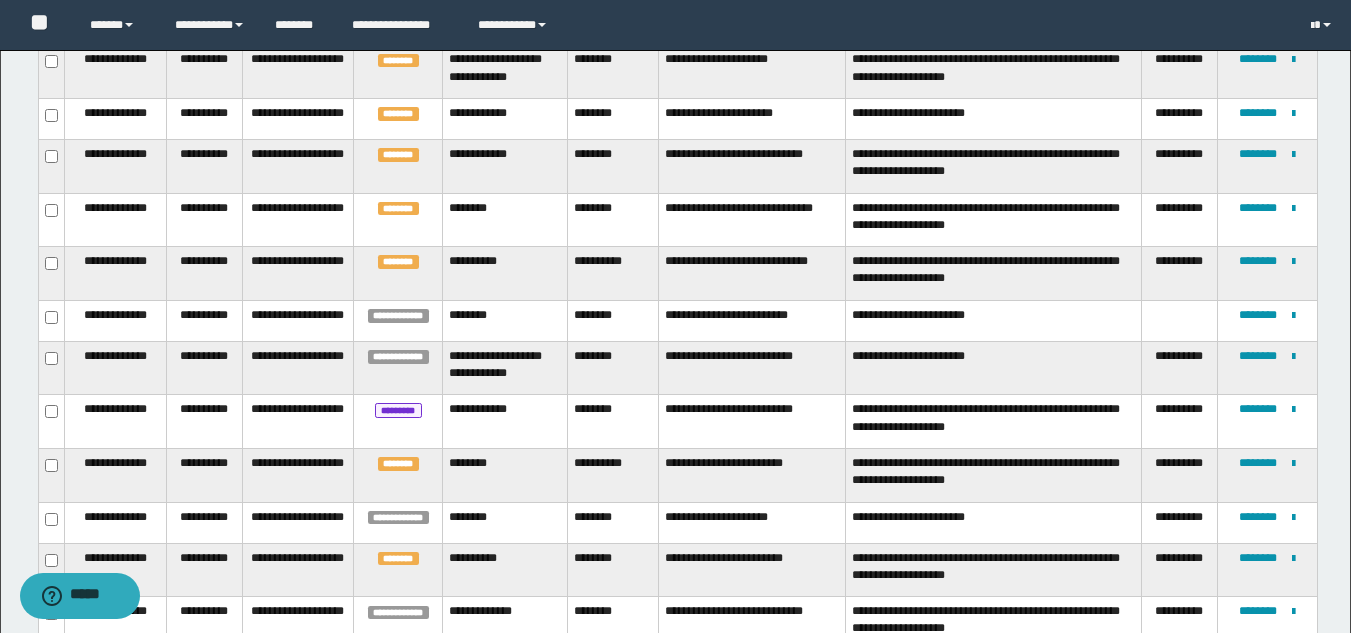 scroll, scrollTop: 554, scrollLeft: 0, axis: vertical 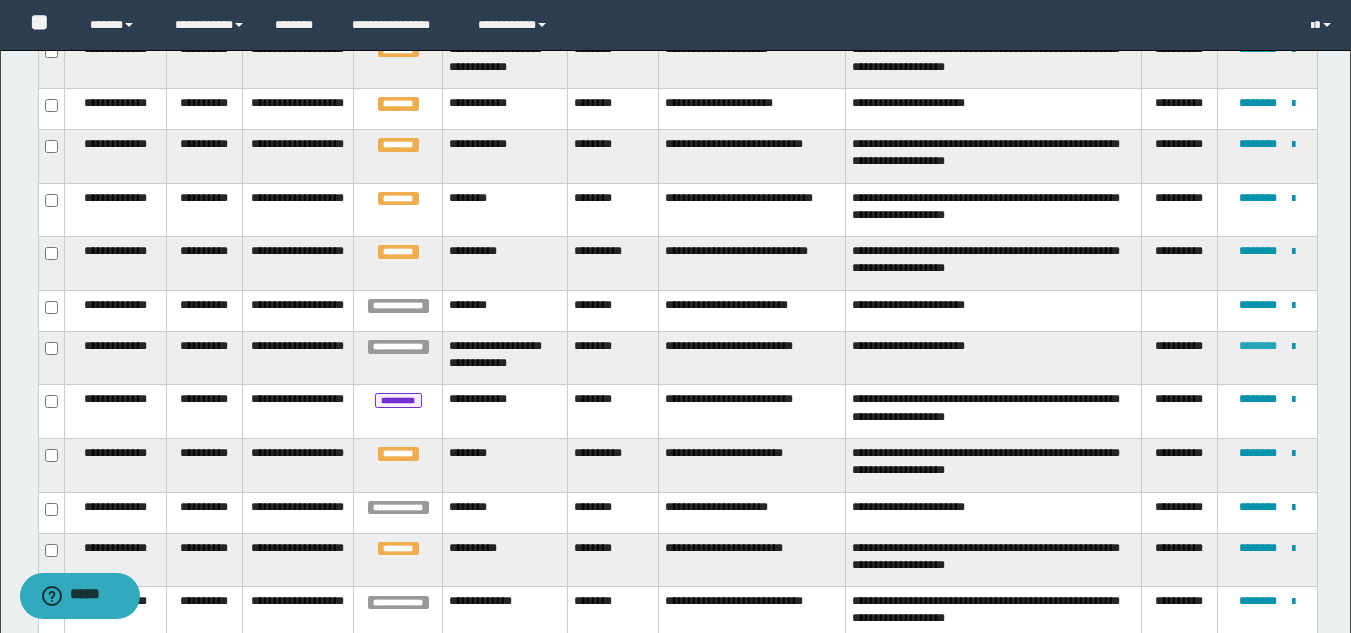click on "********" at bounding box center (1258, 346) 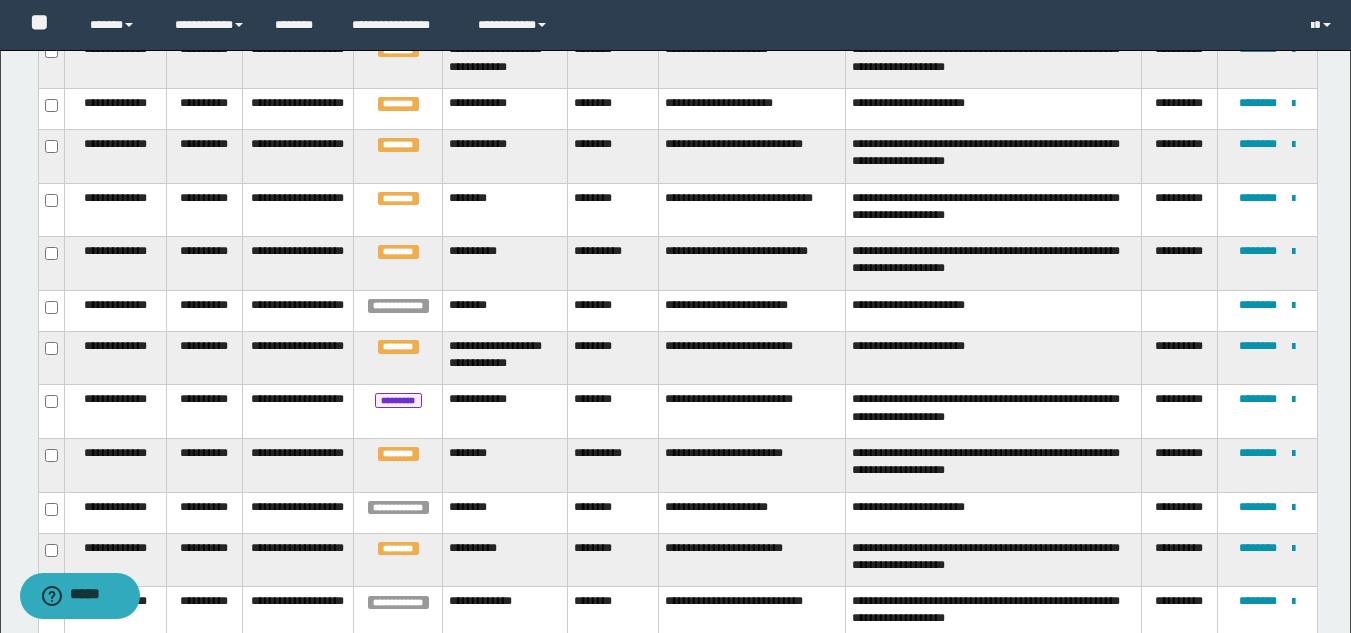 scroll, scrollTop: 64, scrollLeft: 0, axis: vertical 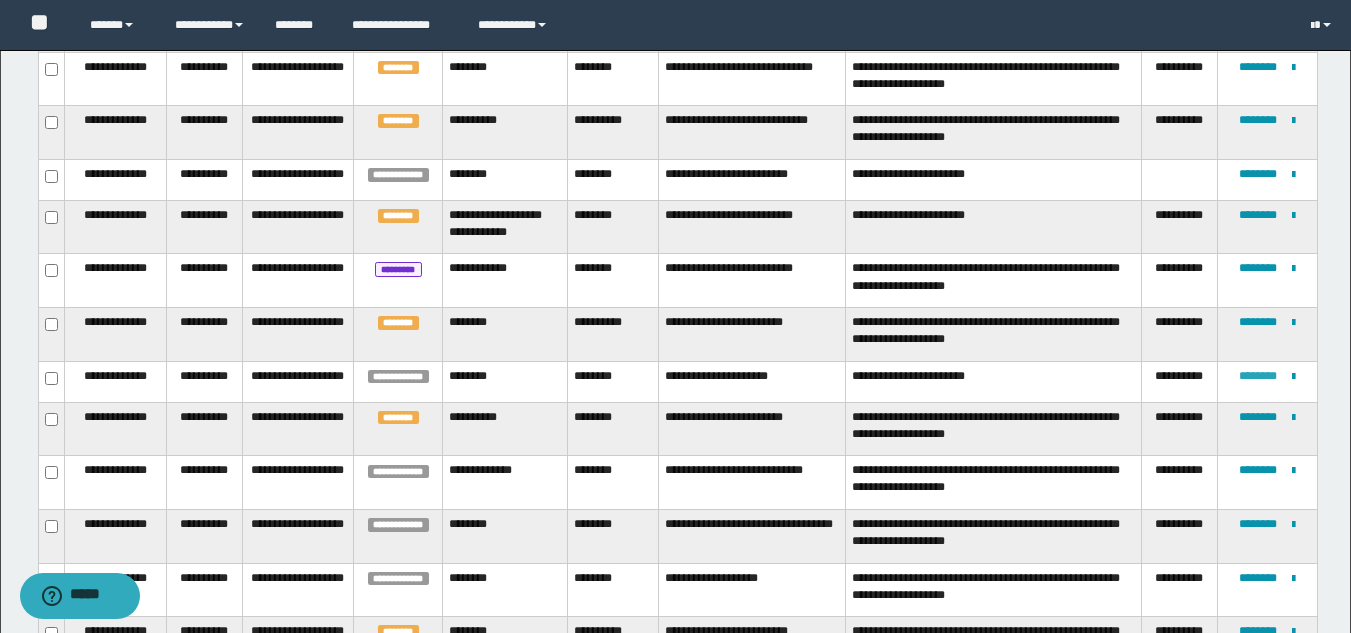 click on "********" at bounding box center [1258, 376] 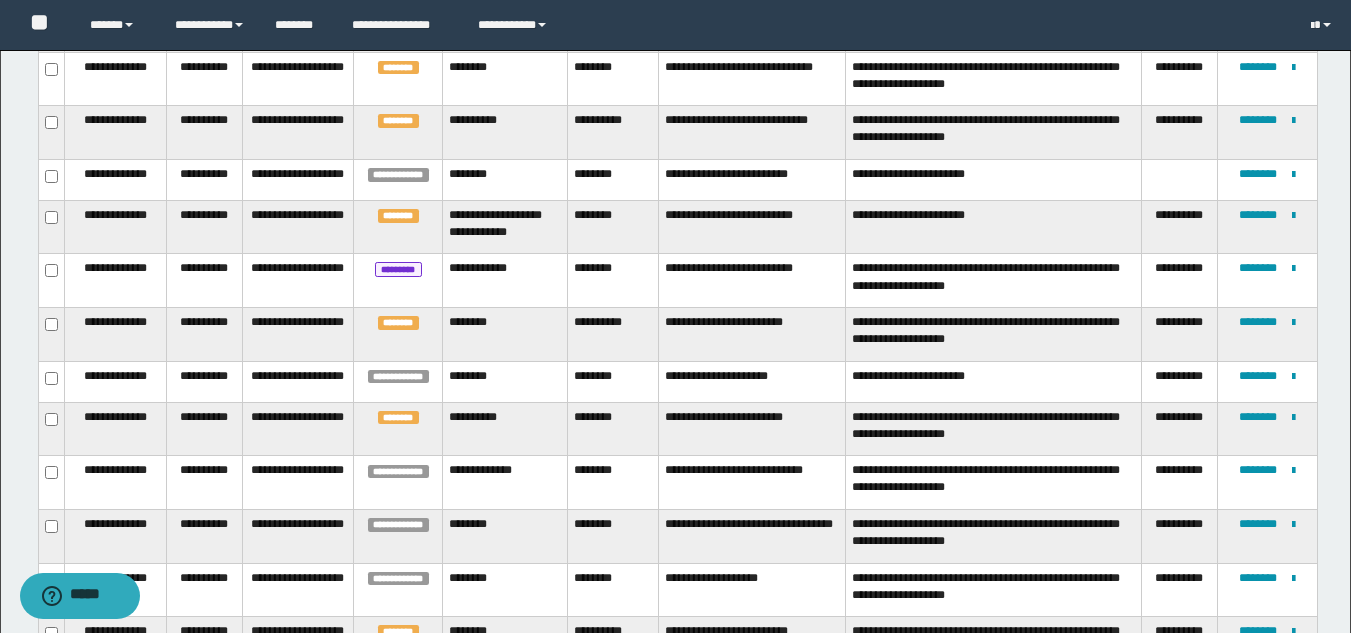 scroll, scrollTop: 36, scrollLeft: 0, axis: vertical 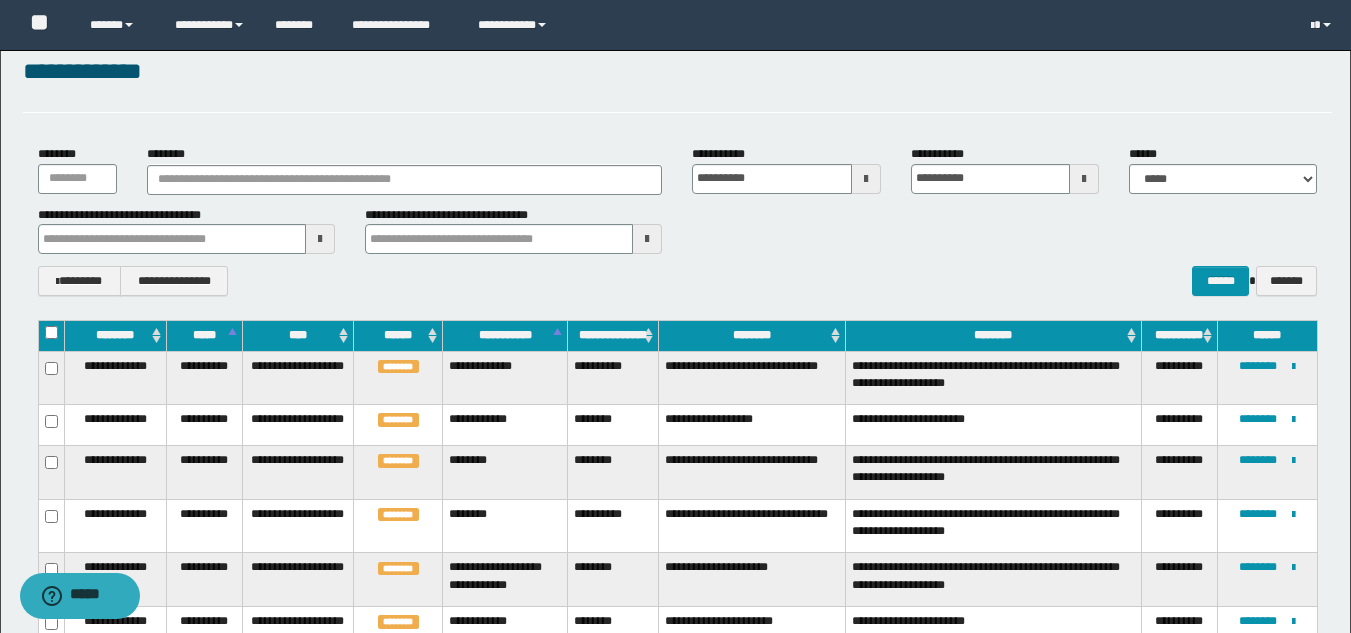 click on "**********" at bounding box center [677, 221] 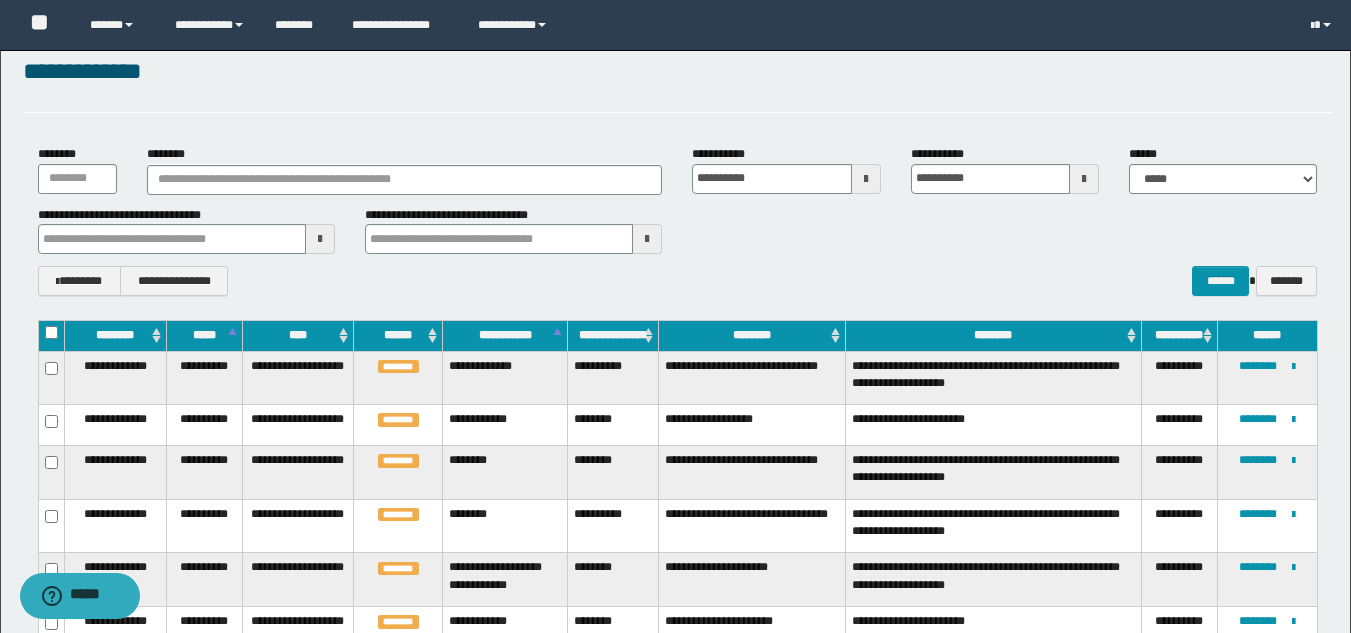 scroll, scrollTop: 117, scrollLeft: 0, axis: vertical 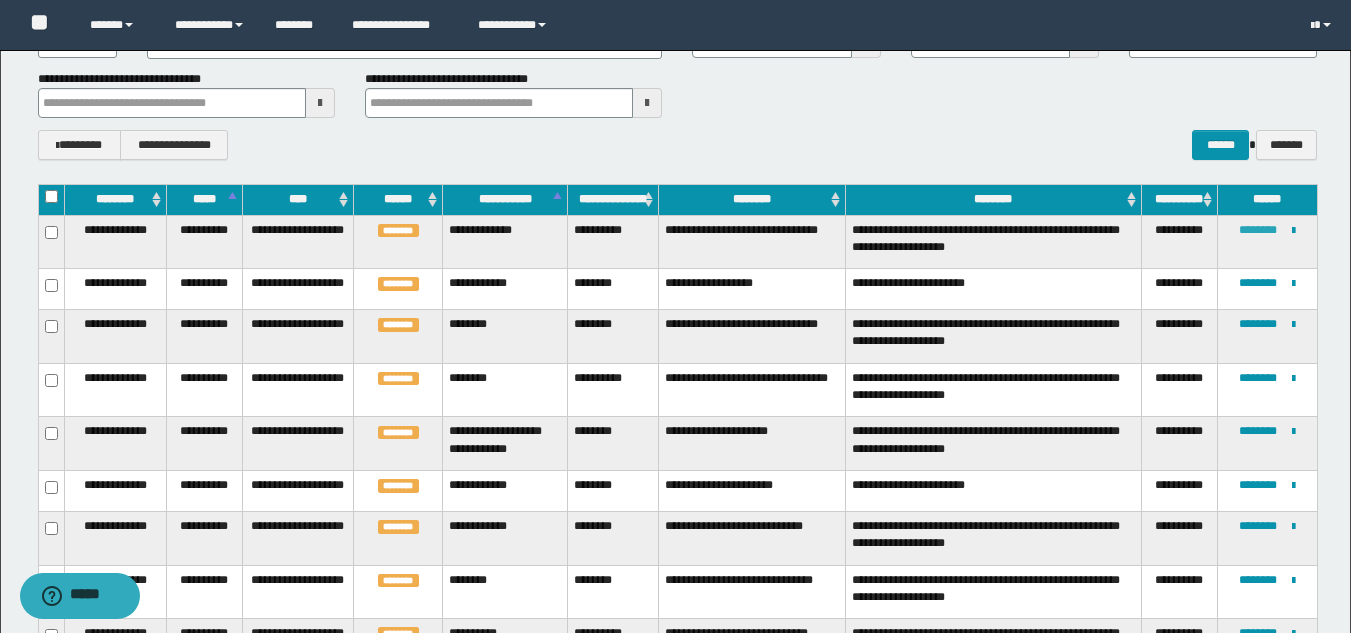 click on "********" at bounding box center [1258, 230] 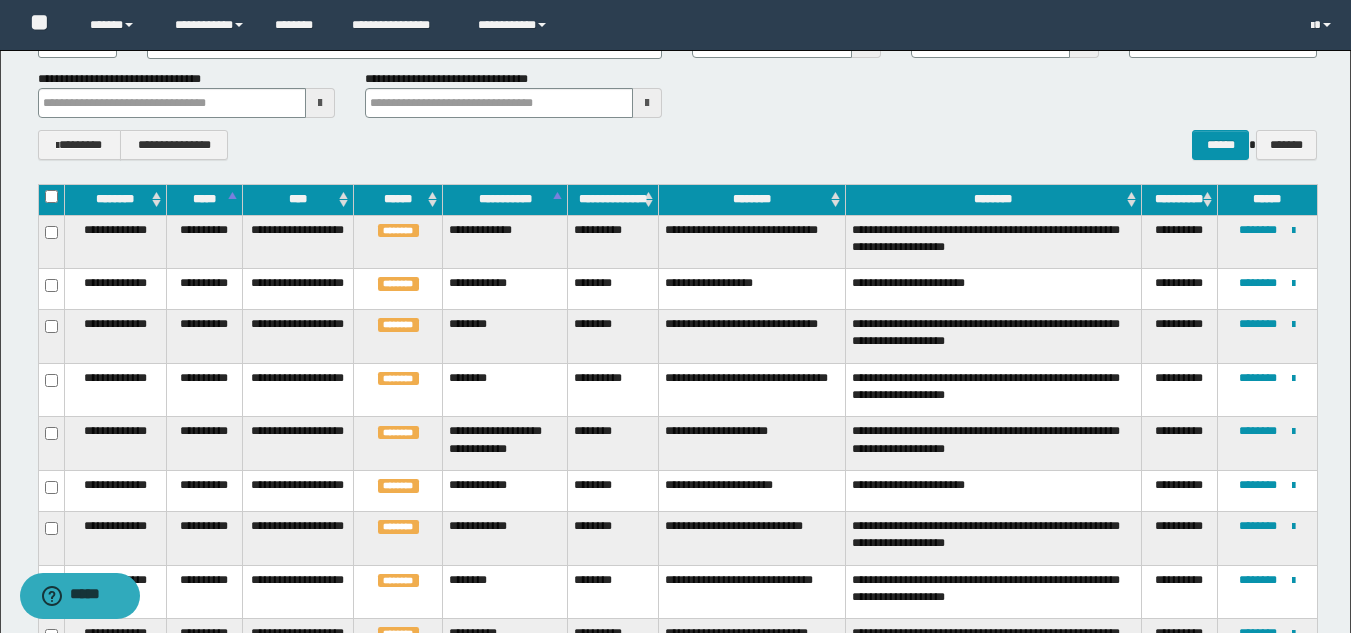 scroll, scrollTop: 243, scrollLeft: 0, axis: vertical 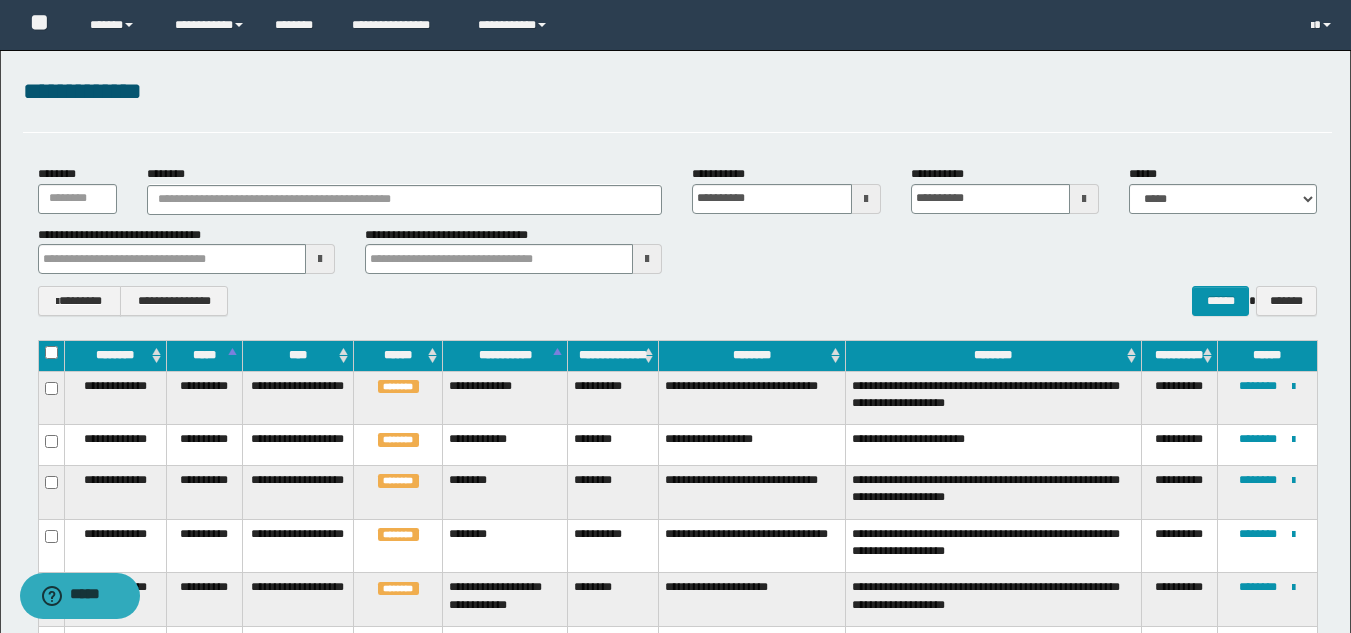 click on "**********" at bounding box center (675, 1475) 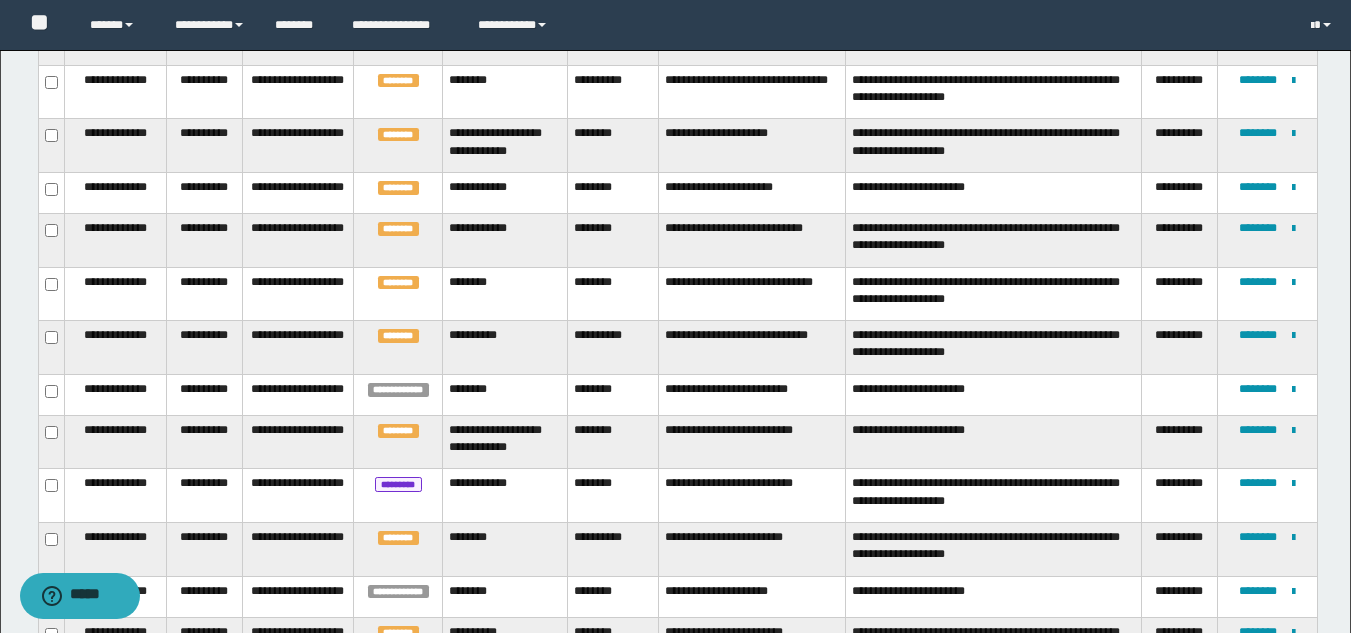 scroll, scrollTop: 490, scrollLeft: 0, axis: vertical 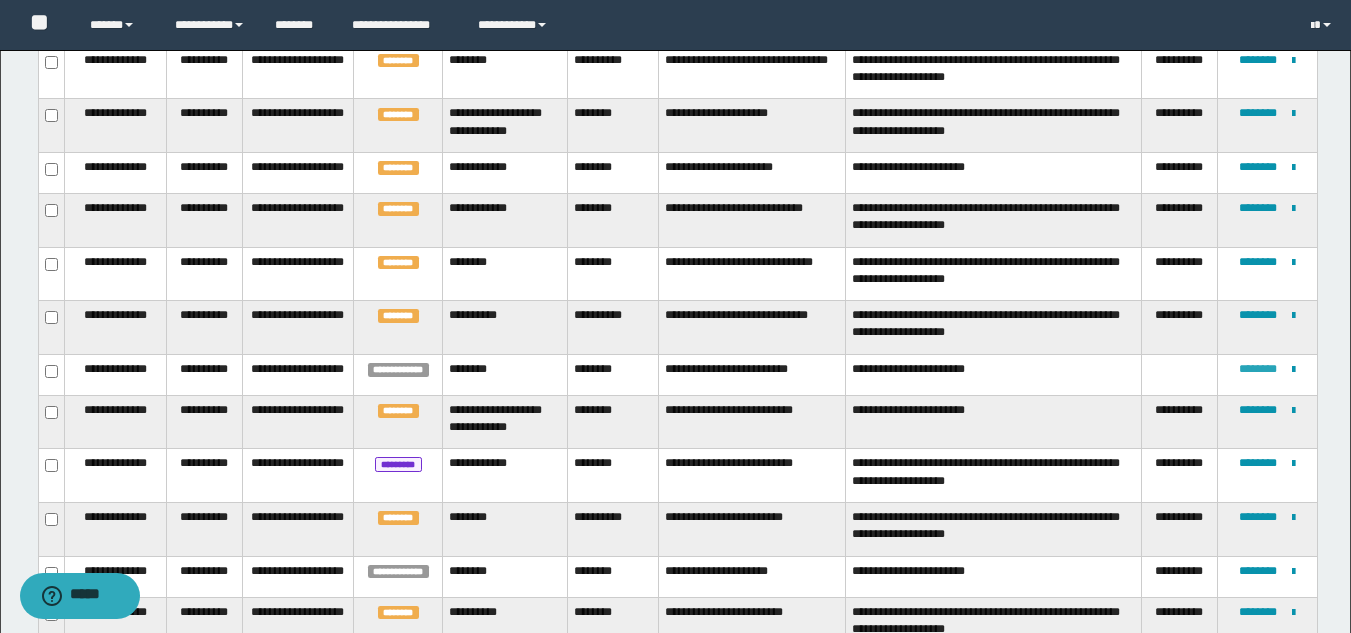 click on "********" at bounding box center (1258, 369) 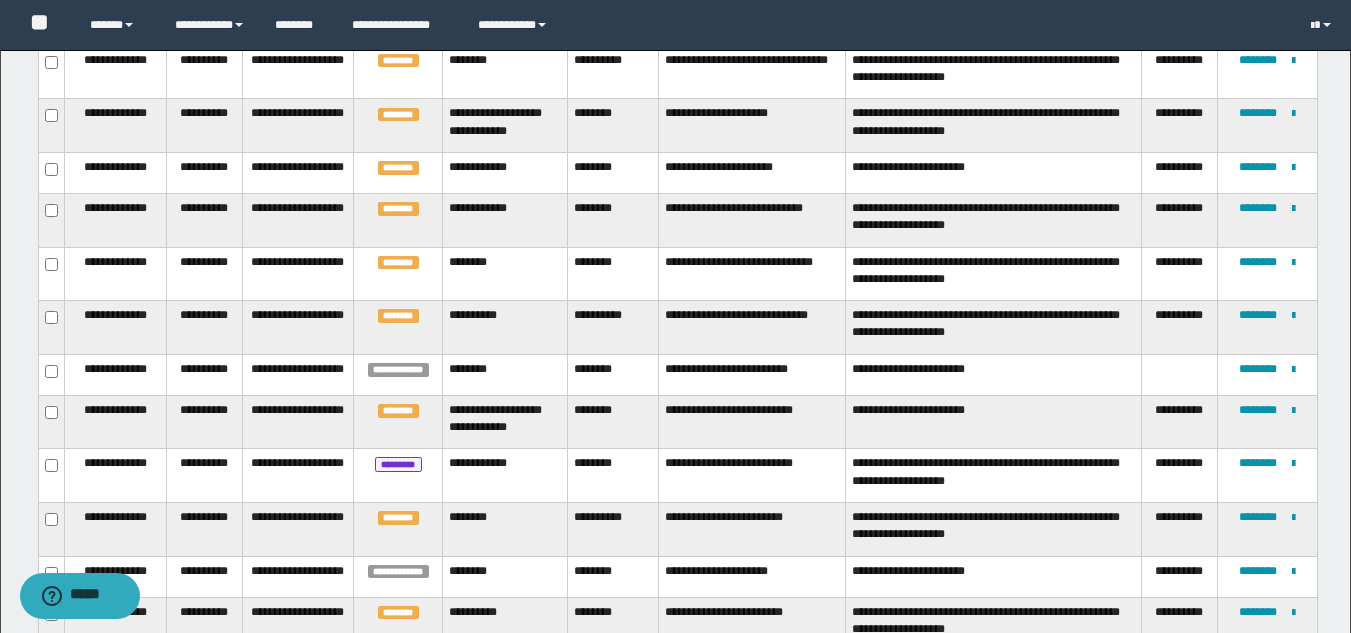 scroll, scrollTop: 47, scrollLeft: 0, axis: vertical 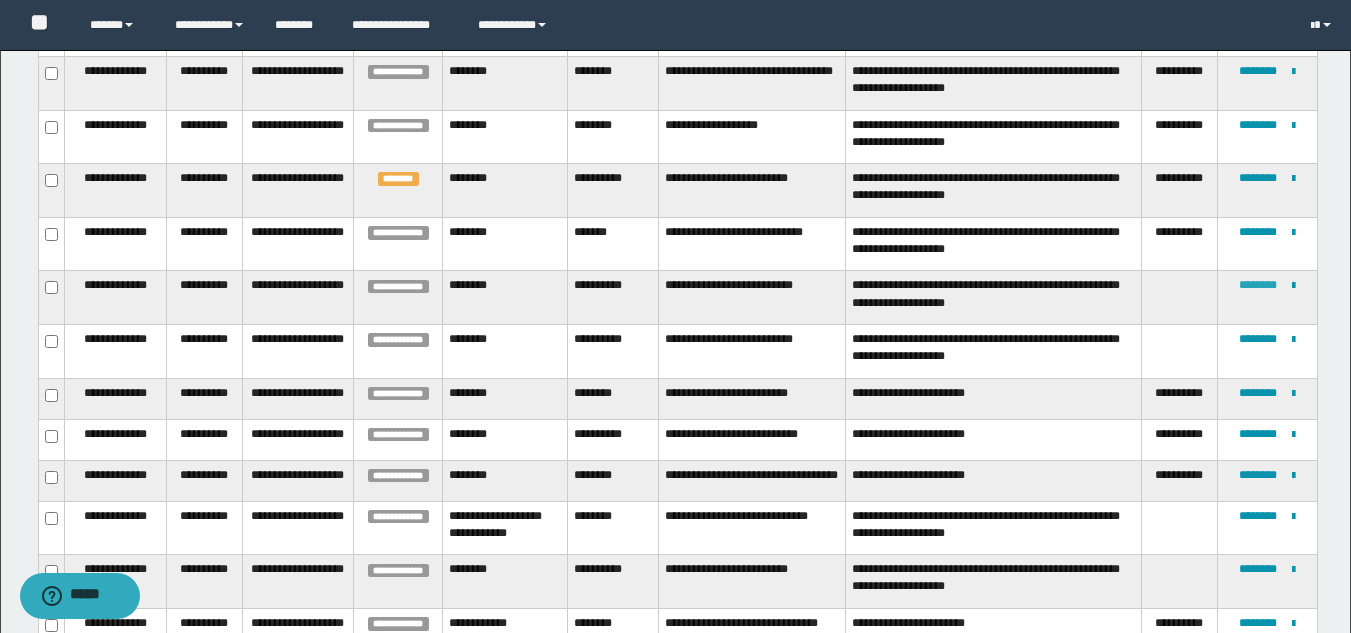 click on "********" at bounding box center (1258, 285) 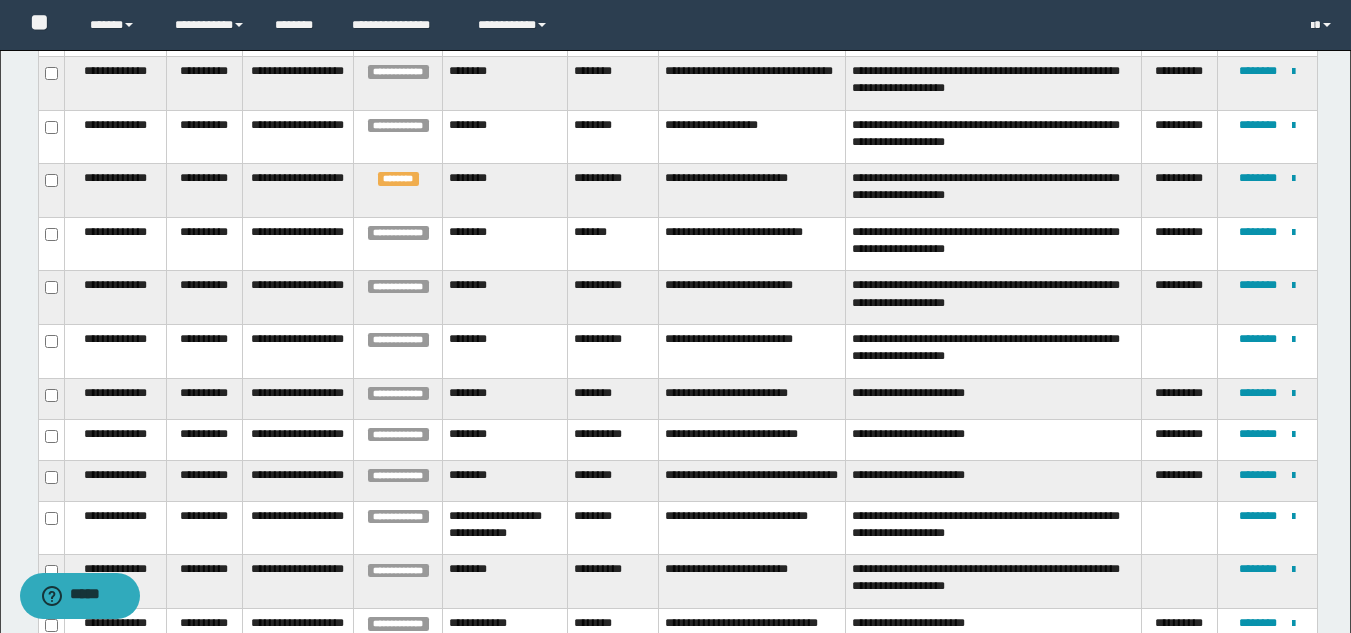 scroll, scrollTop: 648, scrollLeft: 0, axis: vertical 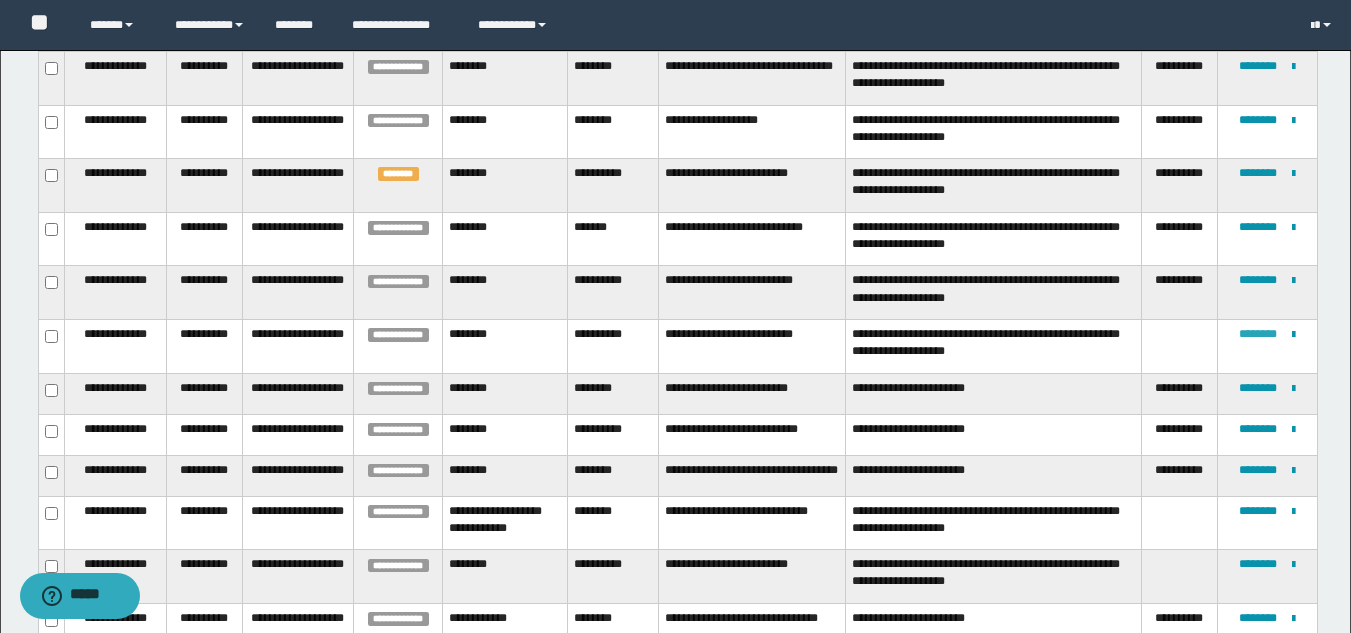 click on "********" at bounding box center (1258, 334) 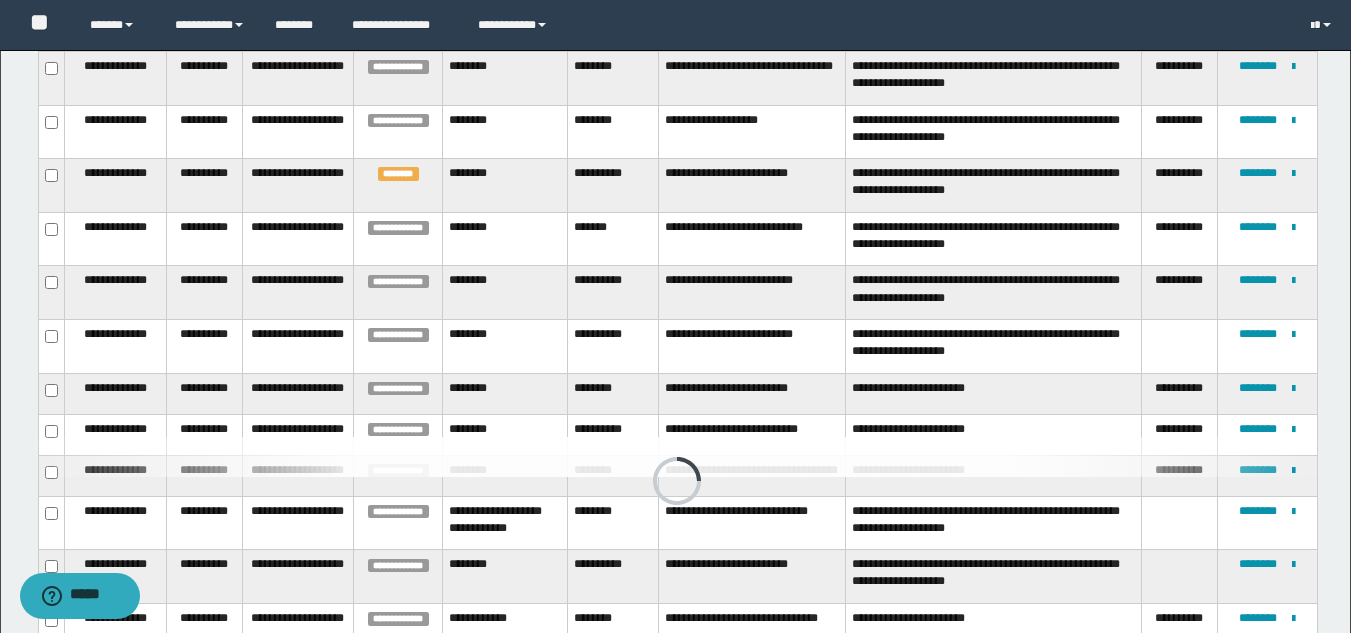 scroll, scrollTop: 630, scrollLeft: 0, axis: vertical 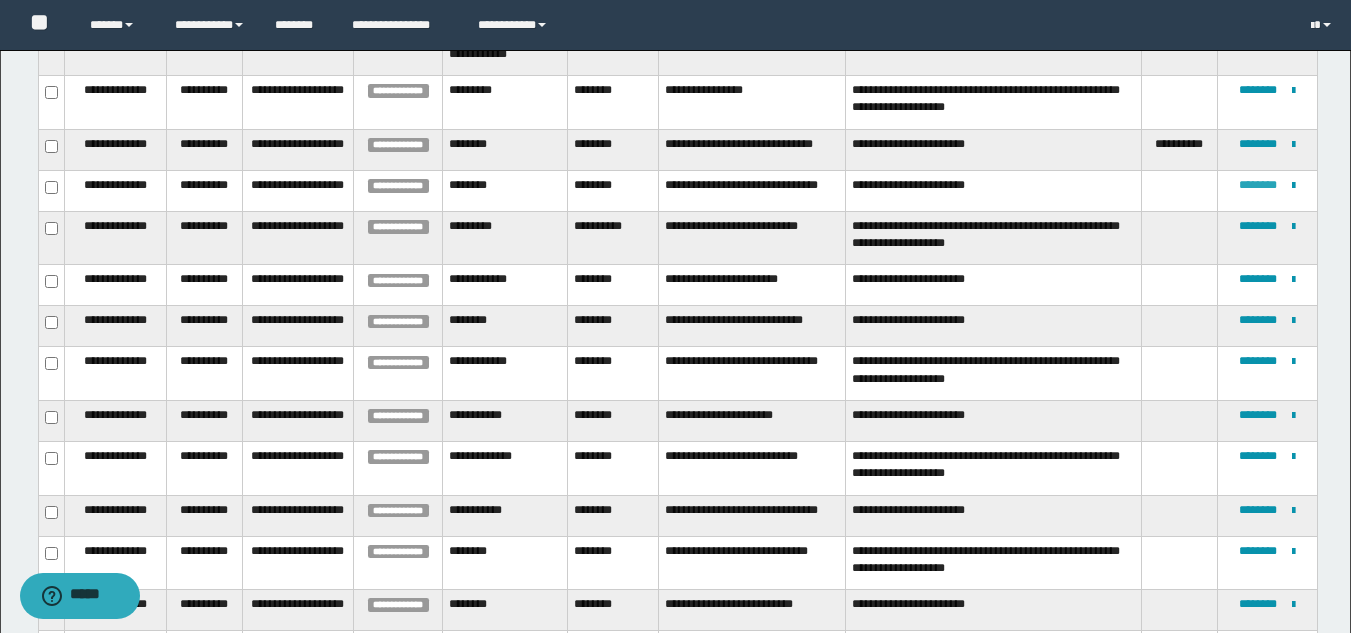 click on "********" at bounding box center [1258, 185] 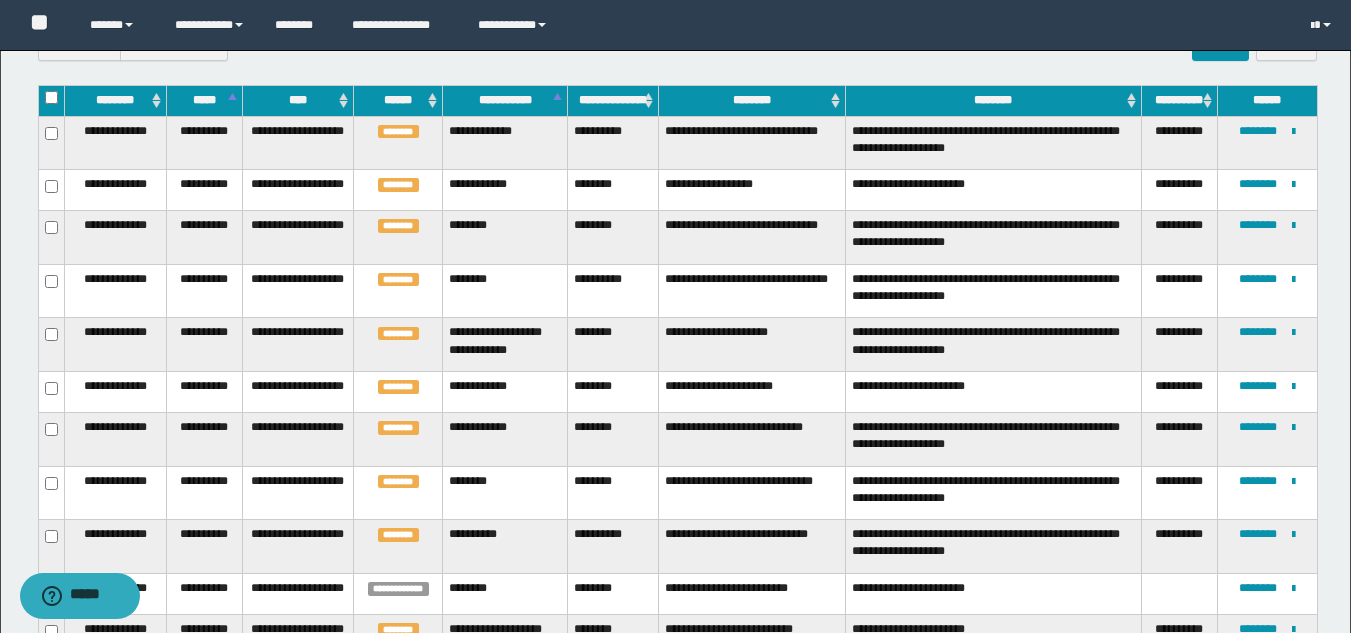 scroll, scrollTop: 291, scrollLeft: 0, axis: vertical 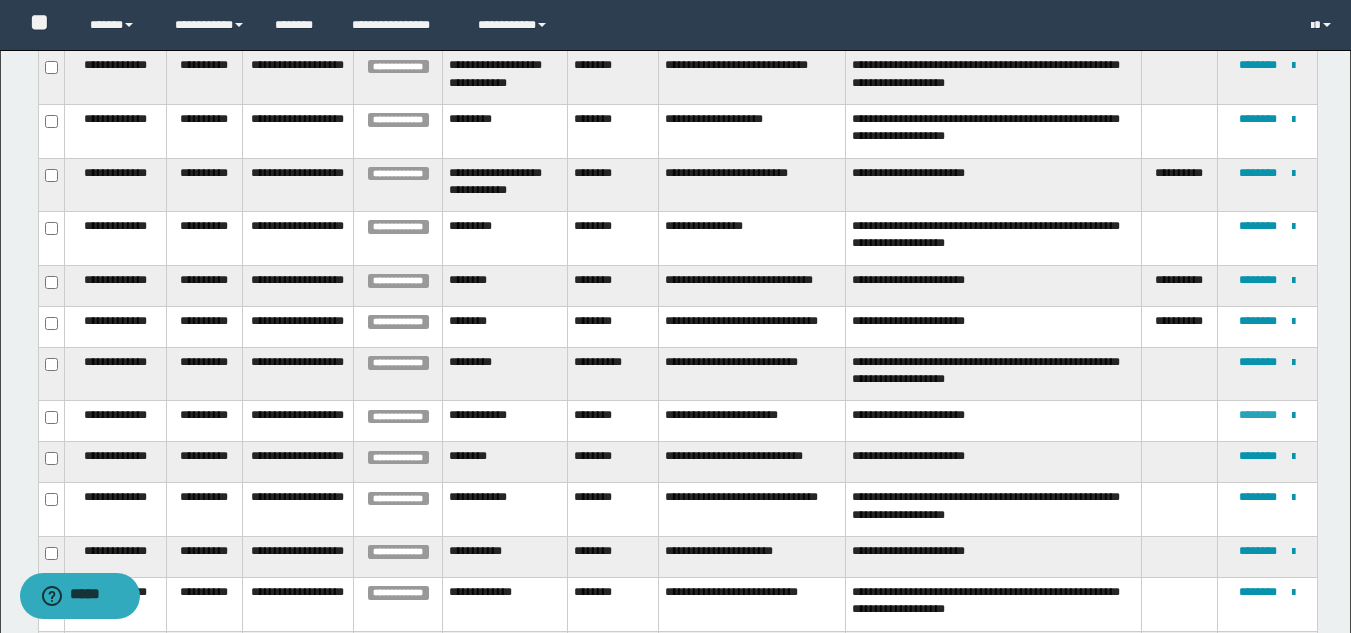 click on "********" at bounding box center [1258, 415] 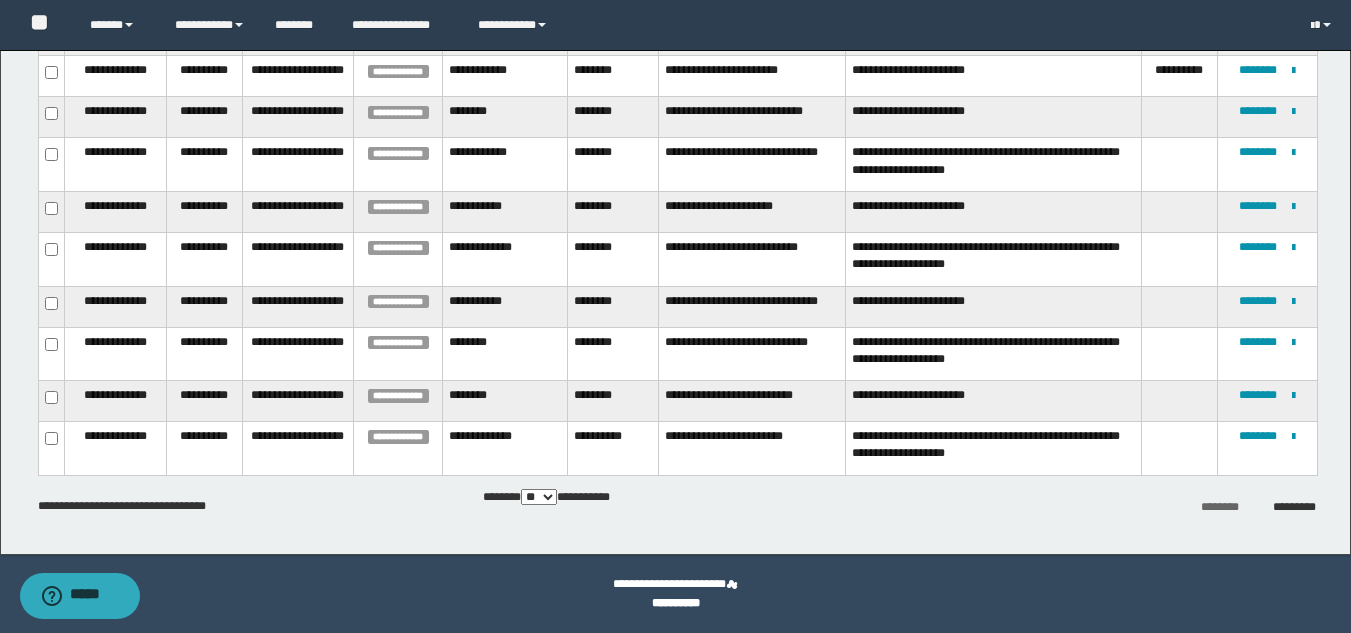 scroll, scrollTop: 337, scrollLeft: 0, axis: vertical 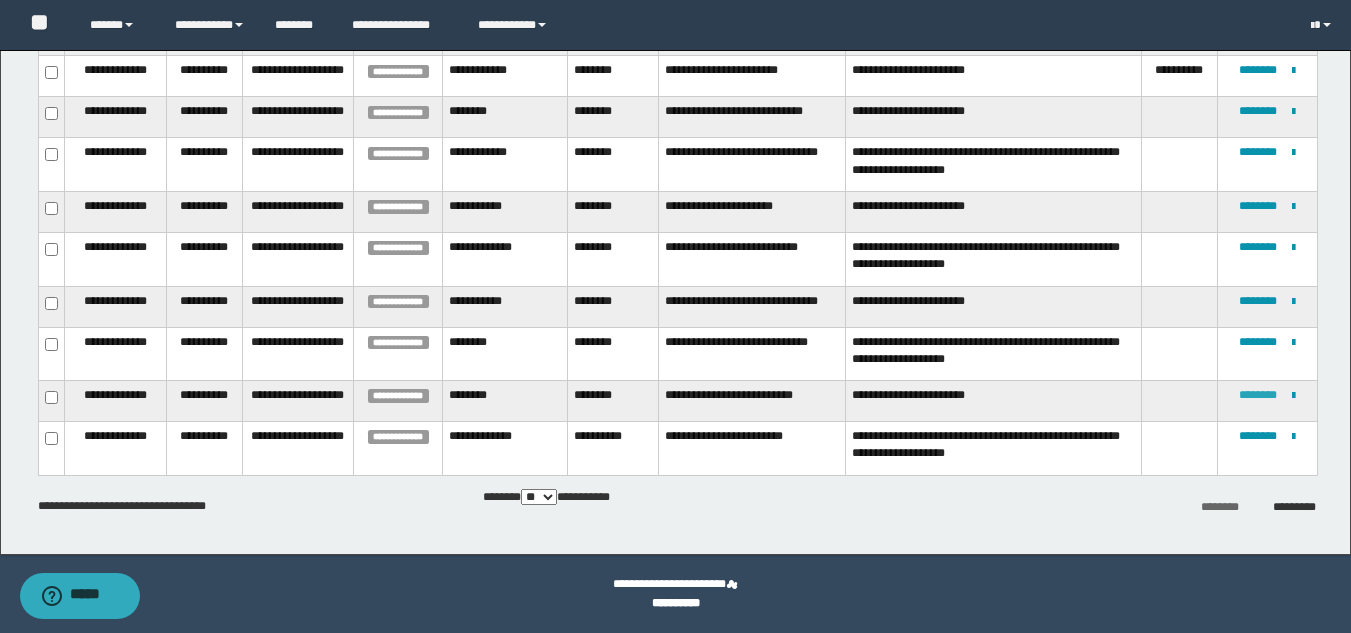 click on "********" at bounding box center (1258, 395) 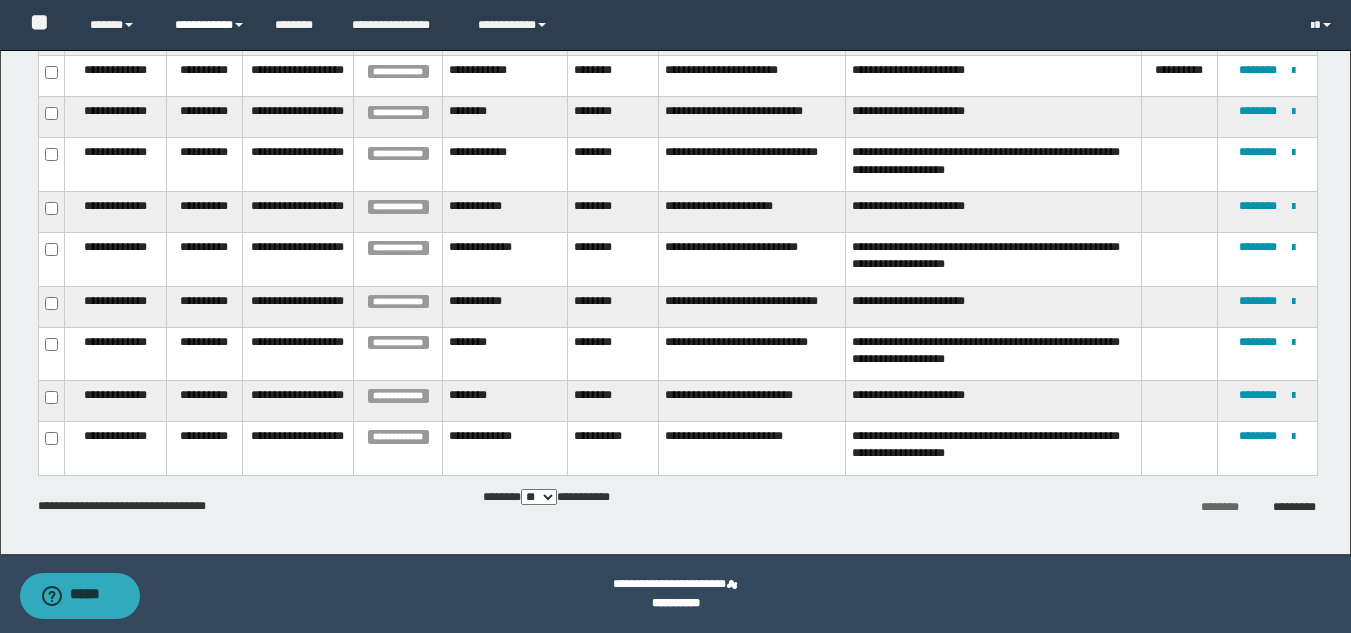 scroll, scrollTop: 6, scrollLeft: 0, axis: vertical 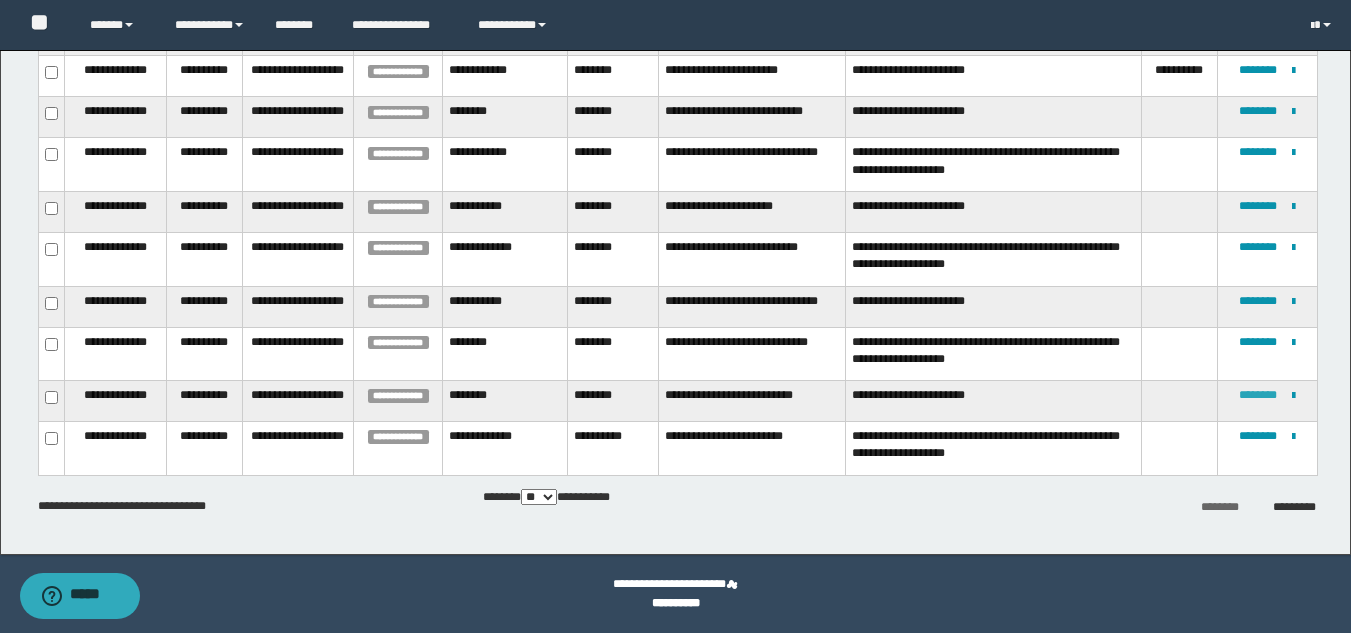 click on "********" at bounding box center (1258, 395) 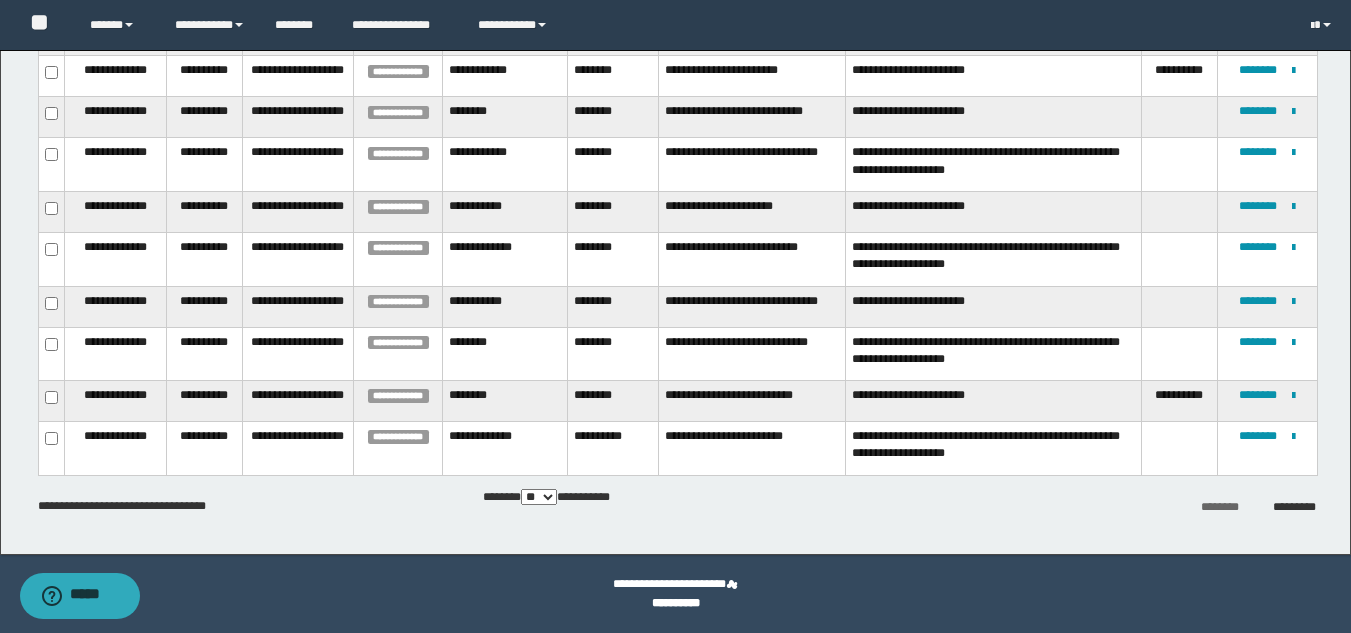 scroll, scrollTop: 6, scrollLeft: 0, axis: vertical 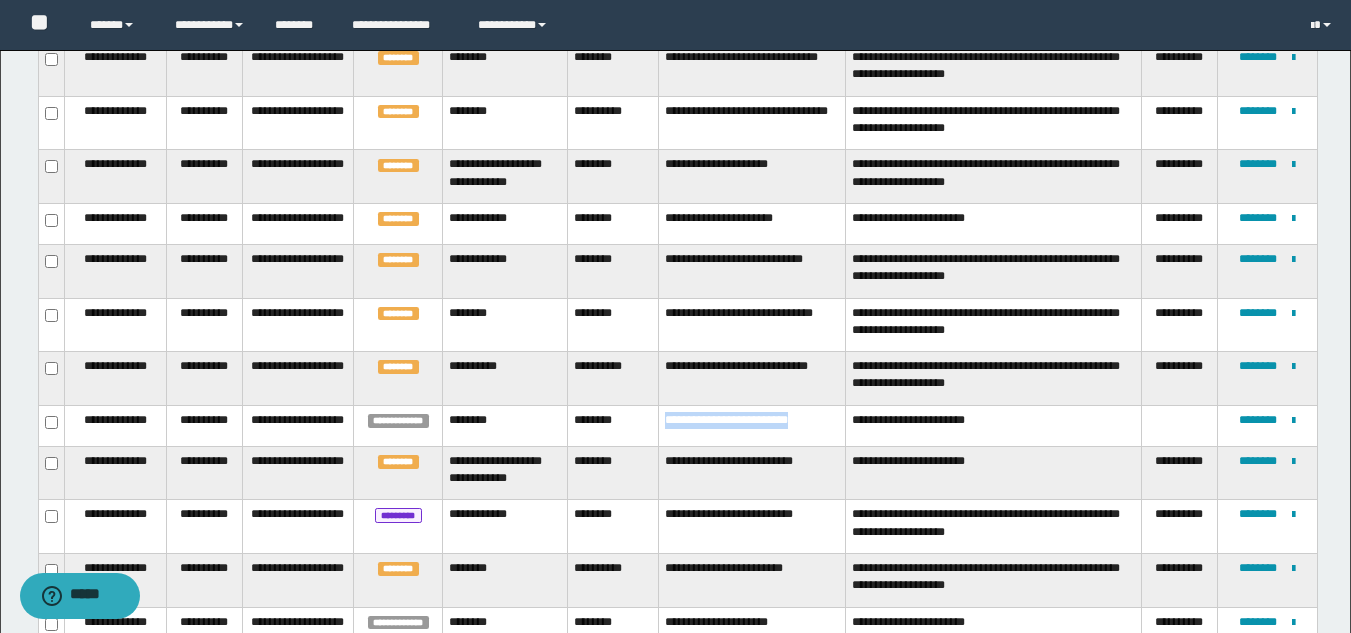 drag, startPoint x: 830, startPoint y: 403, endPoint x: 651, endPoint y: 502, distance: 204.55318 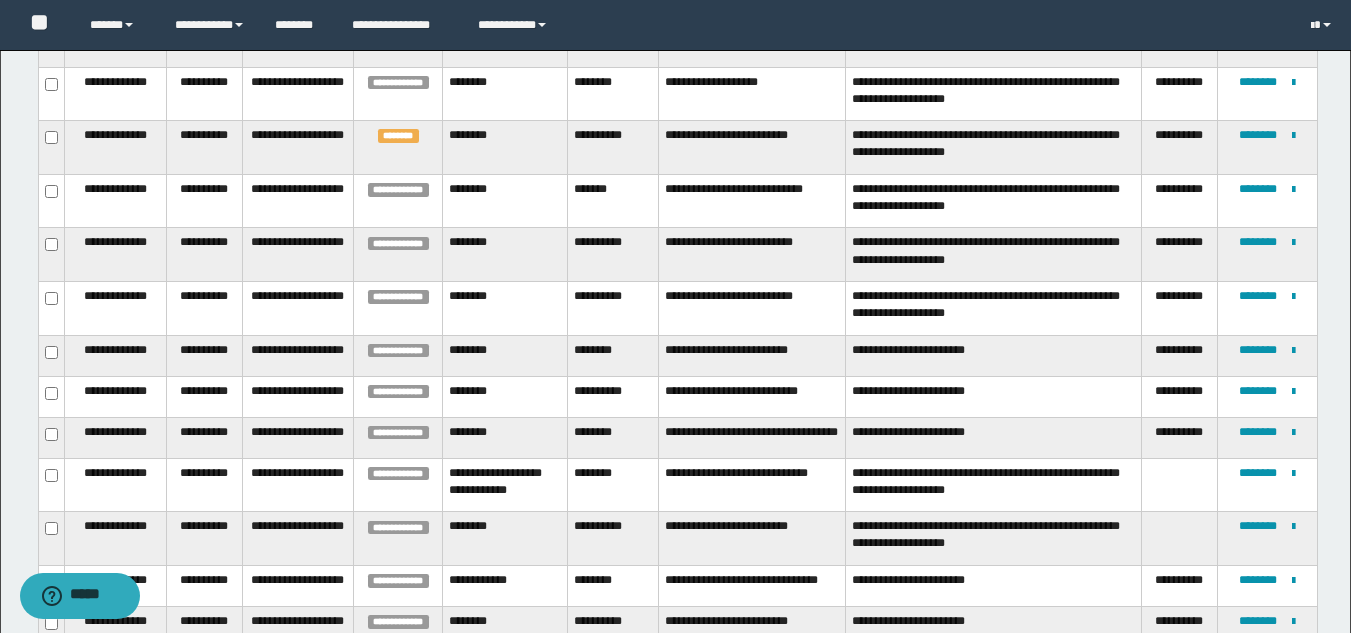 scroll, scrollTop: 1192, scrollLeft: 0, axis: vertical 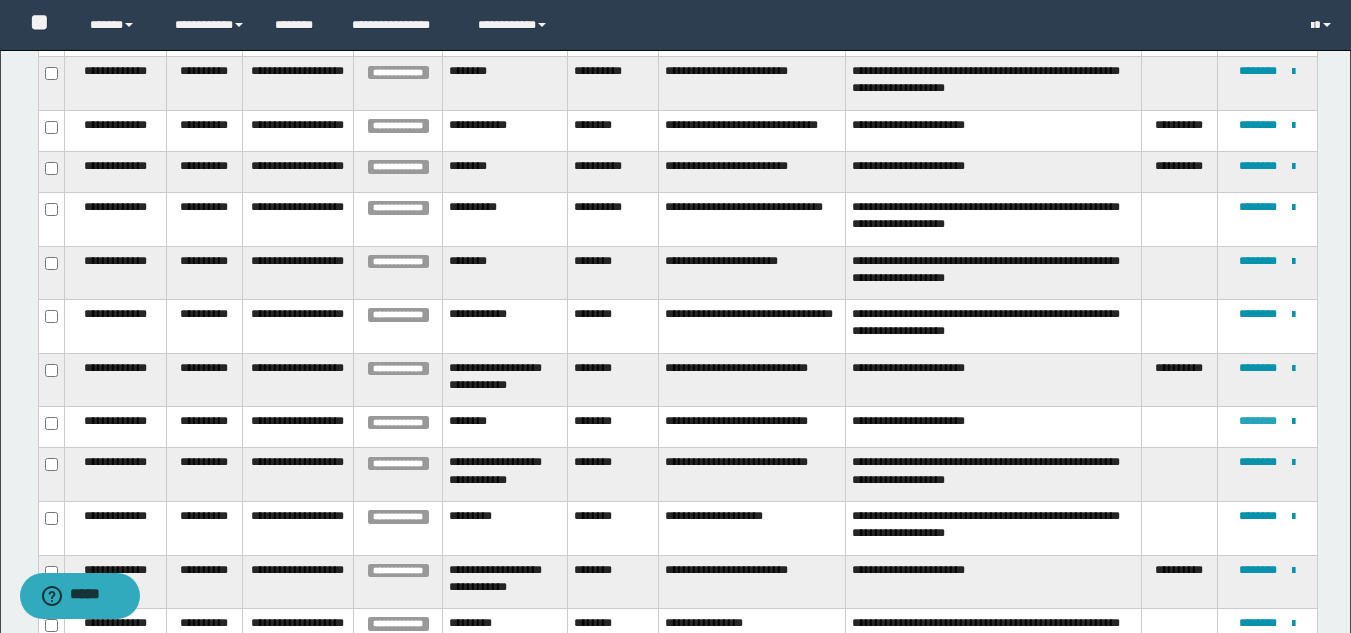 click on "********" at bounding box center (1258, 421) 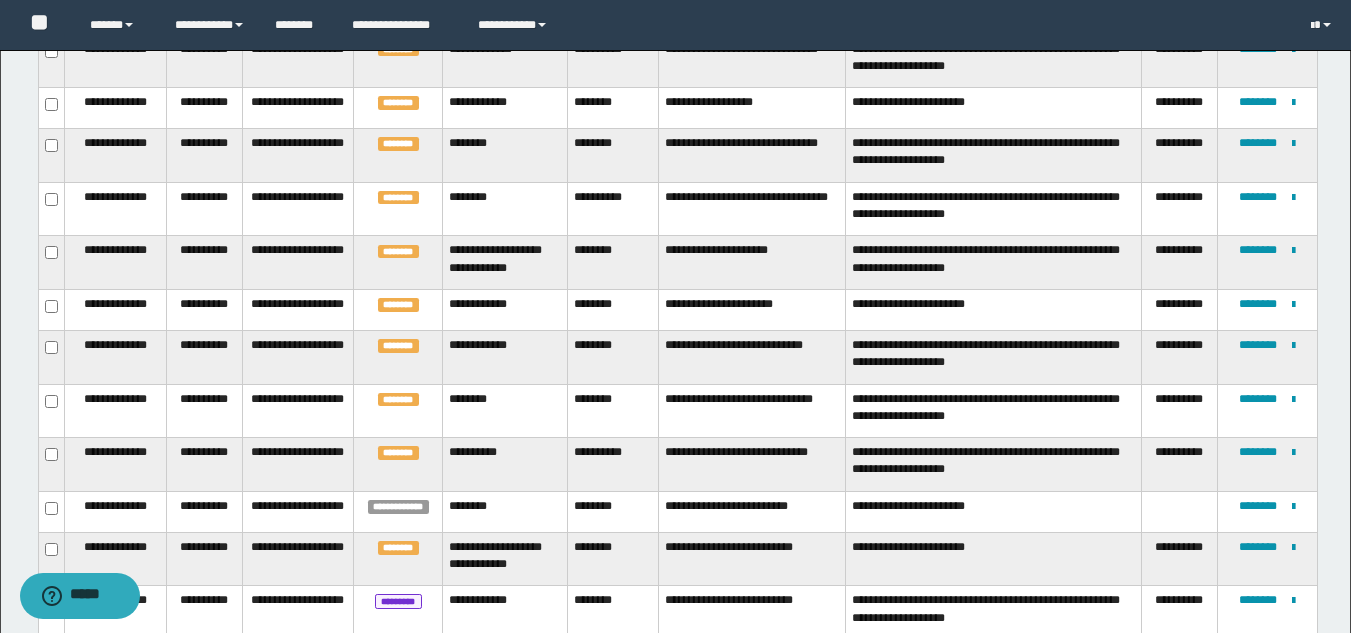 scroll, scrollTop: 0, scrollLeft: 0, axis: both 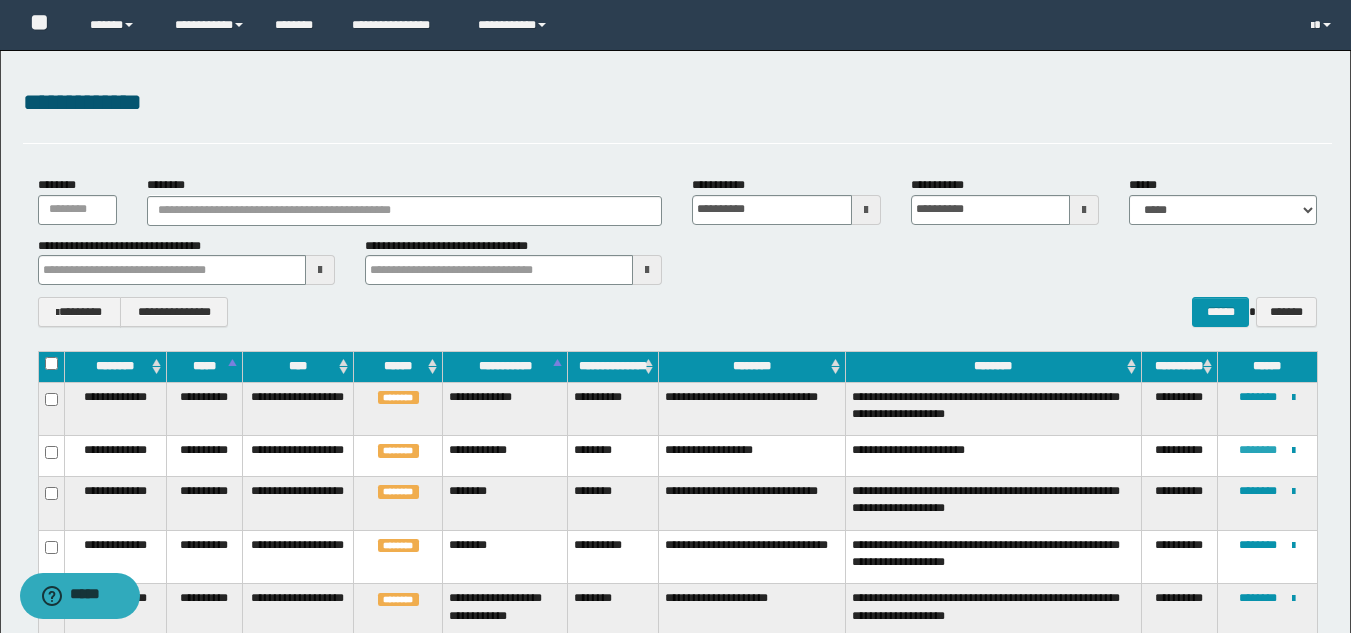 click on "********" at bounding box center (1258, 450) 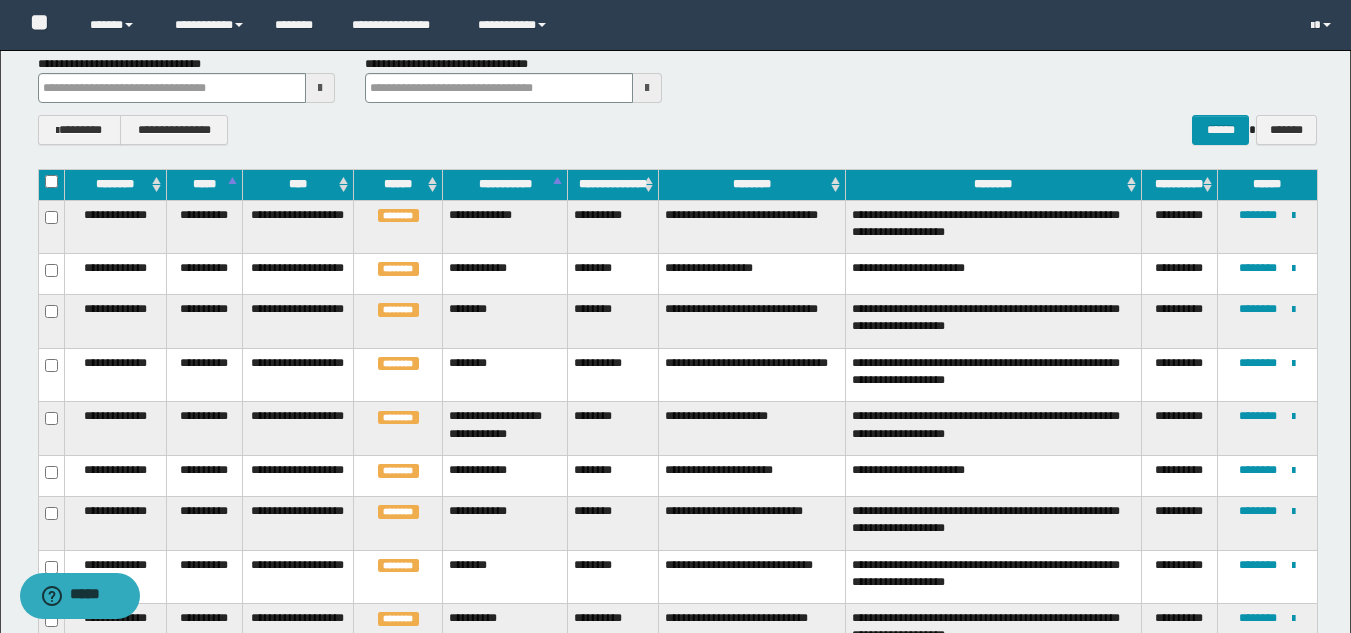 scroll, scrollTop: 222, scrollLeft: 0, axis: vertical 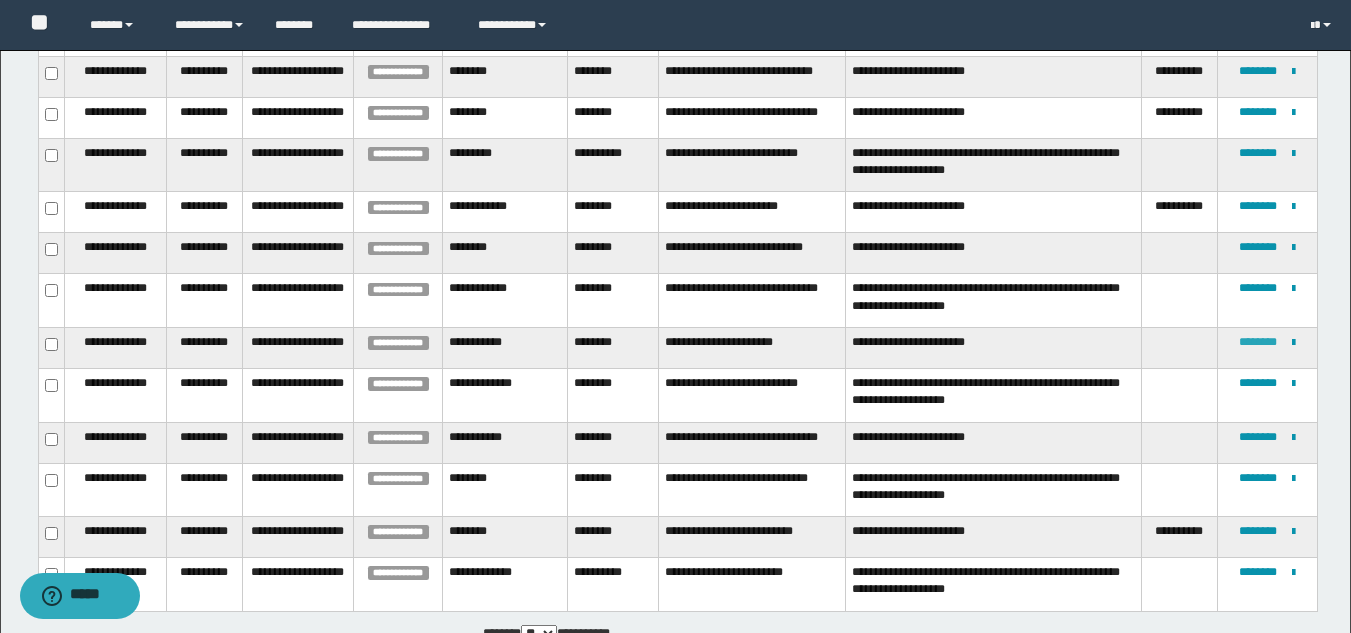 click on "********" at bounding box center [1258, 342] 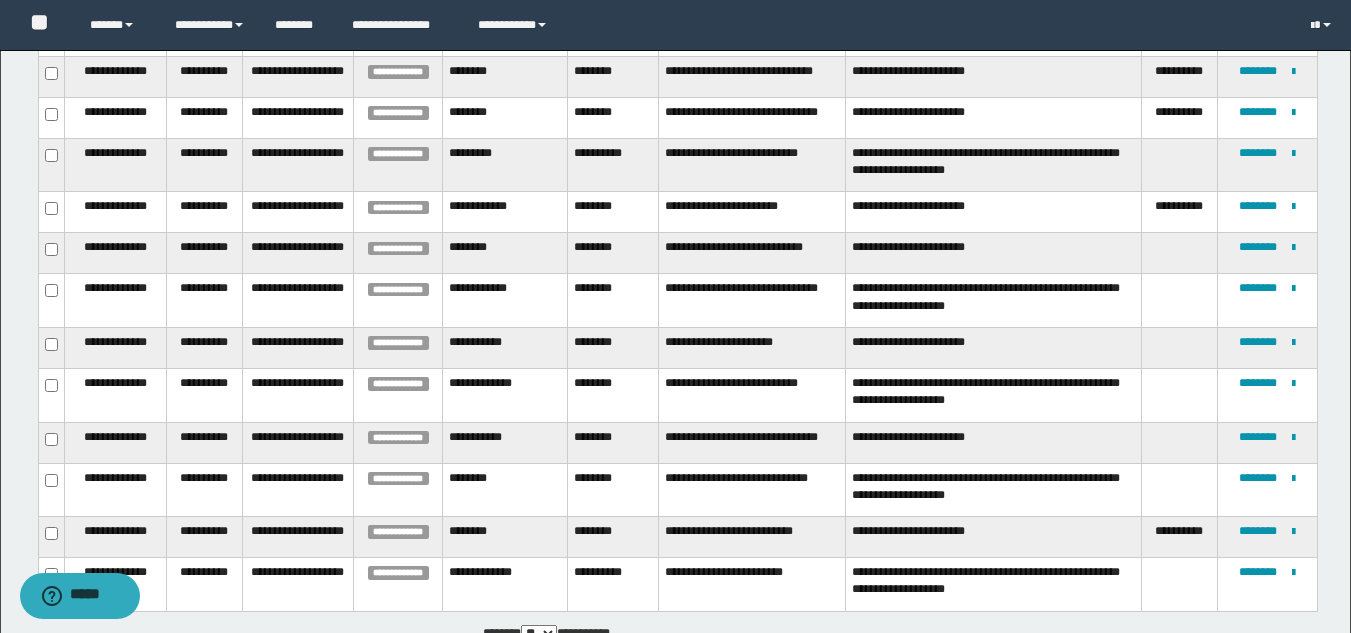 scroll, scrollTop: 59, scrollLeft: 0, axis: vertical 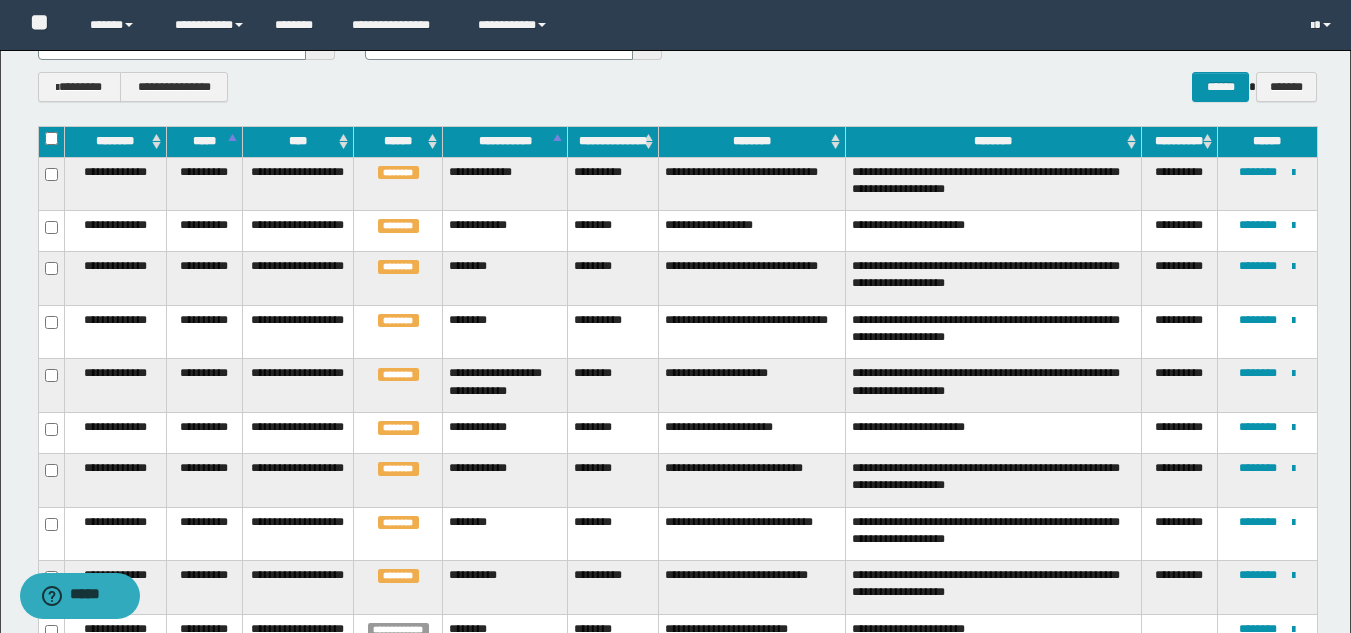 click on "**********" at bounding box center [675, 1261] 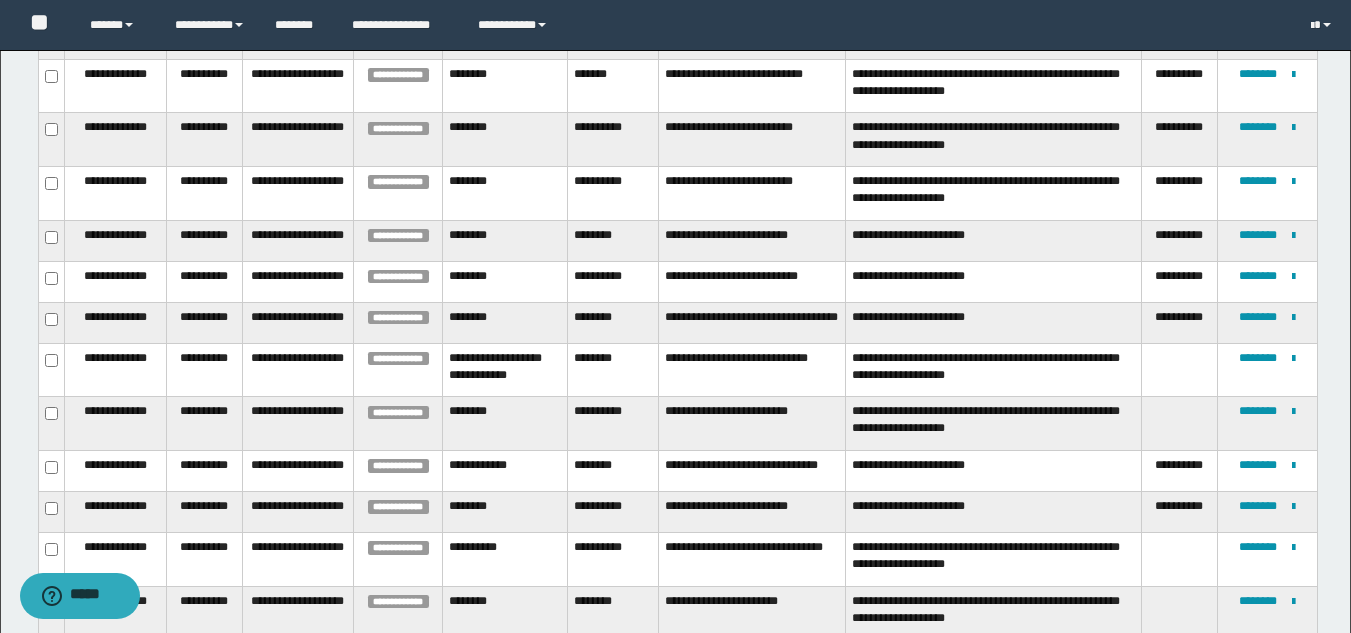 scroll, scrollTop: 1301, scrollLeft: 0, axis: vertical 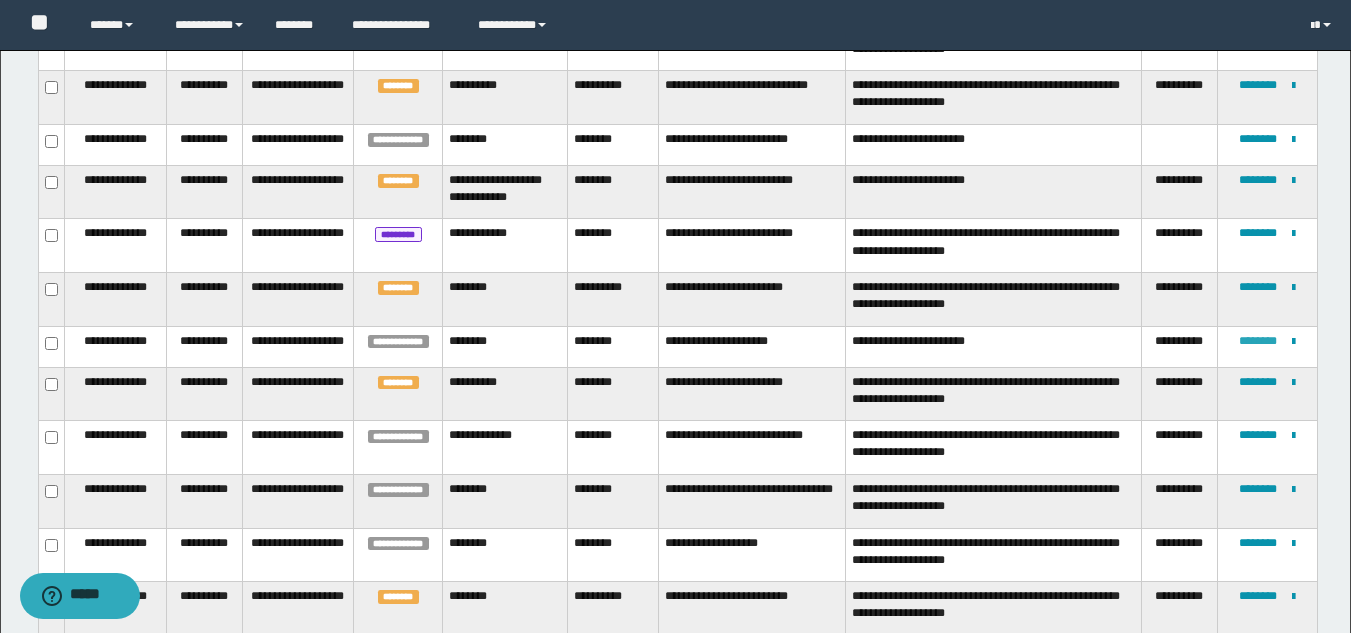 click on "********" at bounding box center (1258, 341) 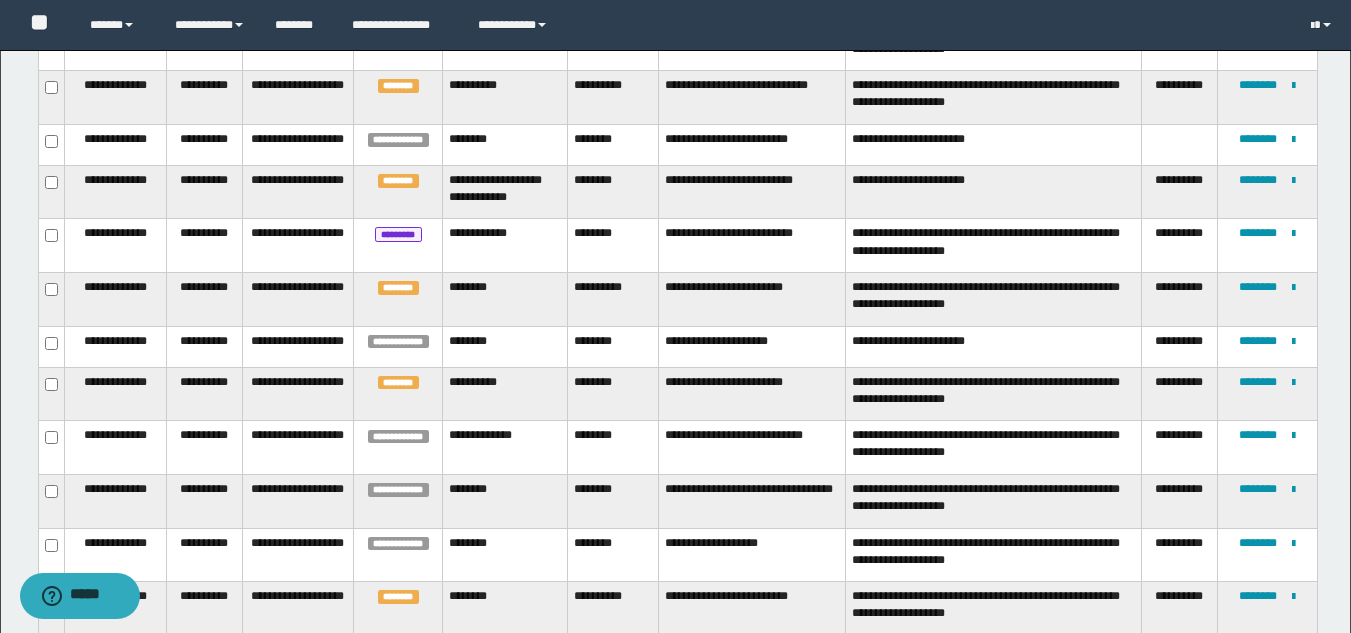 scroll, scrollTop: 71, scrollLeft: 0, axis: vertical 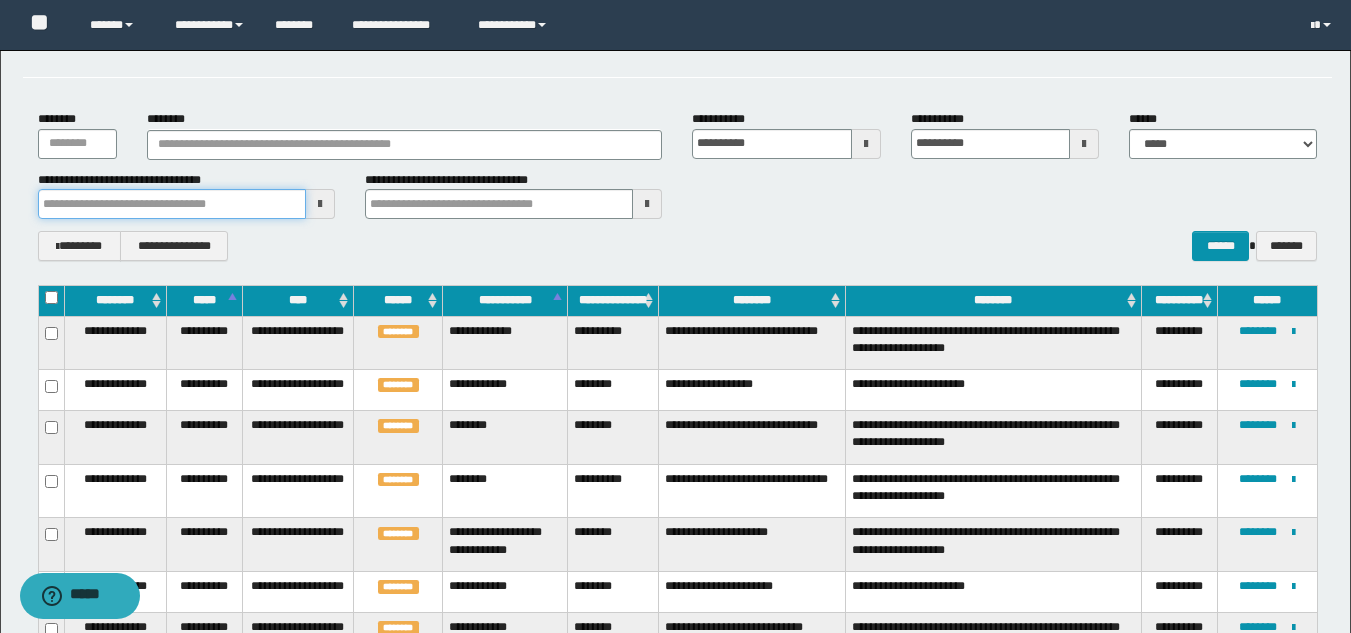 click at bounding box center [172, 204] 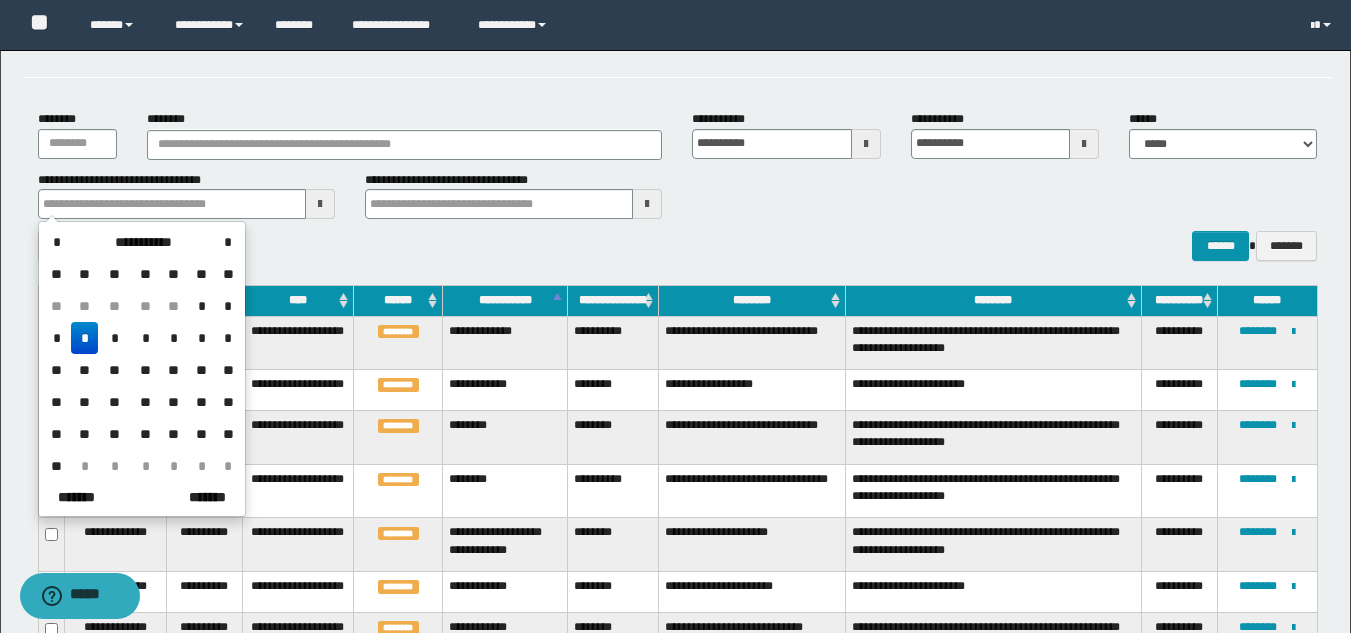 click on "*" at bounding box center [85, 338] 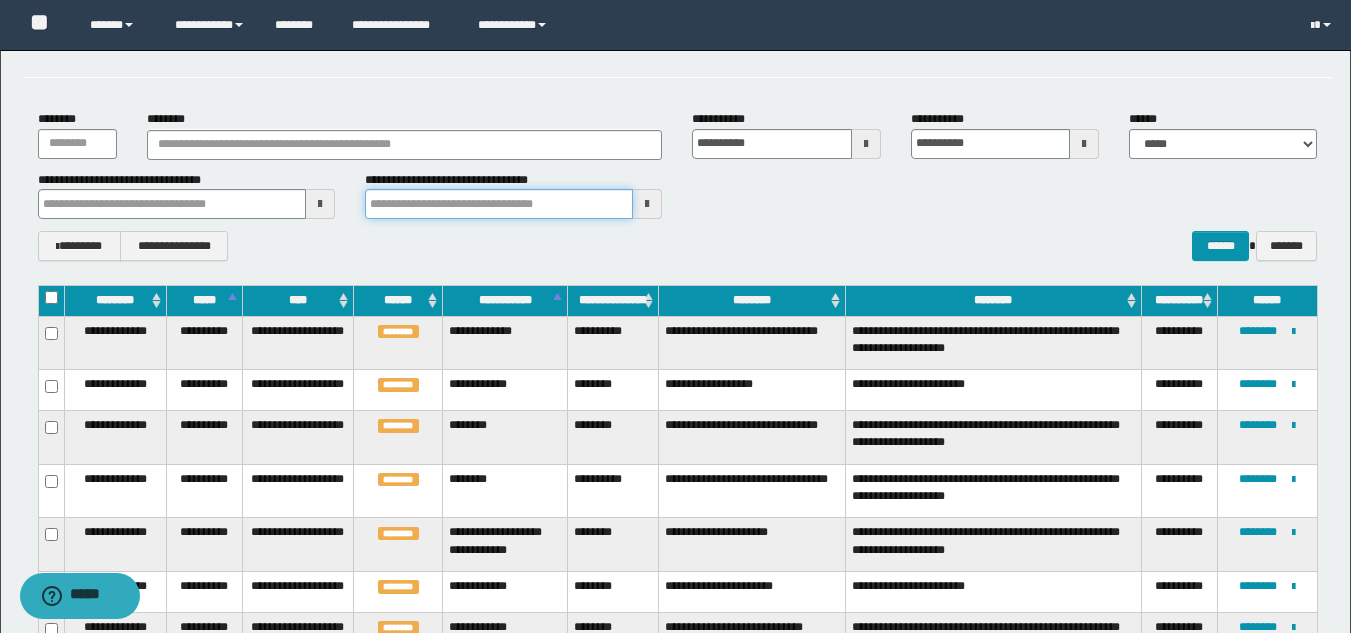 click at bounding box center [499, 204] 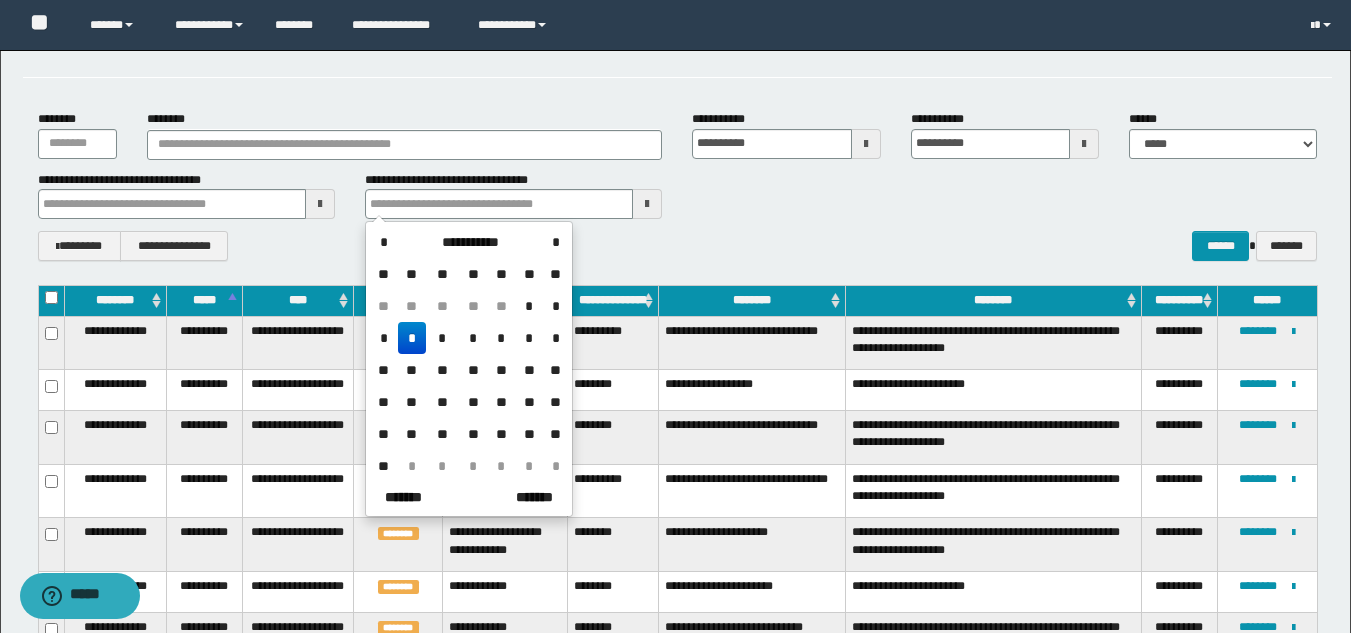 click on "*" at bounding box center [412, 338] 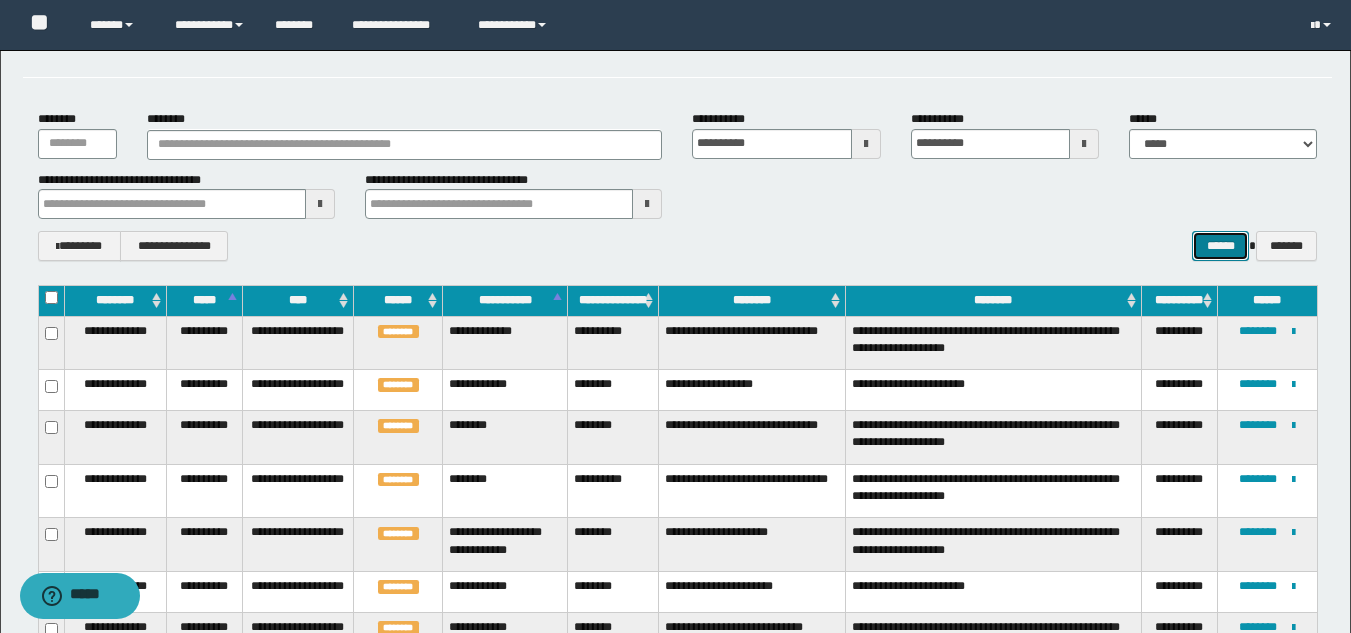 click on "******" at bounding box center [1220, 246] 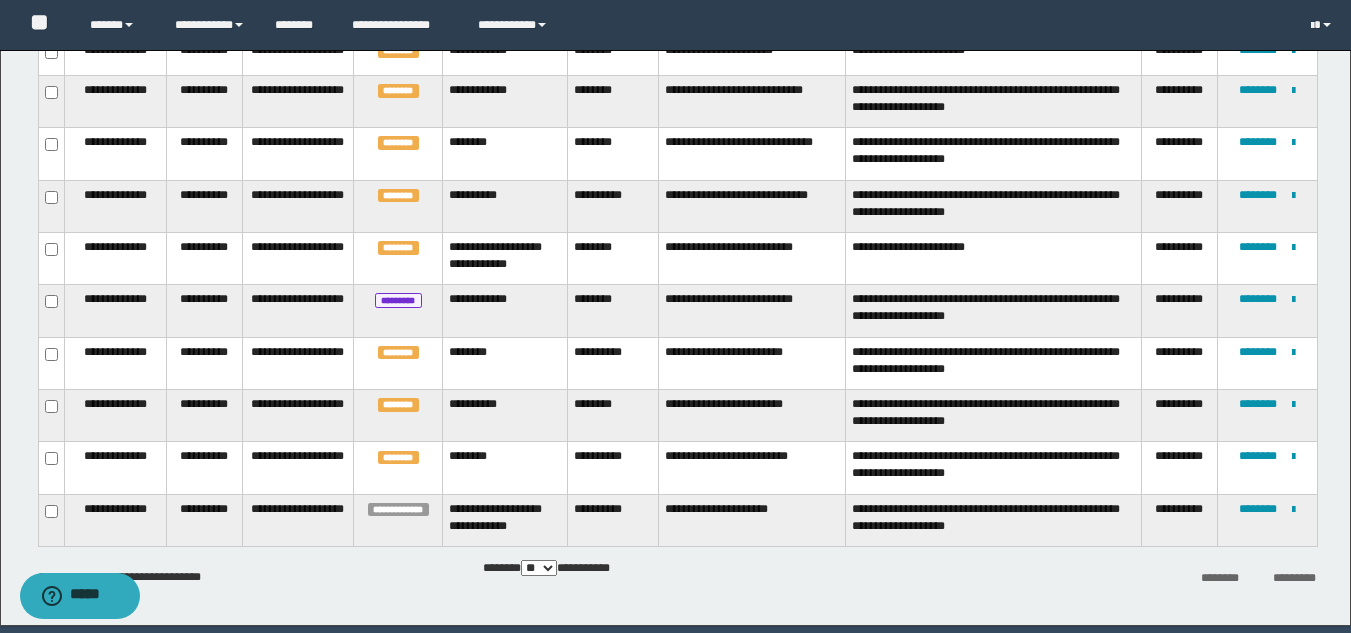 scroll, scrollTop: 614, scrollLeft: 0, axis: vertical 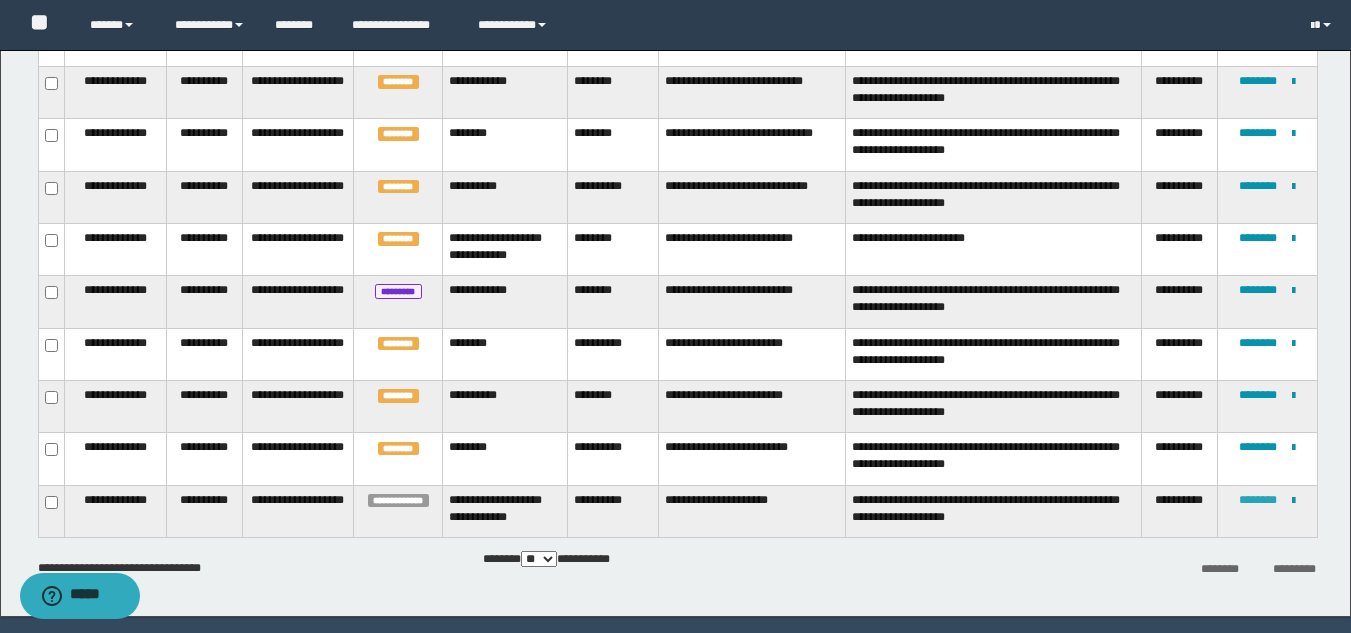 click on "********" at bounding box center (1258, 500) 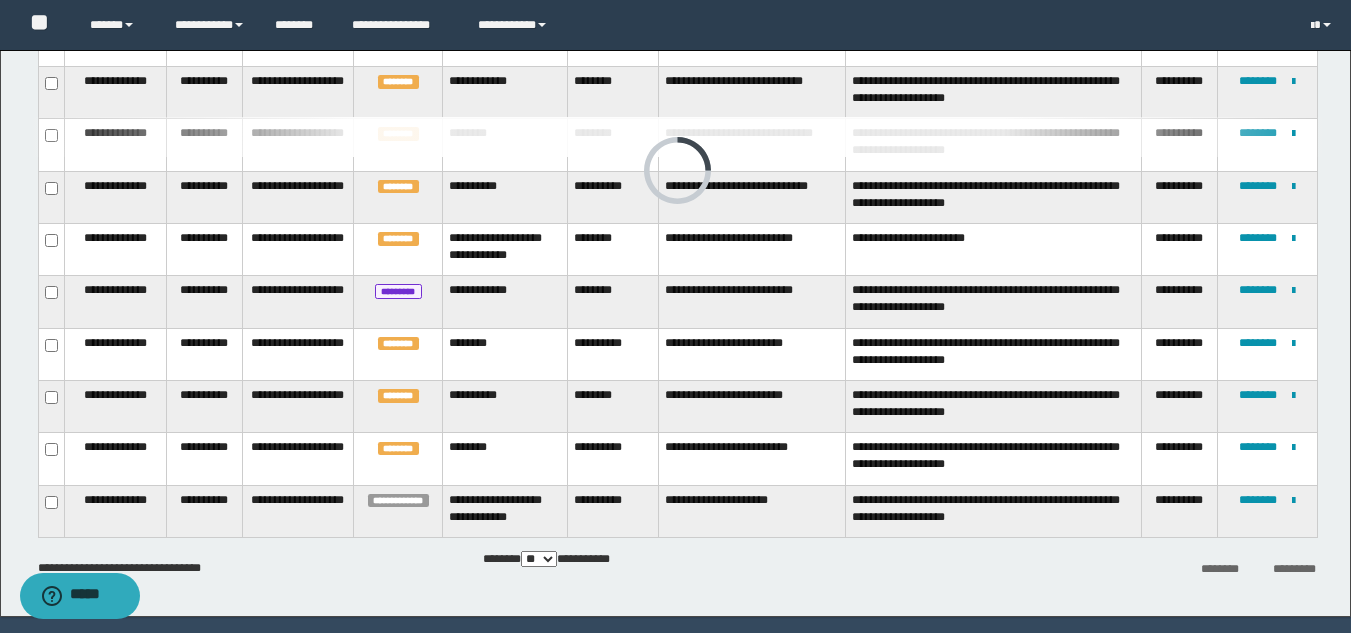 scroll, scrollTop: 0, scrollLeft: 0, axis: both 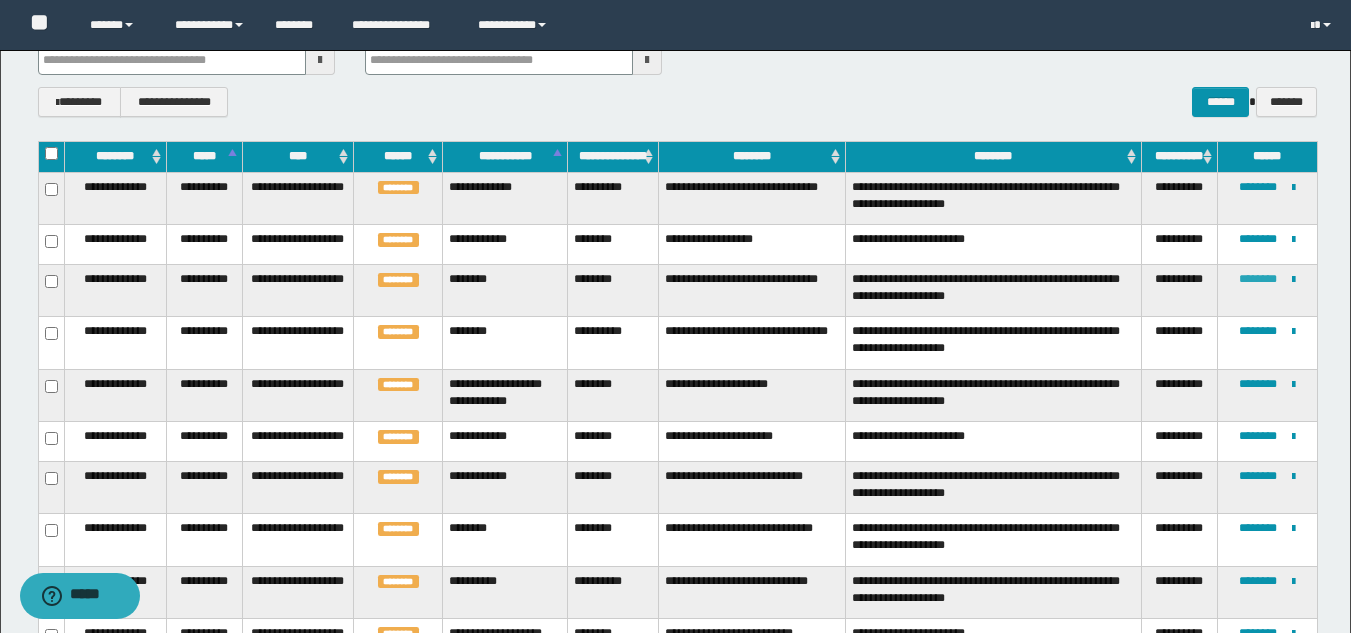 click on "********" at bounding box center [1258, 279] 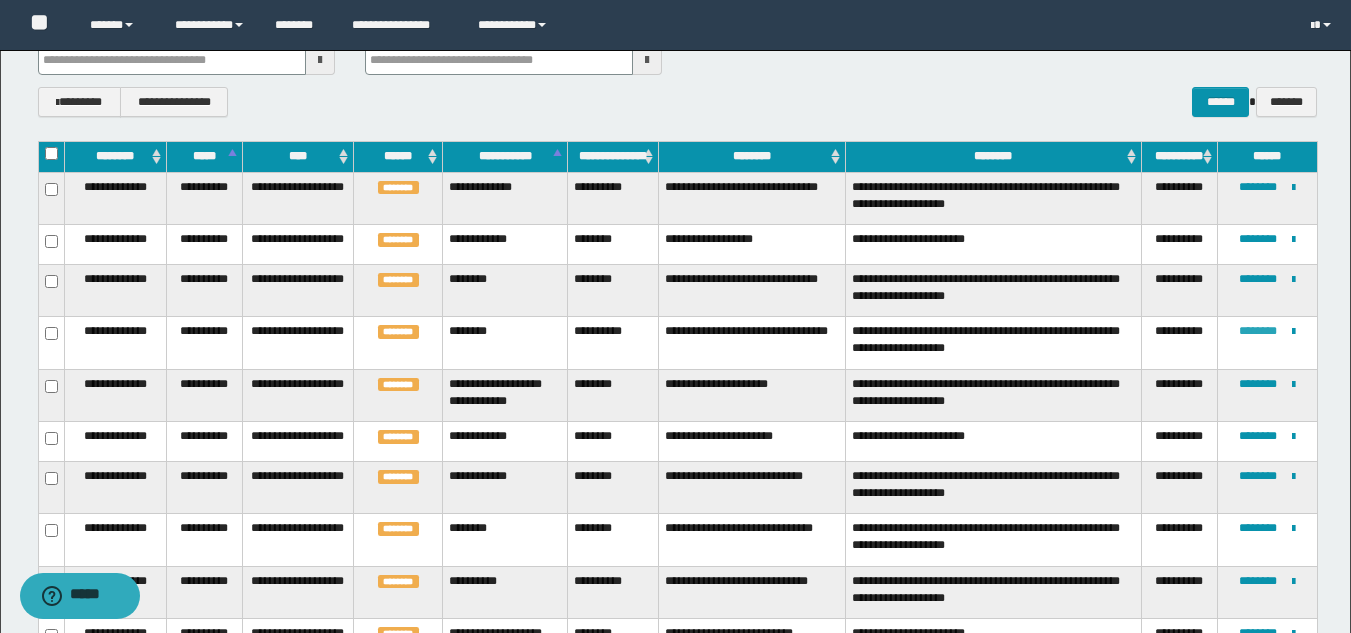 click on "********" at bounding box center (1258, 331) 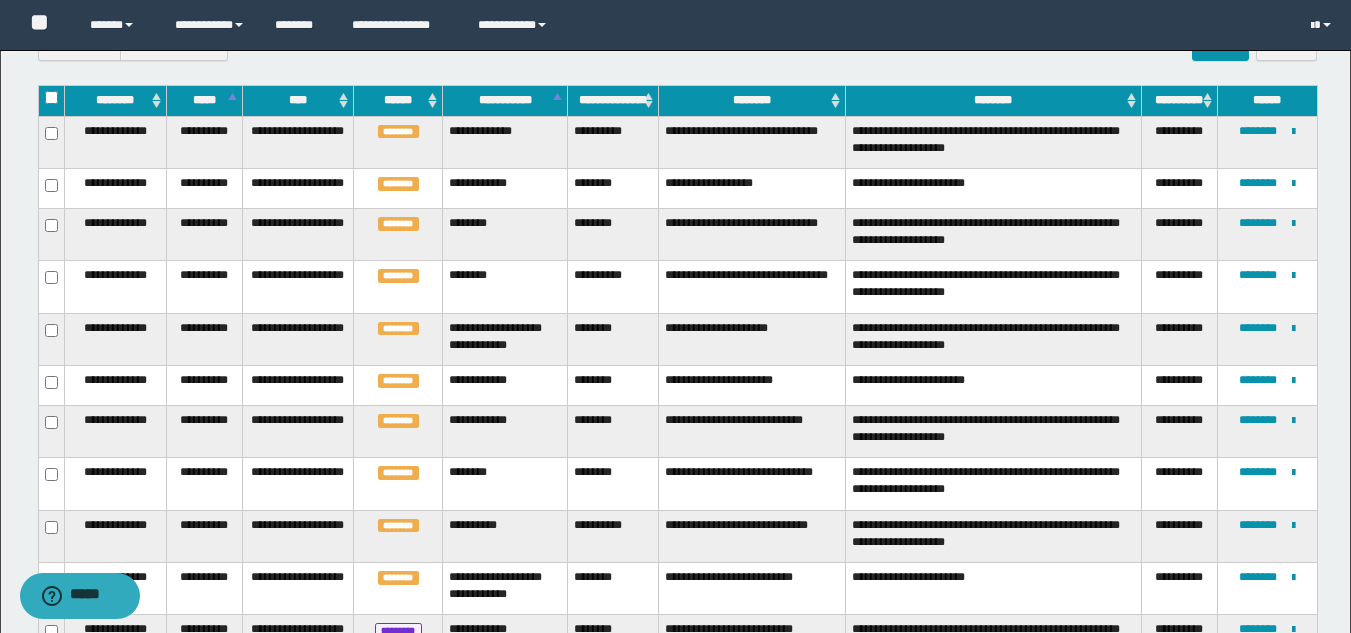 scroll, scrollTop: 289, scrollLeft: 0, axis: vertical 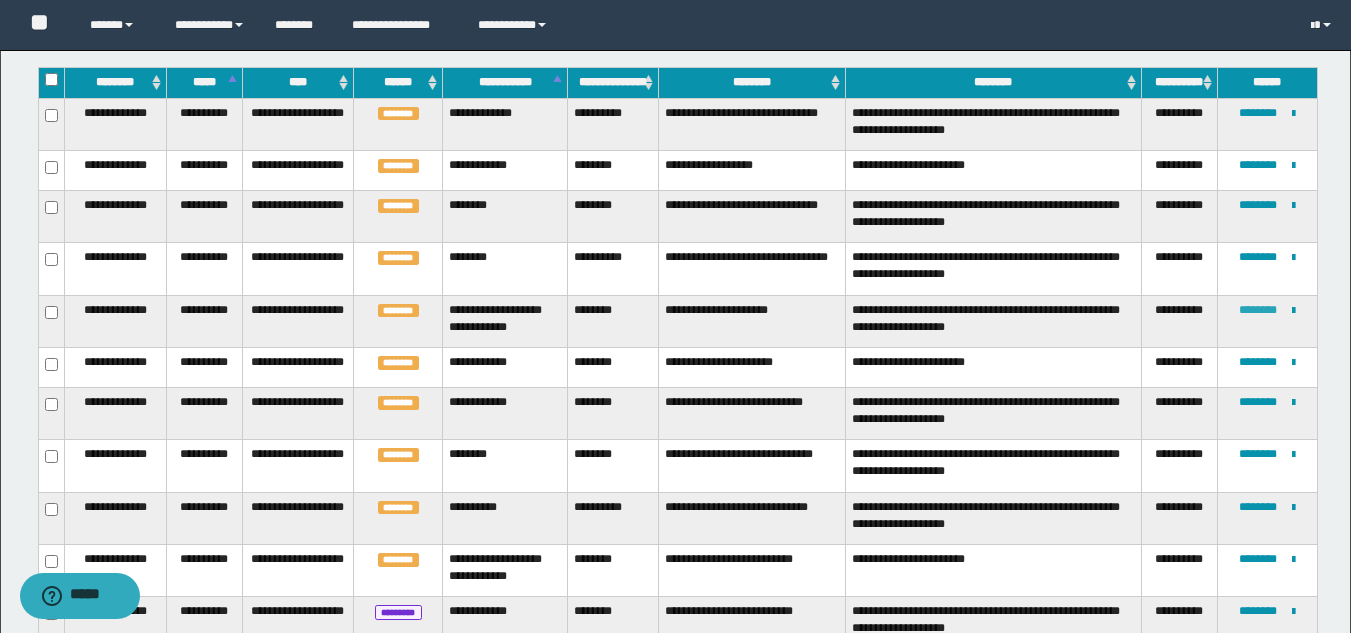 click on "********" at bounding box center [1258, 310] 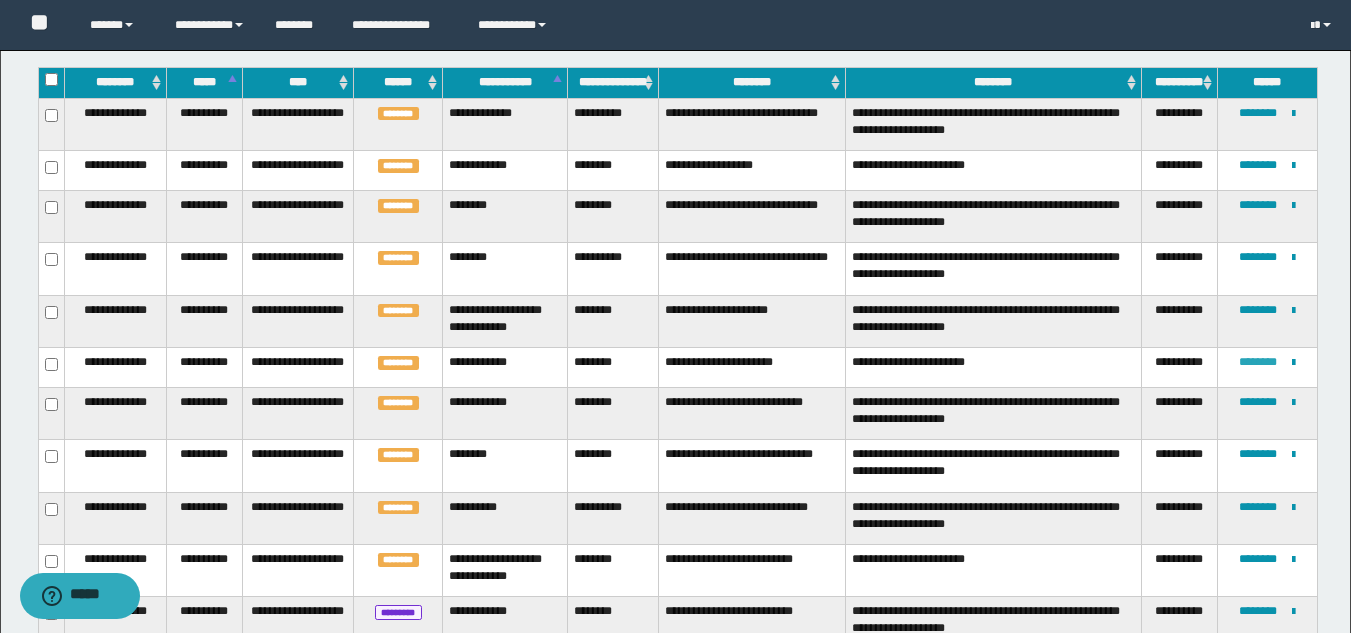 click on "********" at bounding box center (1258, 362) 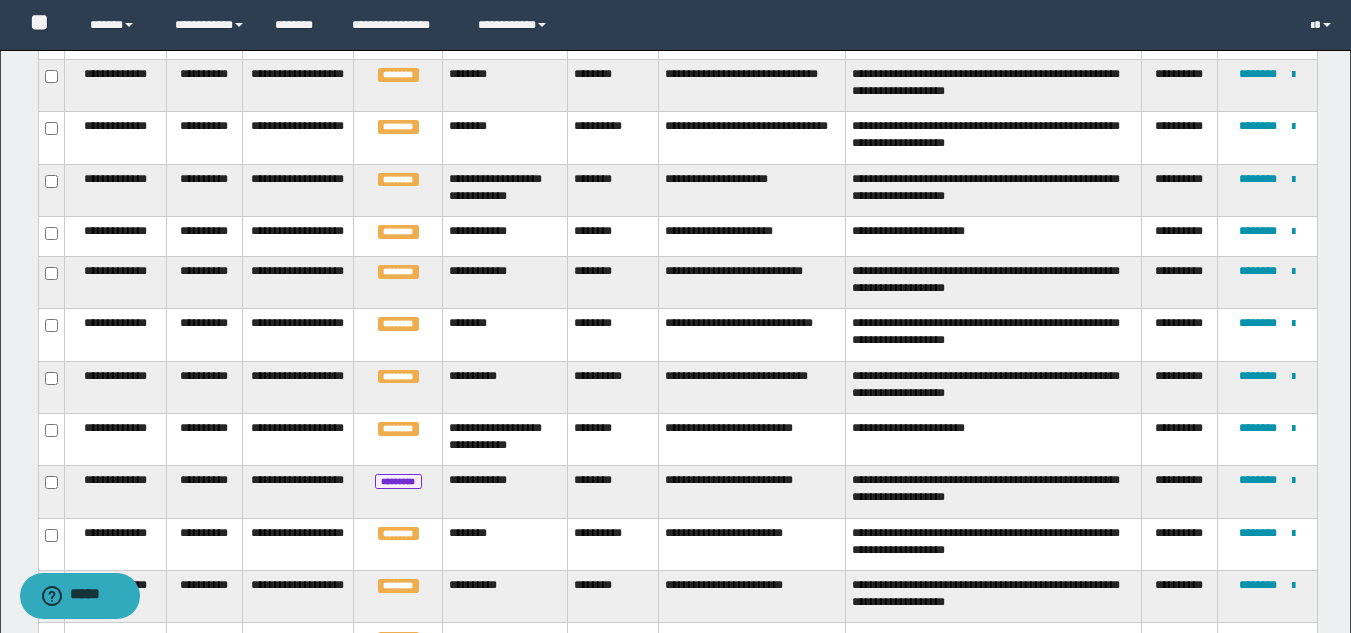 scroll, scrollTop: 425, scrollLeft: 0, axis: vertical 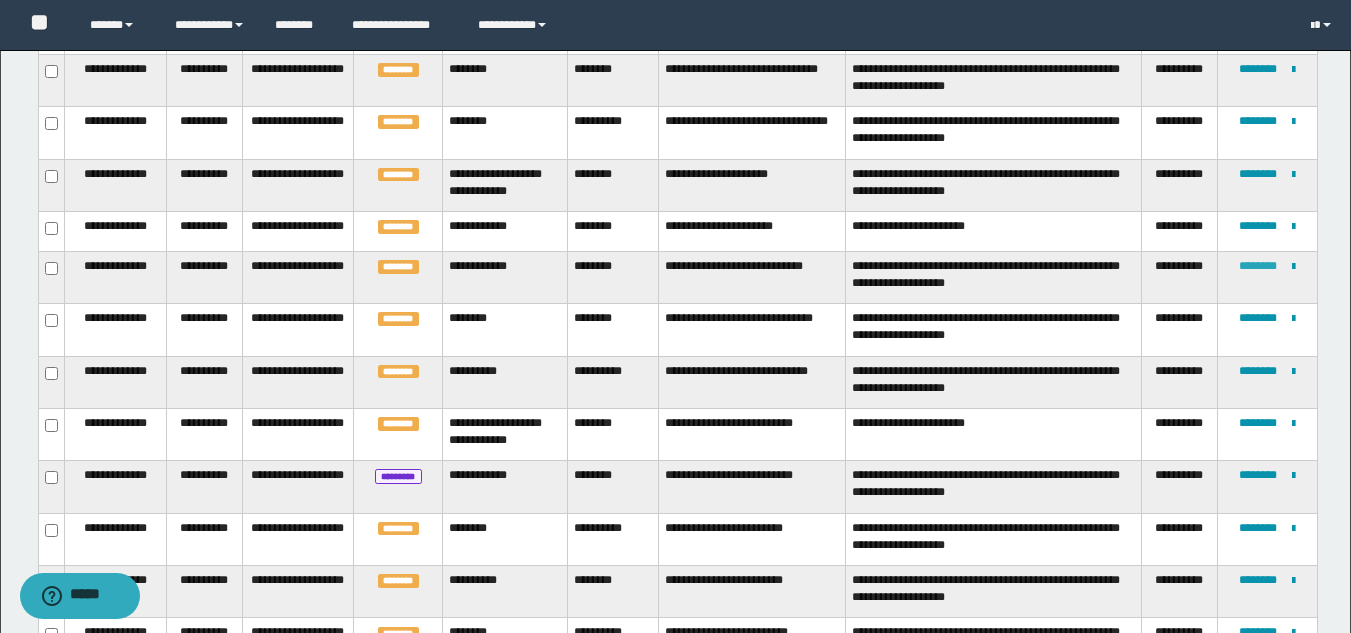 click on "********" at bounding box center [1258, 266] 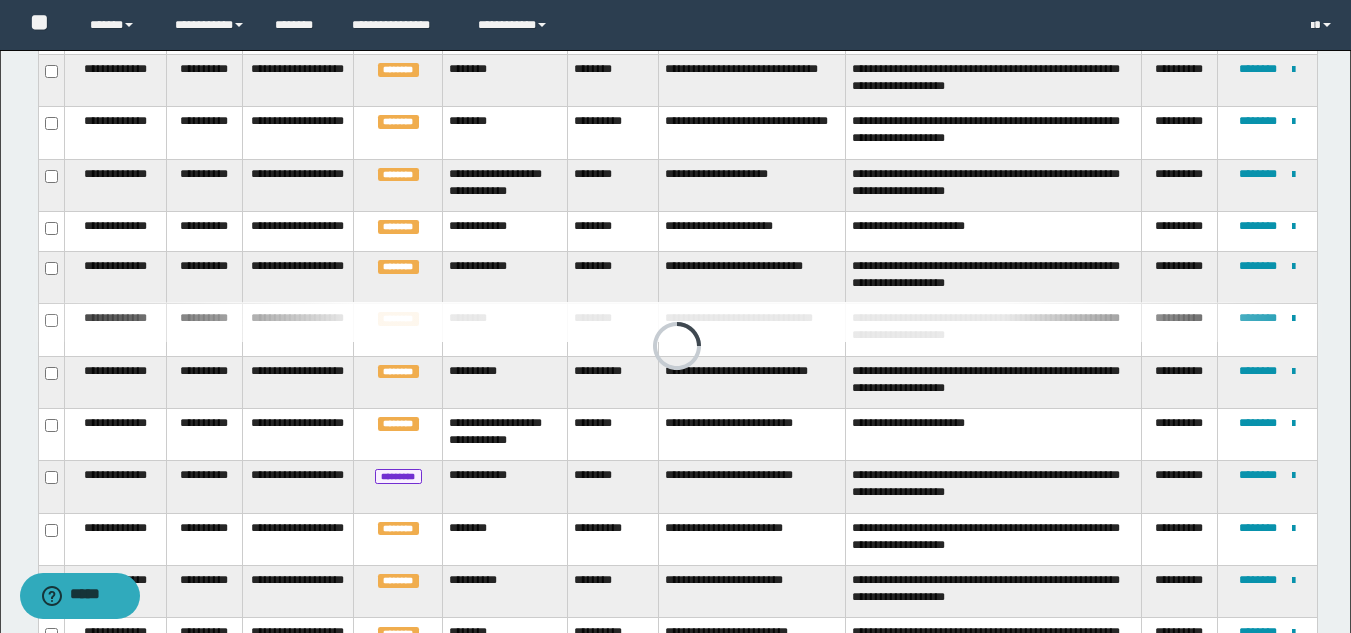 scroll, scrollTop: 275, scrollLeft: 0, axis: vertical 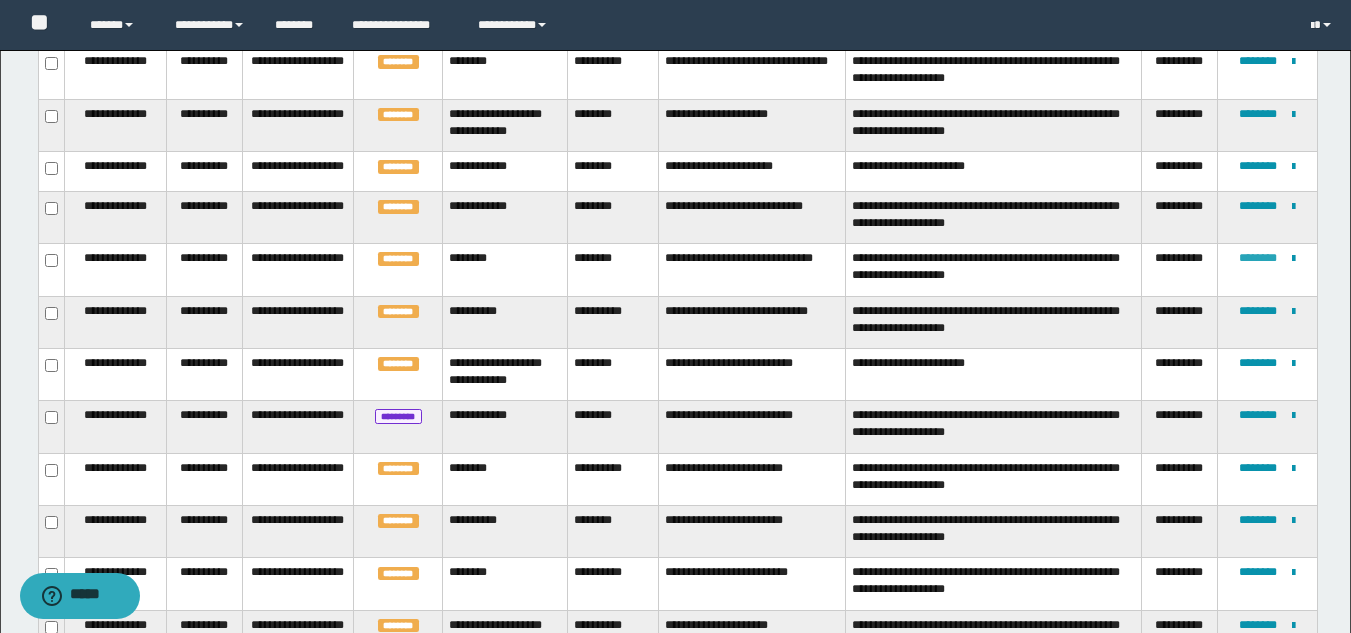 click on "********" at bounding box center (1258, 258) 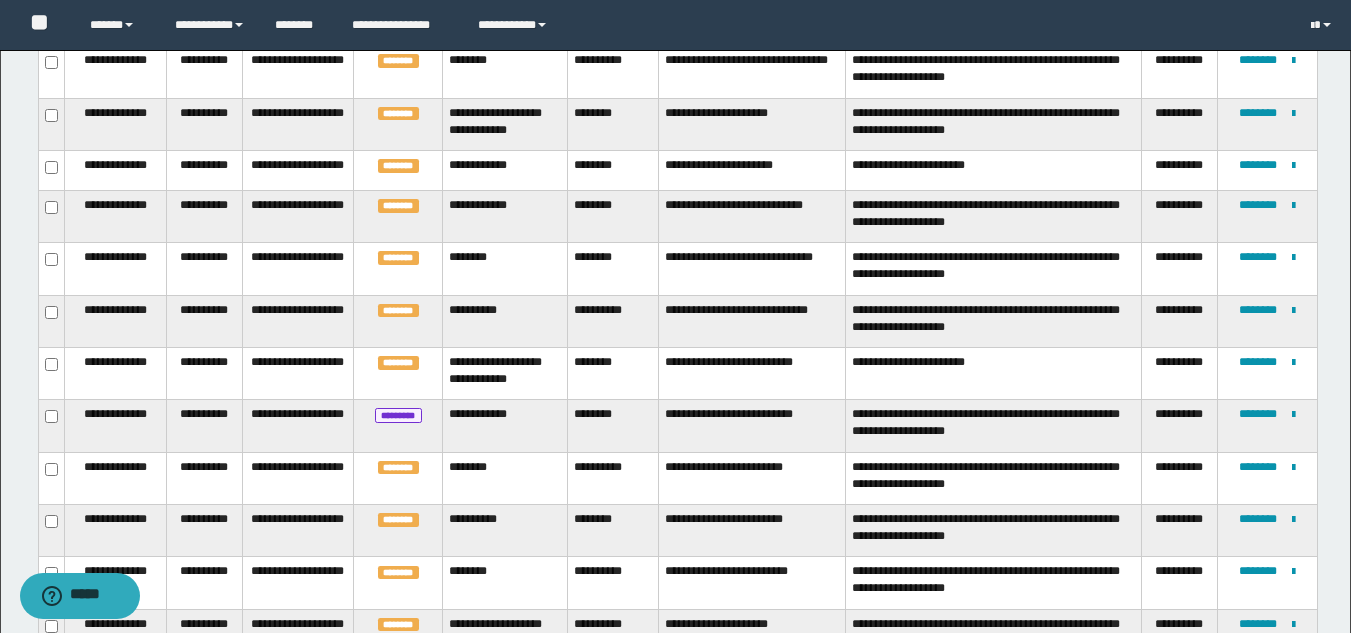 scroll, scrollTop: 497, scrollLeft: 0, axis: vertical 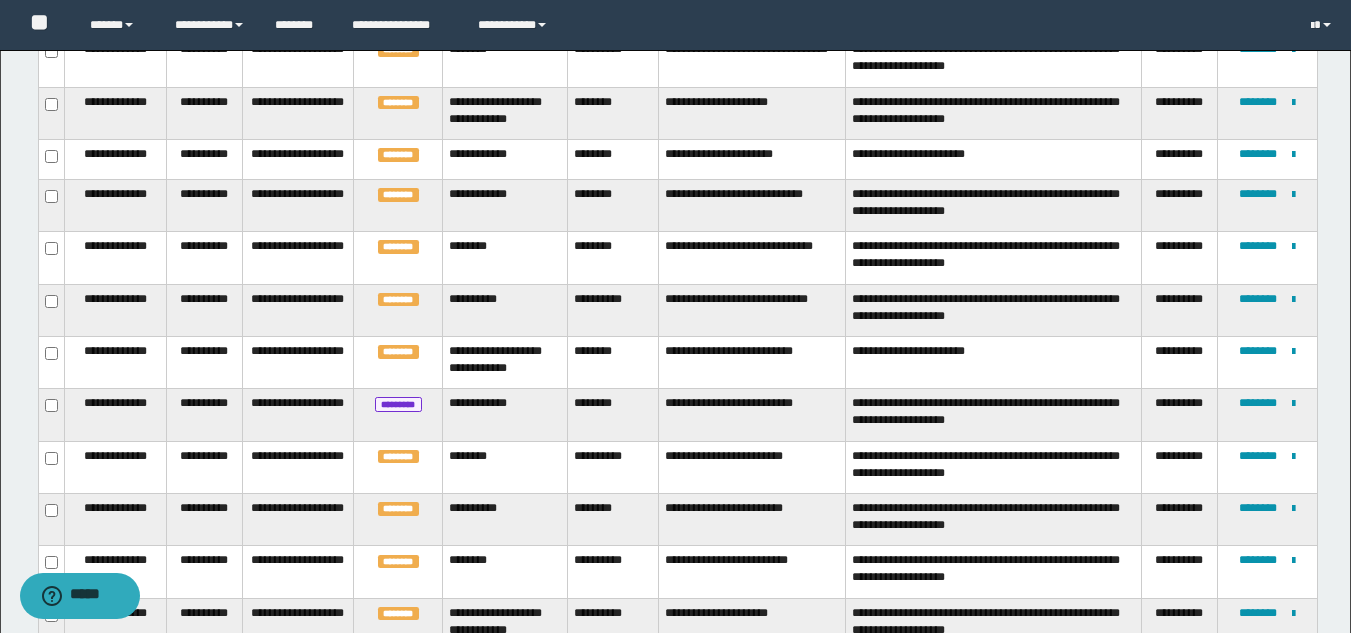 click on "**********" at bounding box center (1267, 310) 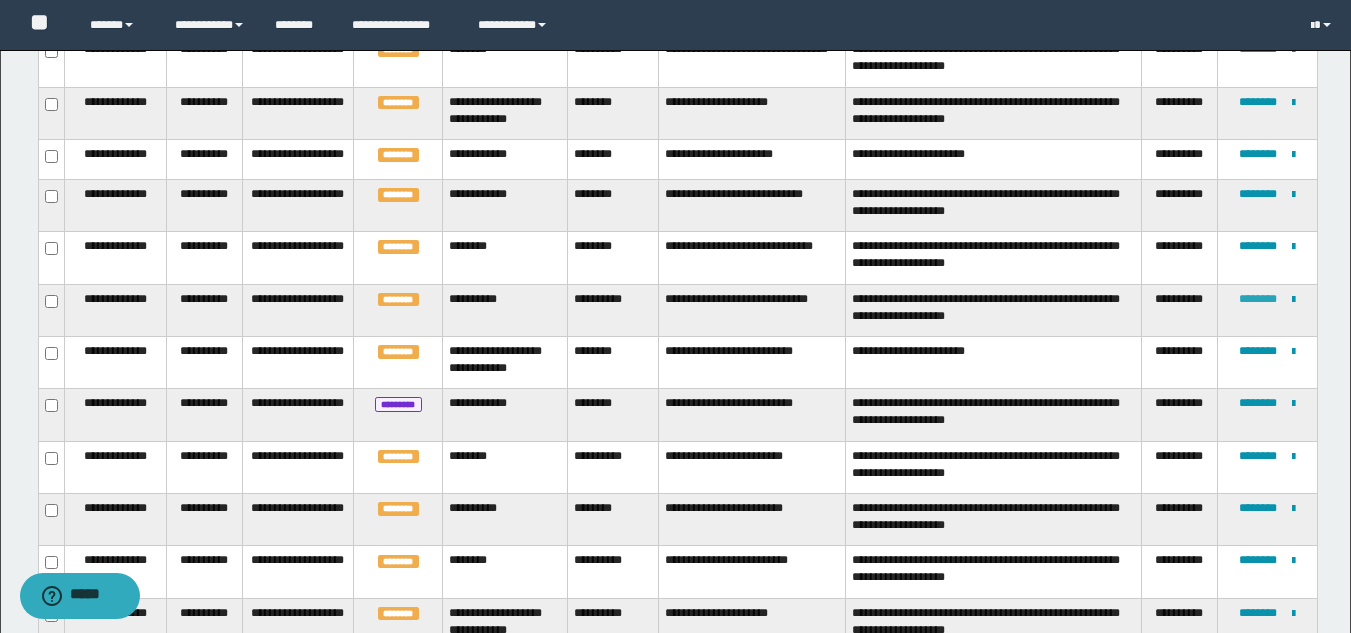 click on "********" at bounding box center (1258, 299) 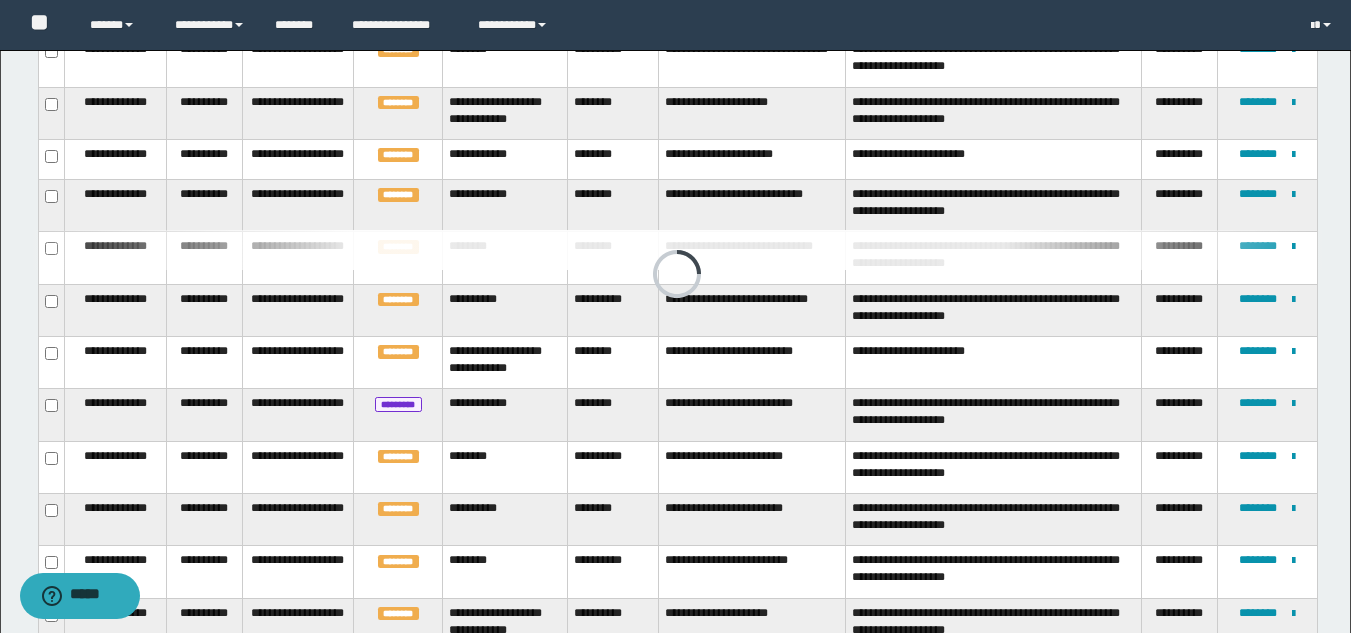 scroll, scrollTop: 276, scrollLeft: 0, axis: vertical 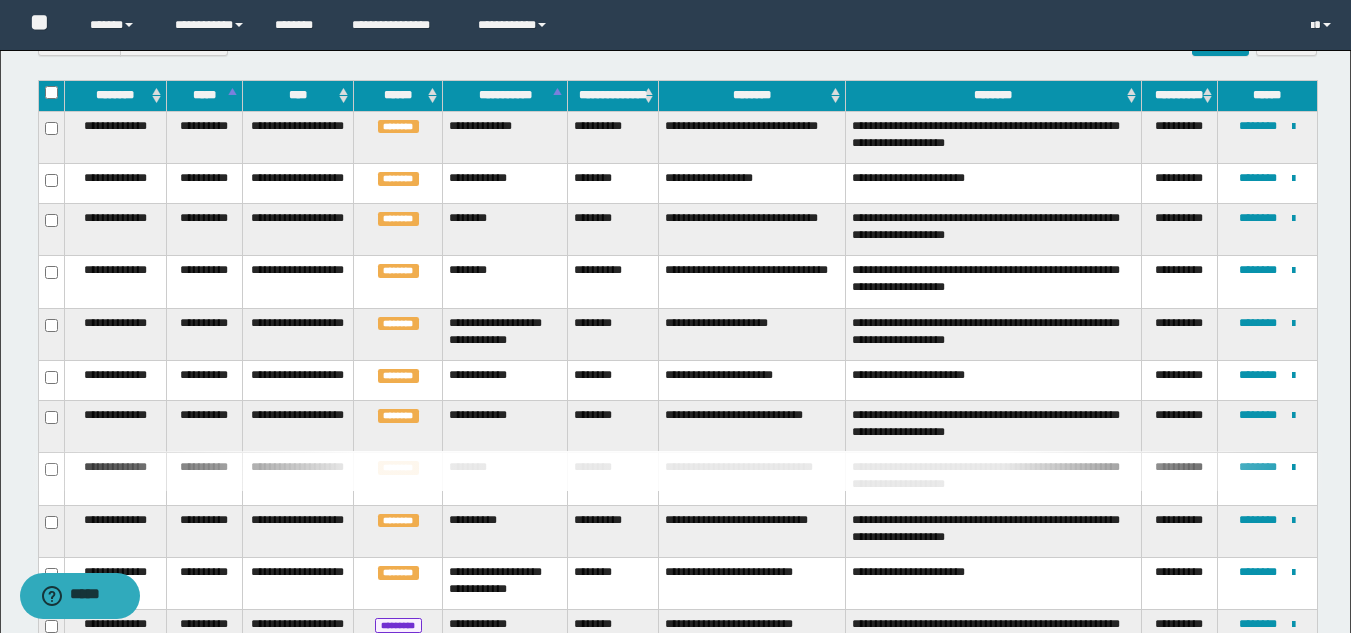 click on "**********" at bounding box center [675, 362] 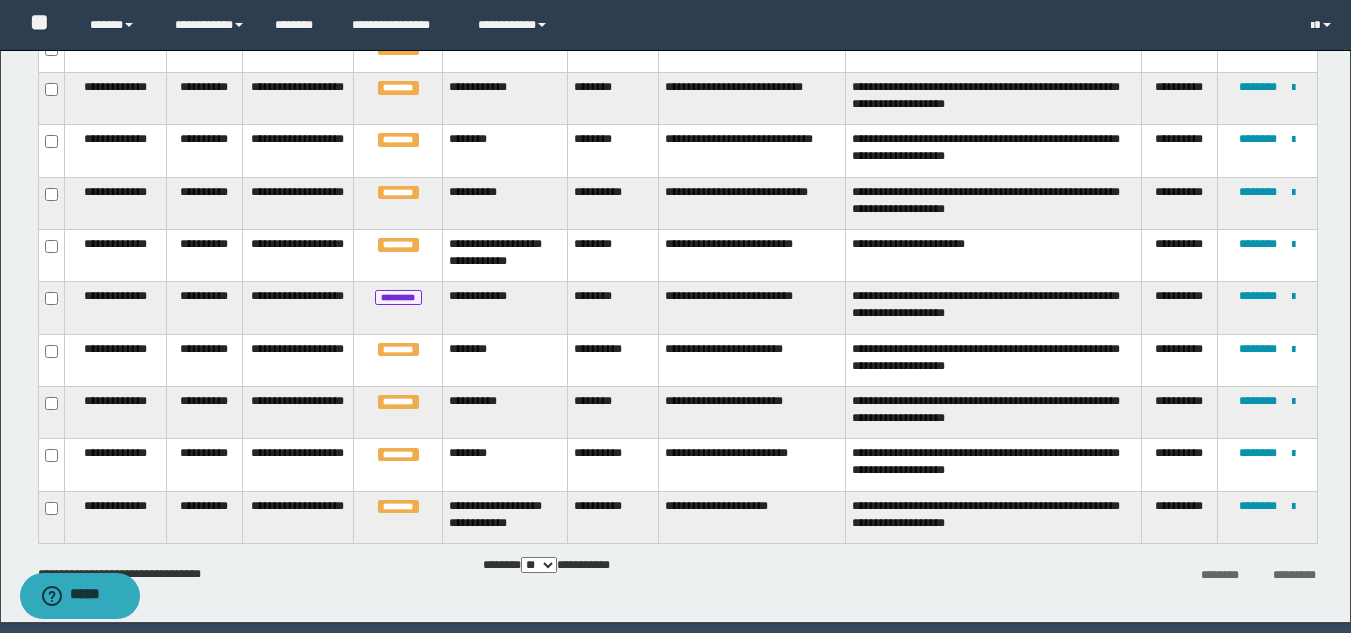 scroll, scrollTop: 633, scrollLeft: 0, axis: vertical 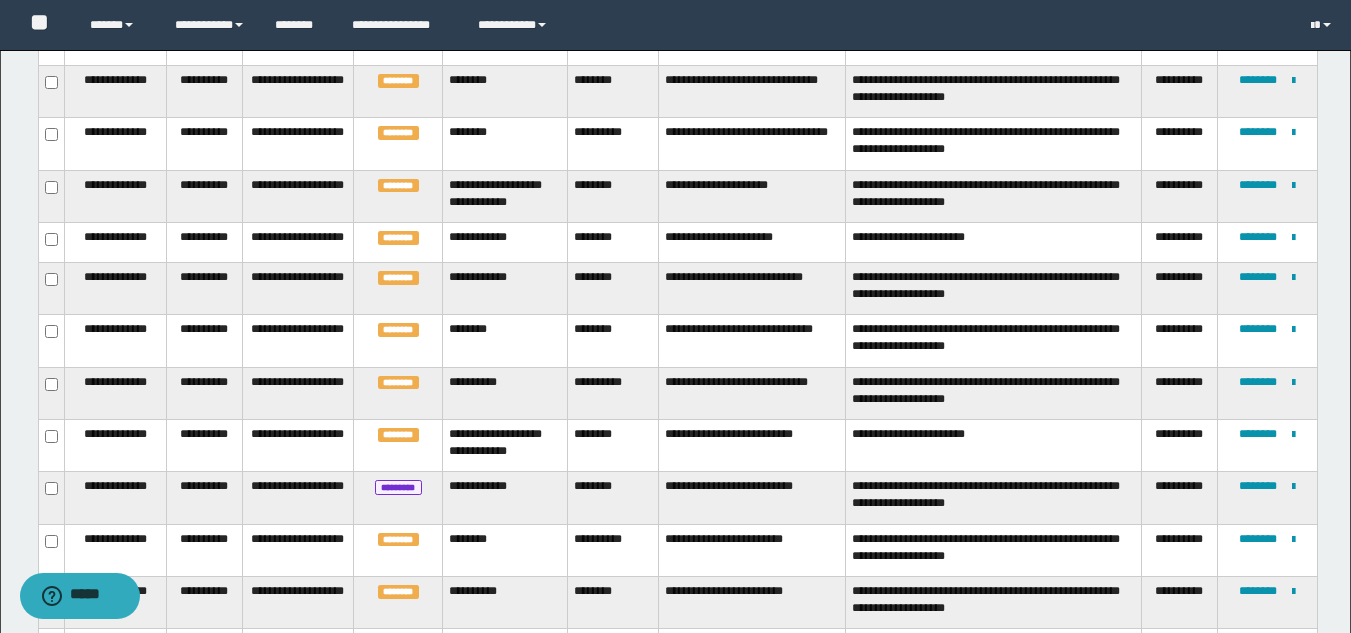 click at bounding box center (0, 0) 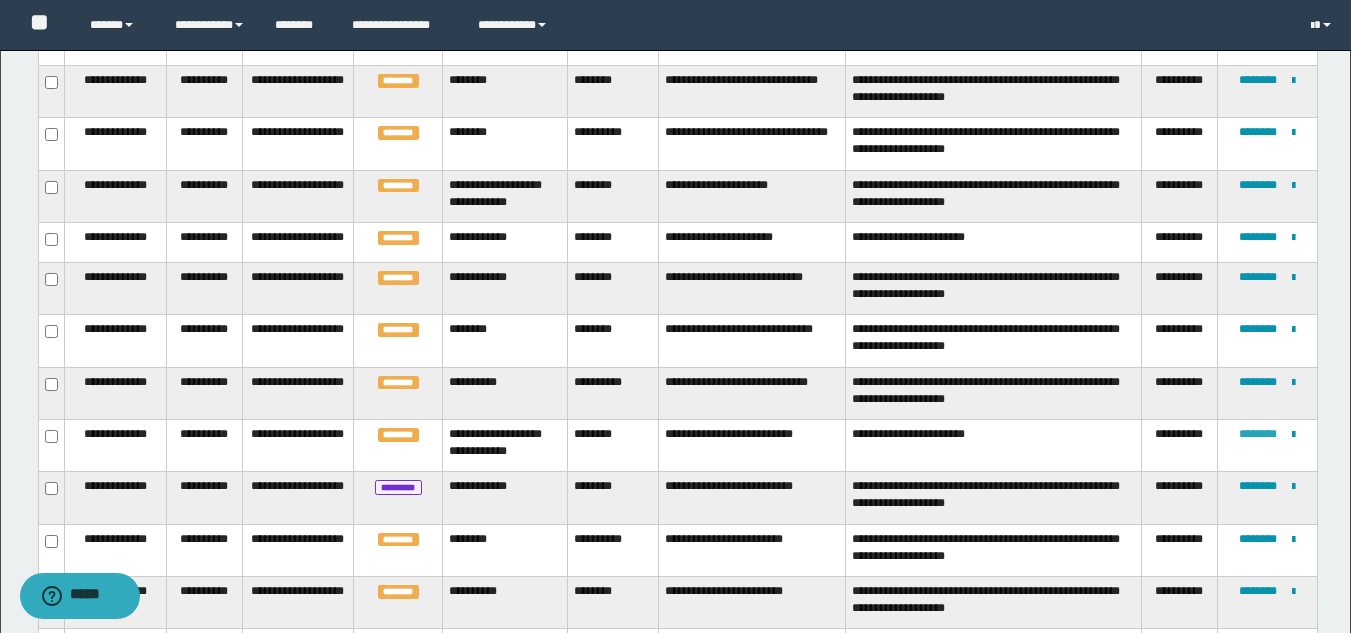 click on "********" at bounding box center [1258, 434] 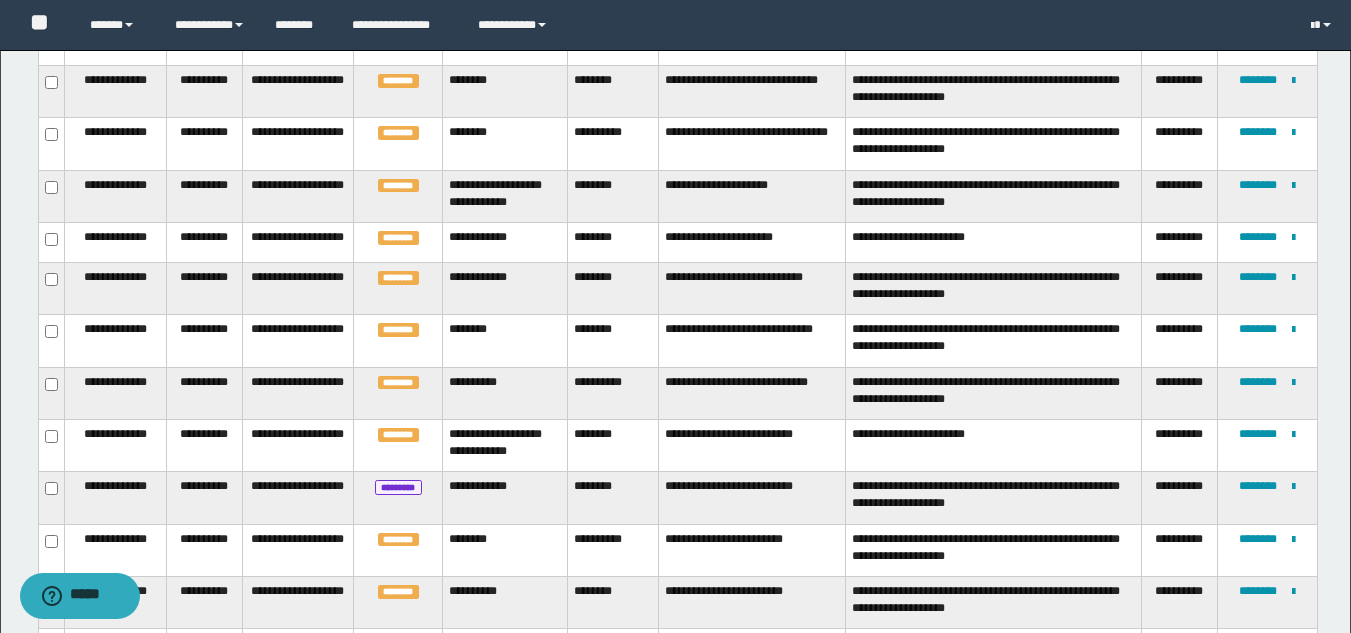 scroll, scrollTop: 193, scrollLeft: 0, axis: vertical 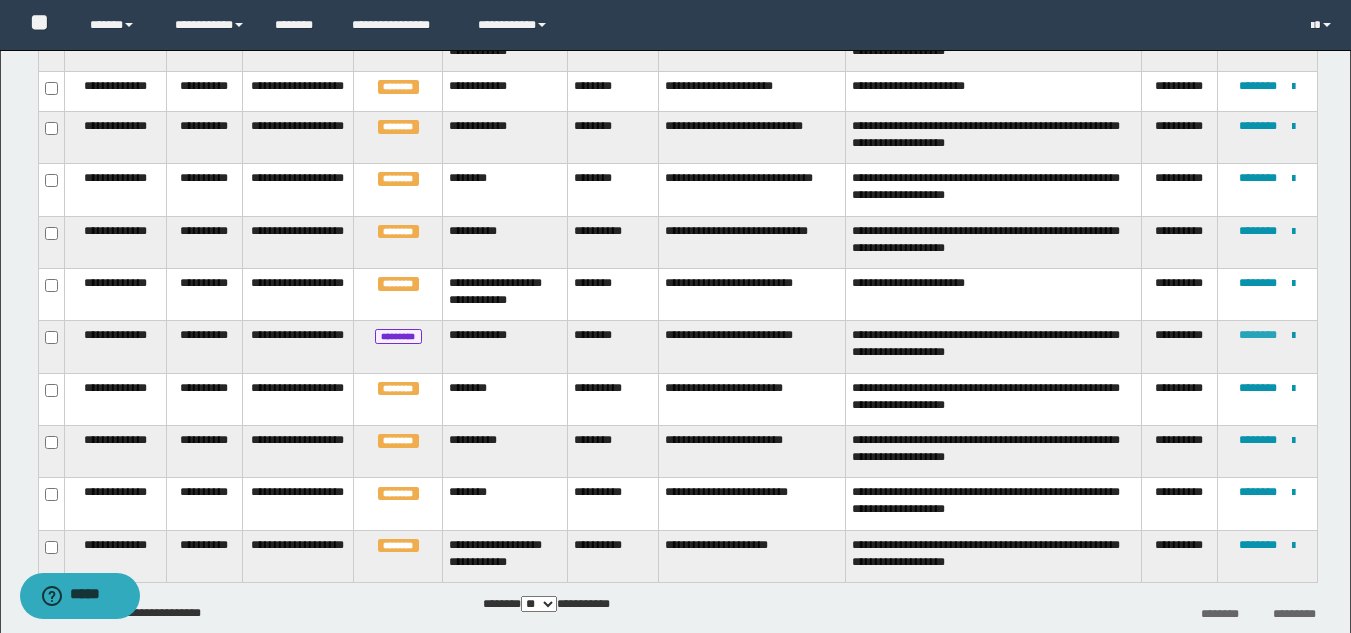 click on "********" at bounding box center [1258, 335] 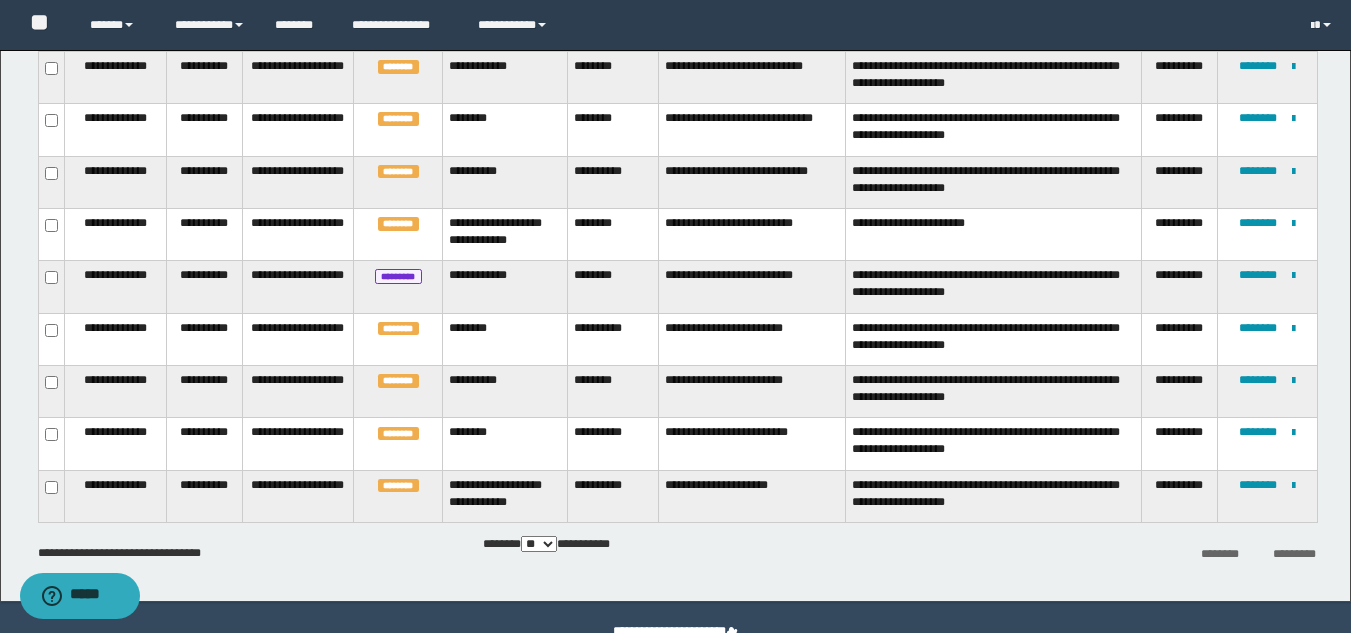 scroll, scrollTop: 672, scrollLeft: 0, axis: vertical 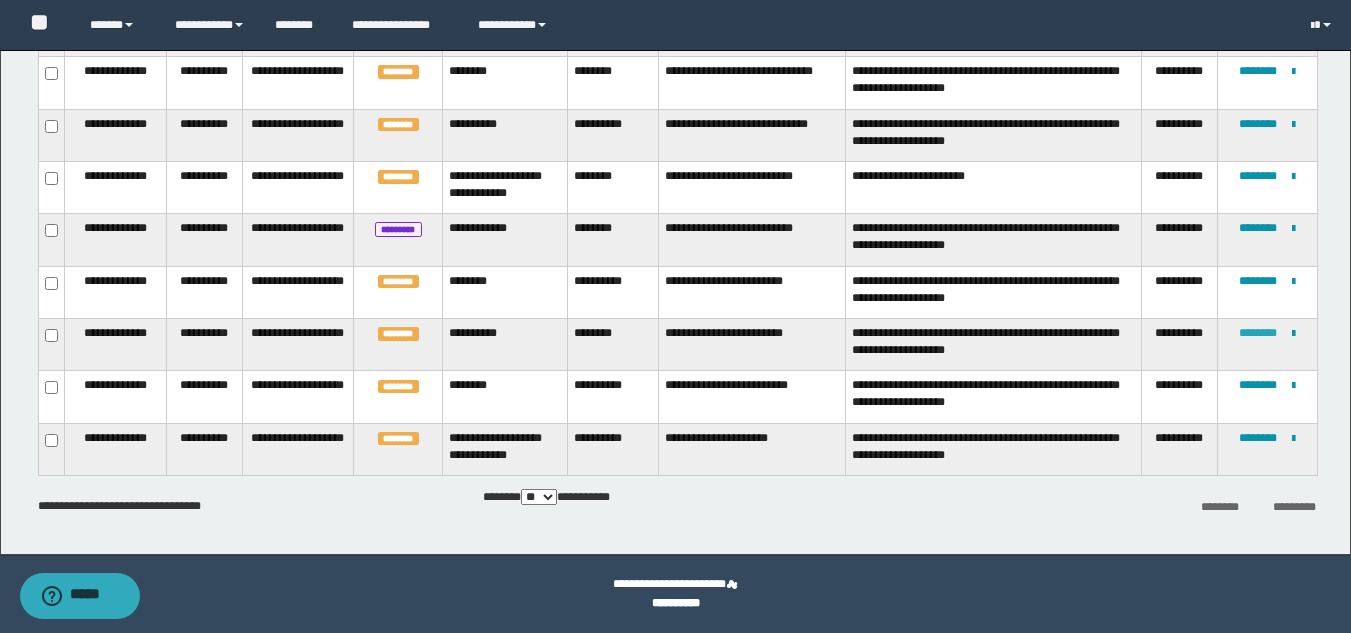 click on "********" at bounding box center (1258, 333) 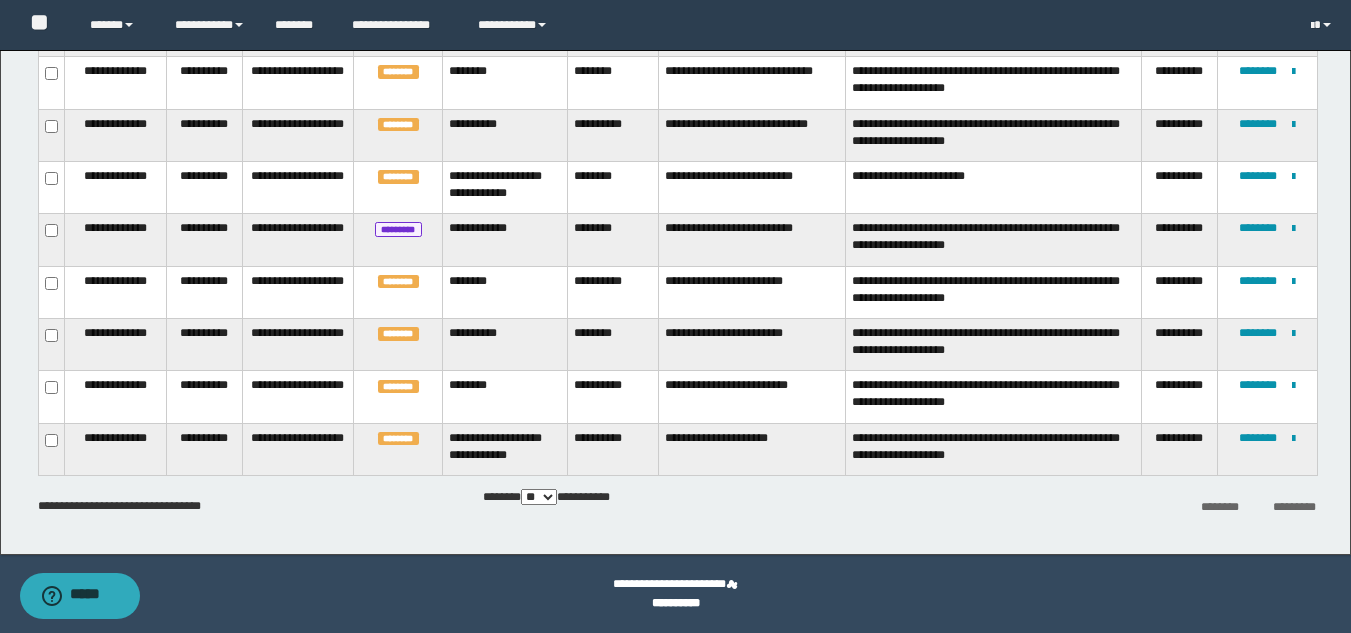 scroll, scrollTop: 70, scrollLeft: 0, axis: vertical 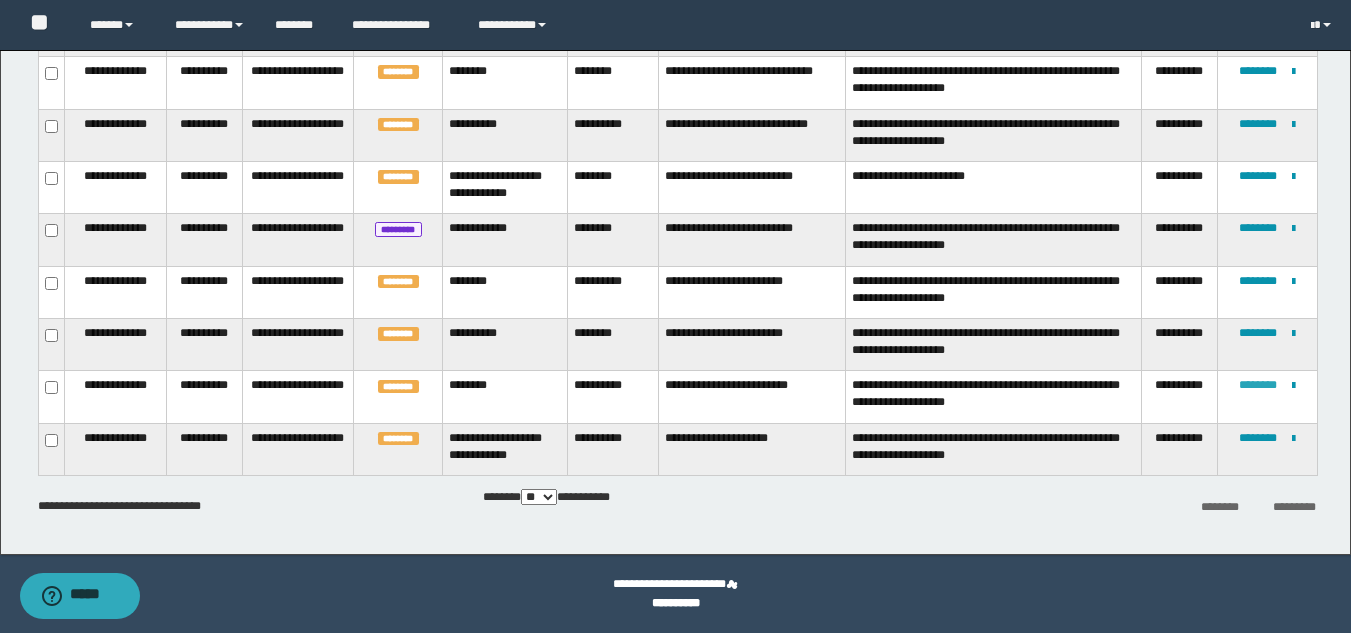 click on "********" at bounding box center [1258, 385] 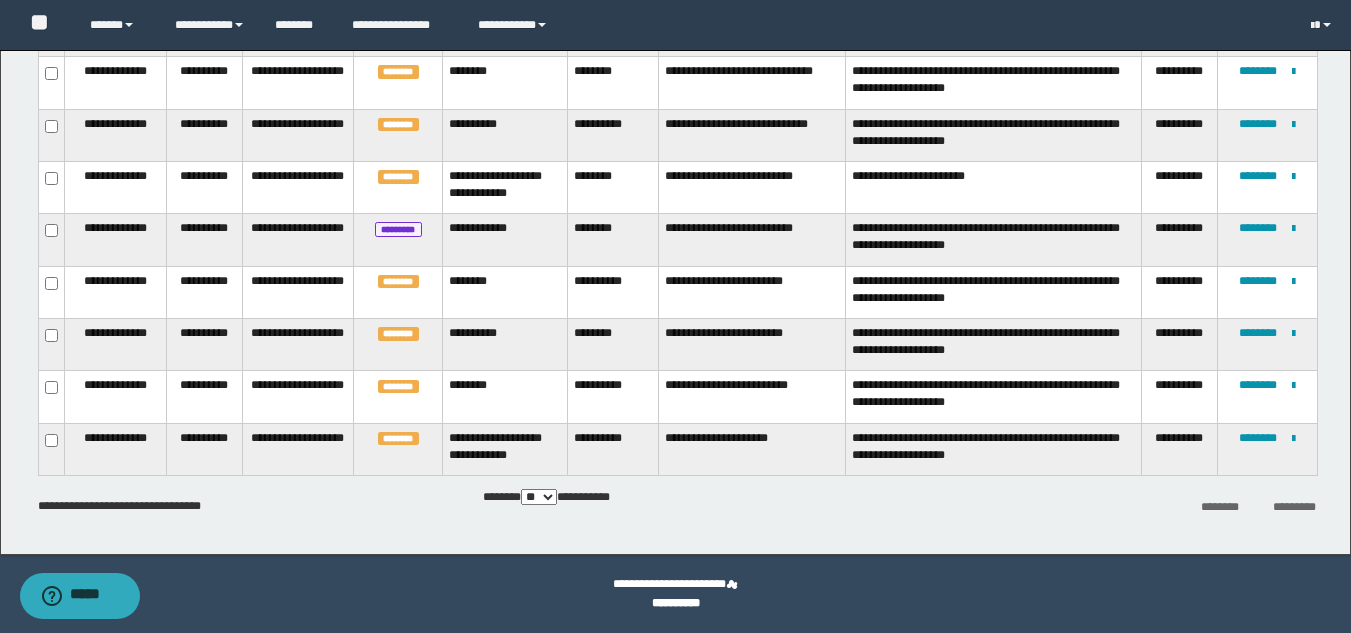 scroll, scrollTop: 23, scrollLeft: 0, axis: vertical 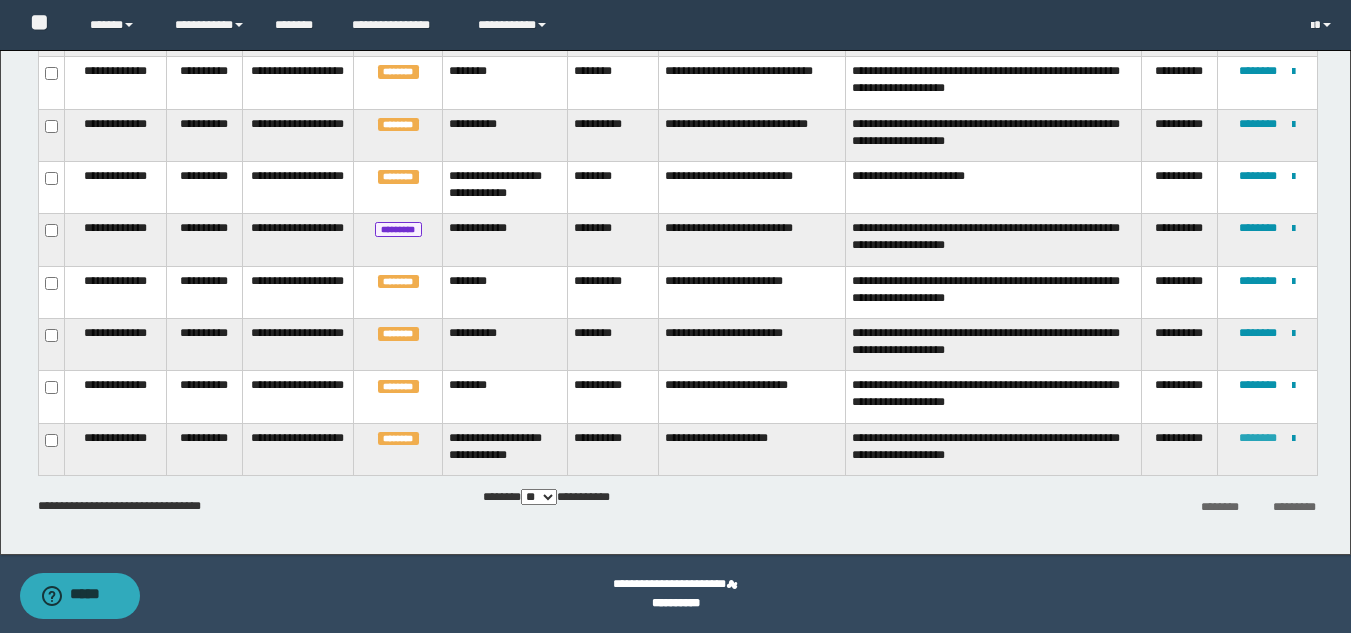 click on "********" at bounding box center (1258, 438) 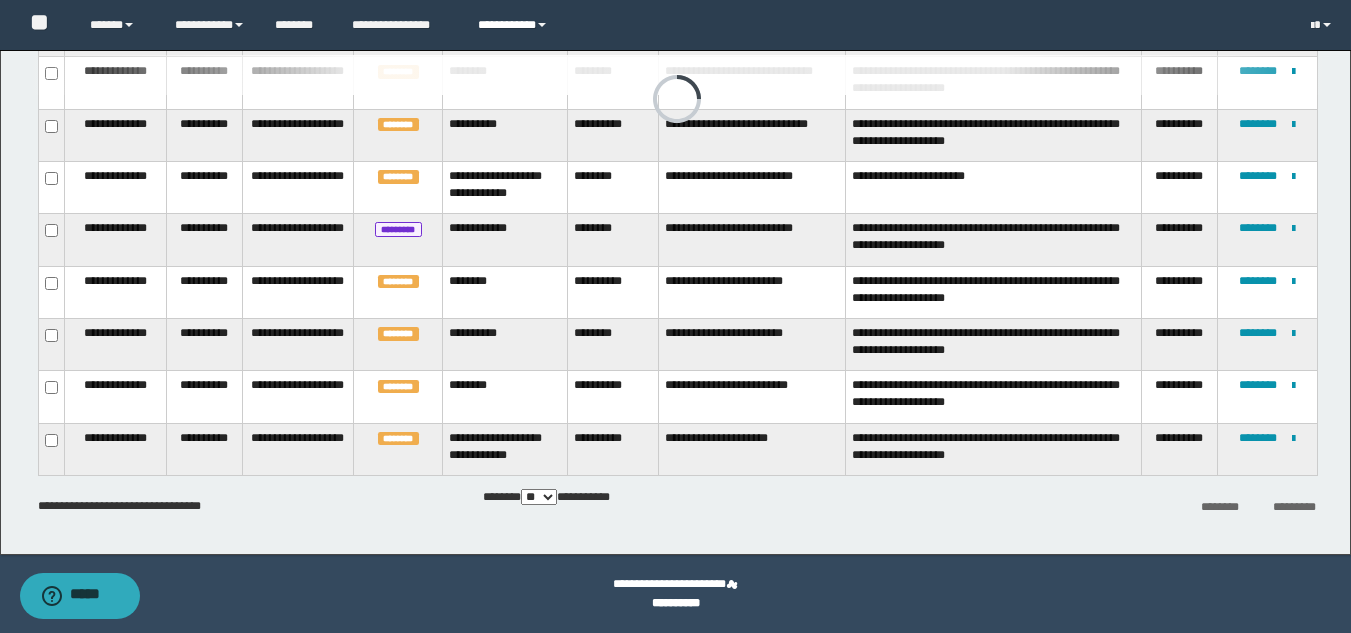 scroll, scrollTop: 0, scrollLeft: 0, axis: both 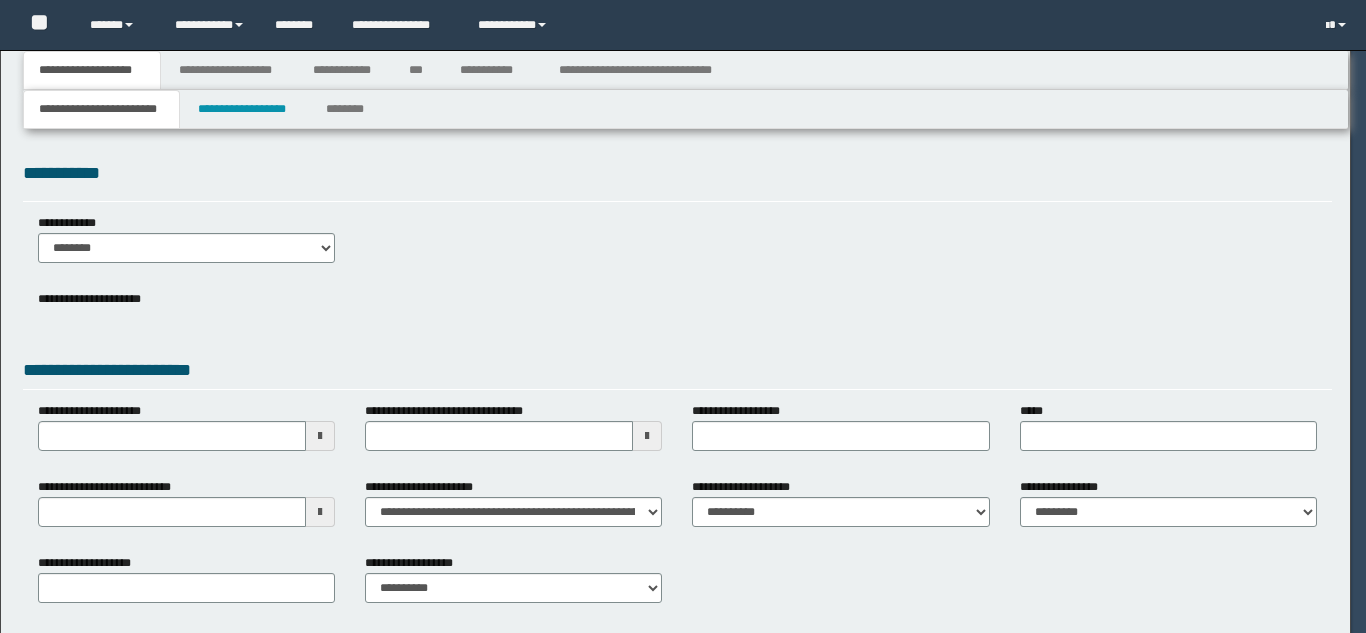 select on "*" 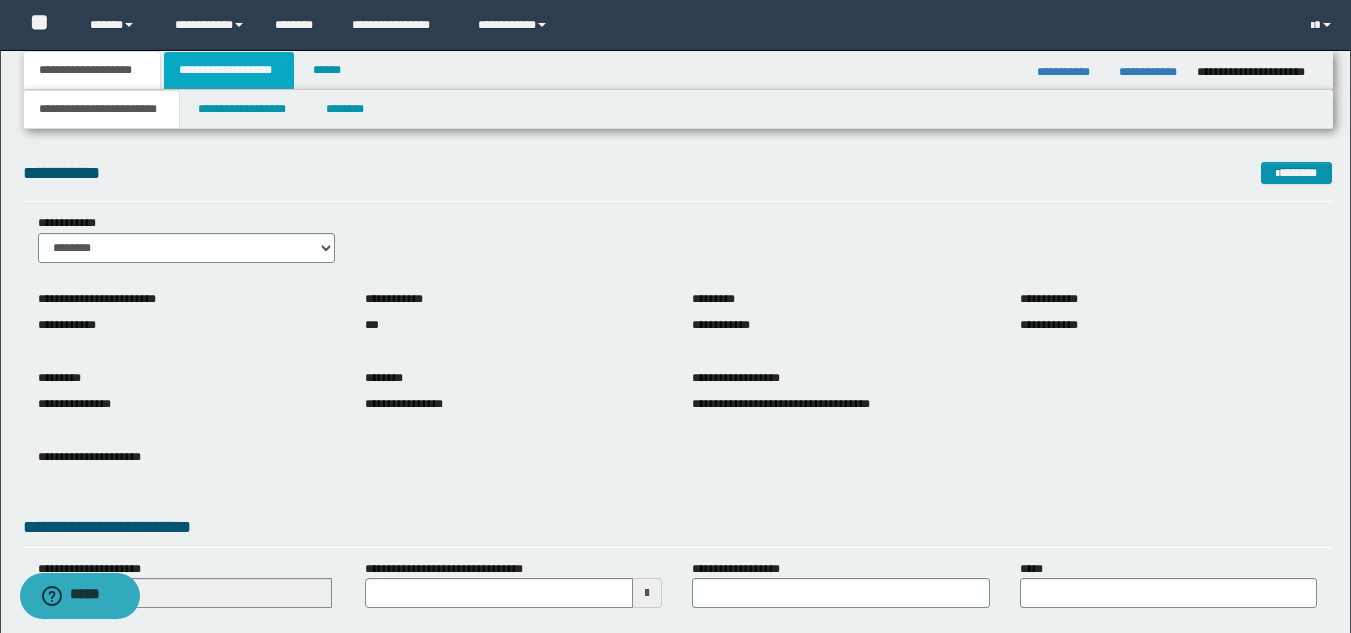 click on "**********" at bounding box center [229, 70] 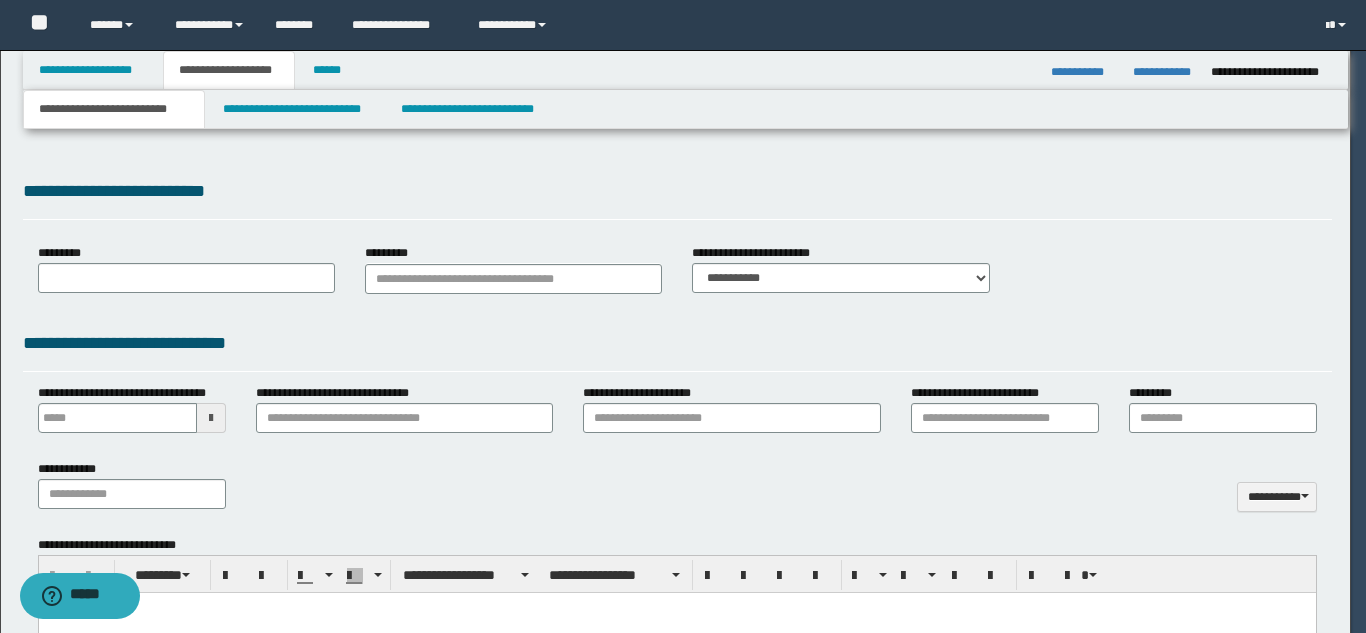 type 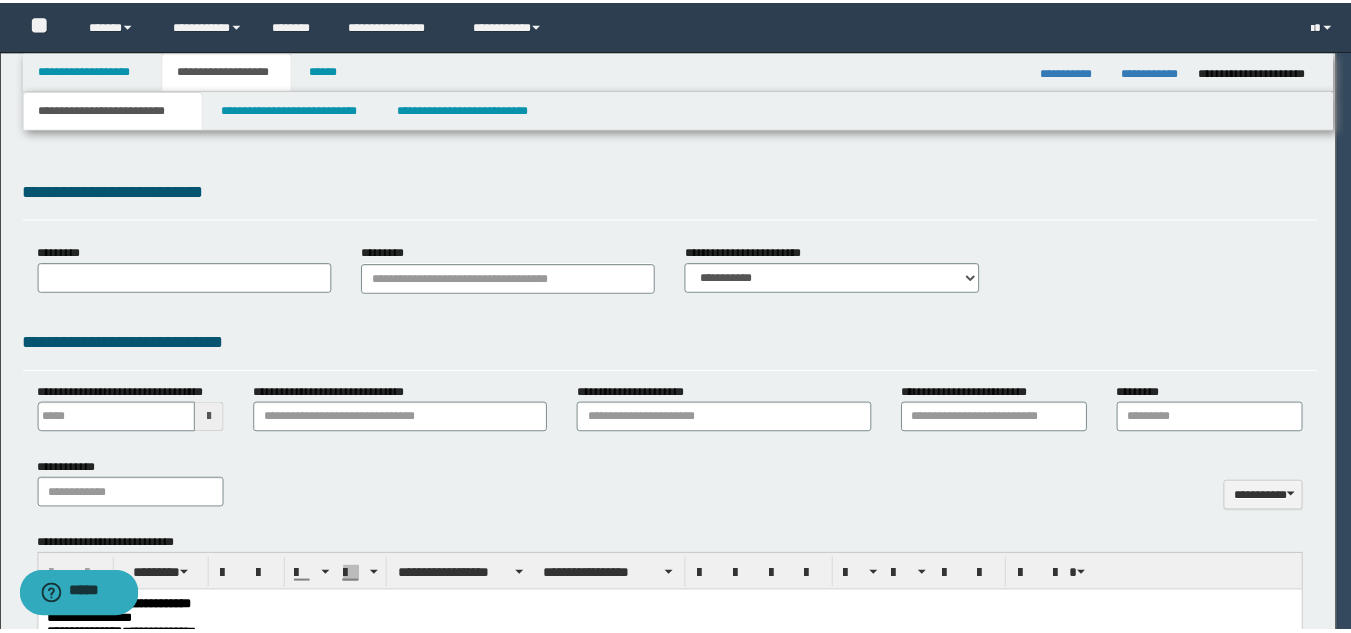 scroll, scrollTop: 0, scrollLeft: 0, axis: both 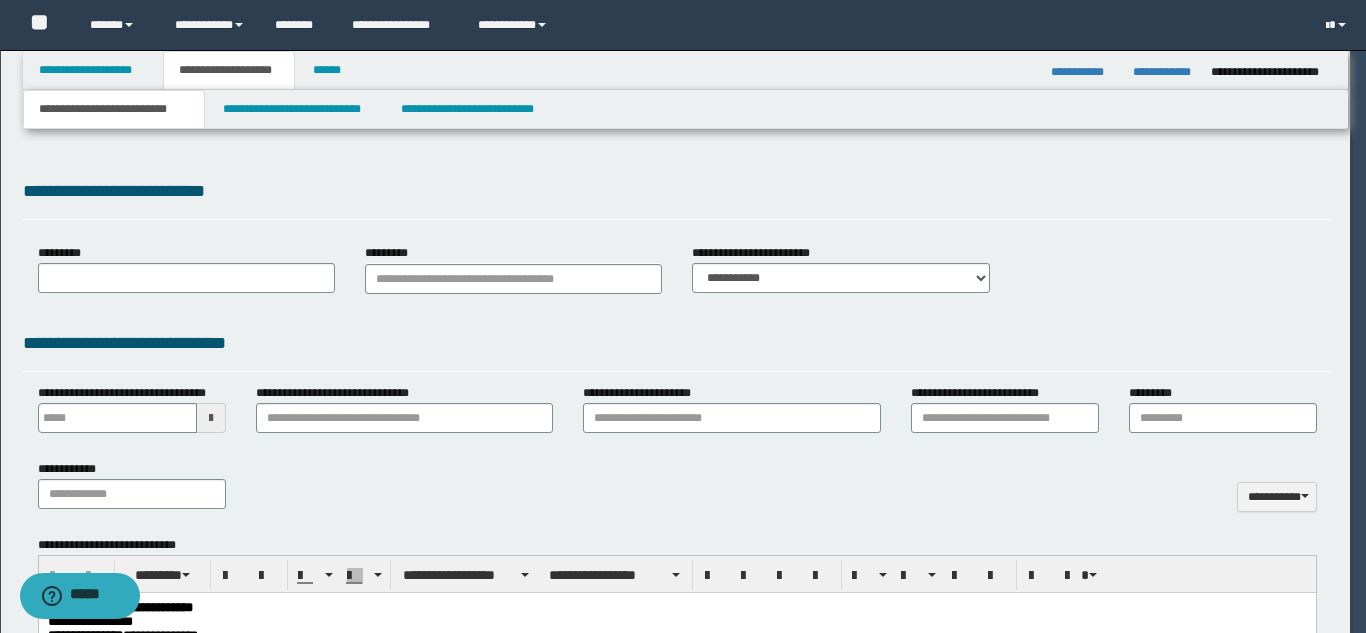 type on "**********" 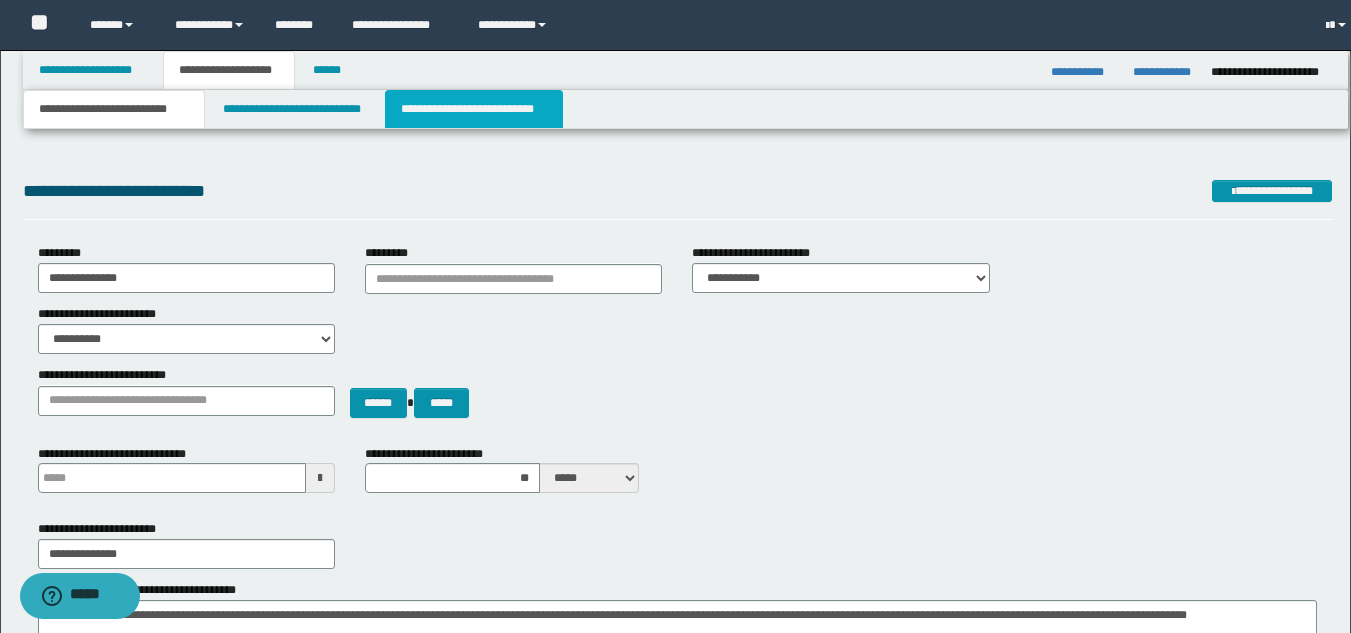 click on "**********" at bounding box center [474, 109] 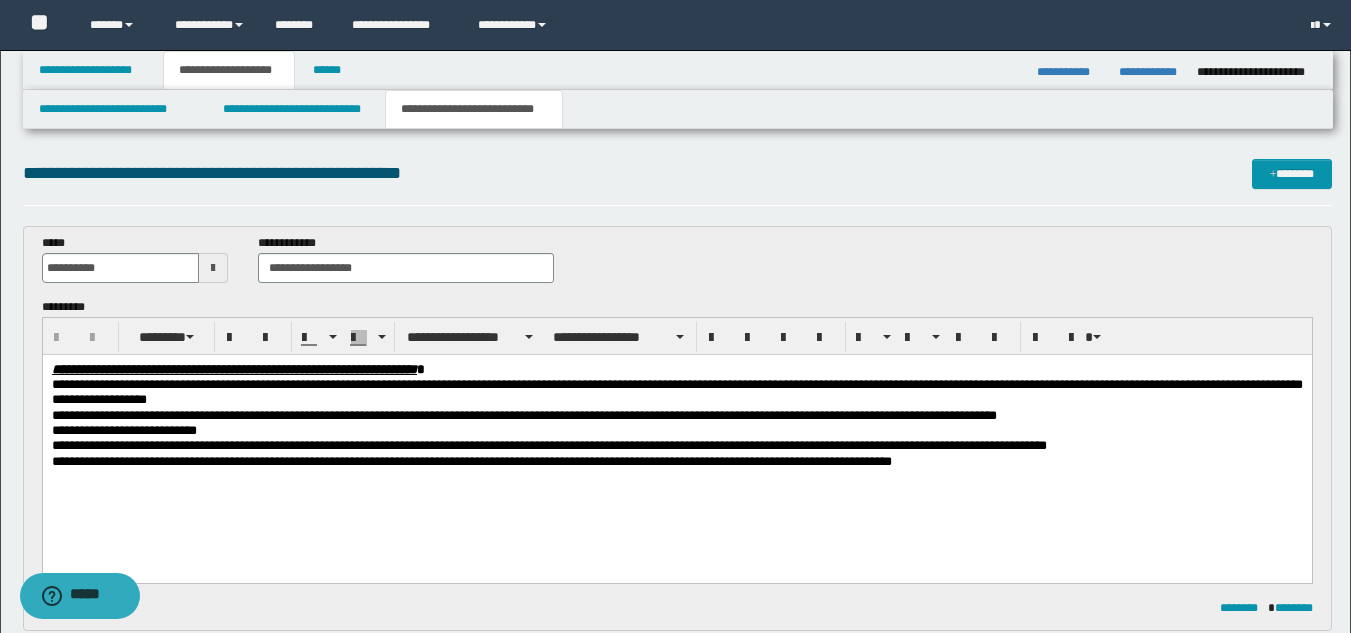 scroll, scrollTop: 0, scrollLeft: 0, axis: both 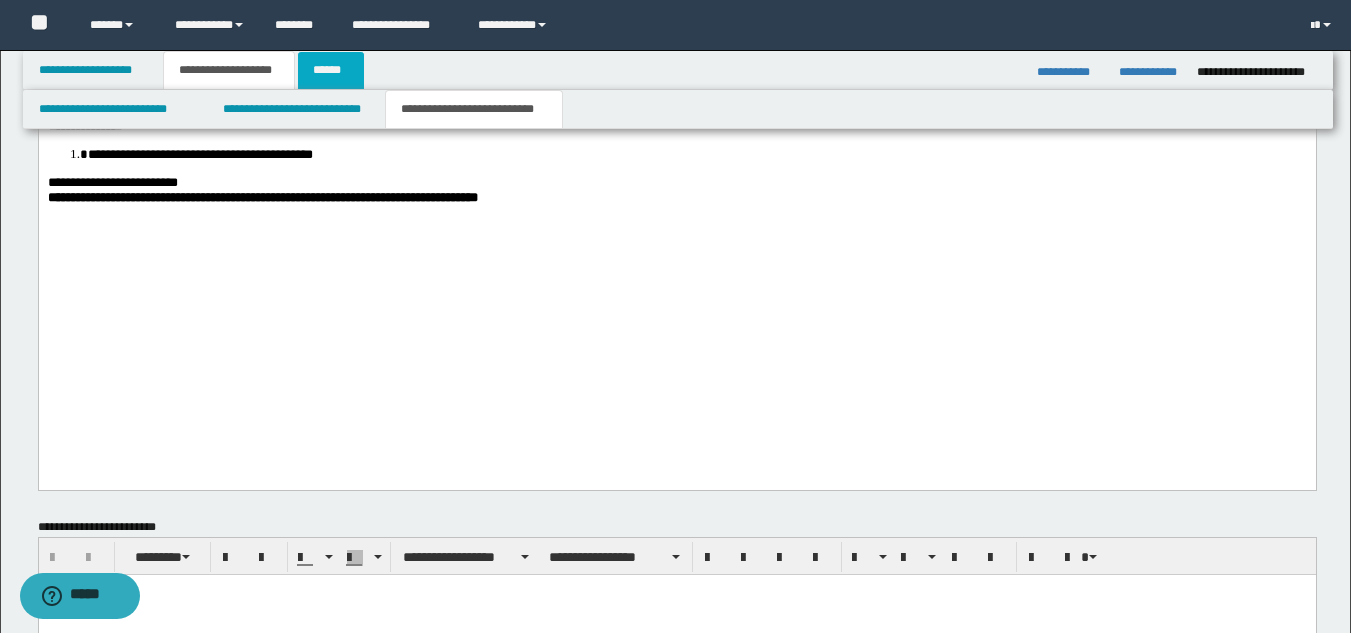 click on "******" at bounding box center [331, 70] 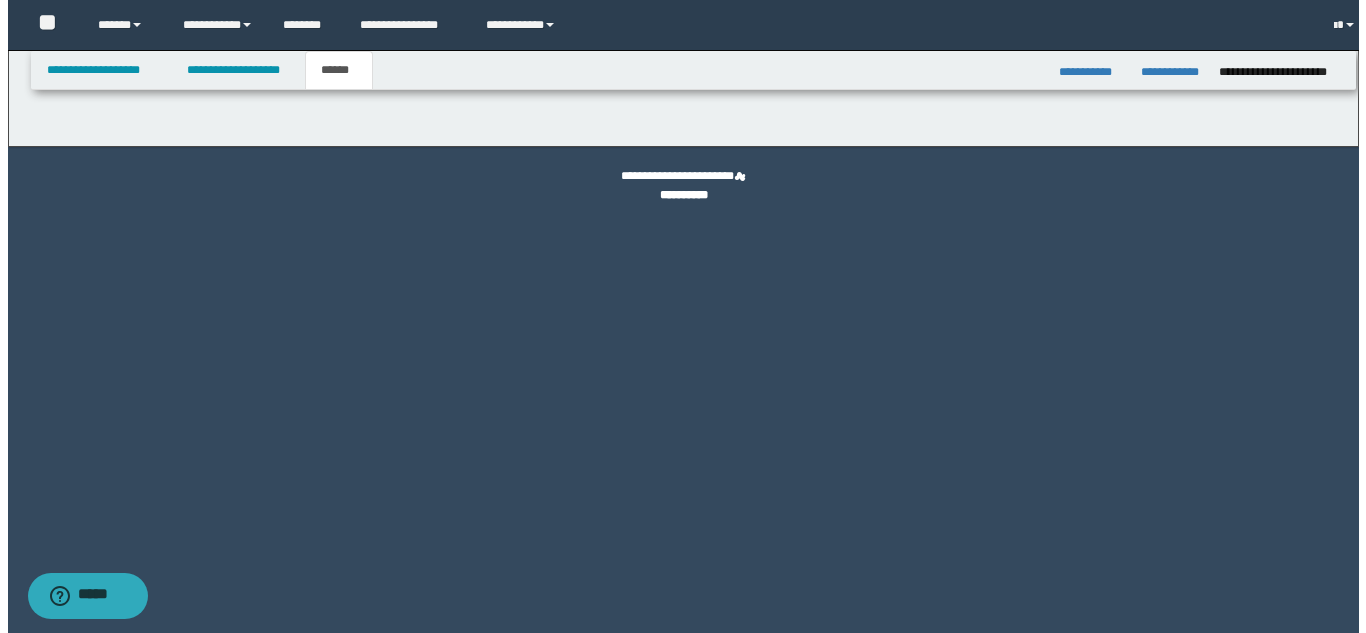 scroll, scrollTop: 0, scrollLeft: 0, axis: both 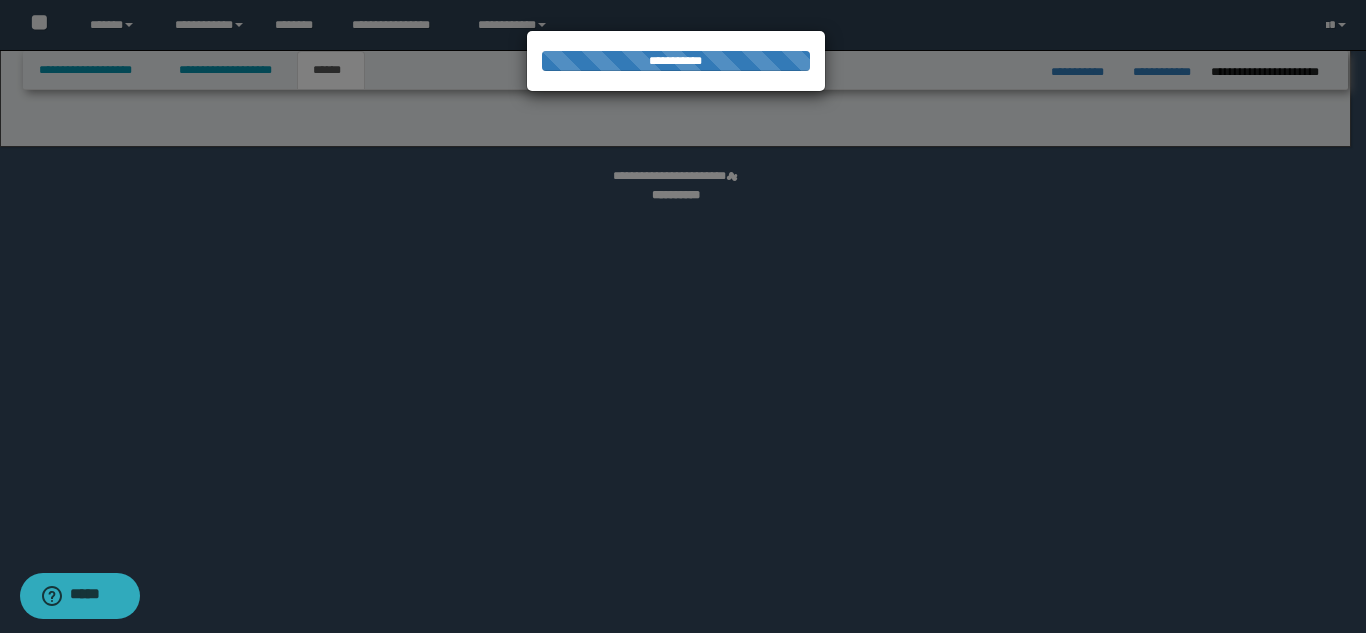 select on "*" 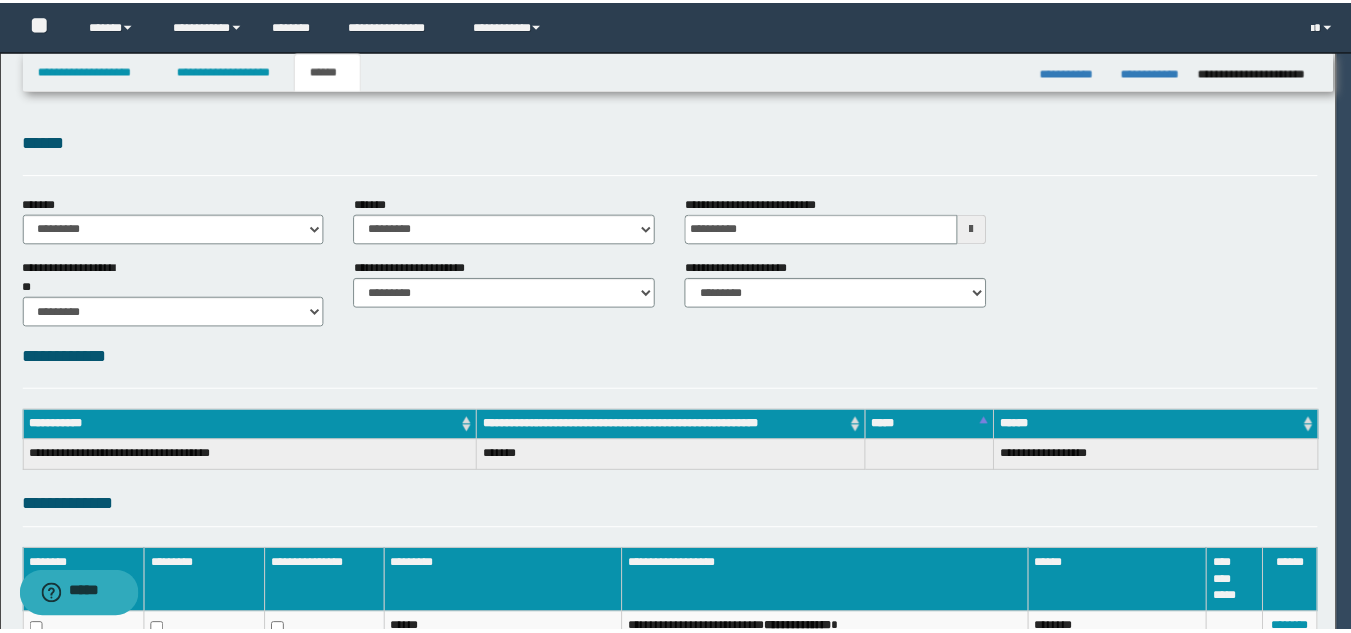 scroll, scrollTop: 0, scrollLeft: 0, axis: both 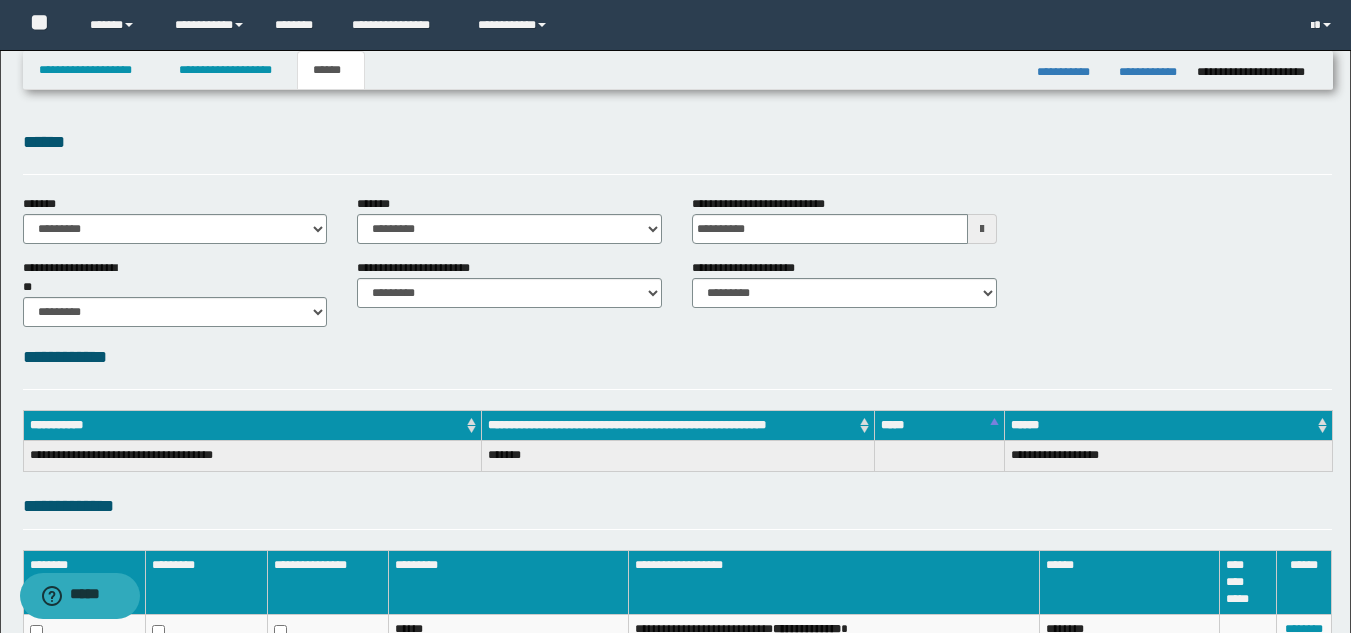 drag, startPoint x: 1347, startPoint y: 166, endPoint x: 1353, endPoint y: 241, distance: 75.23962 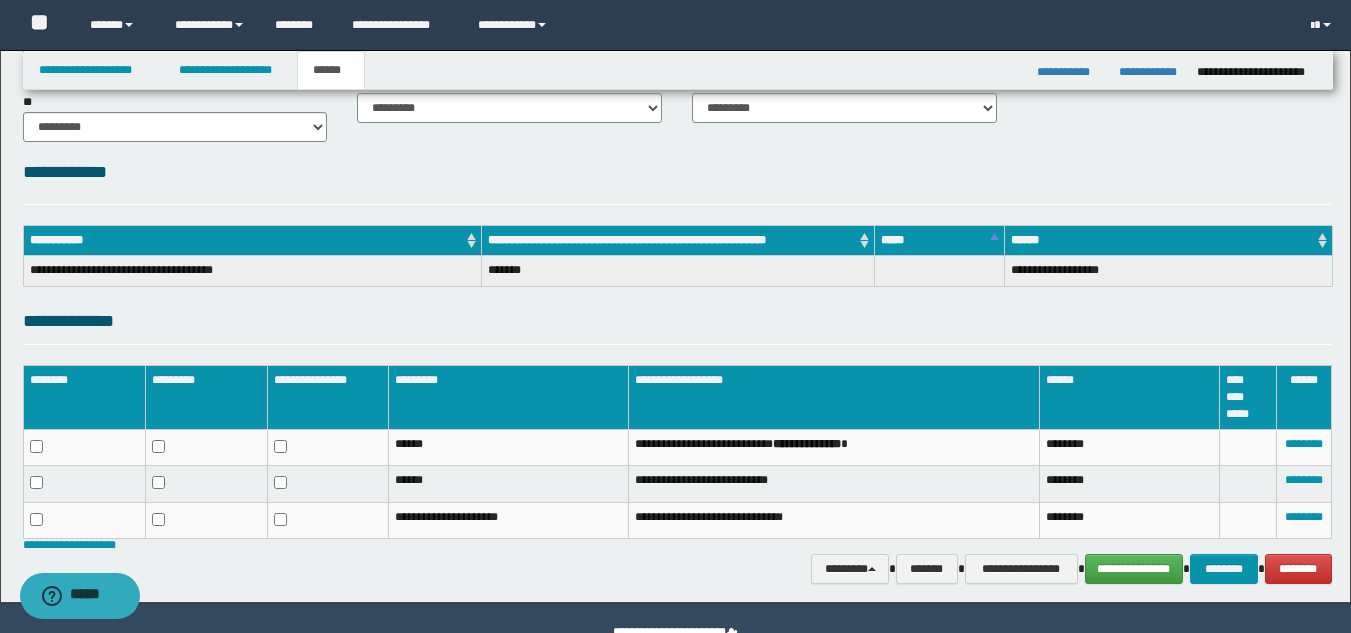 scroll, scrollTop: 233, scrollLeft: 0, axis: vertical 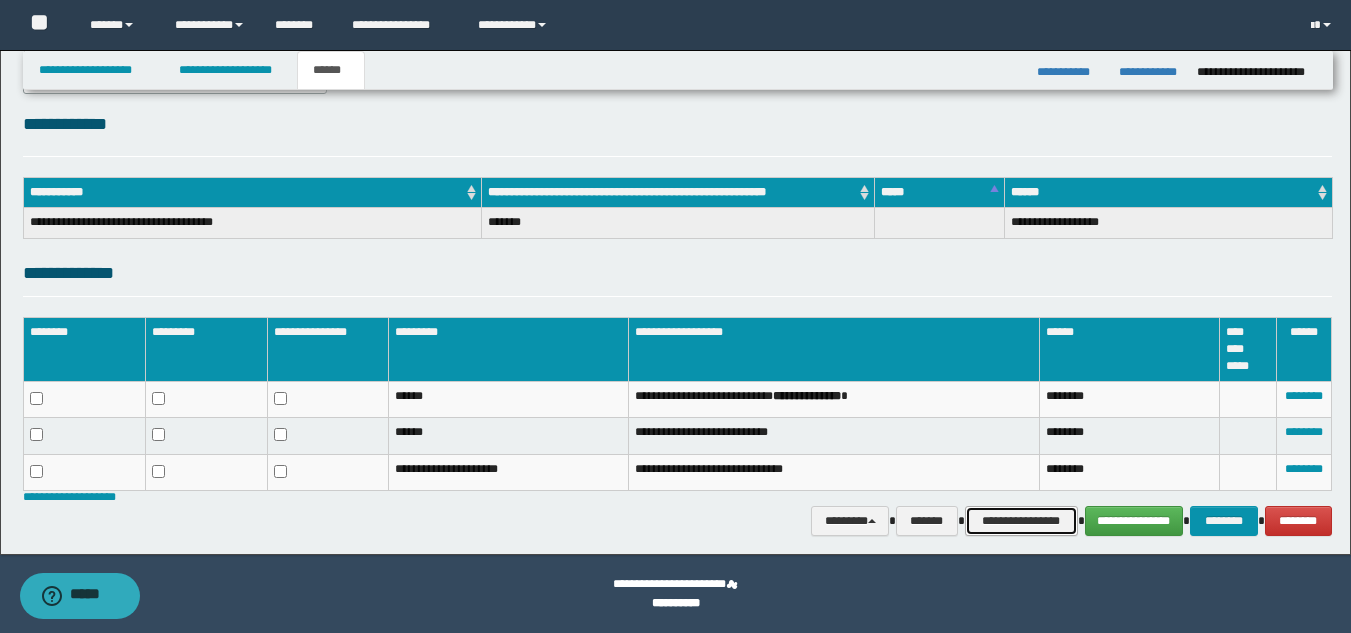 click on "**********" at bounding box center (1021, 521) 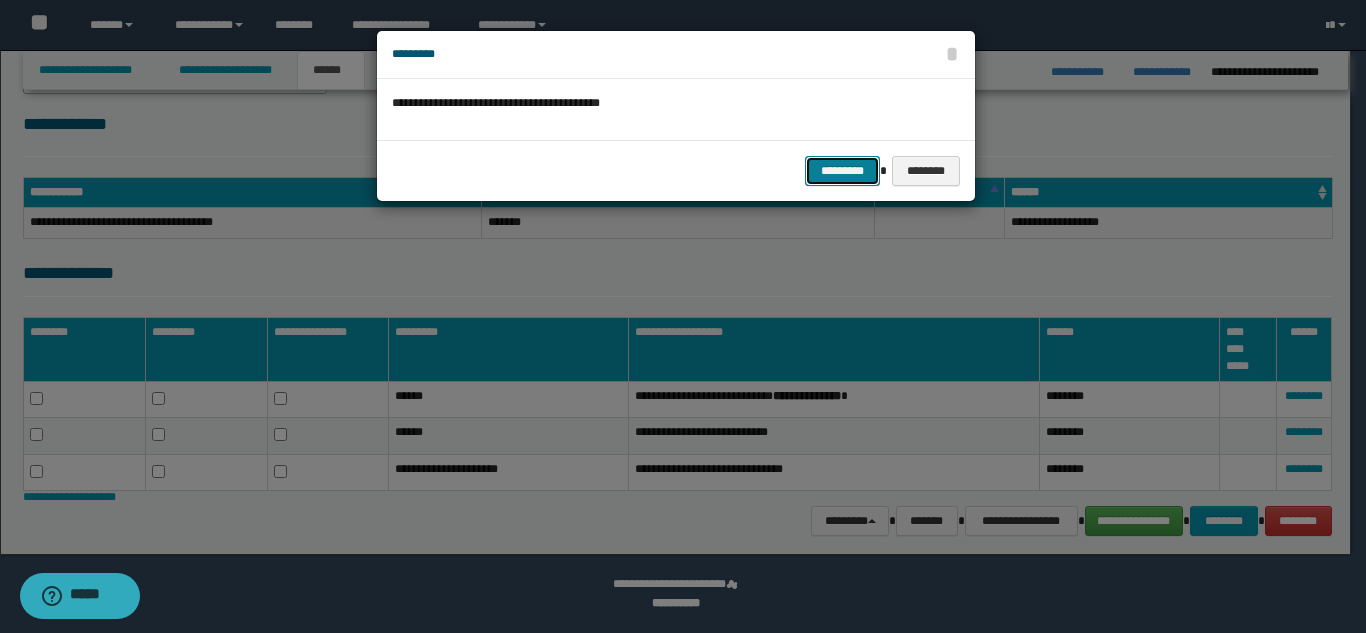 click on "*********" at bounding box center (842, 171) 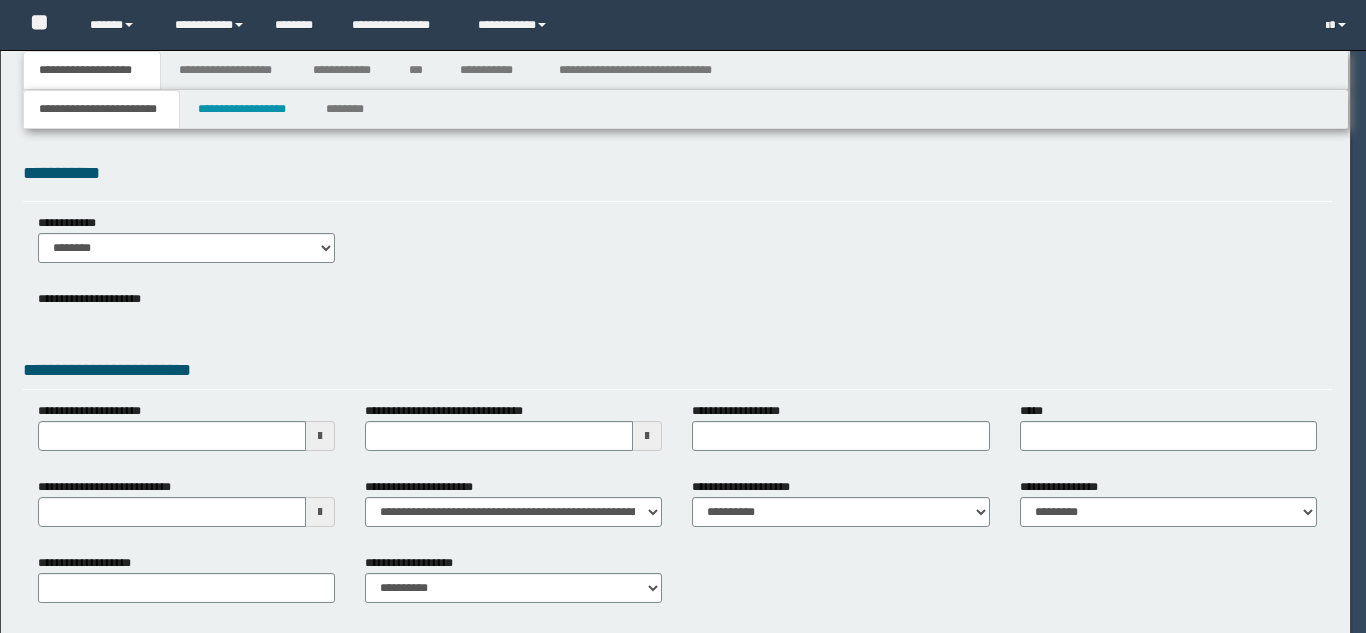 scroll, scrollTop: 0, scrollLeft: 0, axis: both 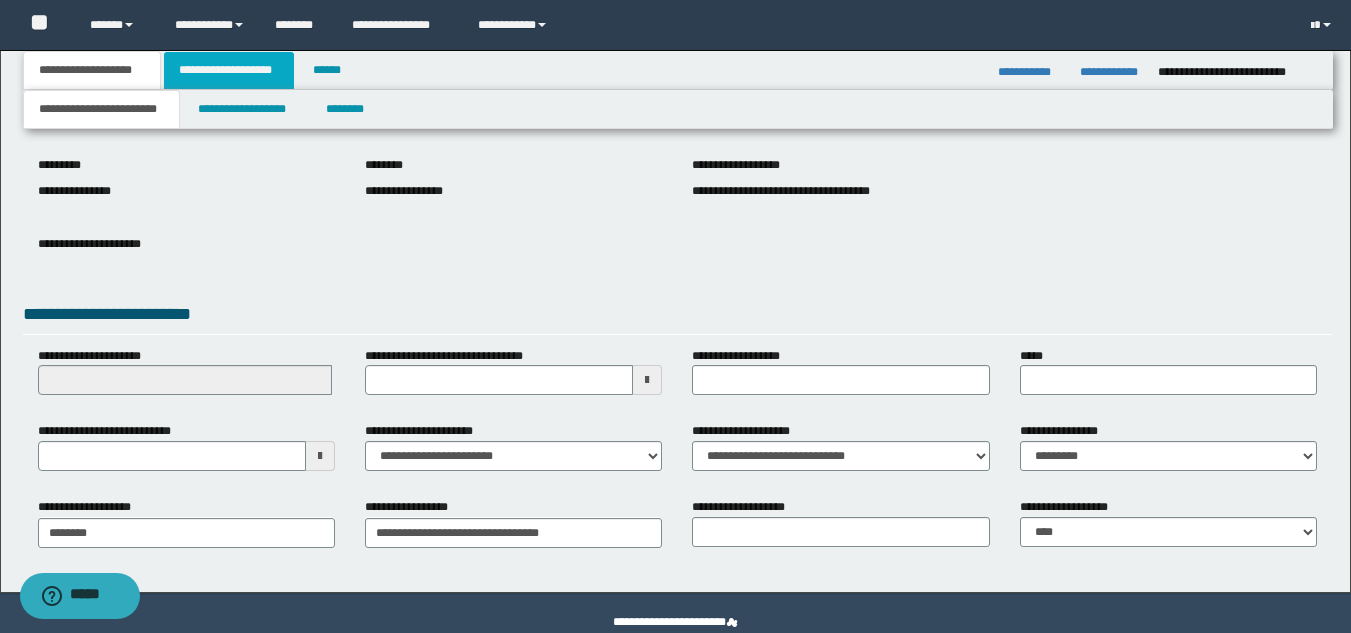 click on "**********" at bounding box center (229, 70) 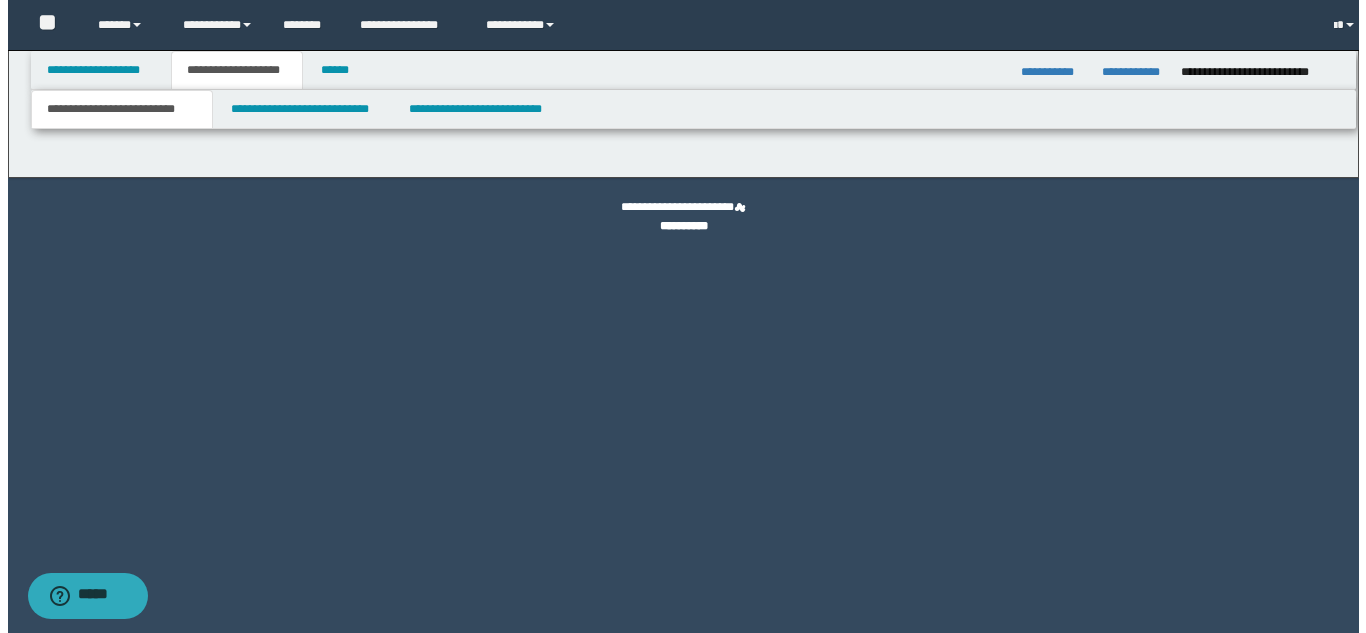 scroll, scrollTop: 0, scrollLeft: 0, axis: both 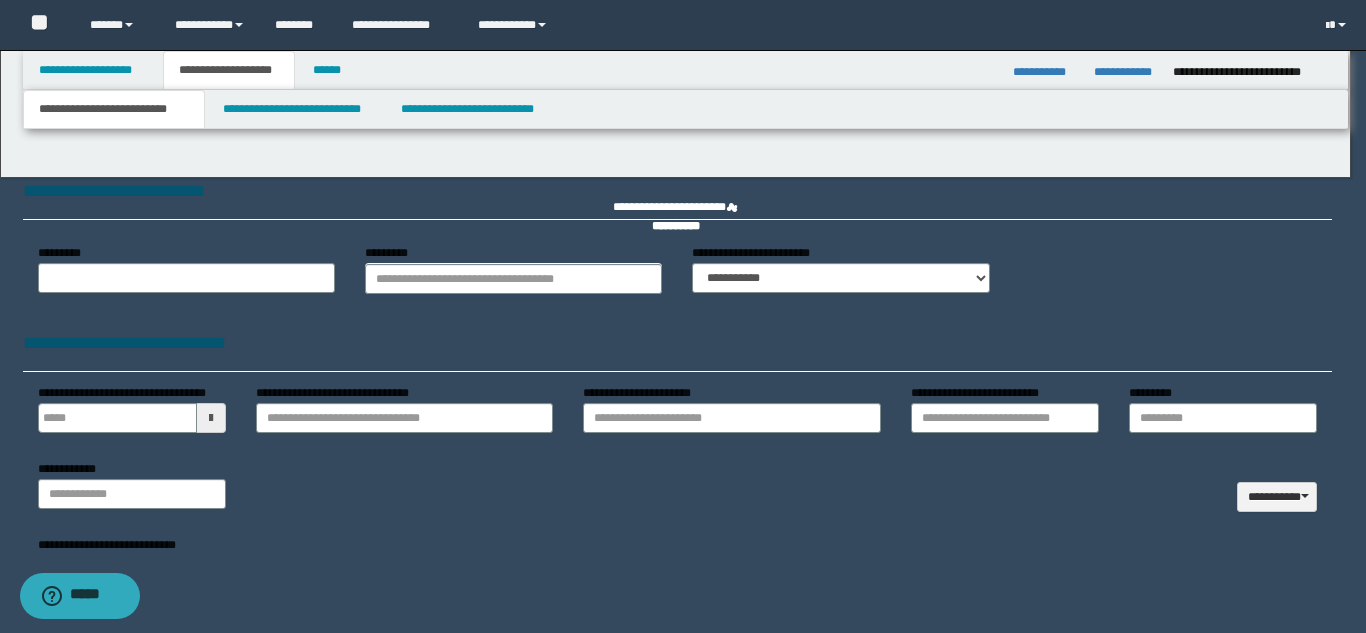 type on "**********" 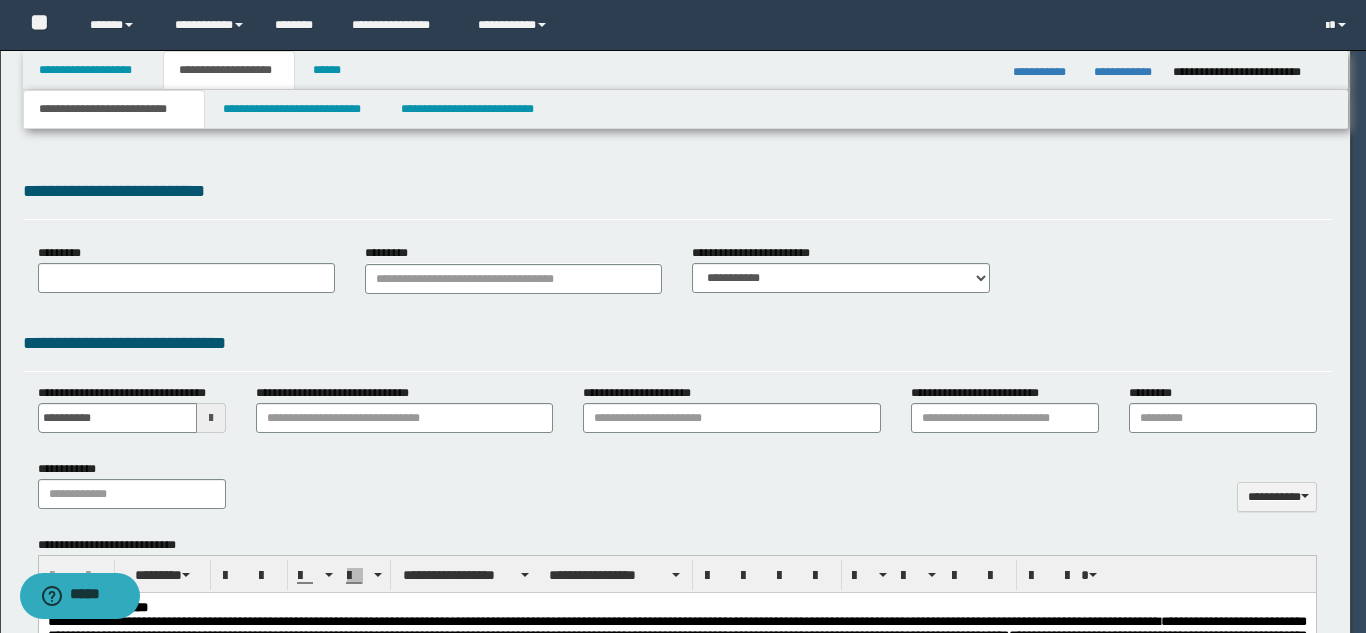 scroll, scrollTop: 0, scrollLeft: 0, axis: both 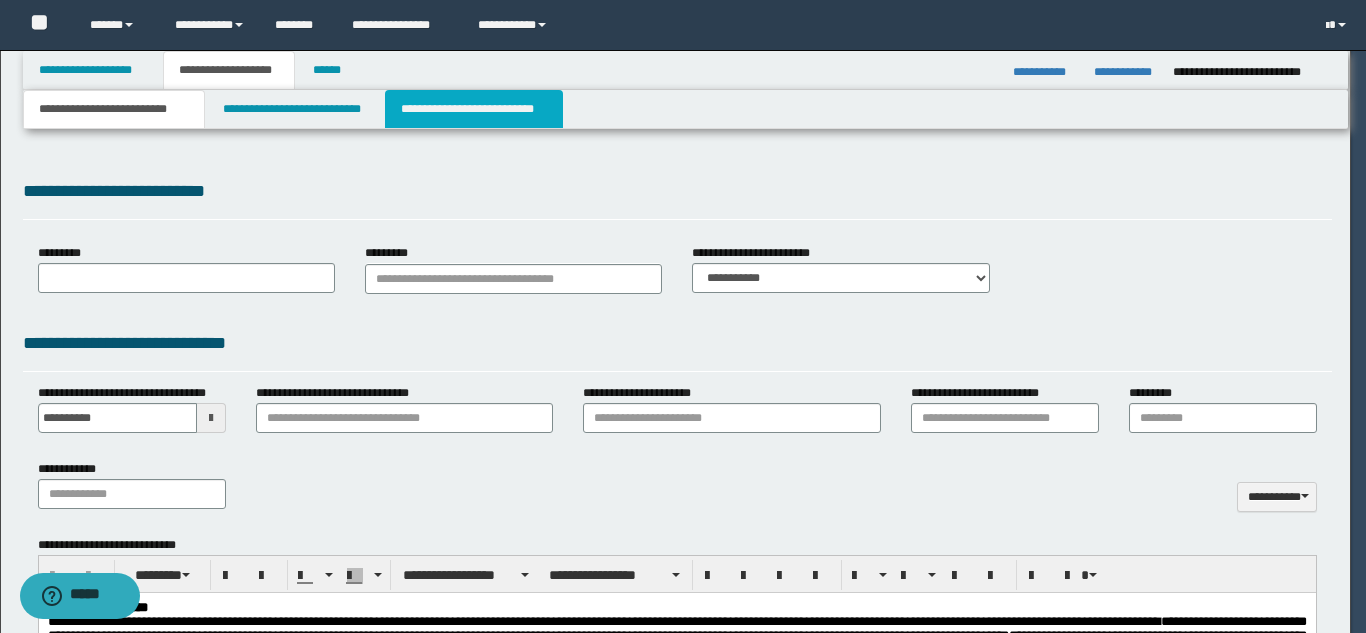type on "**********" 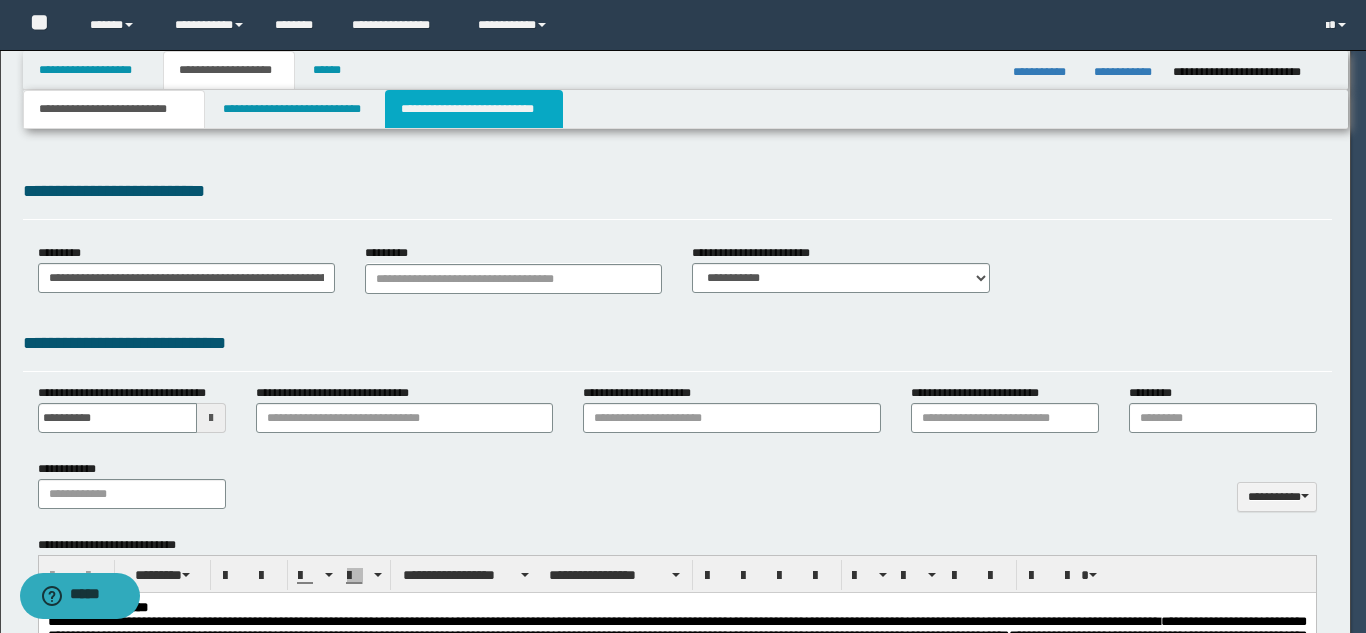 type on "**********" 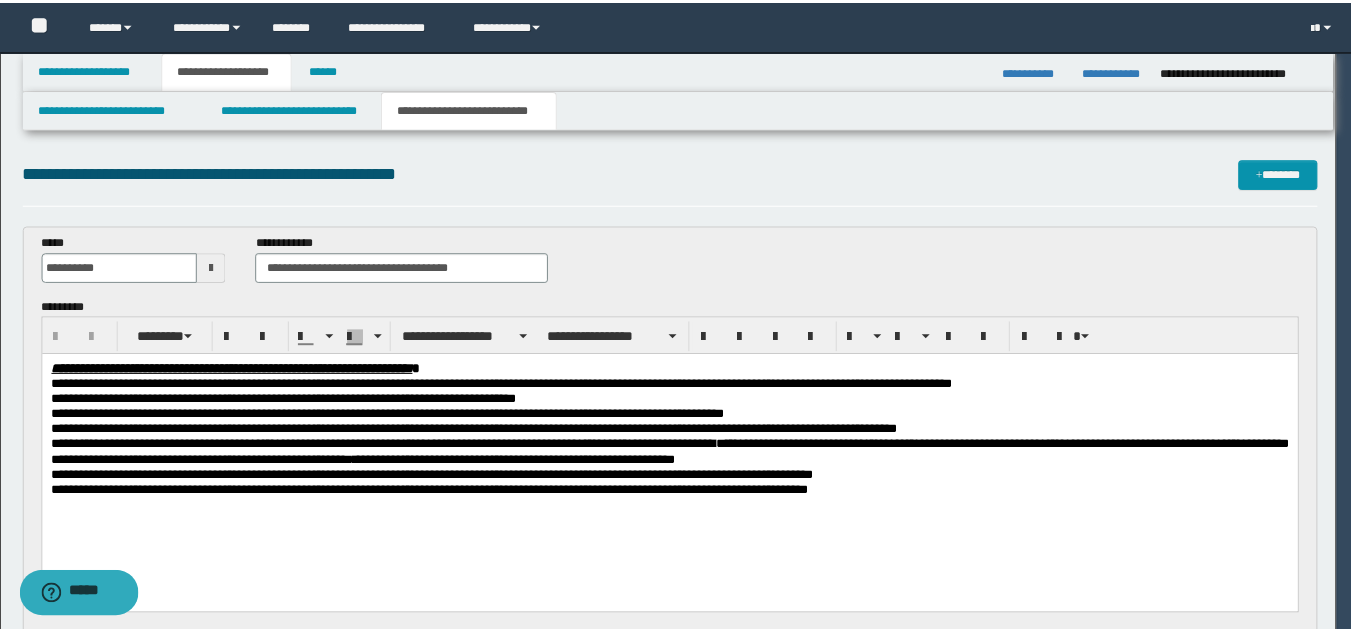 scroll, scrollTop: 0, scrollLeft: 0, axis: both 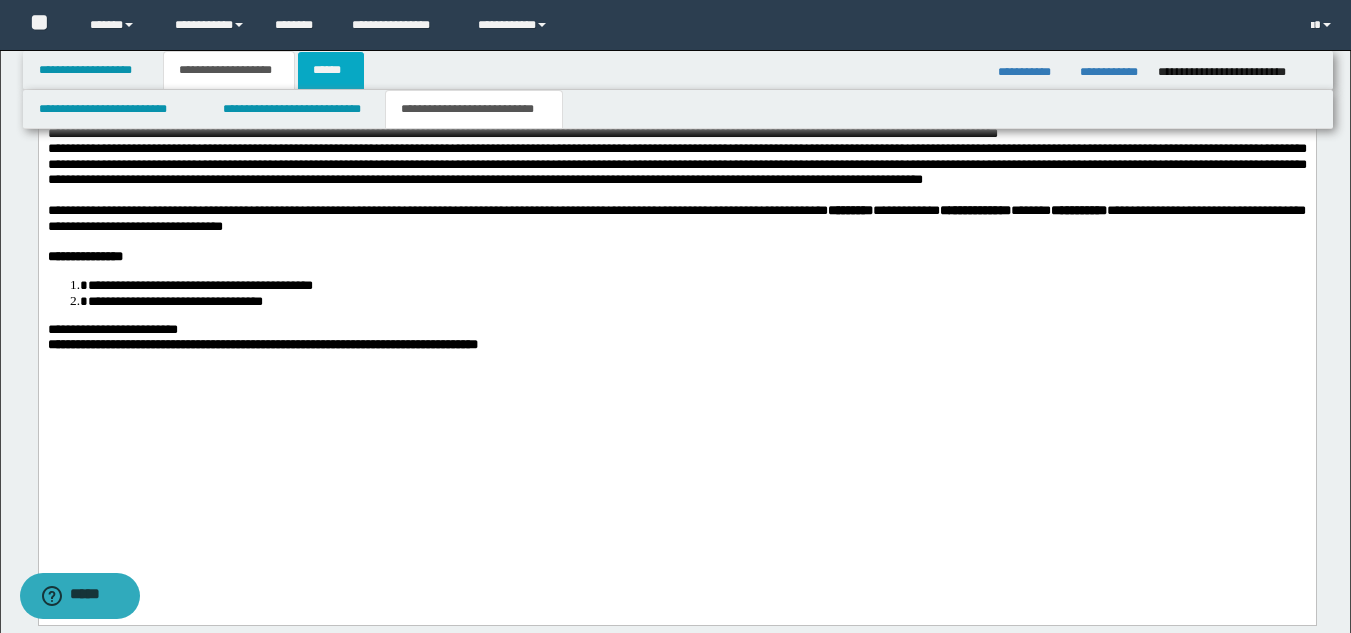 click on "******" at bounding box center [331, 70] 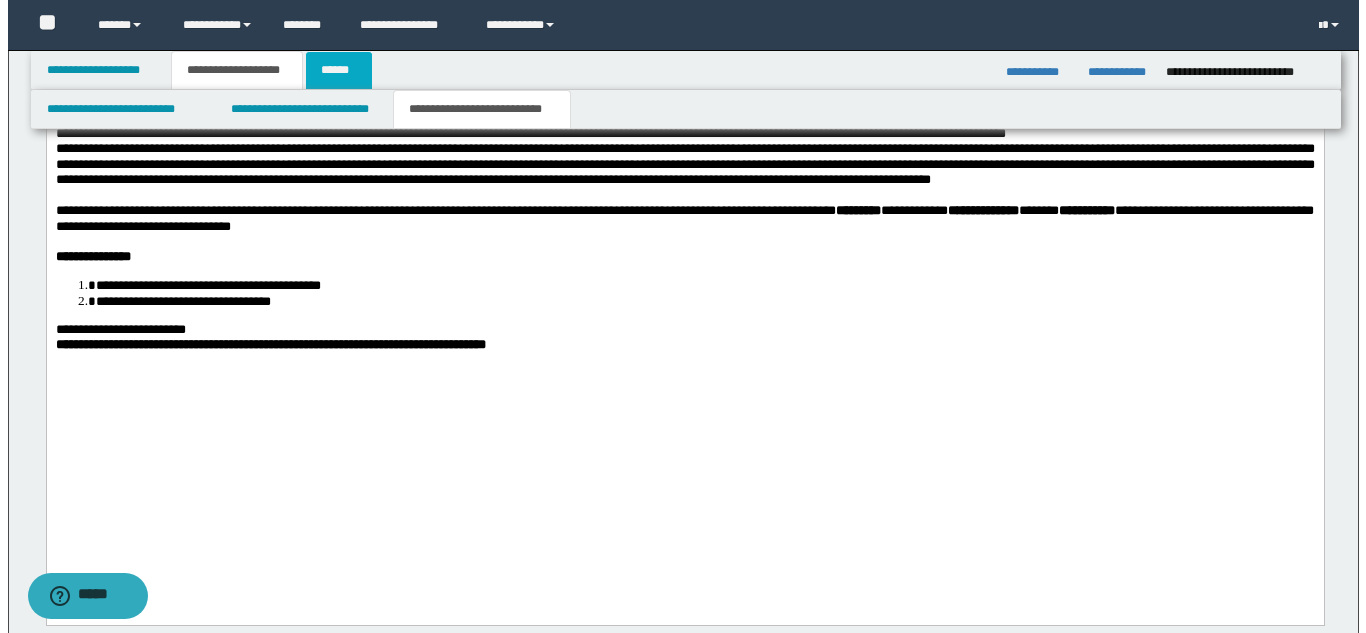 scroll, scrollTop: 0, scrollLeft: 0, axis: both 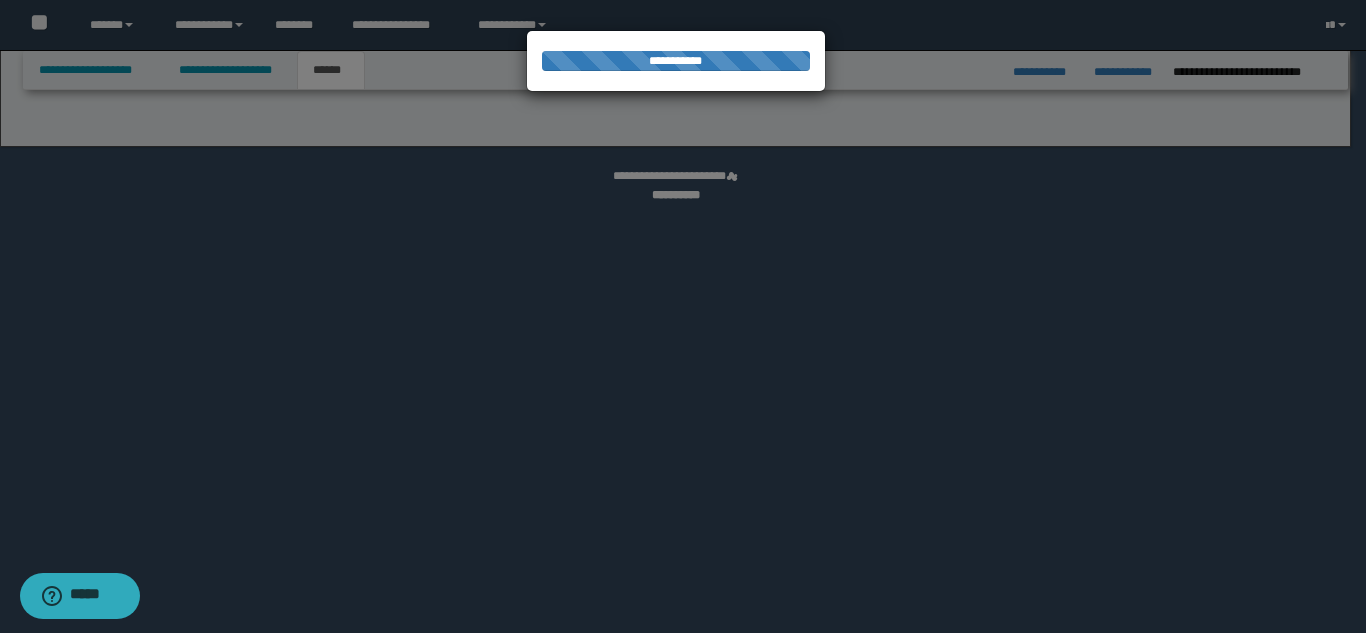 select on "*" 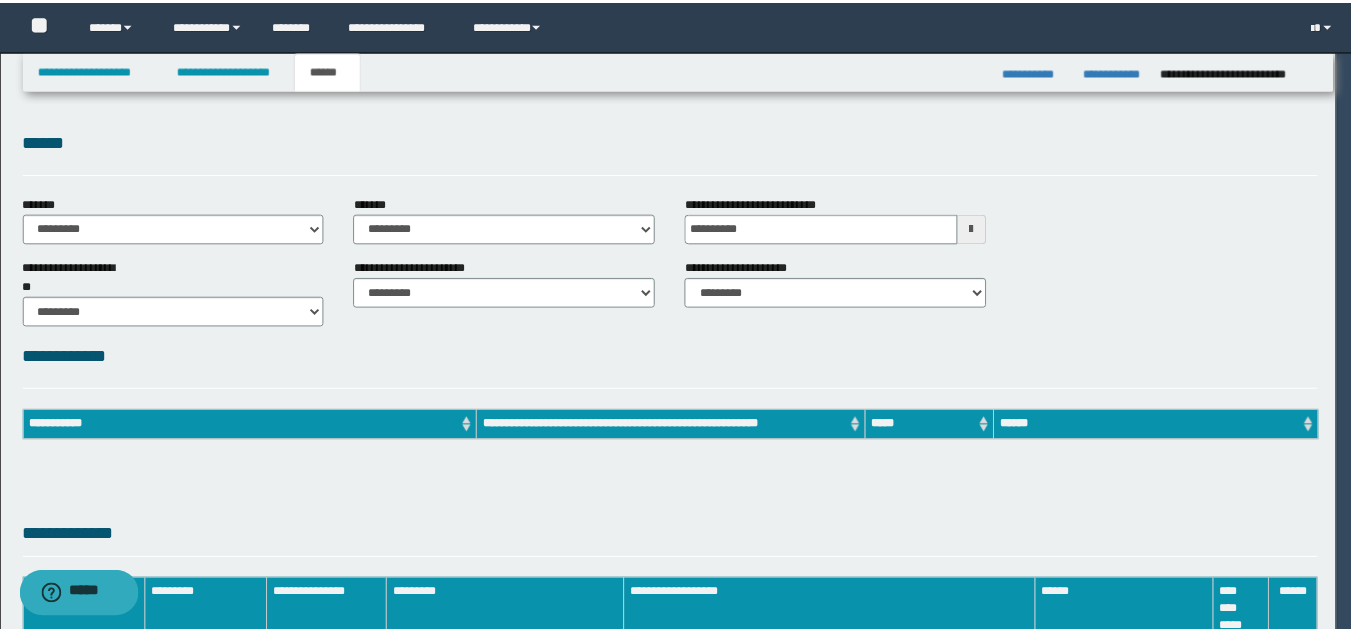 scroll, scrollTop: 0, scrollLeft: 0, axis: both 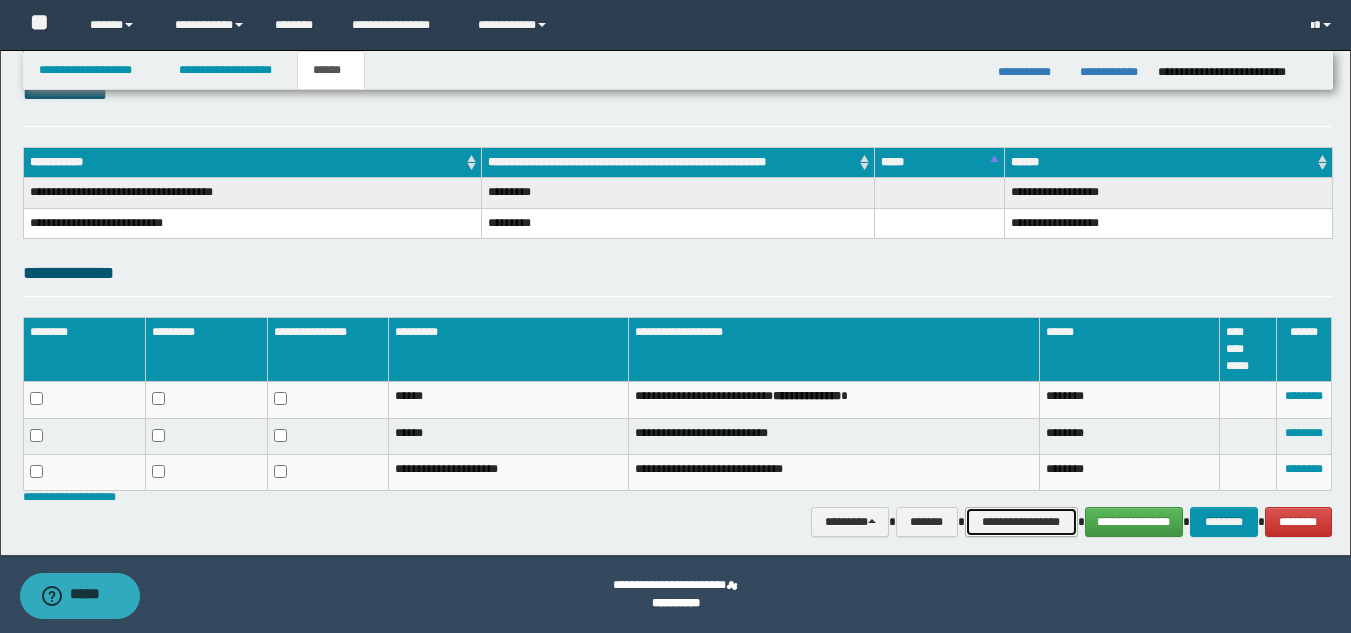 drag, startPoint x: 1058, startPoint y: 522, endPoint x: 1042, endPoint y: 510, distance: 20 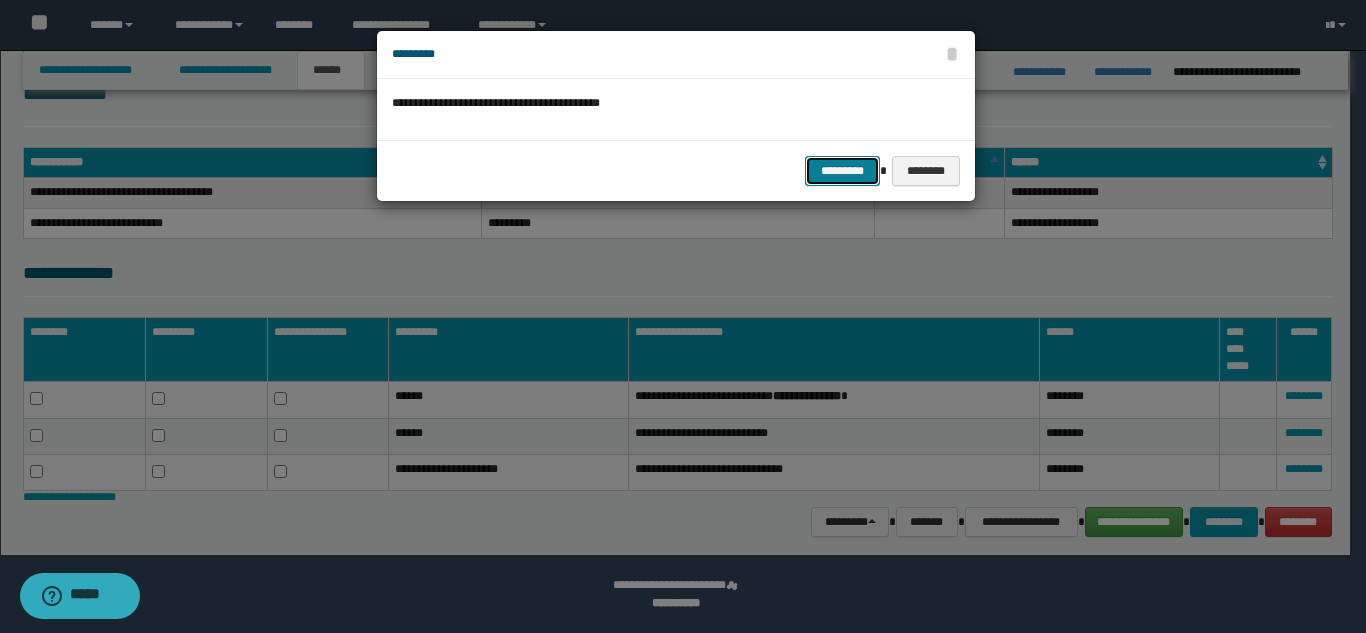 click on "*********" at bounding box center [842, 171] 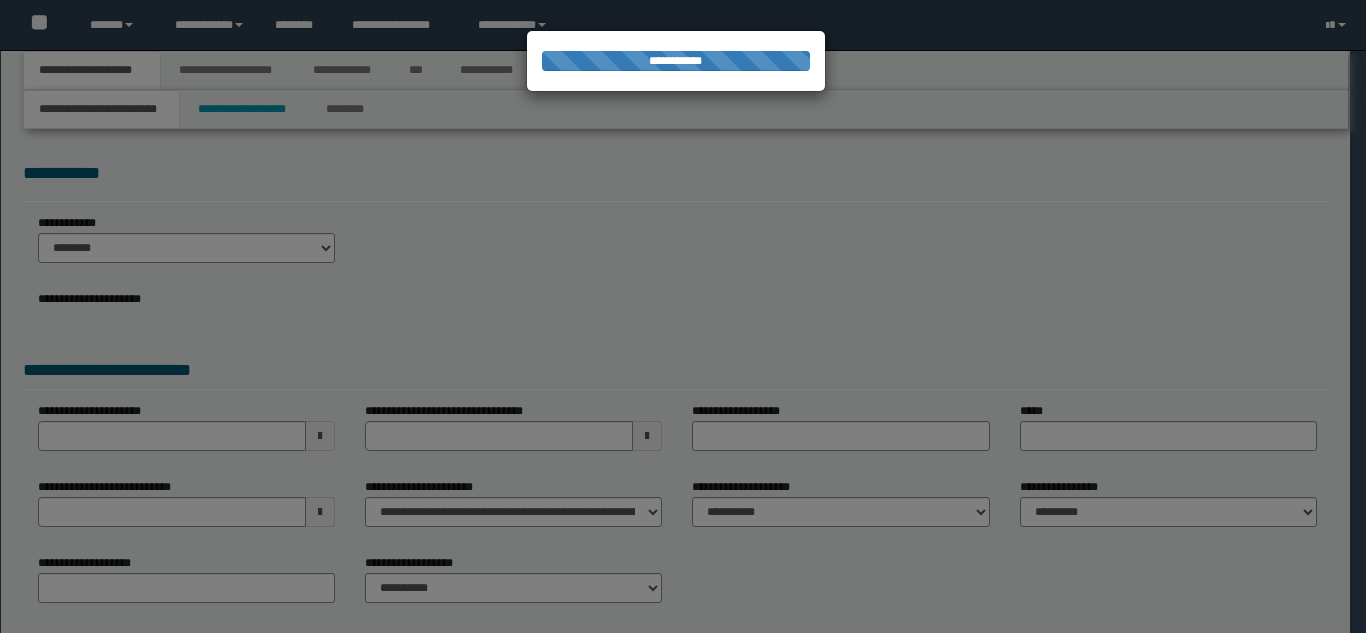 scroll, scrollTop: 0, scrollLeft: 0, axis: both 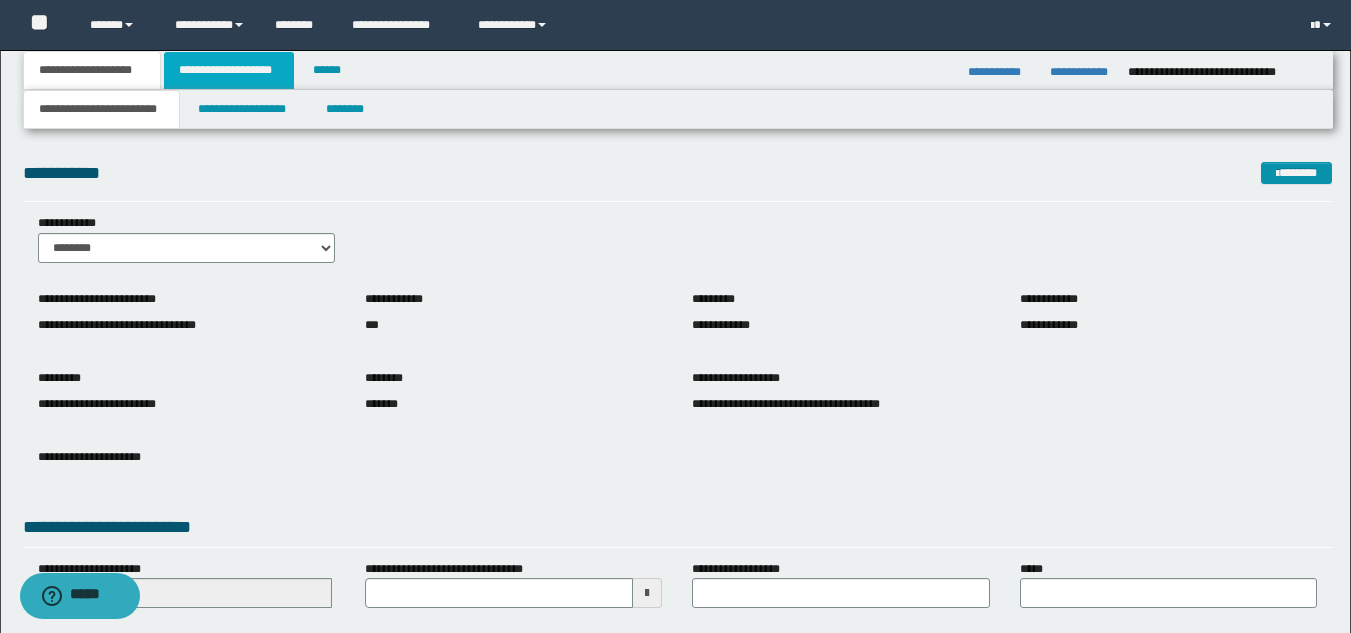 click on "**********" at bounding box center (229, 70) 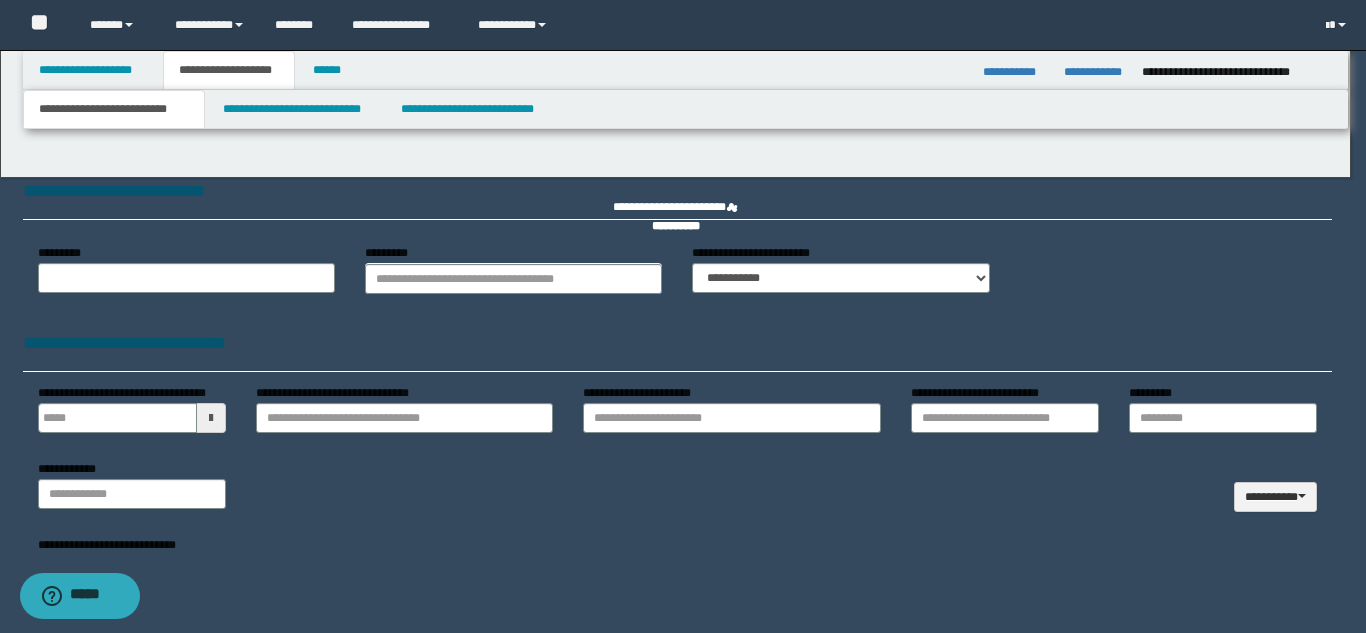 click at bounding box center (683, 316) 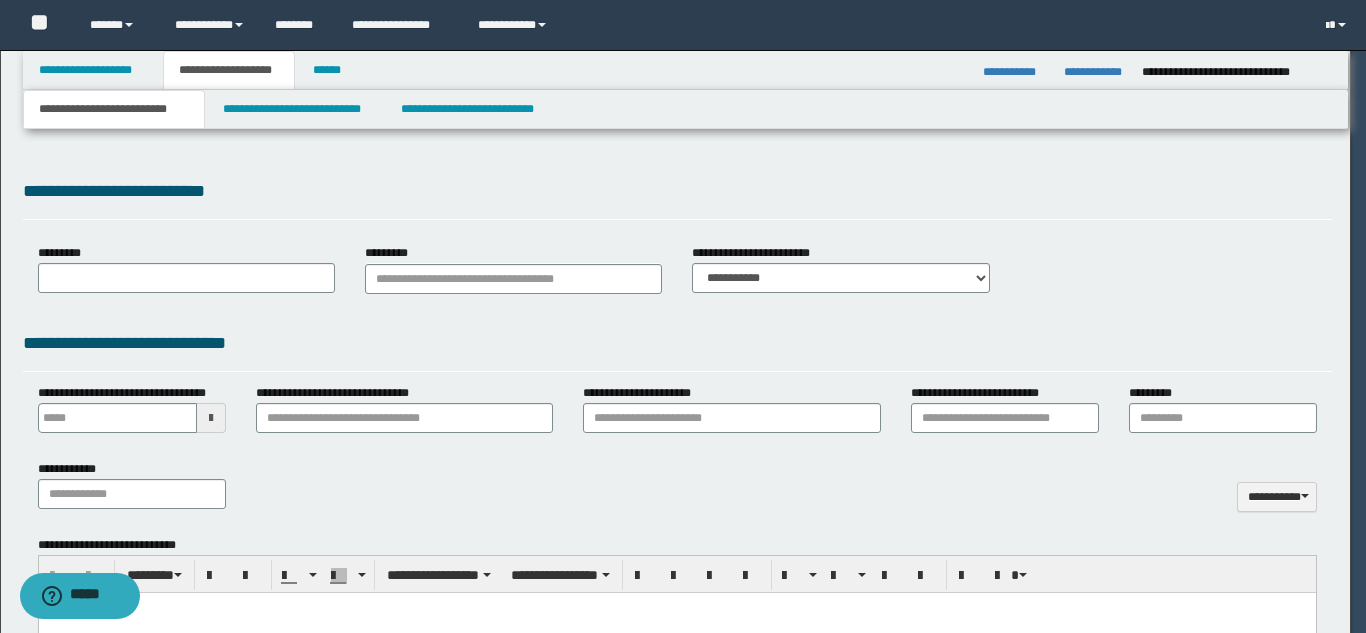 type 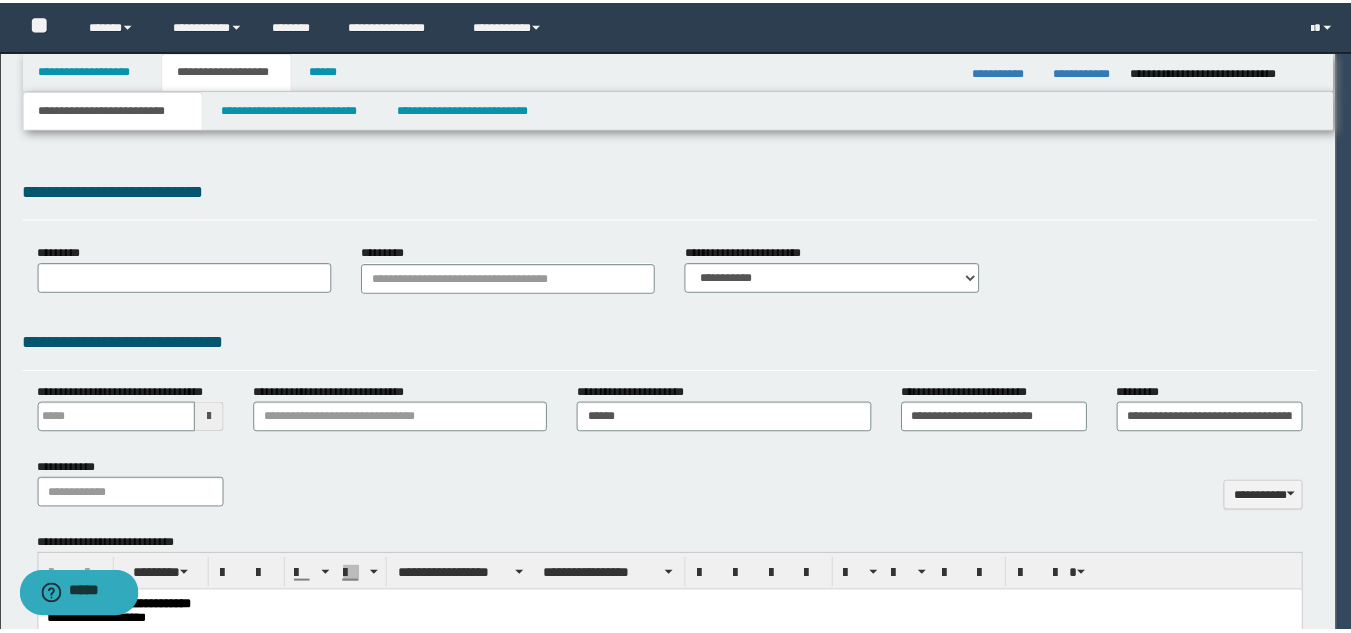 scroll, scrollTop: 0, scrollLeft: 0, axis: both 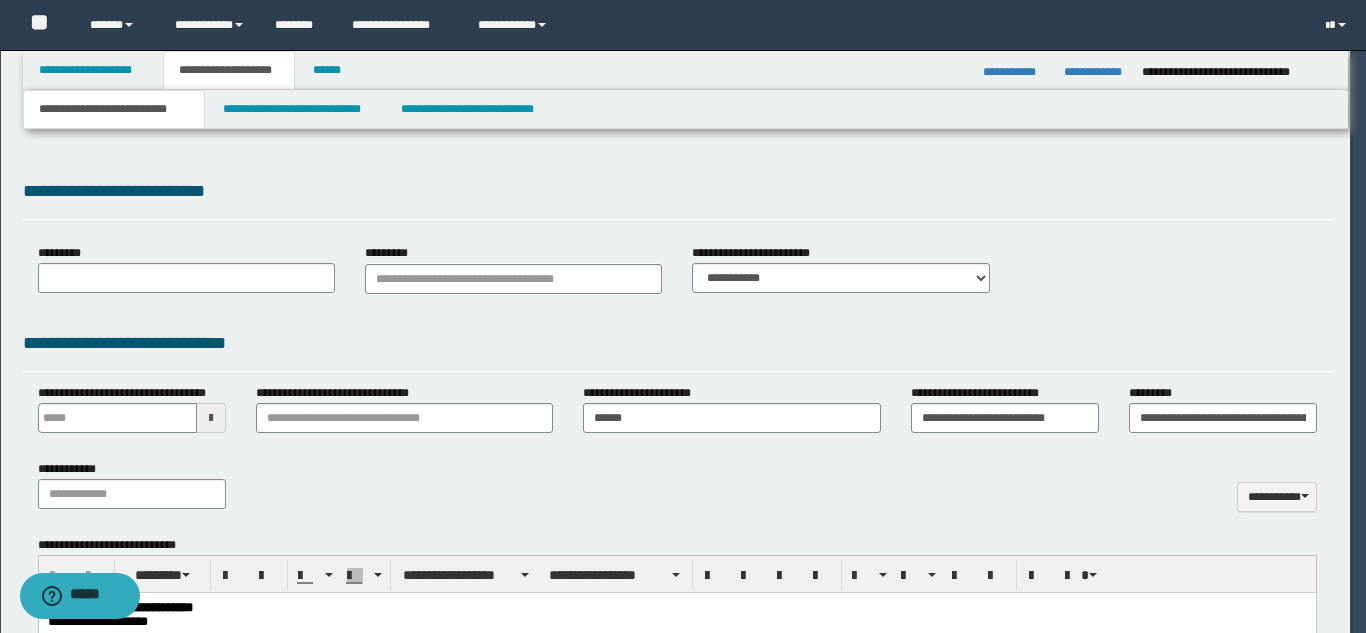 type on "**********" 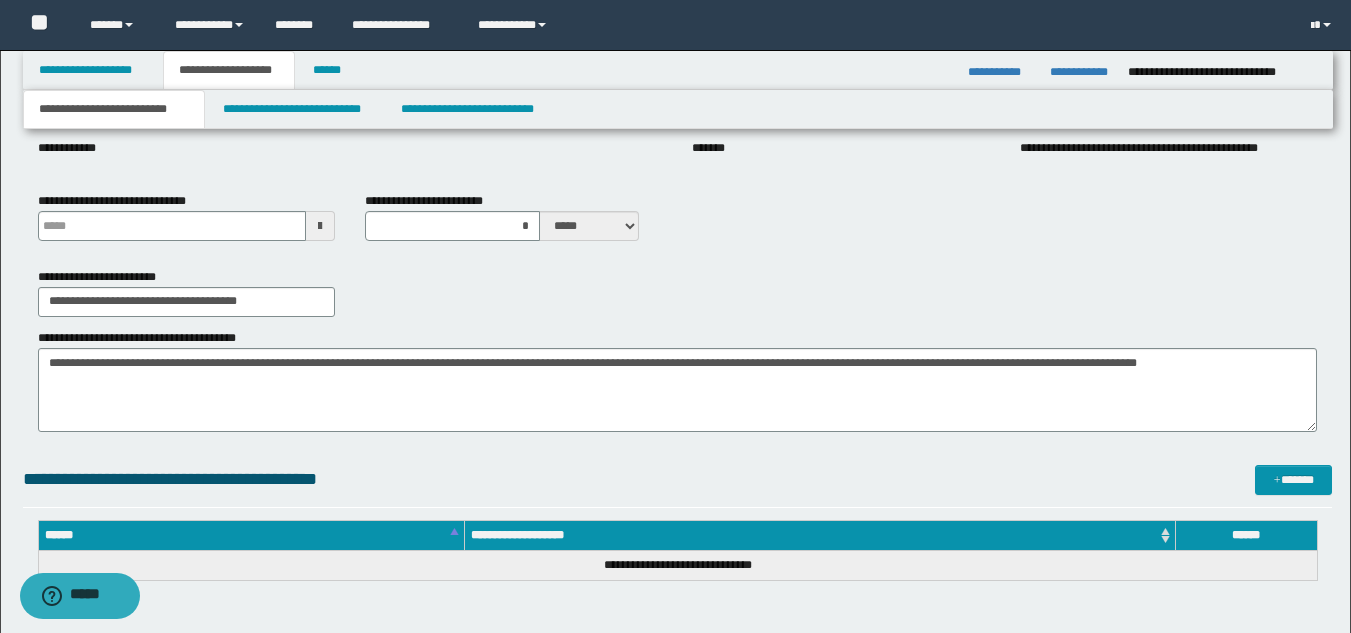 scroll, scrollTop: 377, scrollLeft: 0, axis: vertical 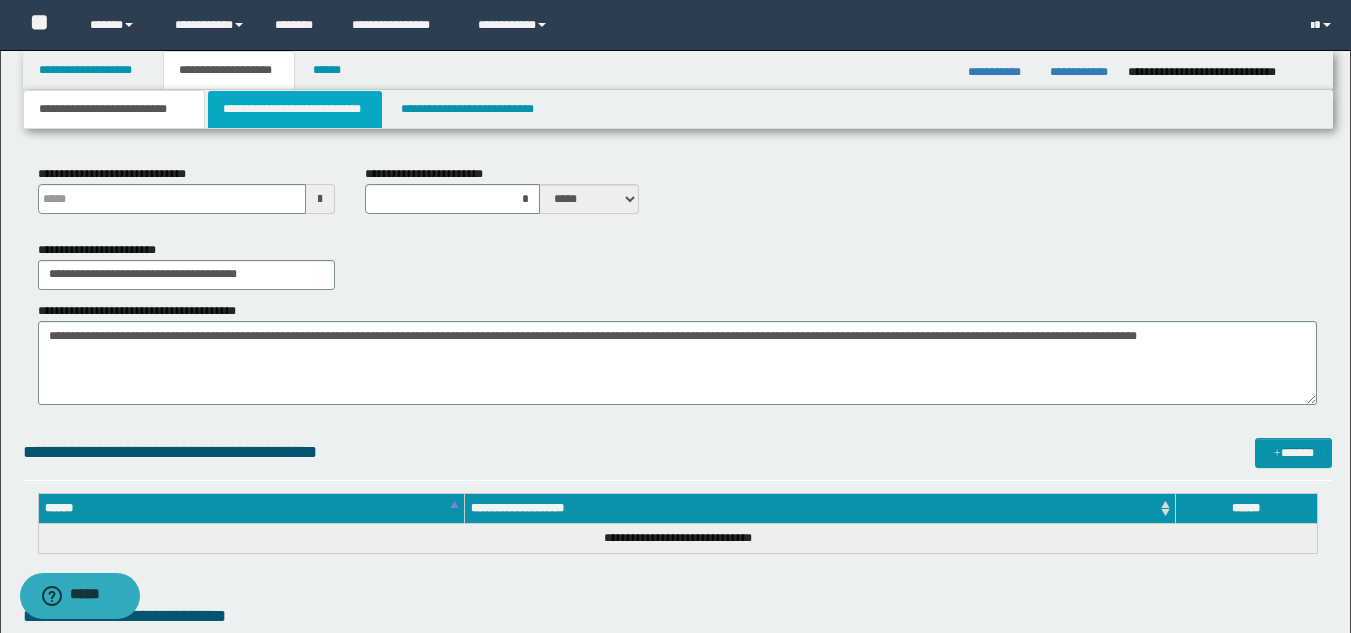 click on "**********" at bounding box center (295, 109) 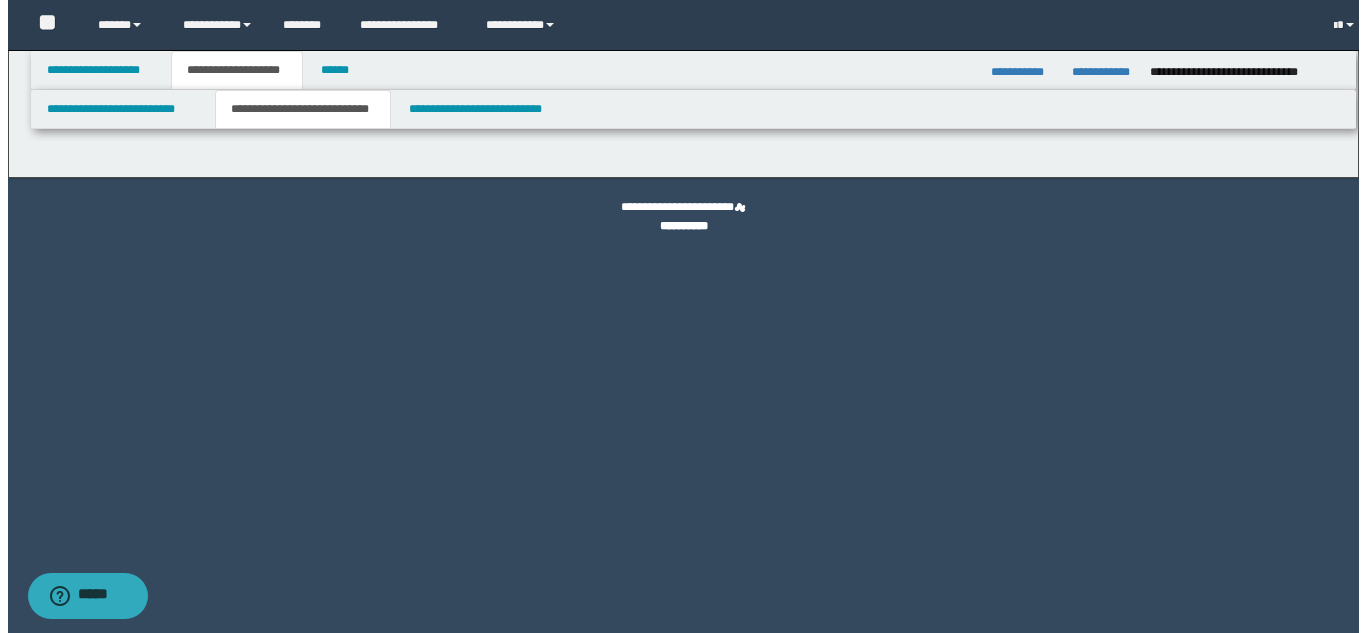 scroll, scrollTop: 0, scrollLeft: 0, axis: both 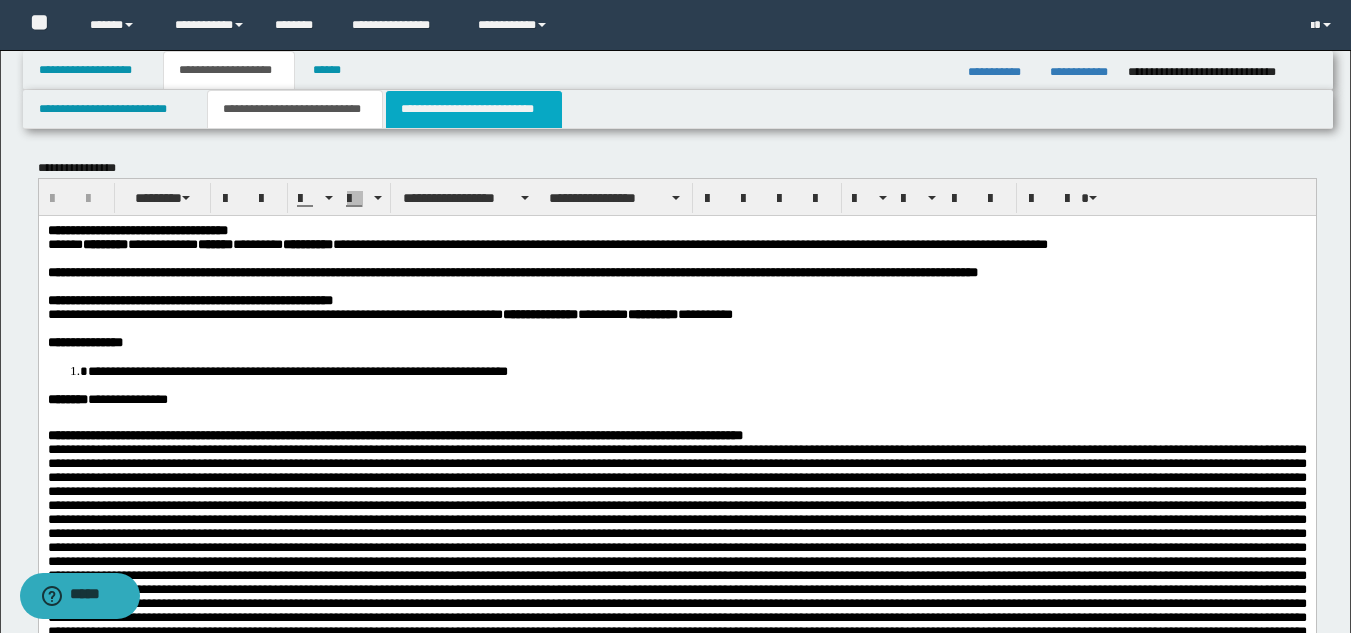 click on "**********" at bounding box center [474, 109] 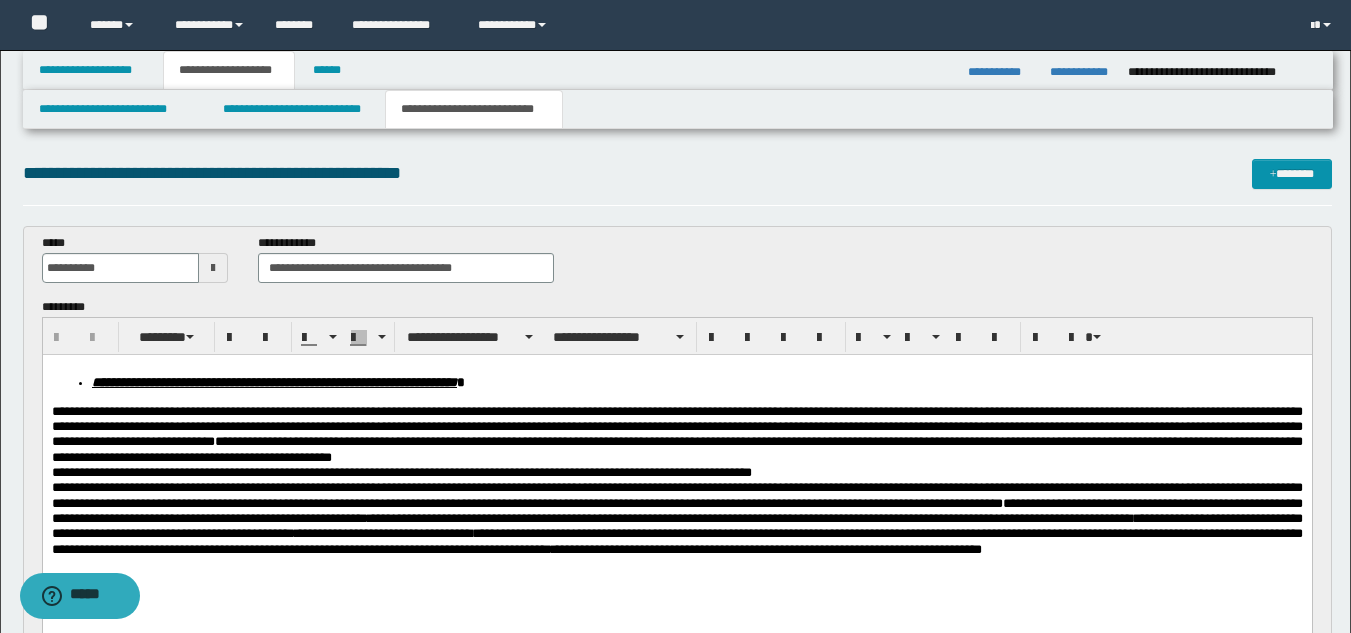 scroll, scrollTop: 0, scrollLeft: 0, axis: both 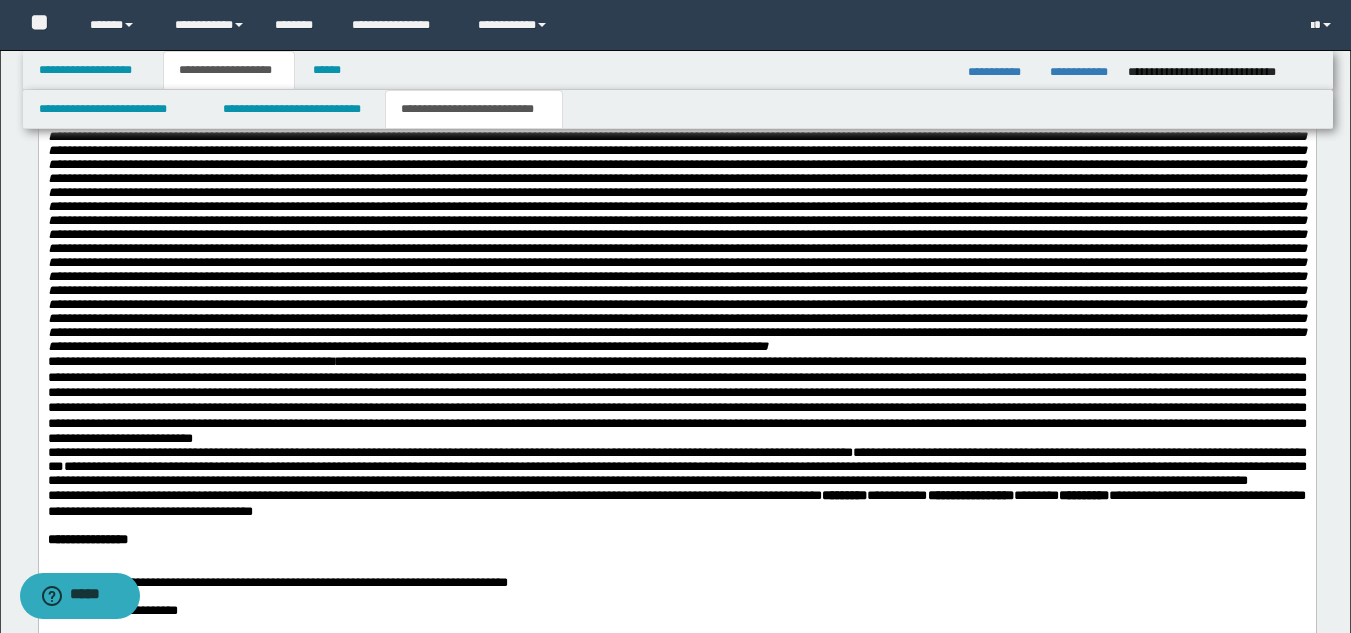 click at bounding box center [676, 221] 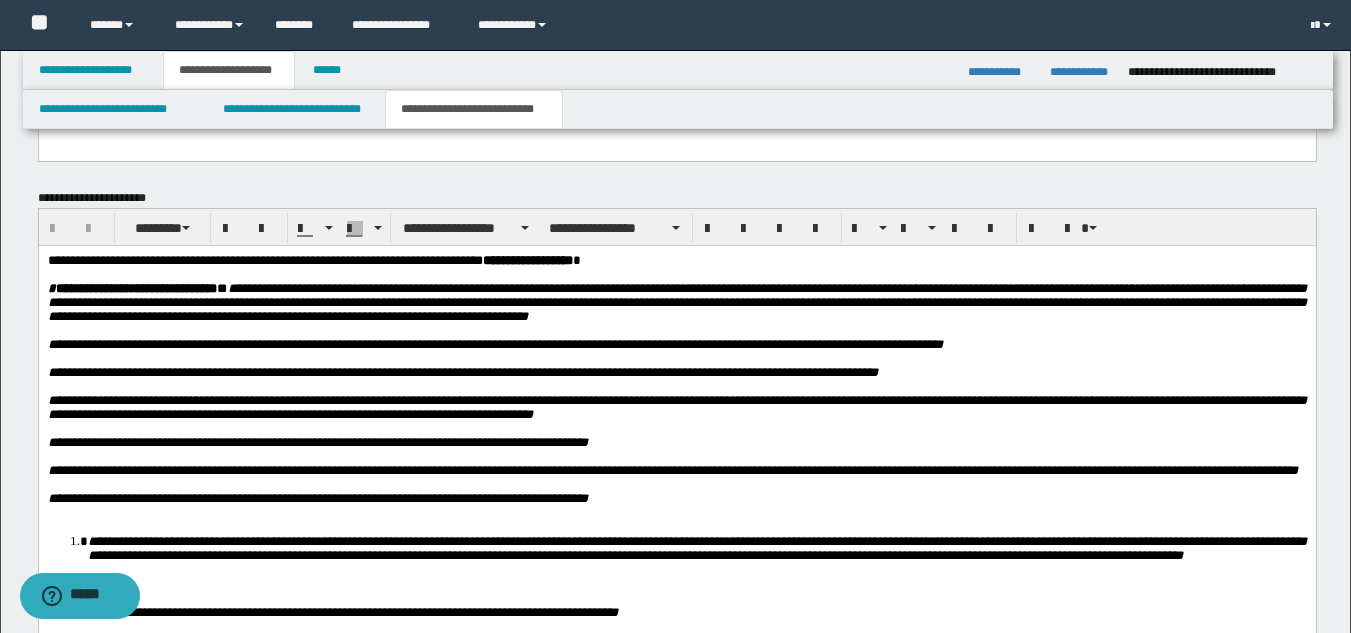 scroll, scrollTop: 2752, scrollLeft: 0, axis: vertical 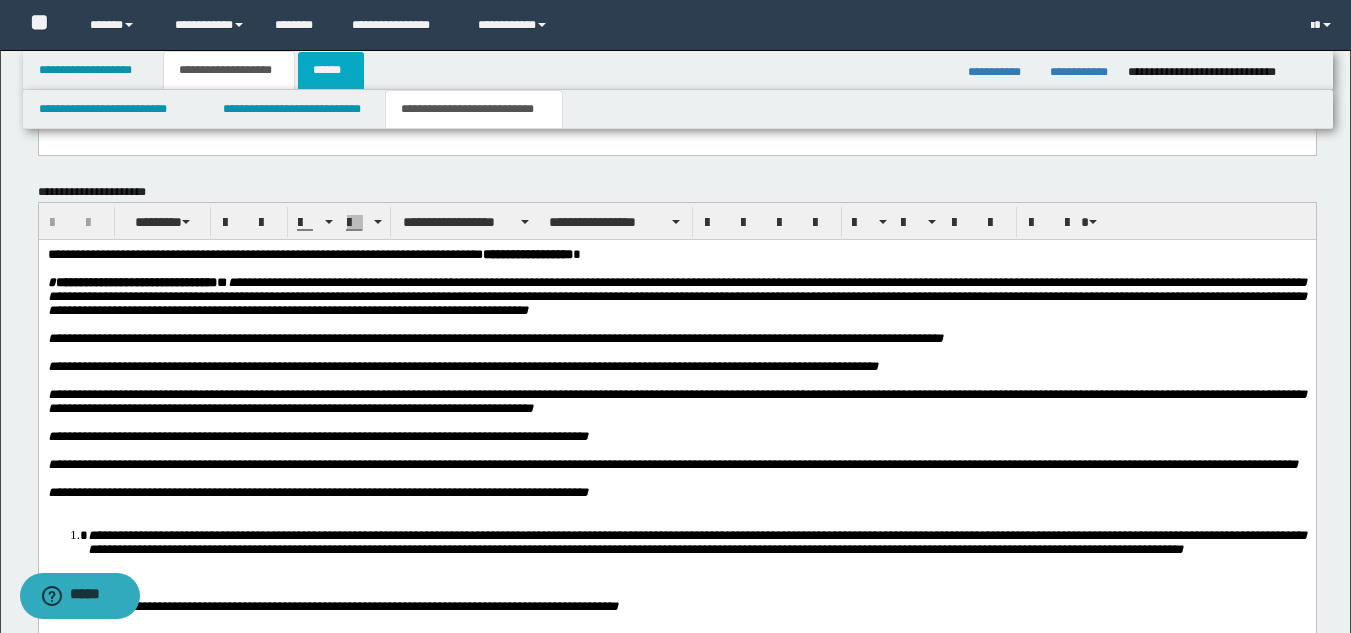 click on "******" at bounding box center [331, 70] 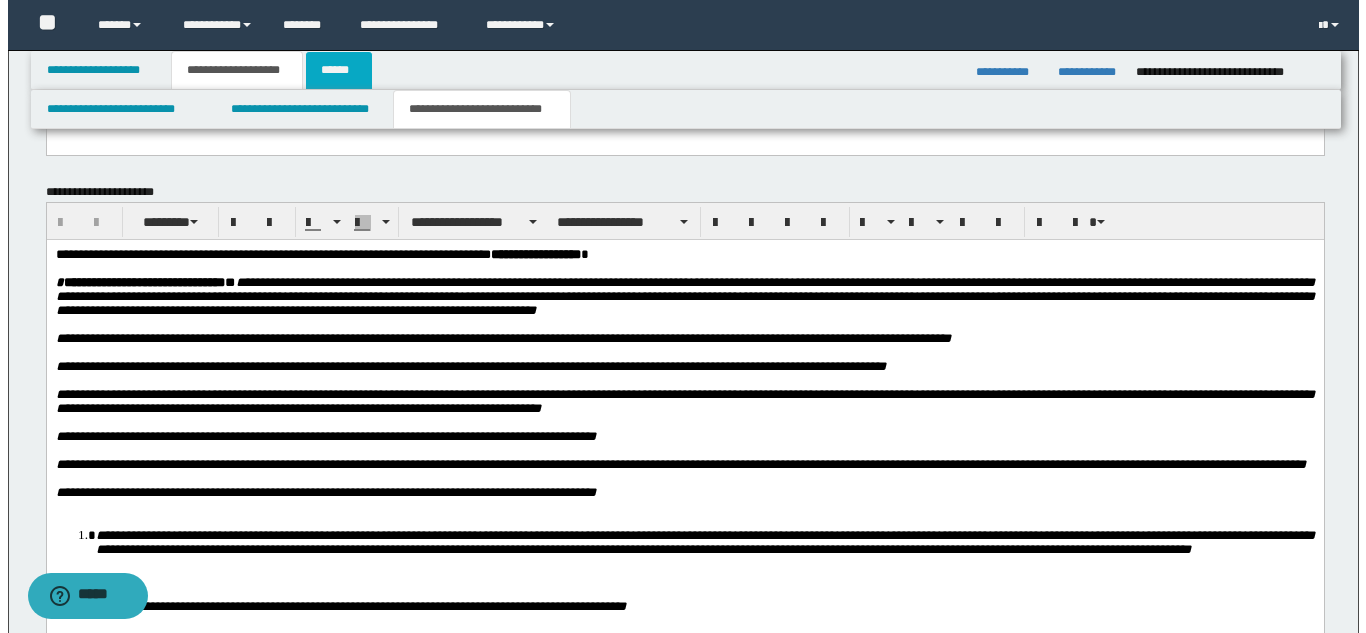 scroll, scrollTop: 0, scrollLeft: 0, axis: both 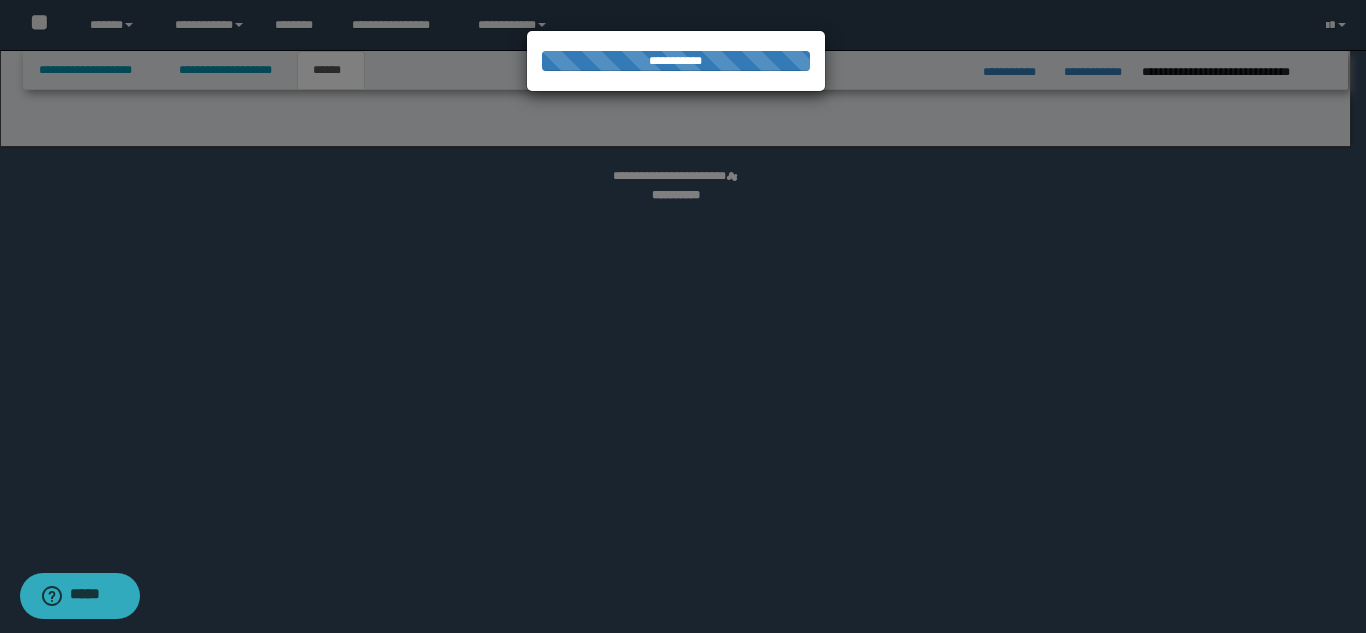 select on "*" 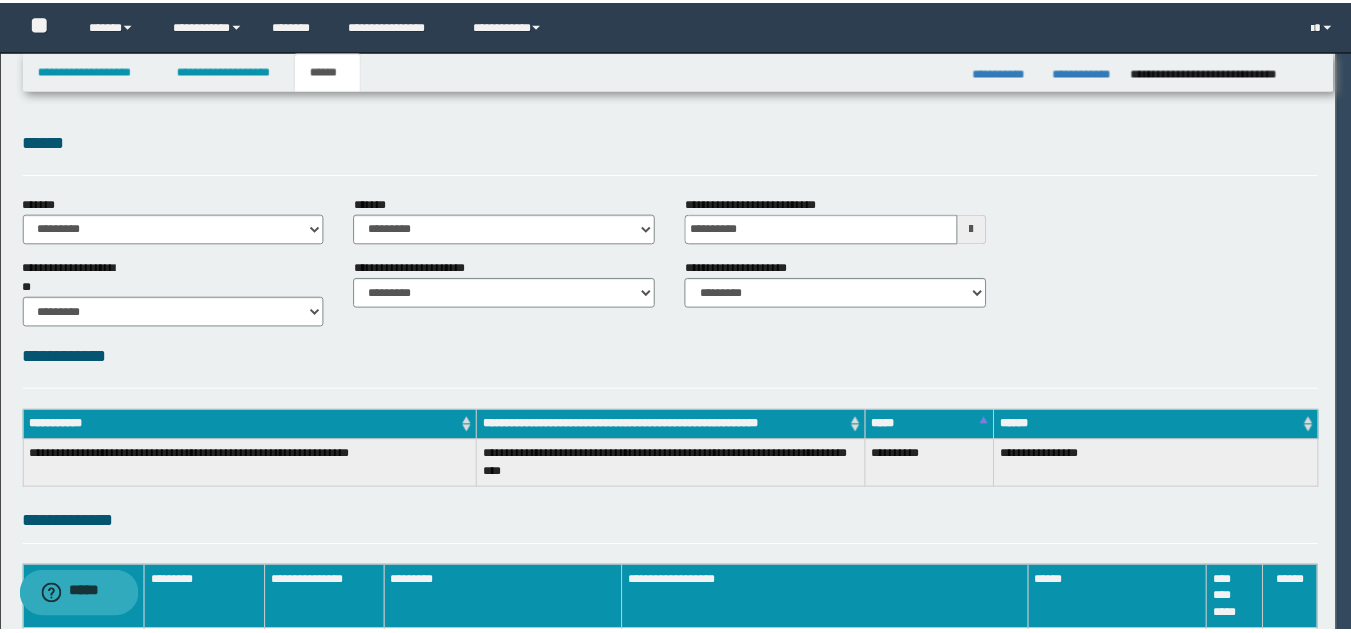 scroll, scrollTop: 0, scrollLeft: 0, axis: both 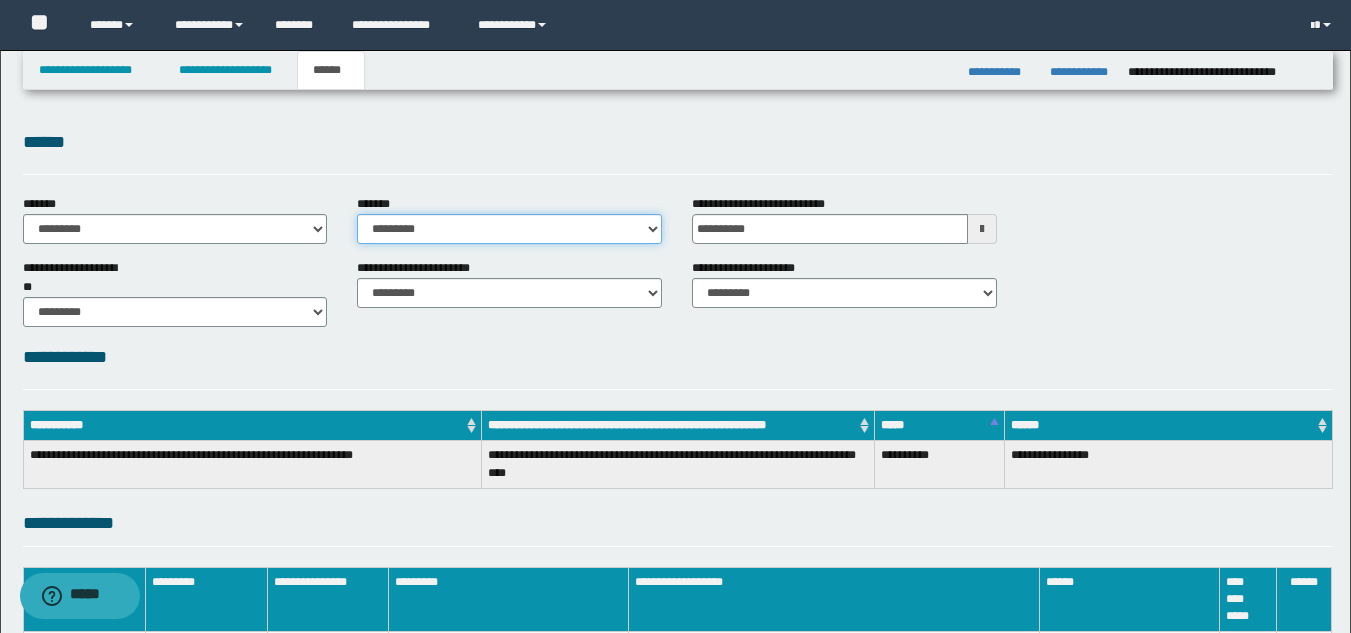 click on "**********" at bounding box center (509, 229) 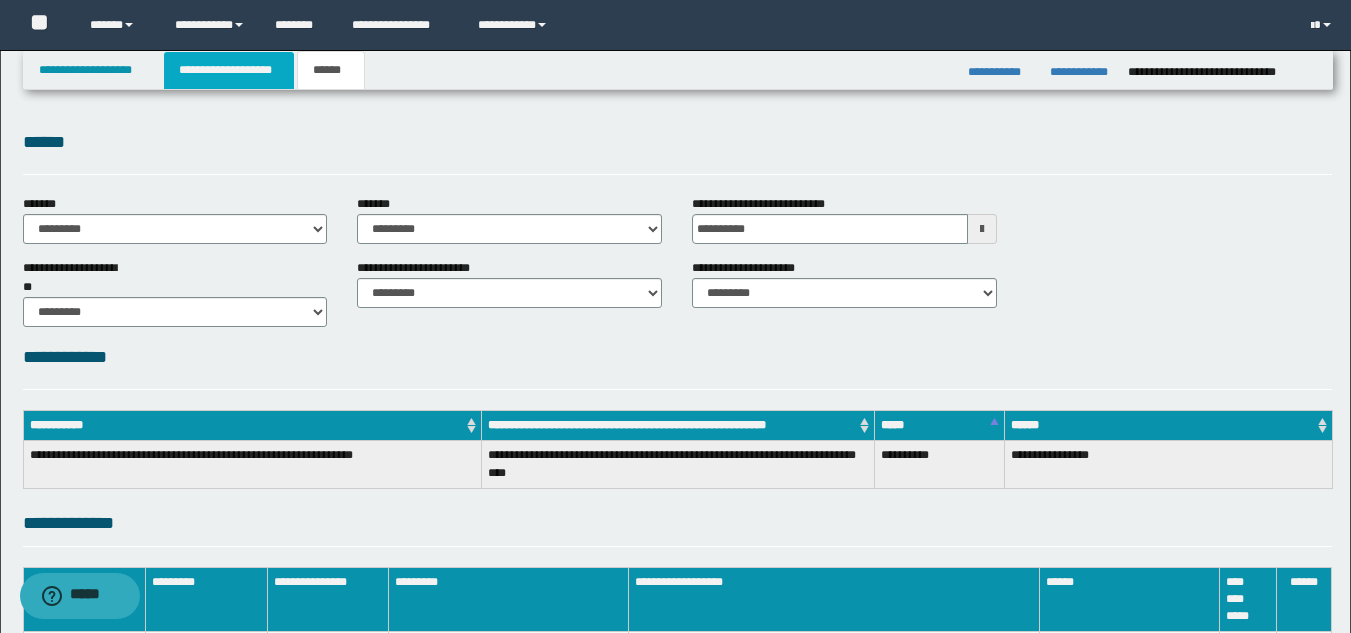 click on "**********" at bounding box center [229, 70] 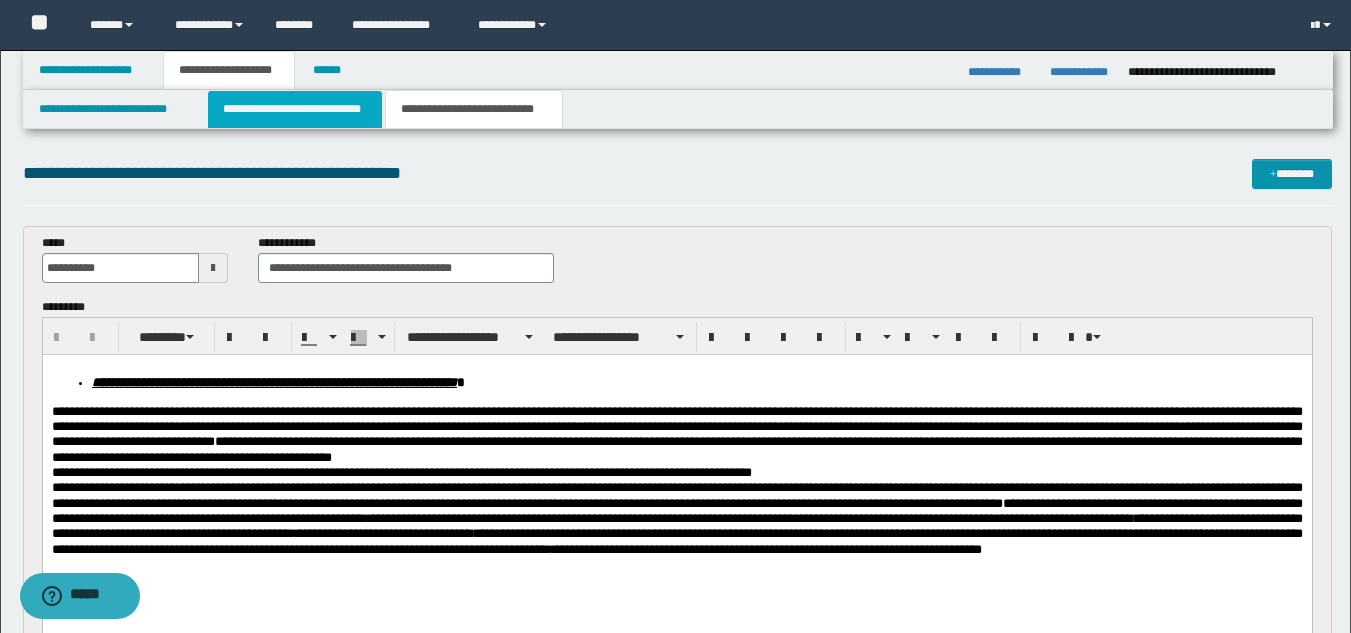 click on "**********" at bounding box center (295, 109) 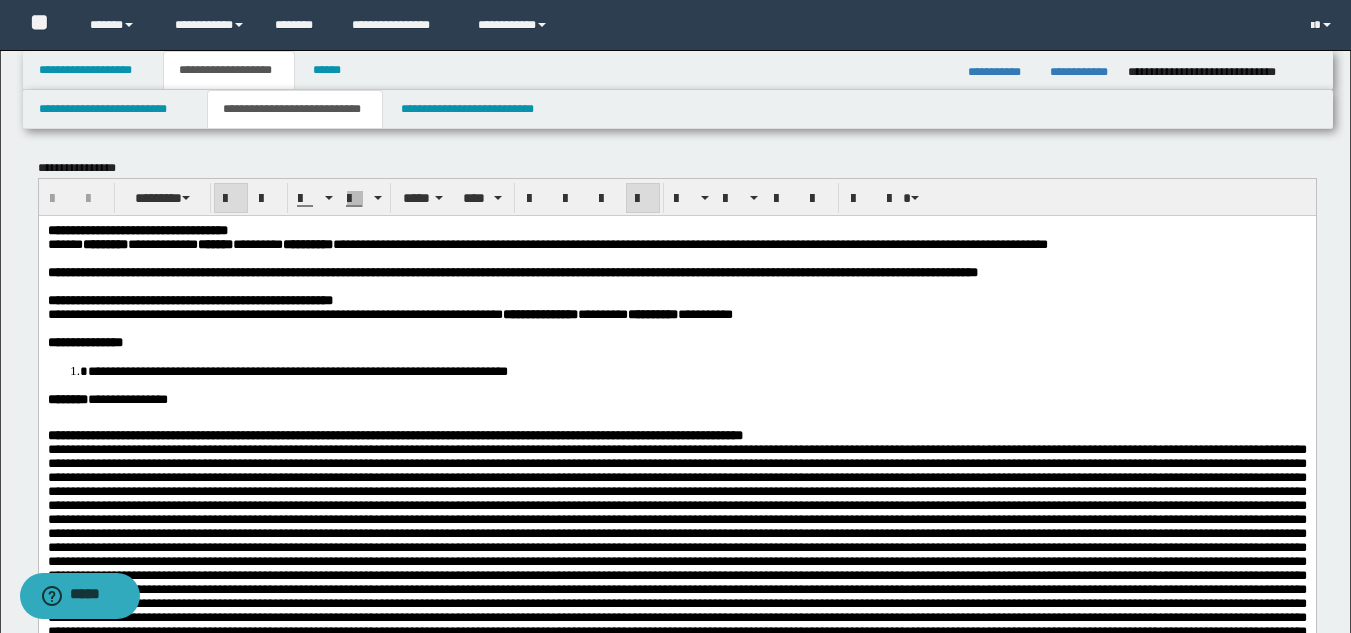 click on "**********" at bounding box center [599, 271] 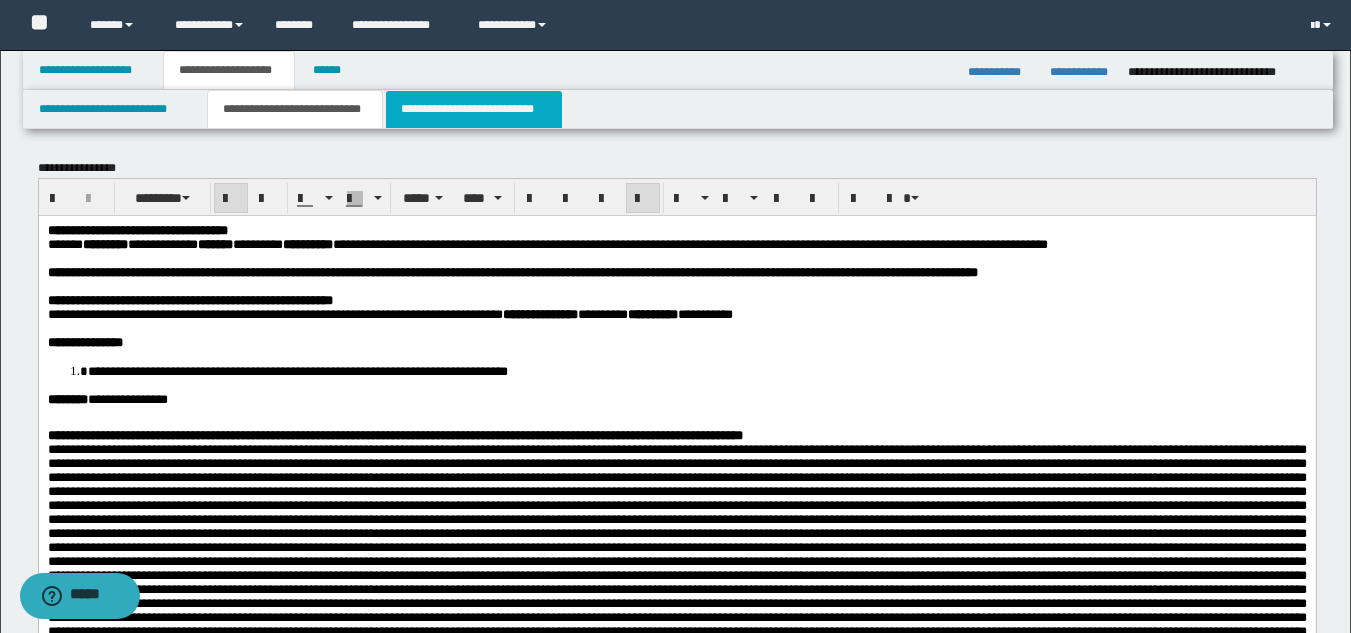click on "**********" at bounding box center (474, 109) 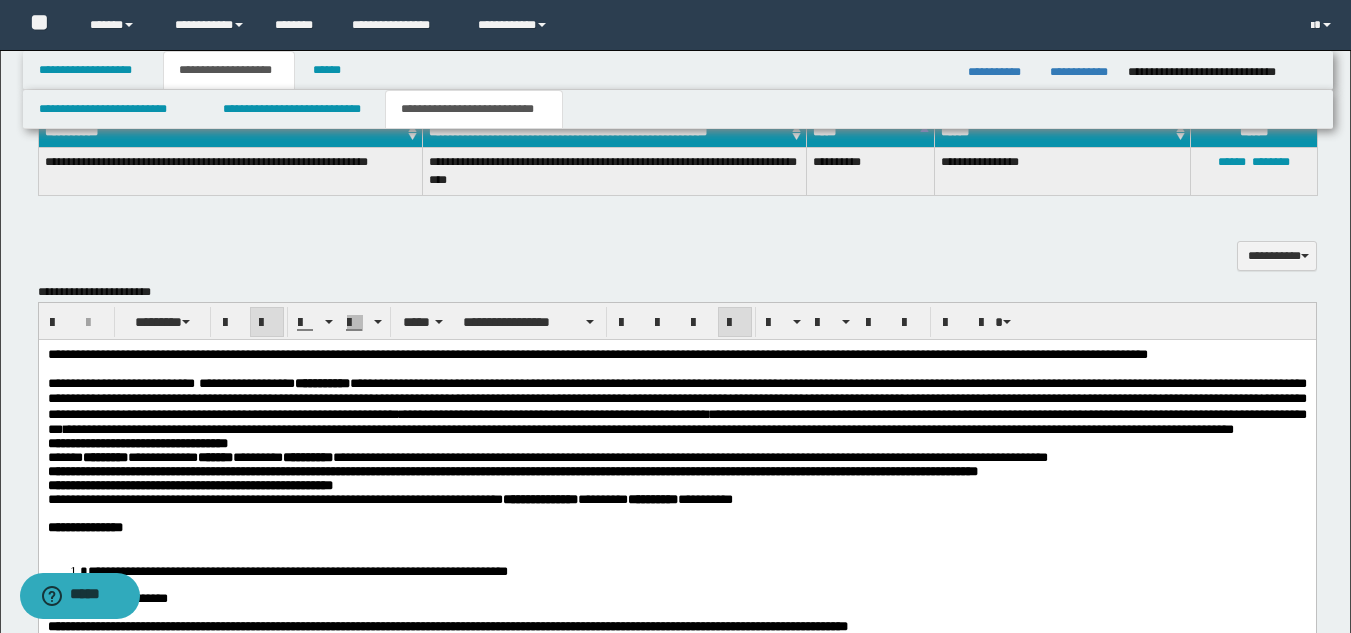 scroll, scrollTop: 718, scrollLeft: 0, axis: vertical 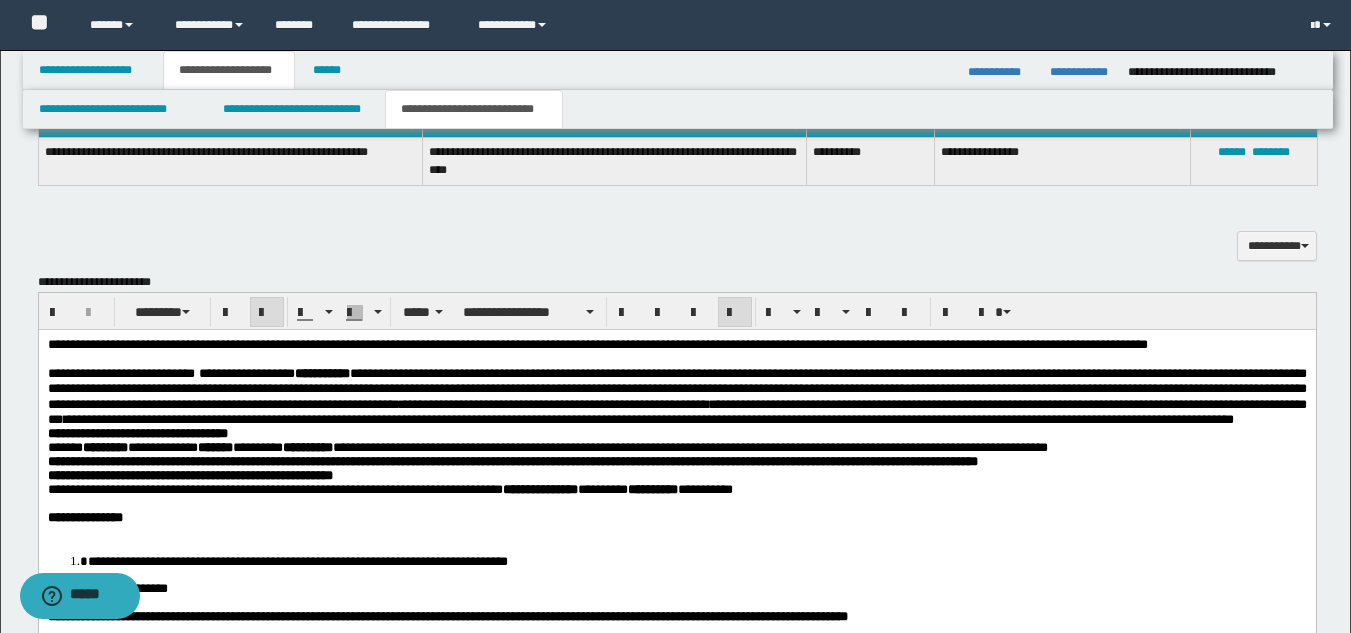 click on "**********" at bounding box center (676, 345) 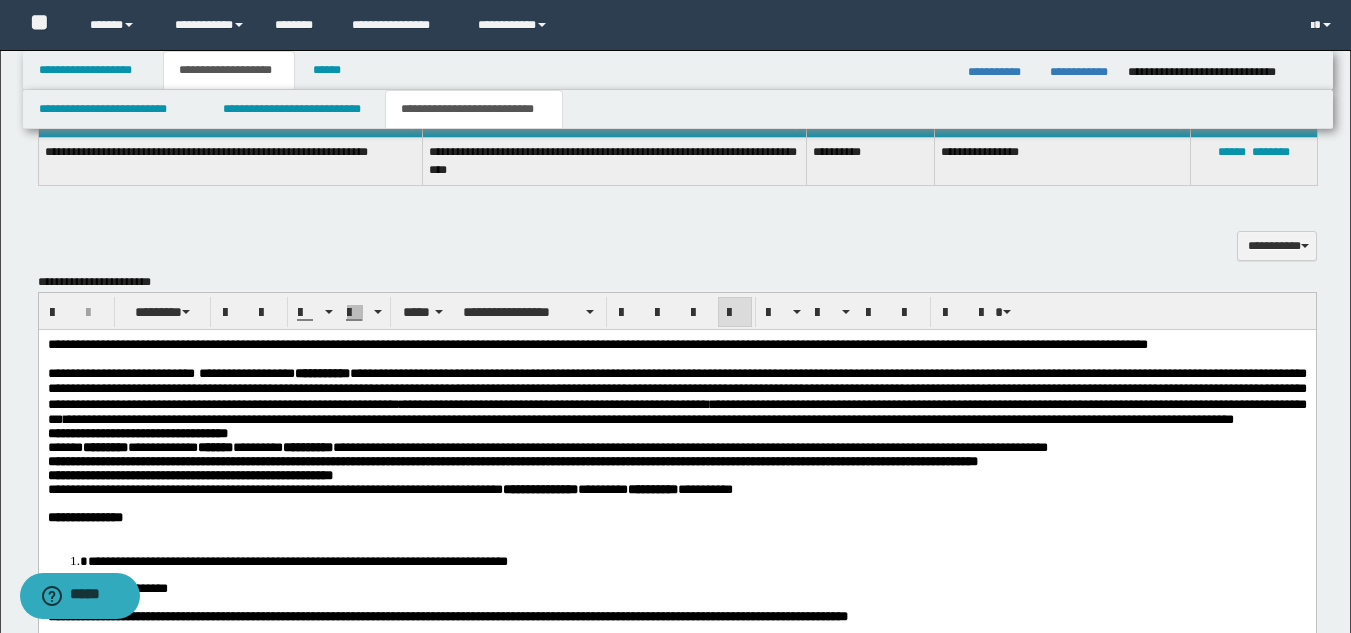 drag, startPoint x: 435, startPoint y: 450, endPoint x: 530, endPoint y: 448, distance: 95.02105 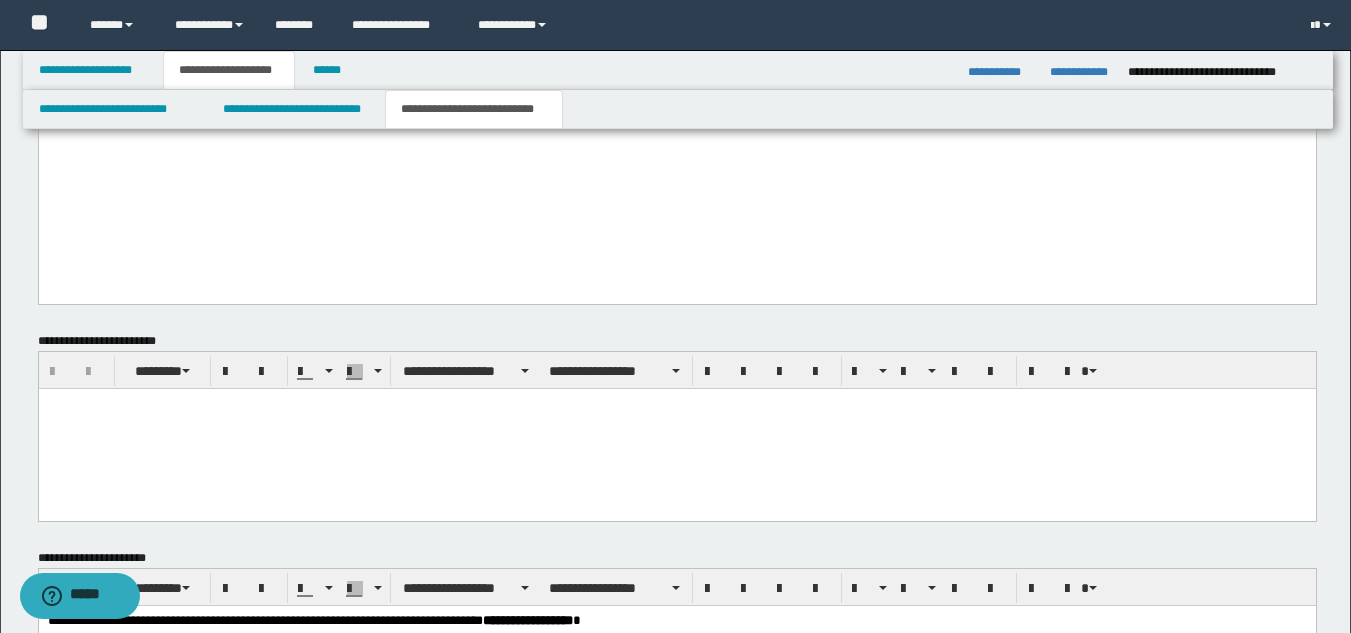 scroll, scrollTop: 2396, scrollLeft: 0, axis: vertical 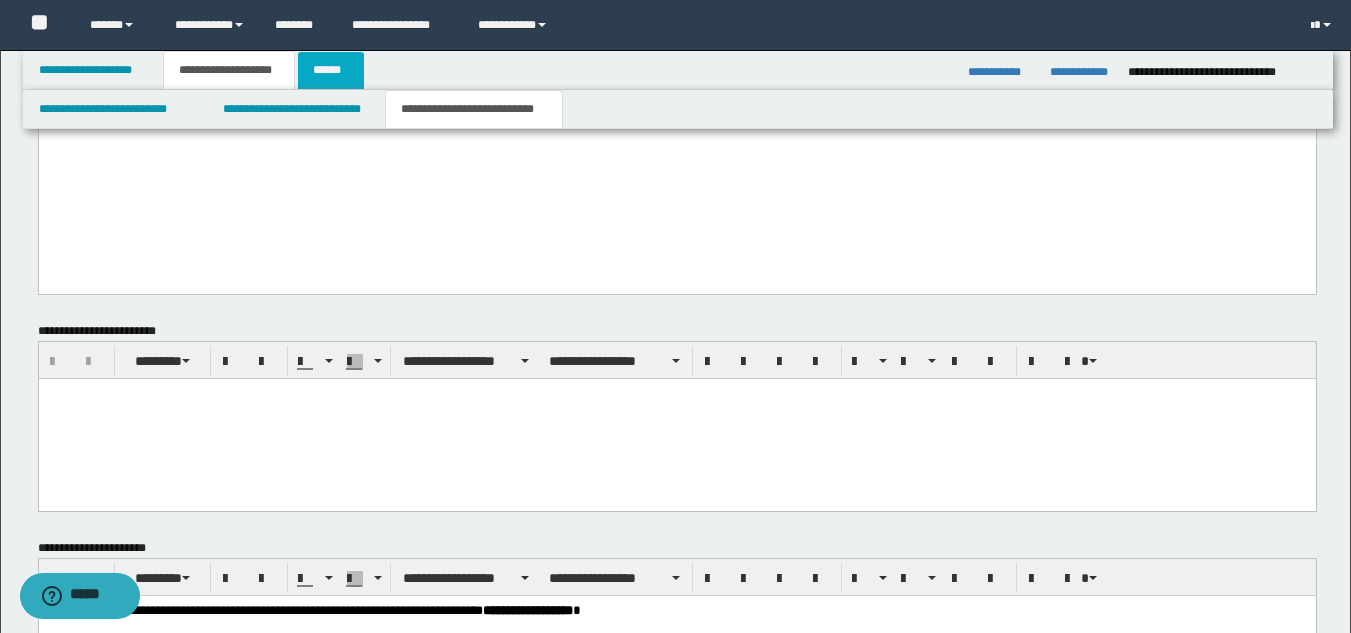 click on "******" at bounding box center (331, 70) 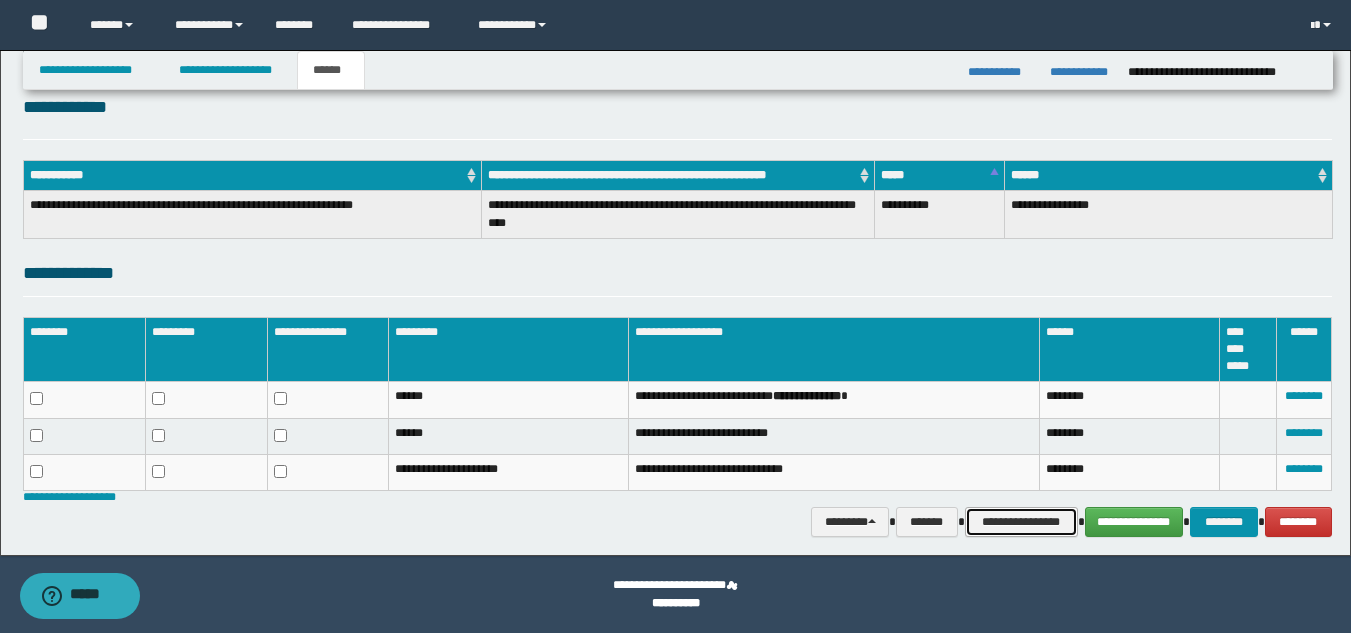 click on "**********" at bounding box center [1021, 522] 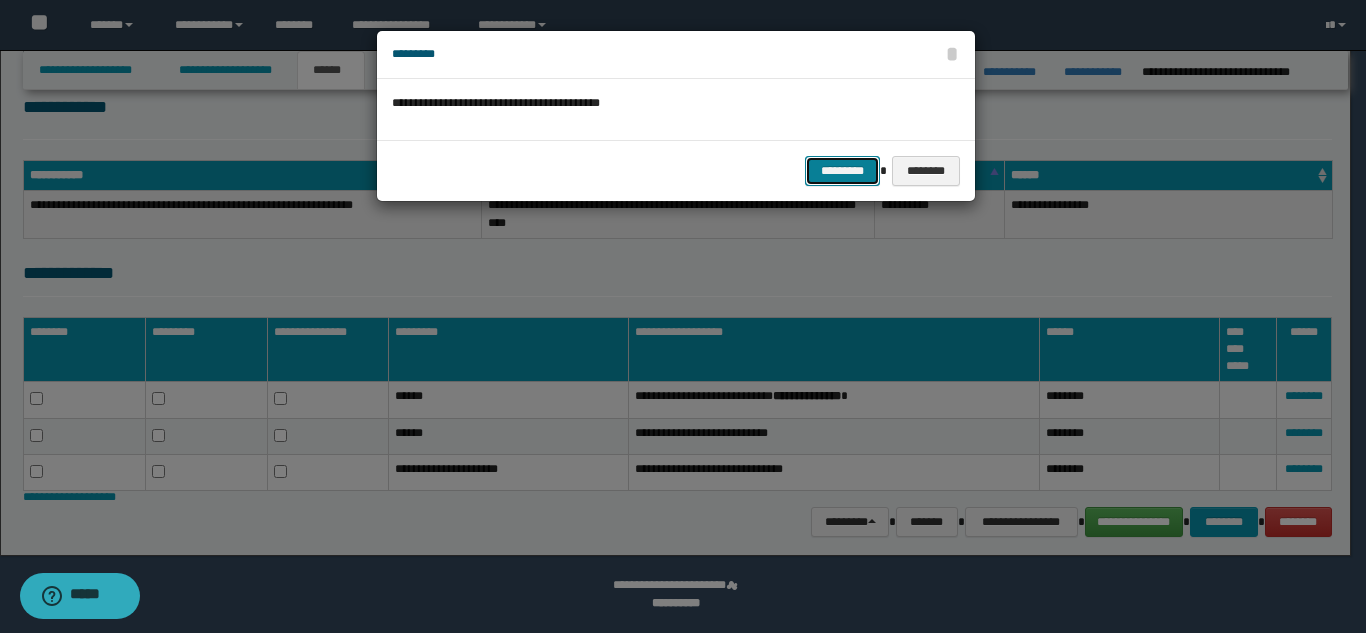 click on "*********" at bounding box center [842, 171] 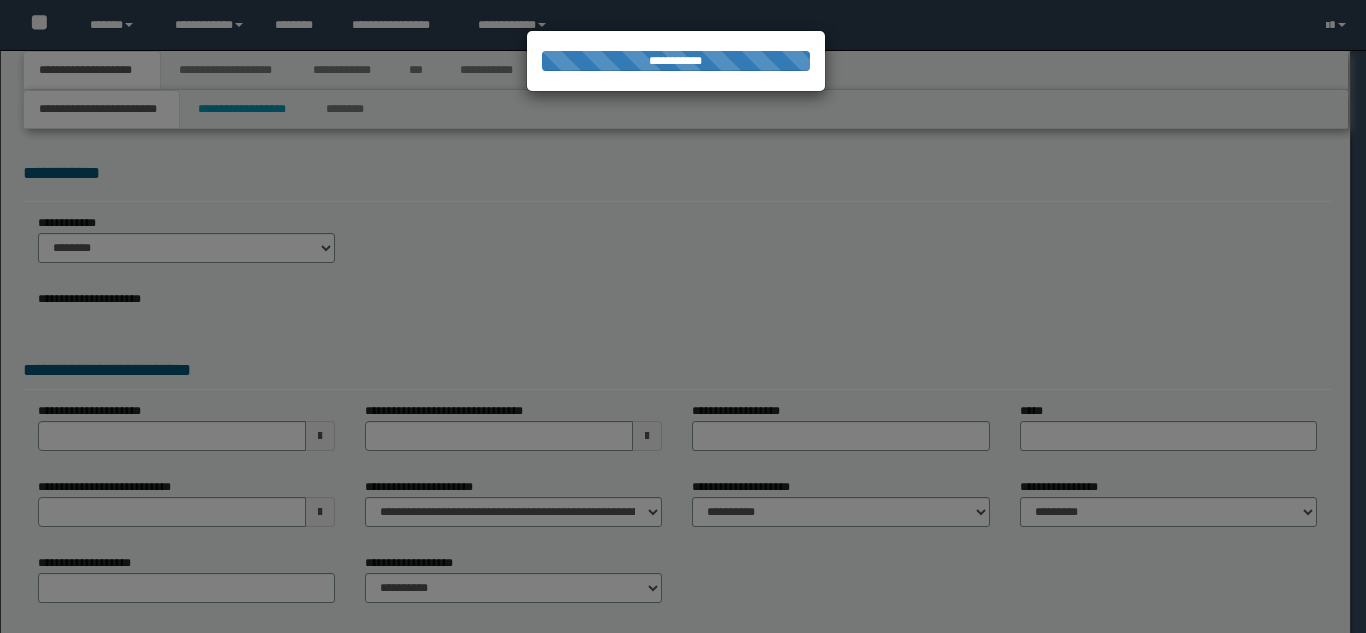 select on "*" 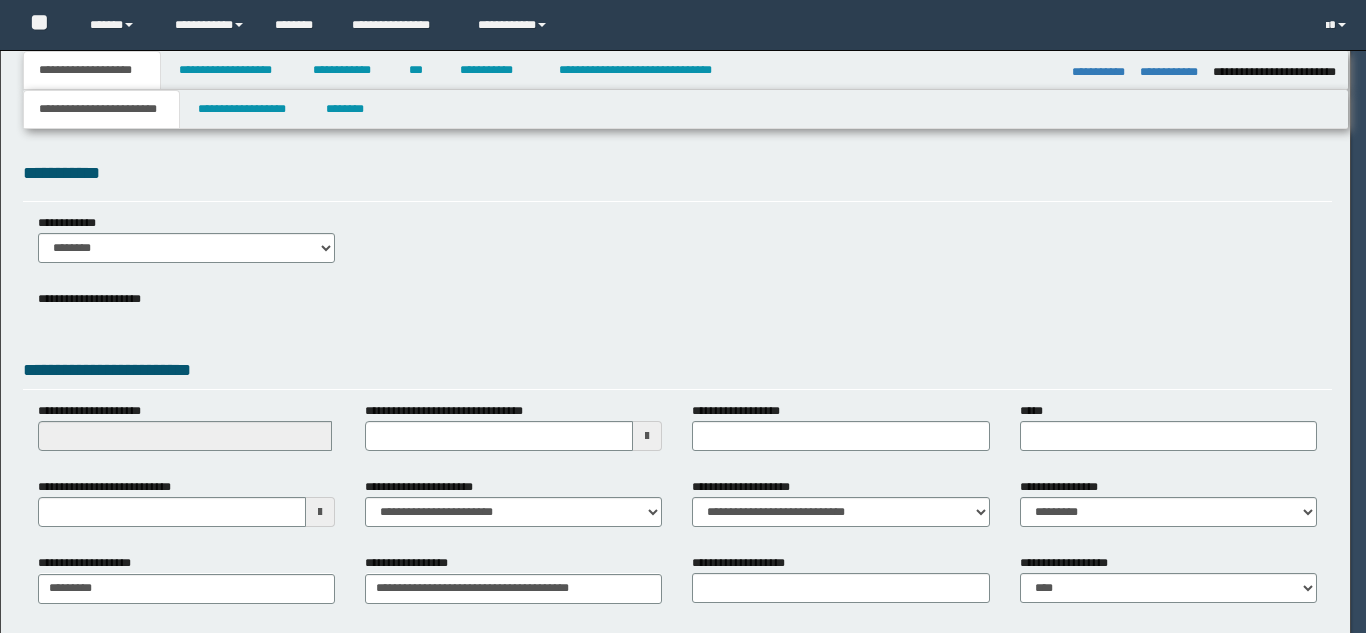 scroll, scrollTop: 0, scrollLeft: 0, axis: both 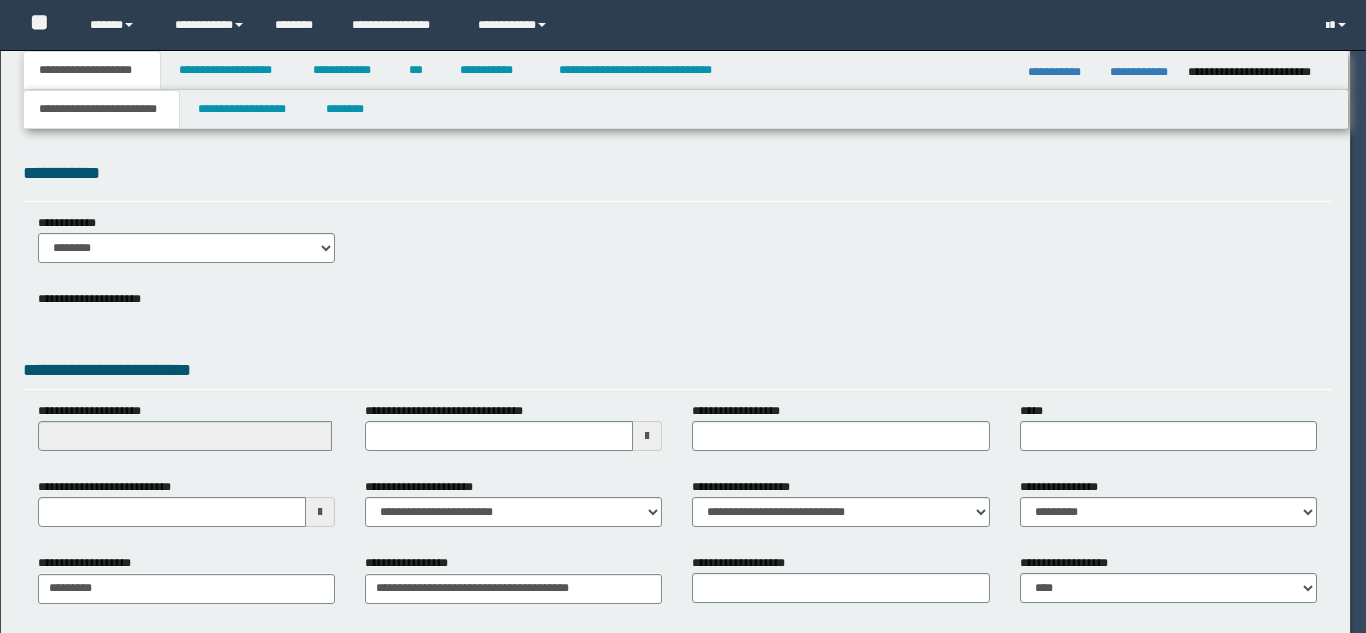 click at bounding box center [683, 316] 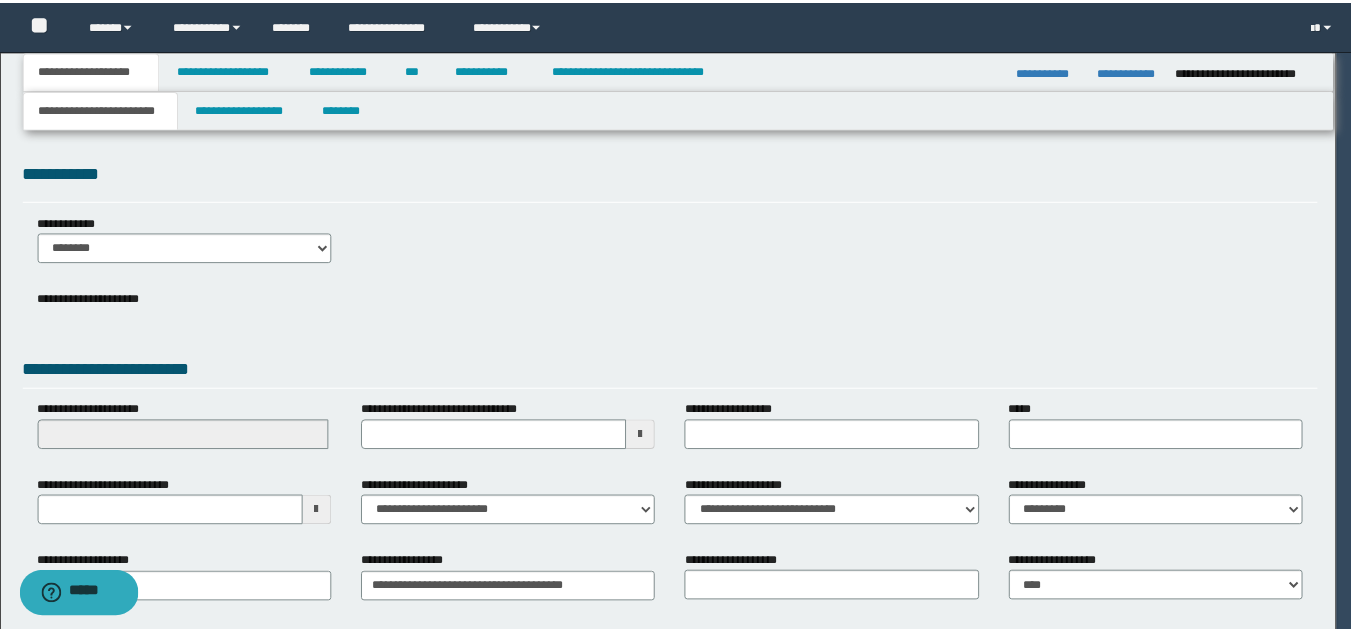scroll, scrollTop: 0, scrollLeft: 0, axis: both 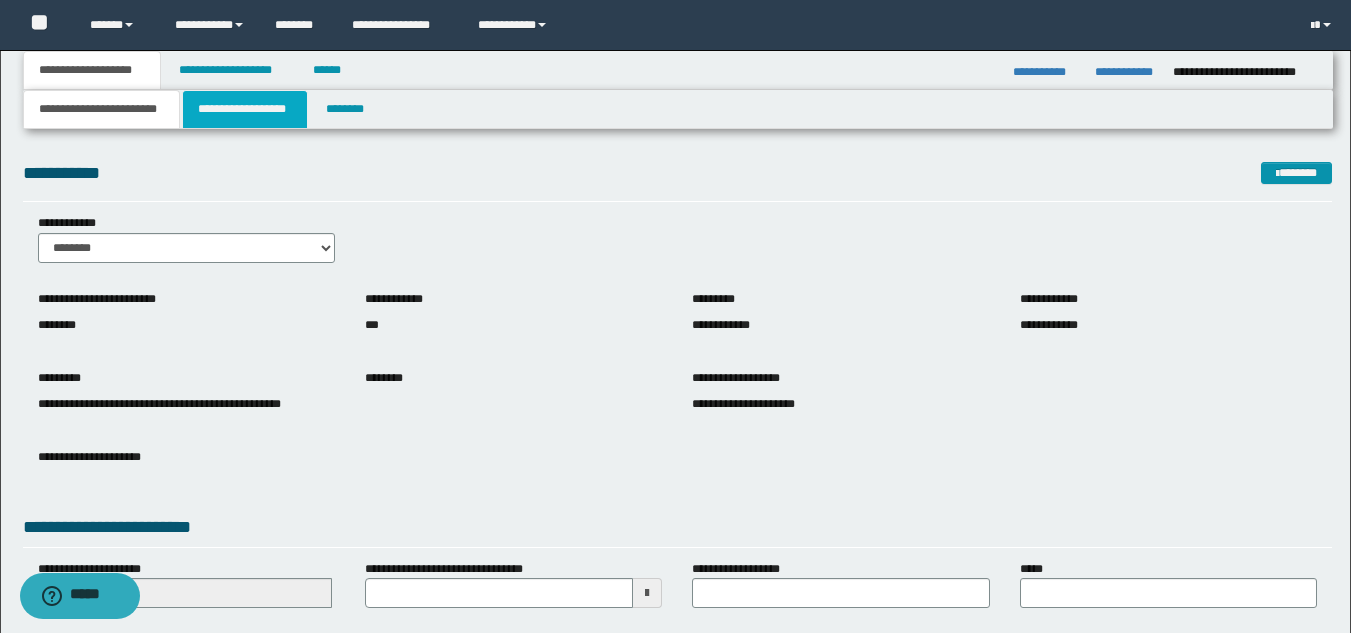 click on "**********" at bounding box center [245, 109] 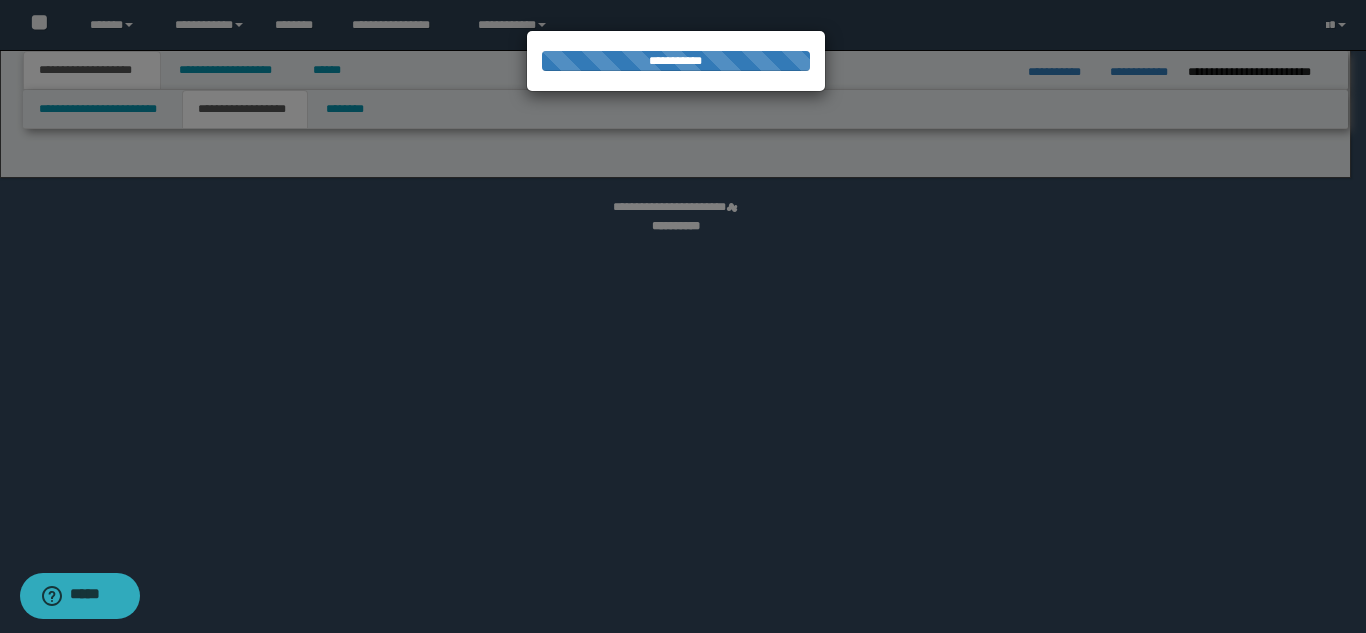 select on "*" 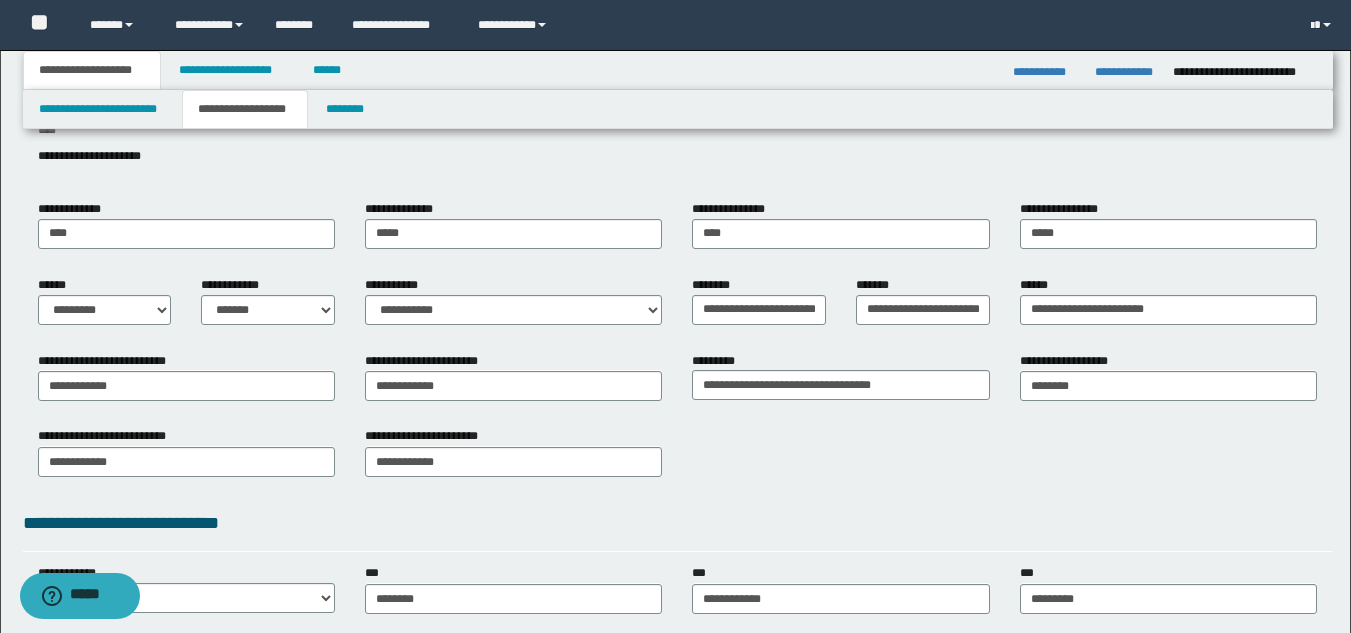 scroll, scrollTop: 161, scrollLeft: 0, axis: vertical 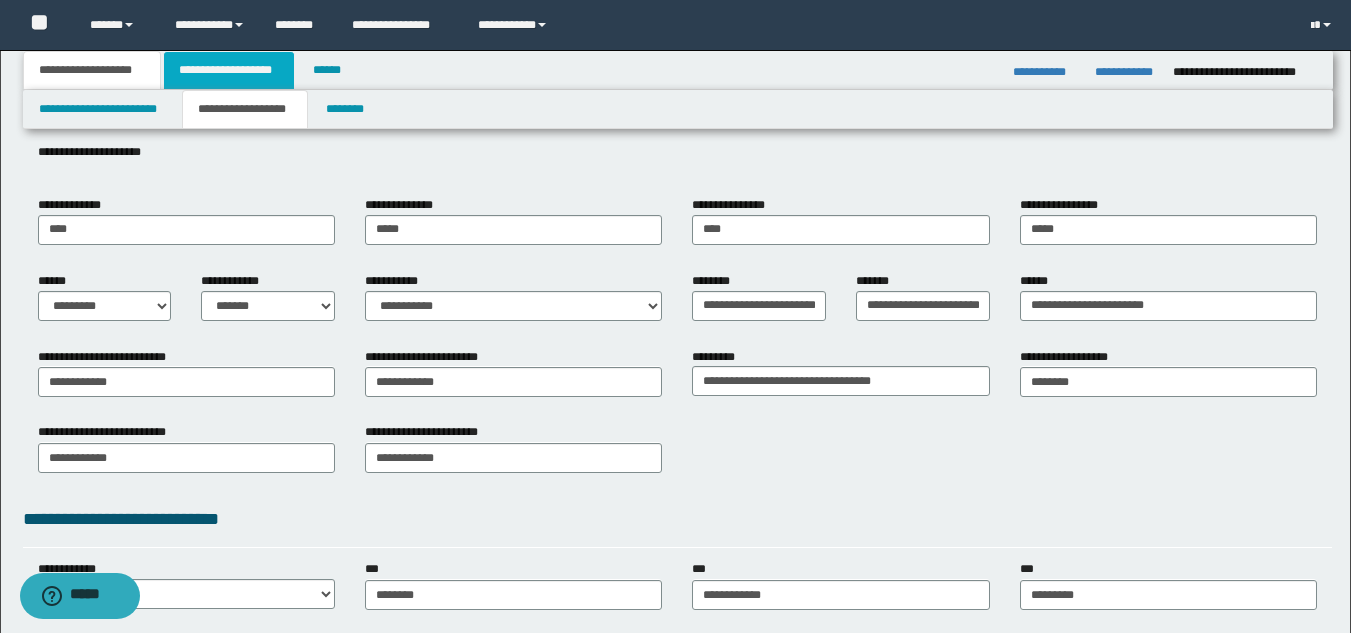 click on "**********" at bounding box center [229, 70] 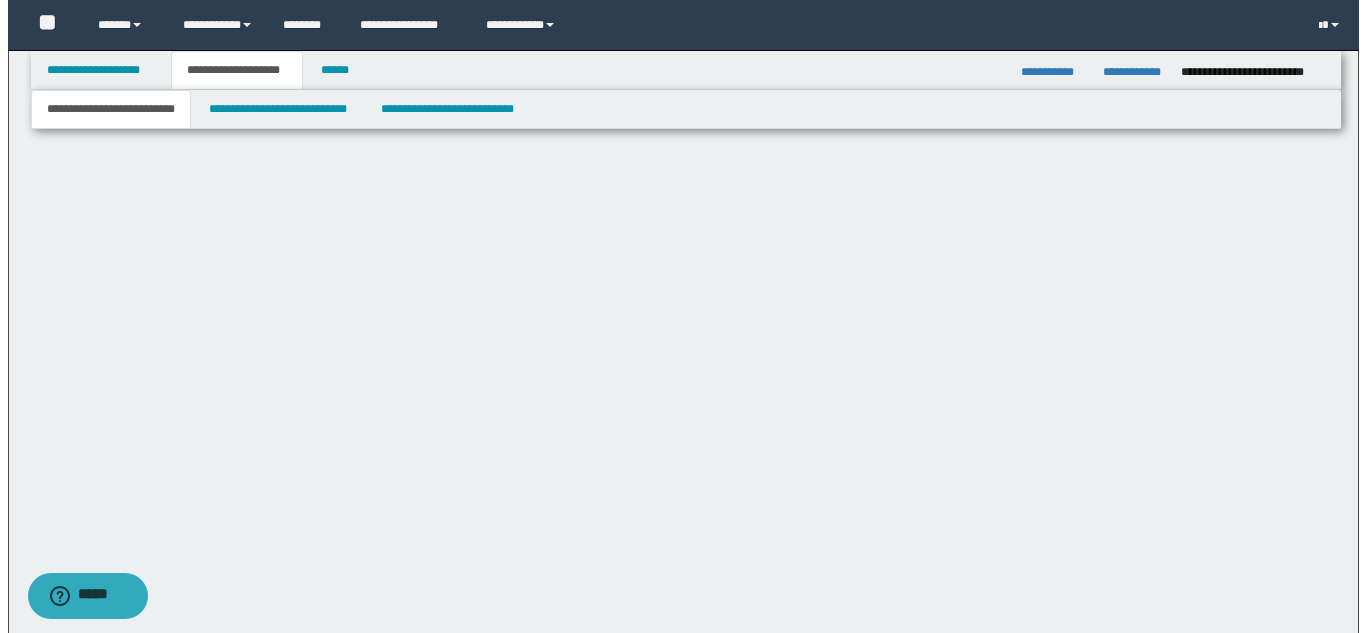 scroll, scrollTop: 0, scrollLeft: 0, axis: both 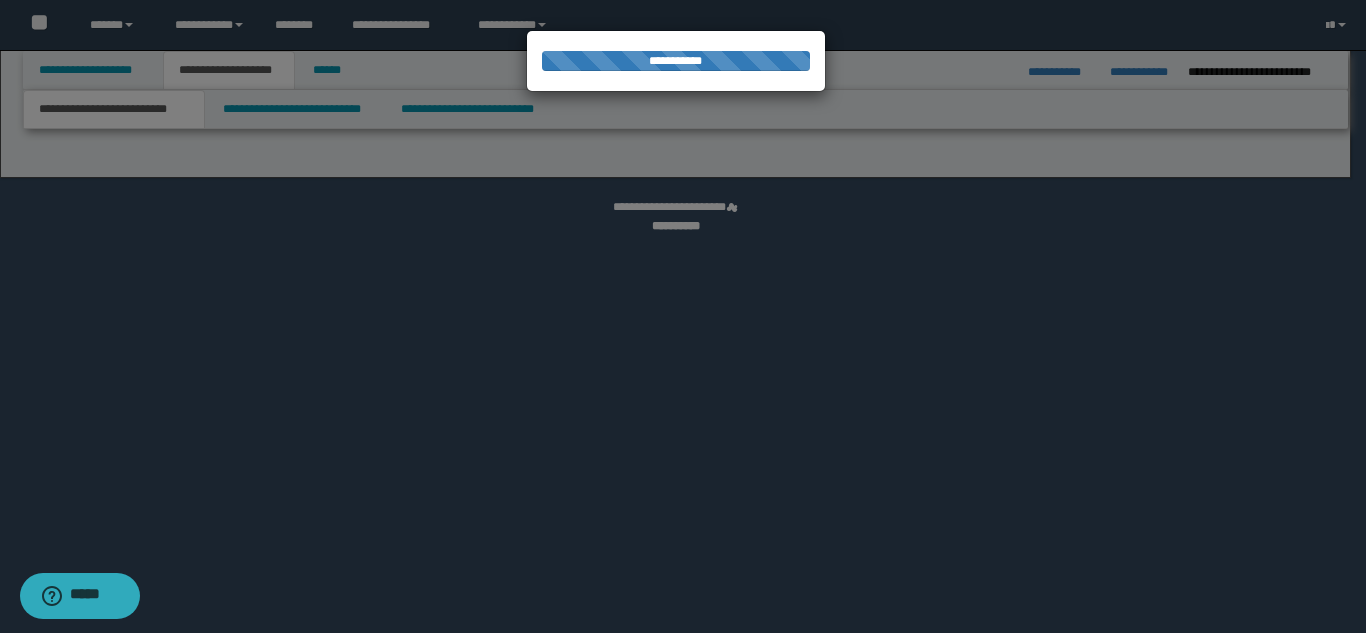 select on "*" 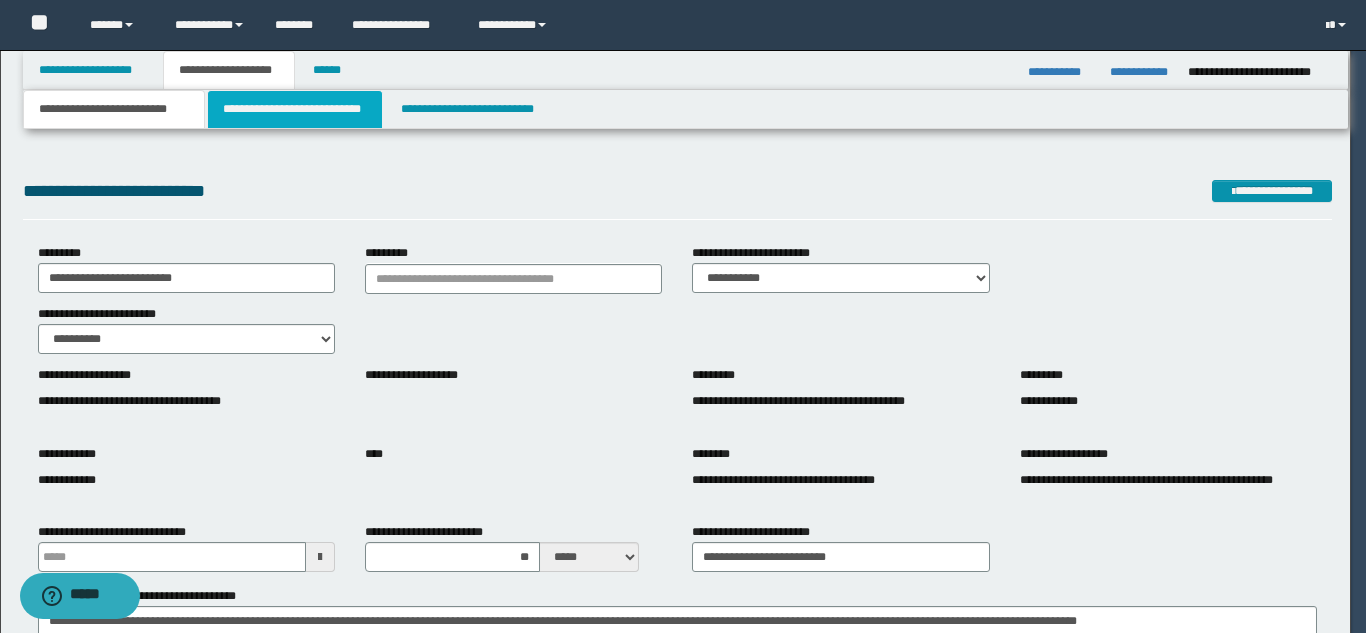 click on "**********" at bounding box center [295, 109] 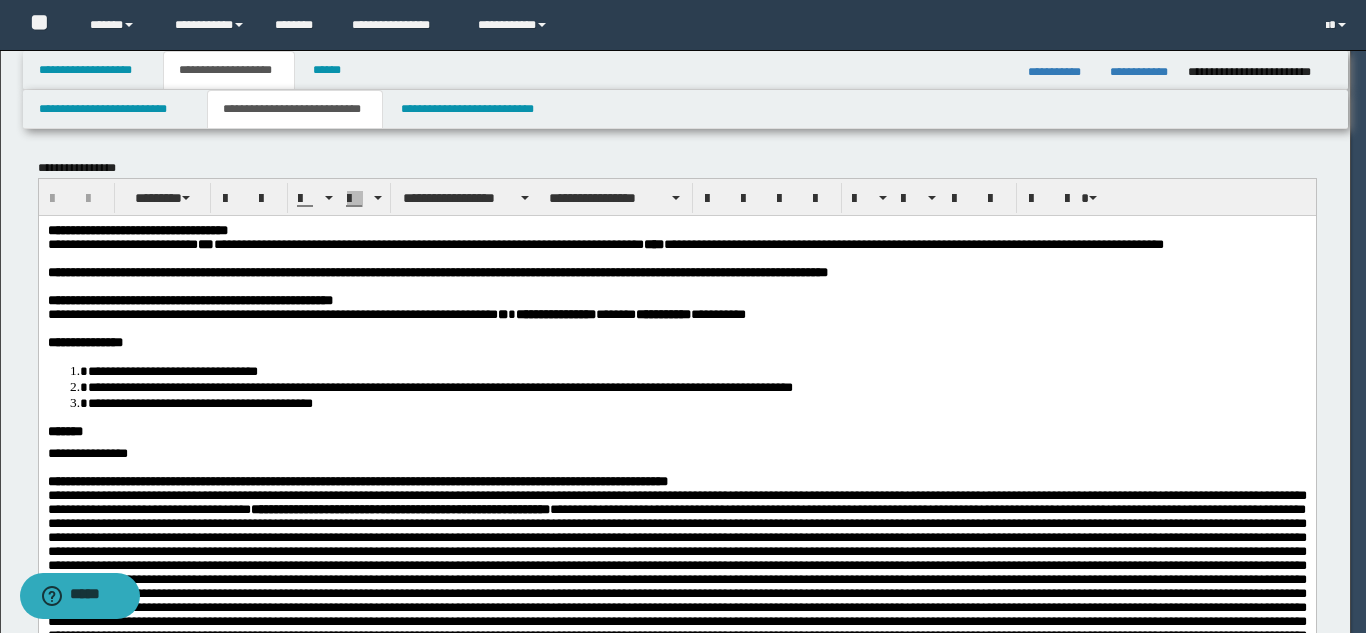 scroll, scrollTop: 0, scrollLeft: 0, axis: both 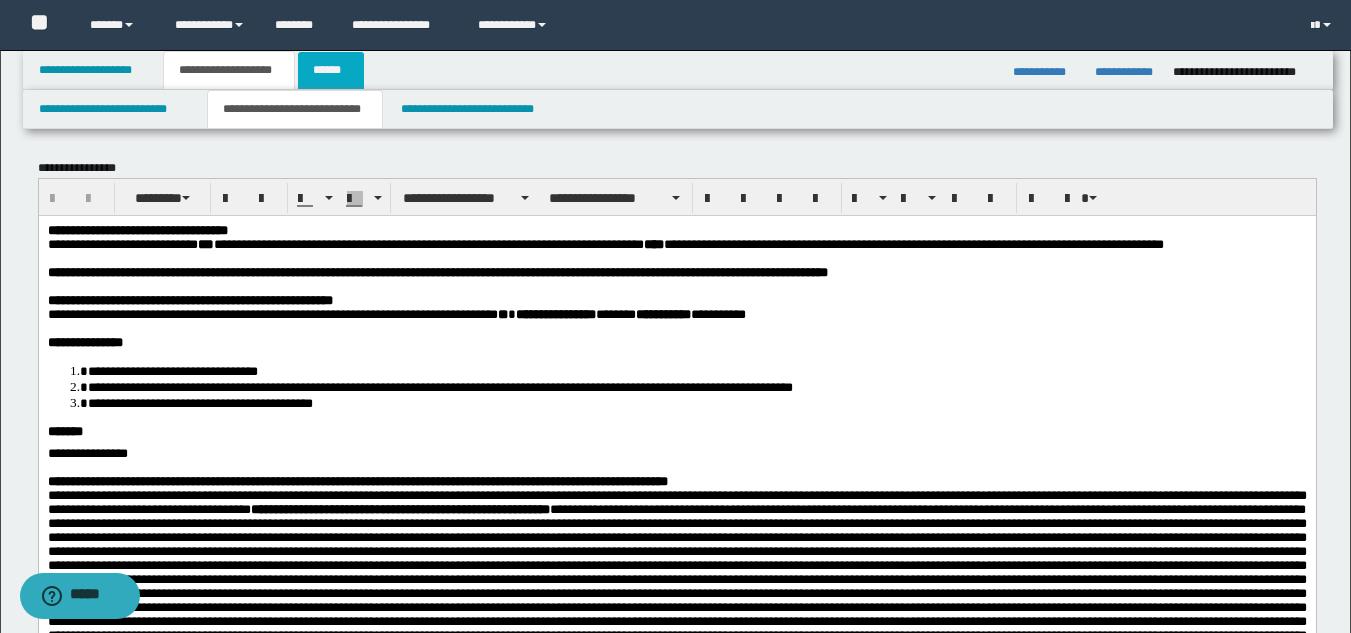click on "******" at bounding box center (331, 70) 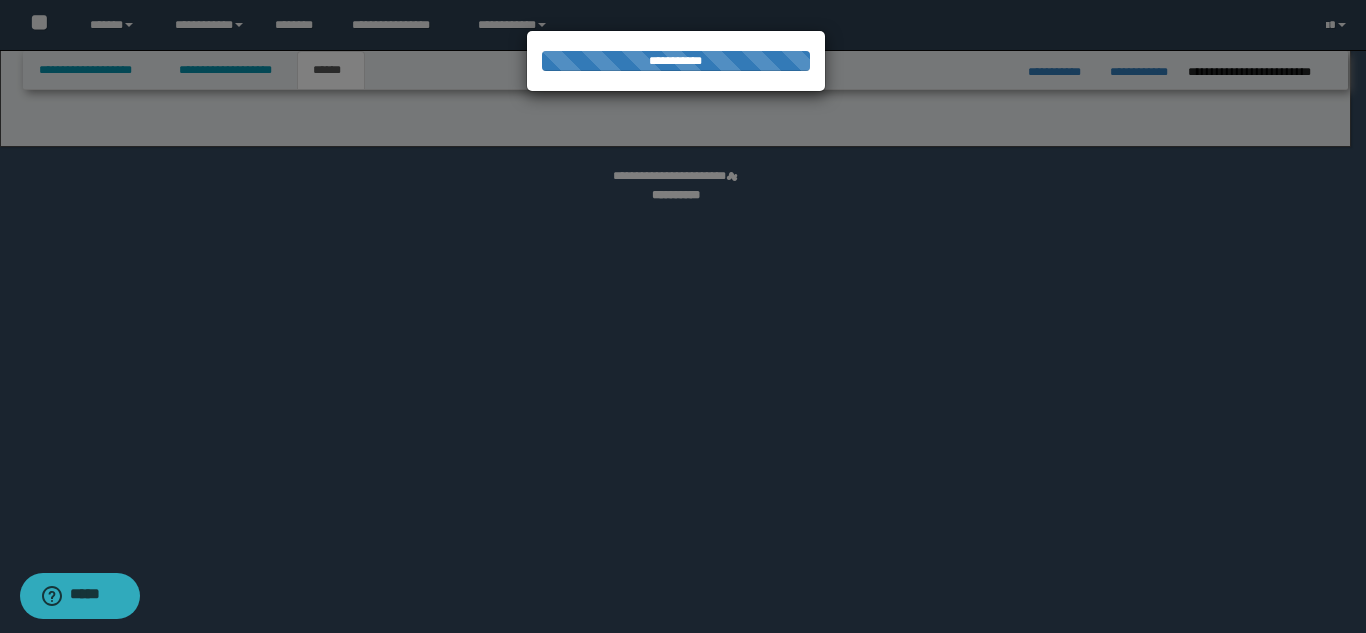 select on "*" 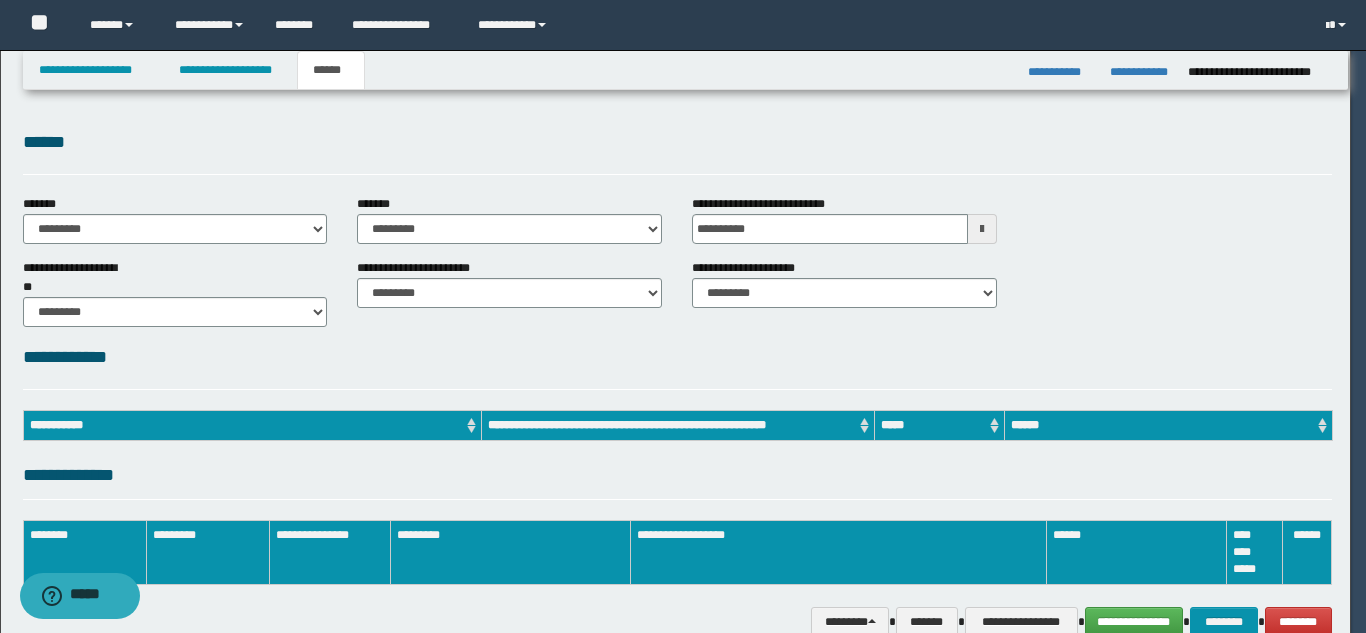 scroll, scrollTop: 0, scrollLeft: 0, axis: both 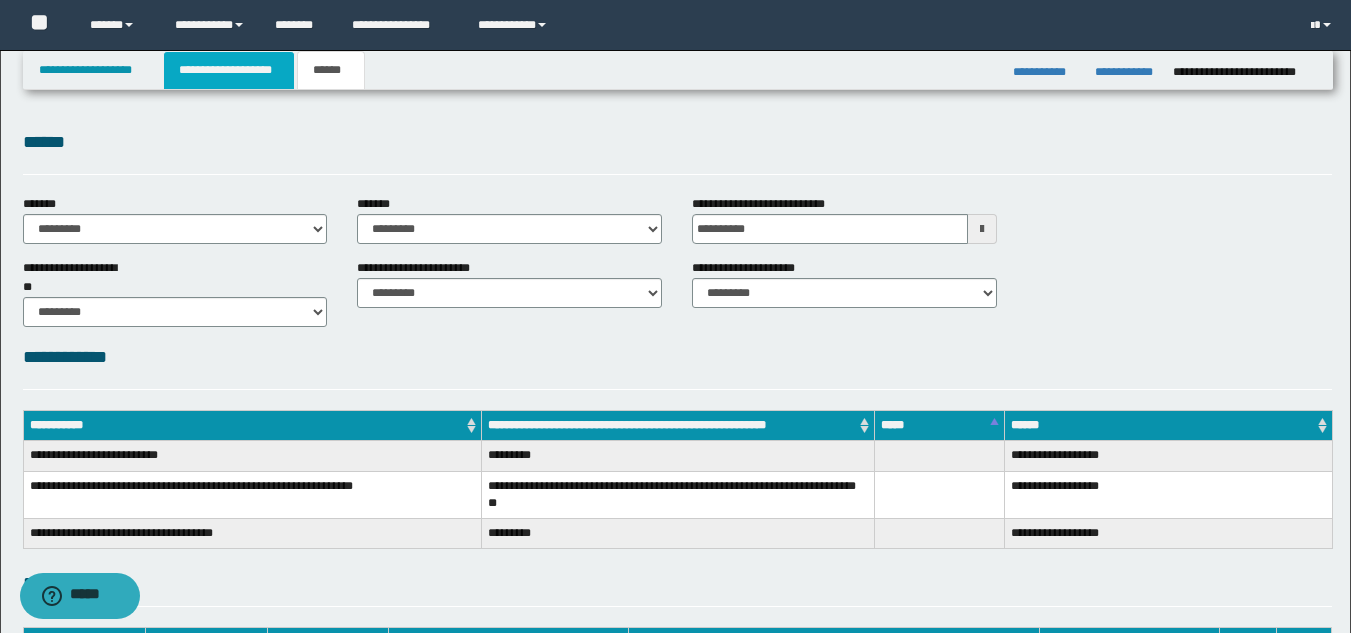 click on "**********" at bounding box center (229, 70) 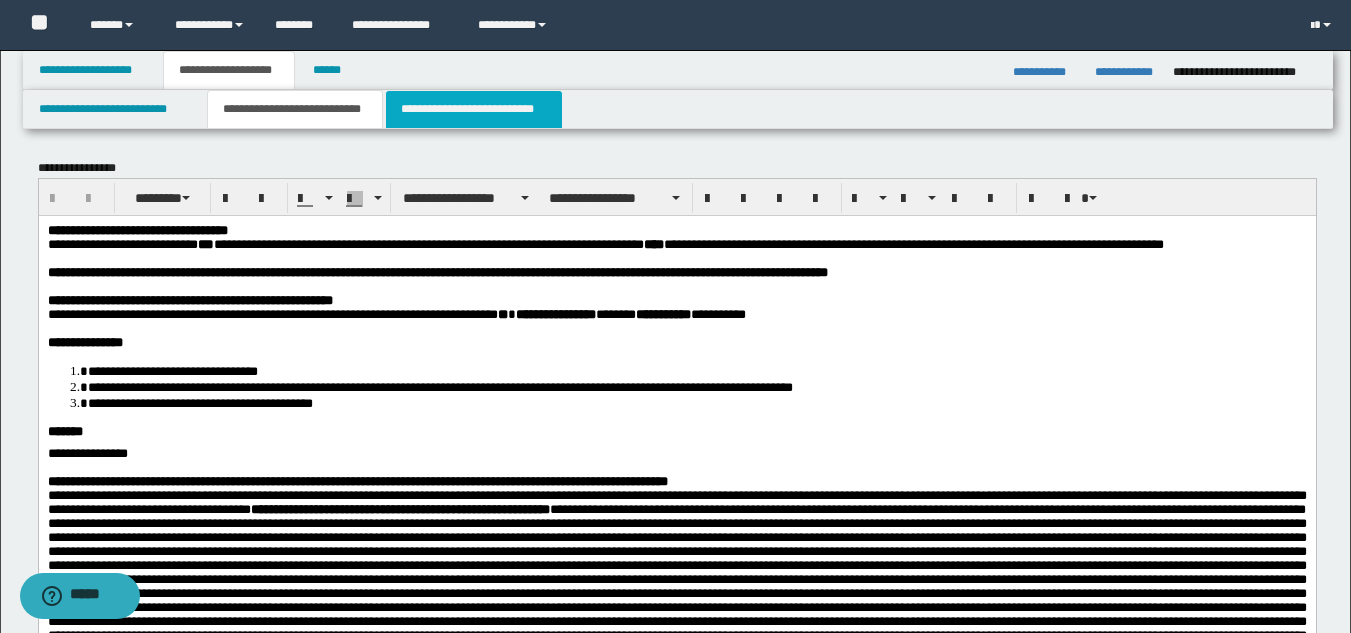 click on "**********" at bounding box center [474, 109] 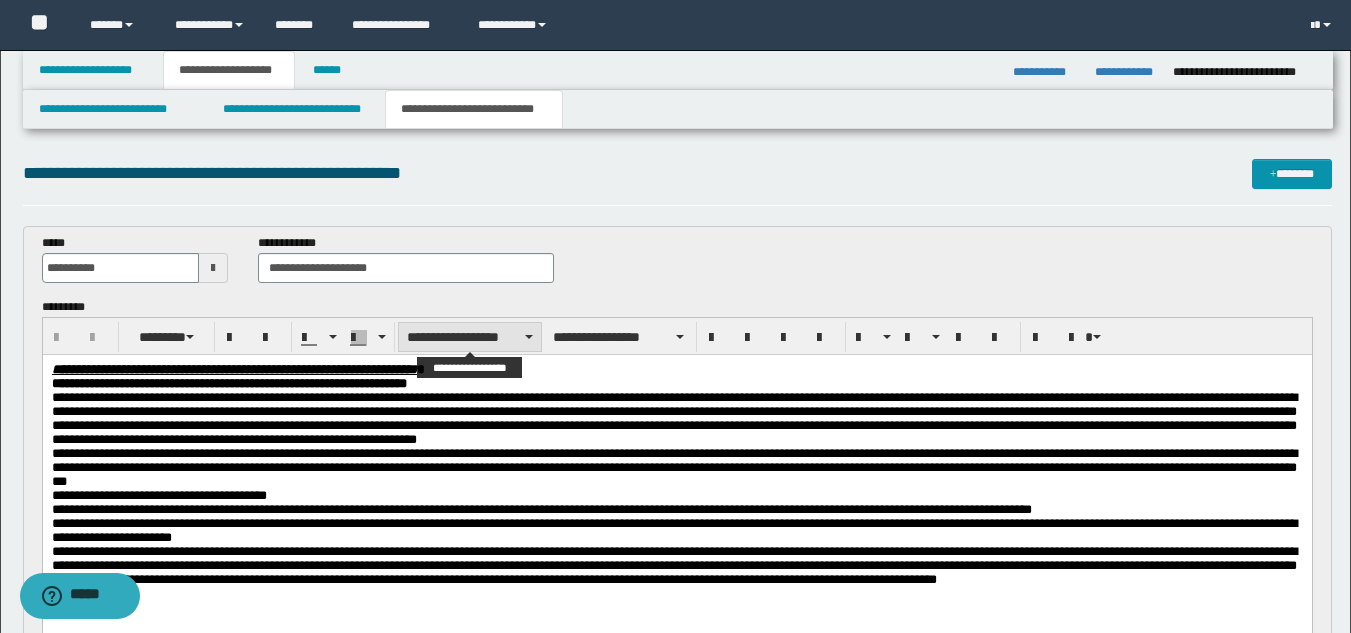 scroll, scrollTop: 0, scrollLeft: 0, axis: both 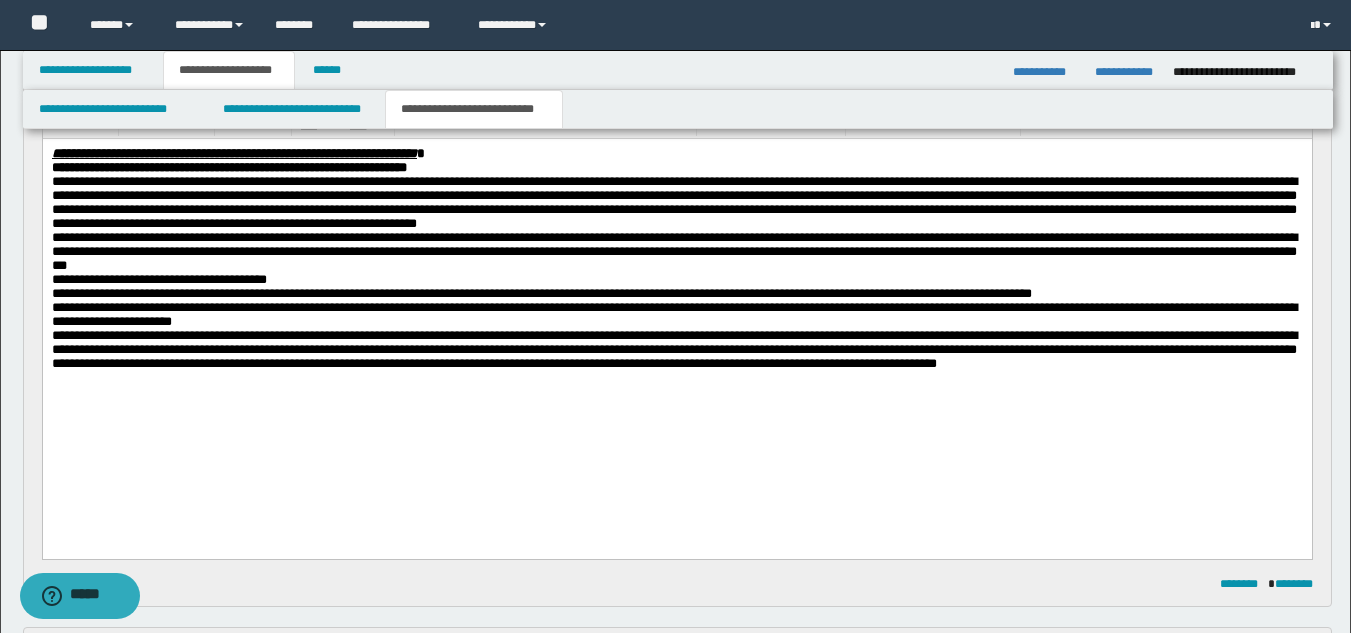 click at bounding box center (676, 378) 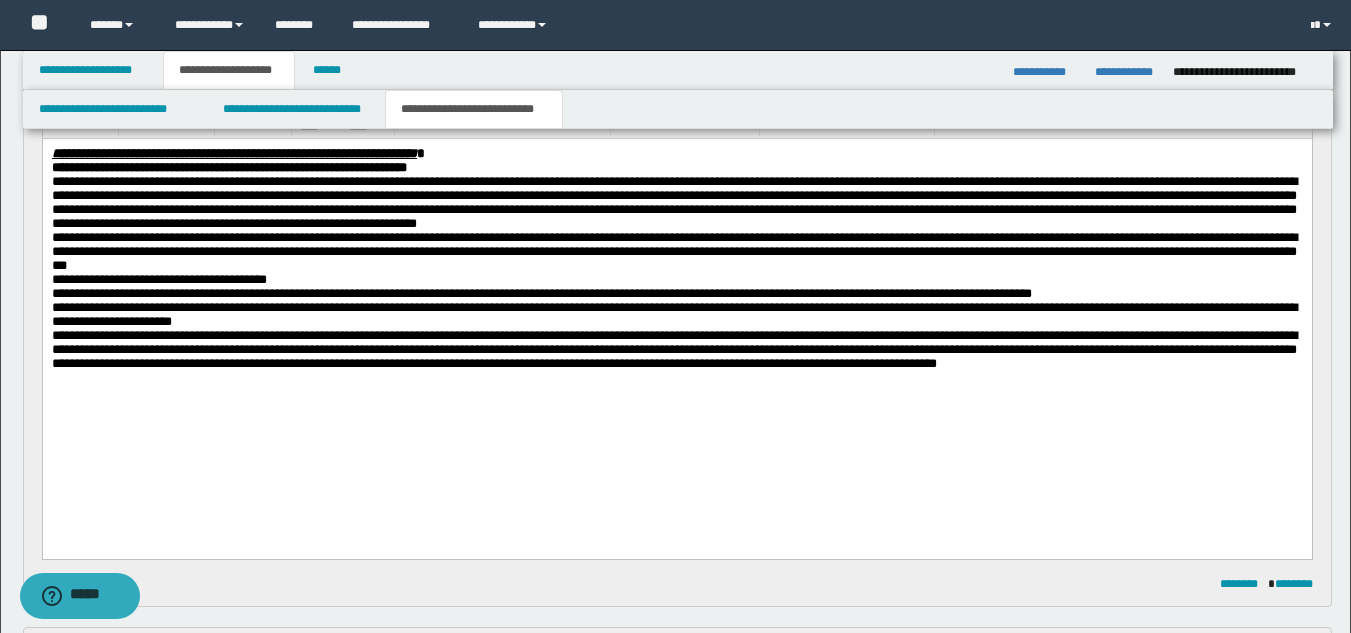 click on "**********" at bounding box center (676, 350) 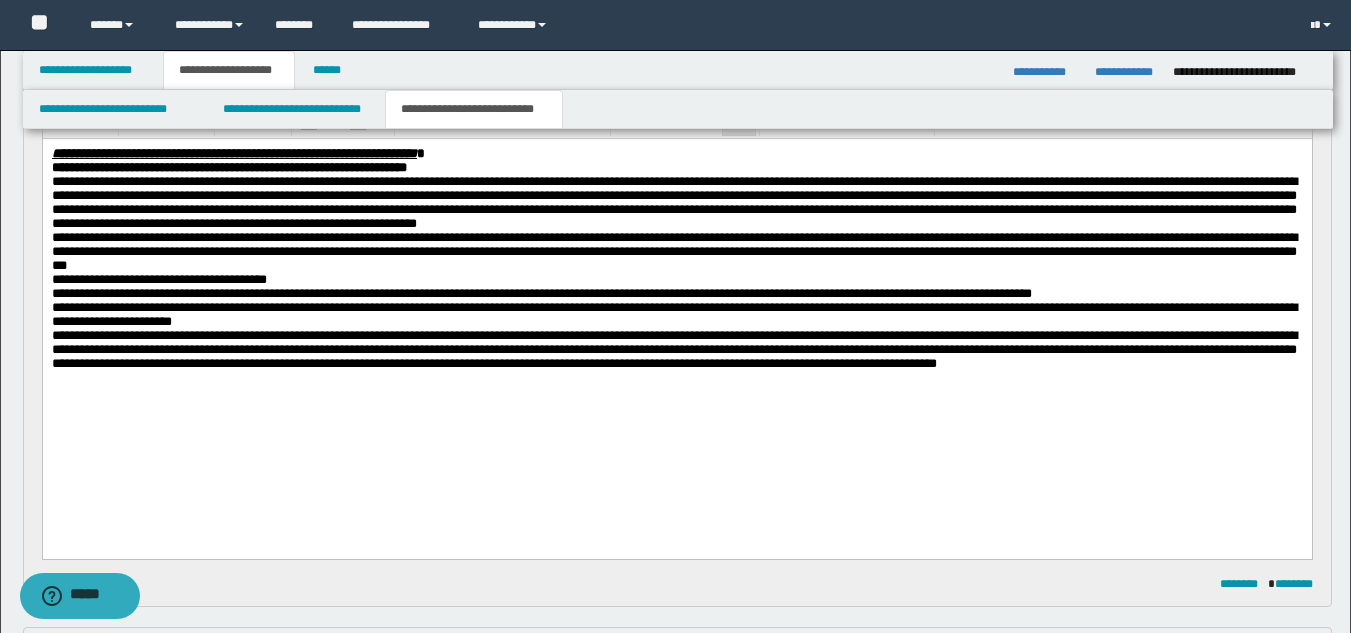 click at bounding box center [676, 378] 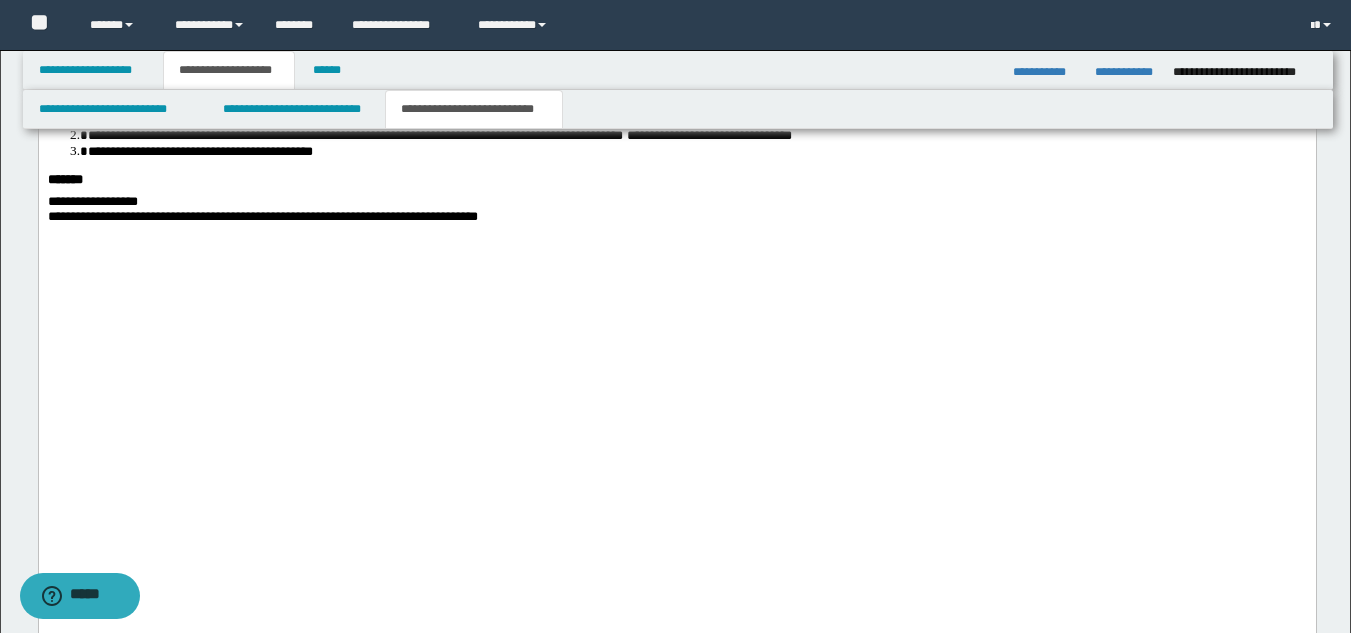 scroll, scrollTop: 3069, scrollLeft: 0, axis: vertical 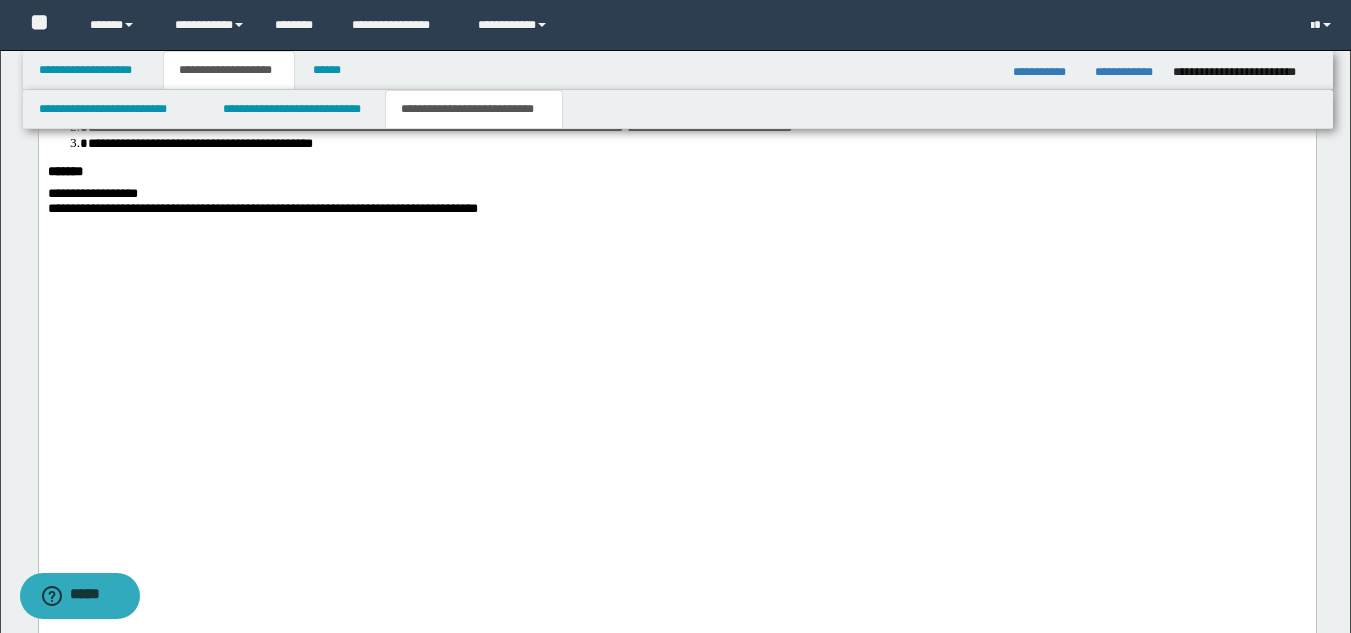click on "**********" at bounding box center [92, 194] 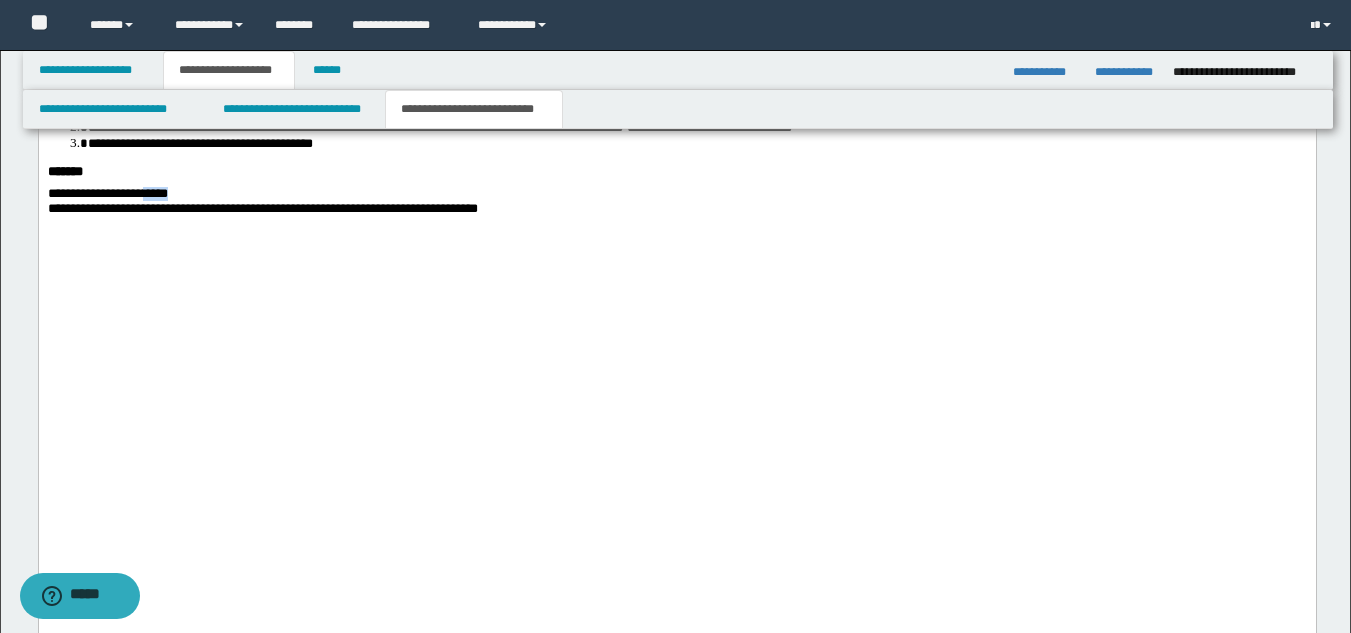 drag, startPoint x: 174, startPoint y: 521, endPoint x: 218, endPoint y: 515, distance: 44.407207 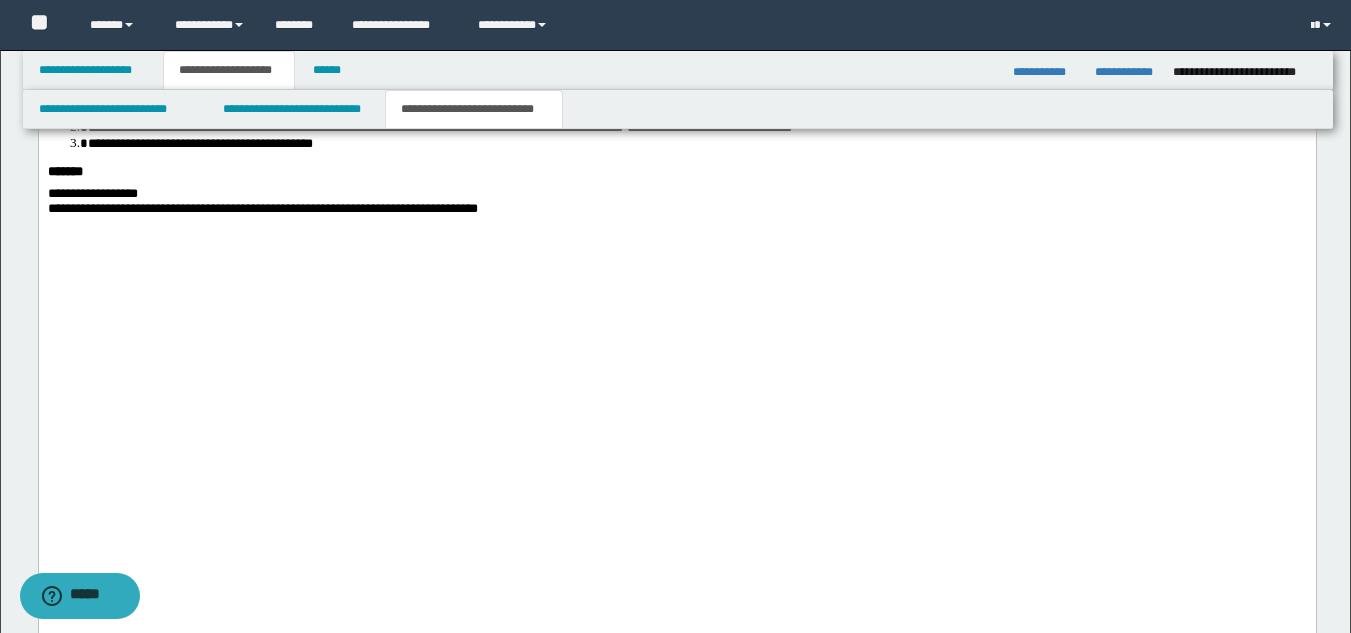 drag, startPoint x: 6, startPoint y: 303, endPoint x: 0, endPoint y: 290, distance: 14.3178215 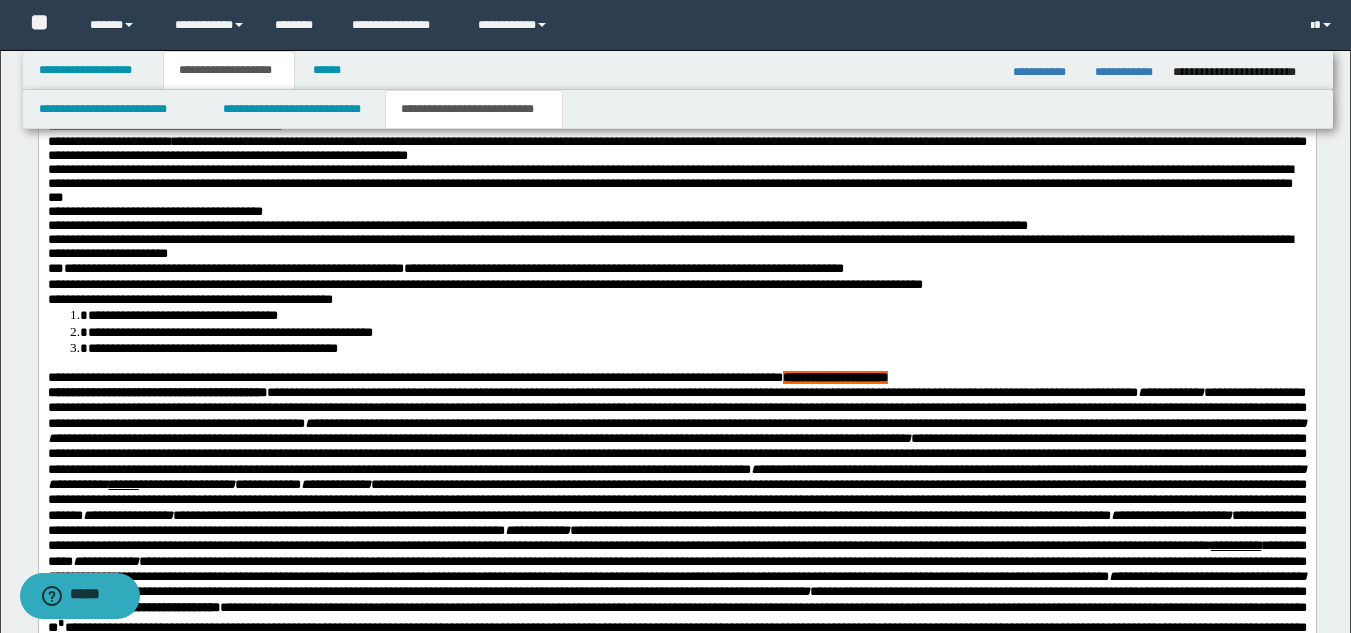 scroll, scrollTop: 1692, scrollLeft: 0, axis: vertical 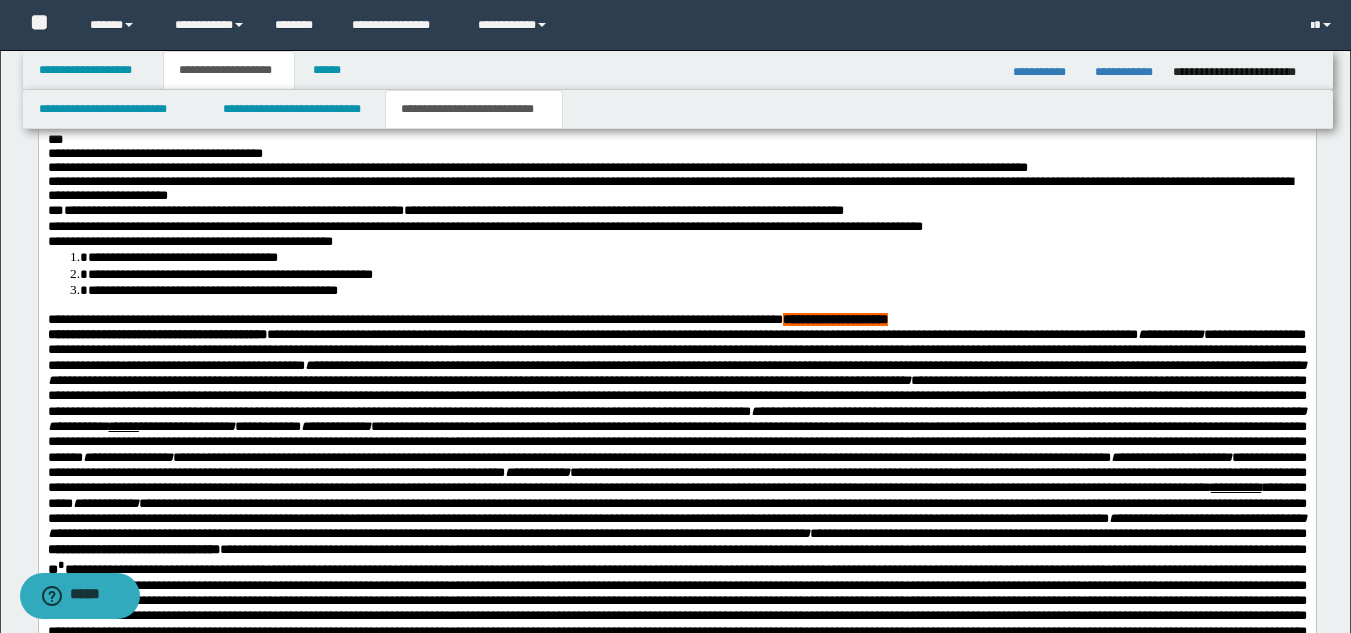 drag, startPoint x: 1365, startPoint y: 422, endPoint x: 1252, endPoint y: 228, distance: 224.51057 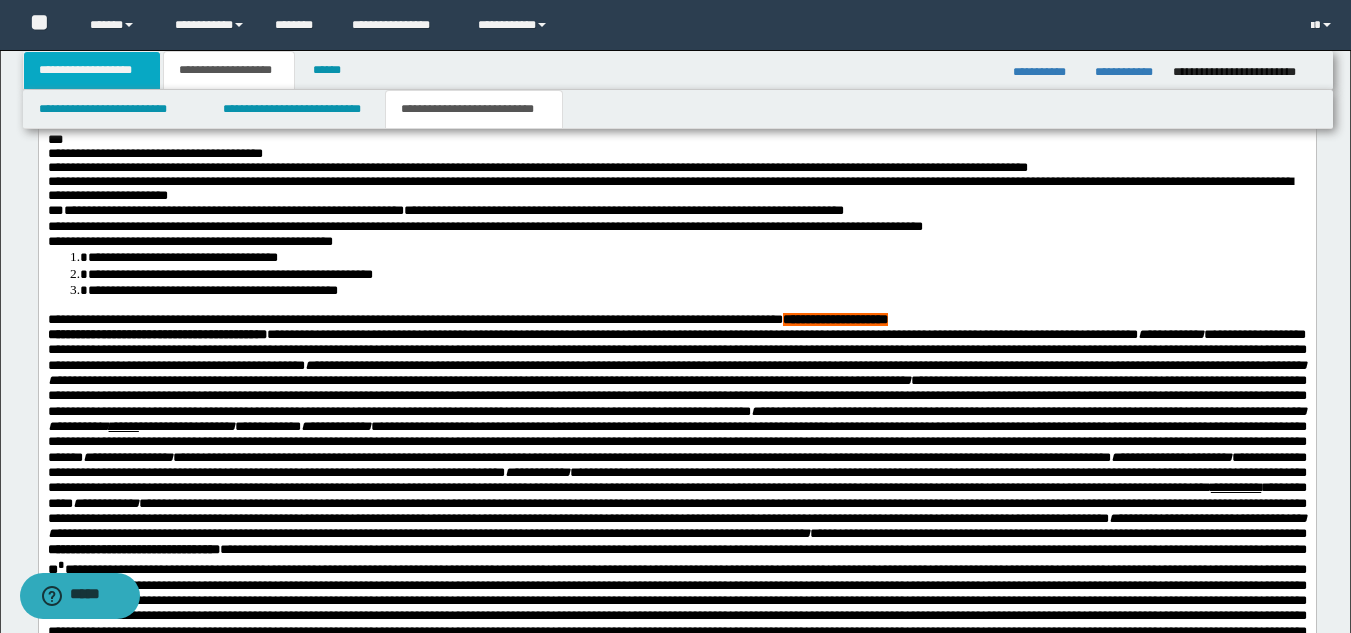 click on "**********" at bounding box center (92, 70) 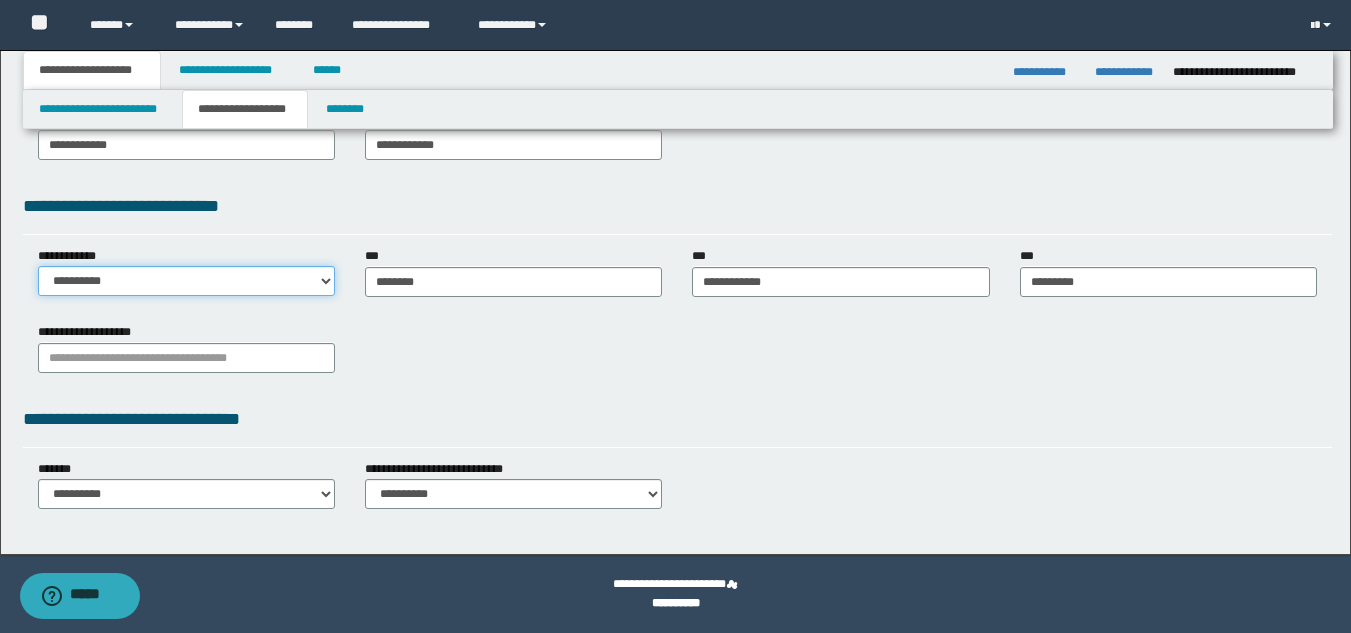 click on "**********" at bounding box center [186, 281] 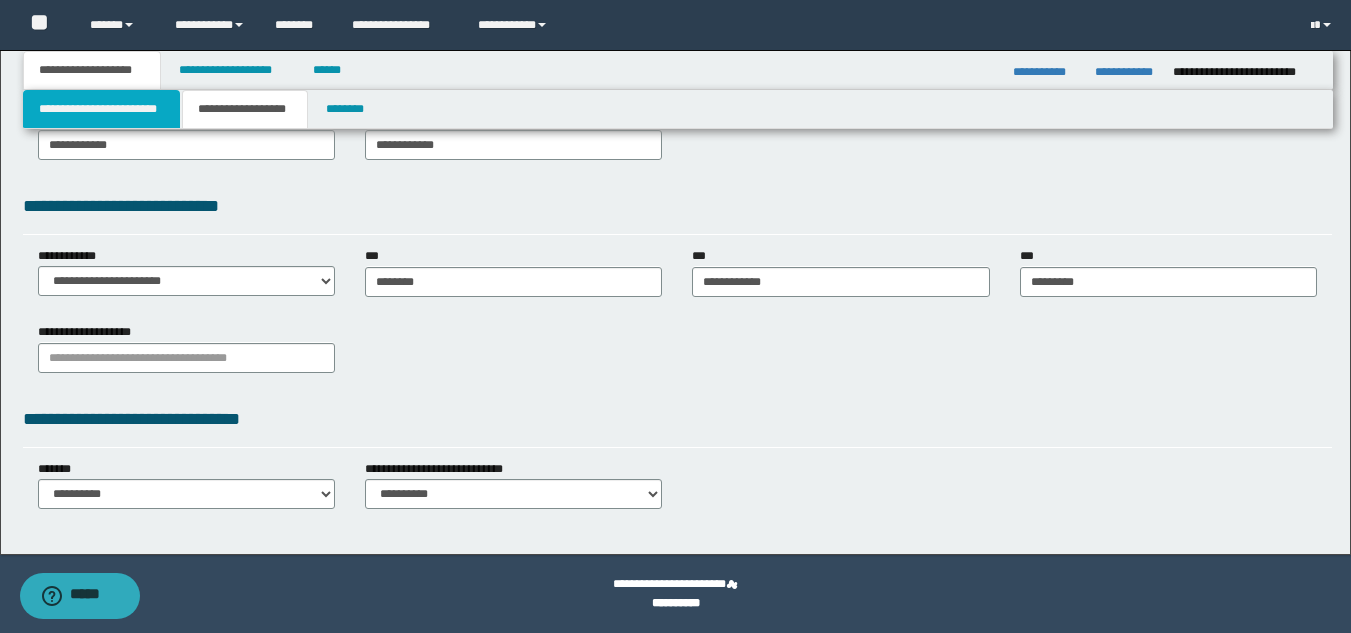 drag, startPoint x: 92, startPoint y: 111, endPoint x: 102, endPoint y: 141, distance: 31.622776 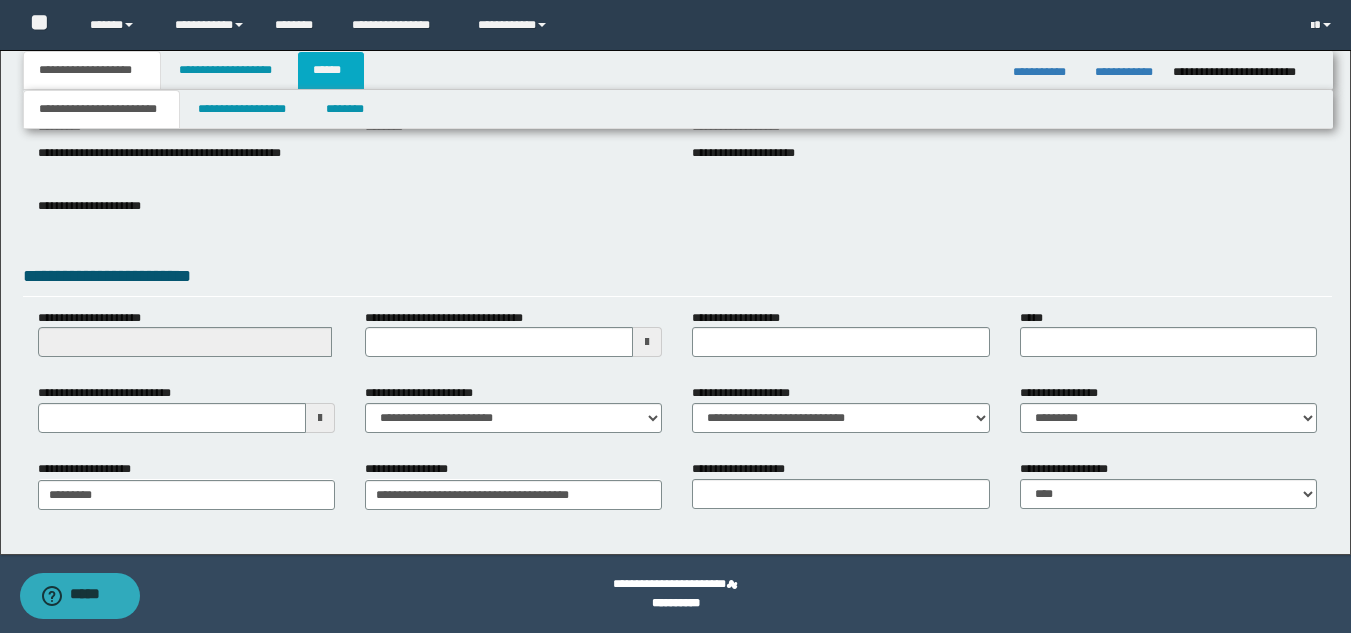 click on "******" at bounding box center (331, 70) 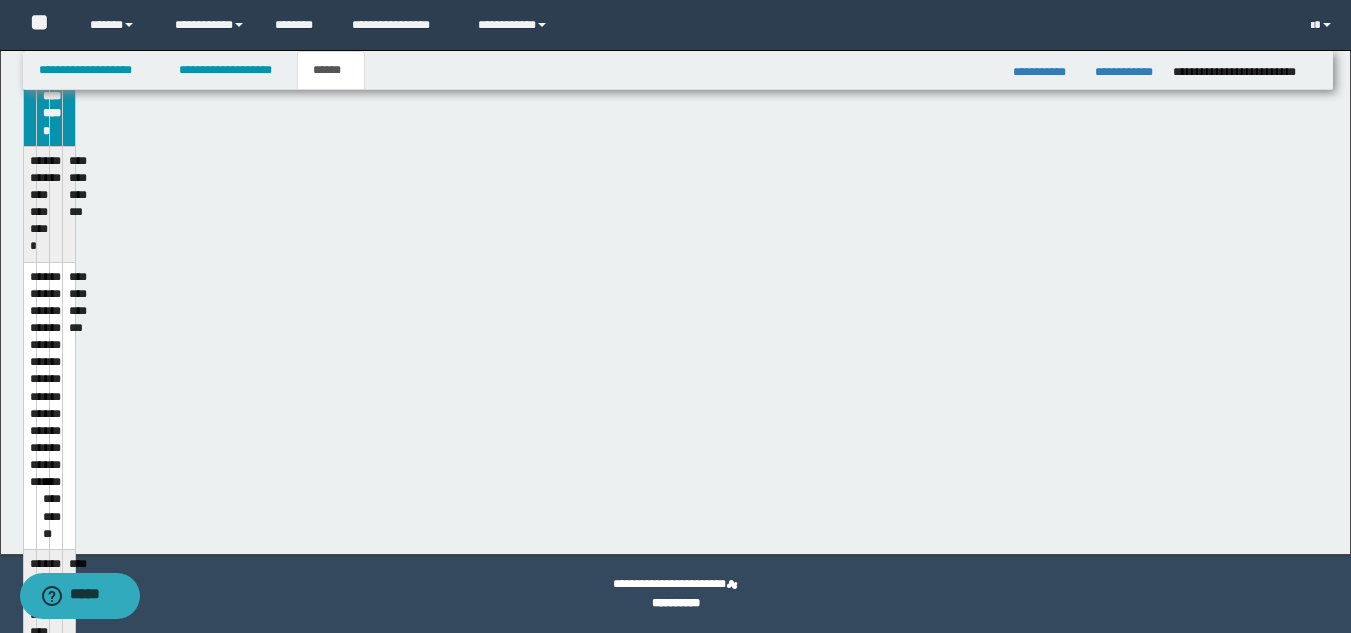 scroll, scrollTop: 220, scrollLeft: 0, axis: vertical 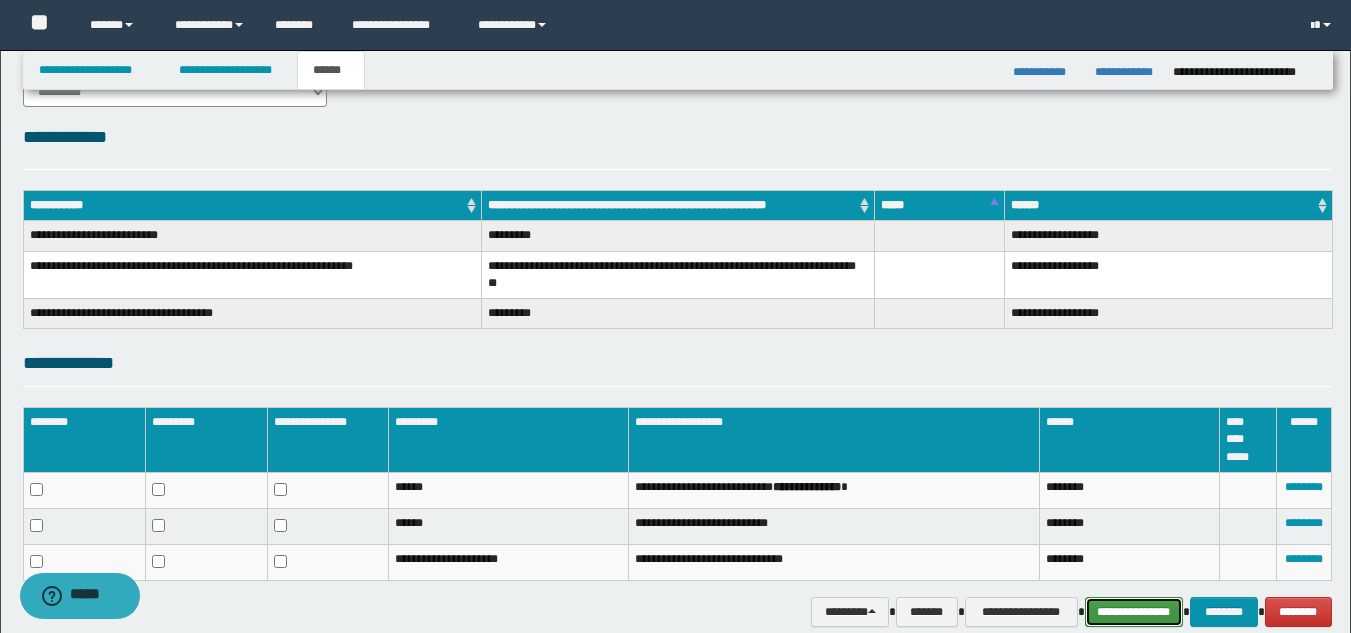 click on "**********" at bounding box center [1134, 612] 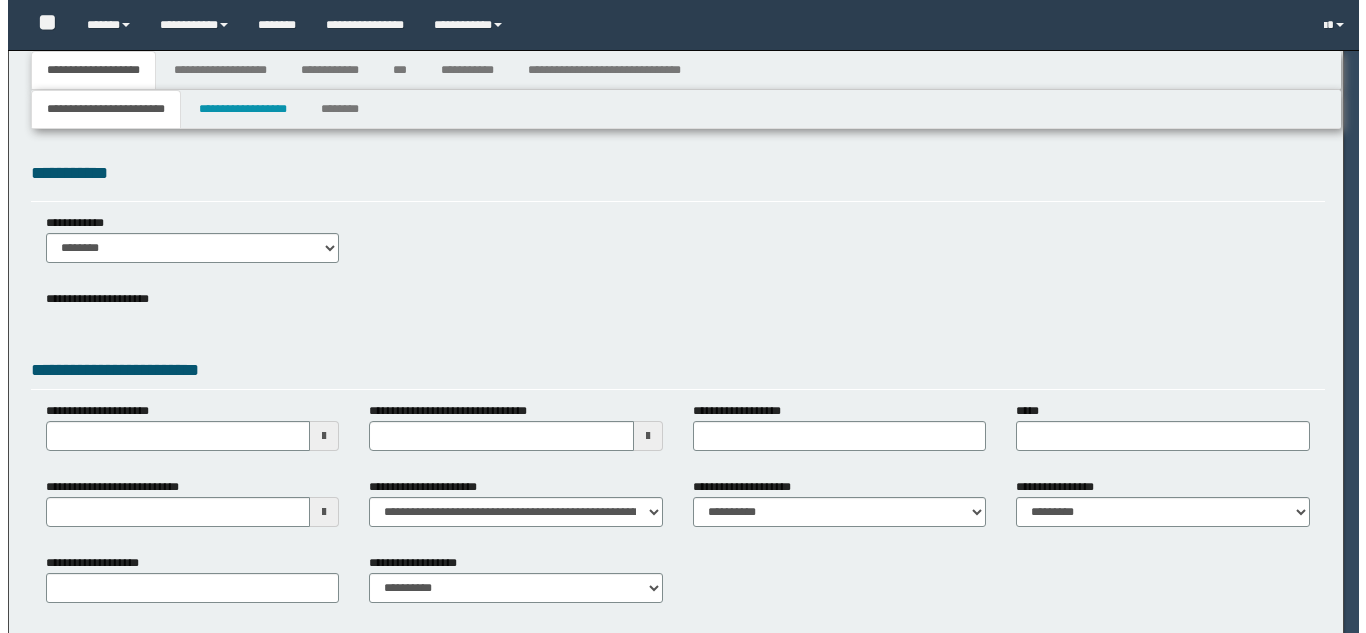 scroll, scrollTop: 0, scrollLeft: 0, axis: both 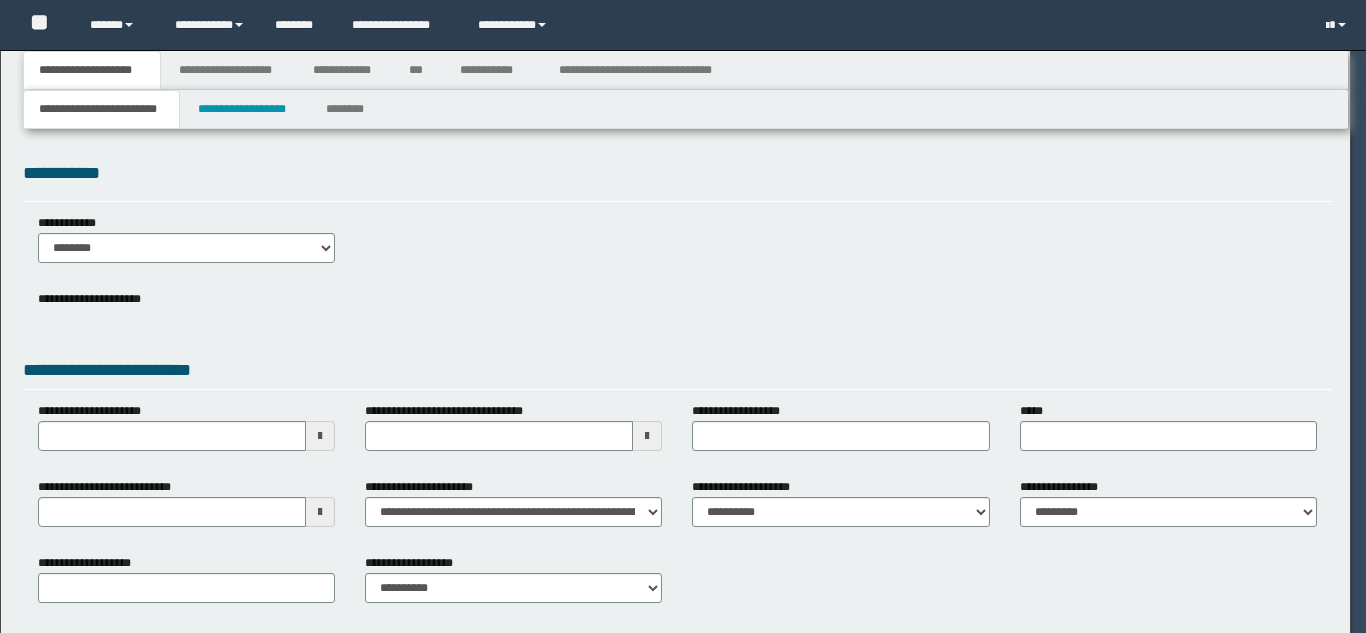 select on "**" 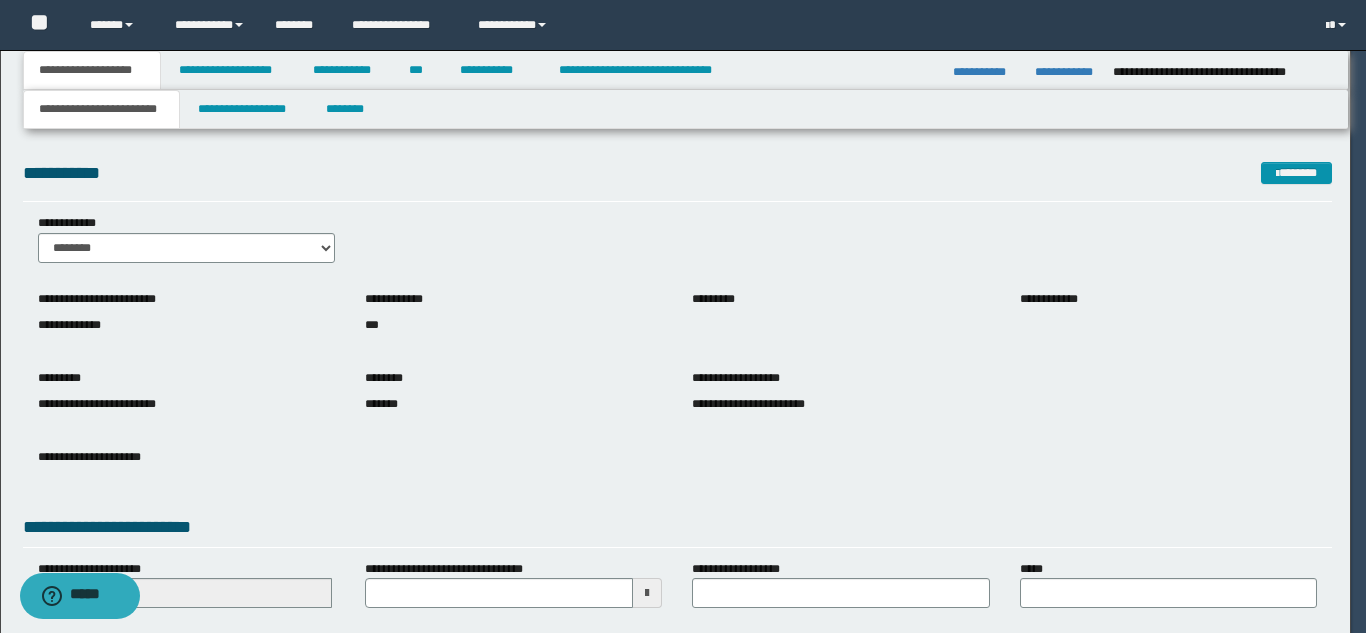 scroll, scrollTop: 0, scrollLeft: 0, axis: both 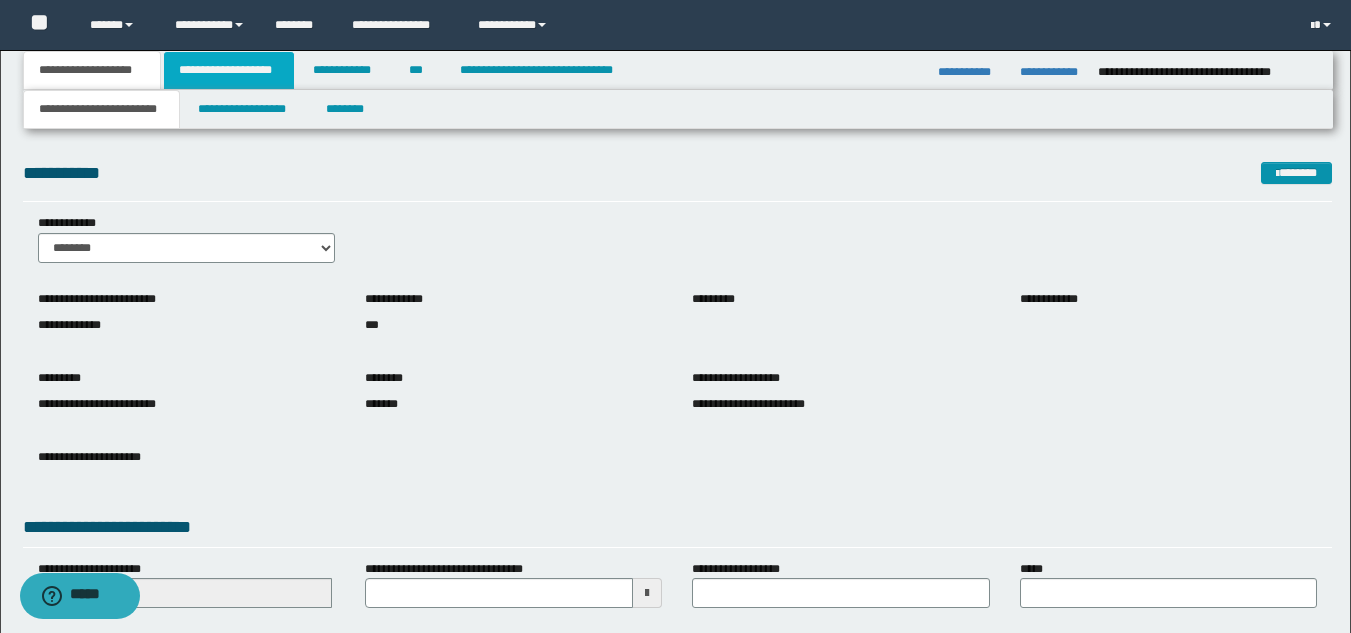 click on "**********" at bounding box center [229, 70] 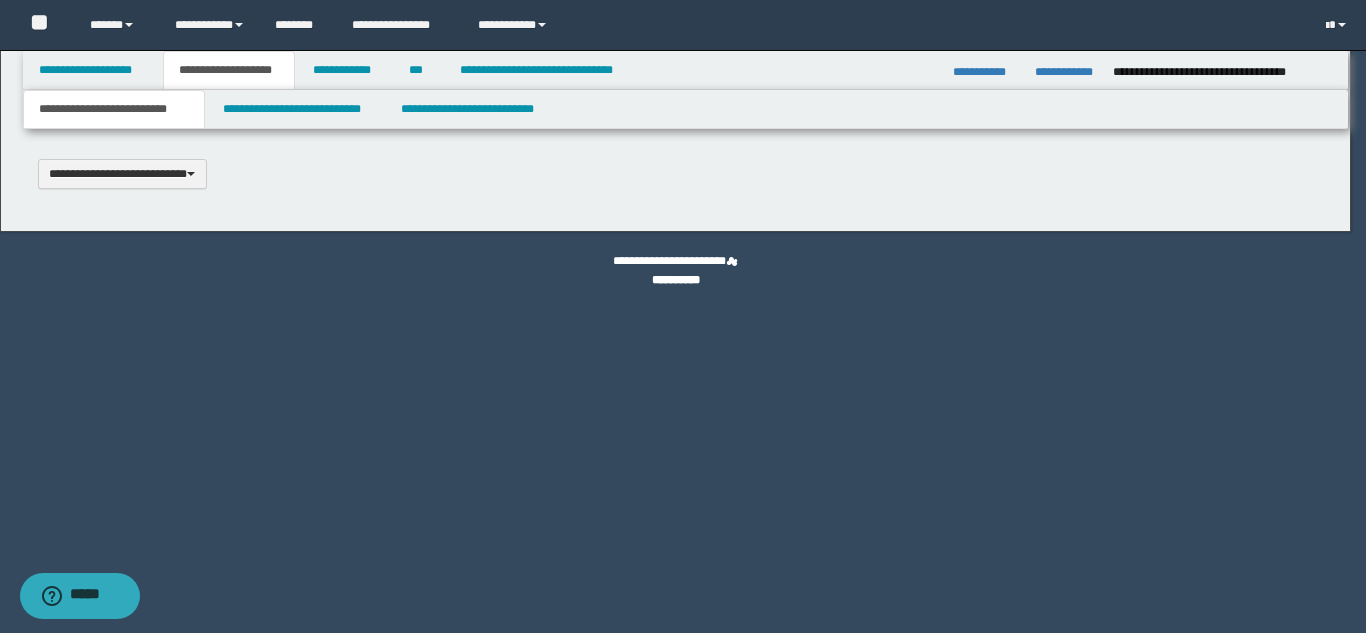 type 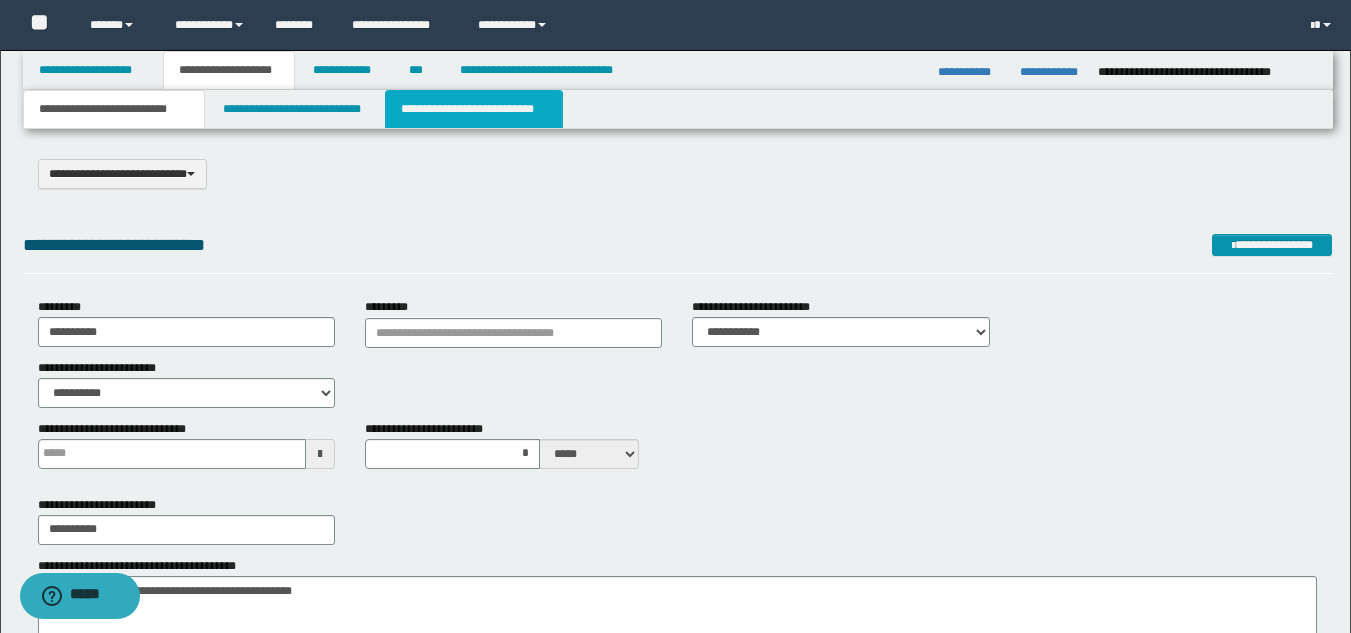 click on "**********" at bounding box center [474, 109] 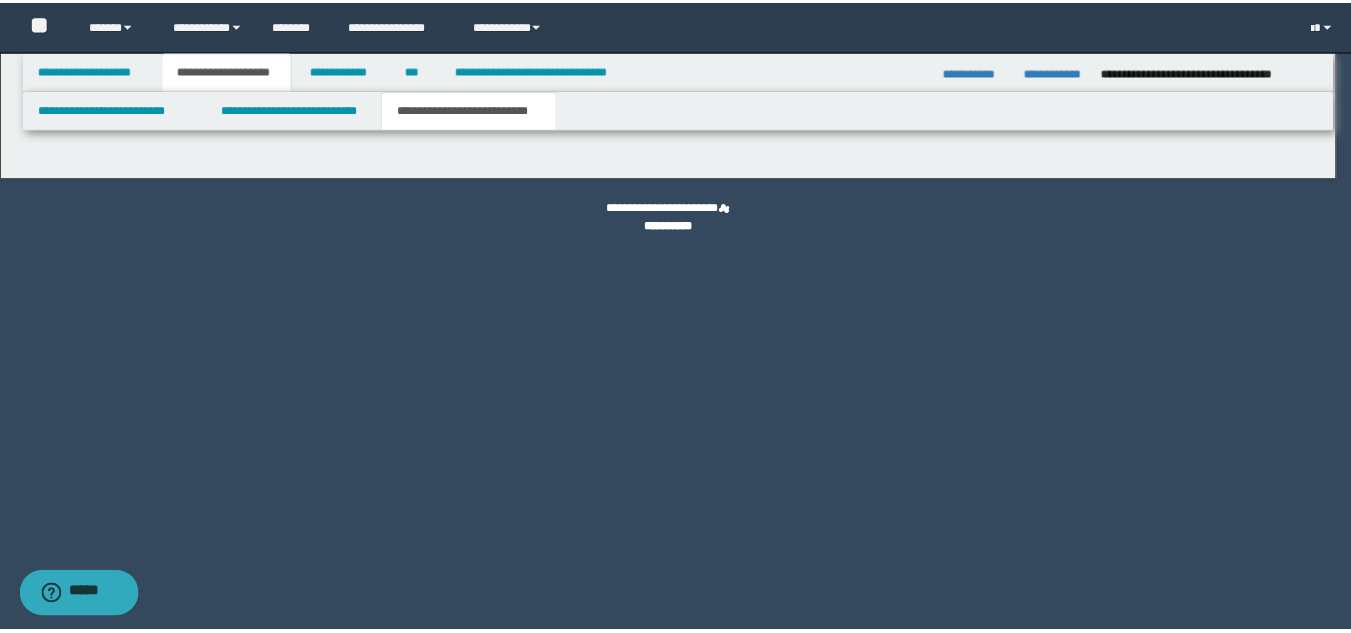 scroll, scrollTop: 0, scrollLeft: 0, axis: both 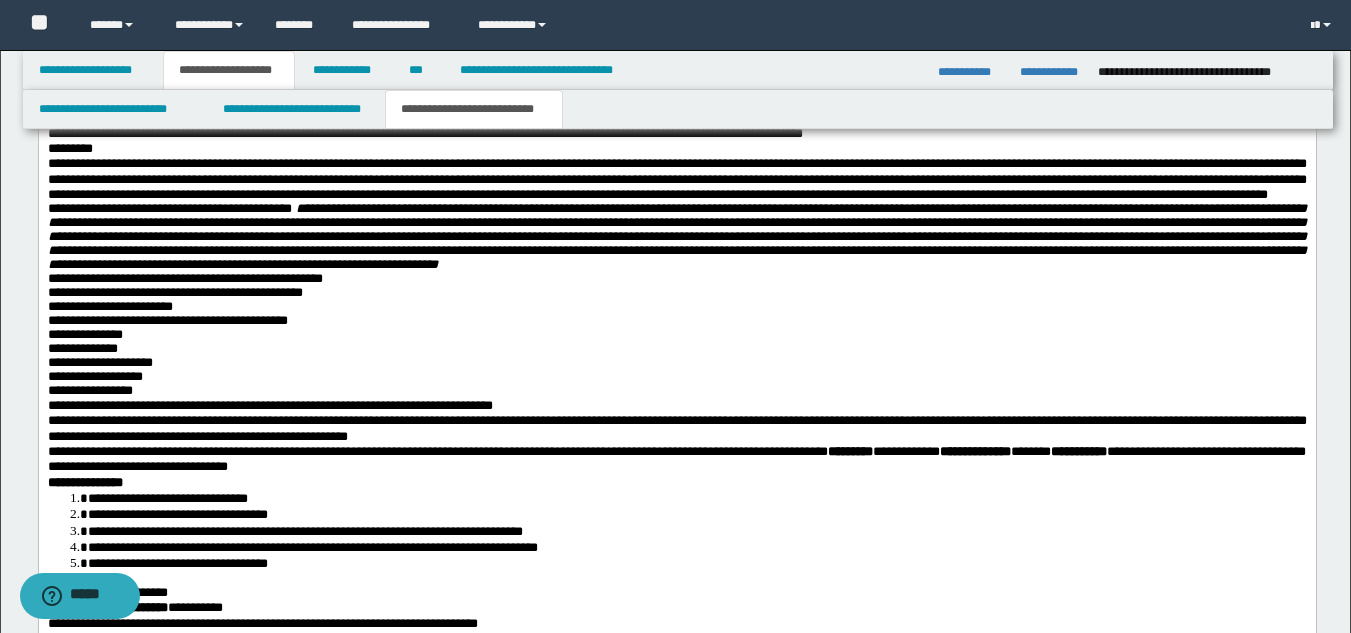drag, startPoint x: 55, startPoint y: 261, endPoint x: 47, endPoint y: 277, distance: 17.888544 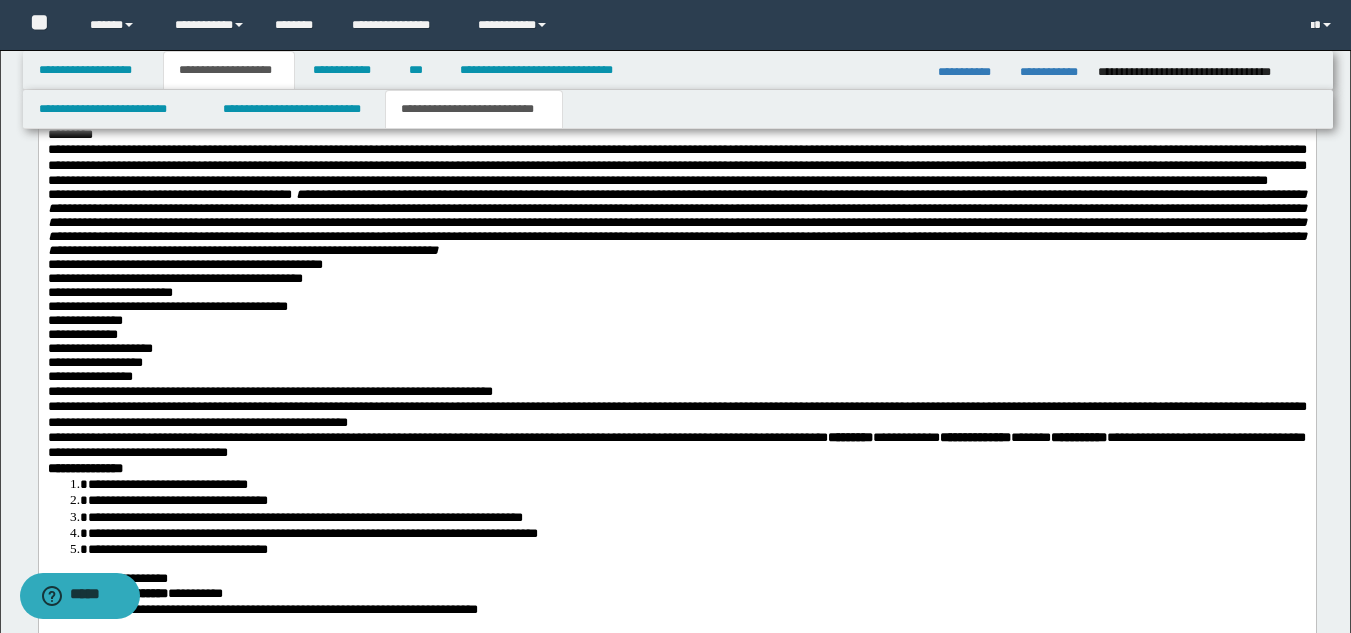 click at bounding box center (676, 223) 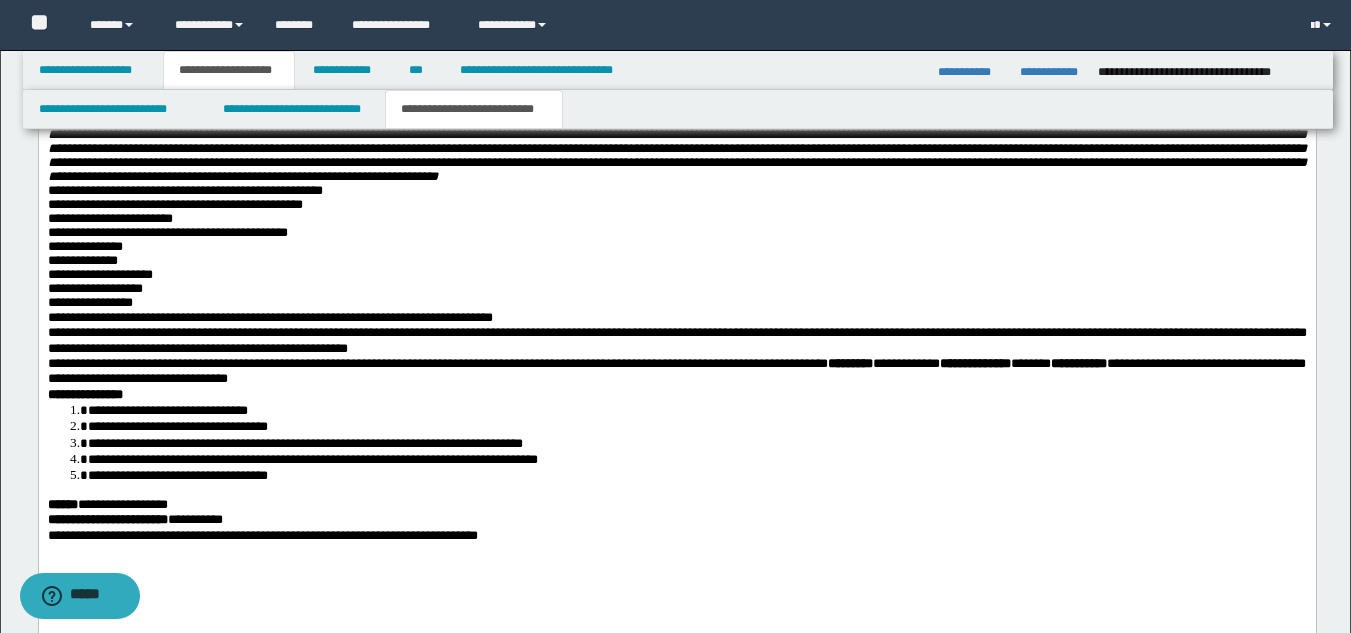 scroll, scrollTop: 2442, scrollLeft: 0, axis: vertical 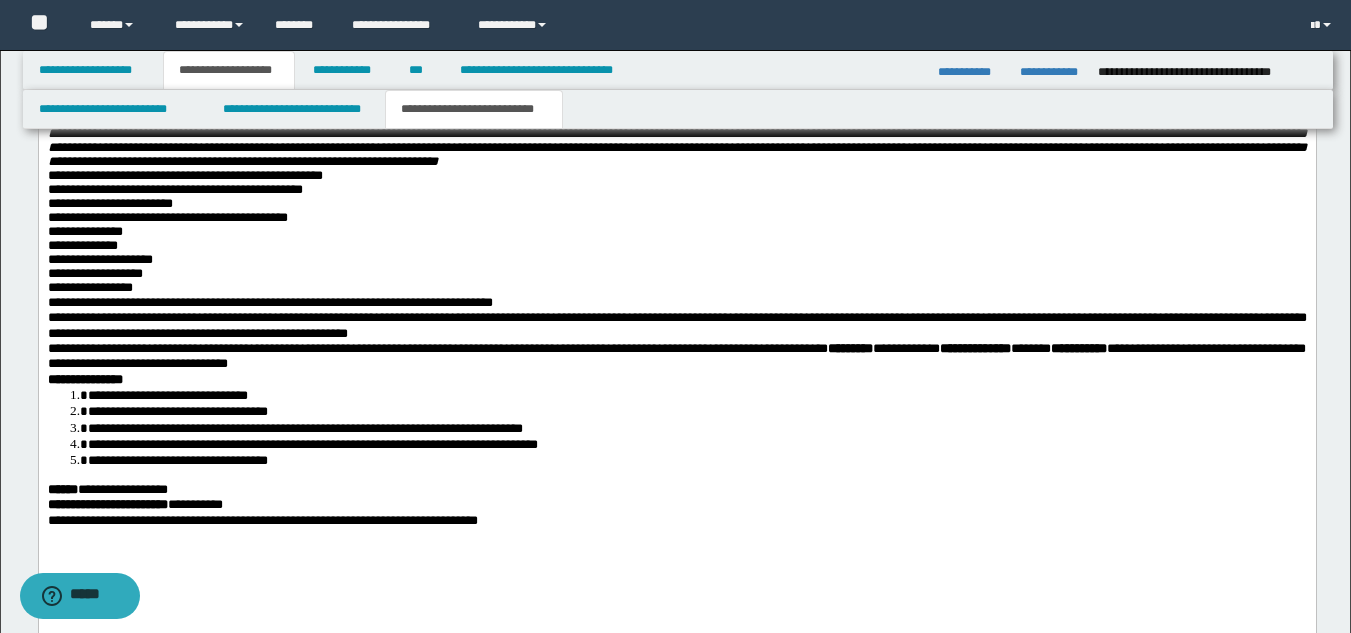 click at bounding box center [676, 134] 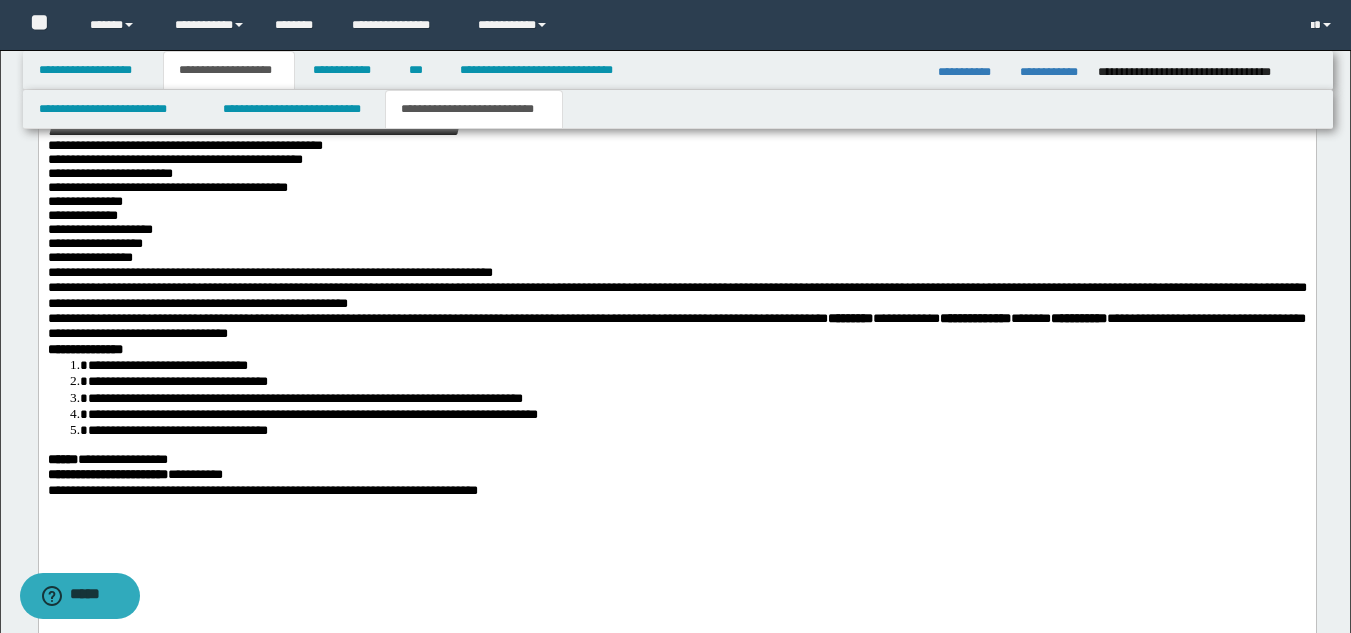 scroll, scrollTop: 2479, scrollLeft: 0, axis: vertical 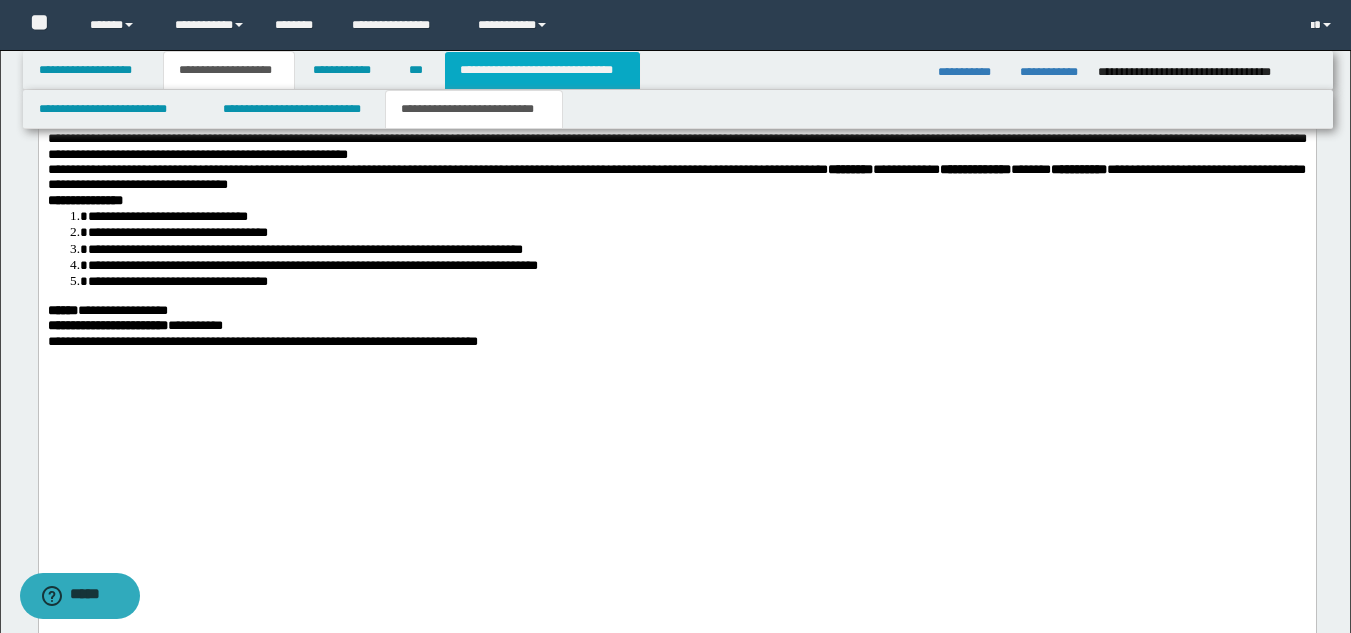 click on "**********" at bounding box center [542, 70] 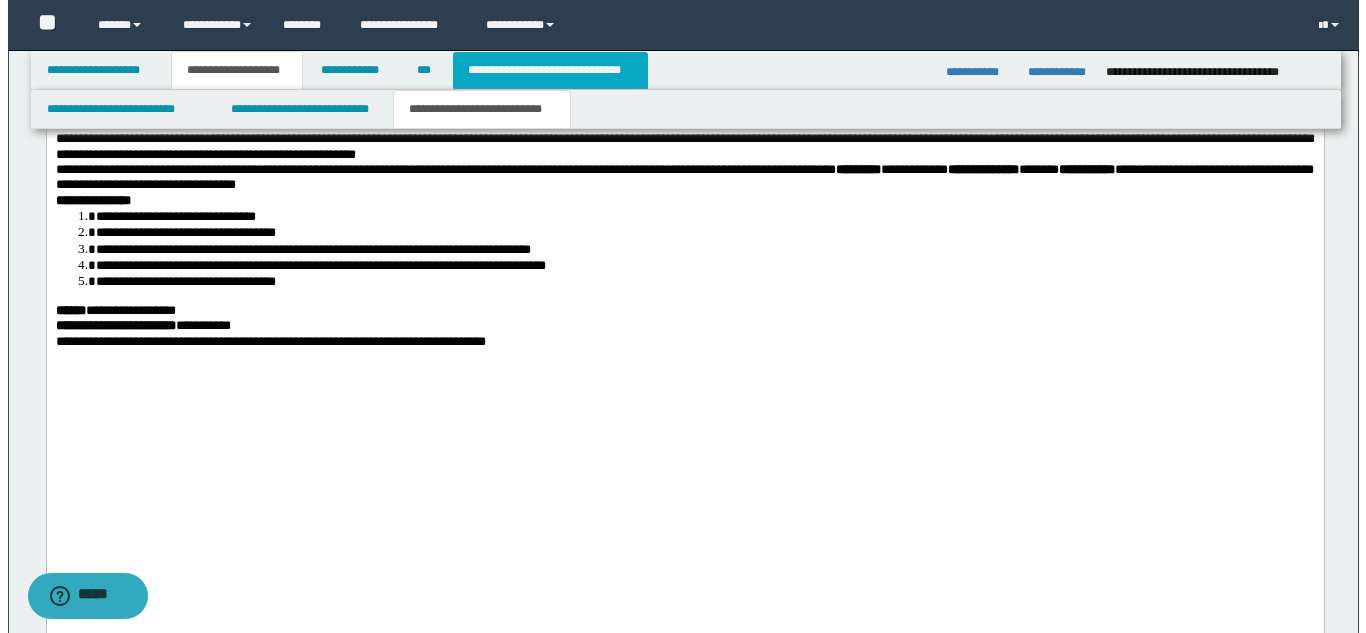 scroll, scrollTop: 0, scrollLeft: 0, axis: both 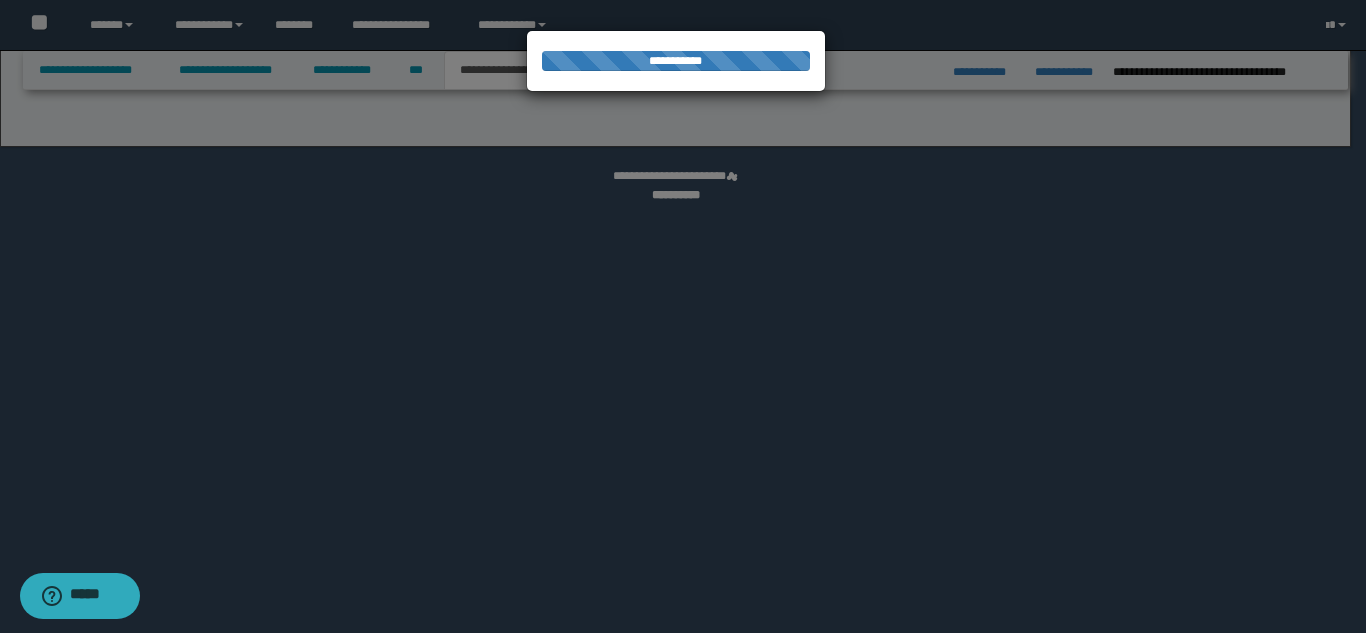 select on "*" 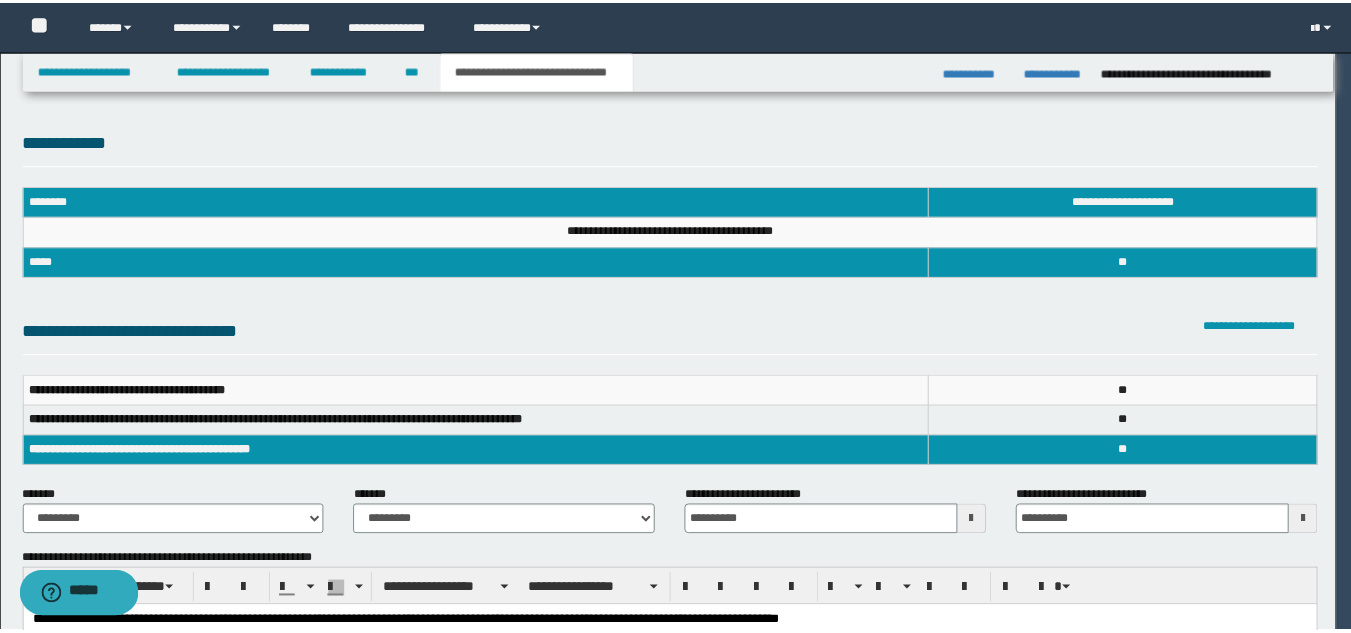 scroll, scrollTop: 0, scrollLeft: 0, axis: both 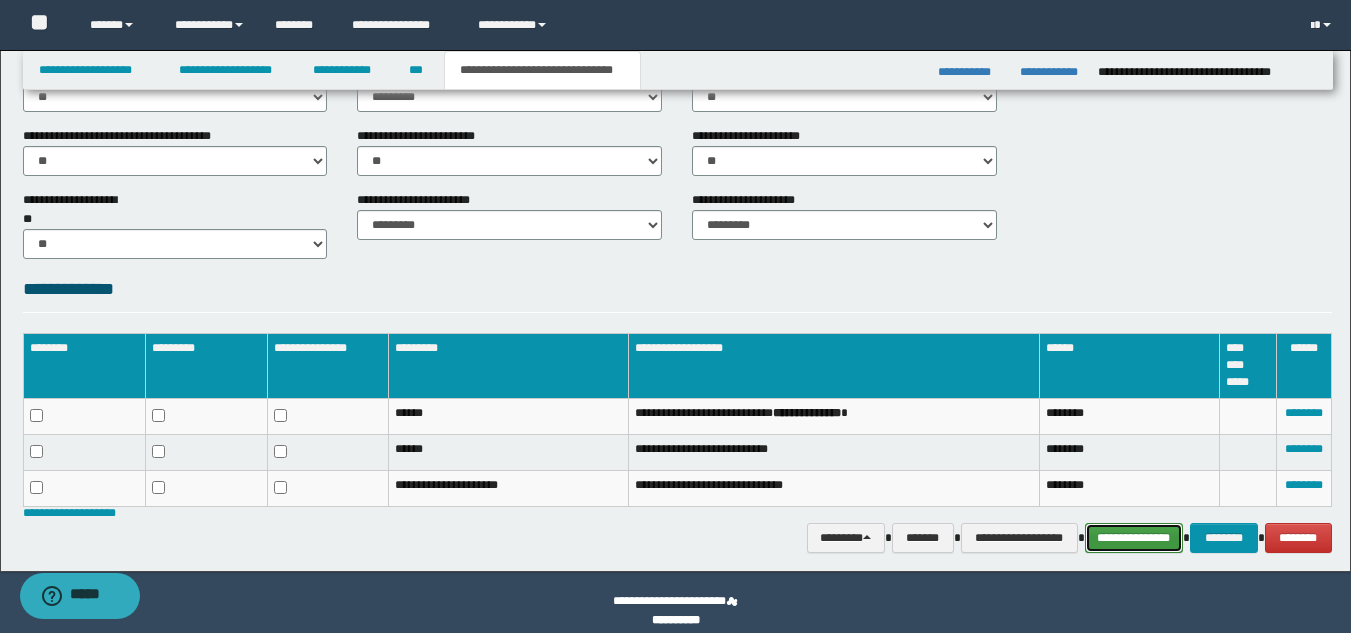 click on "**********" at bounding box center (1134, 538) 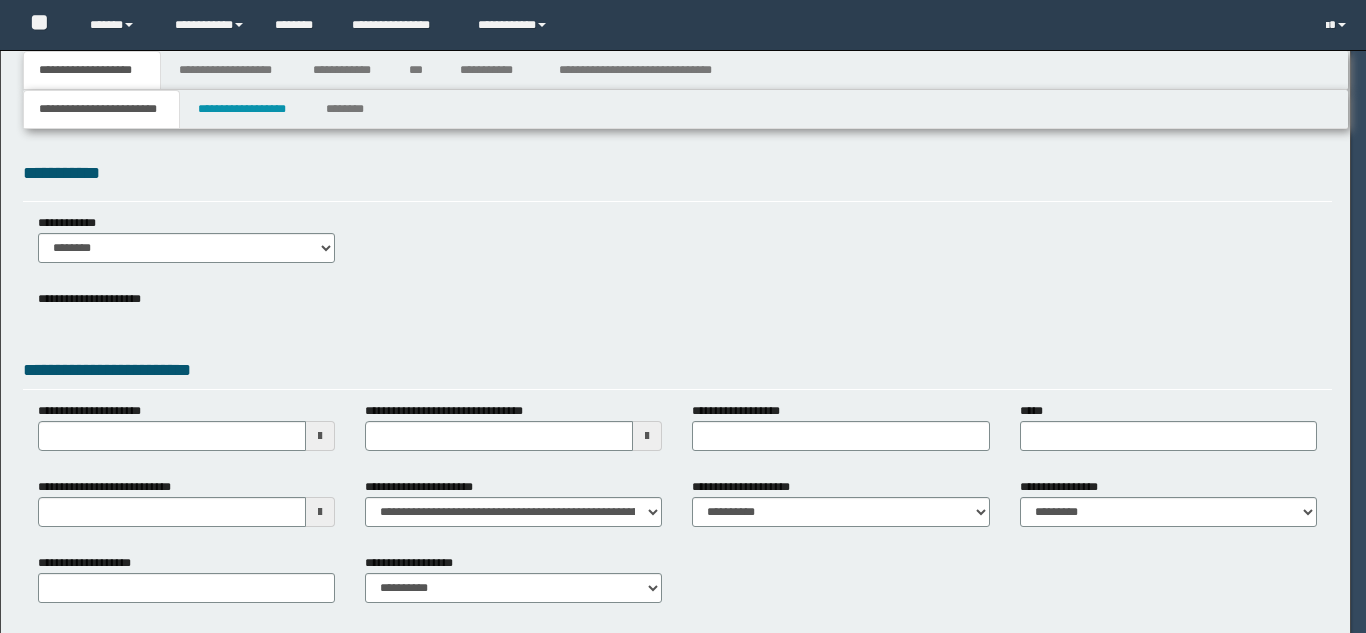 scroll, scrollTop: 0, scrollLeft: 0, axis: both 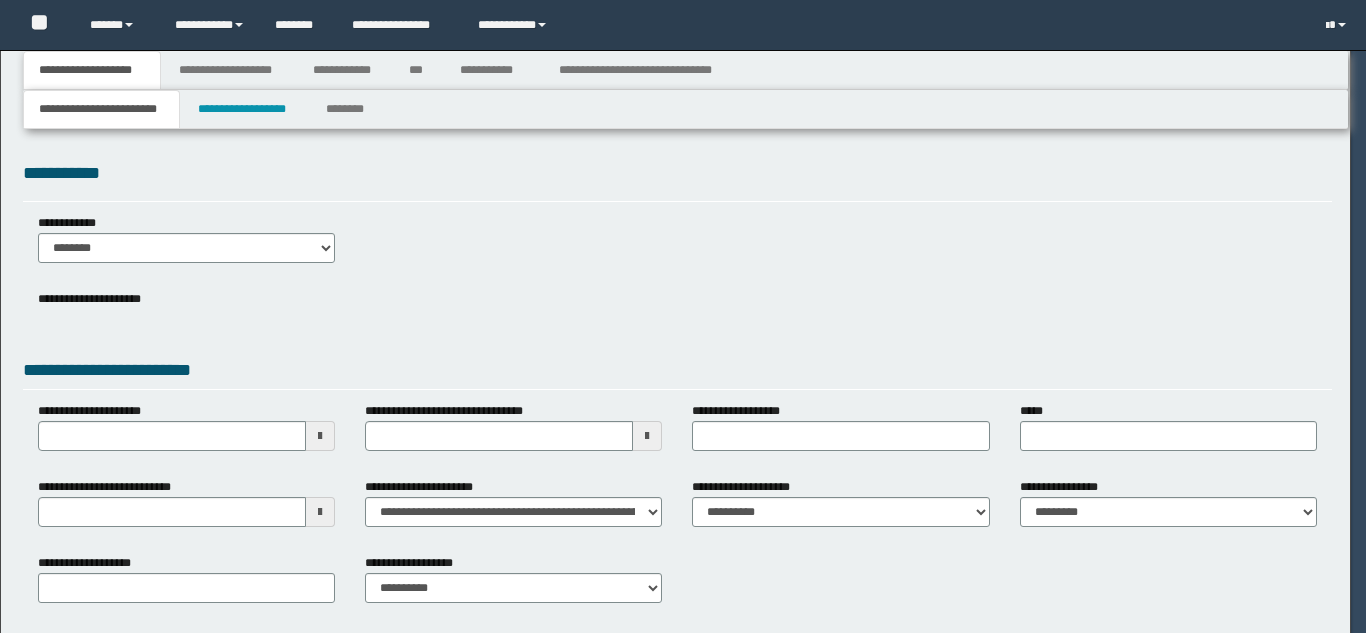 select on "*" 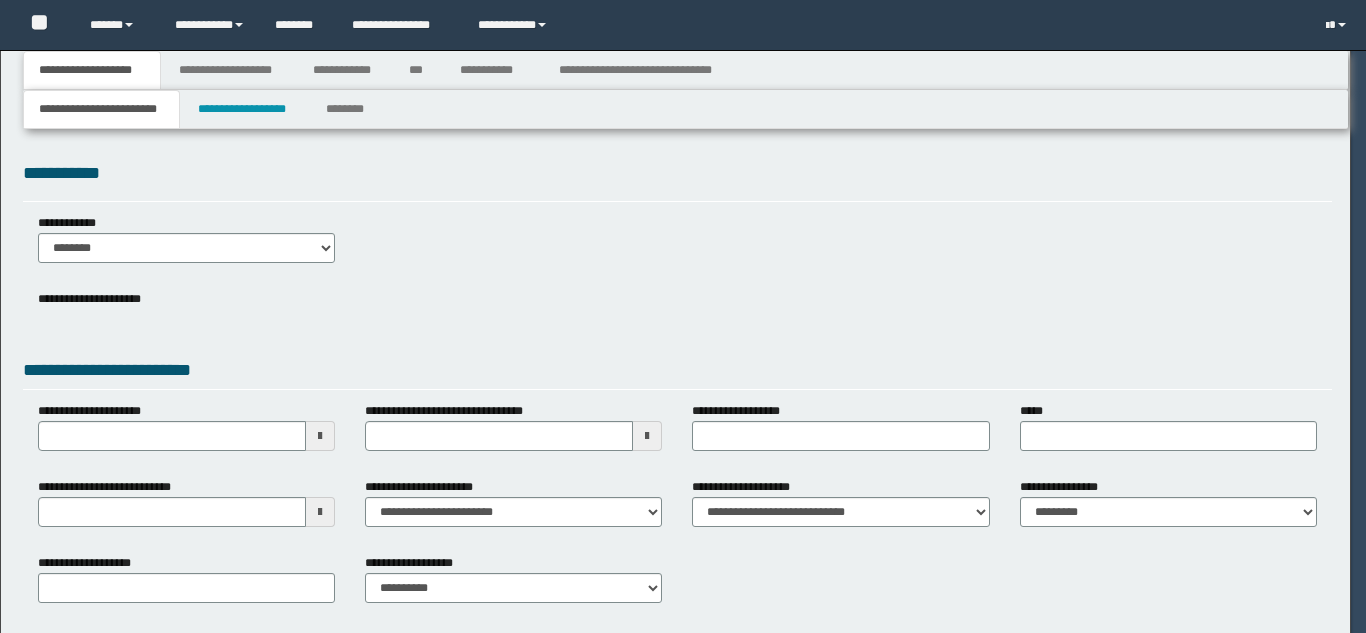 type on "********" 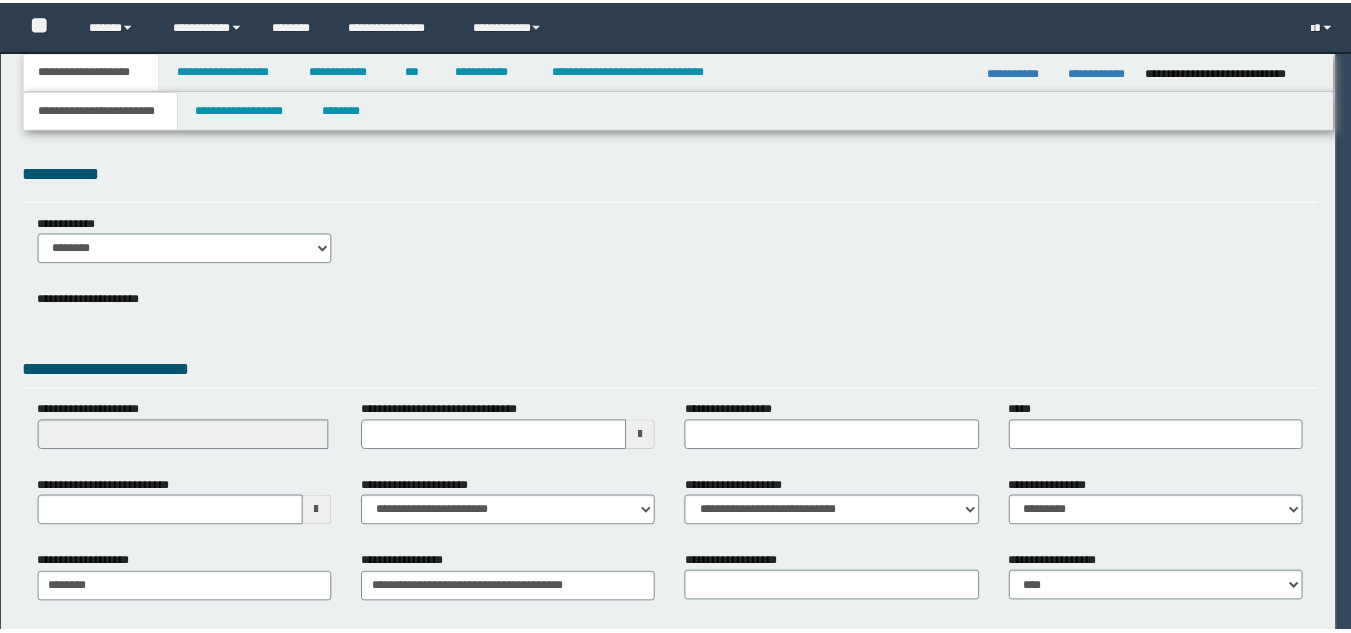 scroll, scrollTop: 0, scrollLeft: 0, axis: both 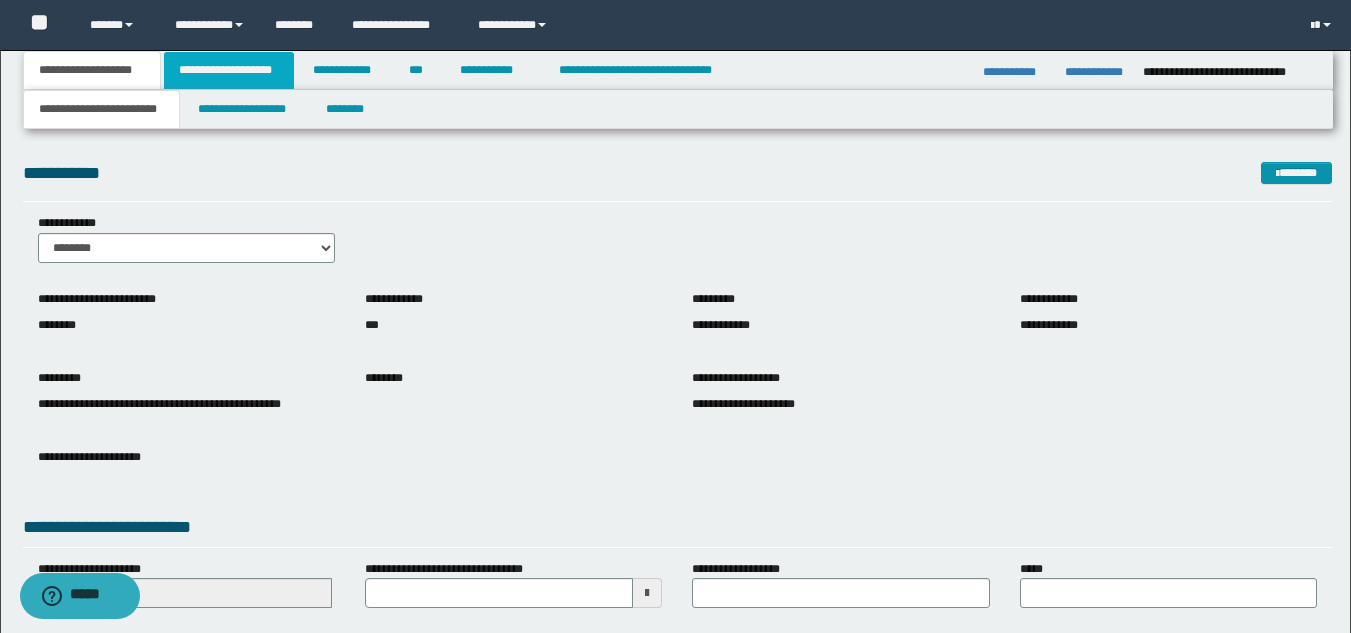 click on "**********" at bounding box center [229, 70] 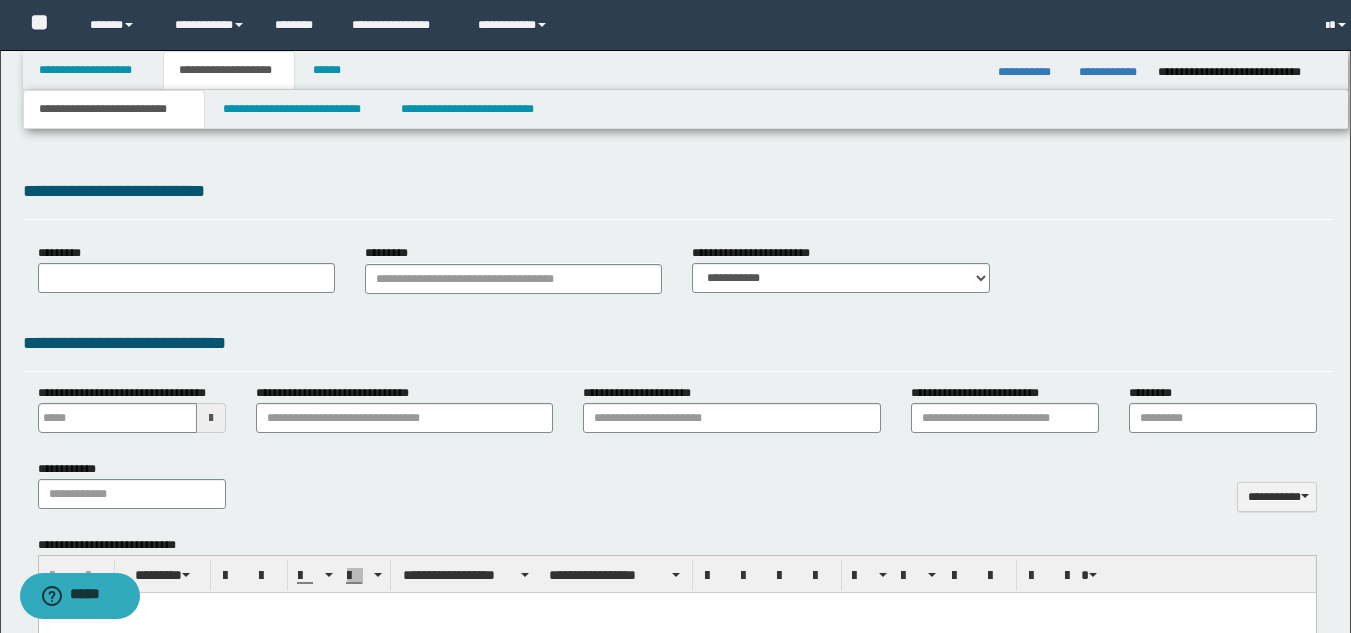 type on "**********" 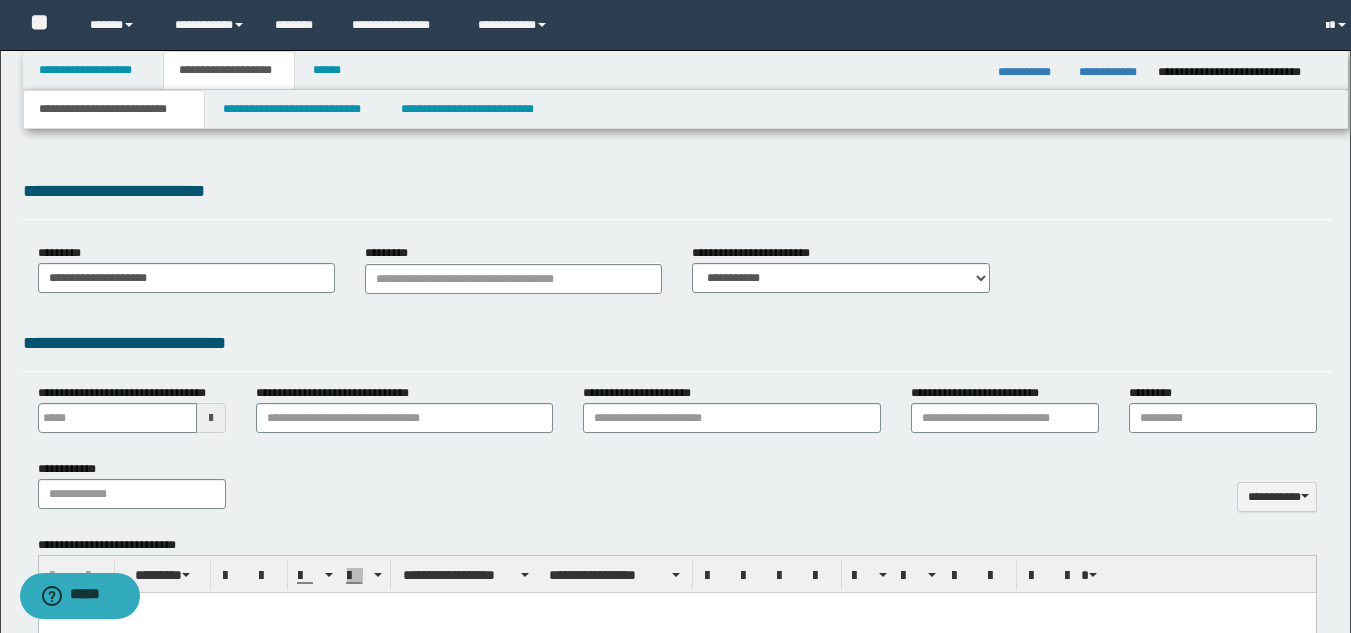 select on "*" 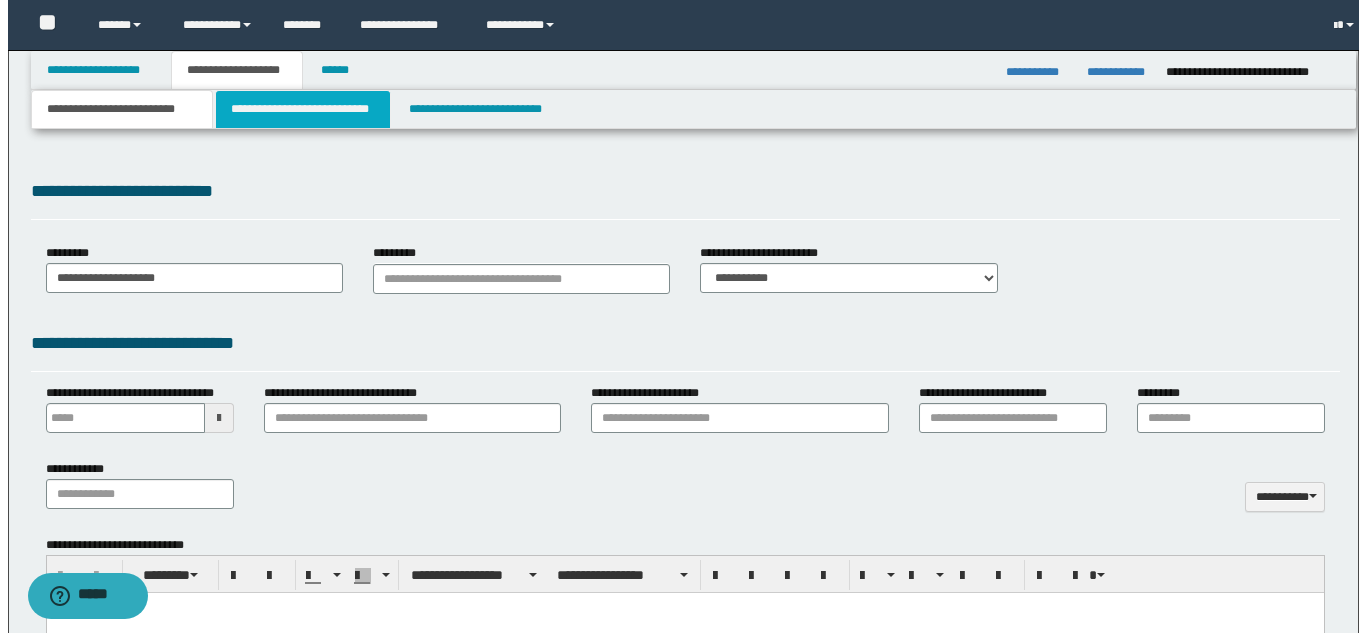 scroll, scrollTop: 0, scrollLeft: 0, axis: both 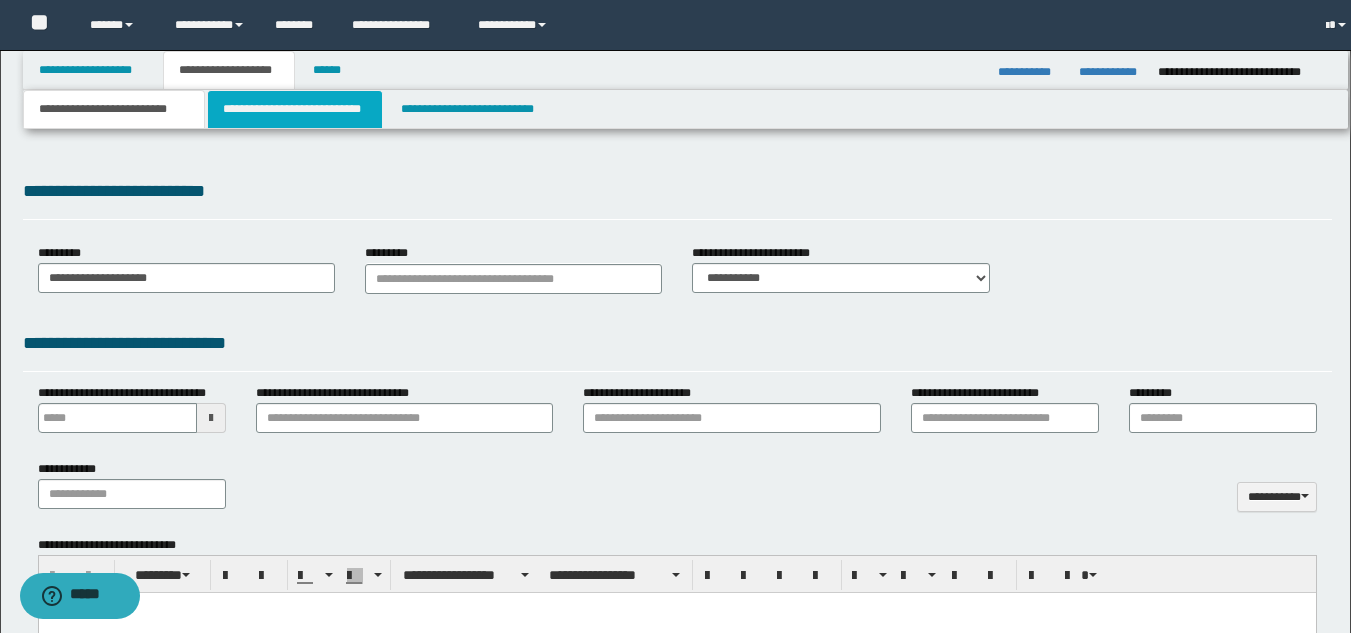 click on "**********" at bounding box center (295, 109) 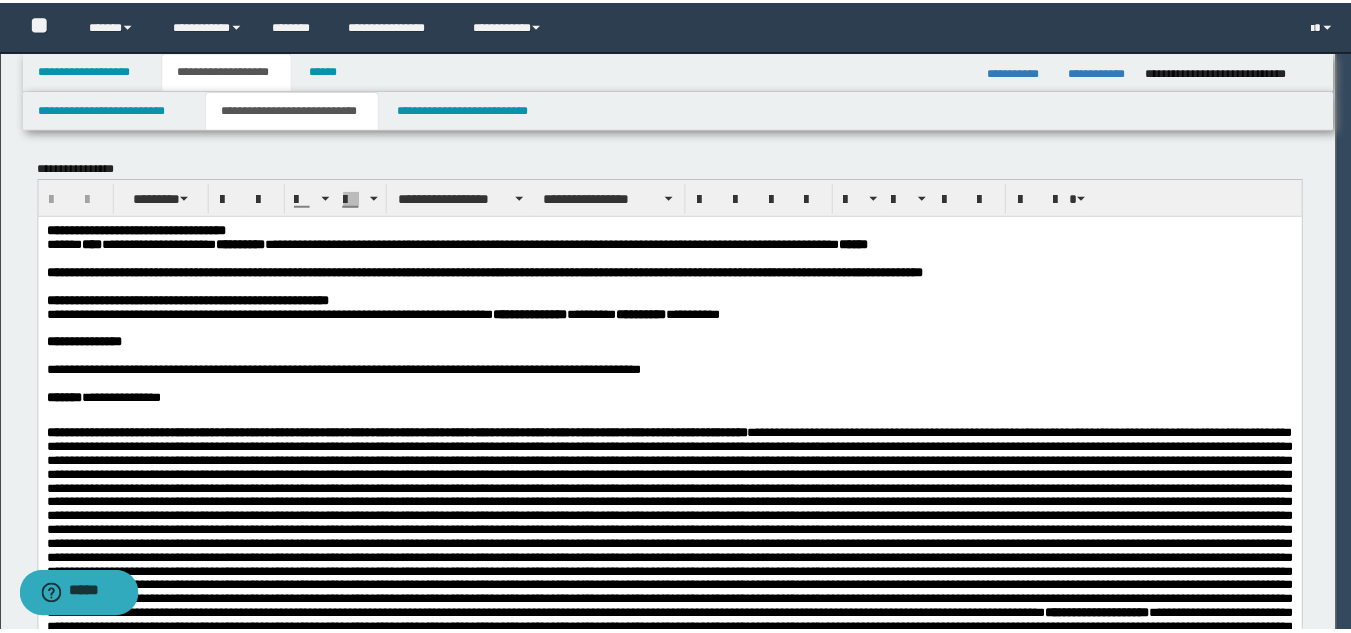scroll, scrollTop: 0, scrollLeft: 0, axis: both 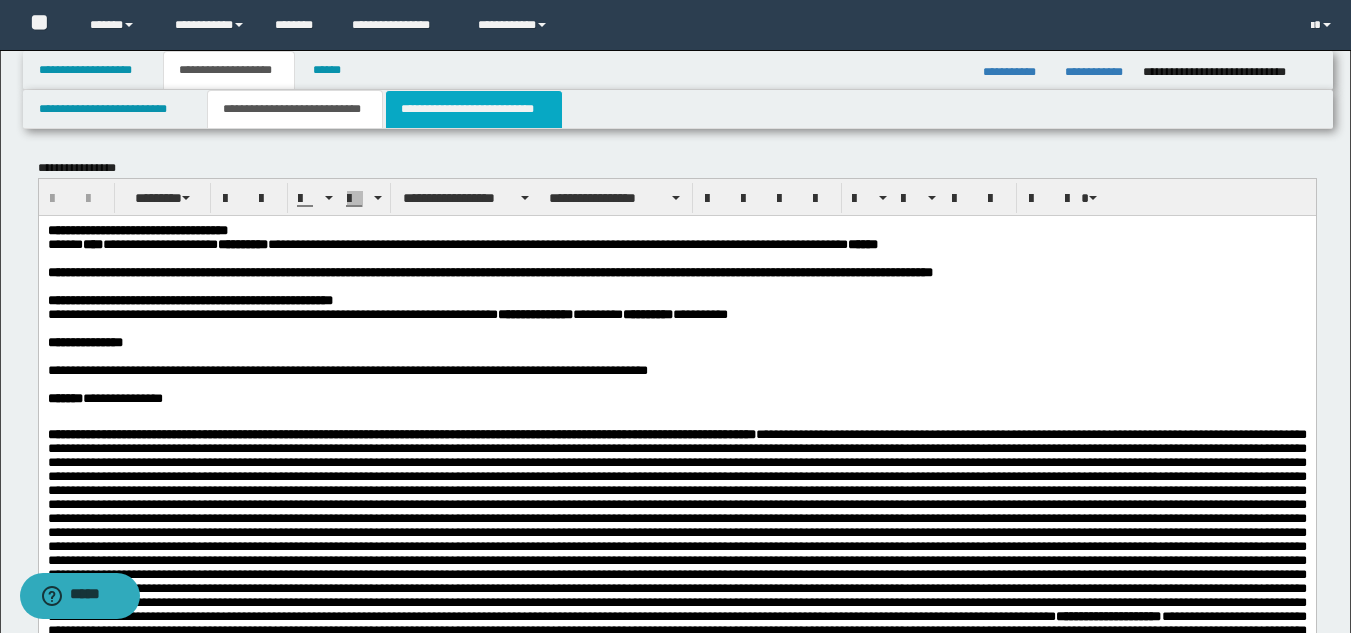 click on "**********" at bounding box center [474, 109] 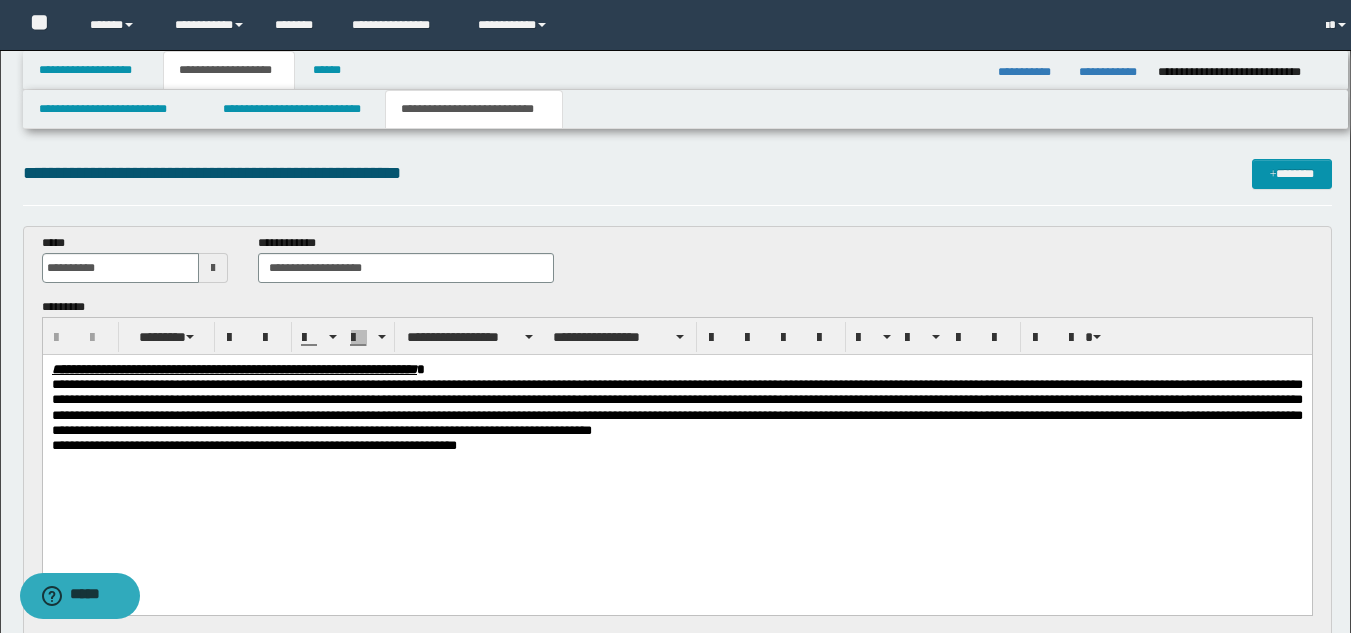 scroll, scrollTop: 0, scrollLeft: 0, axis: both 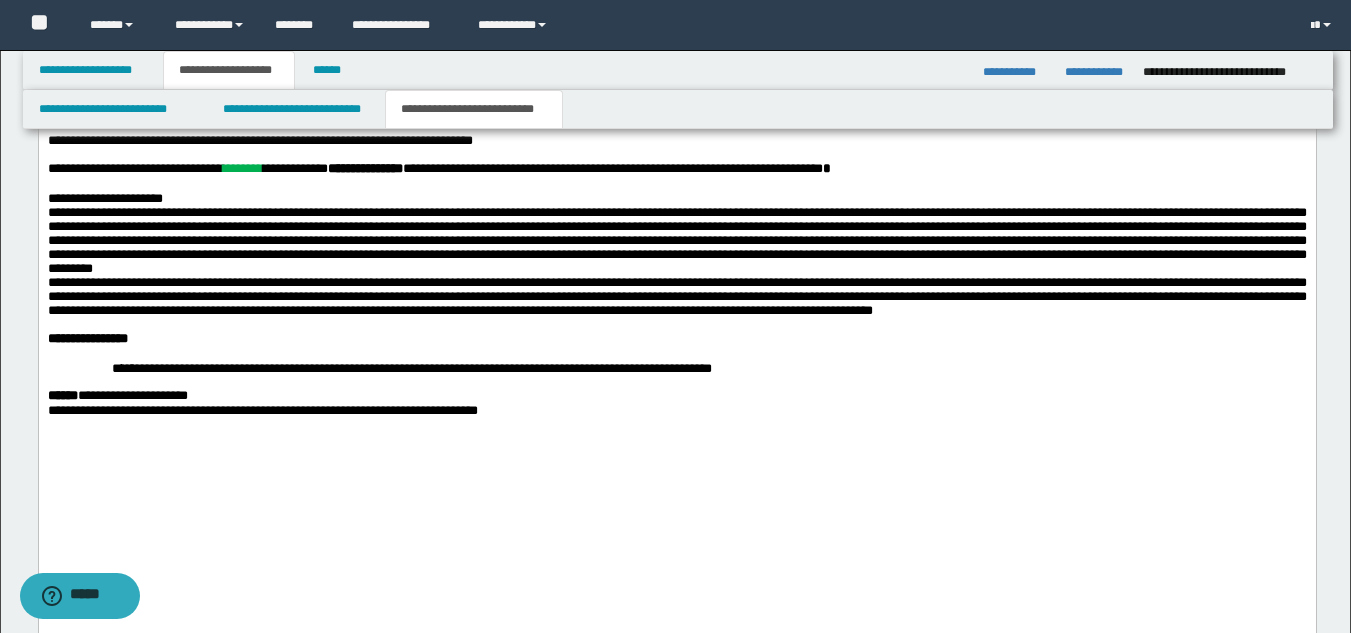 drag, startPoint x: 1365, startPoint y: 62, endPoint x: 1270, endPoint y: 670, distance: 615.37714 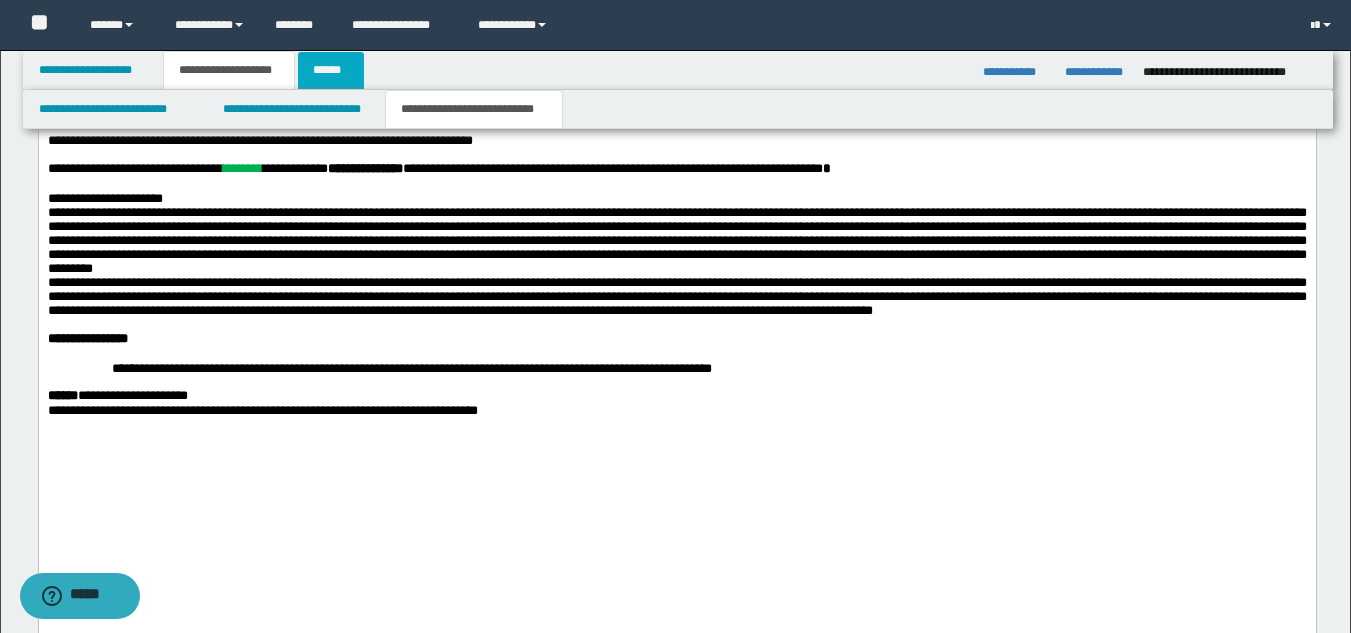 click on "******" at bounding box center [331, 70] 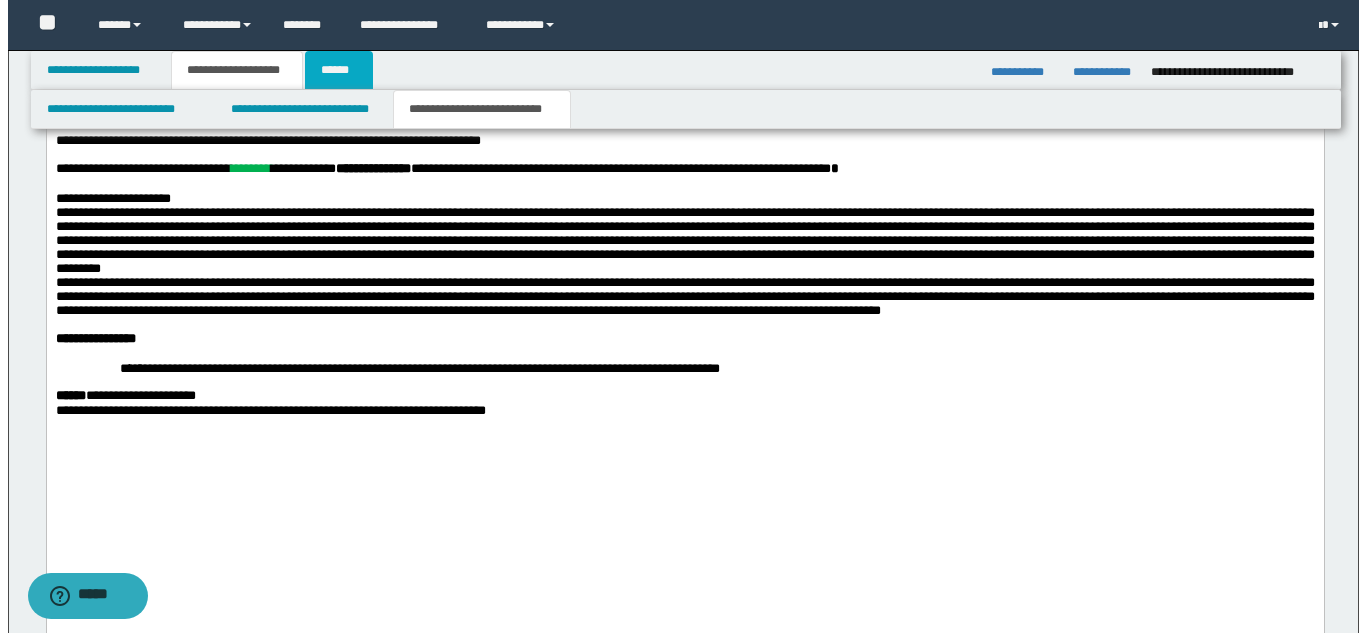 scroll, scrollTop: 0, scrollLeft: 0, axis: both 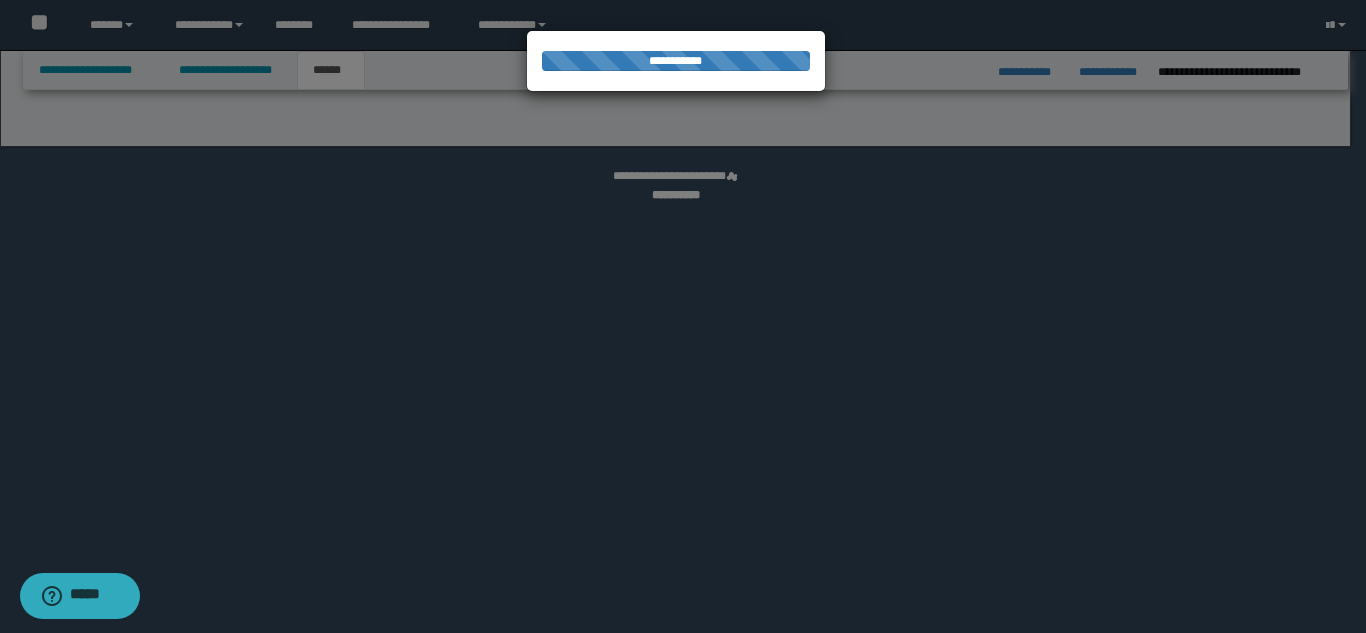 select on "*" 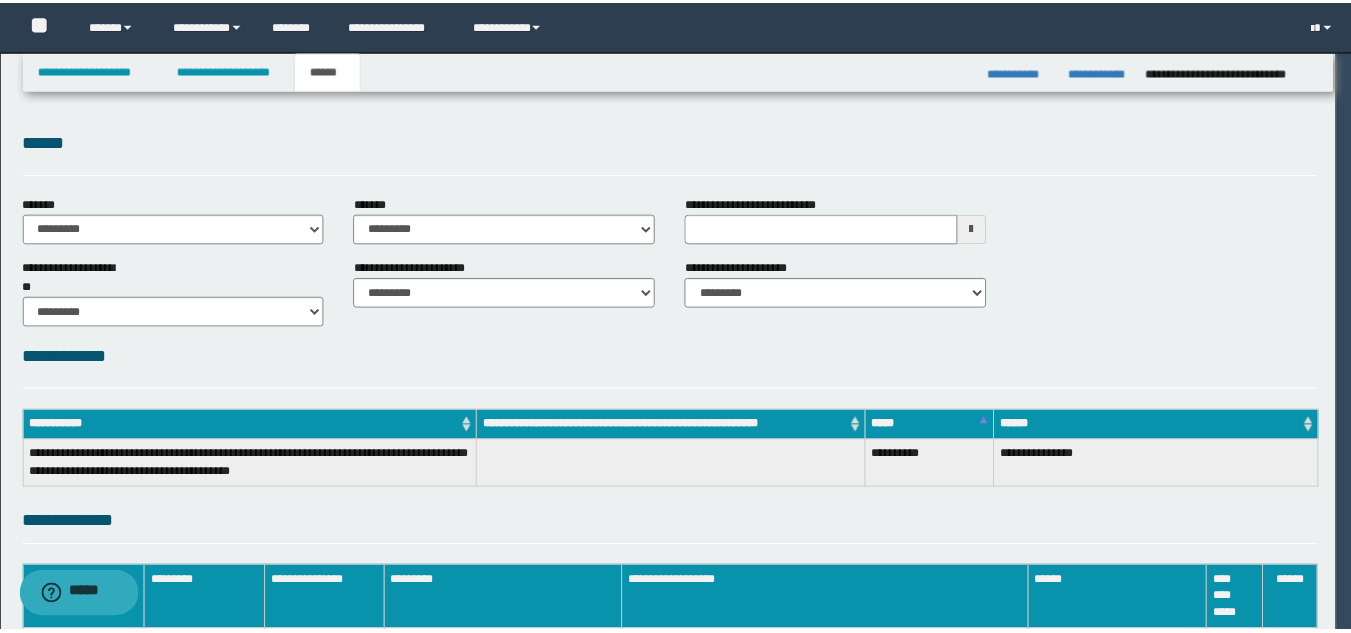 scroll, scrollTop: 0, scrollLeft: 0, axis: both 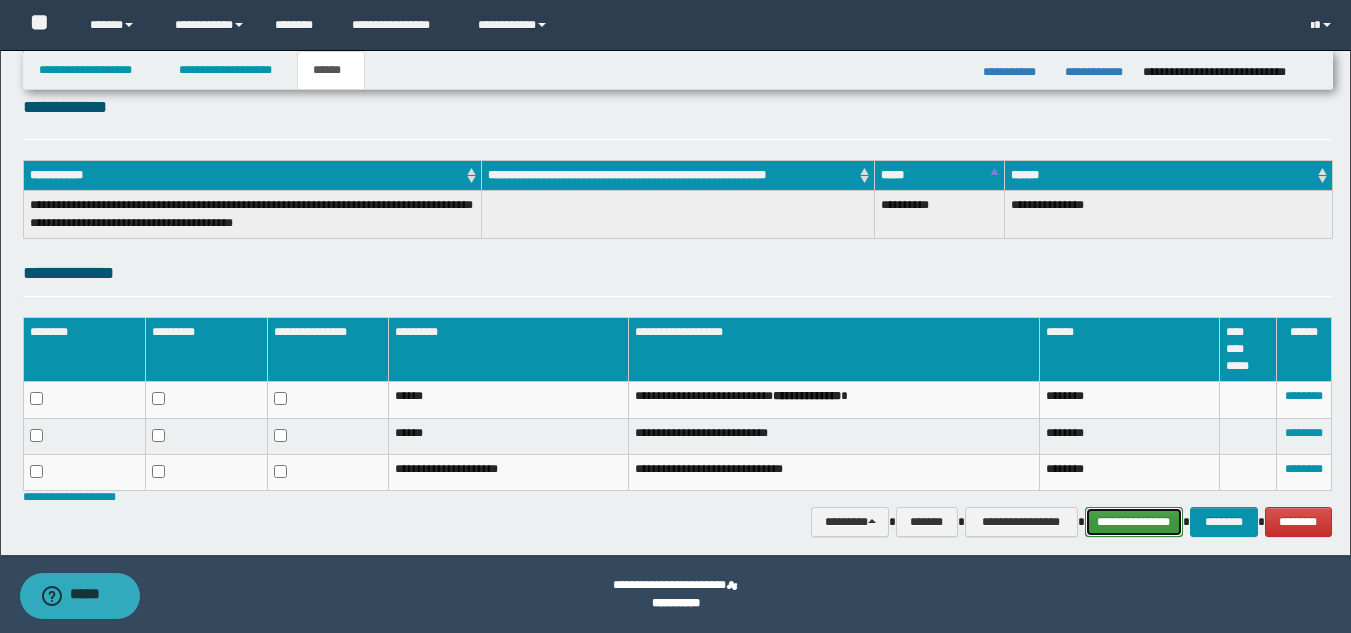click on "**********" at bounding box center (1134, 522) 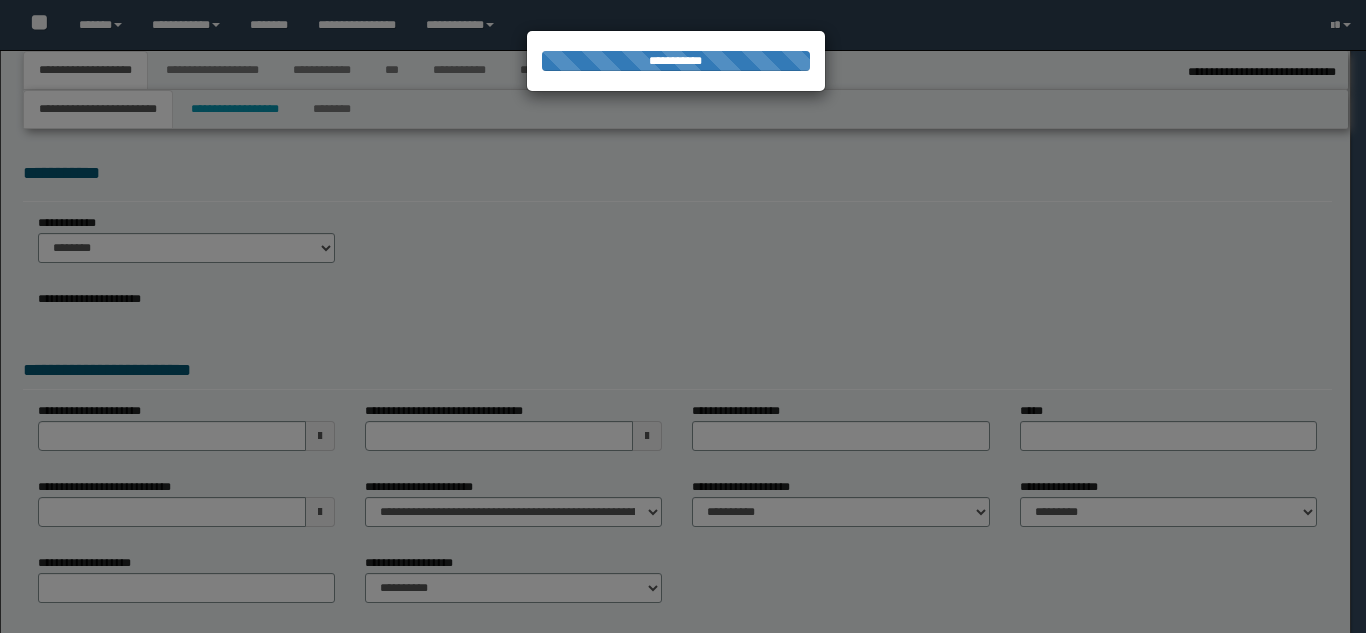 click at bounding box center (683, 316) 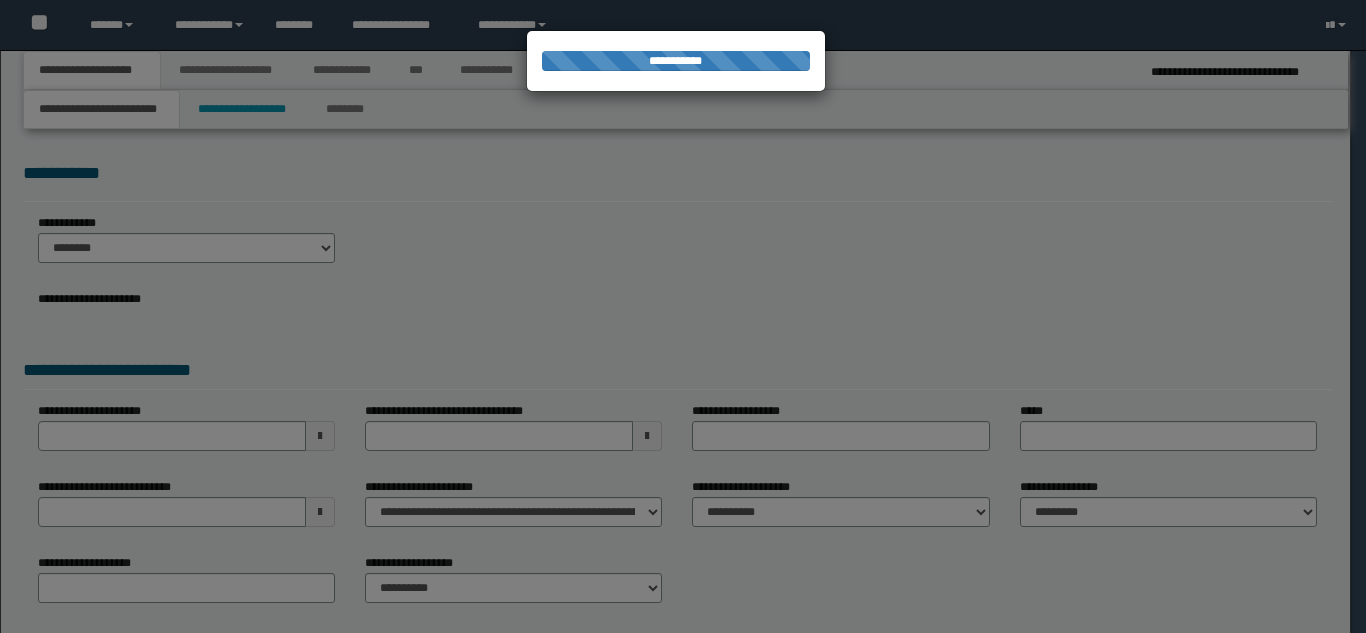 select on "*" 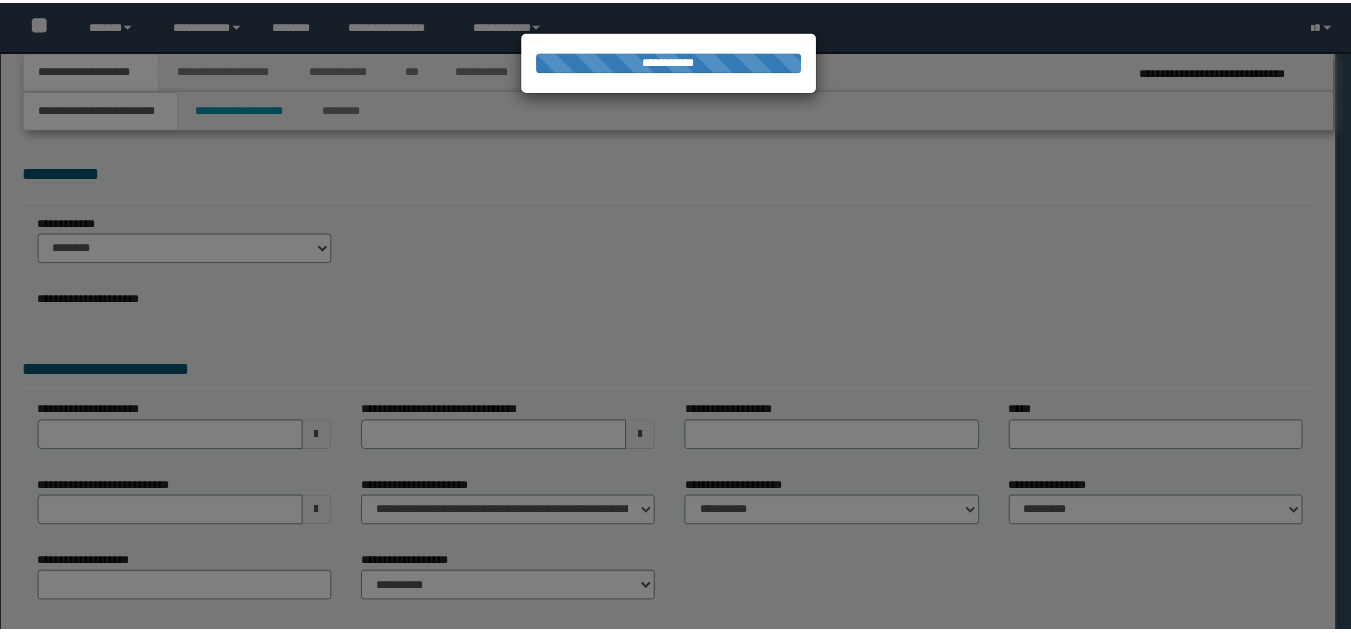 scroll, scrollTop: 0, scrollLeft: 0, axis: both 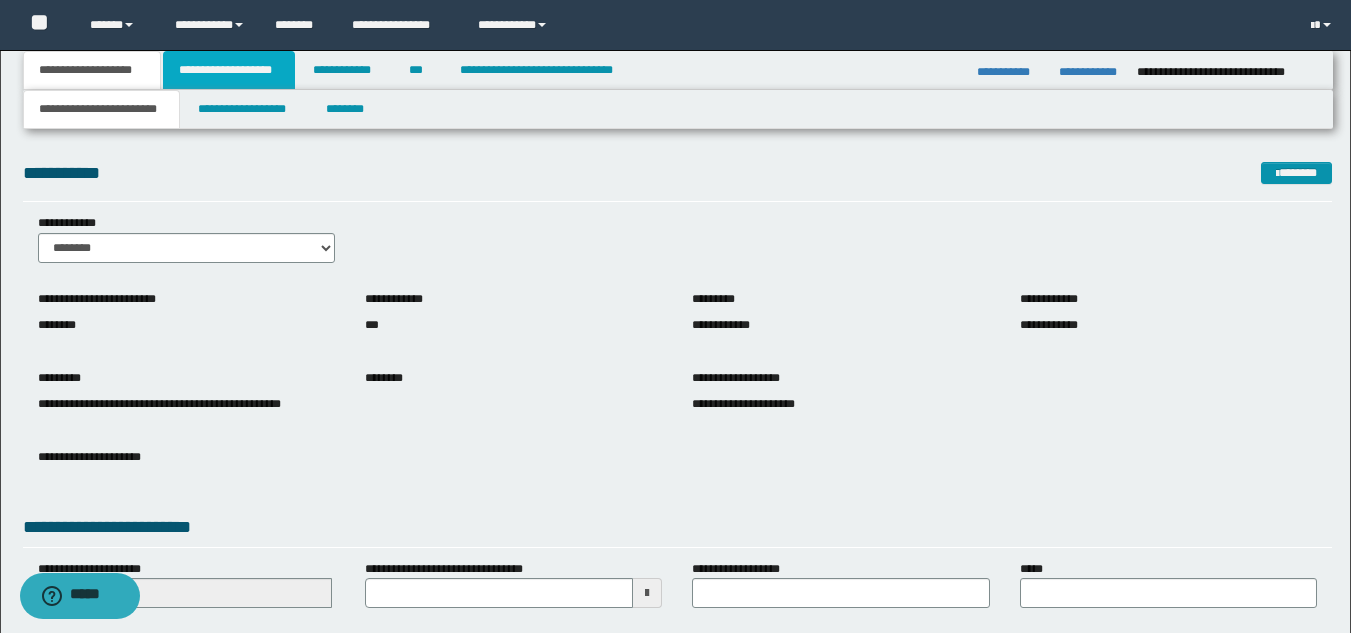 click on "**********" at bounding box center (229, 70) 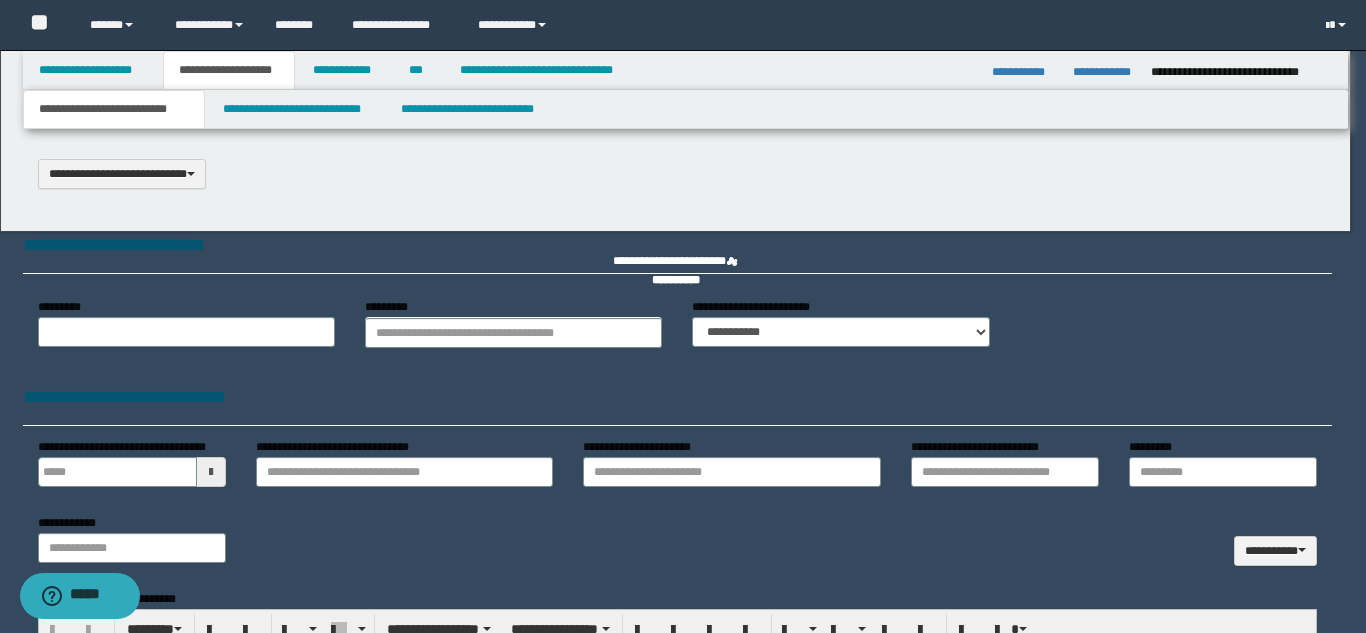 type 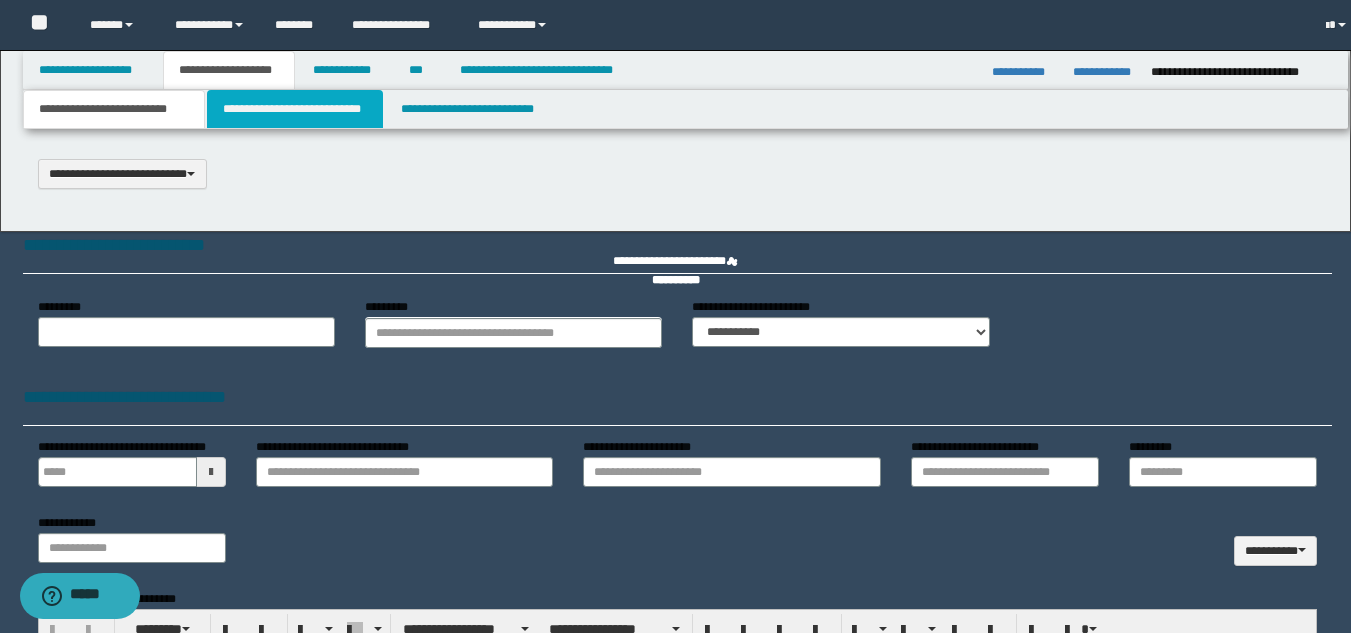 type on "**********" 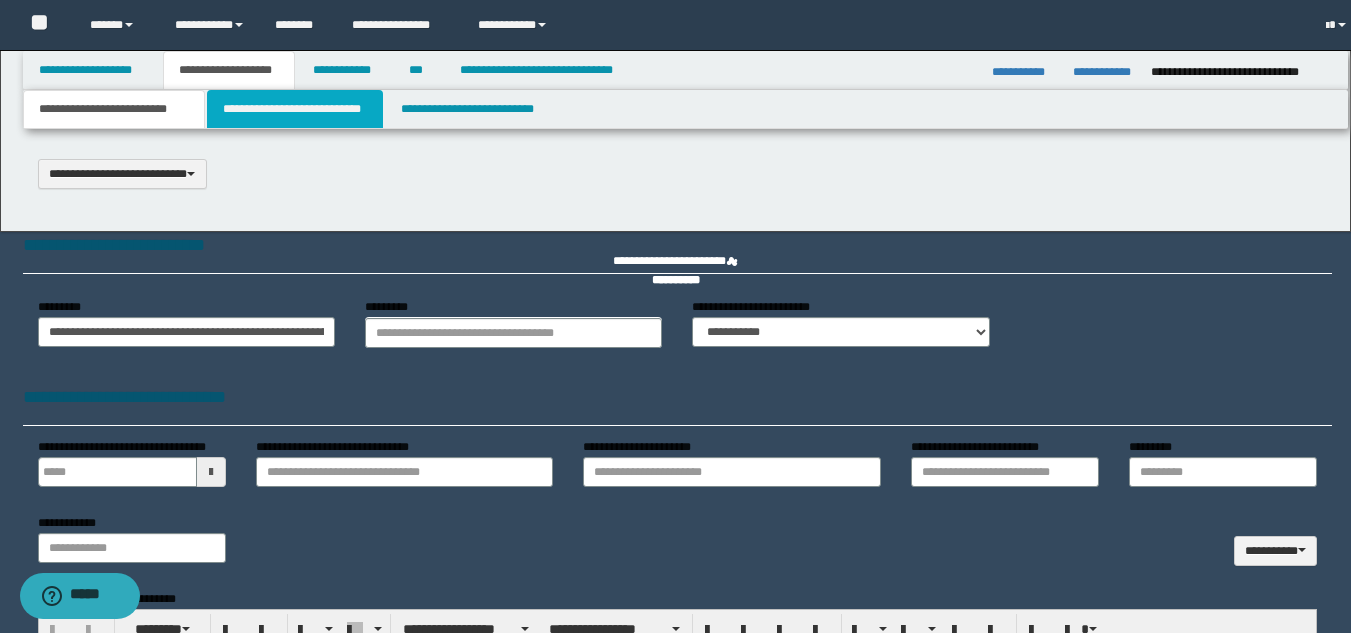 select on "*" 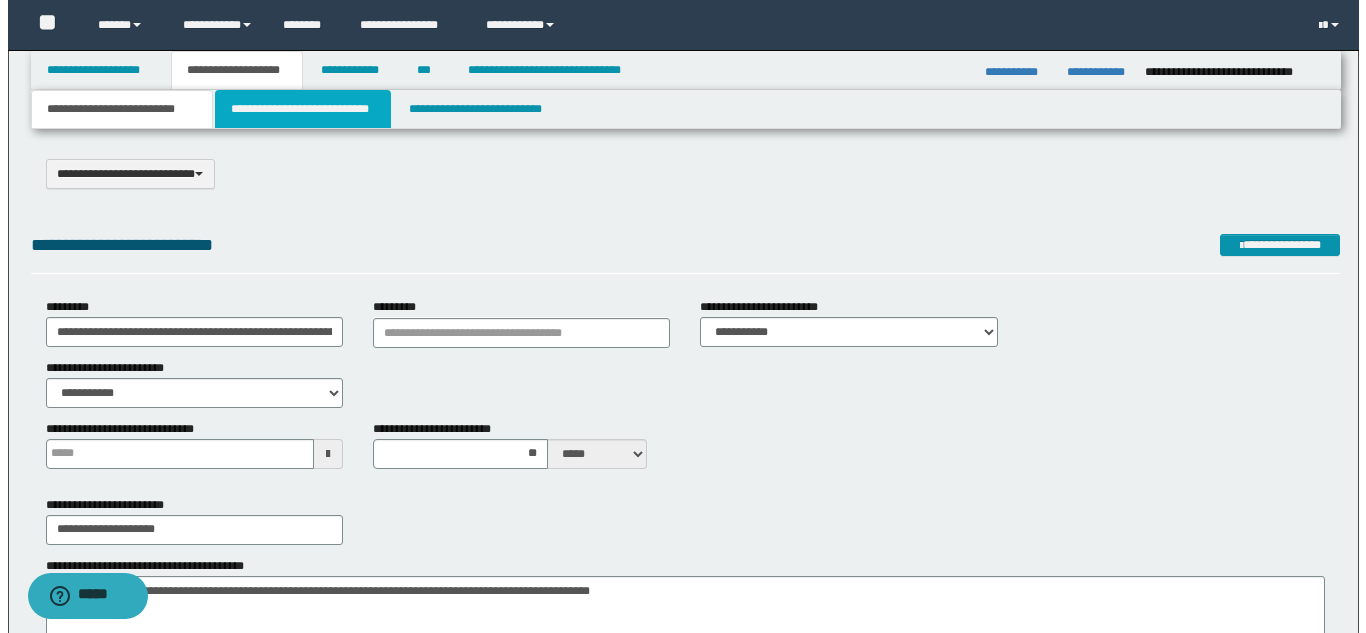 scroll, scrollTop: 0, scrollLeft: 0, axis: both 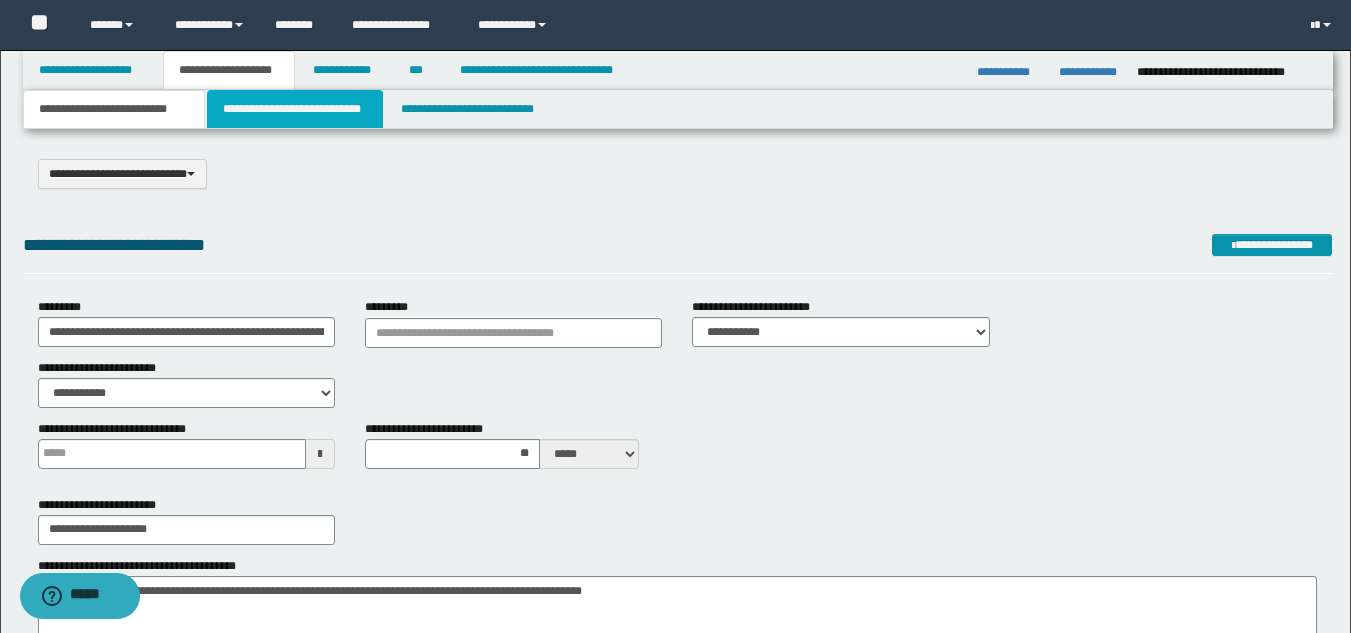 click on "**********" at bounding box center [295, 109] 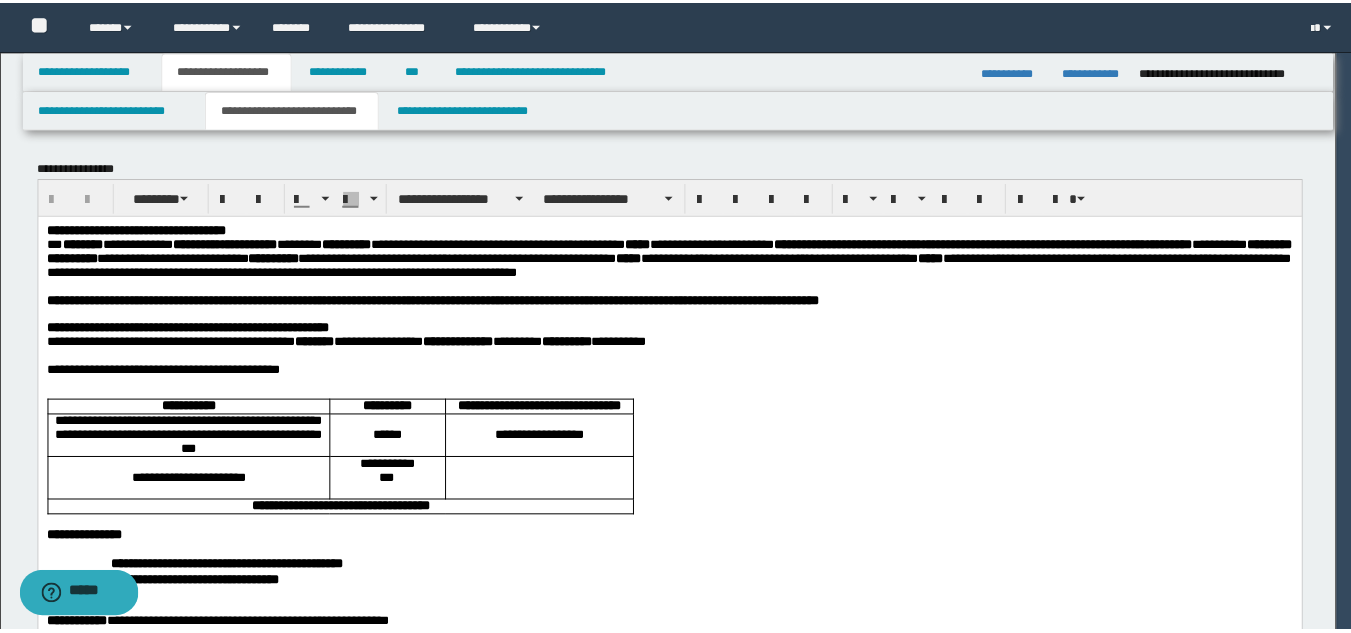 scroll, scrollTop: 0, scrollLeft: 0, axis: both 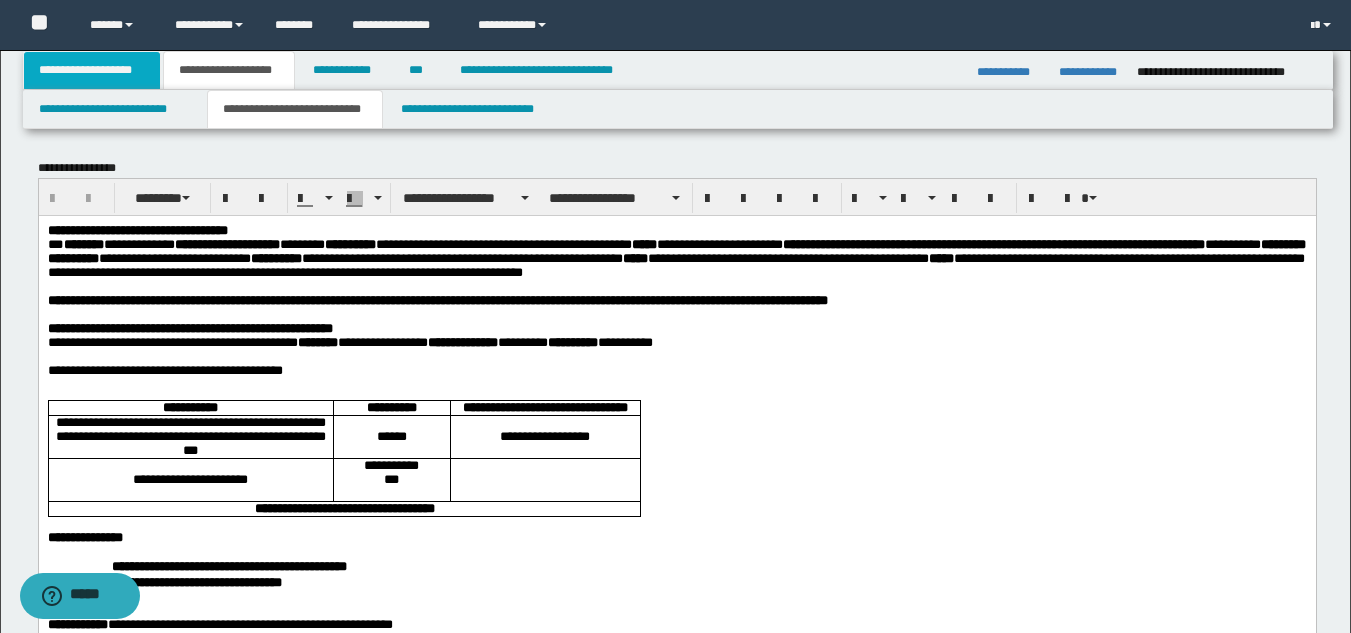 click on "**********" at bounding box center (92, 70) 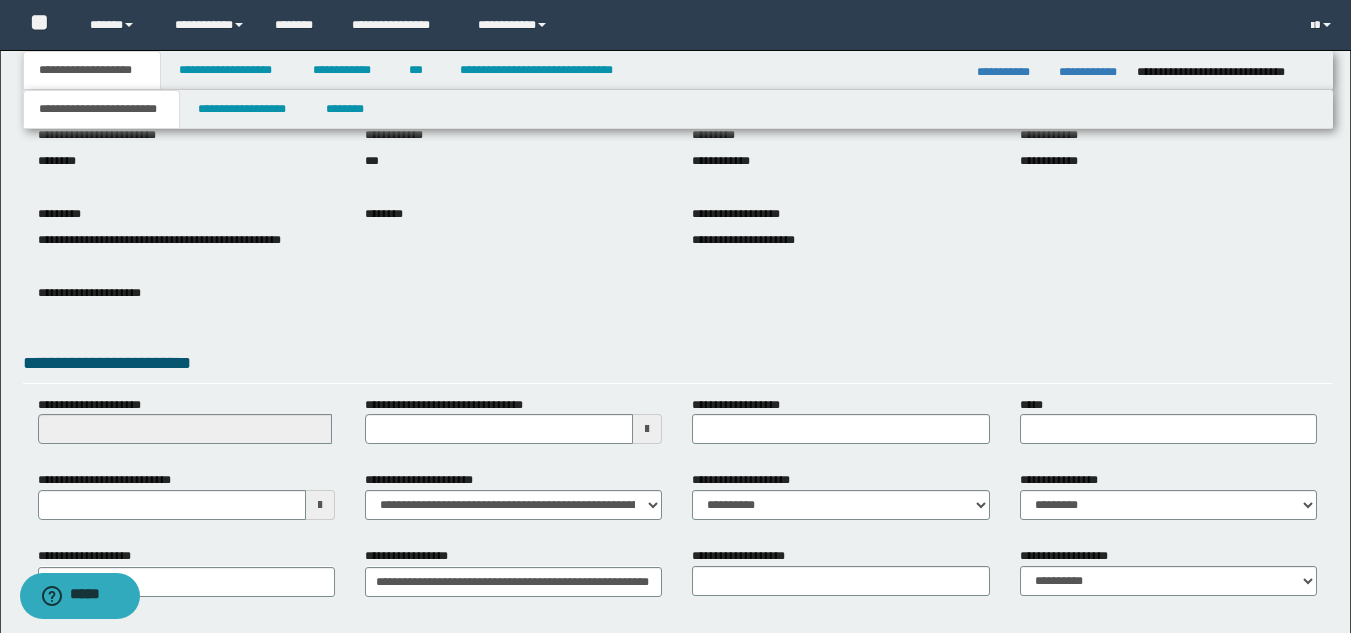 scroll, scrollTop: 251, scrollLeft: 0, axis: vertical 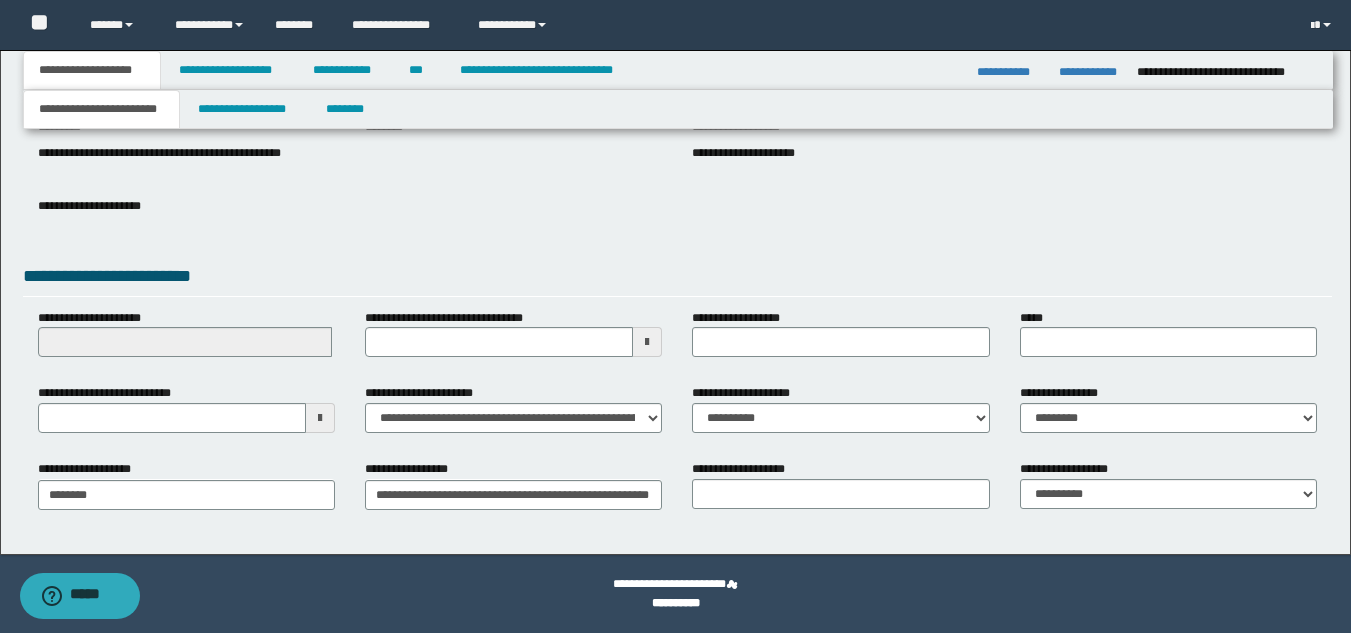 click at bounding box center [320, 418] 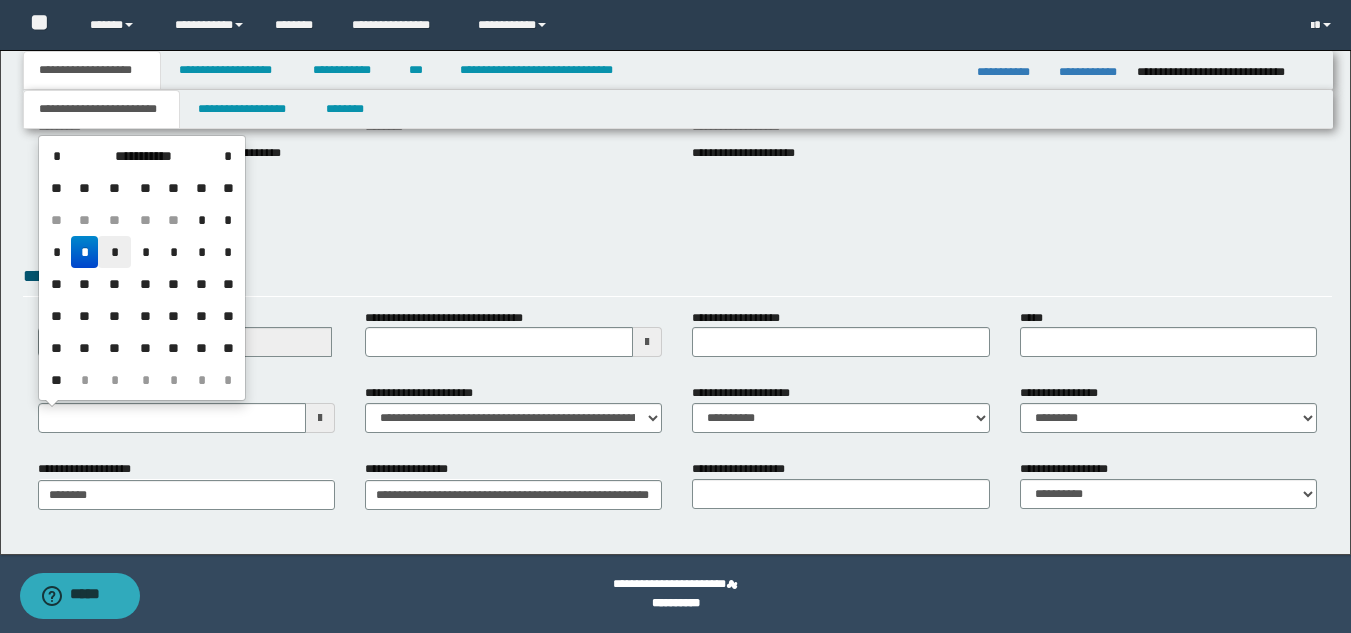 click on "*" at bounding box center (114, 252) 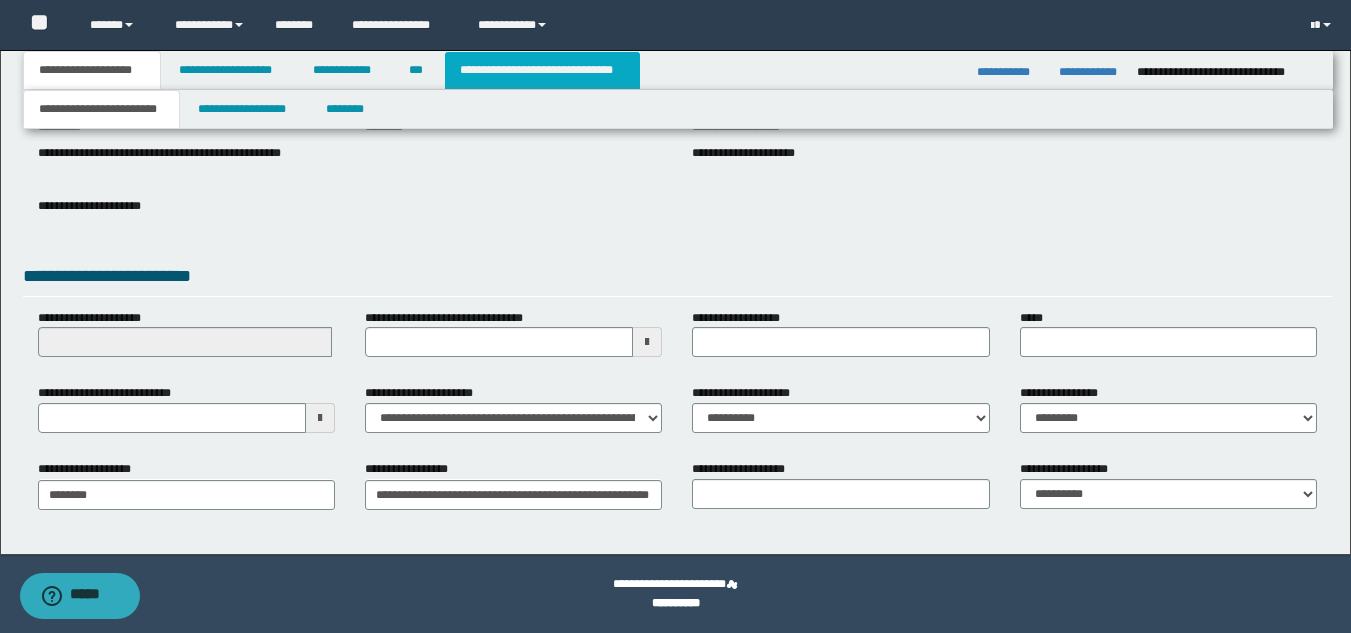 click on "**********" at bounding box center (542, 70) 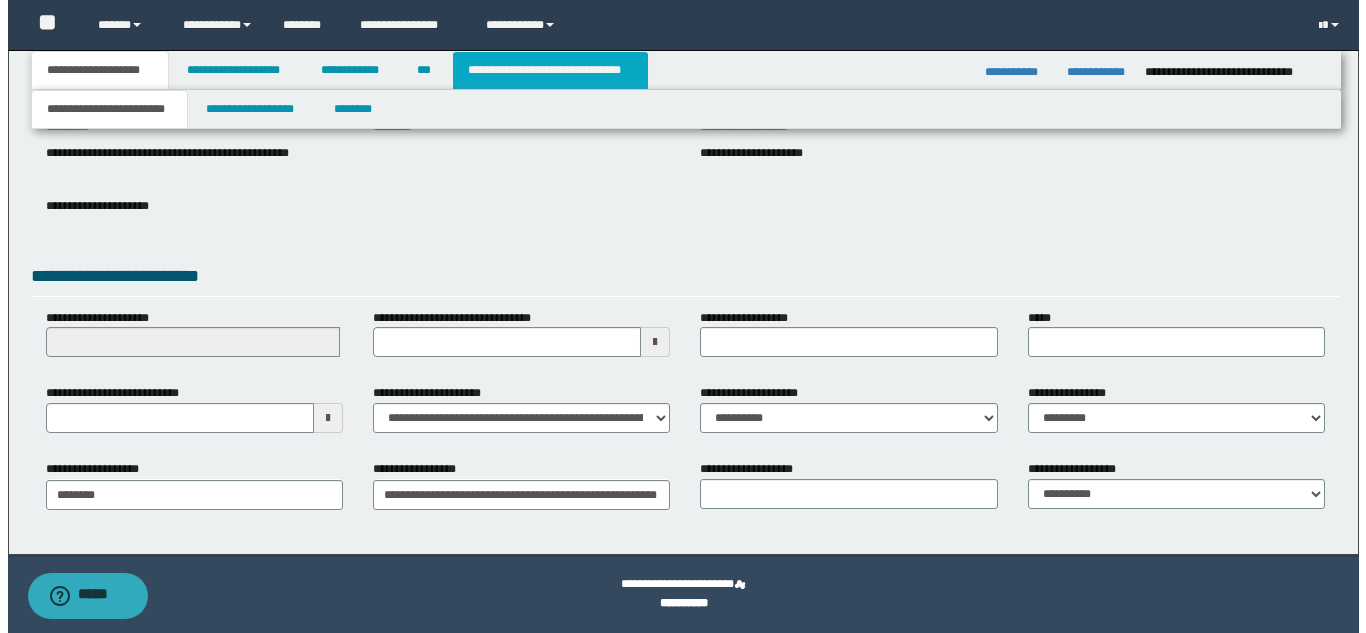 scroll, scrollTop: 0, scrollLeft: 0, axis: both 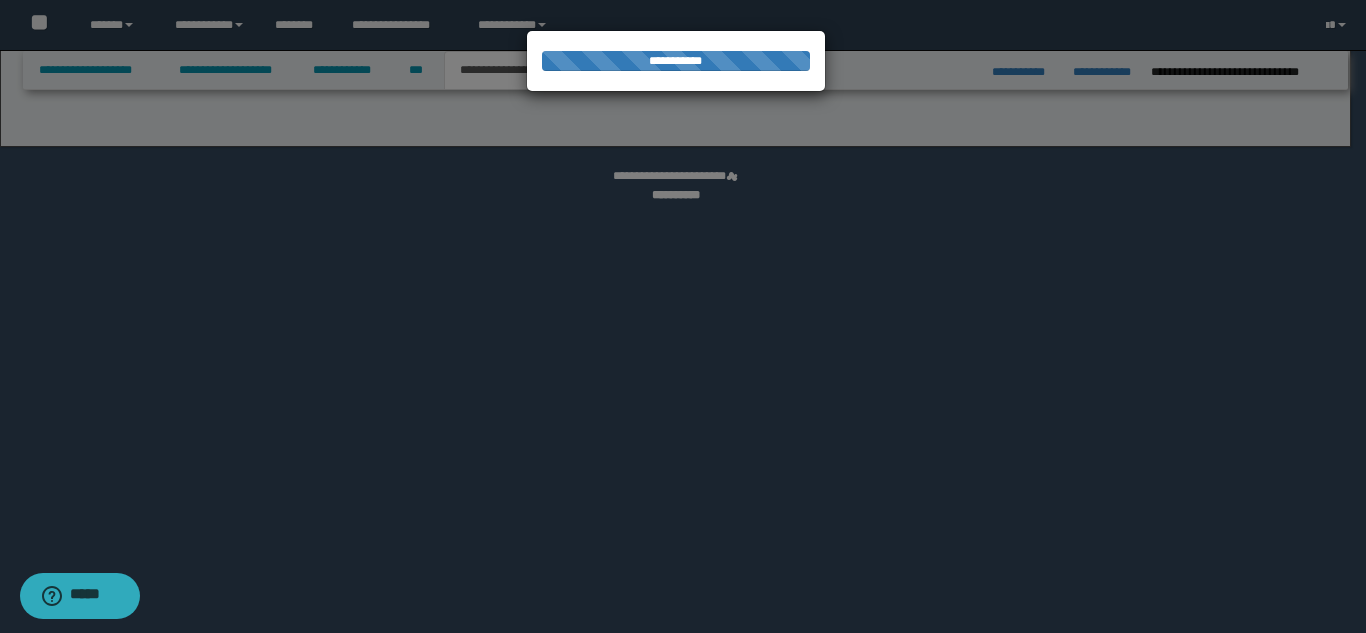 select on "*" 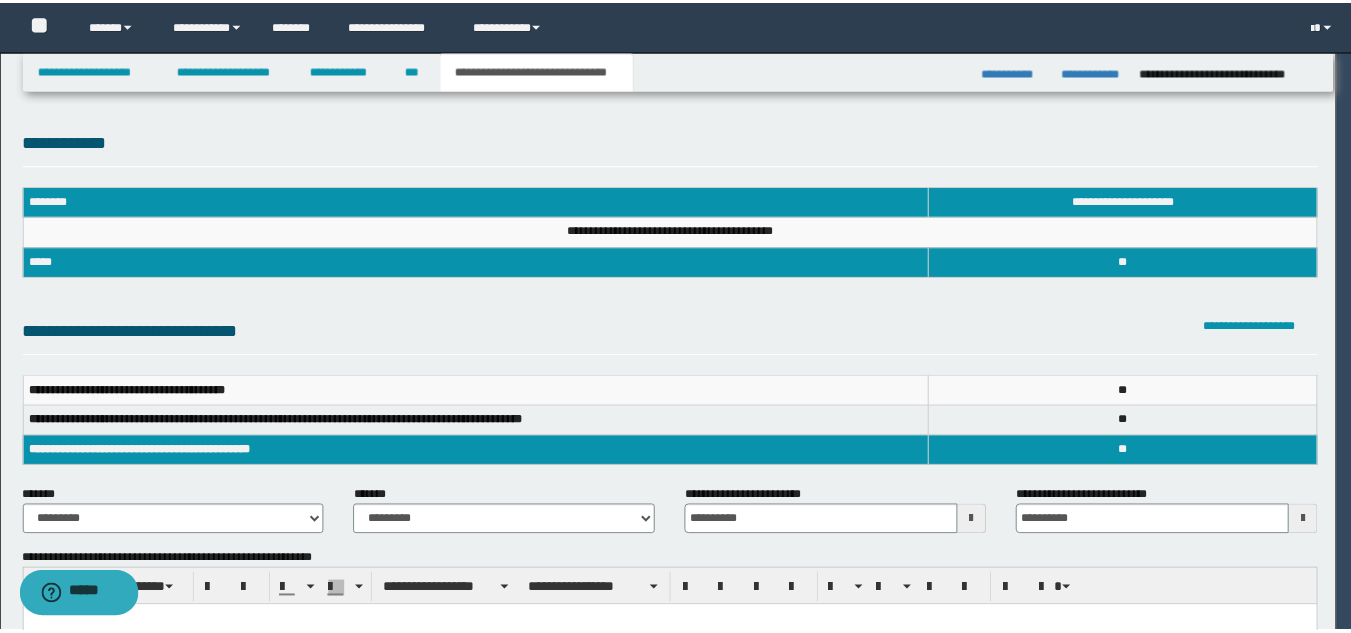 scroll, scrollTop: 0, scrollLeft: 0, axis: both 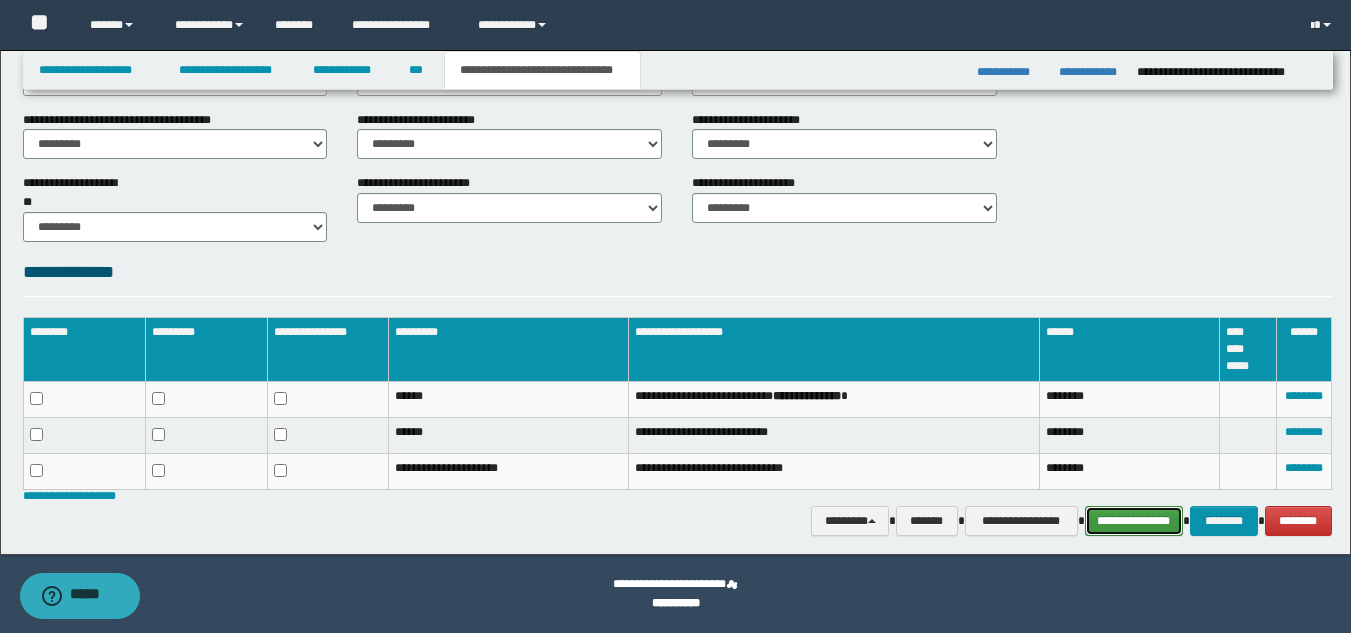 click on "**********" at bounding box center (1134, 521) 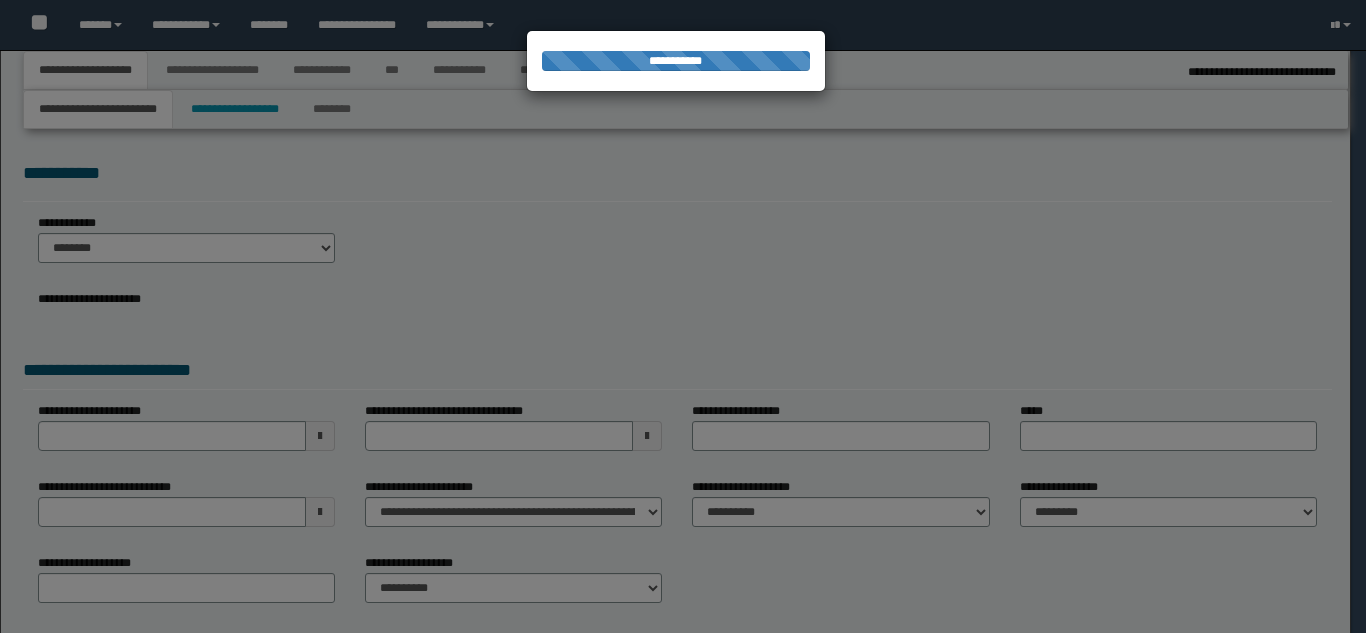 select on "*" 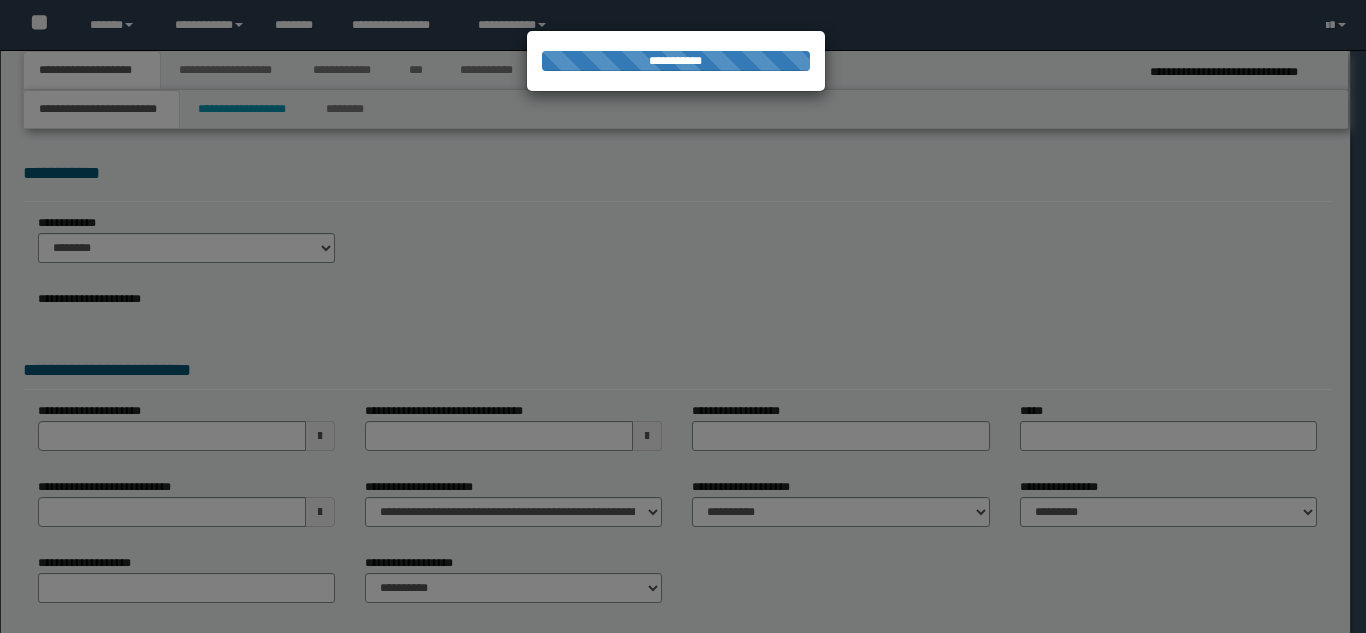 scroll, scrollTop: 0, scrollLeft: 0, axis: both 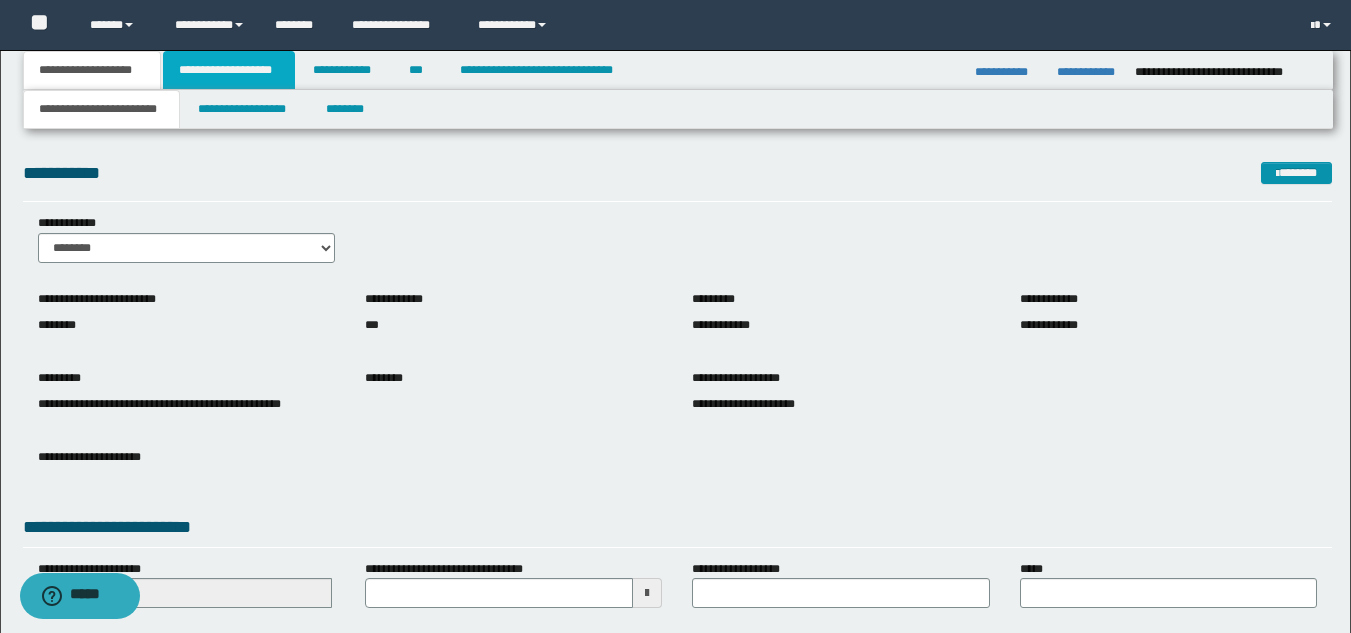 click on "**********" at bounding box center (229, 70) 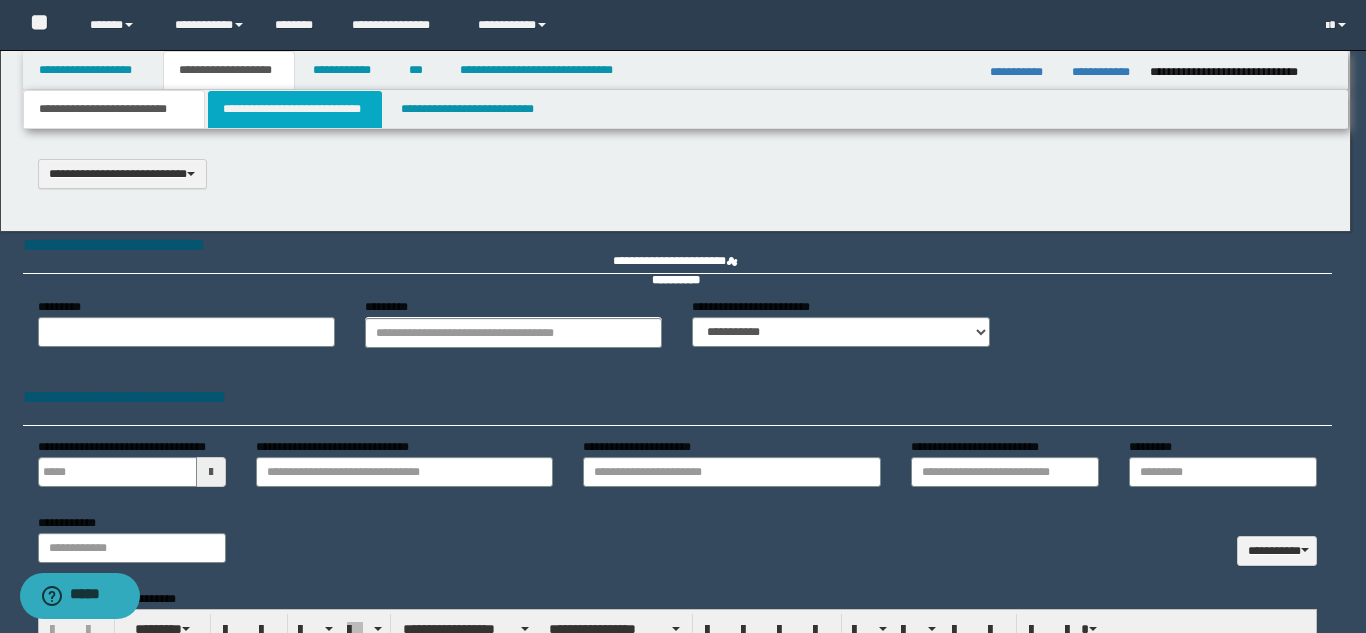 type on "**********" 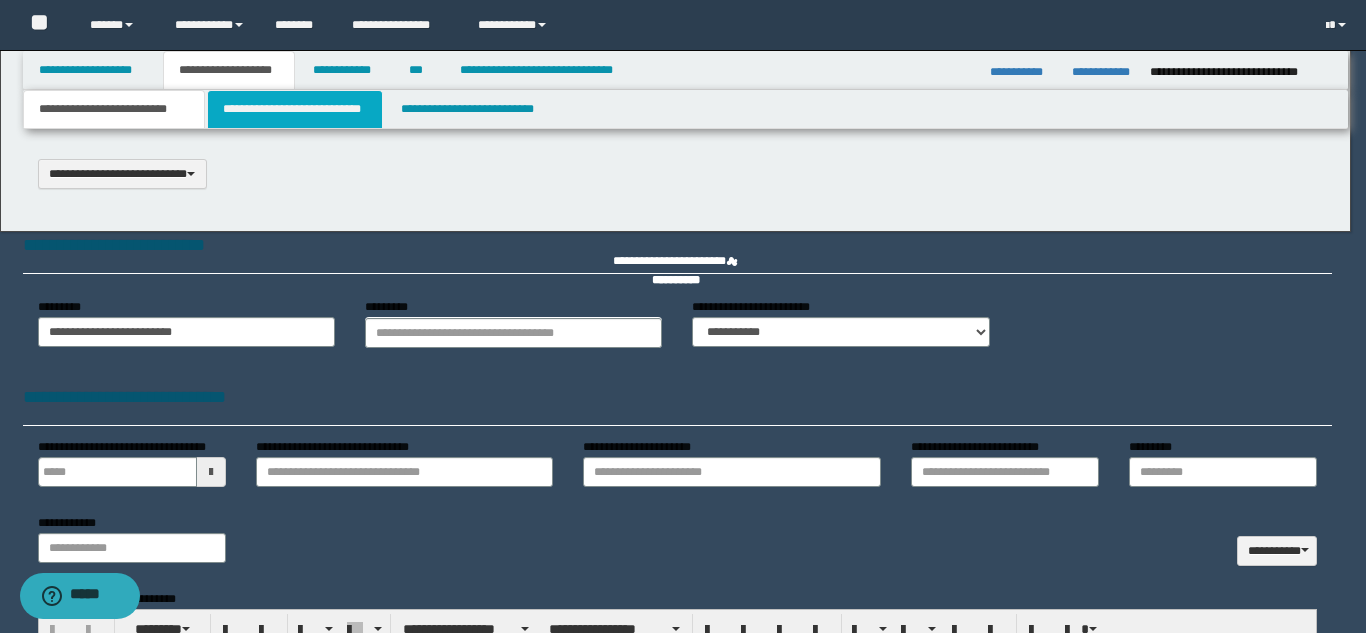select on "*" 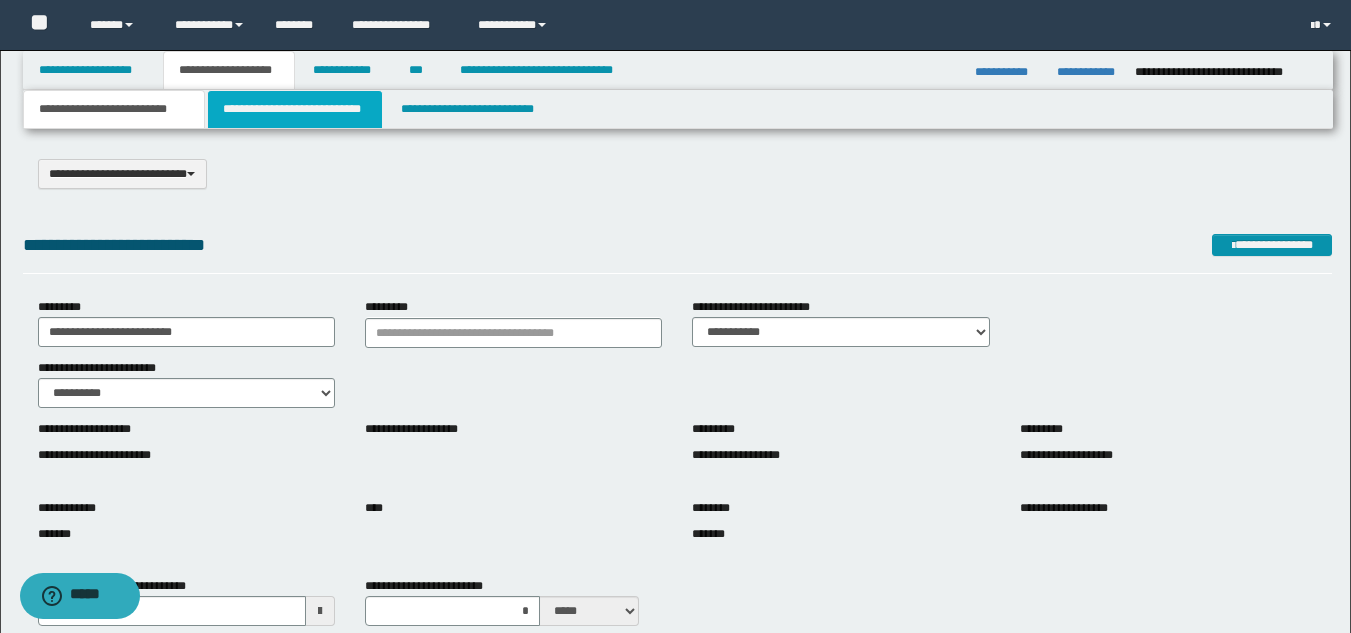 click on "**********" at bounding box center (295, 109) 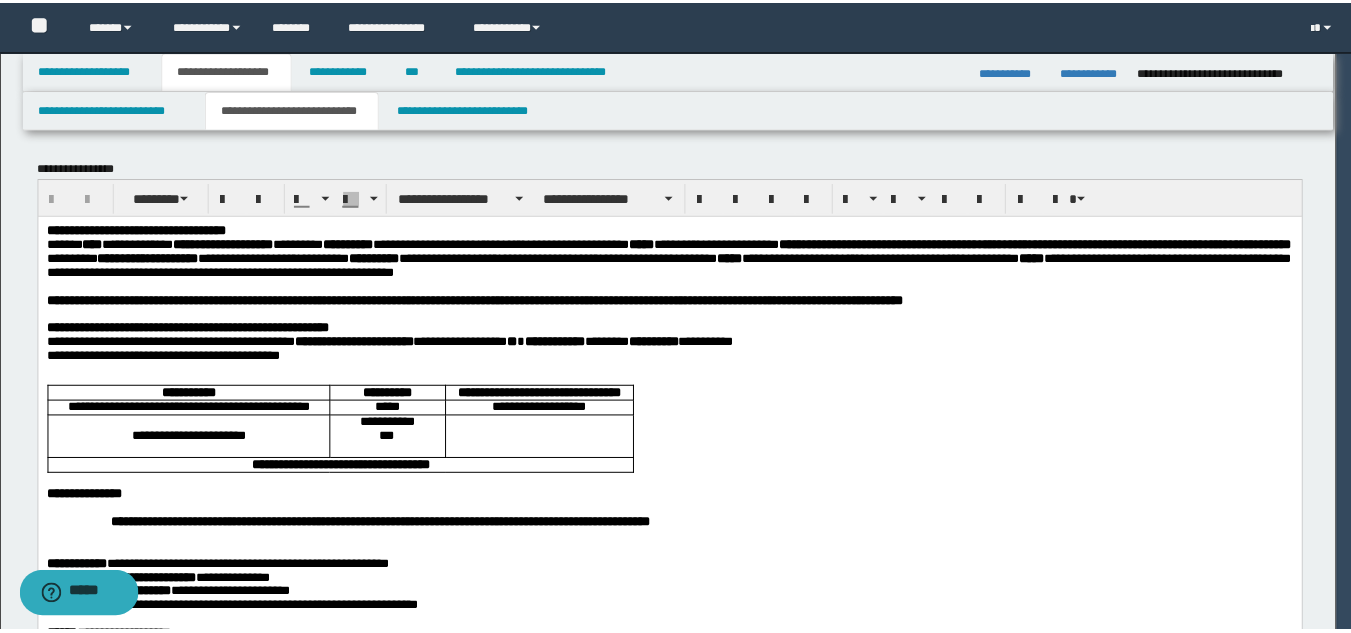 scroll, scrollTop: 0, scrollLeft: 0, axis: both 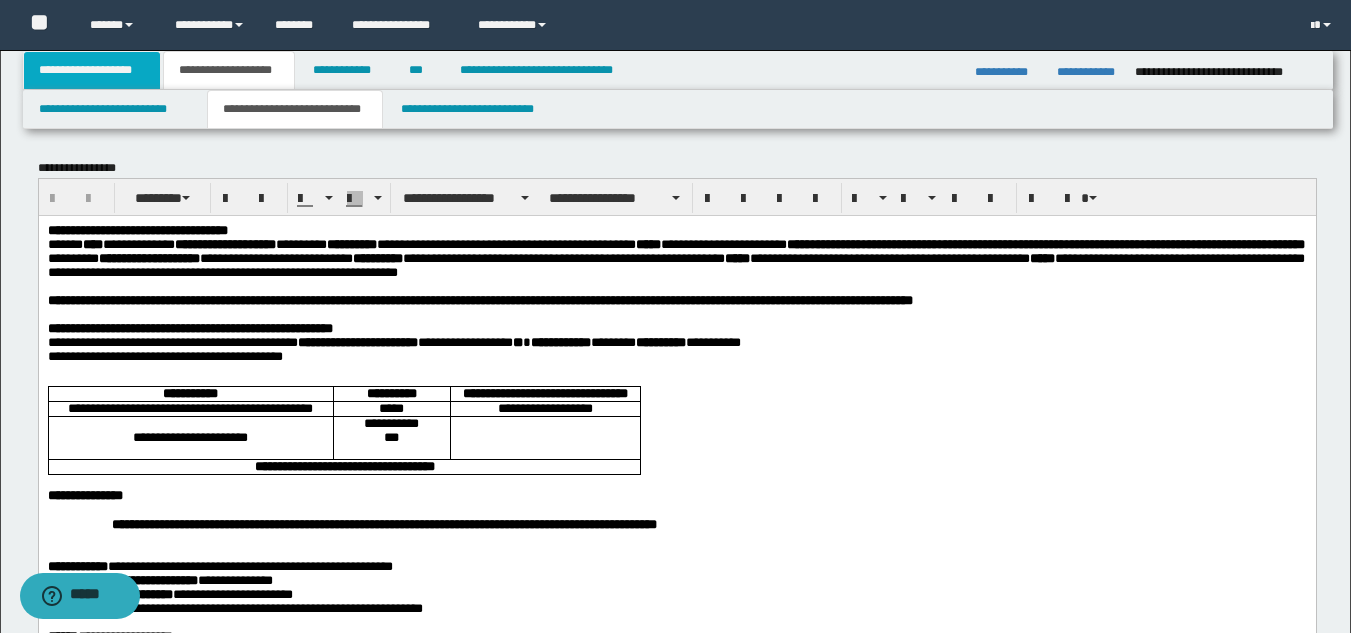 click on "**********" at bounding box center [92, 70] 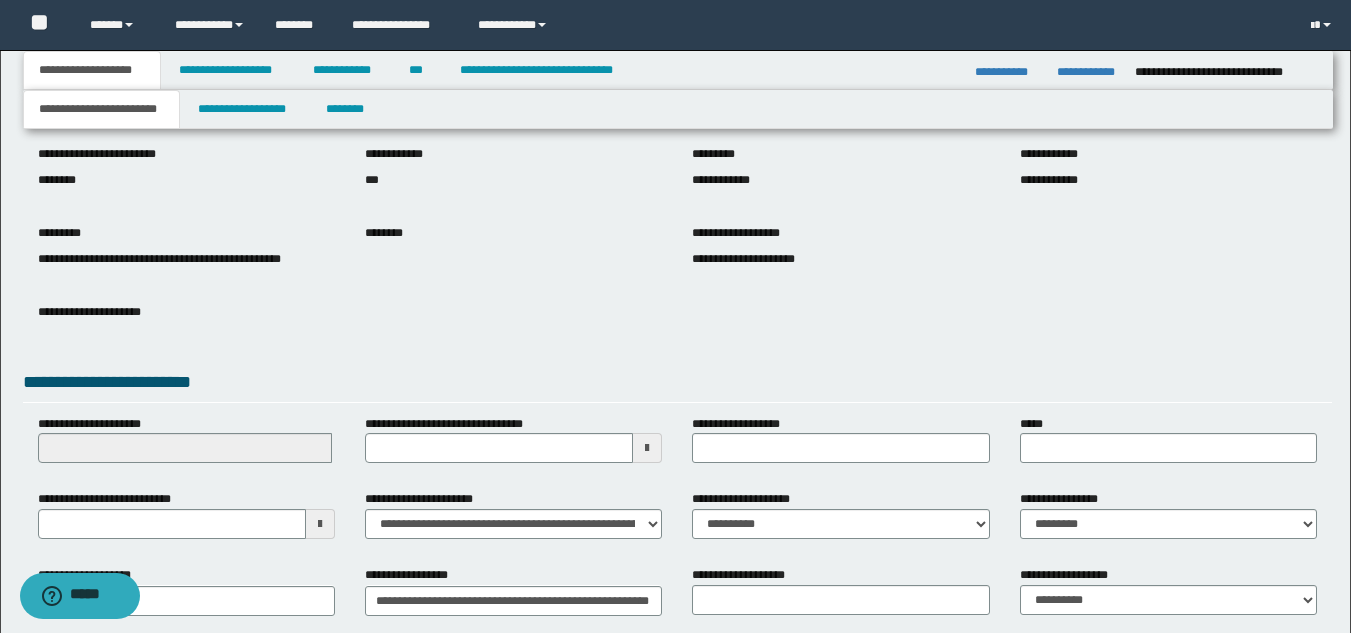 scroll, scrollTop: 251, scrollLeft: 0, axis: vertical 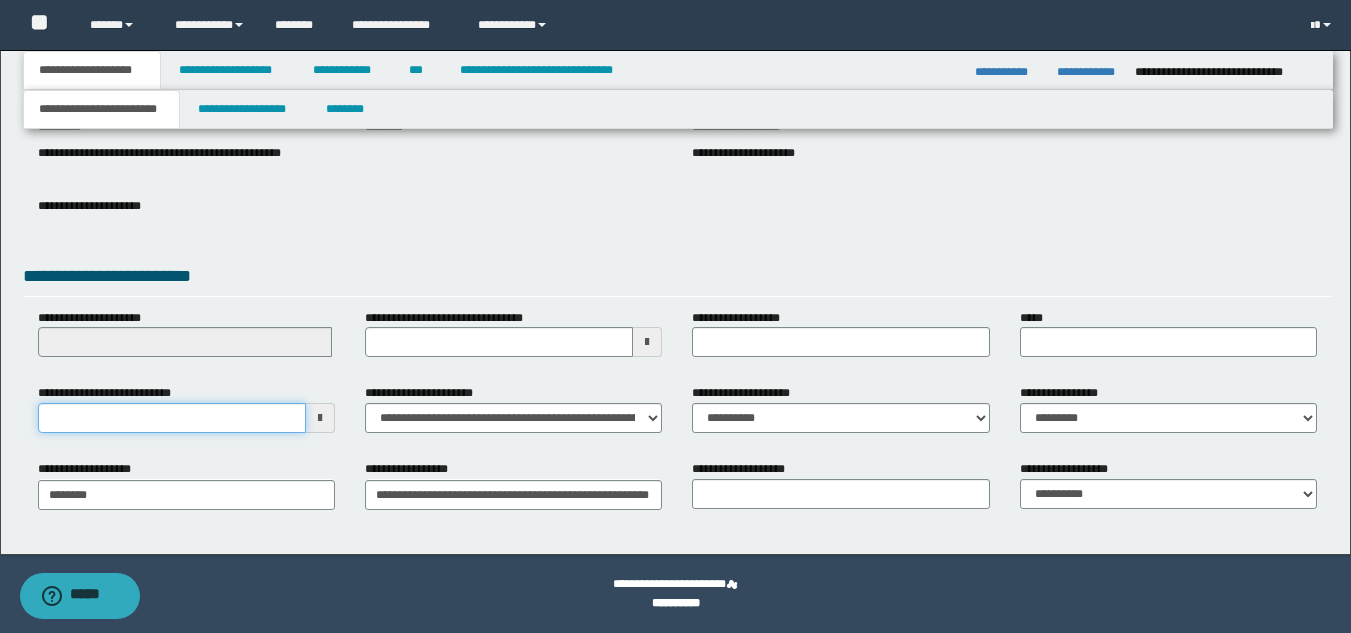 click on "**********" at bounding box center (172, 418) 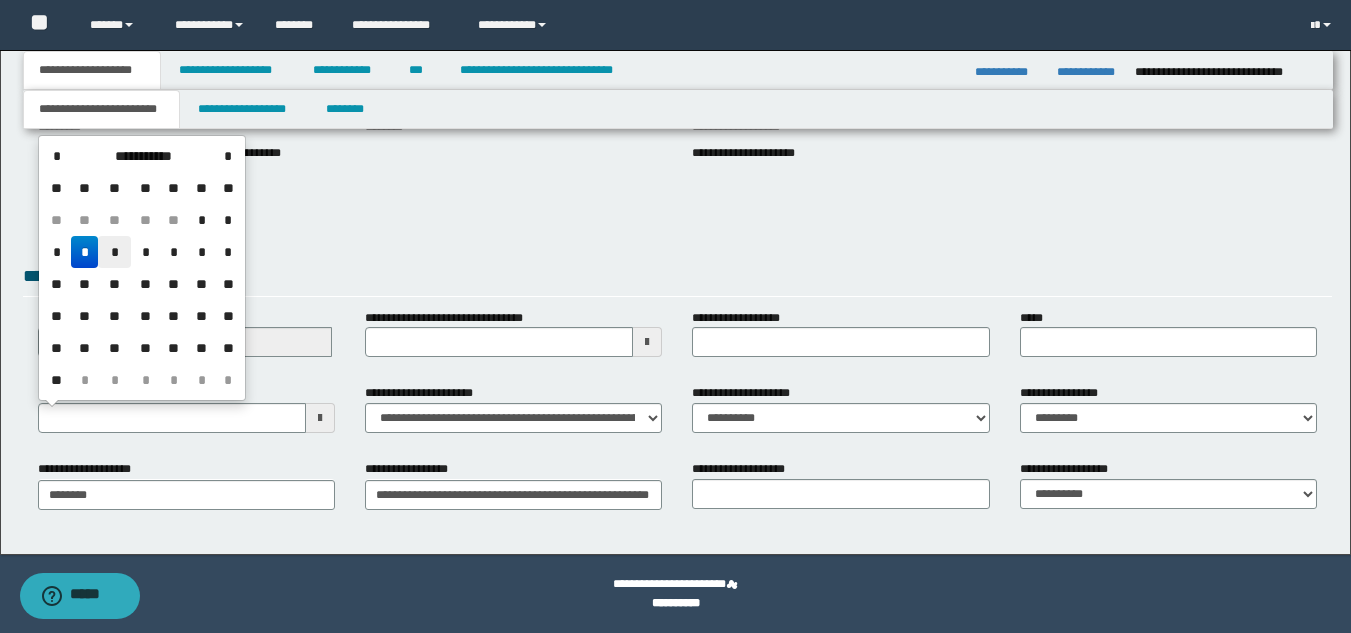 click on "*" at bounding box center (114, 252) 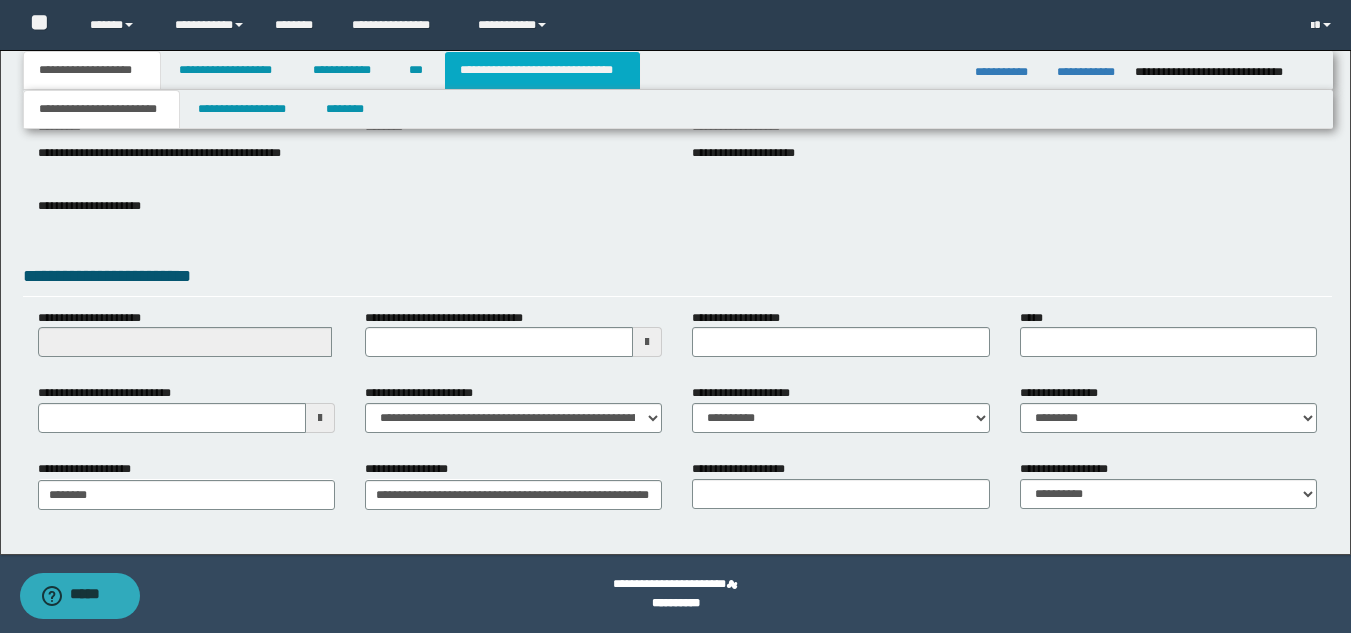 click on "**********" at bounding box center [542, 70] 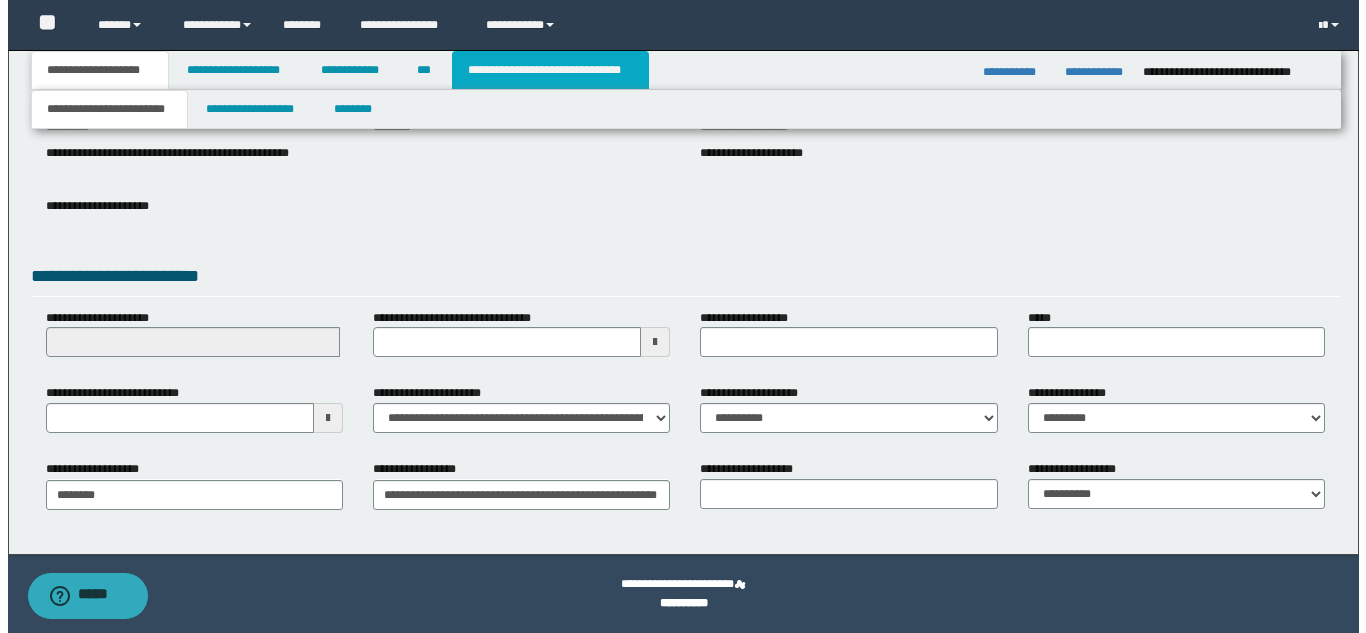 scroll, scrollTop: 0, scrollLeft: 0, axis: both 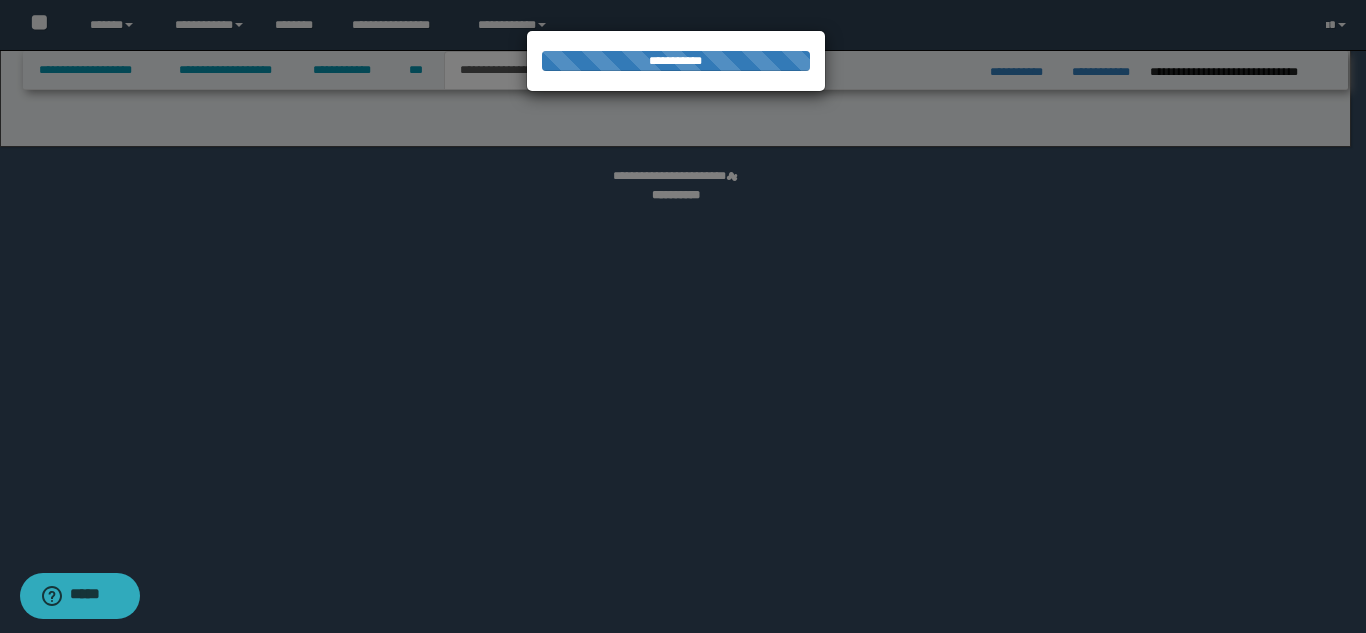 select on "*" 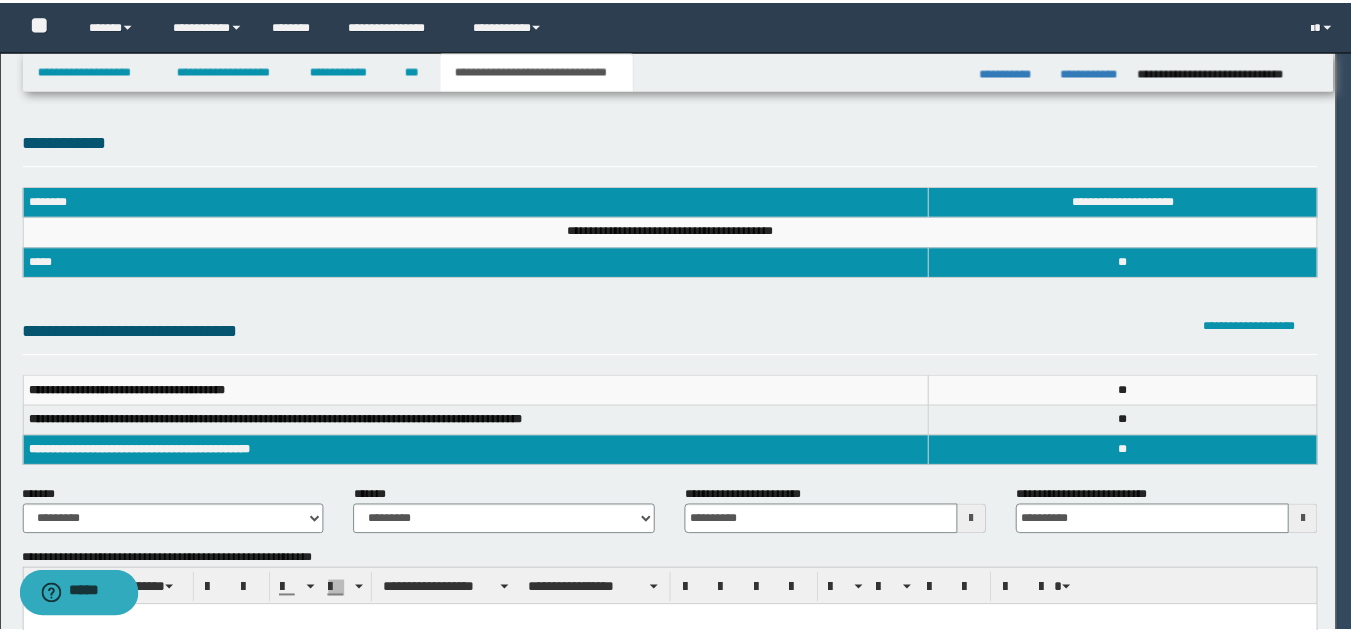 scroll, scrollTop: 0, scrollLeft: 0, axis: both 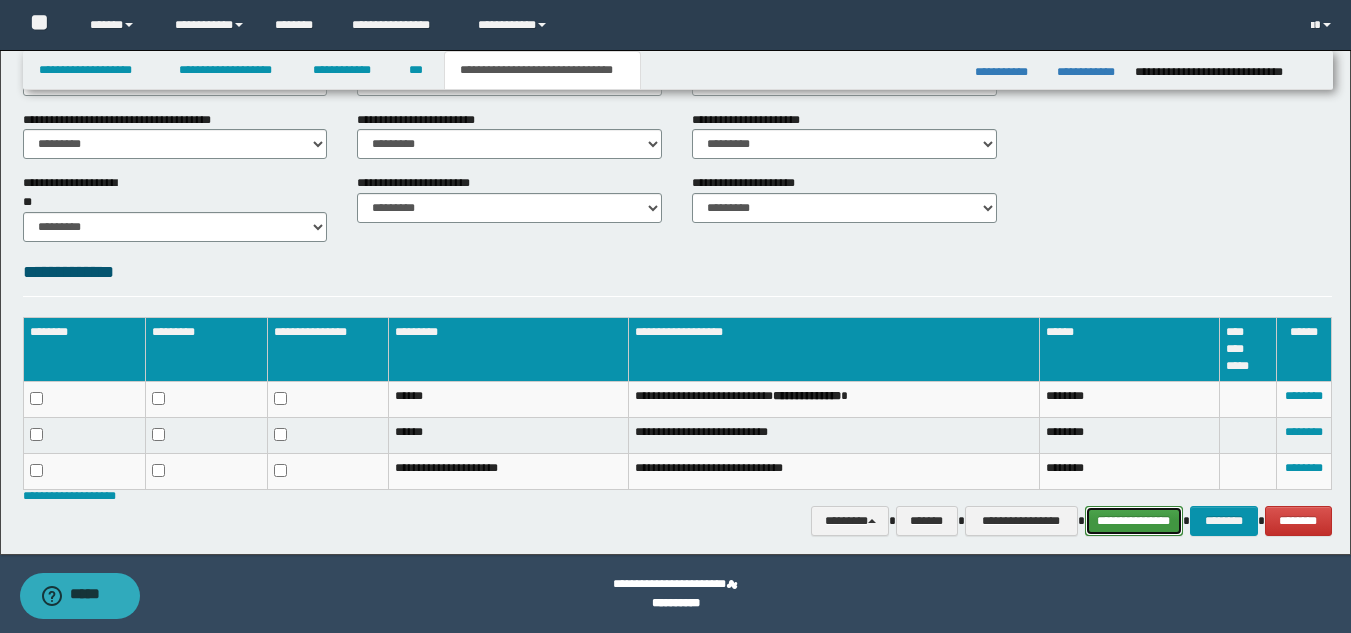 click on "**********" at bounding box center (1134, 521) 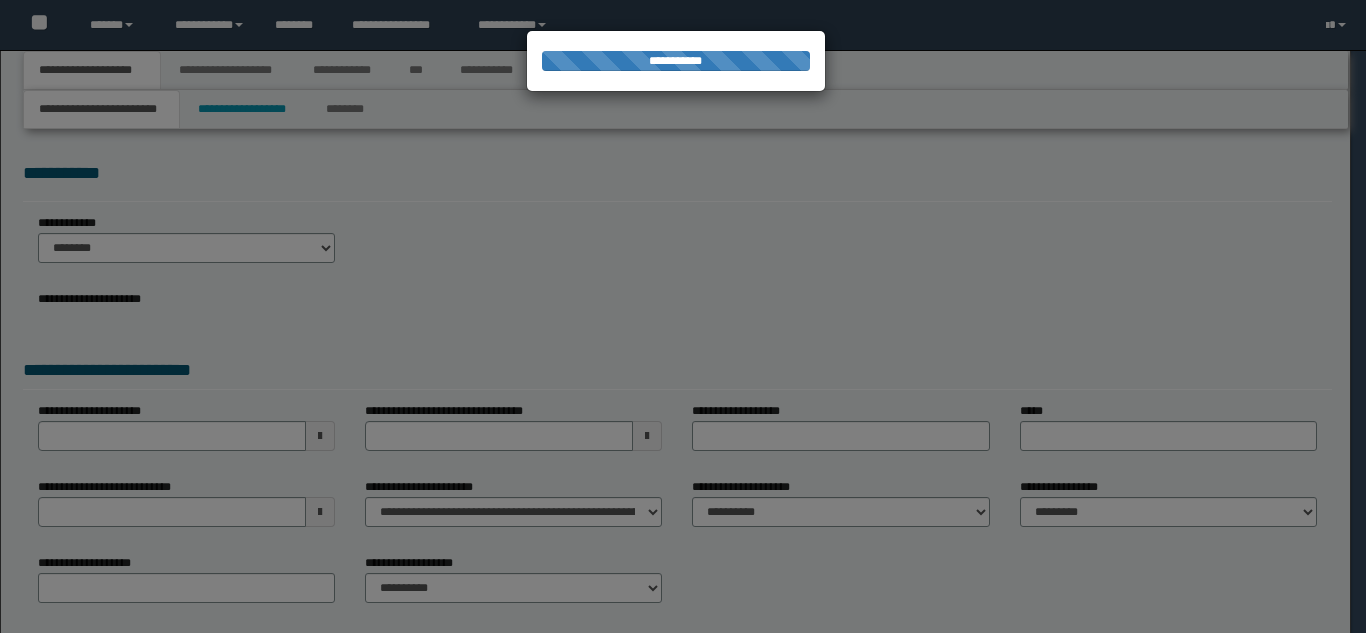 scroll, scrollTop: 0, scrollLeft: 0, axis: both 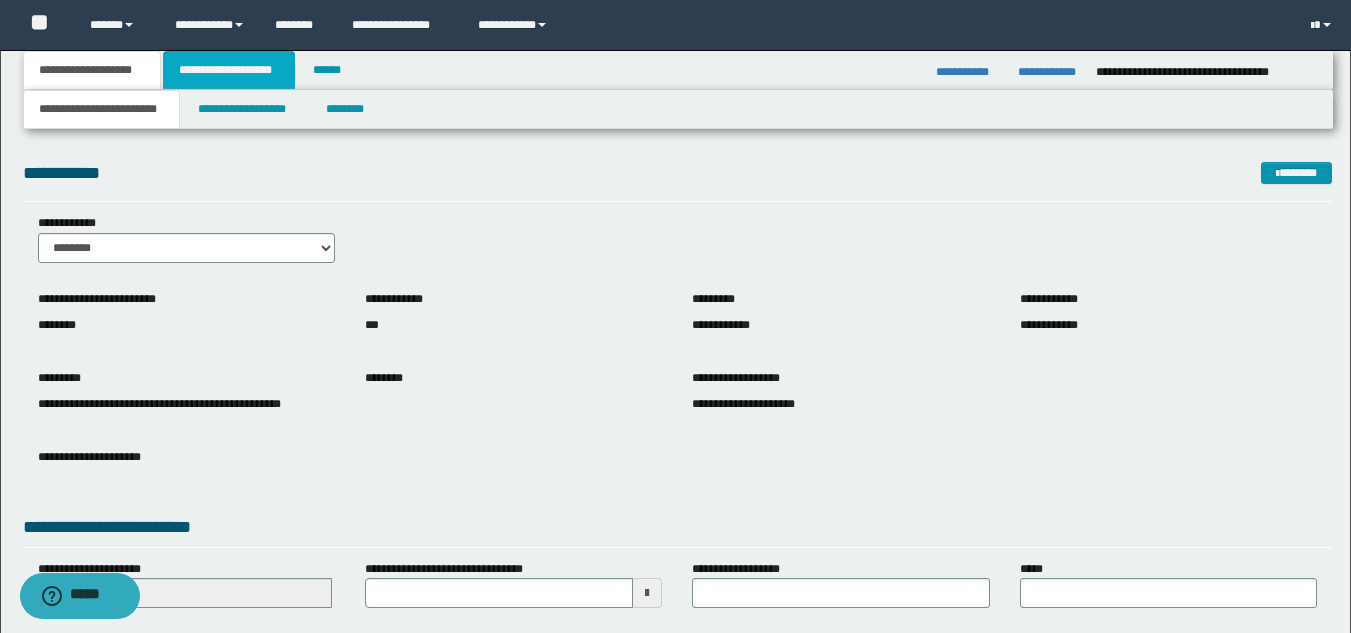 click on "**********" at bounding box center [229, 70] 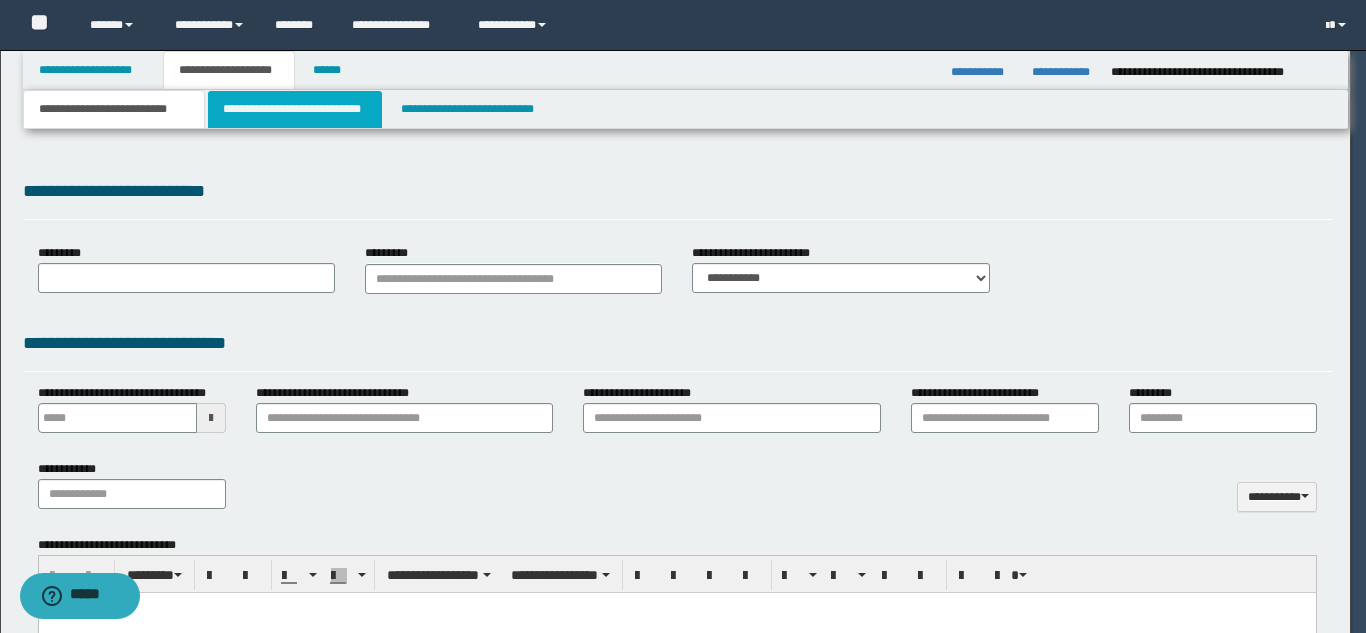 type on "**********" 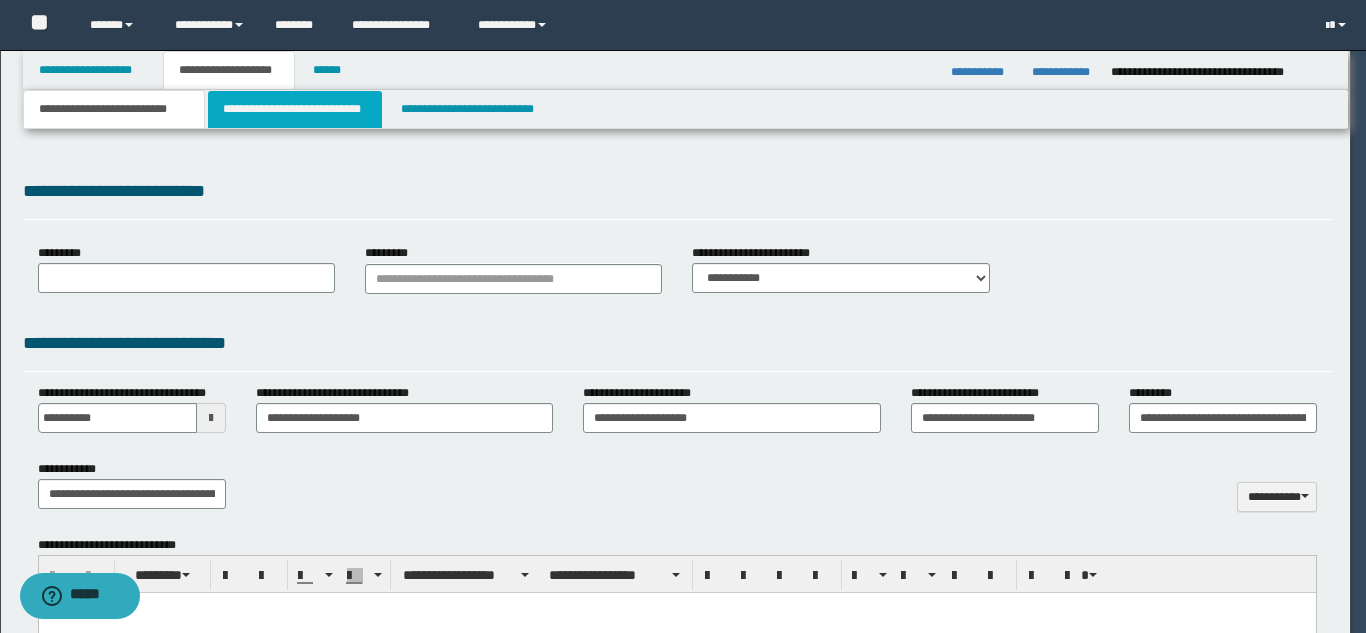 click on "**********" at bounding box center (295, 109) 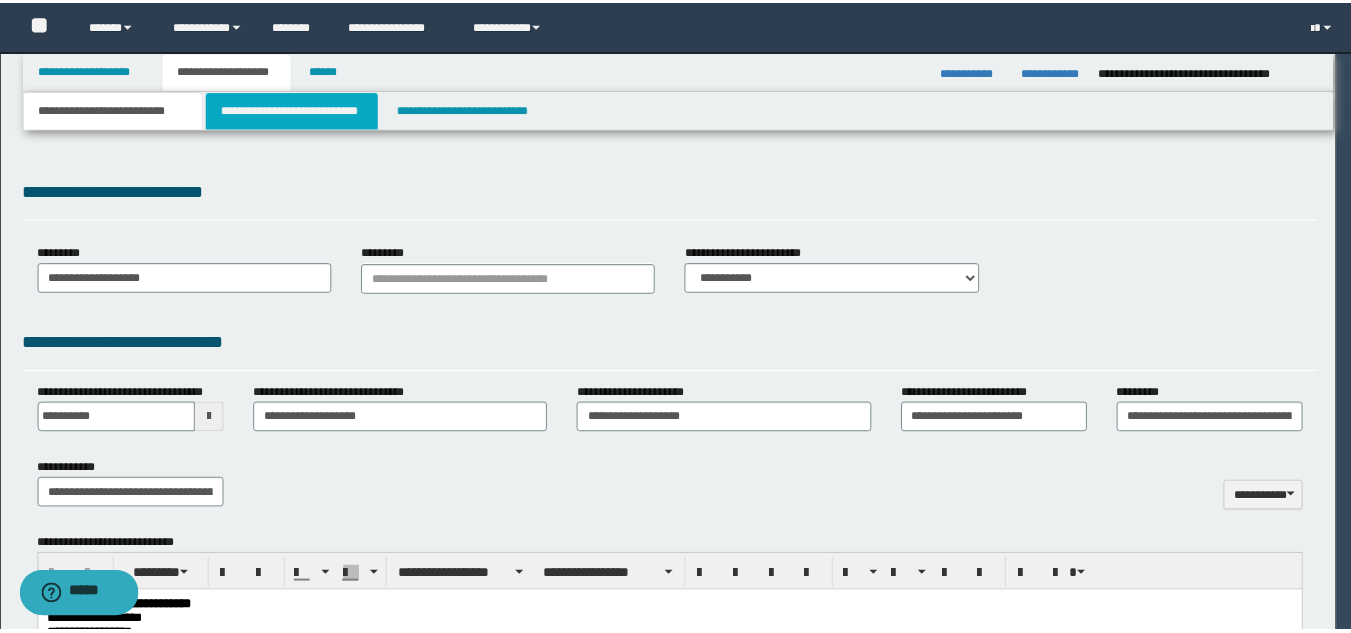 scroll, scrollTop: 0, scrollLeft: 0, axis: both 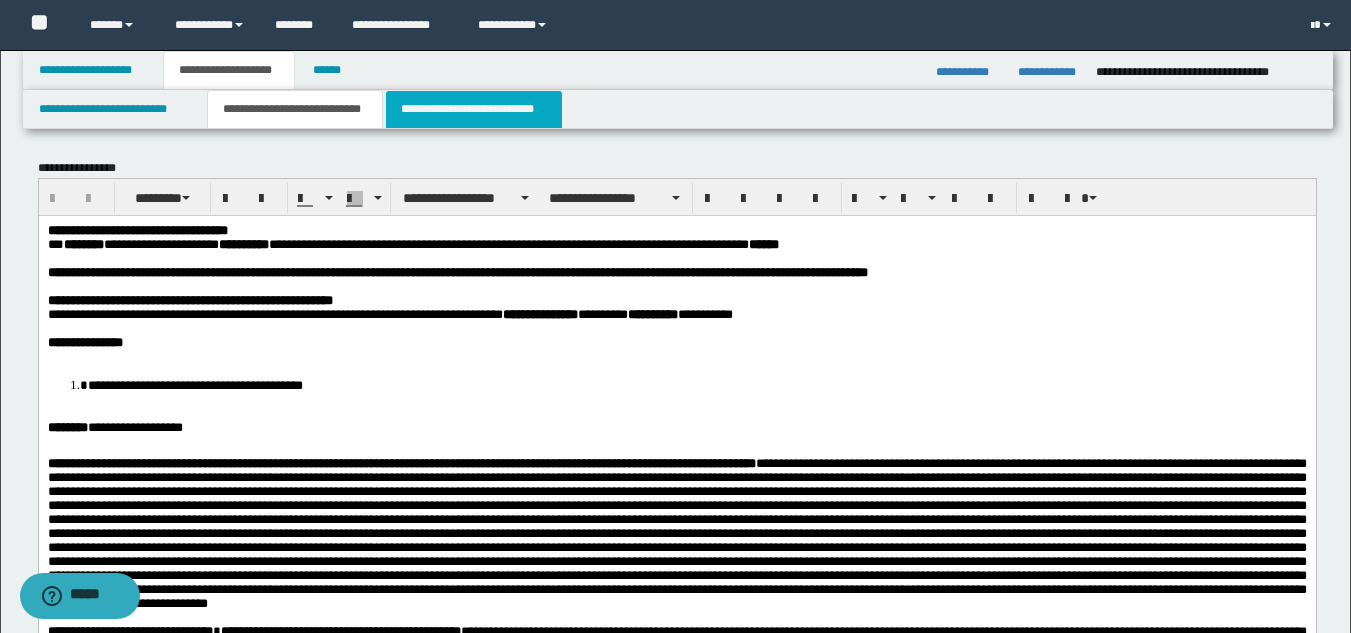 click on "**********" at bounding box center [474, 109] 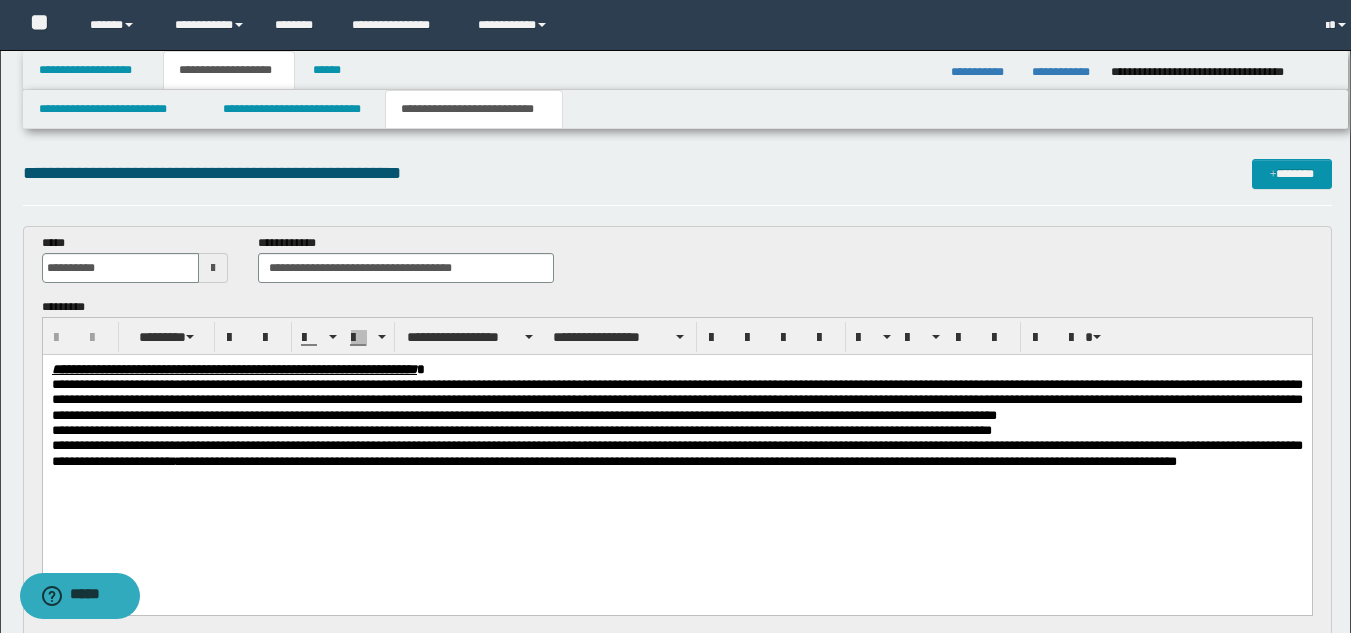 scroll, scrollTop: 0, scrollLeft: 0, axis: both 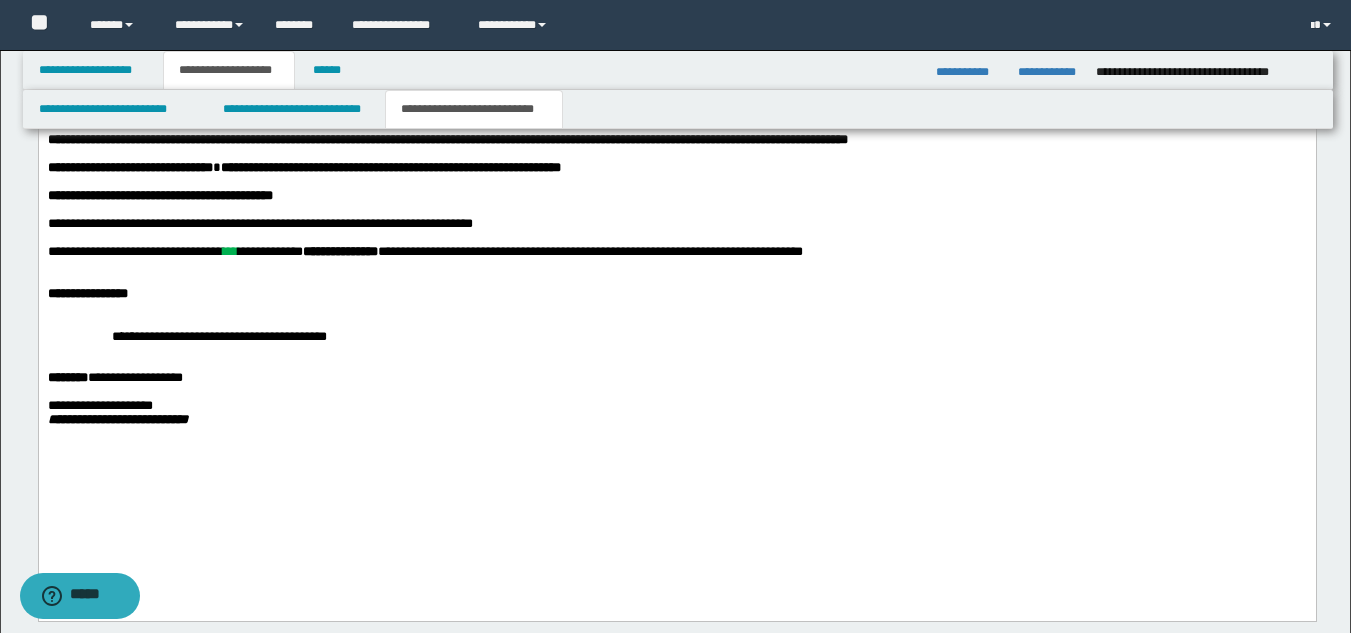 drag, startPoint x: 1365, startPoint y: 121, endPoint x: 1013, endPoint y: 436, distance: 472.36533 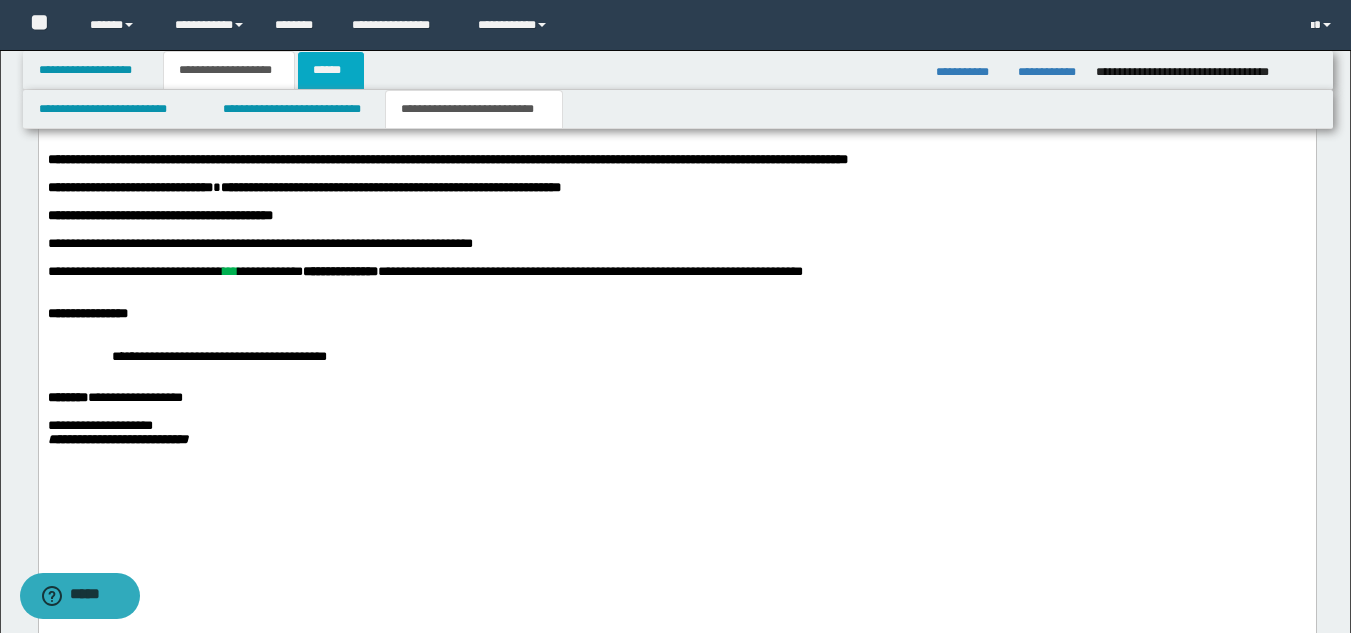 click on "******" at bounding box center [331, 70] 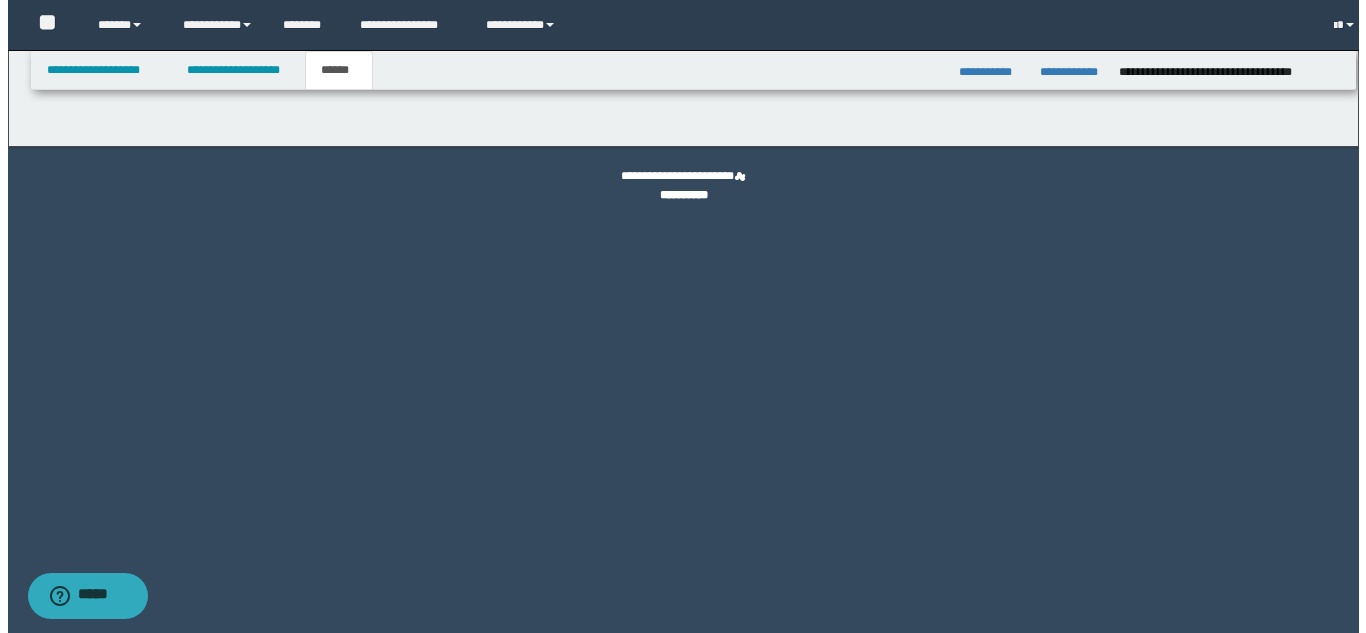 scroll, scrollTop: 0, scrollLeft: 0, axis: both 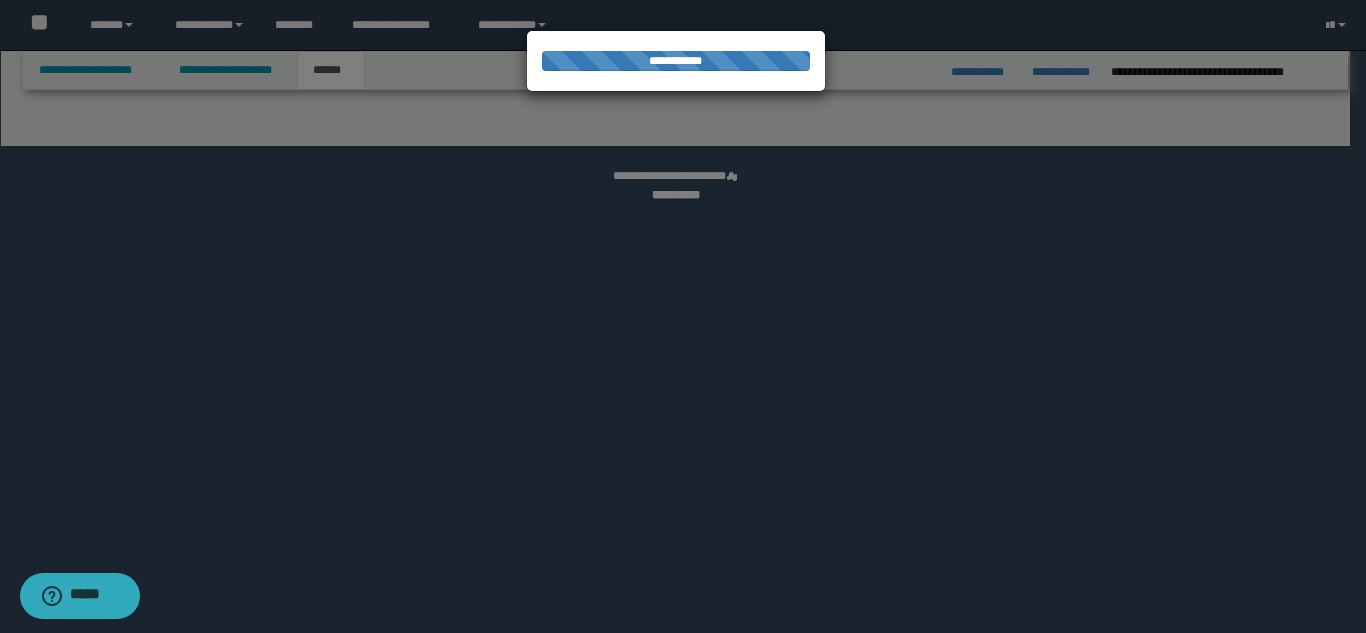 select on "*" 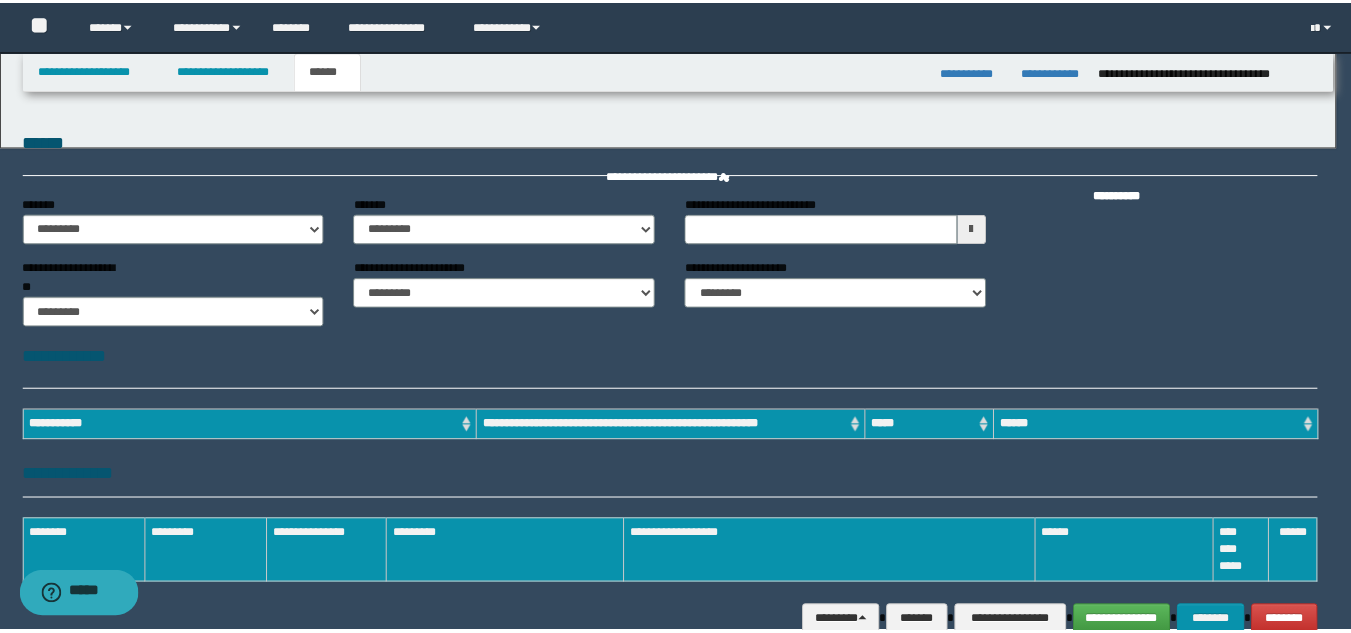 scroll, scrollTop: 0, scrollLeft: 0, axis: both 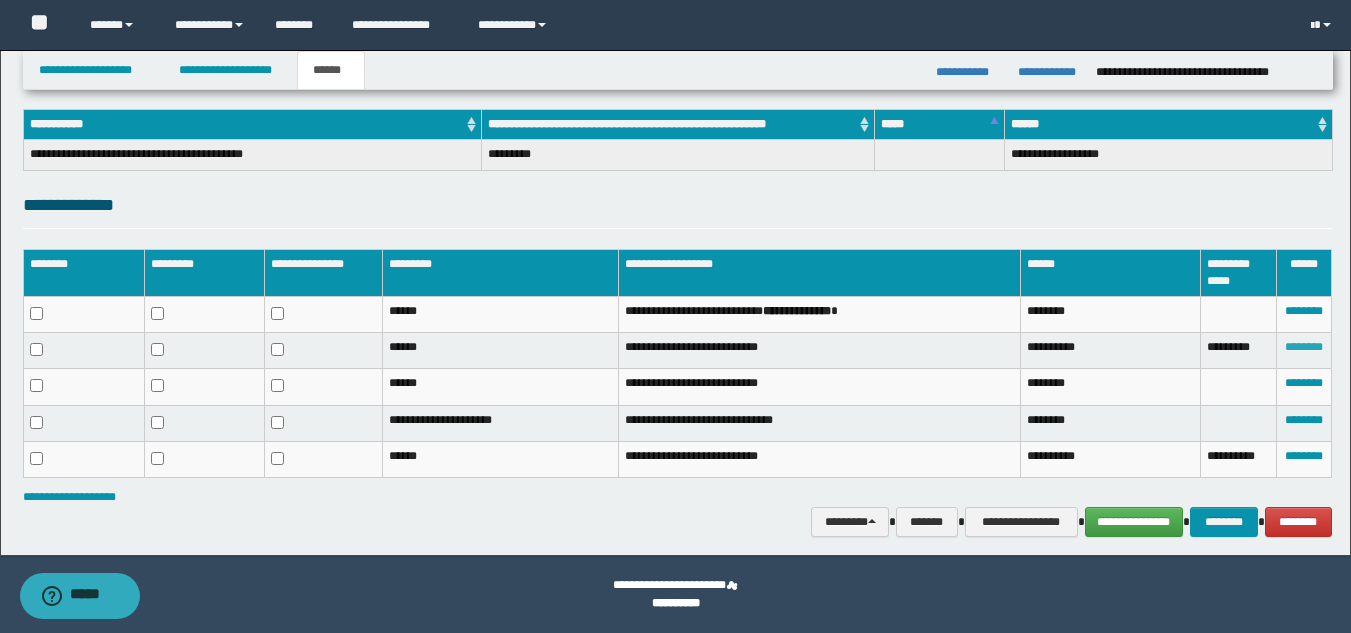 drag, startPoint x: 1302, startPoint y: 345, endPoint x: 1254, endPoint y: 351, distance: 48.373547 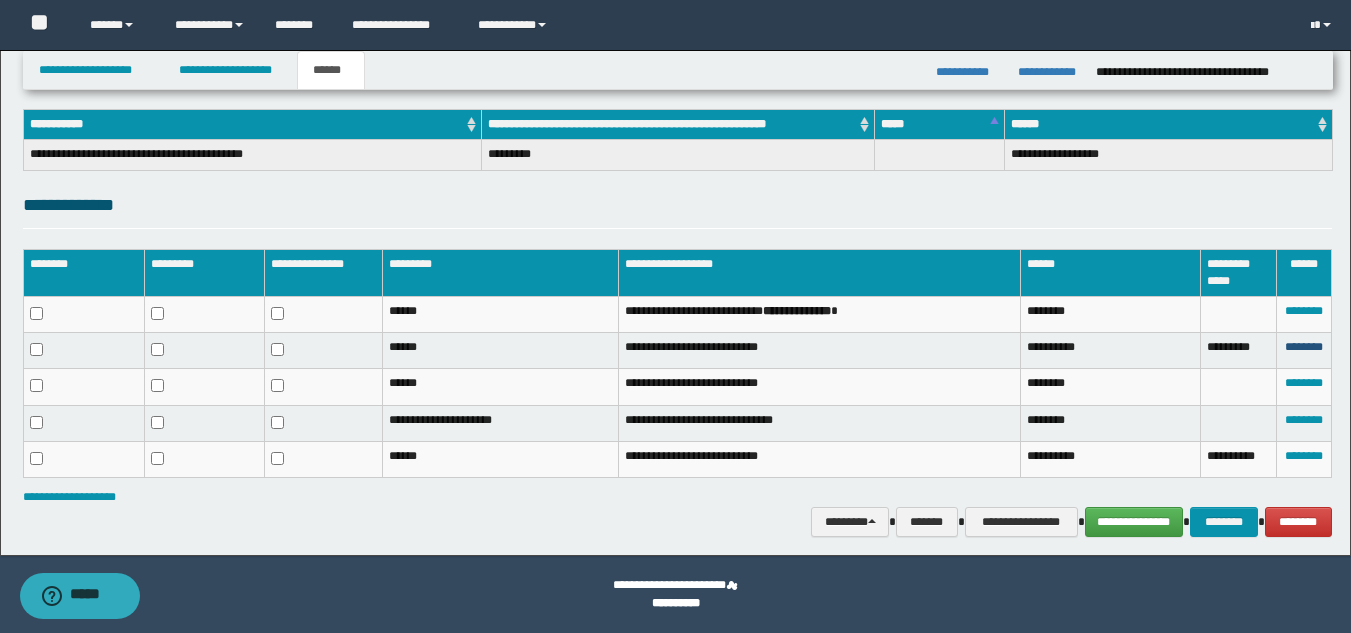 click on "********" at bounding box center [1304, 347] 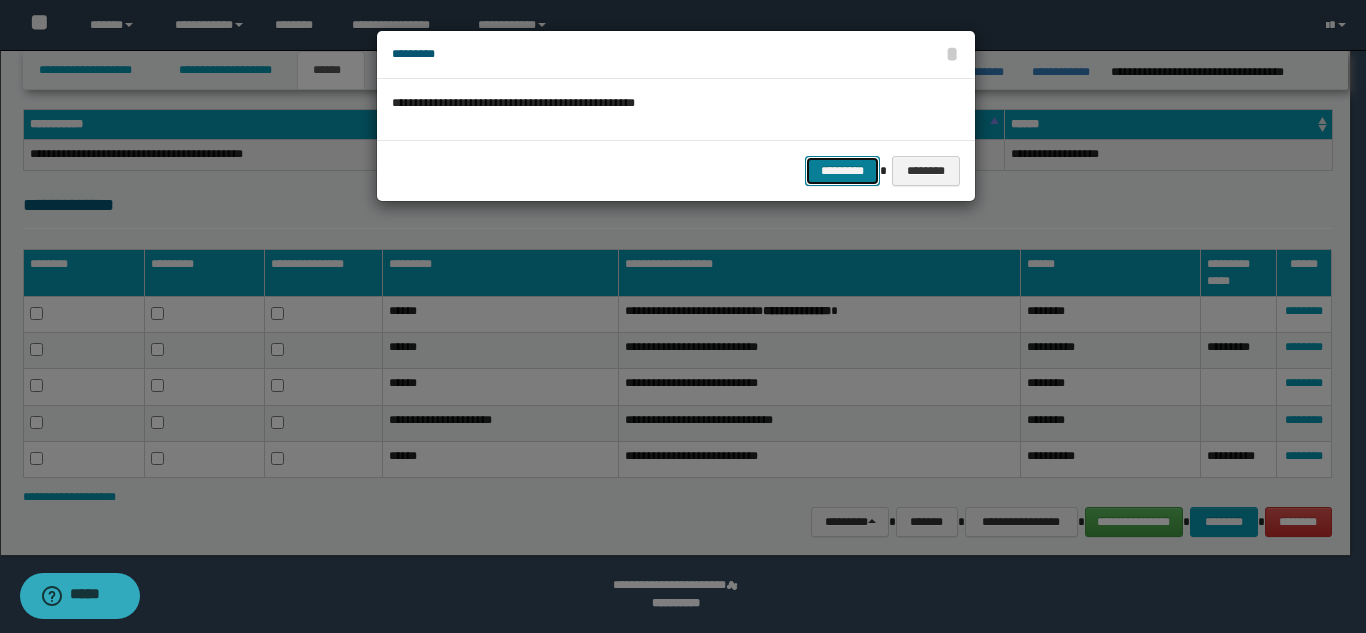 click on "*********" at bounding box center [842, 171] 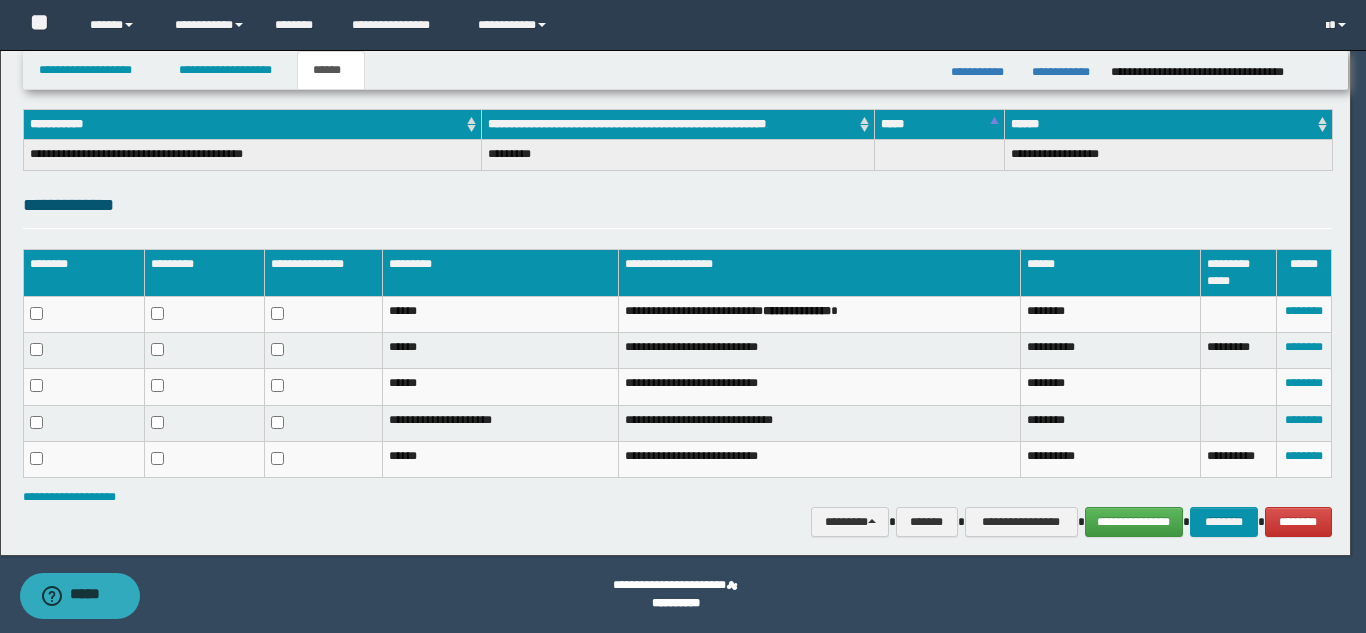 scroll, scrollTop: 267, scrollLeft: 0, axis: vertical 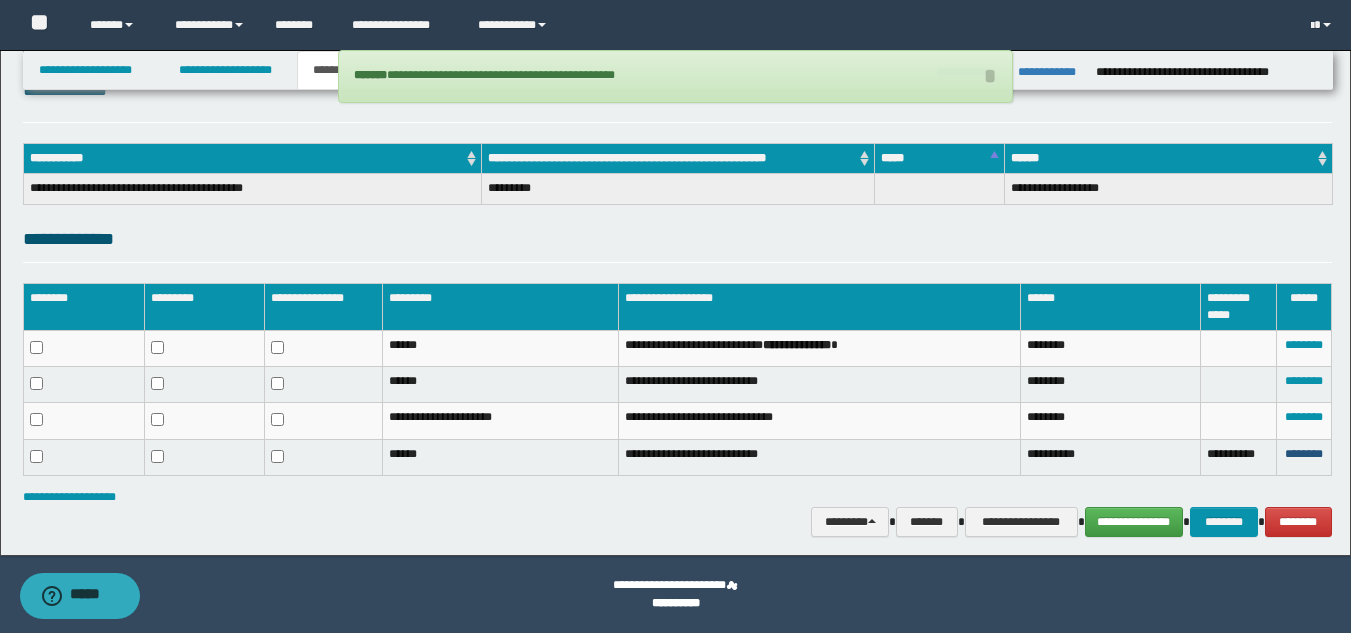 drag, startPoint x: 1302, startPoint y: 450, endPoint x: 1280, endPoint y: 475, distance: 33.30165 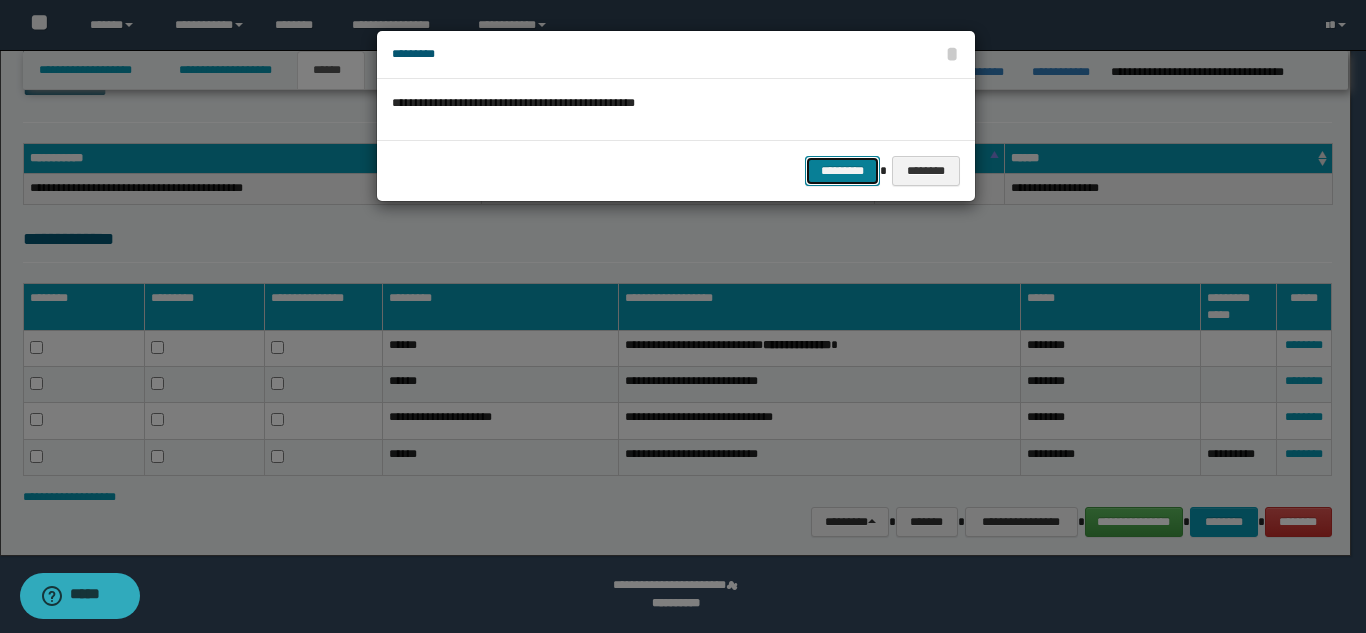 click on "*********" at bounding box center (842, 171) 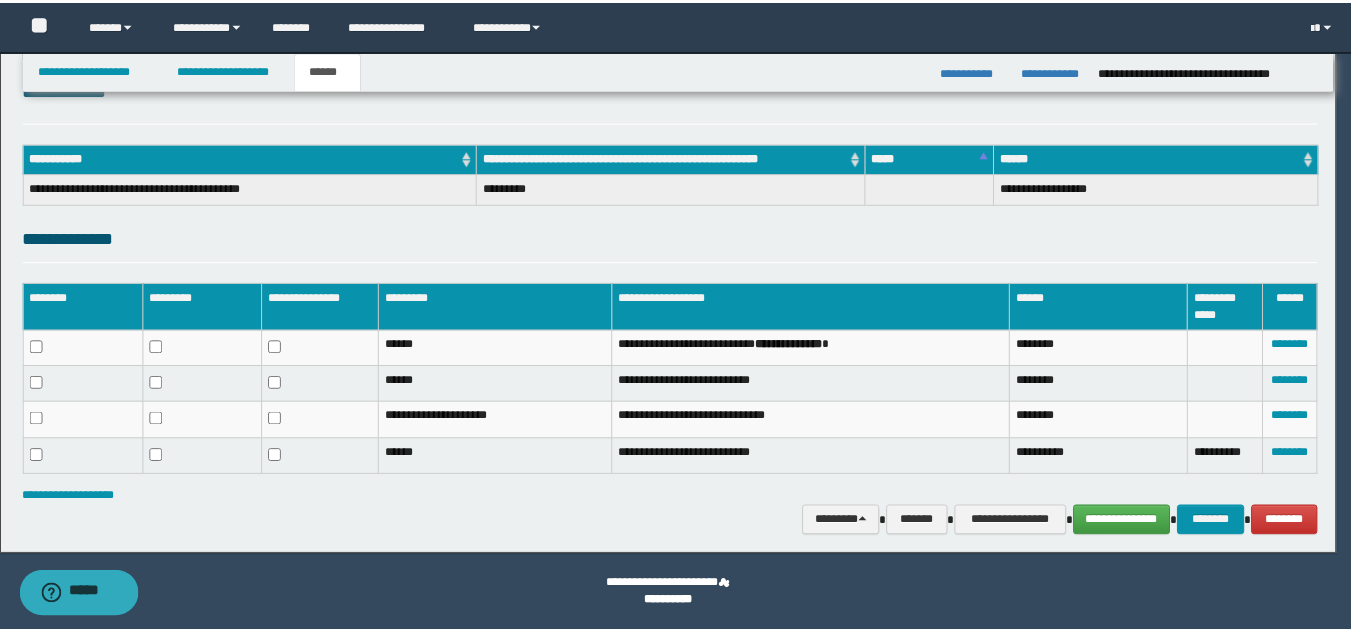 scroll, scrollTop: 233, scrollLeft: 0, axis: vertical 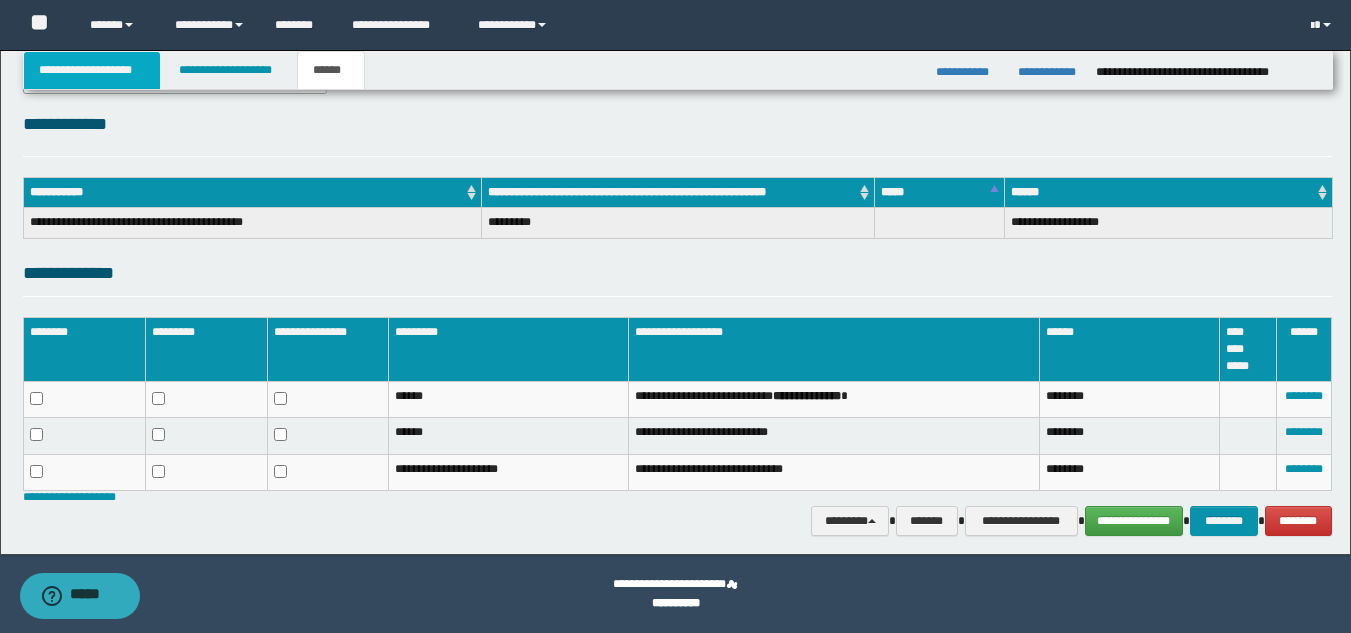 click on "**********" at bounding box center (92, 70) 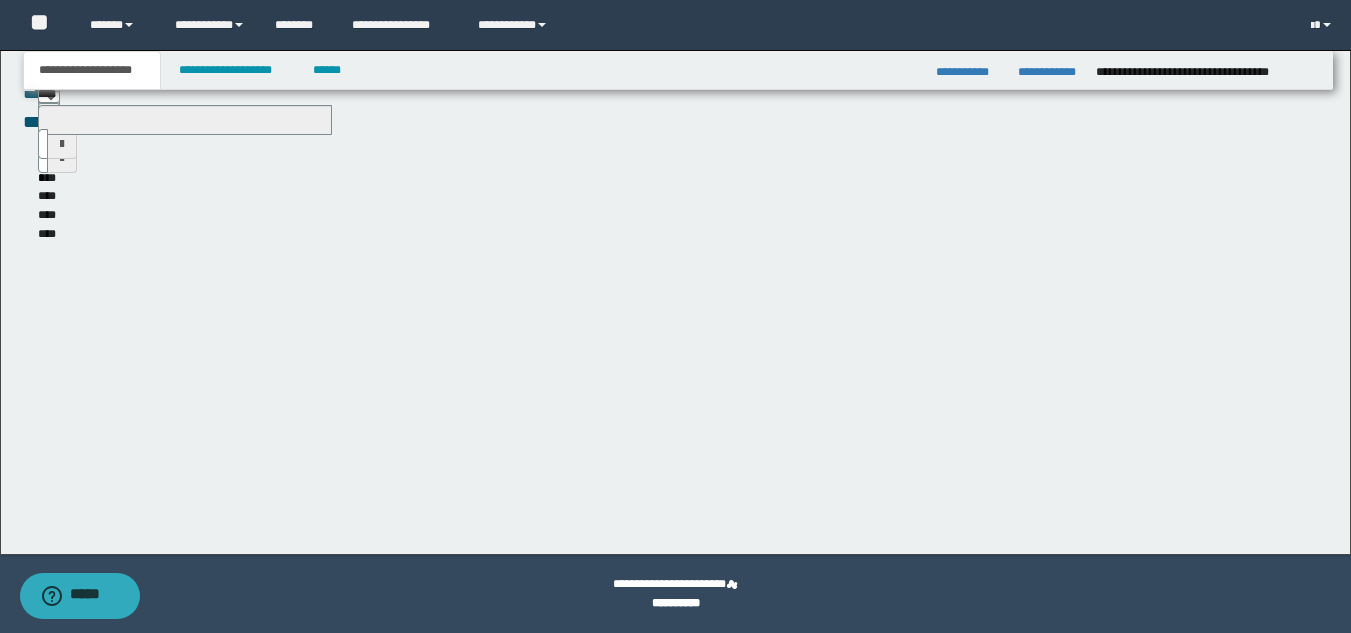 scroll, scrollTop: 251, scrollLeft: 0, axis: vertical 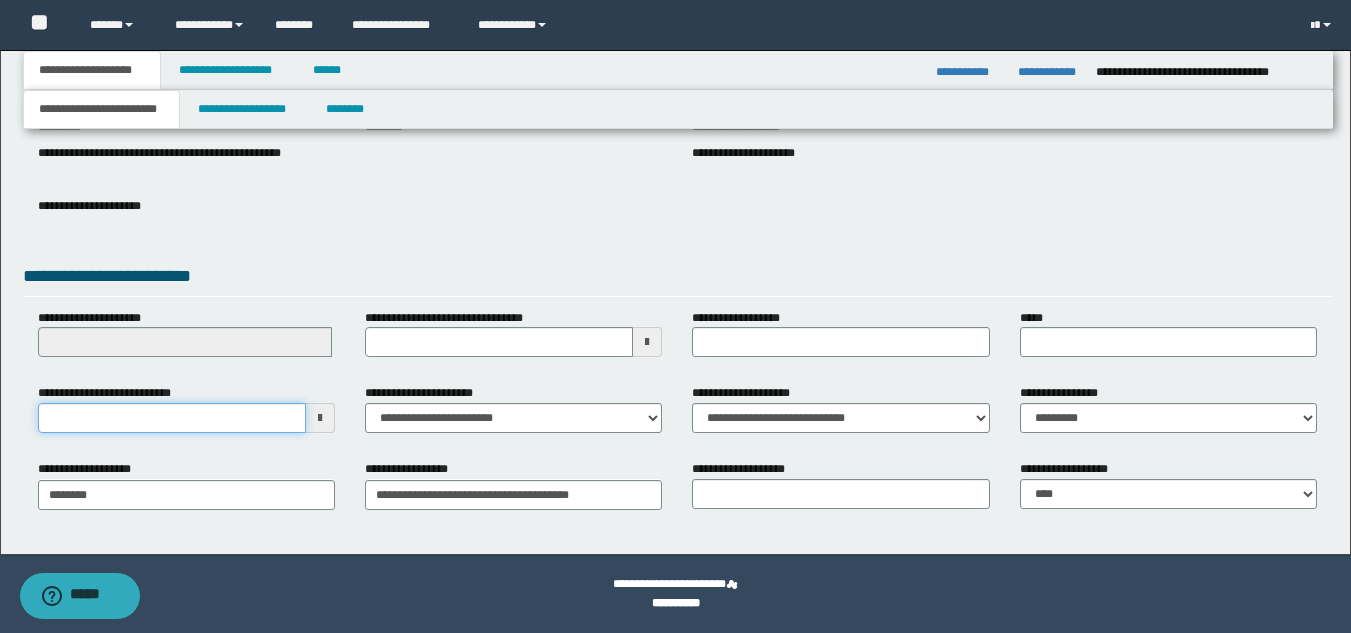 click on "**********" at bounding box center [172, 418] 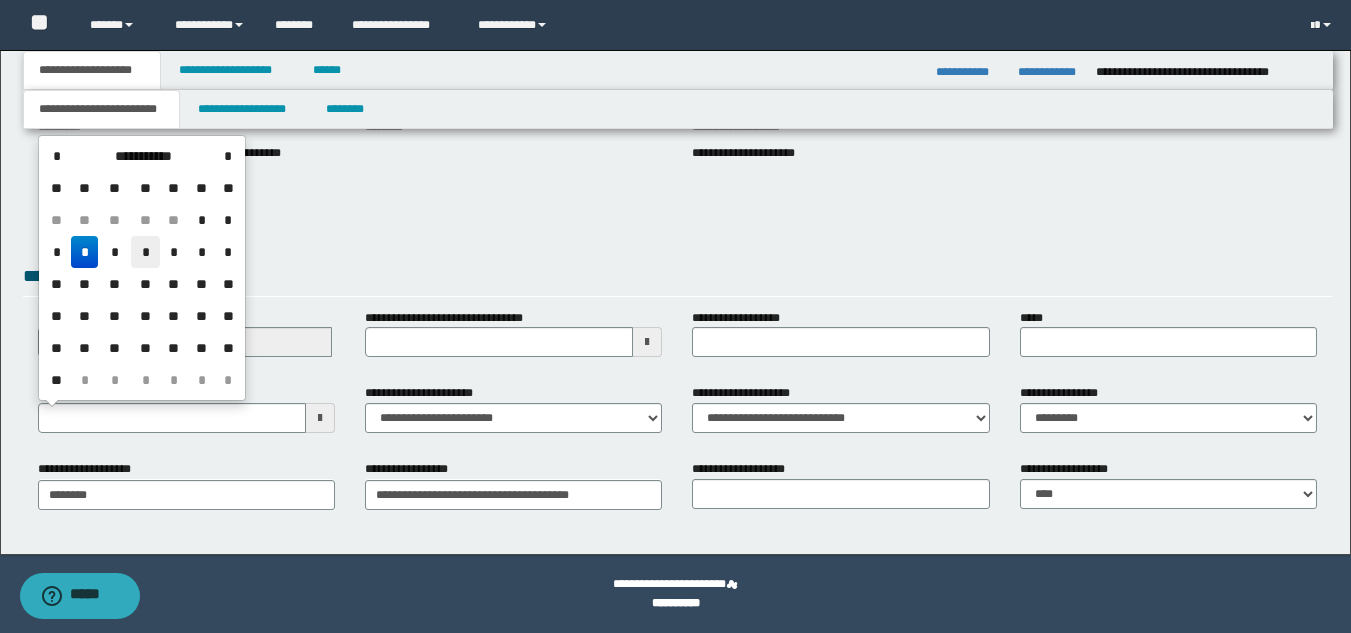 click on "*" at bounding box center (145, 252) 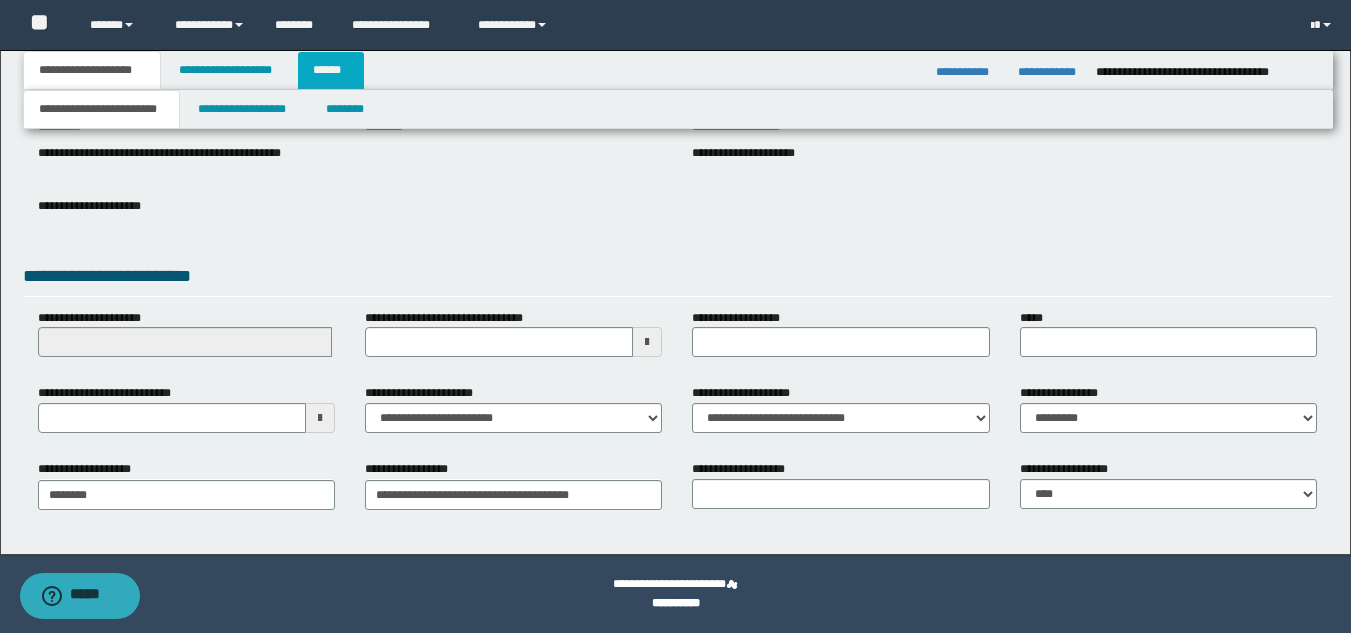 click on "******" at bounding box center (331, 70) 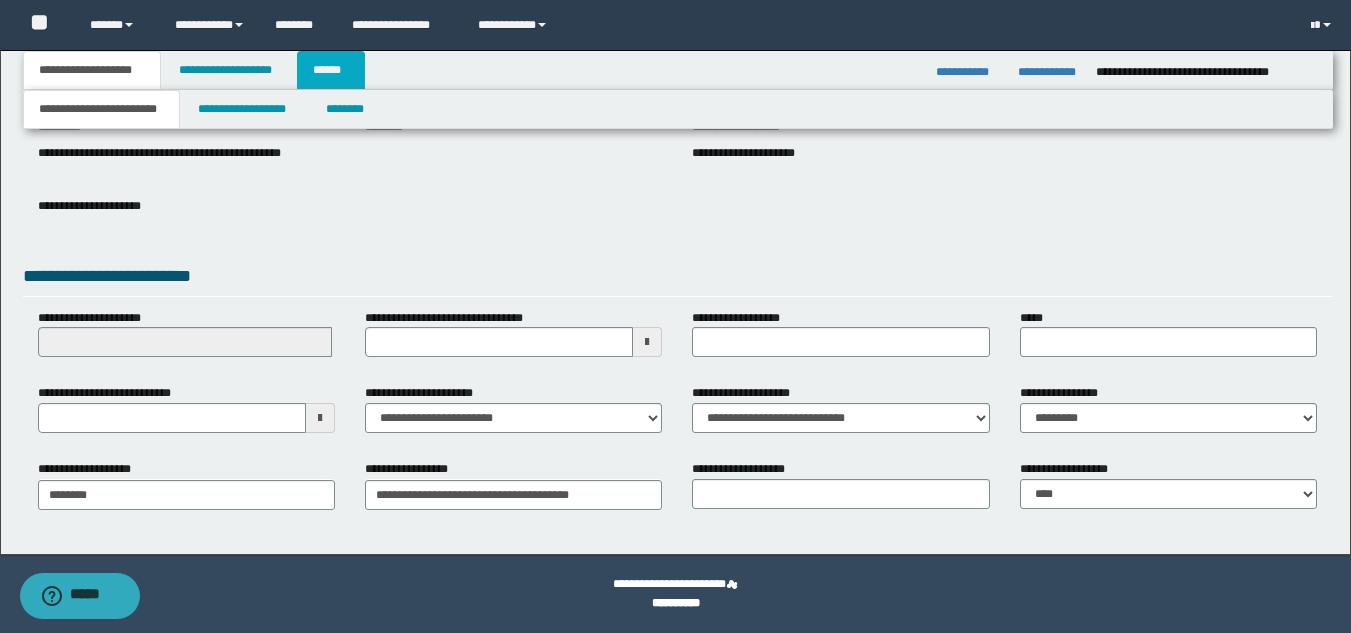 type on "**********" 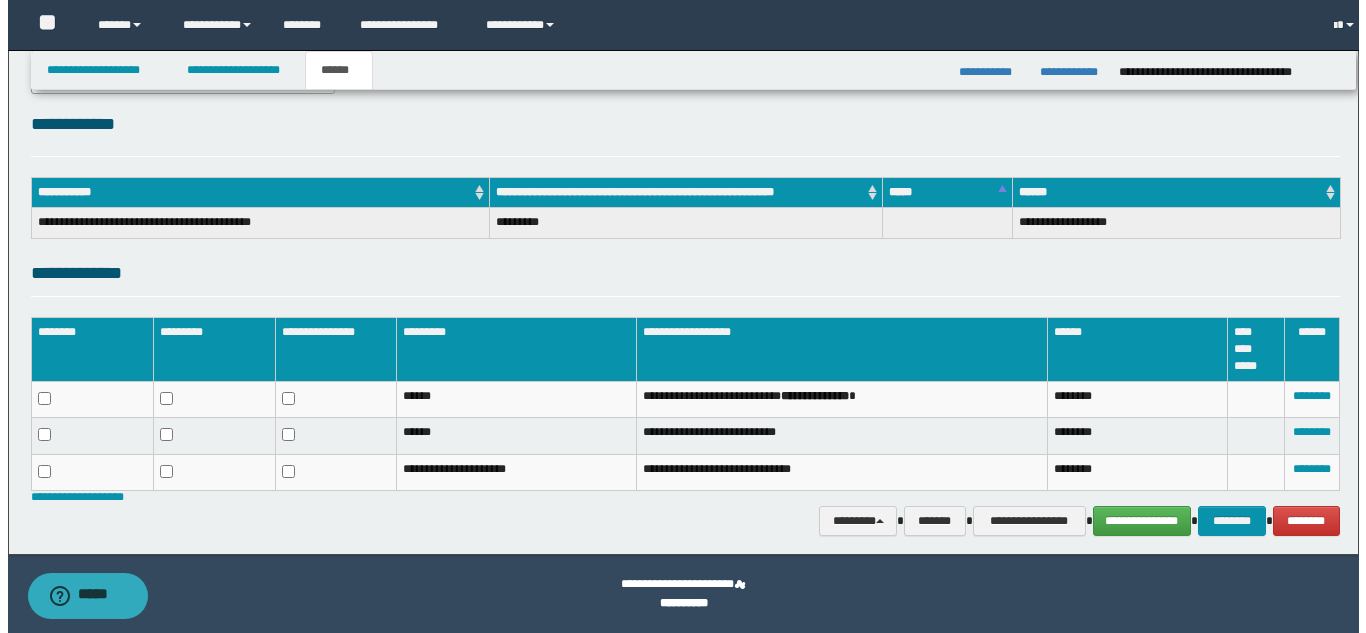 scroll, scrollTop: 220, scrollLeft: 0, axis: vertical 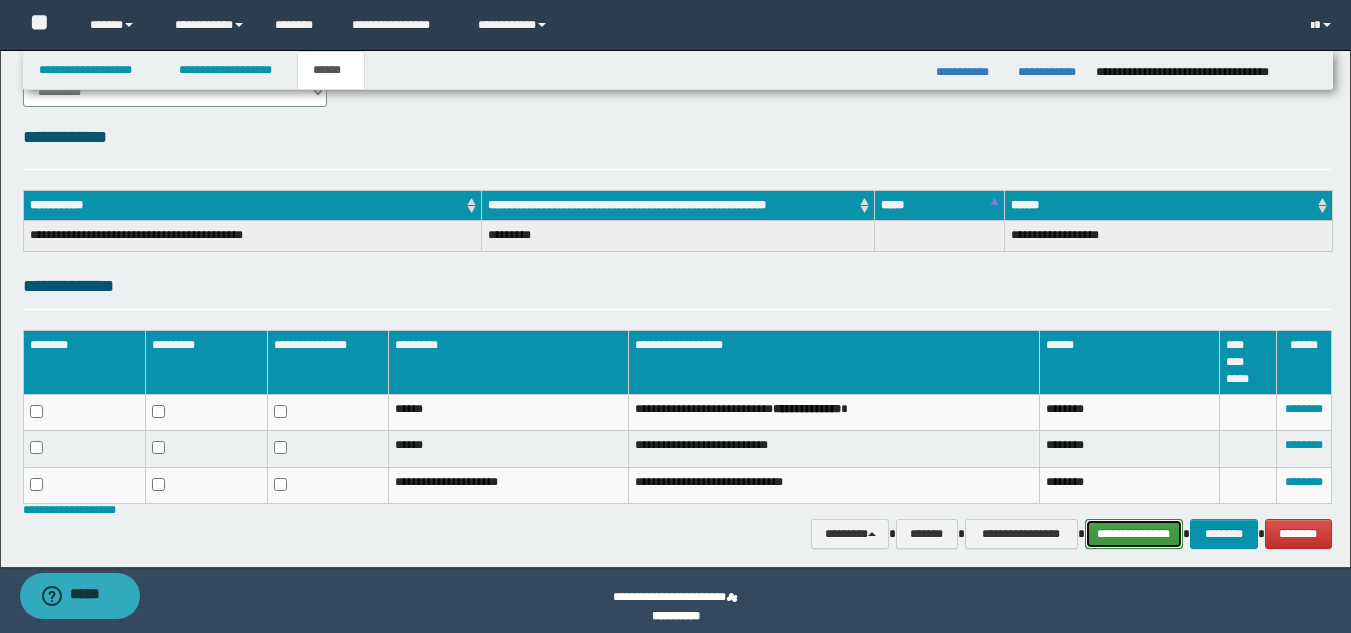 click on "**********" at bounding box center [1134, 534] 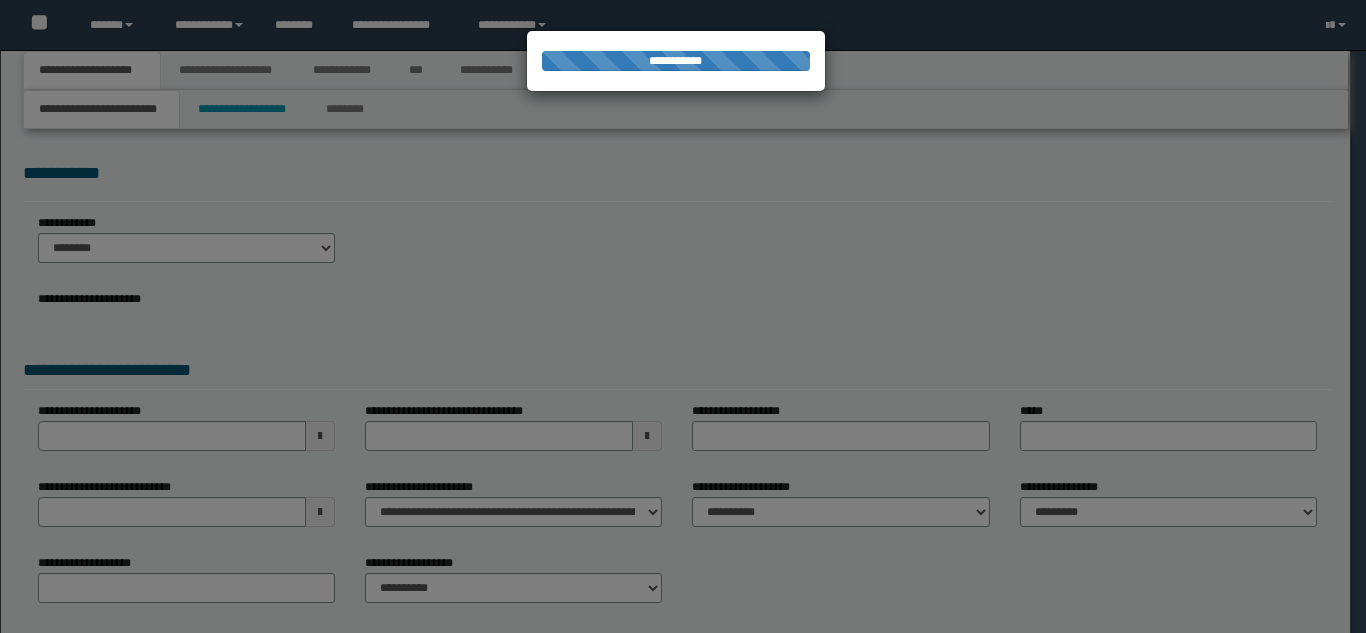 scroll, scrollTop: 0, scrollLeft: 0, axis: both 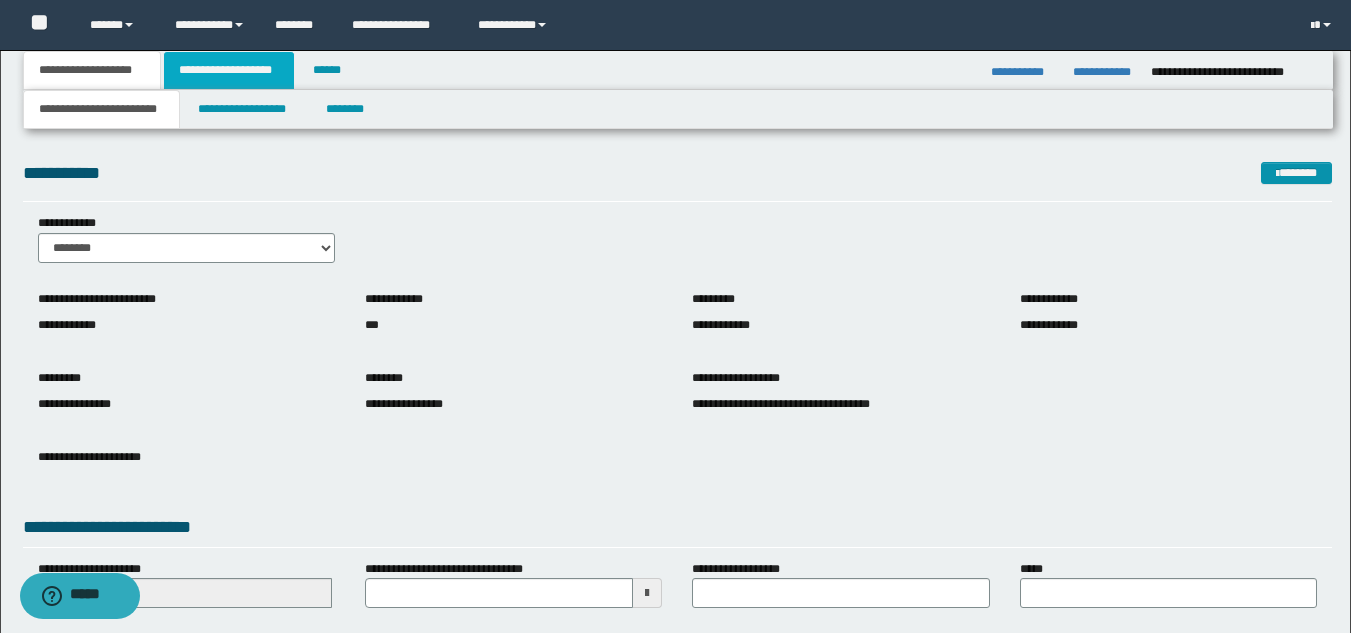 click on "**********" at bounding box center (229, 70) 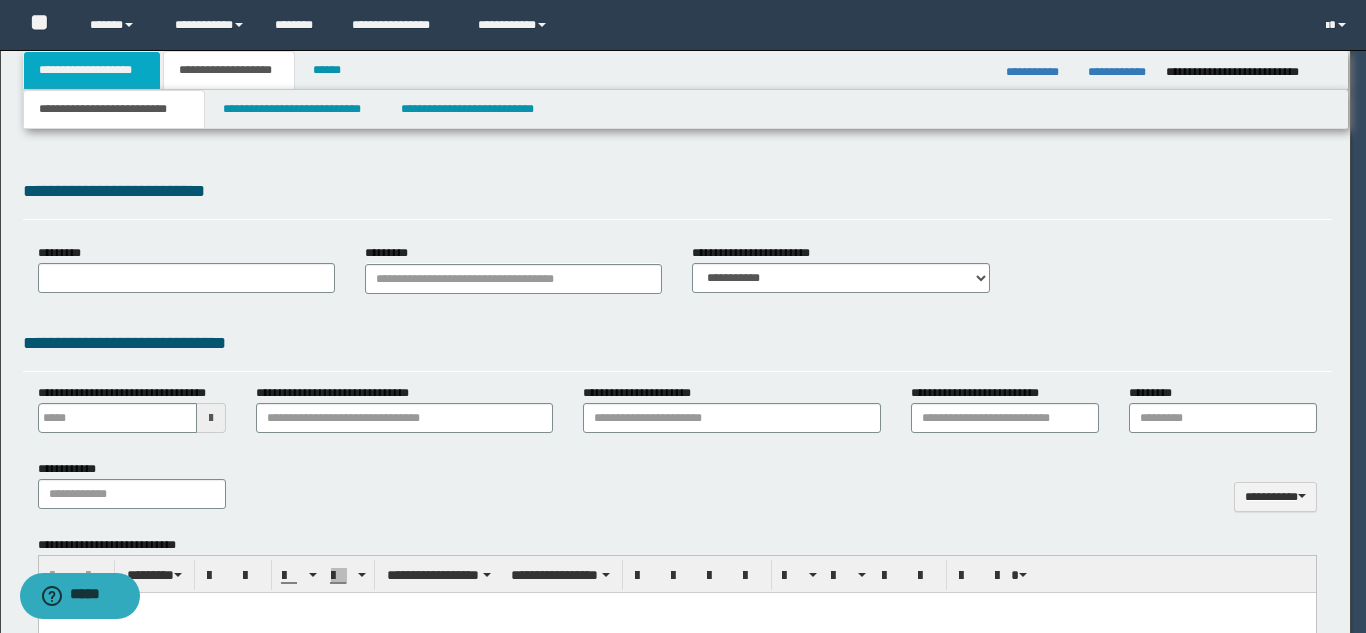 type on "**********" 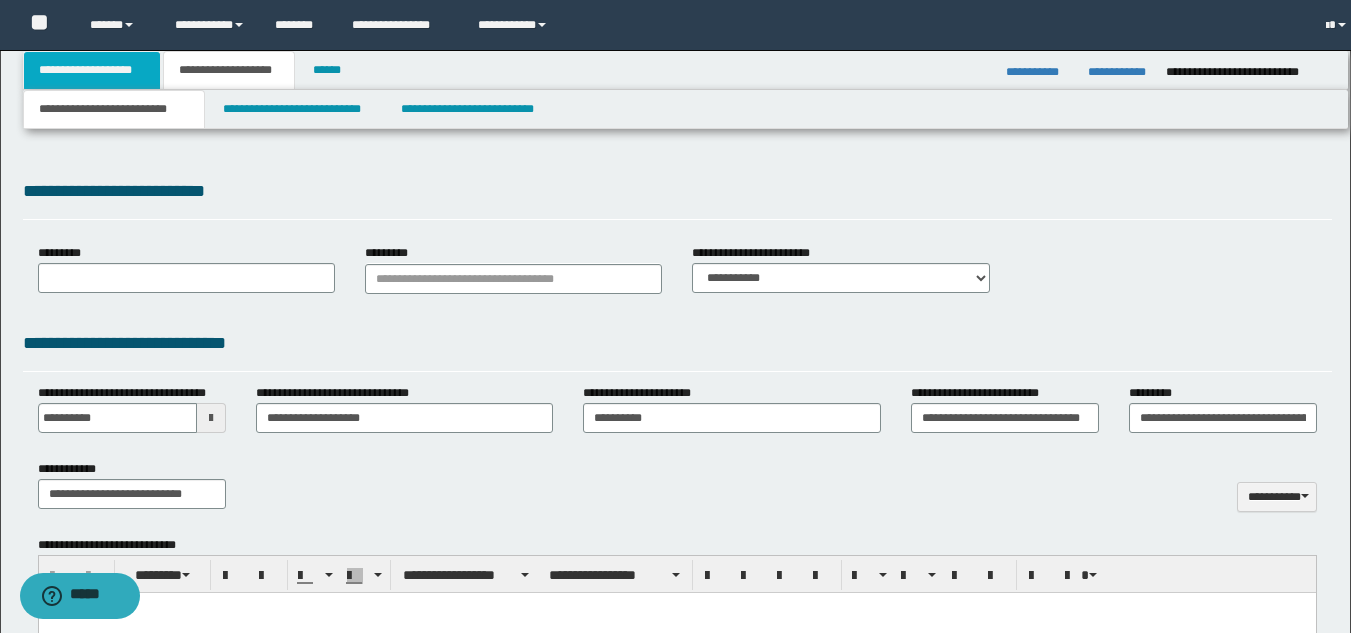 type on "**********" 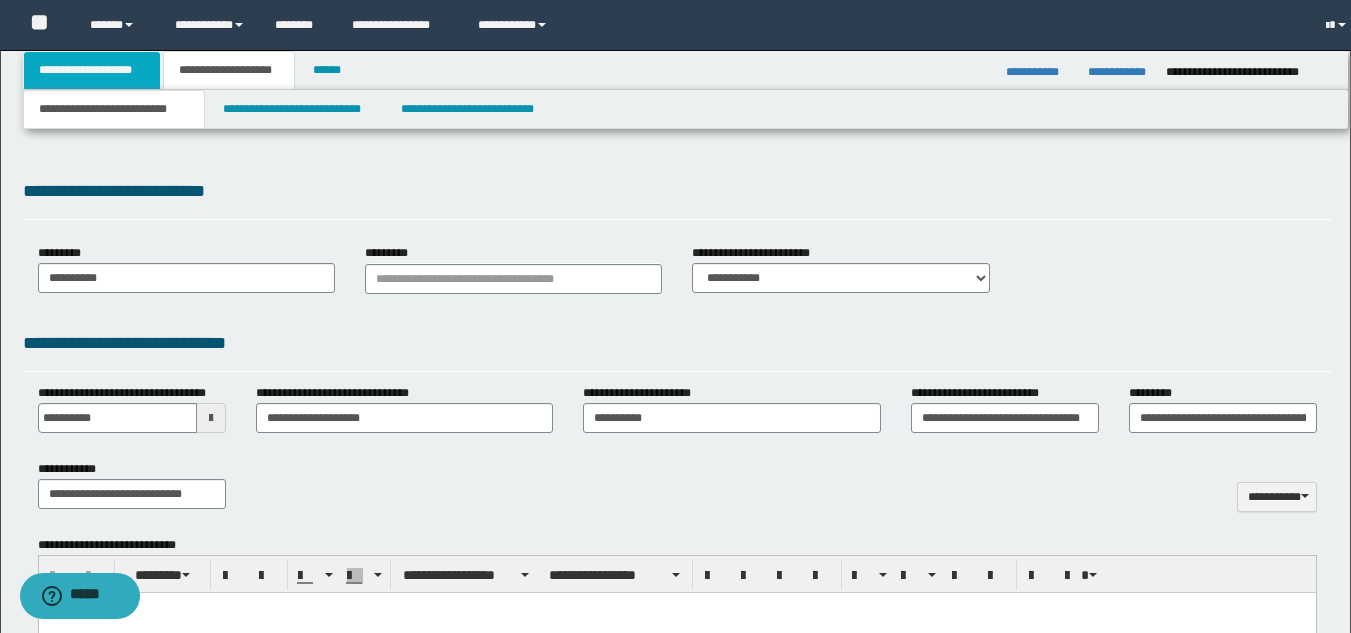 select on "*" 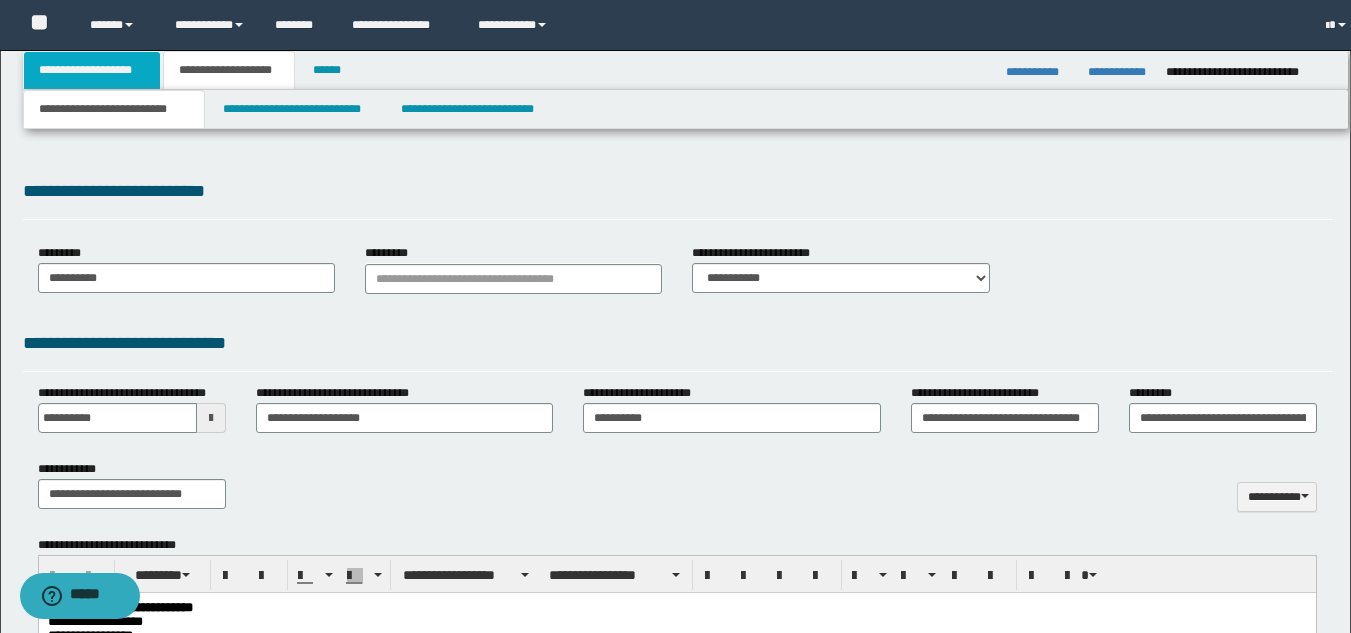 scroll, scrollTop: 0, scrollLeft: 0, axis: both 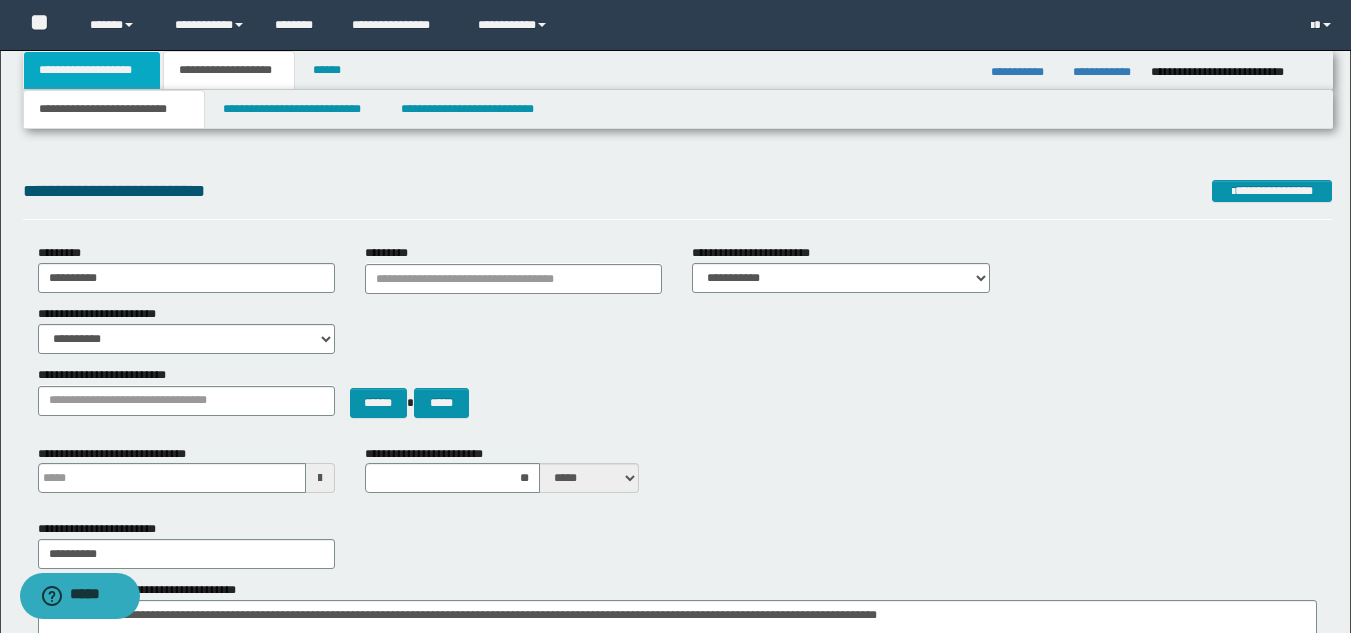 click on "**********" at bounding box center [92, 70] 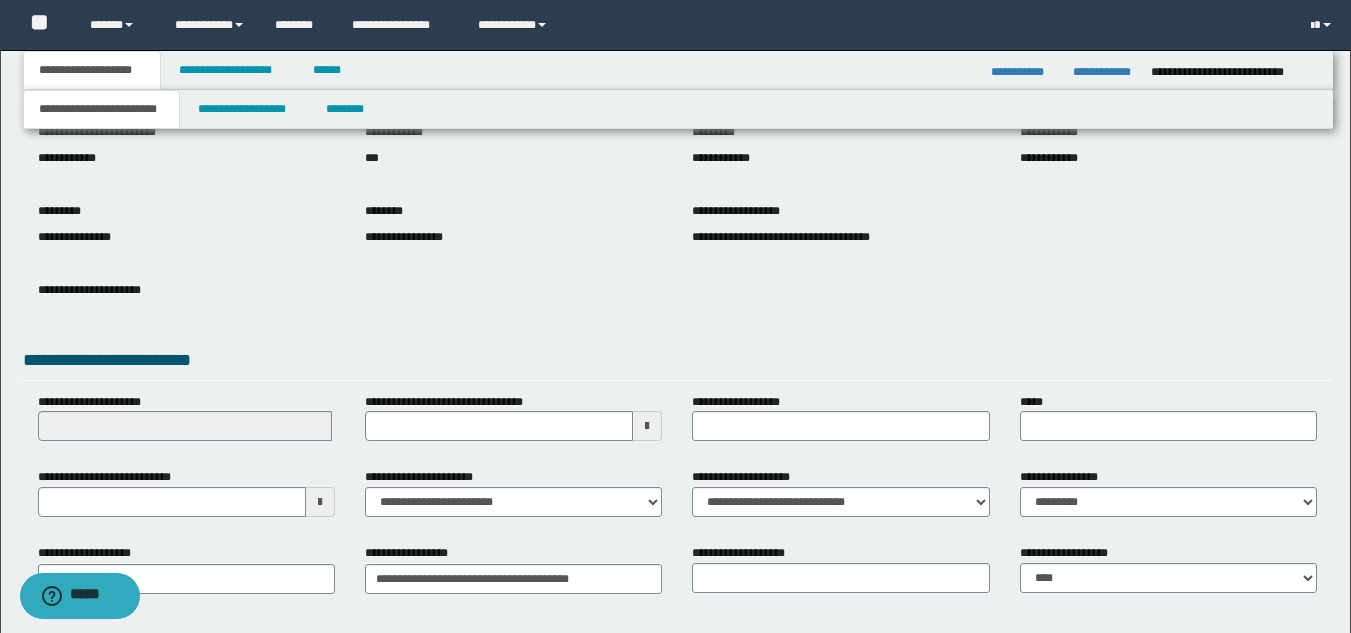 scroll, scrollTop: 251, scrollLeft: 0, axis: vertical 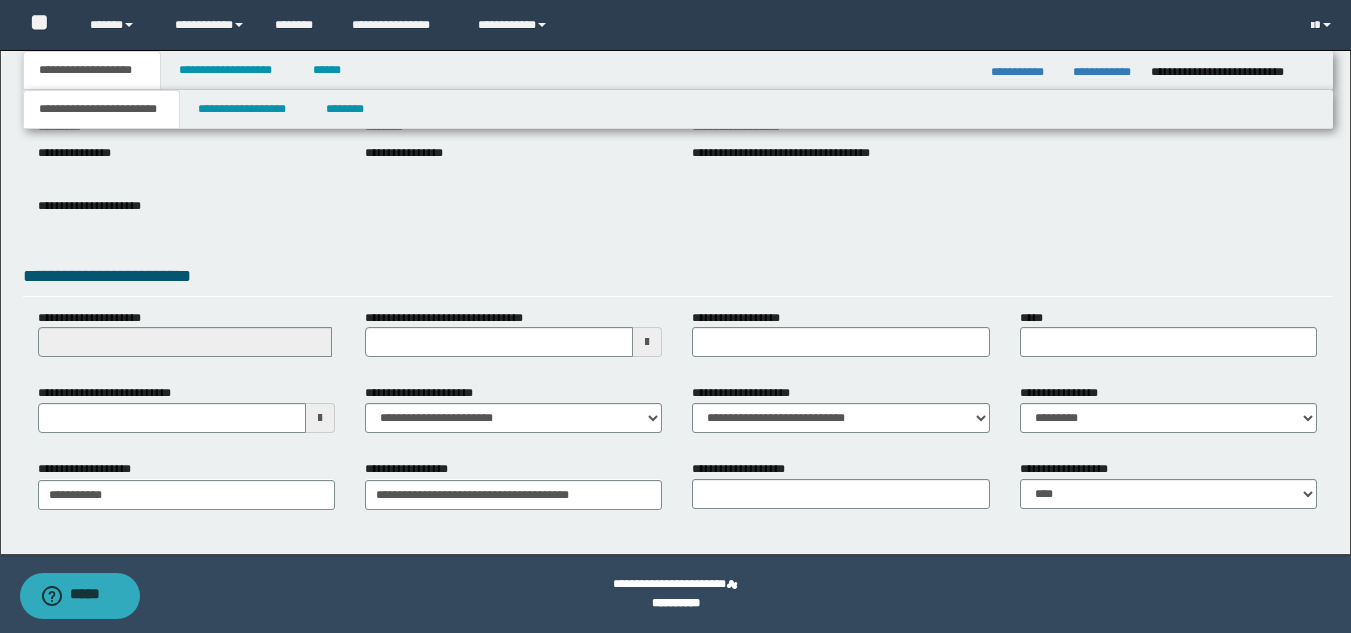 drag, startPoint x: 300, startPoint y: 407, endPoint x: 284, endPoint y: 390, distance: 23.345236 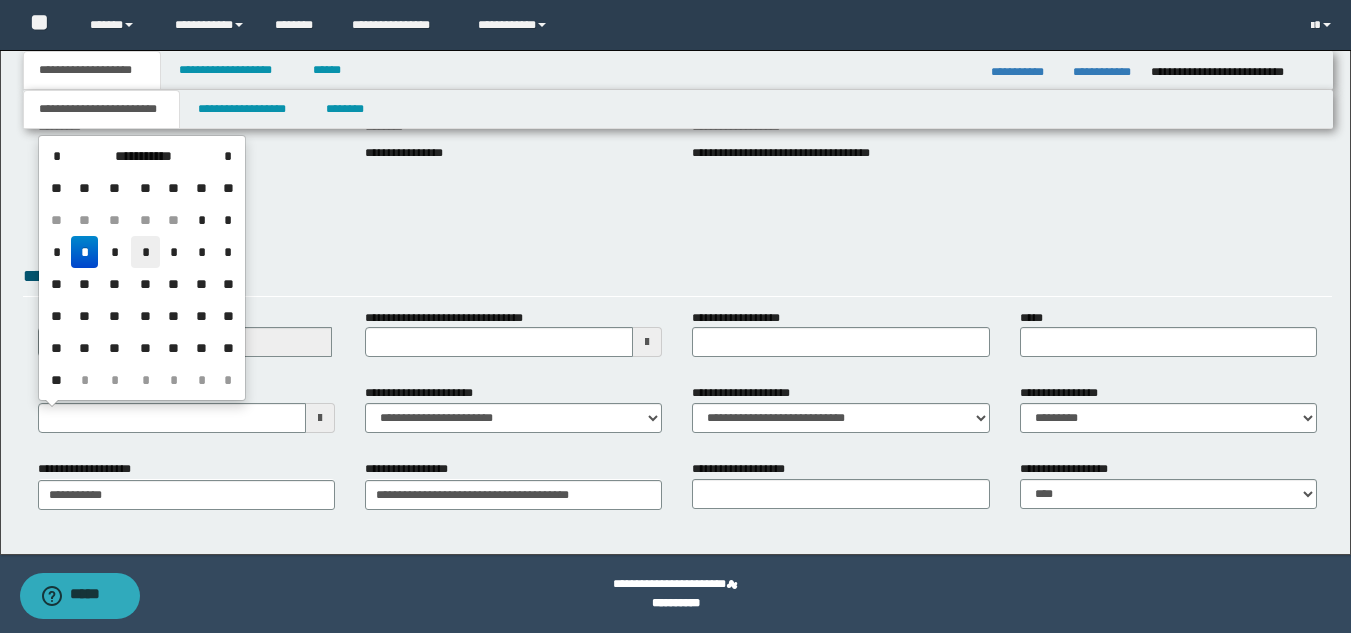 click on "*" at bounding box center (145, 252) 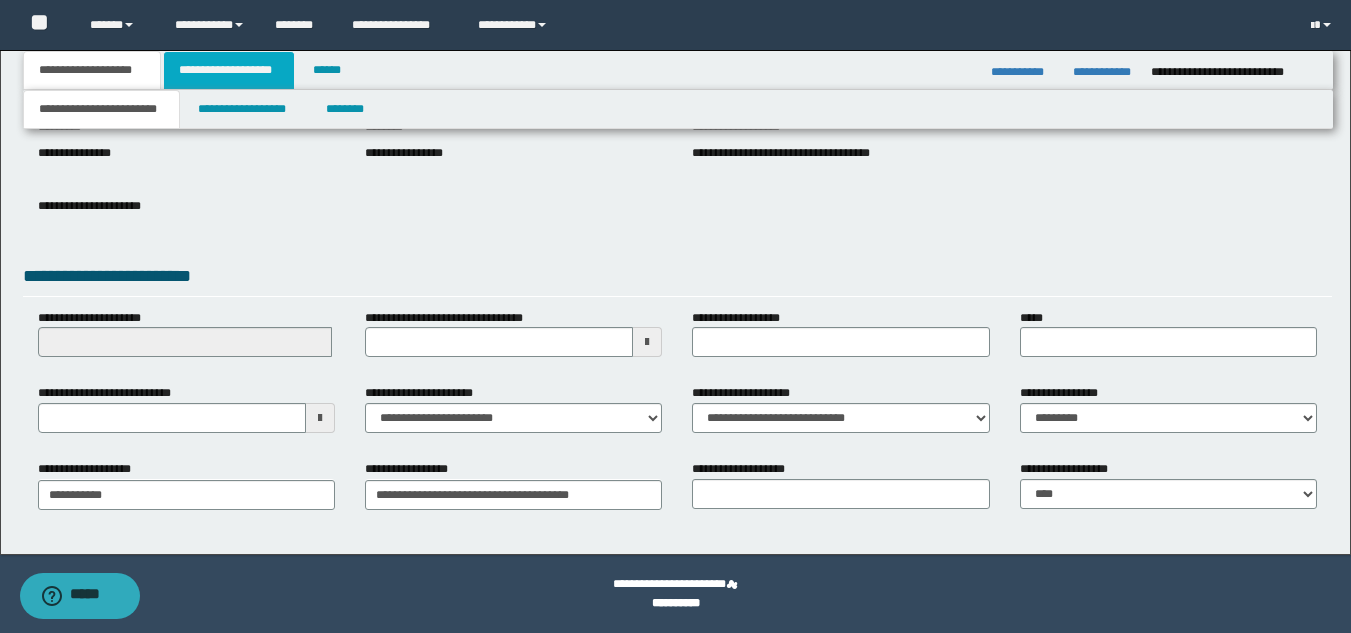 click on "**********" at bounding box center (229, 70) 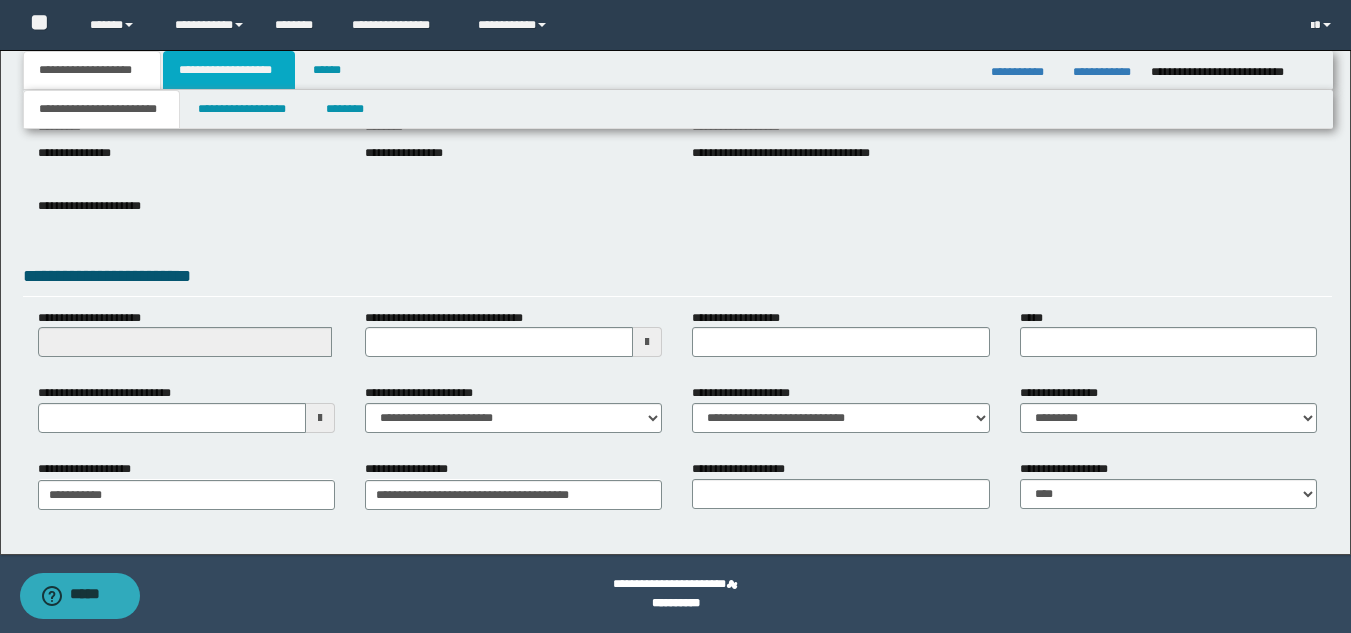 type 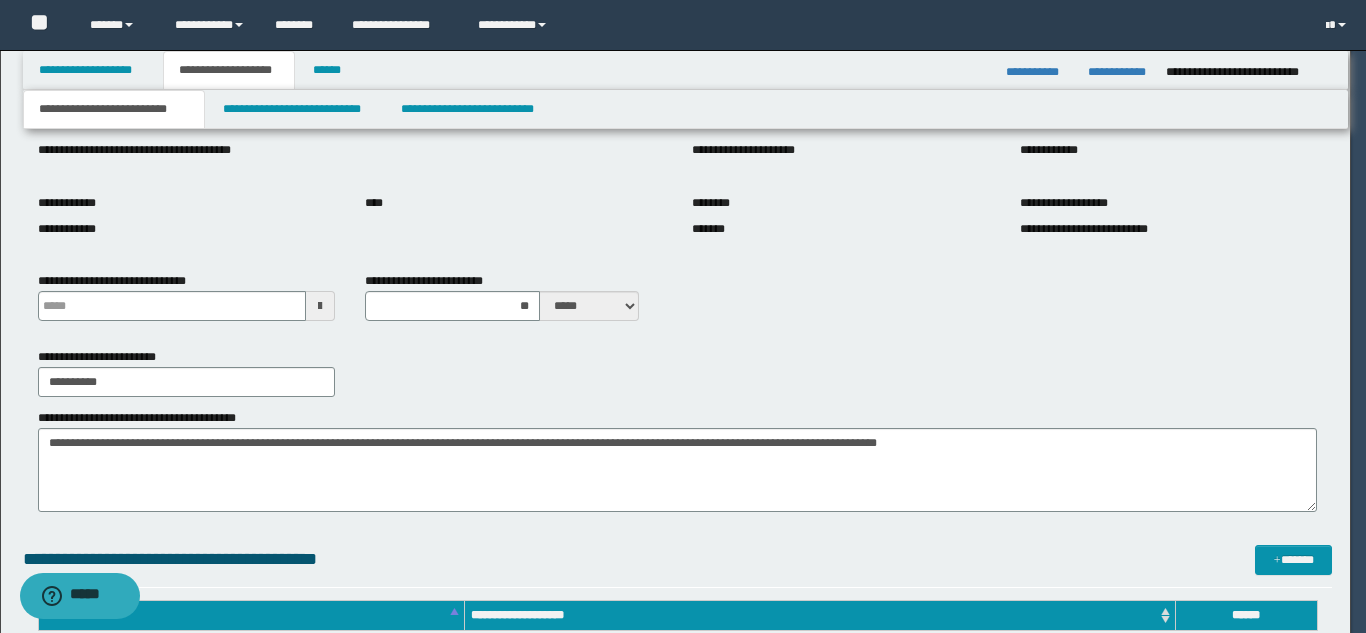 type 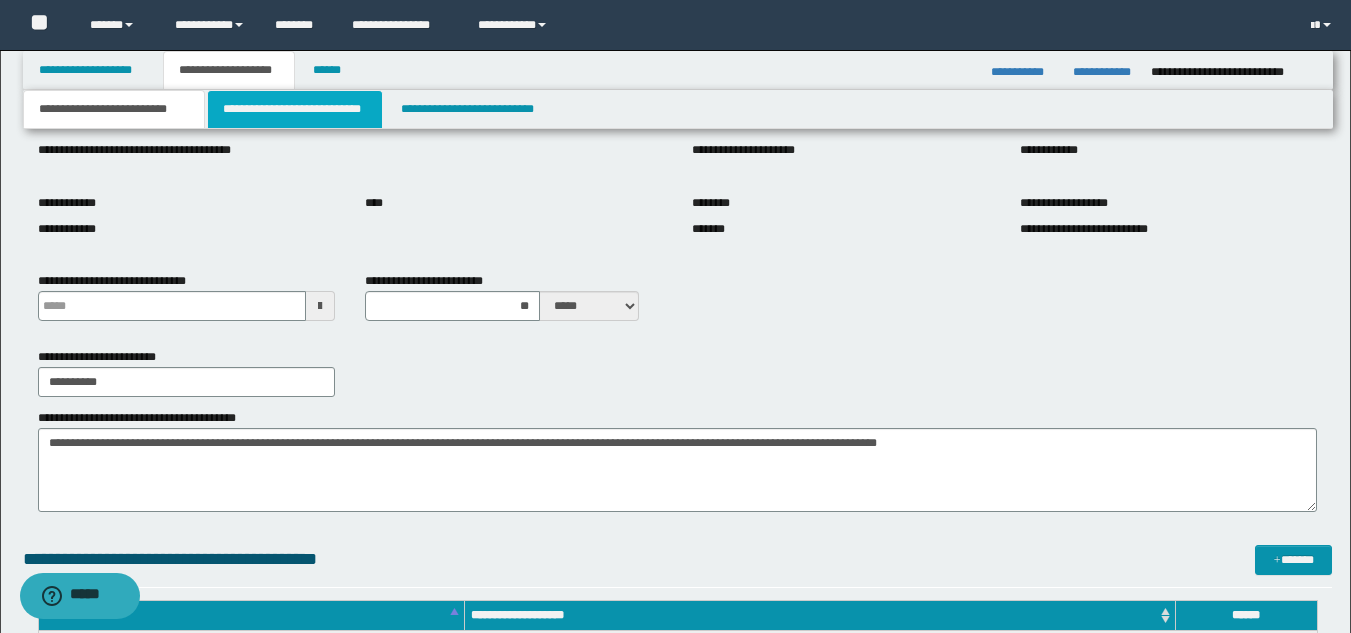 click on "**********" at bounding box center (295, 109) 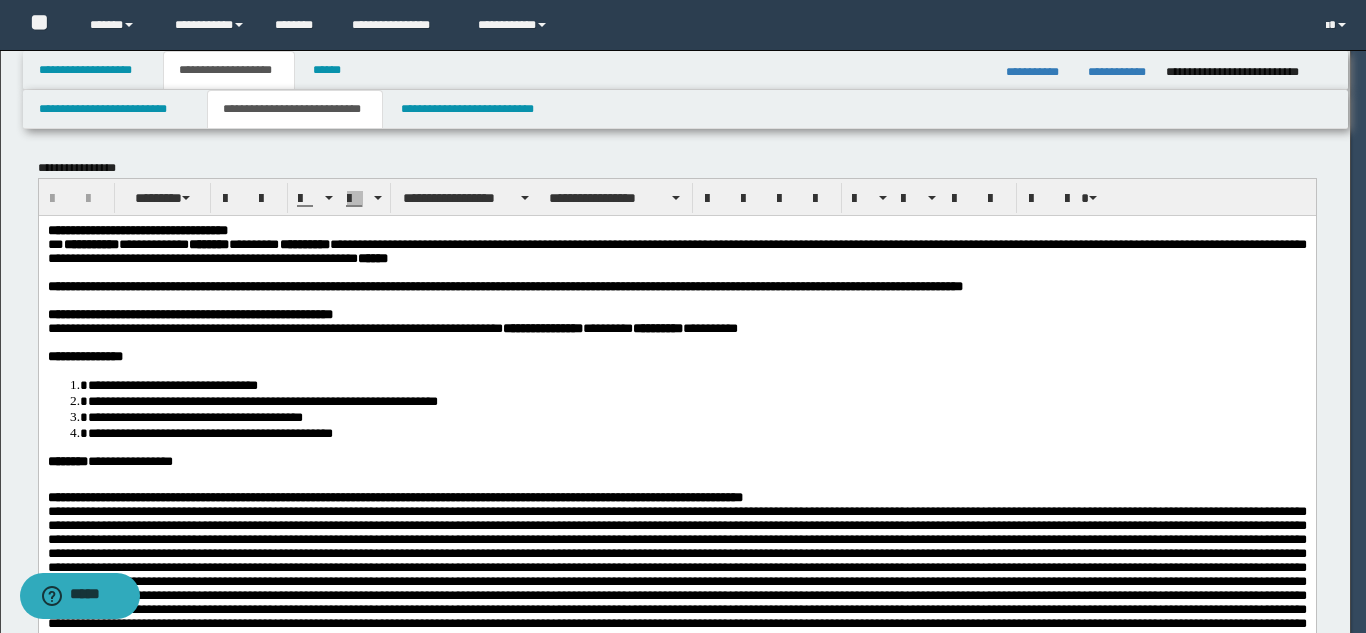 scroll, scrollTop: 0, scrollLeft: 0, axis: both 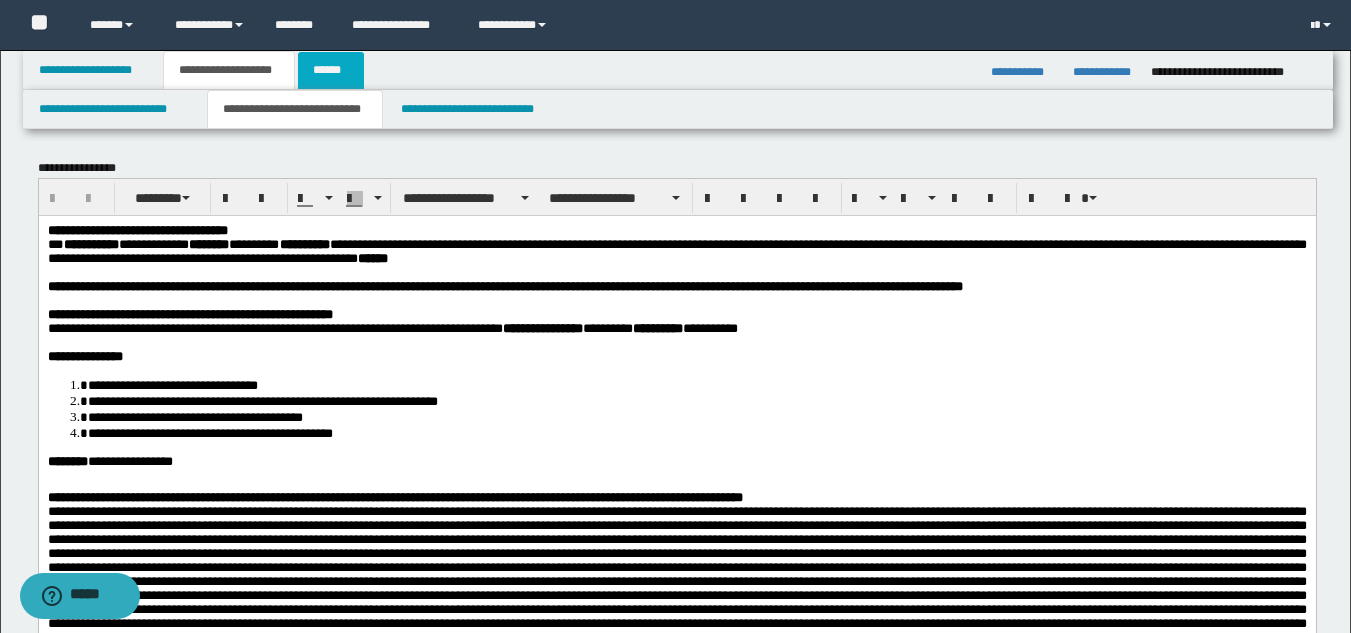 click on "******" at bounding box center [331, 70] 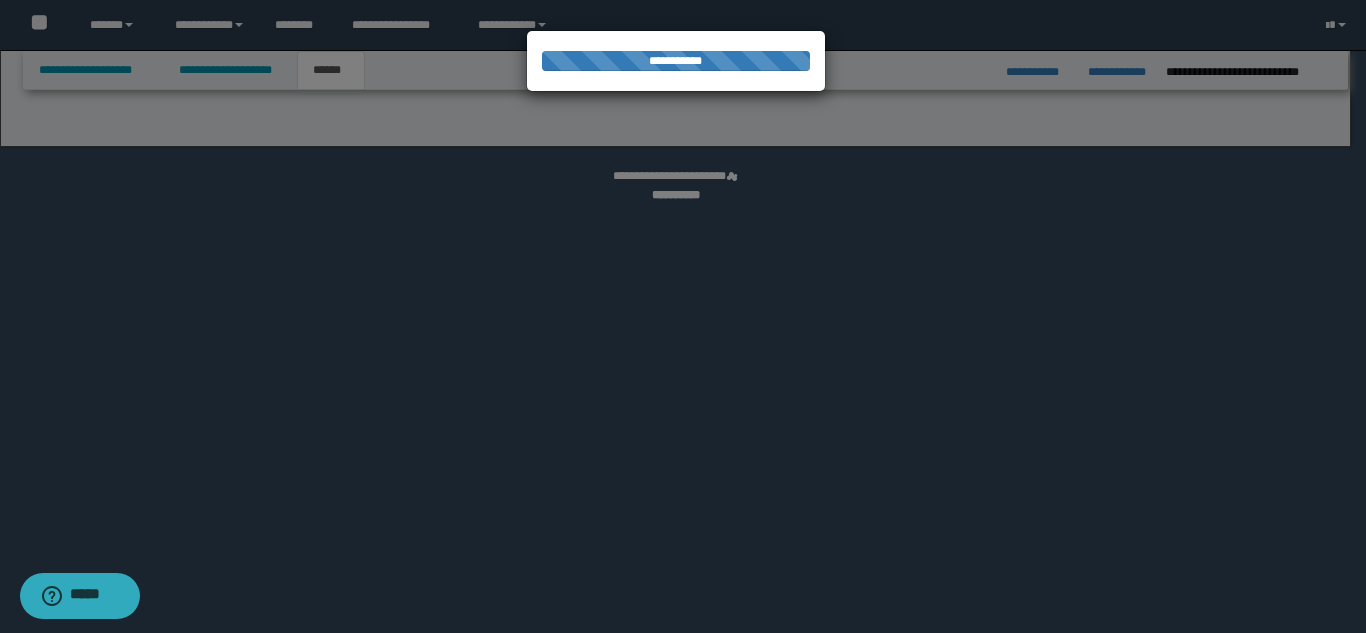 select on "*" 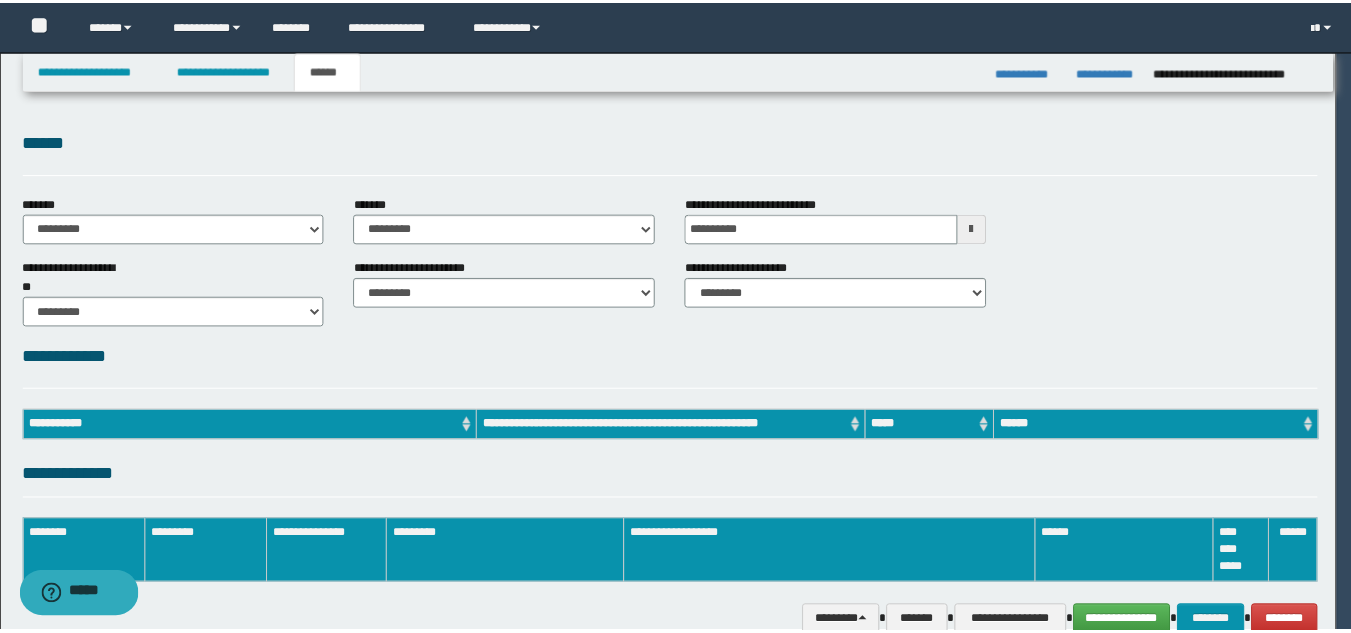 scroll, scrollTop: 0, scrollLeft: 0, axis: both 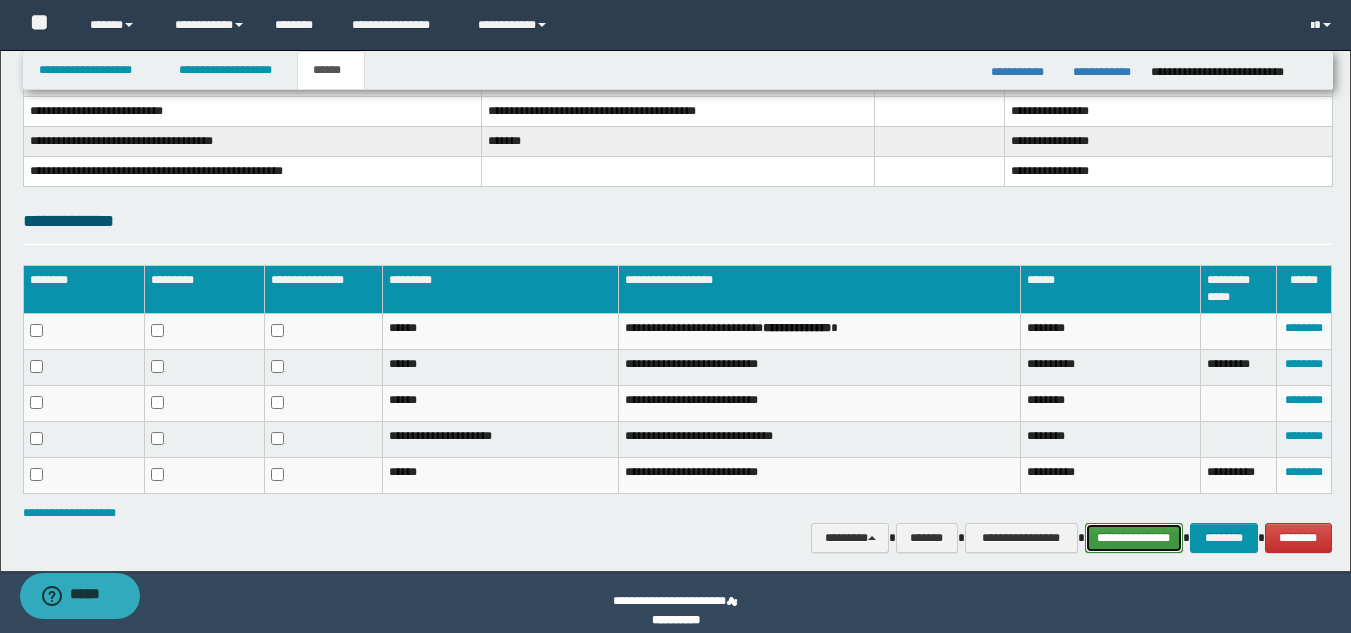 click on "**********" at bounding box center [1134, 538] 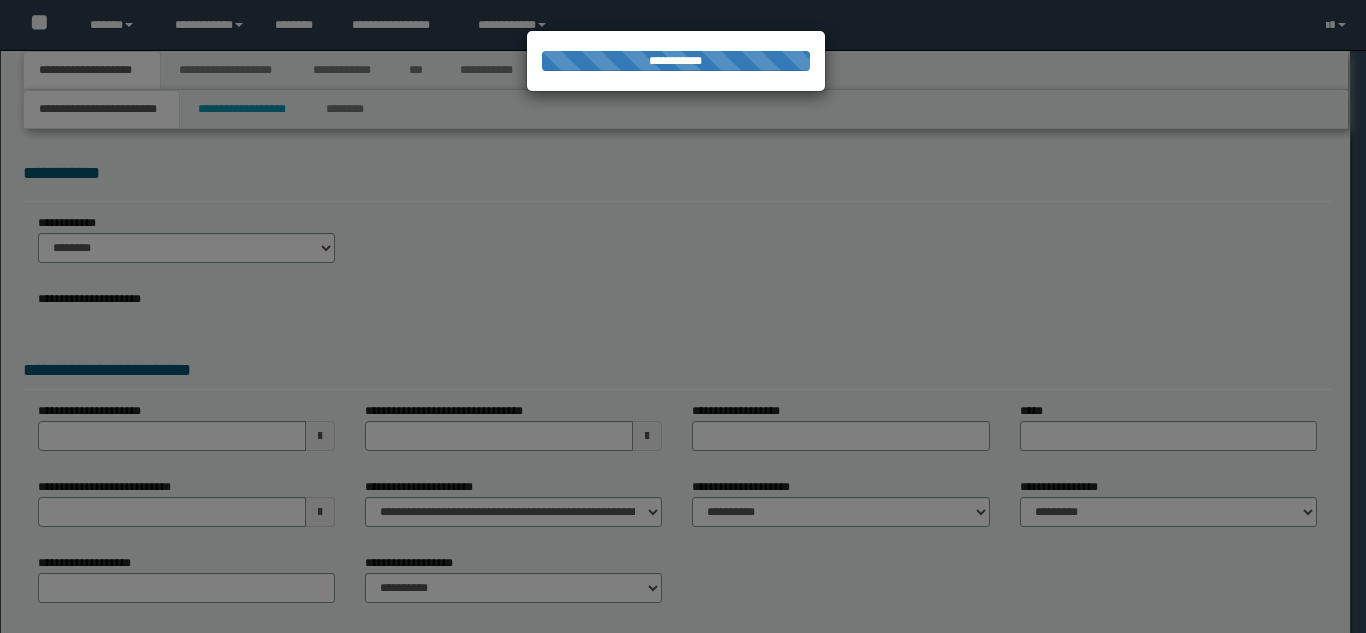 scroll, scrollTop: 0, scrollLeft: 0, axis: both 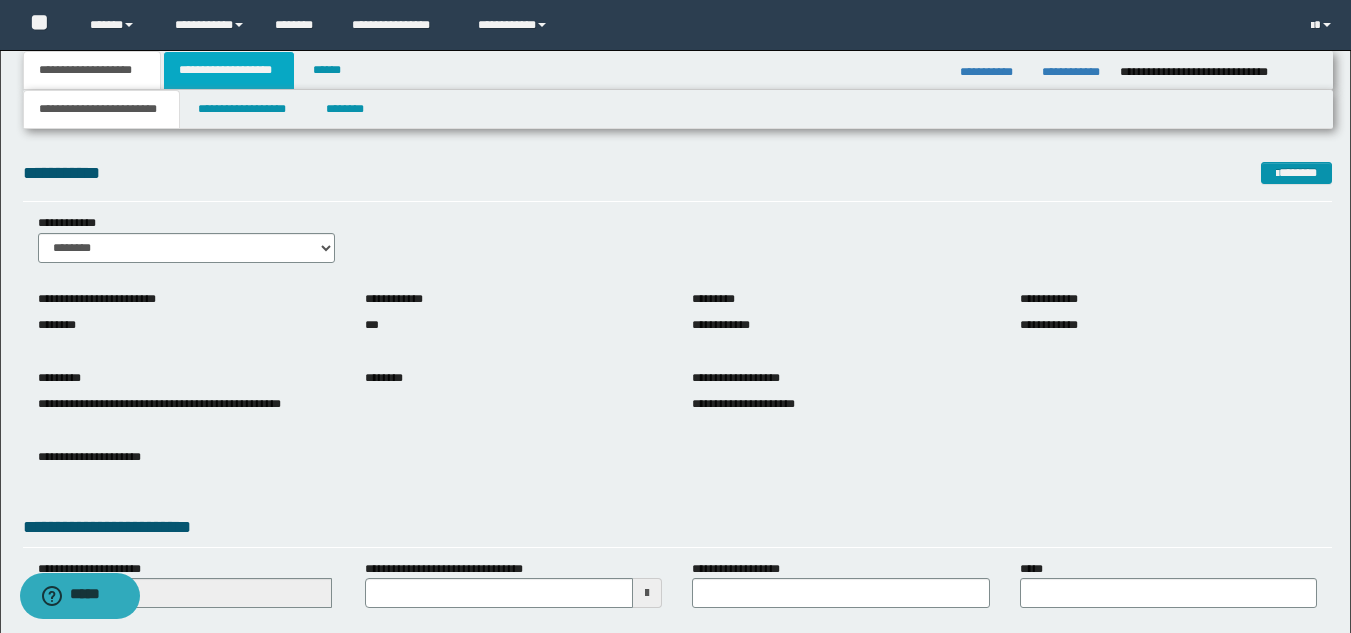 click on "**********" at bounding box center [229, 70] 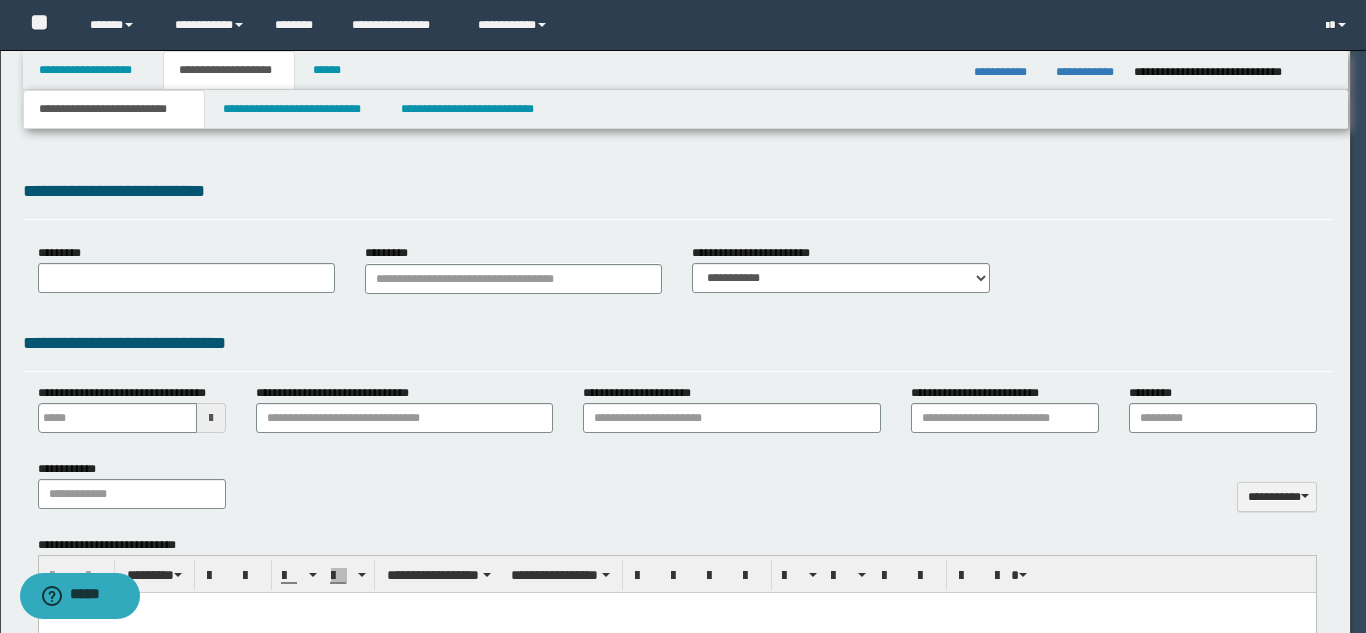 type 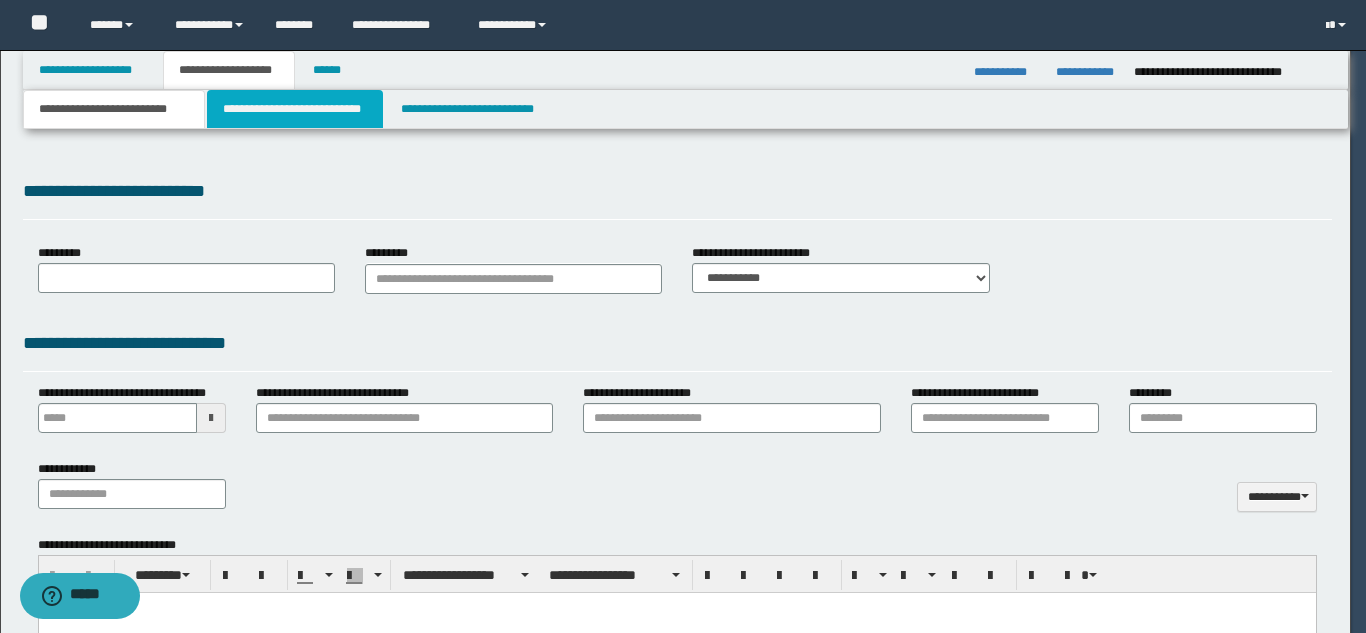 type on "**********" 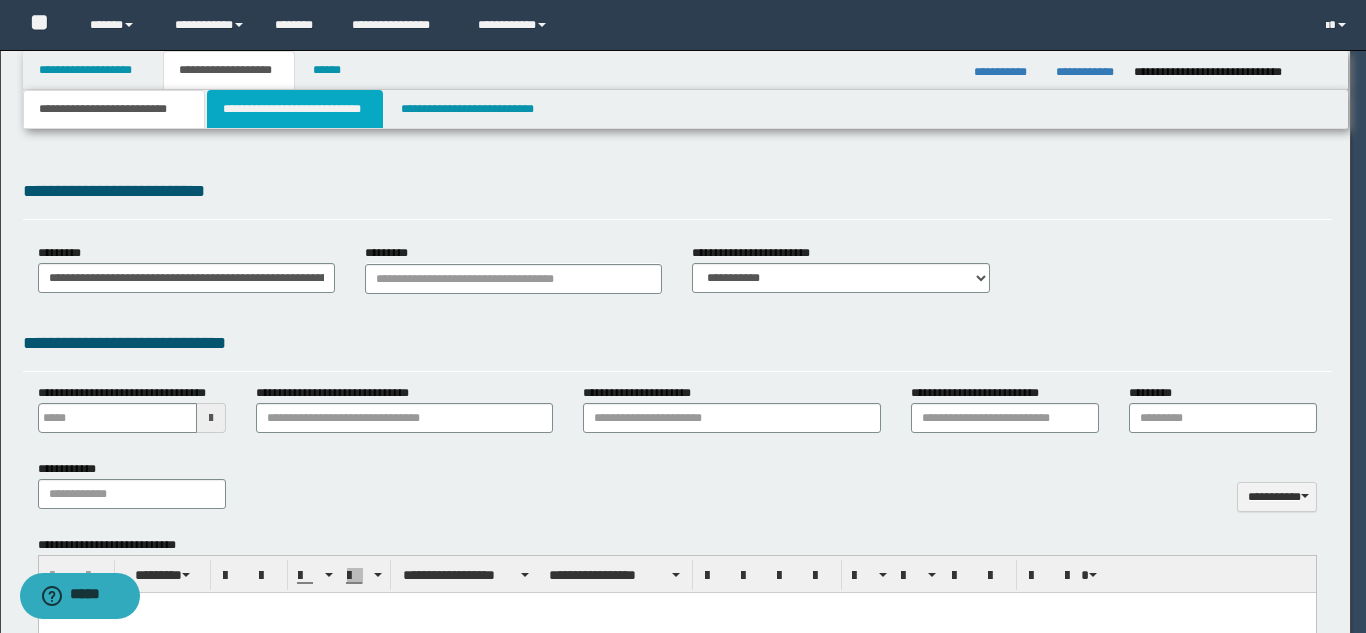 type on "**" 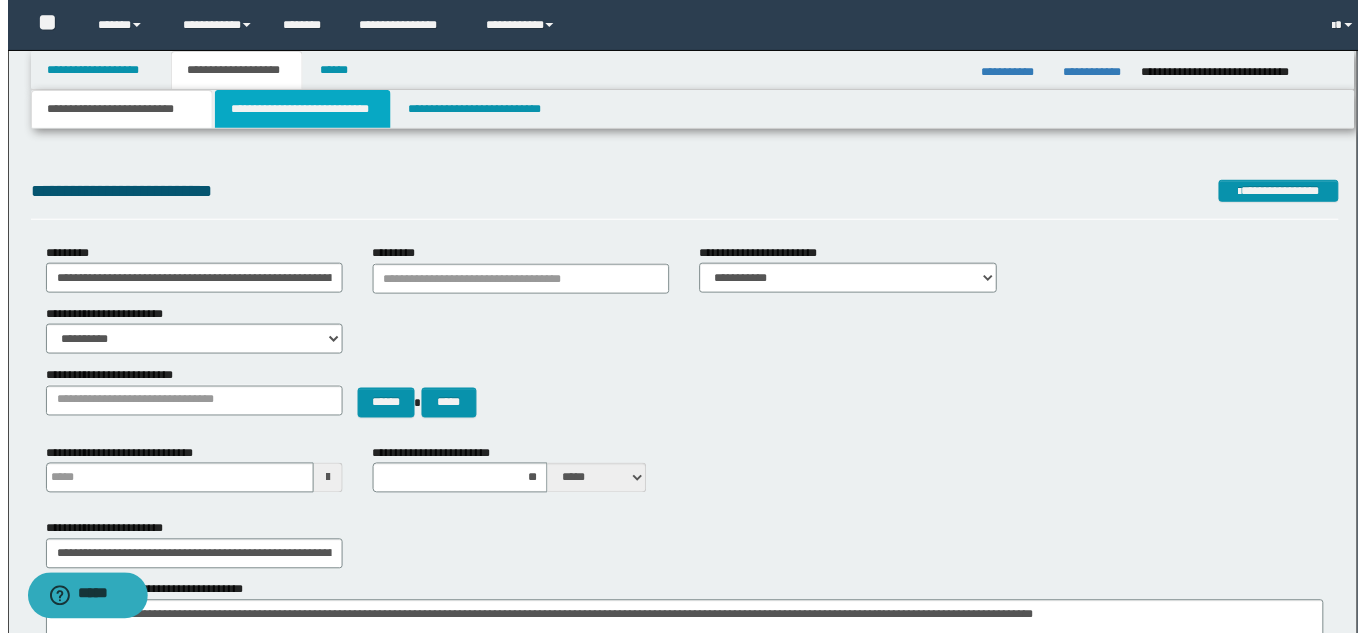 scroll, scrollTop: 0, scrollLeft: 0, axis: both 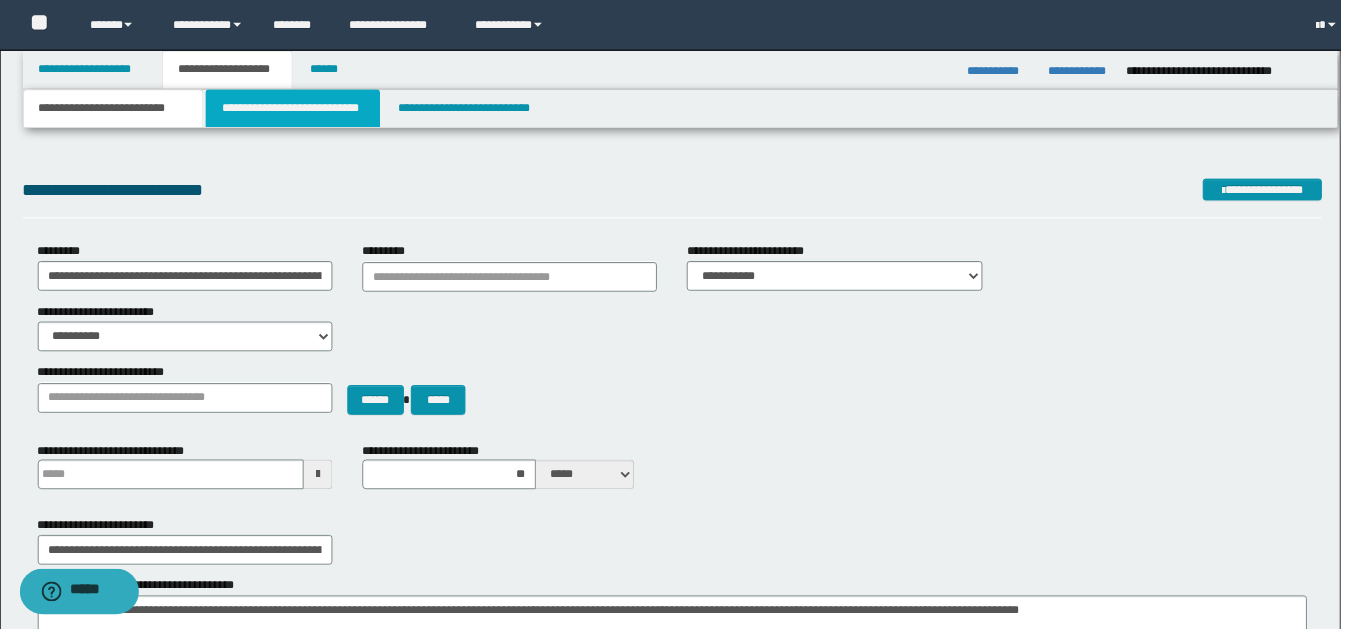 click on "**********" at bounding box center (295, 109) 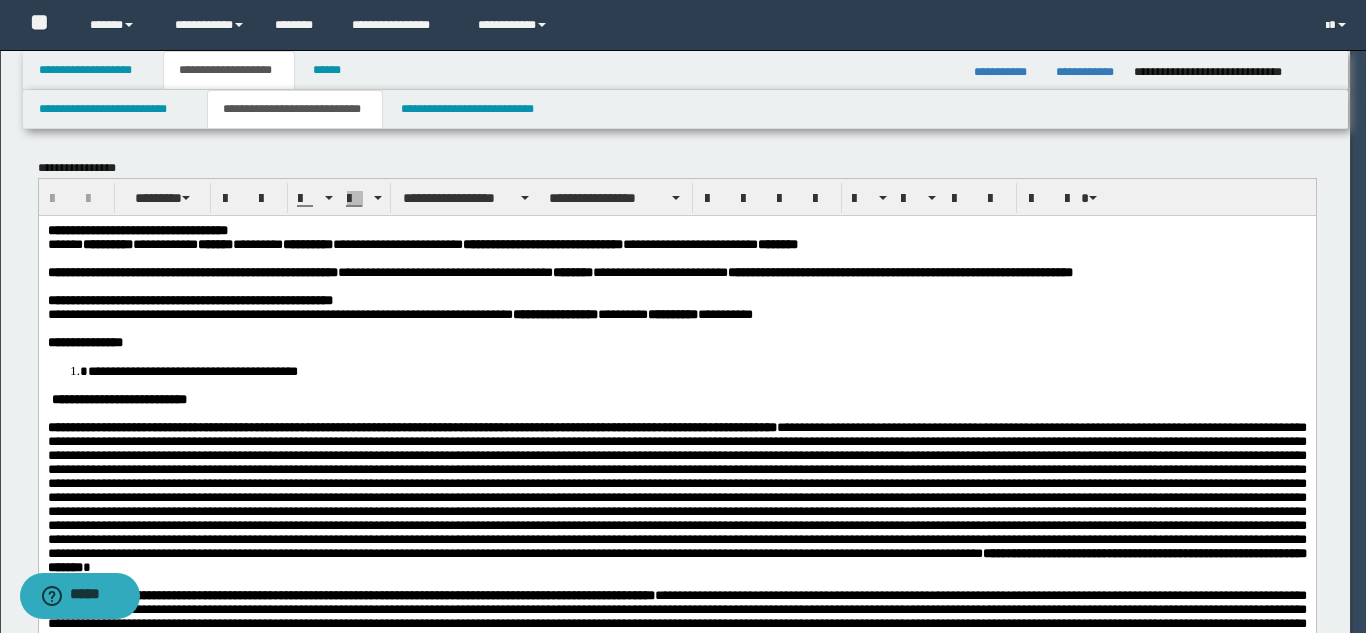scroll, scrollTop: 0, scrollLeft: 0, axis: both 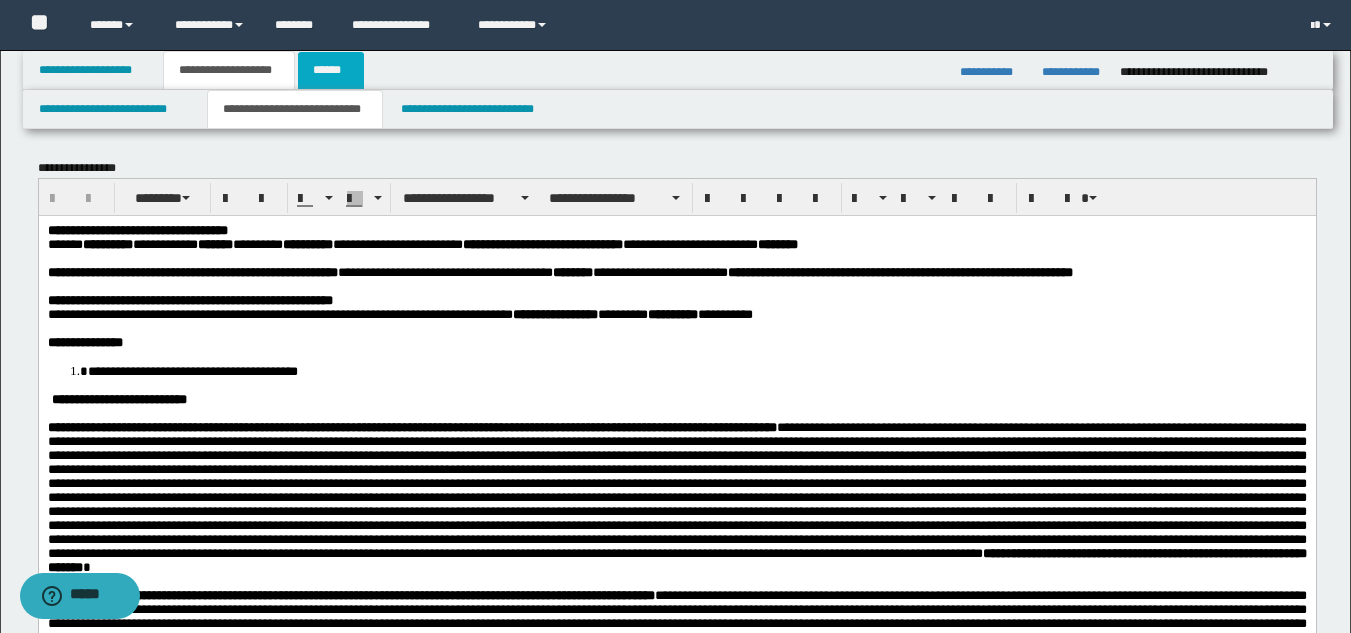 click on "******" at bounding box center (331, 70) 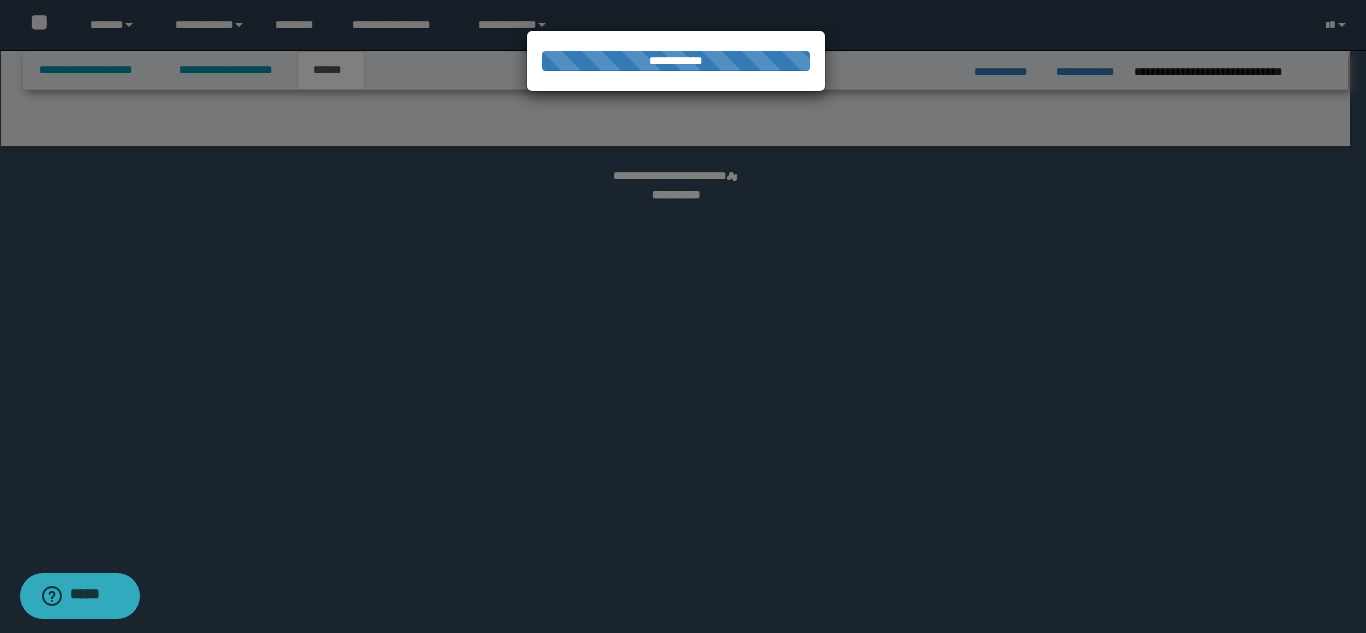 select on "*" 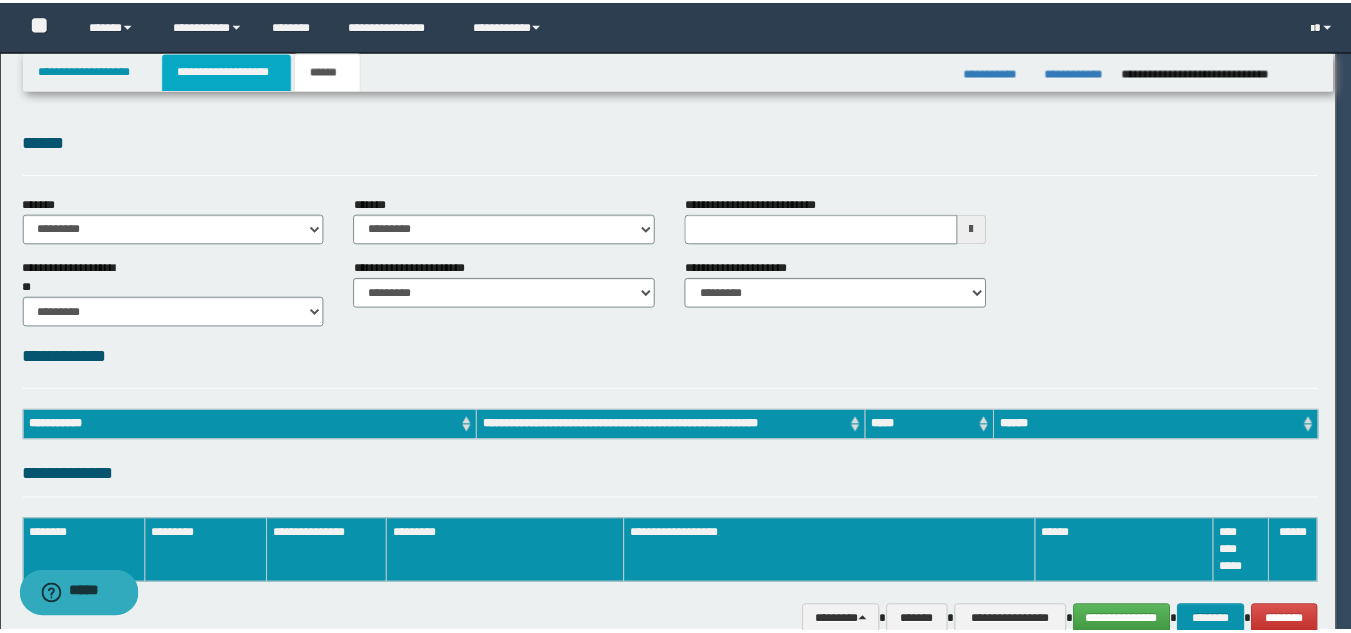 scroll, scrollTop: 0, scrollLeft: 0, axis: both 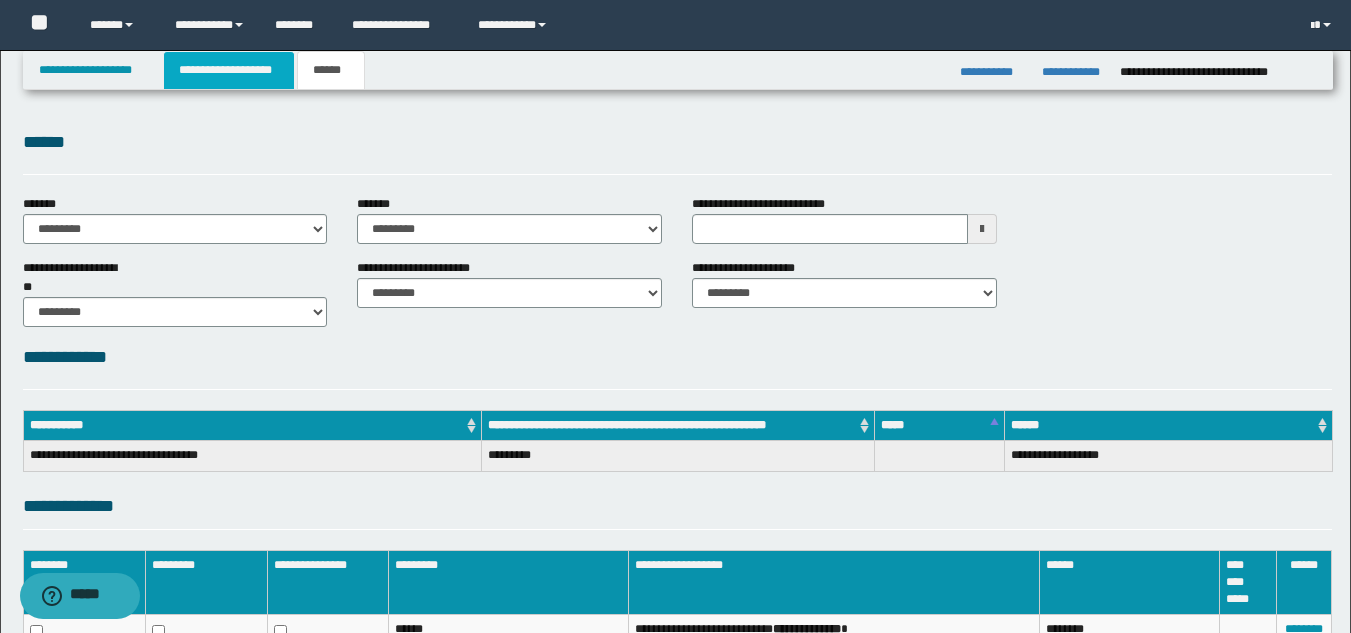 click on "**********" at bounding box center [229, 70] 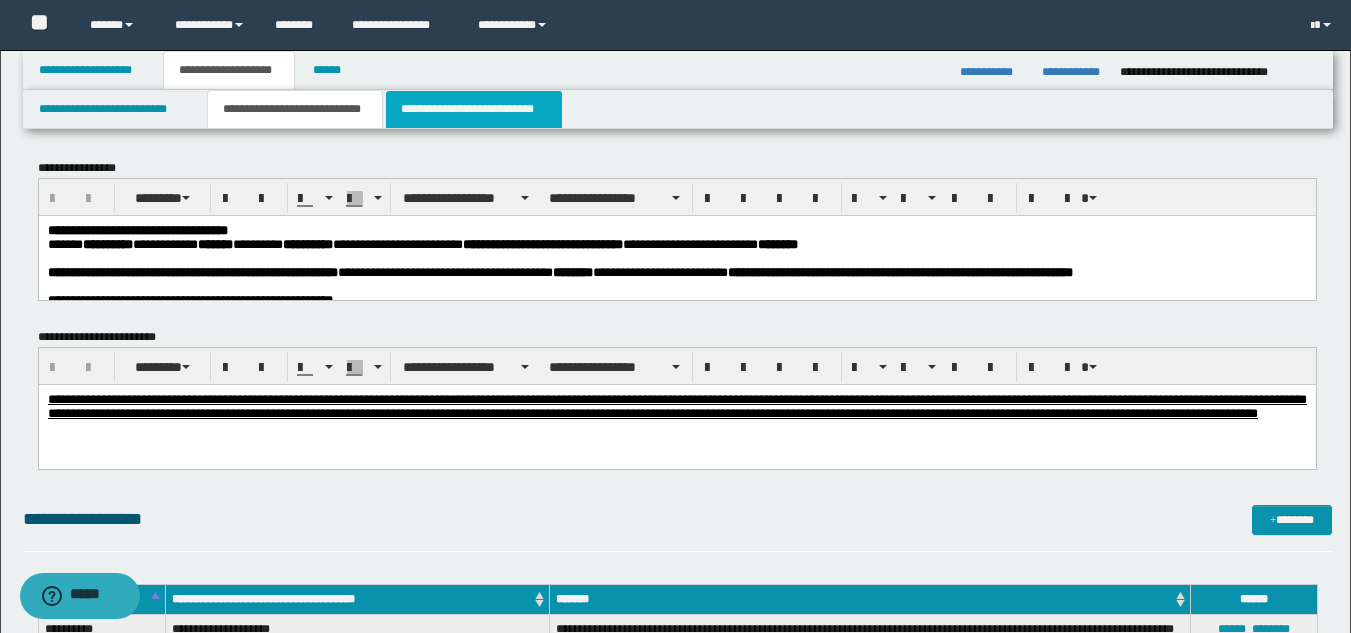 click on "**********" at bounding box center [474, 109] 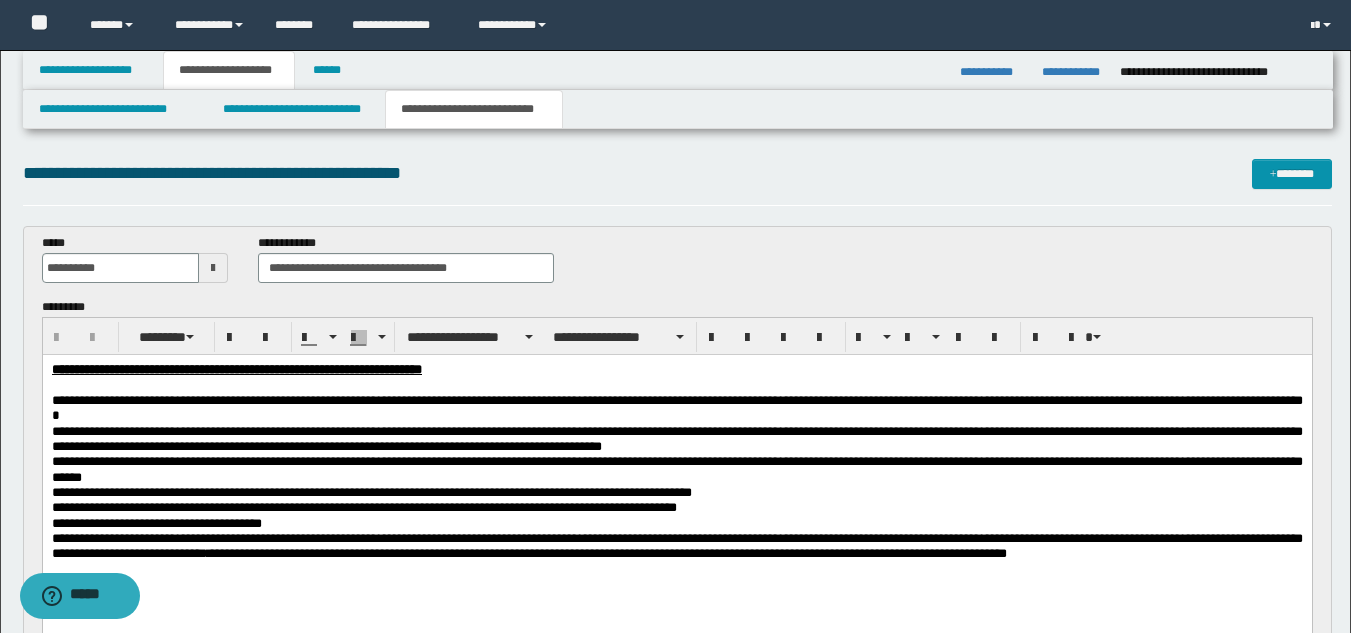 scroll, scrollTop: 0, scrollLeft: 0, axis: both 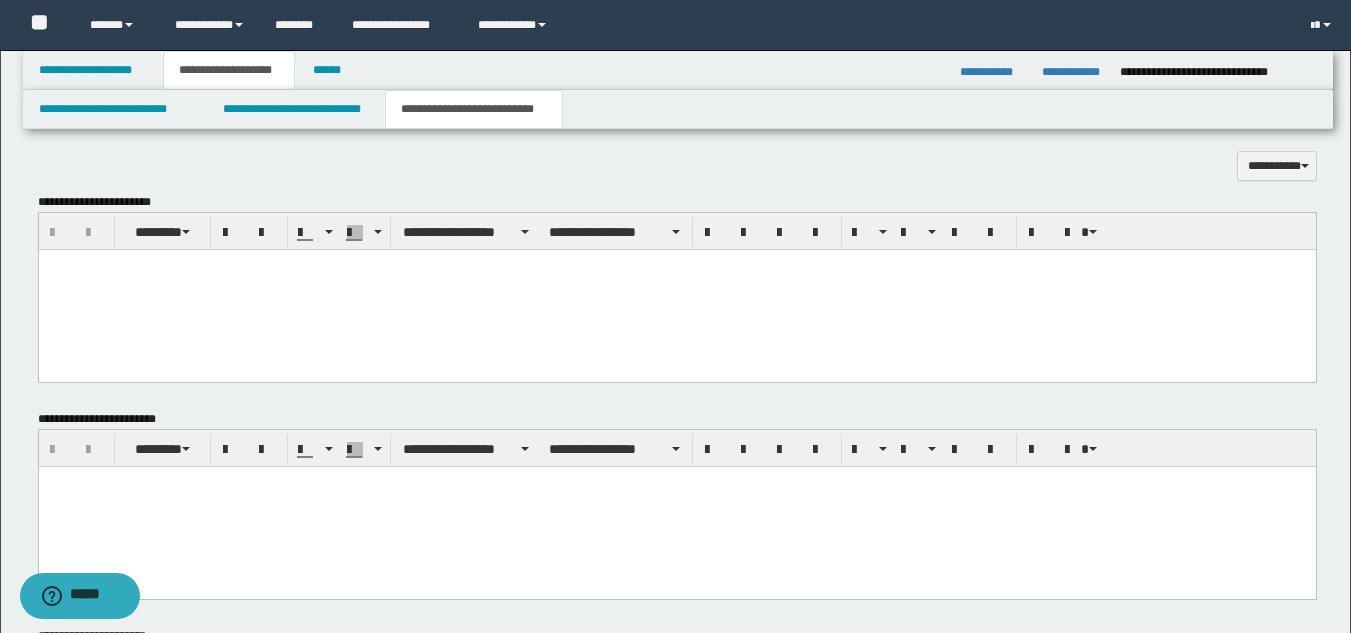 drag, startPoint x: 1363, startPoint y: 377, endPoint x: 934, endPoint y: 85, distance: 518.94604 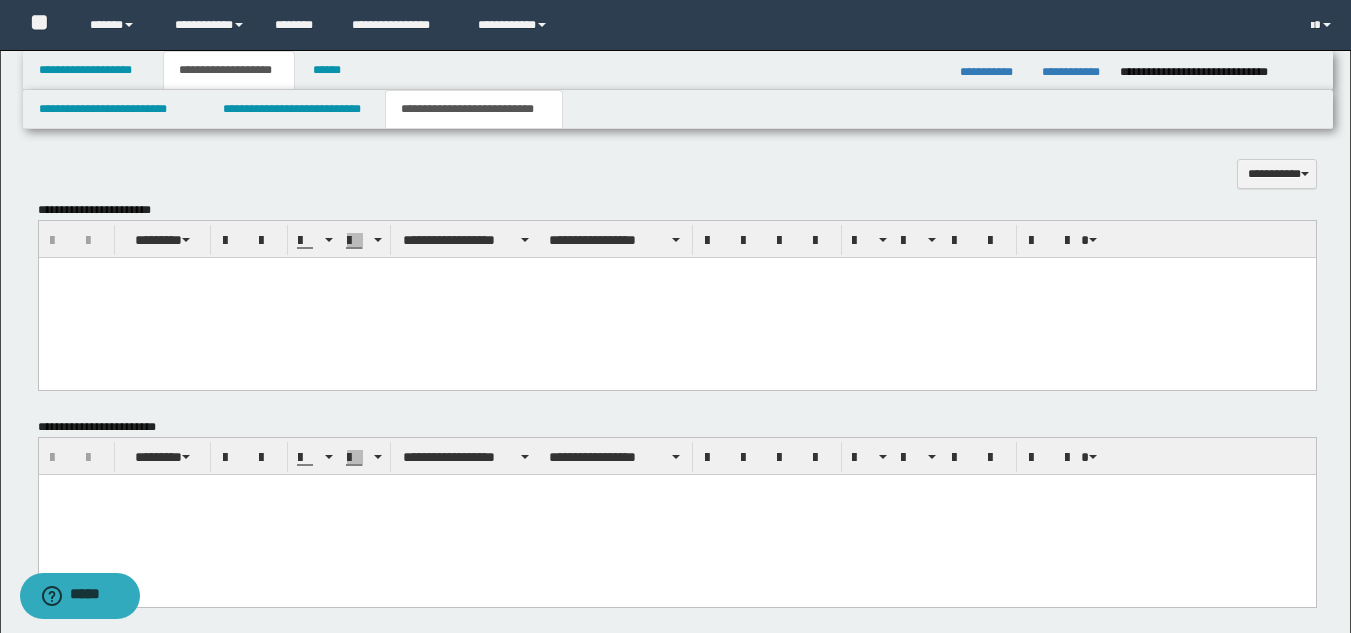 click at bounding box center [676, 298] 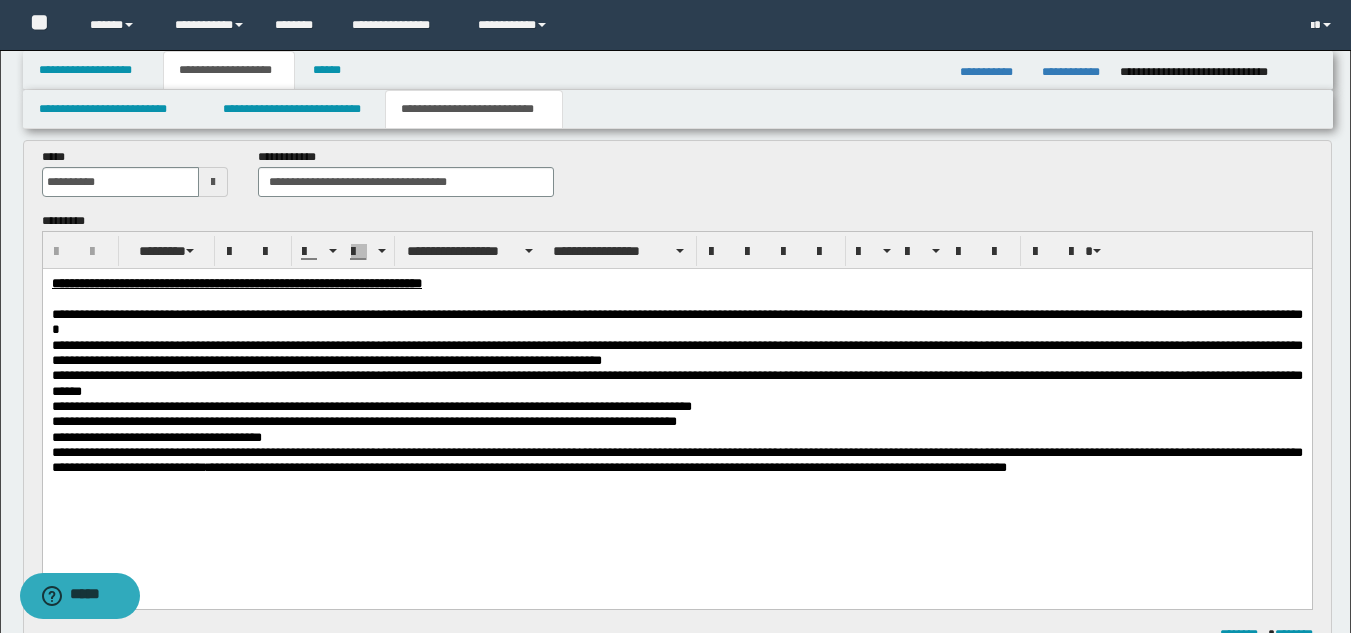 scroll, scrollTop: 43, scrollLeft: 0, axis: vertical 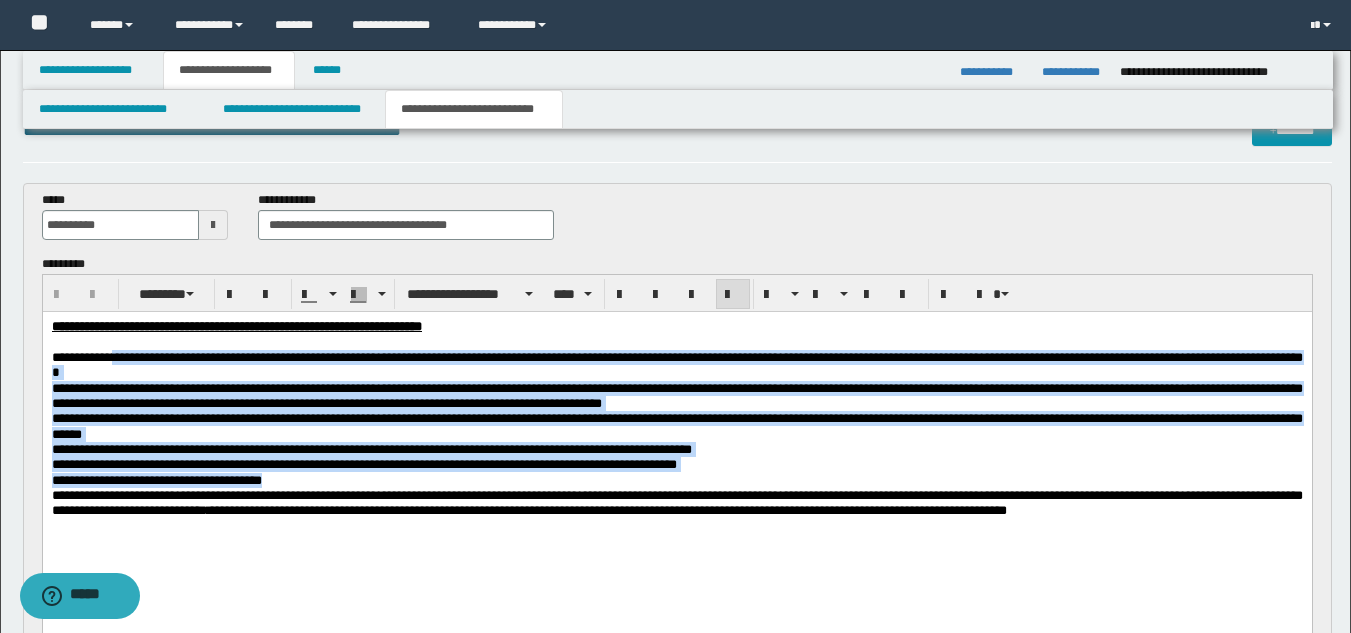drag, startPoint x: 125, startPoint y: 356, endPoint x: 309, endPoint y: 489, distance: 227.03523 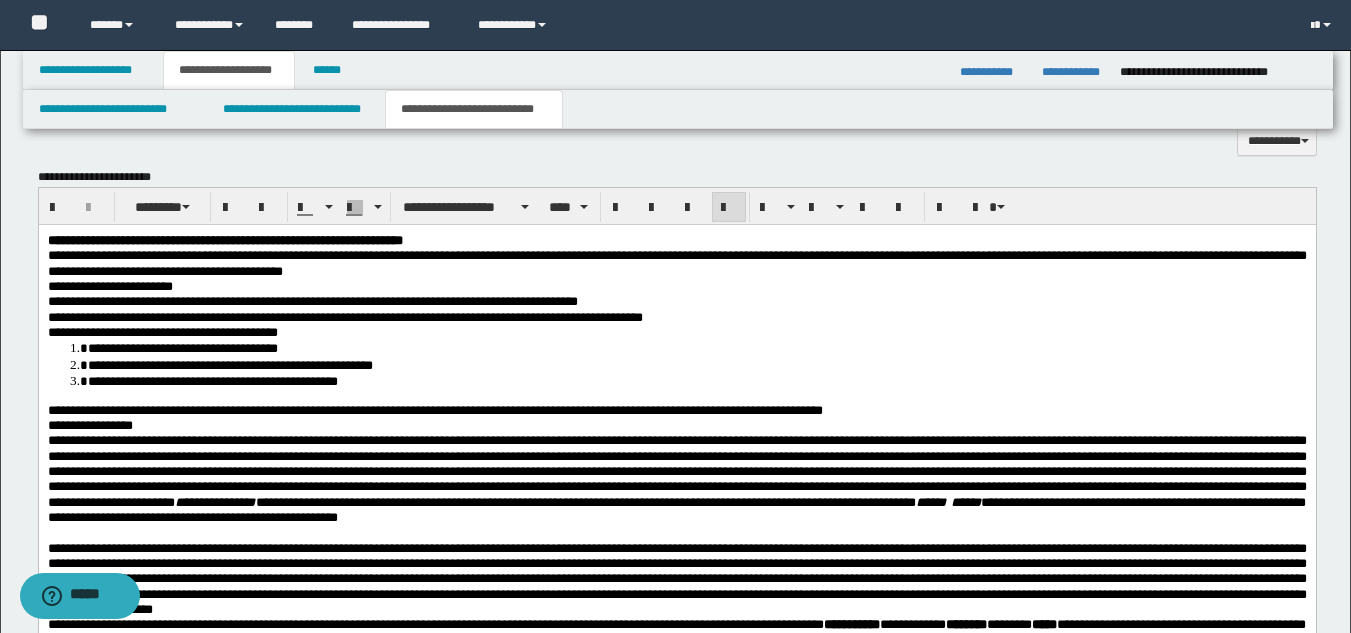 scroll, scrollTop: 821, scrollLeft: 0, axis: vertical 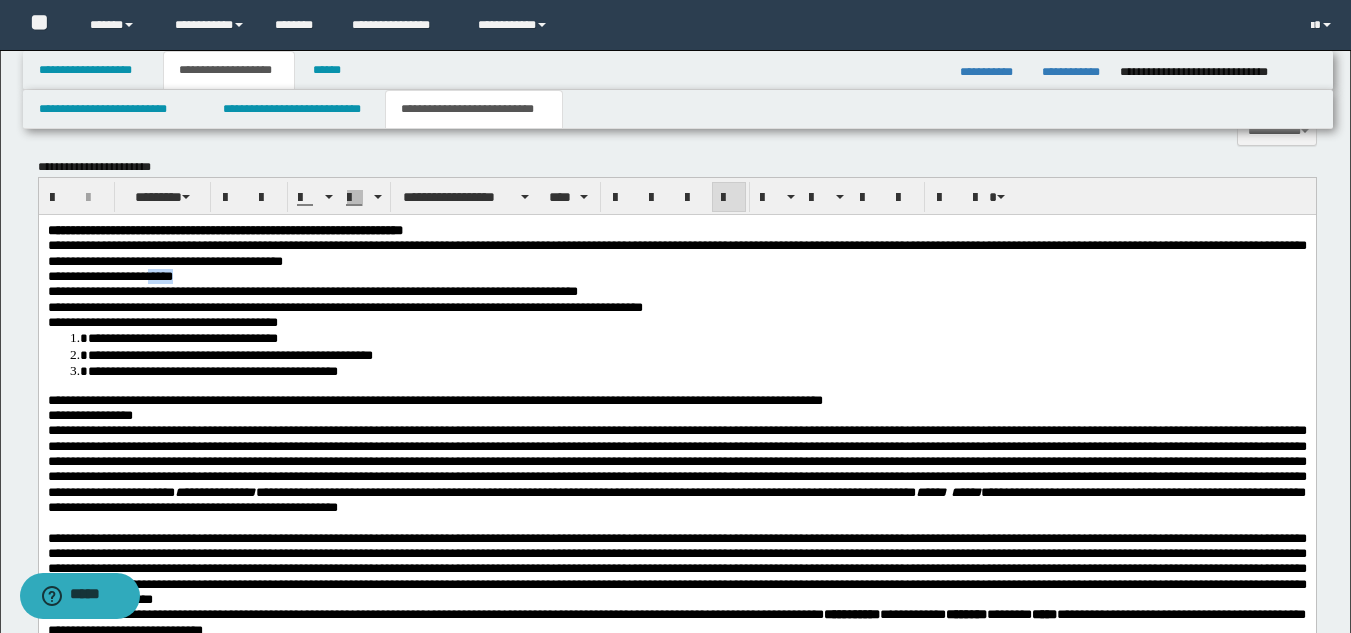 drag, startPoint x: 167, startPoint y: 281, endPoint x: 218, endPoint y: 280, distance: 51.009804 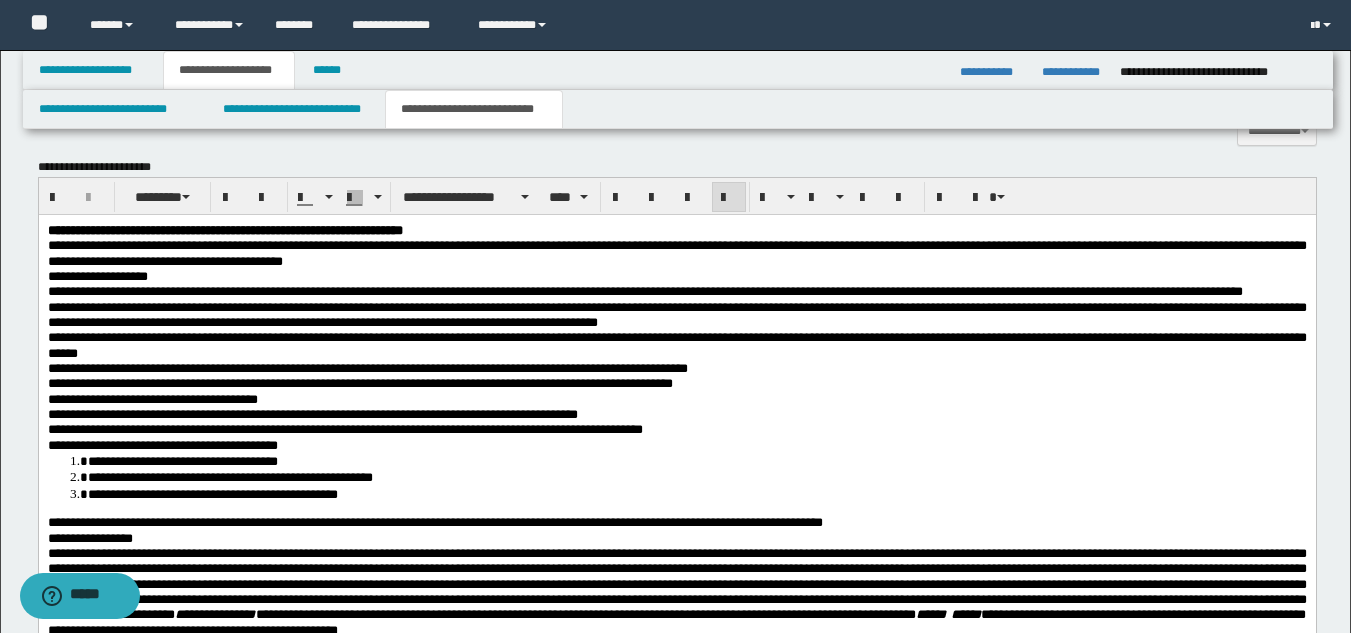 click on "**********" at bounding box center (644, 291) 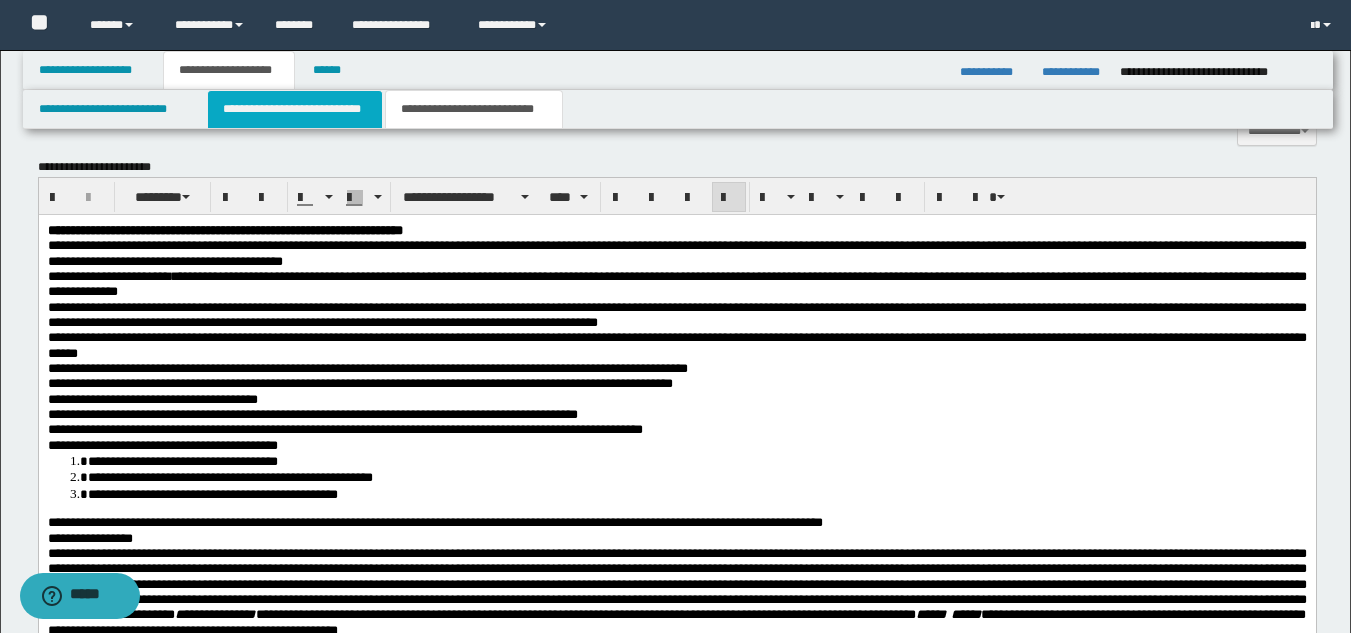 click on "**********" at bounding box center (295, 109) 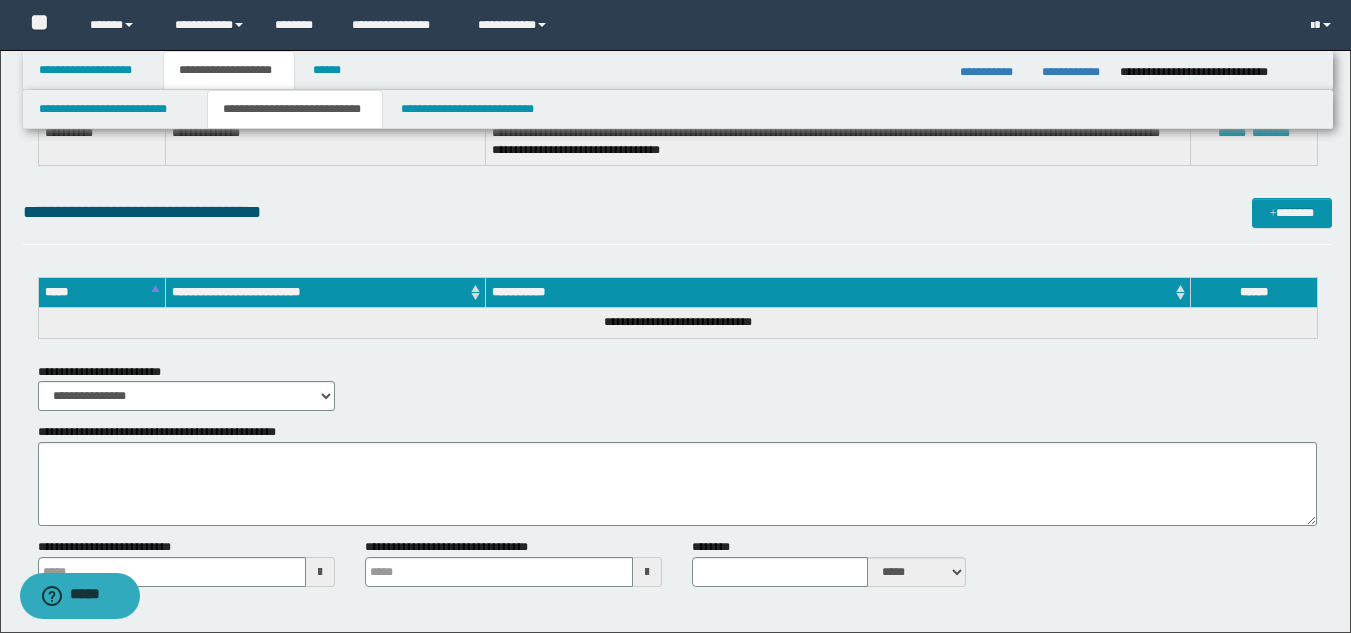 scroll, scrollTop: 1053, scrollLeft: 0, axis: vertical 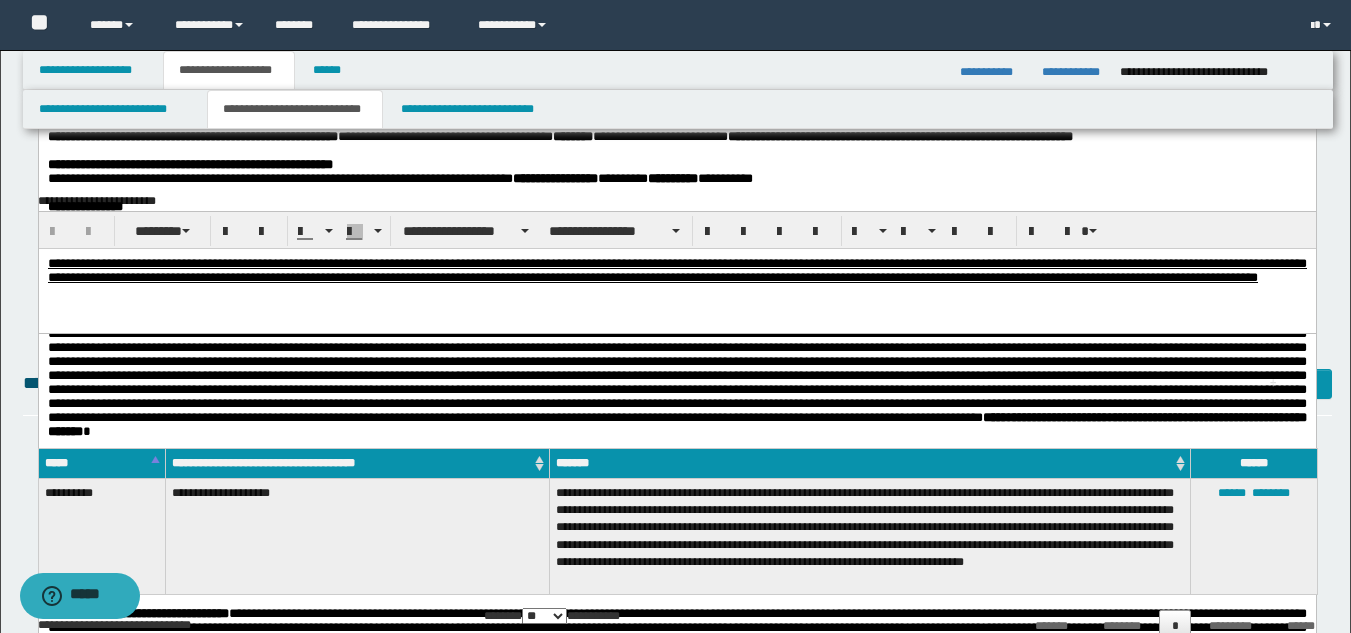 drag, startPoint x: 464, startPoint y: 150, endPoint x: 467, endPoint y: 162, distance: 12.369317 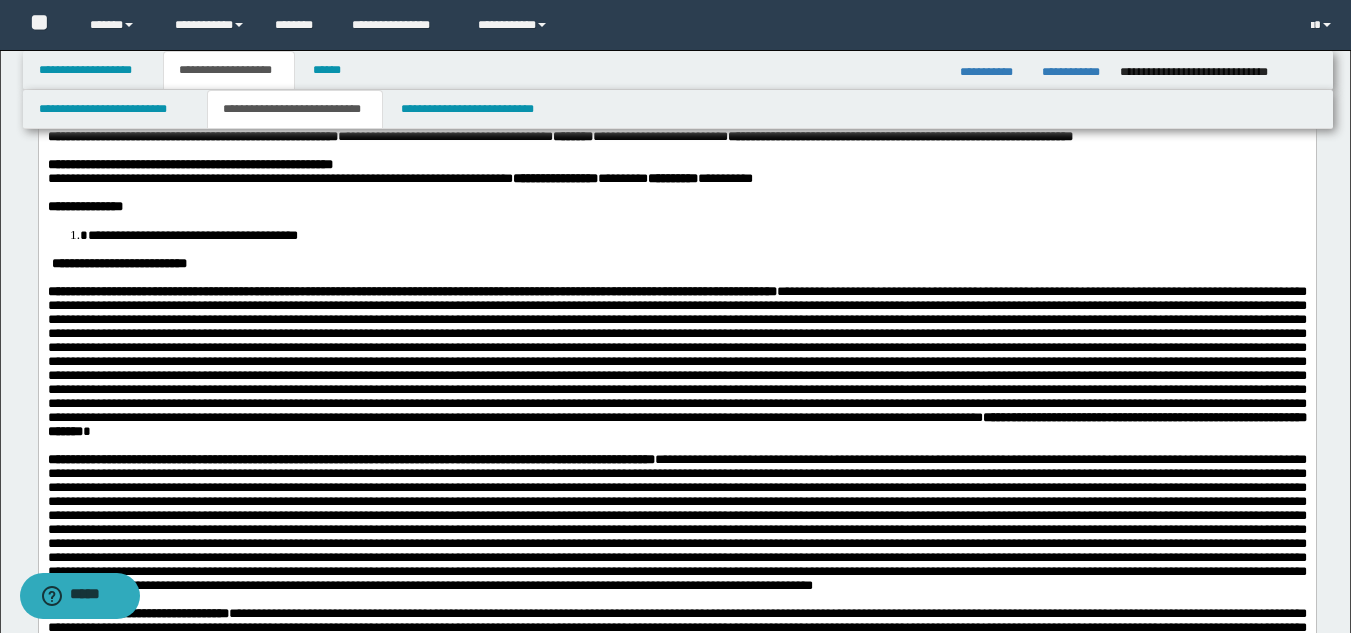 click on "**********" at bounding box center (676, 392) 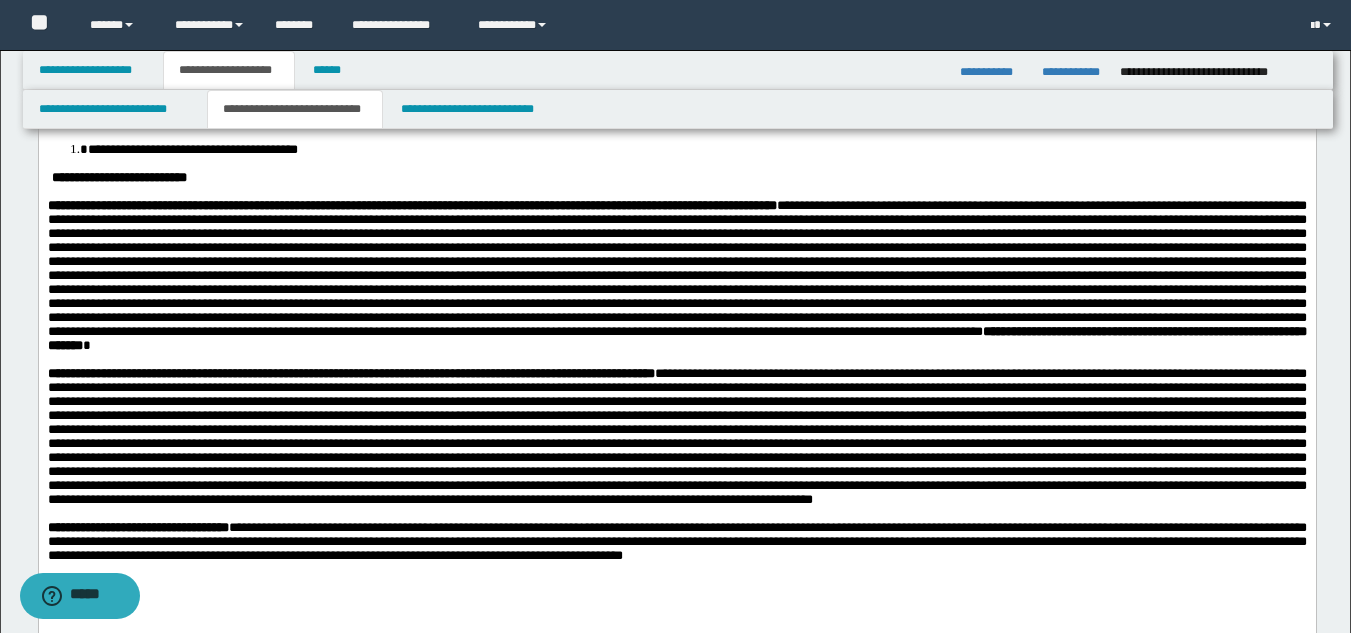 scroll, scrollTop: 230, scrollLeft: 0, axis: vertical 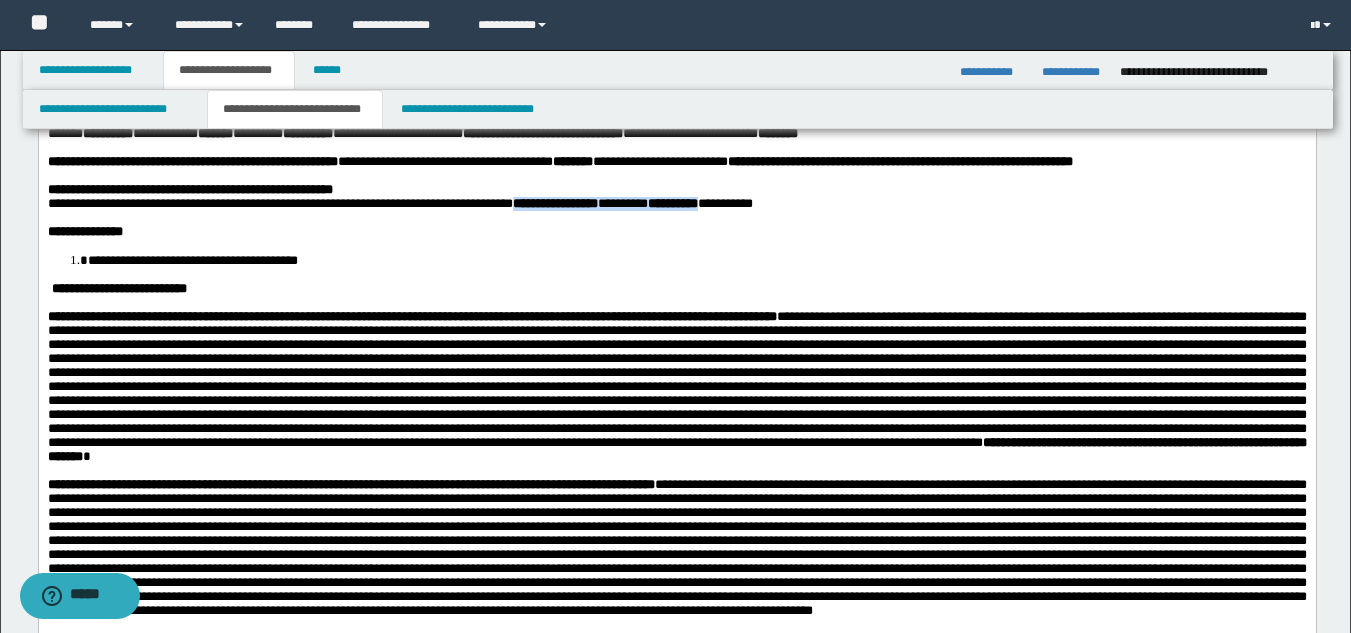 drag, startPoint x: 630, startPoint y: 228, endPoint x: 872, endPoint y: 228, distance: 242 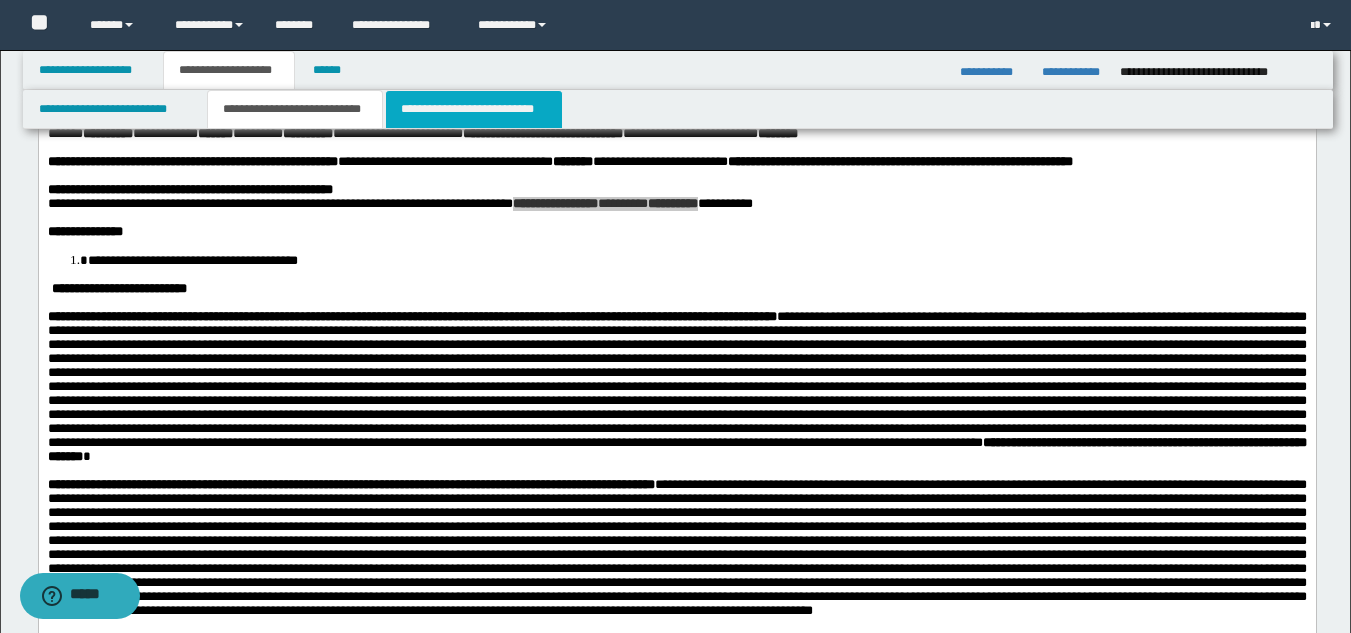 click on "**********" at bounding box center [474, 109] 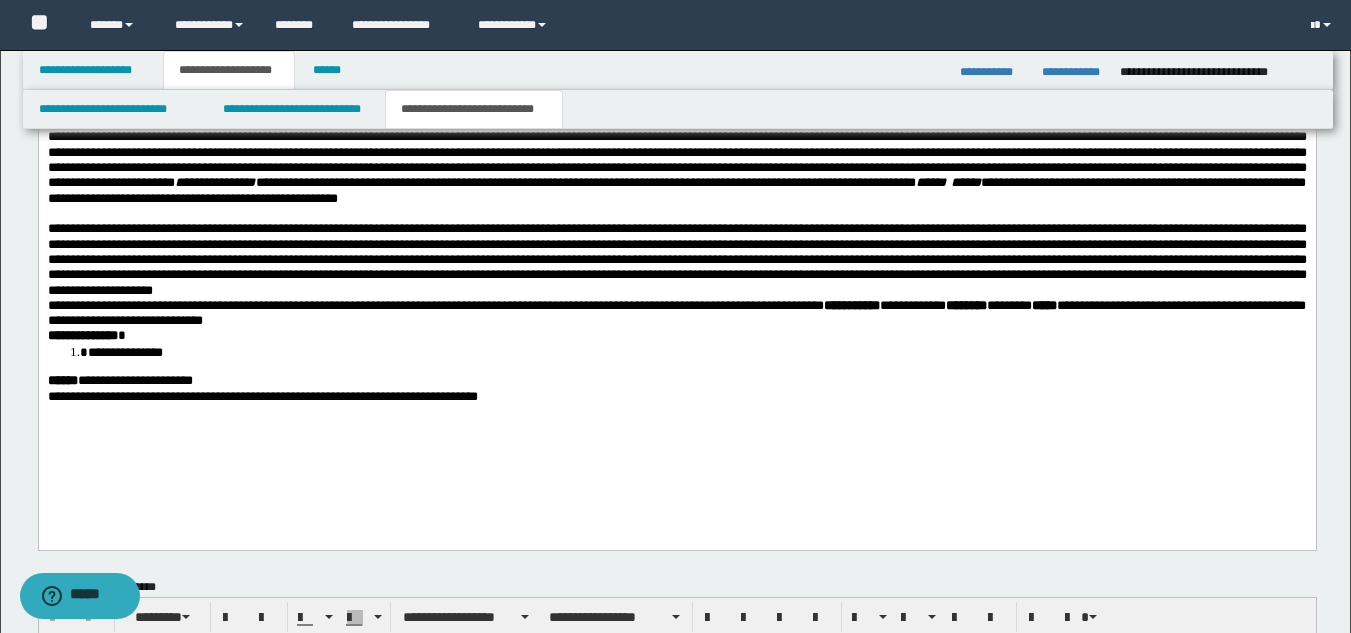 scroll, scrollTop: 1241, scrollLeft: 0, axis: vertical 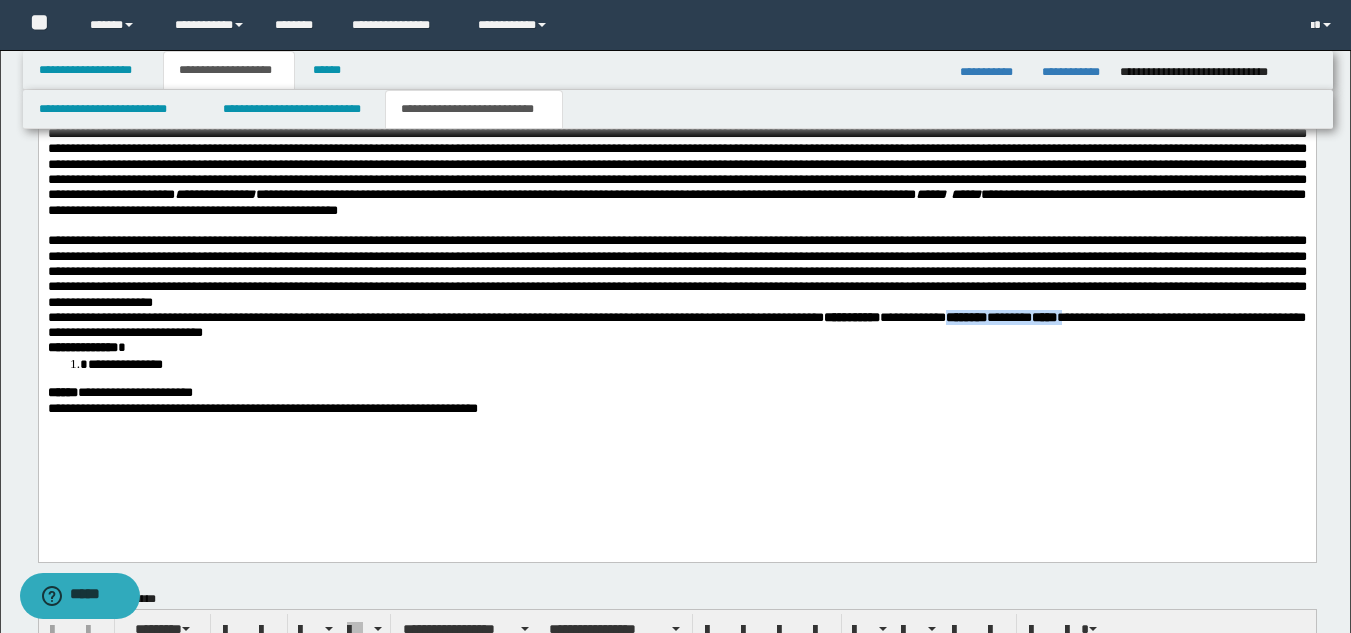drag, startPoint x: 1229, startPoint y: 349, endPoint x: 130, endPoint y: 364, distance: 1099.1024 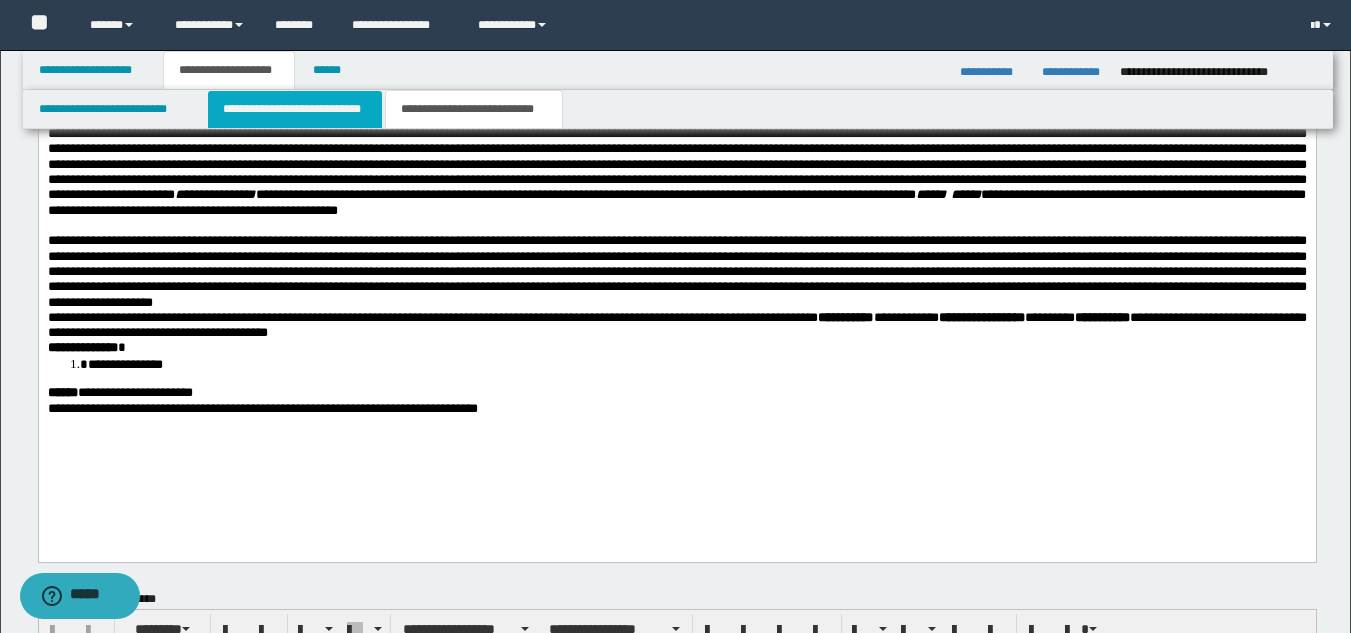 click on "**********" at bounding box center [295, 109] 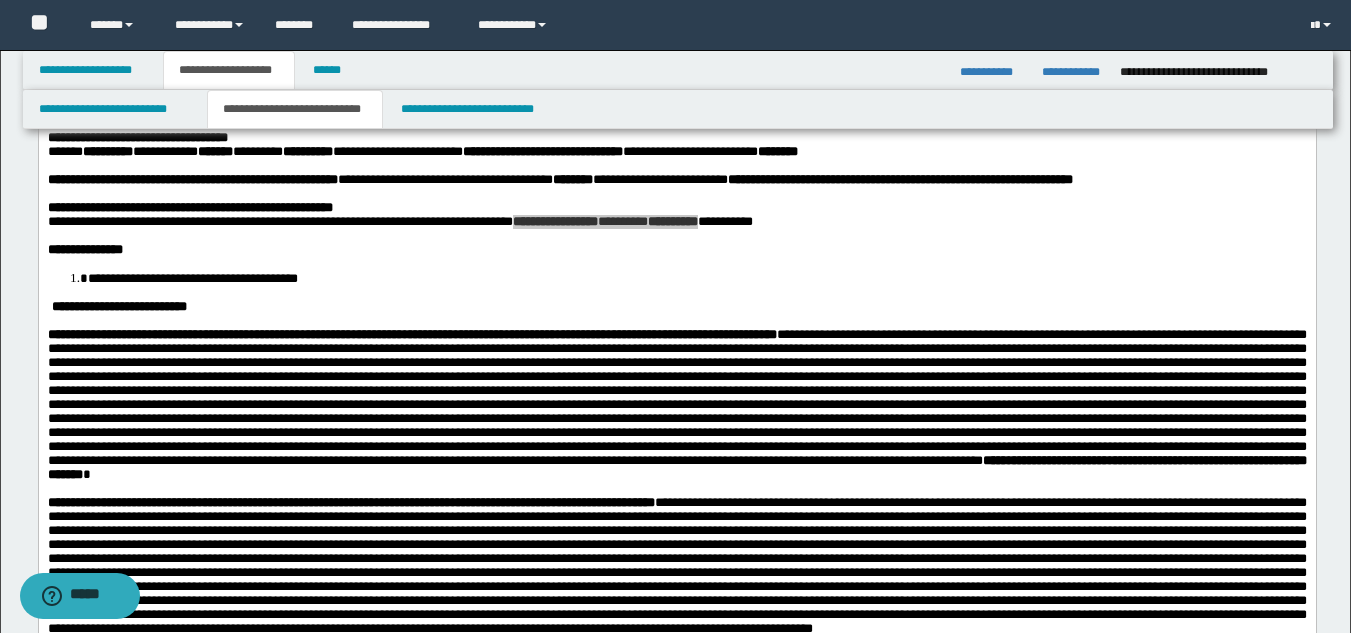 scroll, scrollTop: 0, scrollLeft: 0, axis: both 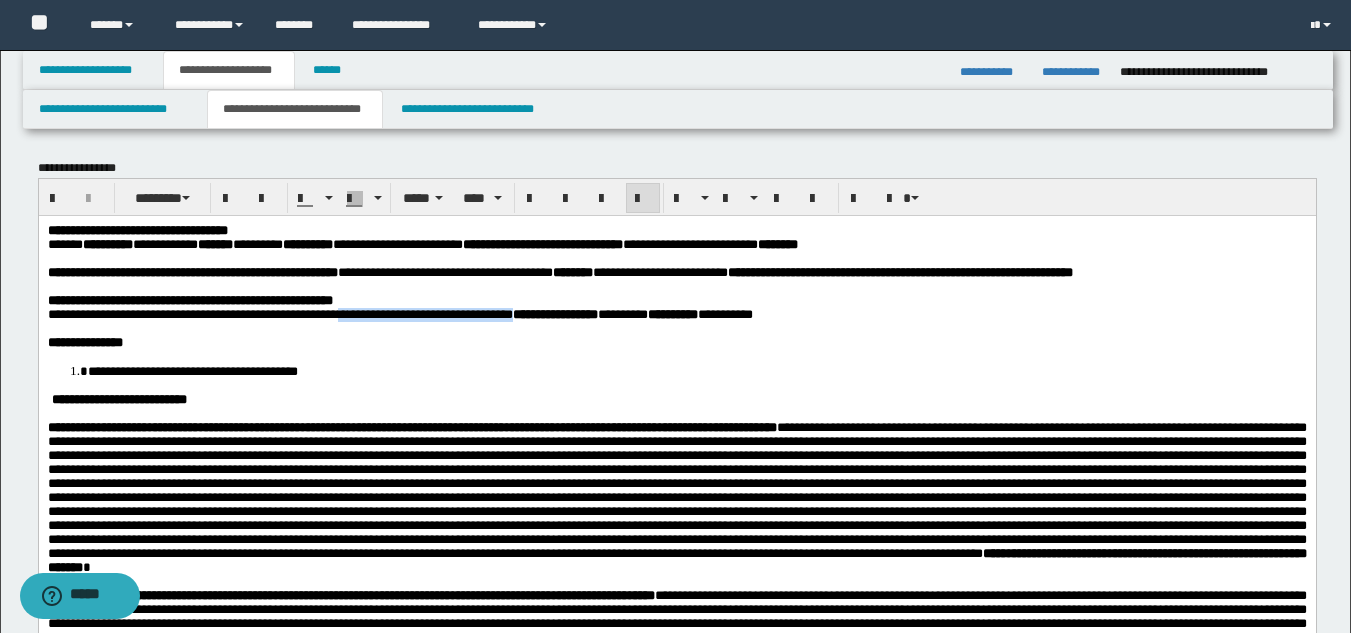 click on "**" at bounding box center (339, 313) 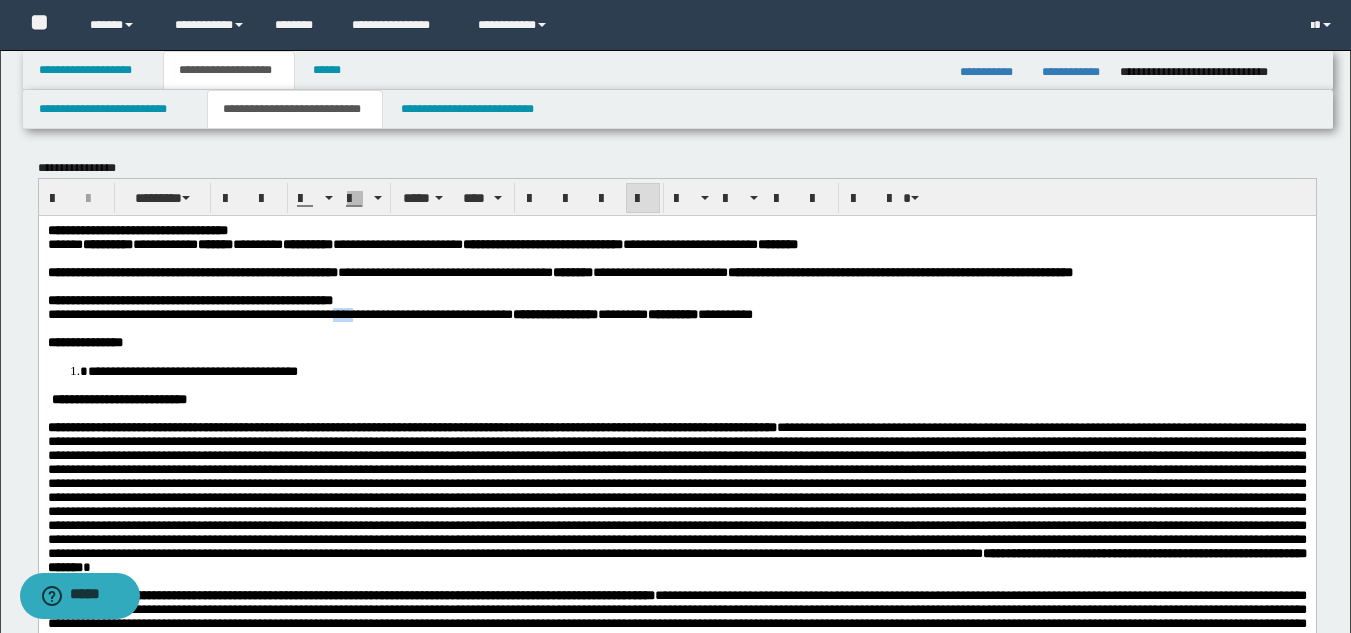 drag, startPoint x: 387, startPoint y: 339, endPoint x: 415, endPoint y: 335, distance: 28.284271 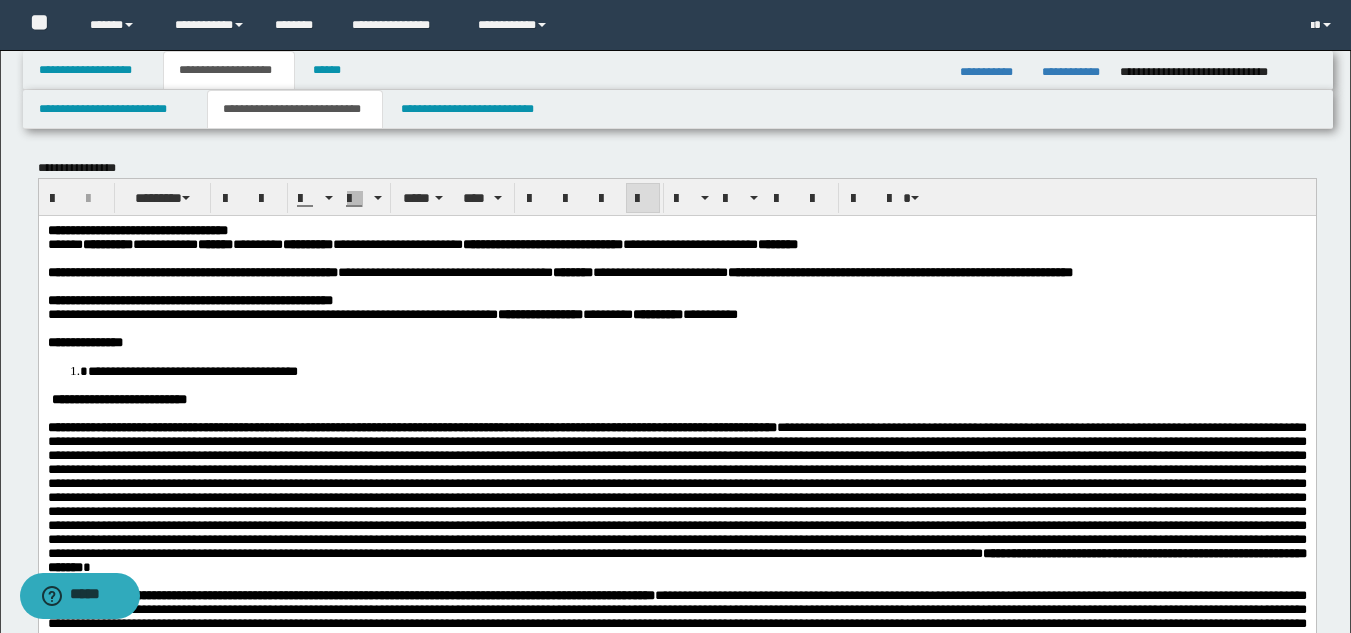 click on "**********" at bounding box center (676, 528) 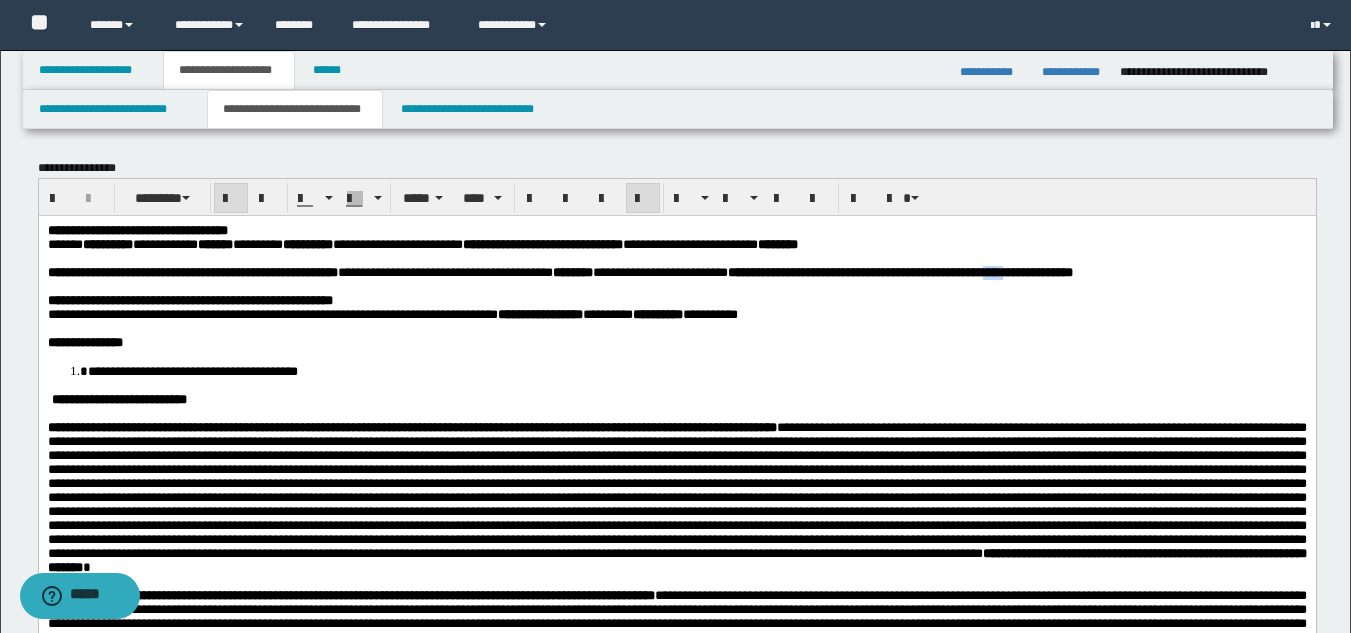drag, startPoint x: 1276, startPoint y: 284, endPoint x: 1305, endPoint y: 275, distance: 30.364452 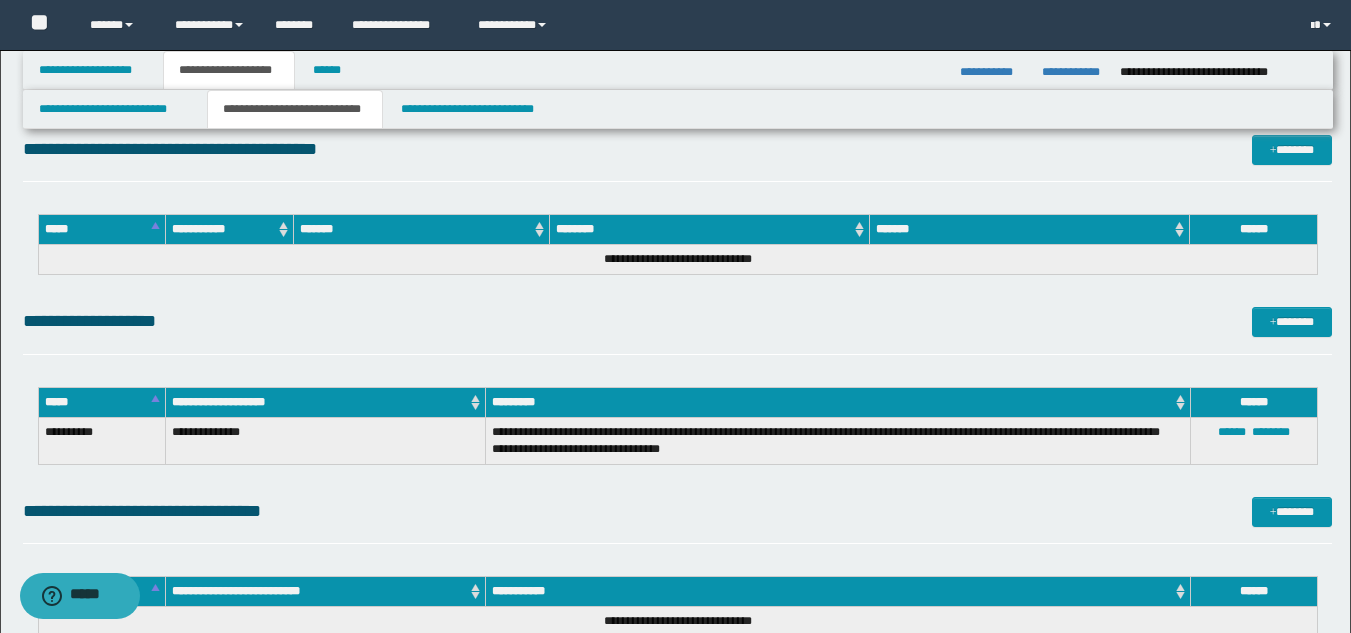 scroll, scrollTop: 1443, scrollLeft: 0, axis: vertical 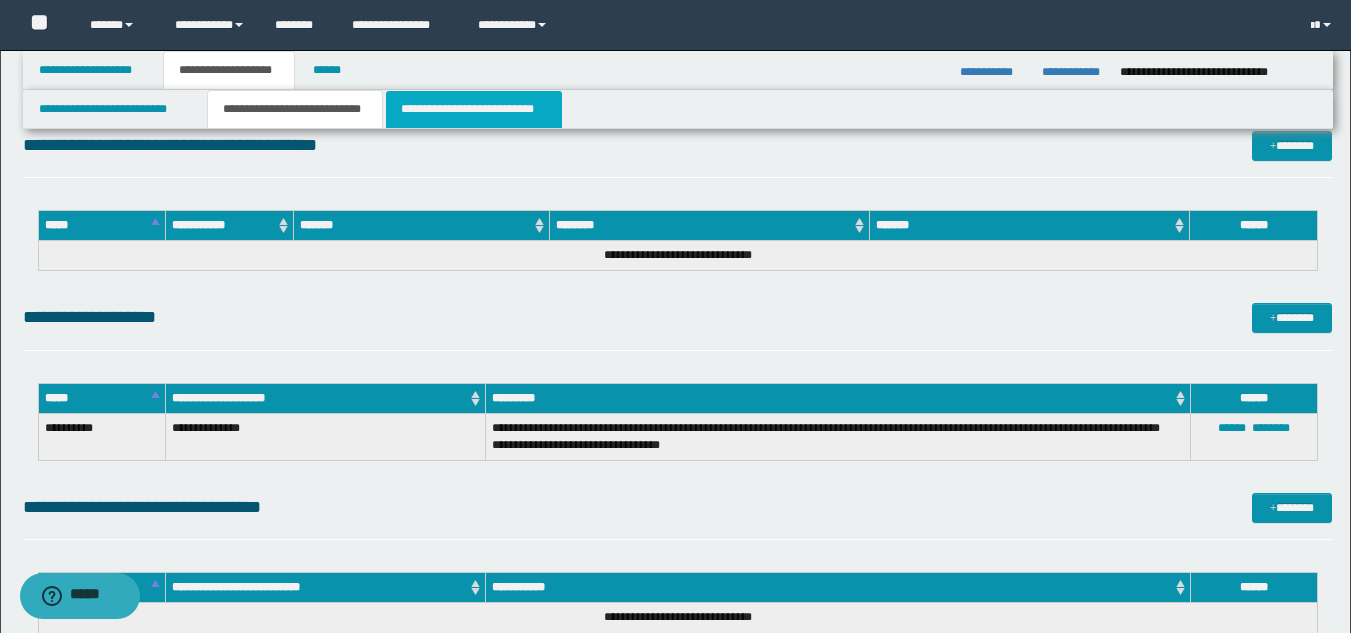 click on "**********" at bounding box center [474, 109] 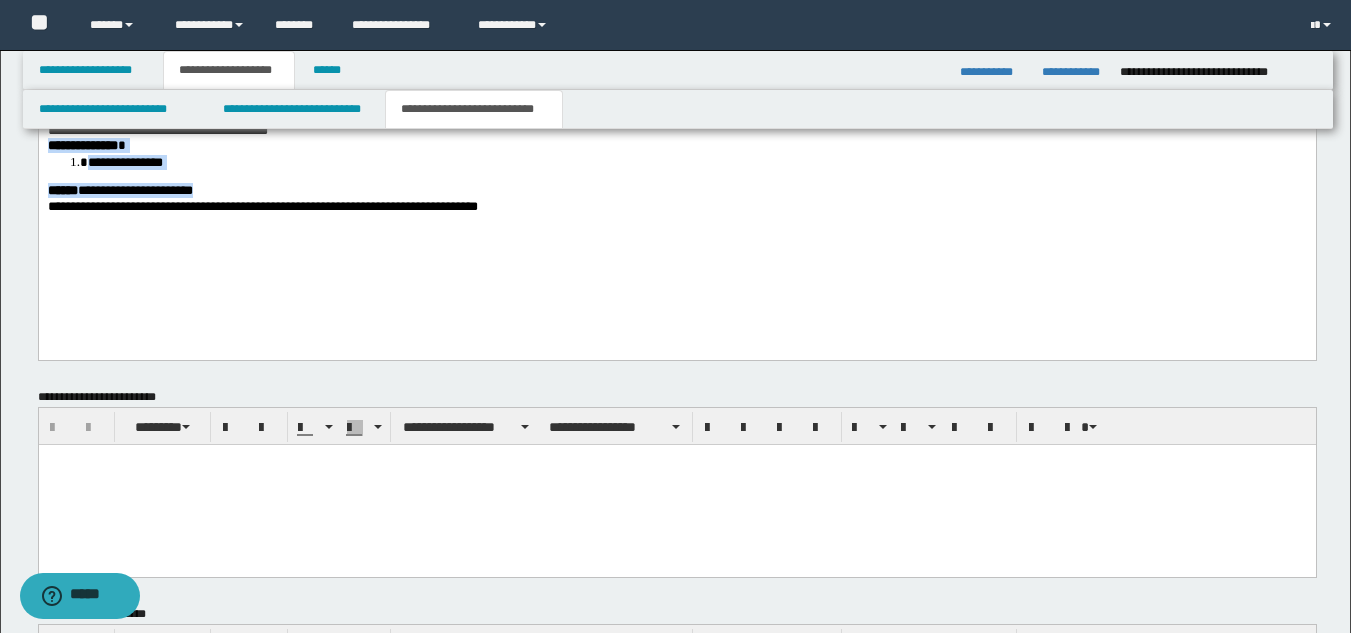 drag, startPoint x: 49, startPoint y: 178, endPoint x: 295, endPoint y: 221, distance: 249.72986 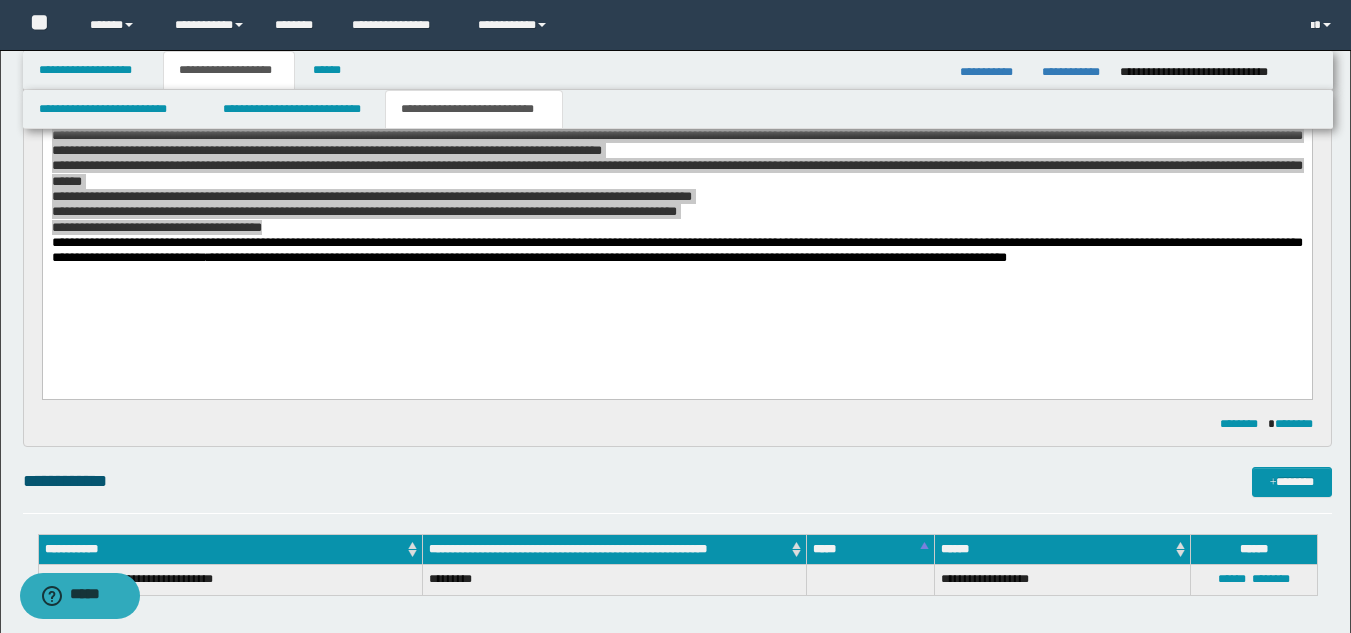 scroll, scrollTop: 300, scrollLeft: 0, axis: vertical 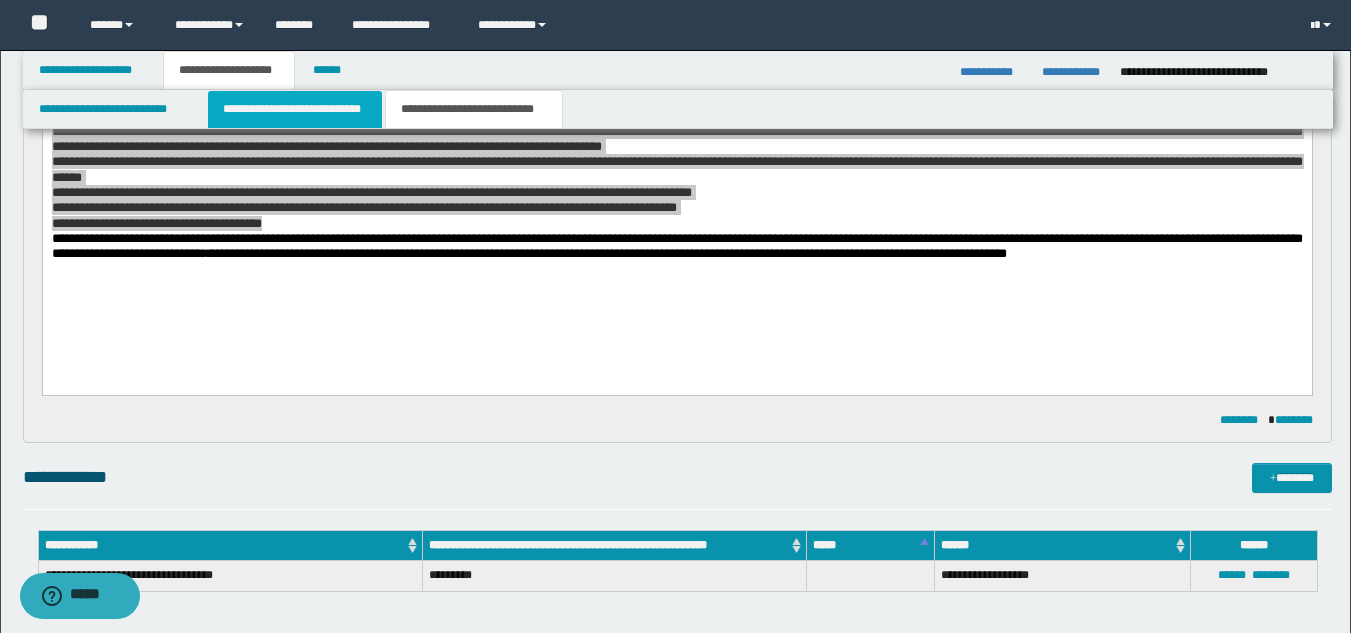 click on "**********" at bounding box center (295, 109) 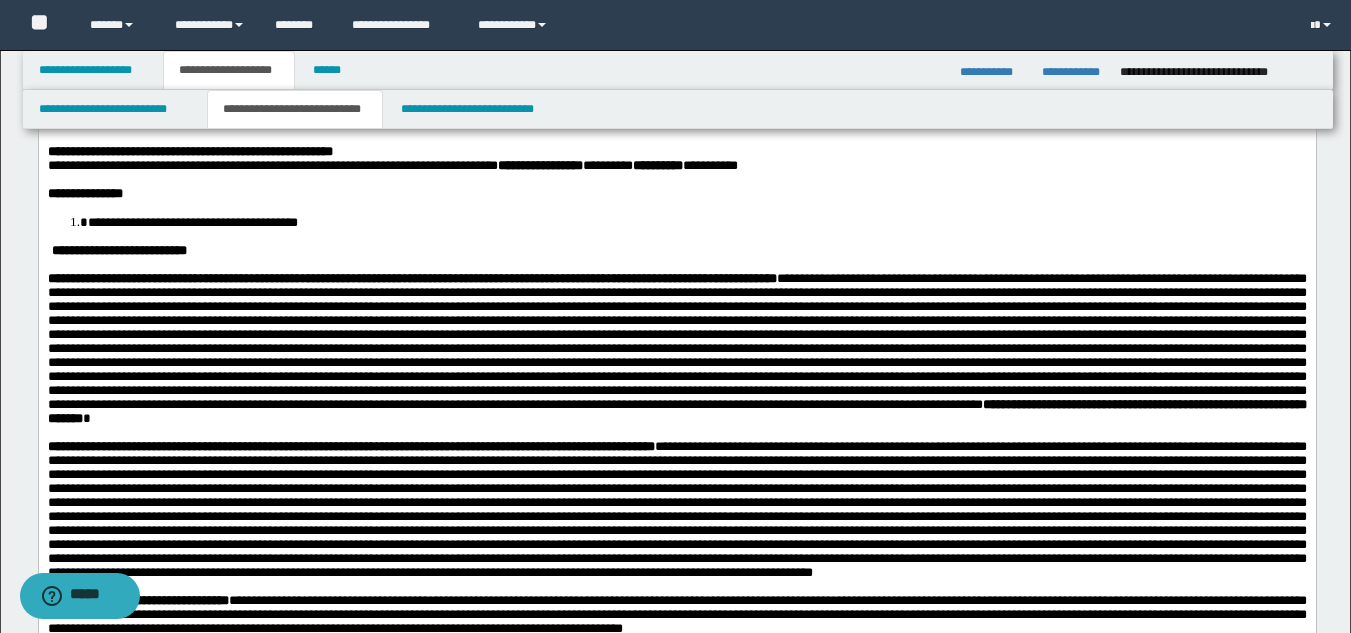 scroll, scrollTop: 140, scrollLeft: 0, axis: vertical 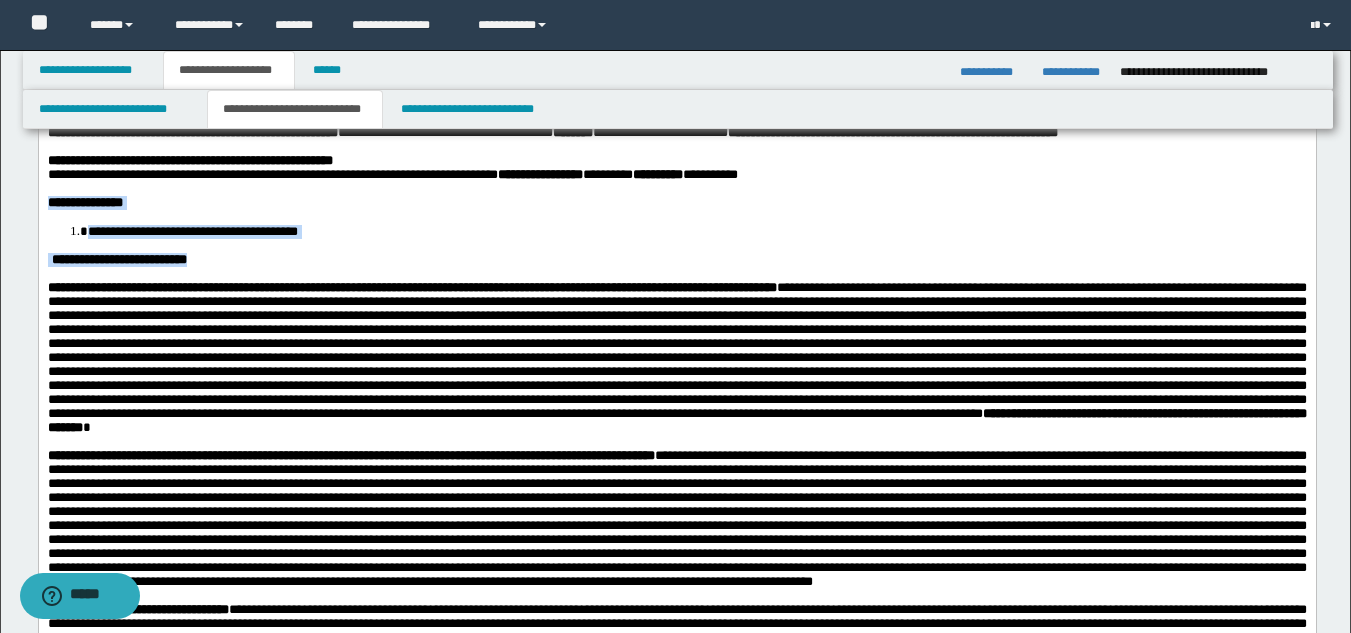 drag, startPoint x: 46, startPoint y: 235, endPoint x: 248, endPoint y: 293, distance: 210.16185 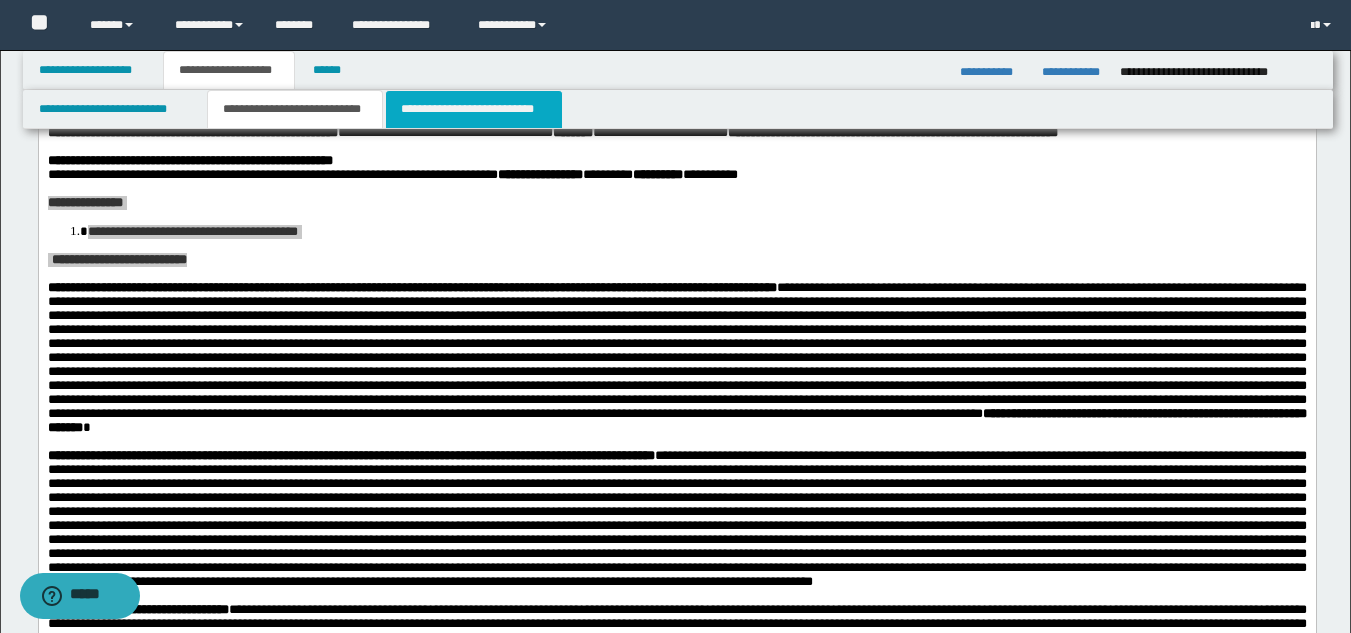 click on "**********" at bounding box center (474, 109) 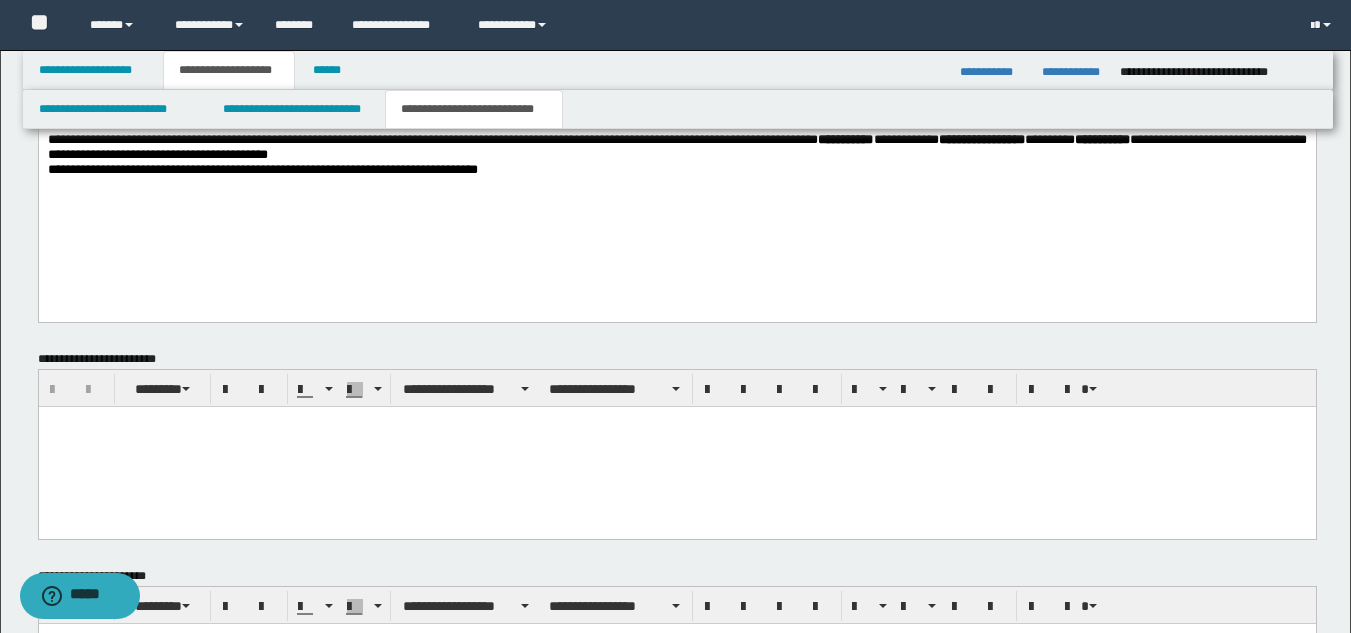 scroll, scrollTop: 1340, scrollLeft: 0, axis: vertical 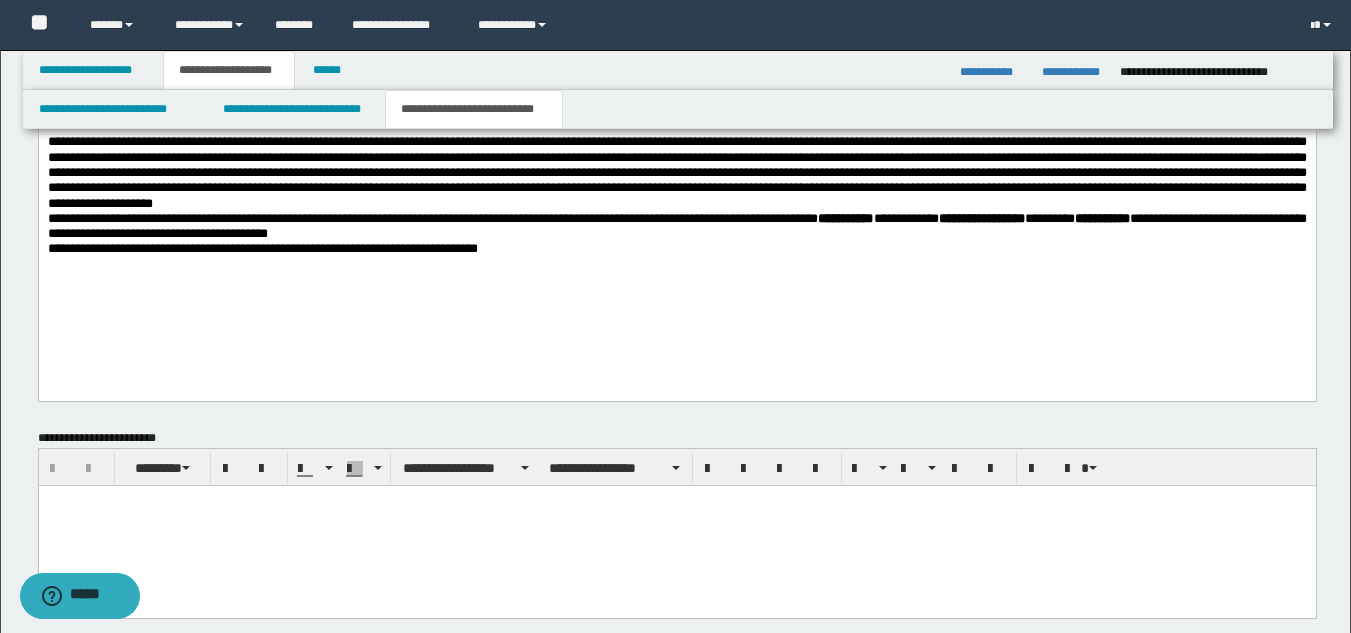 drag, startPoint x: 45, startPoint y: 288, endPoint x: 48, endPoint y: 304, distance: 16.27882 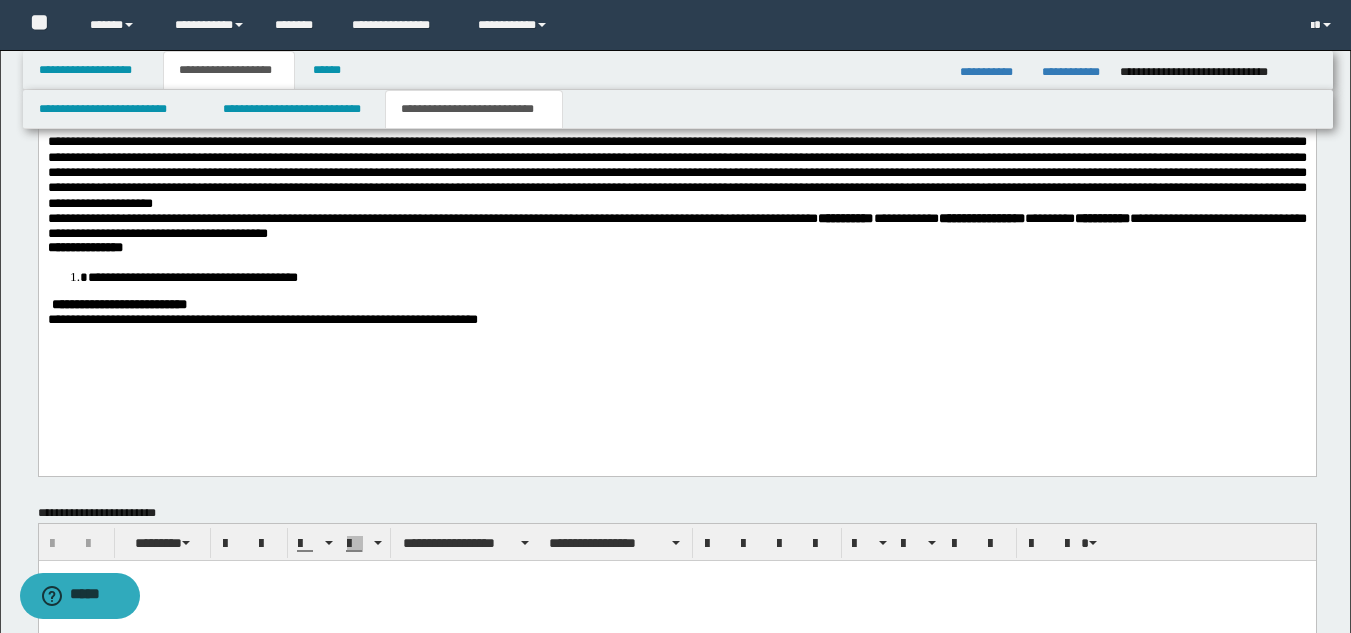 click on "**********" at bounding box center [844, 218] 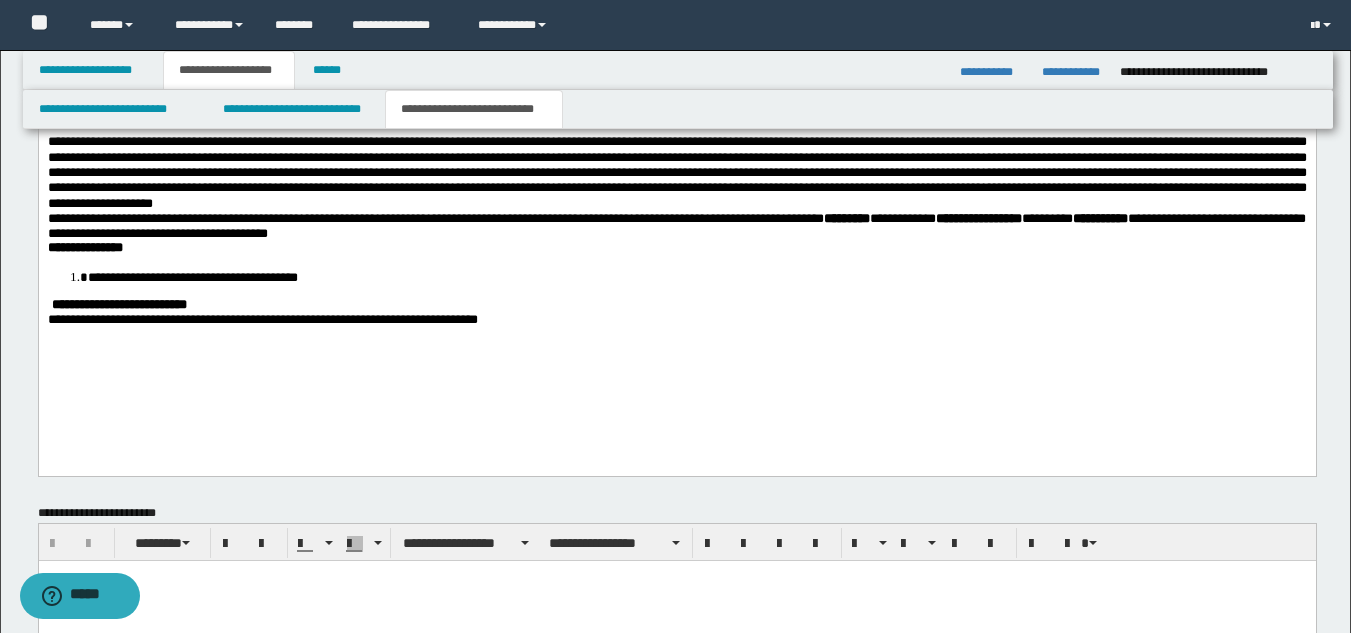 drag, startPoint x: 863, startPoint y: 208, endPoint x: 959, endPoint y: 205, distance: 96.04687 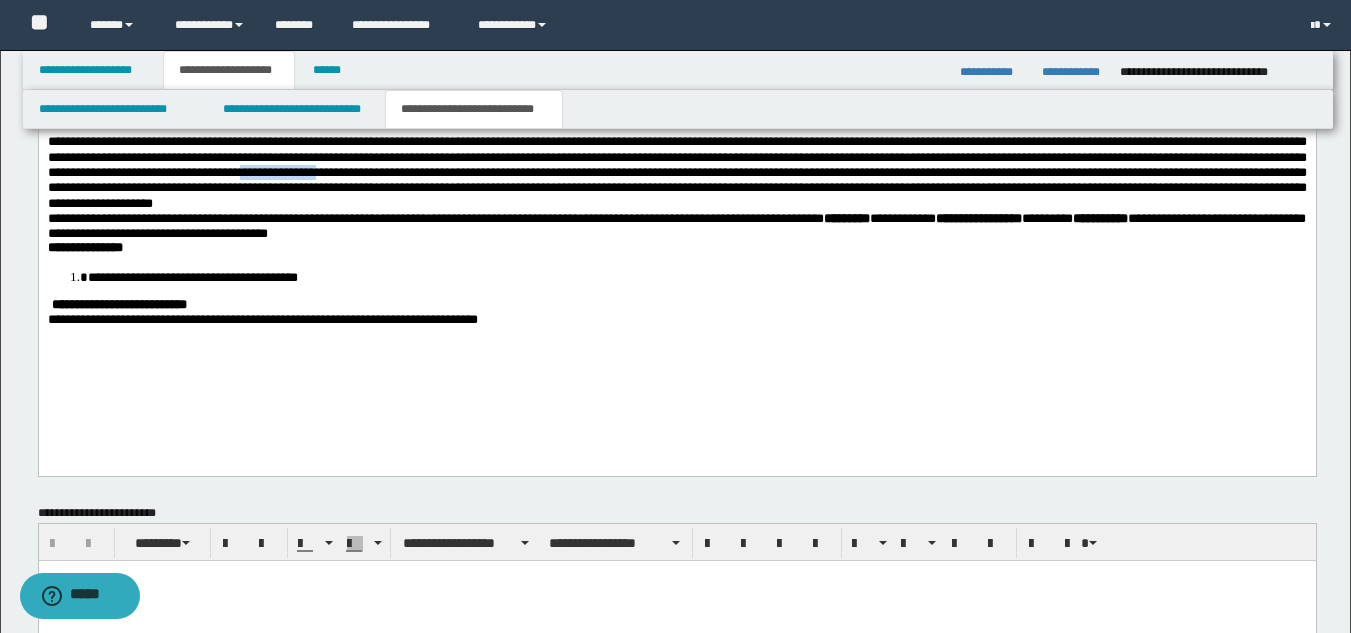 drag, startPoint x: 969, startPoint y: 206, endPoint x: 853, endPoint y: 206, distance: 116 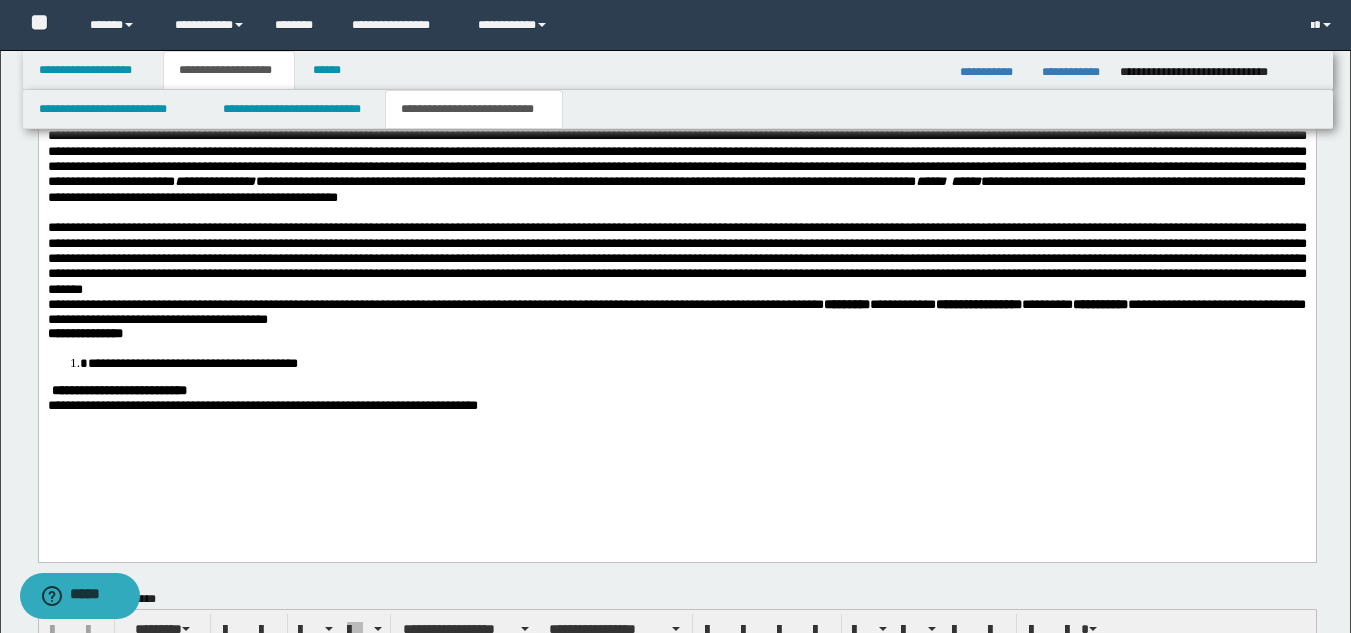 scroll, scrollTop: 845, scrollLeft: 0, axis: vertical 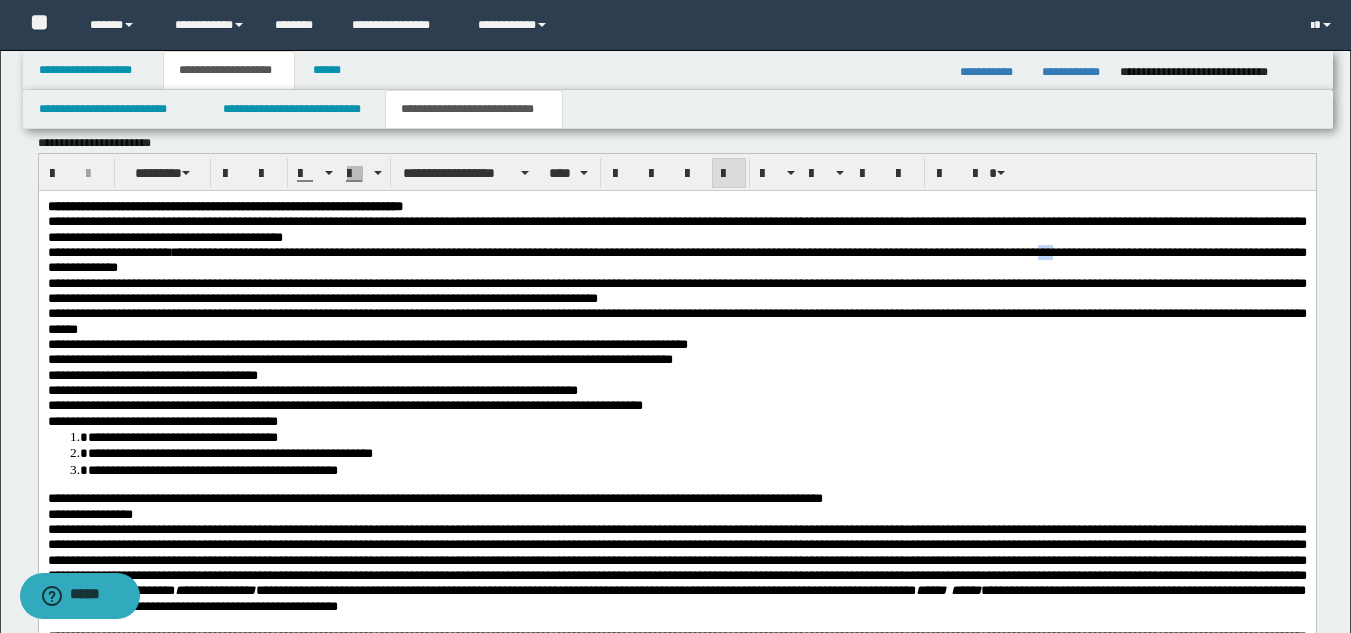 drag, startPoint x: 1288, startPoint y: 257, endPoint x: 1307, endPoint y: 257, distance: 19 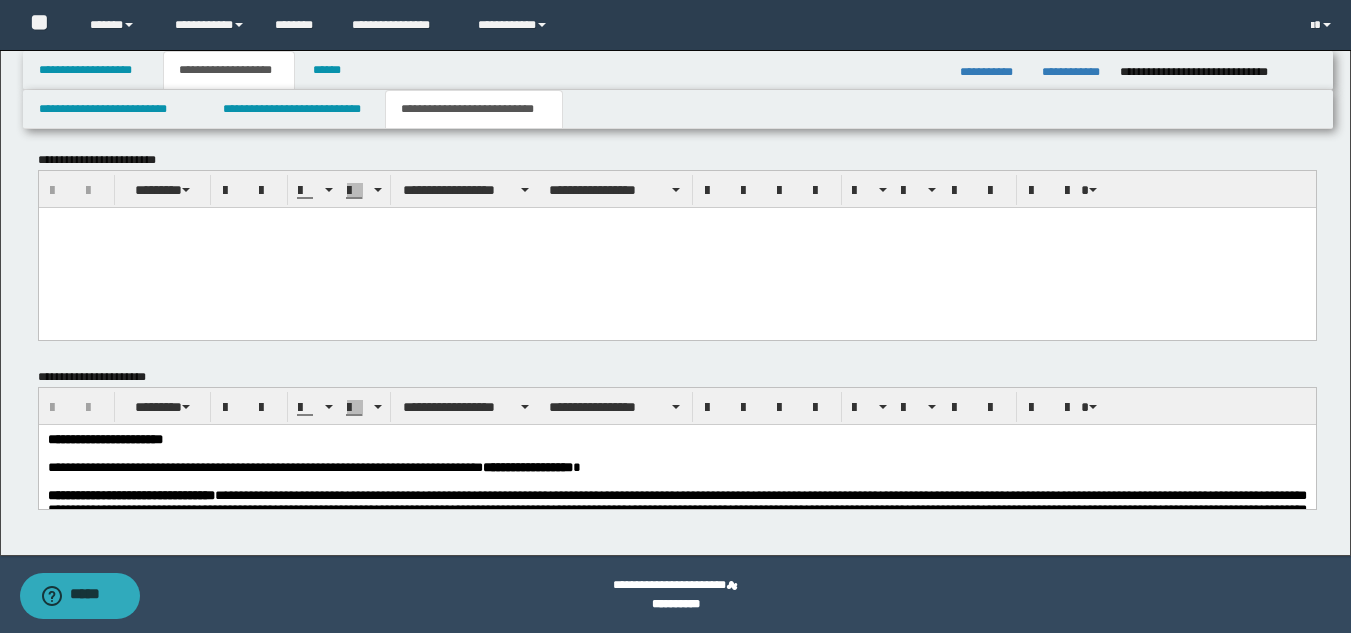 scroll, scrollTop: 1140, scrollLeft: 0, axis: vertical 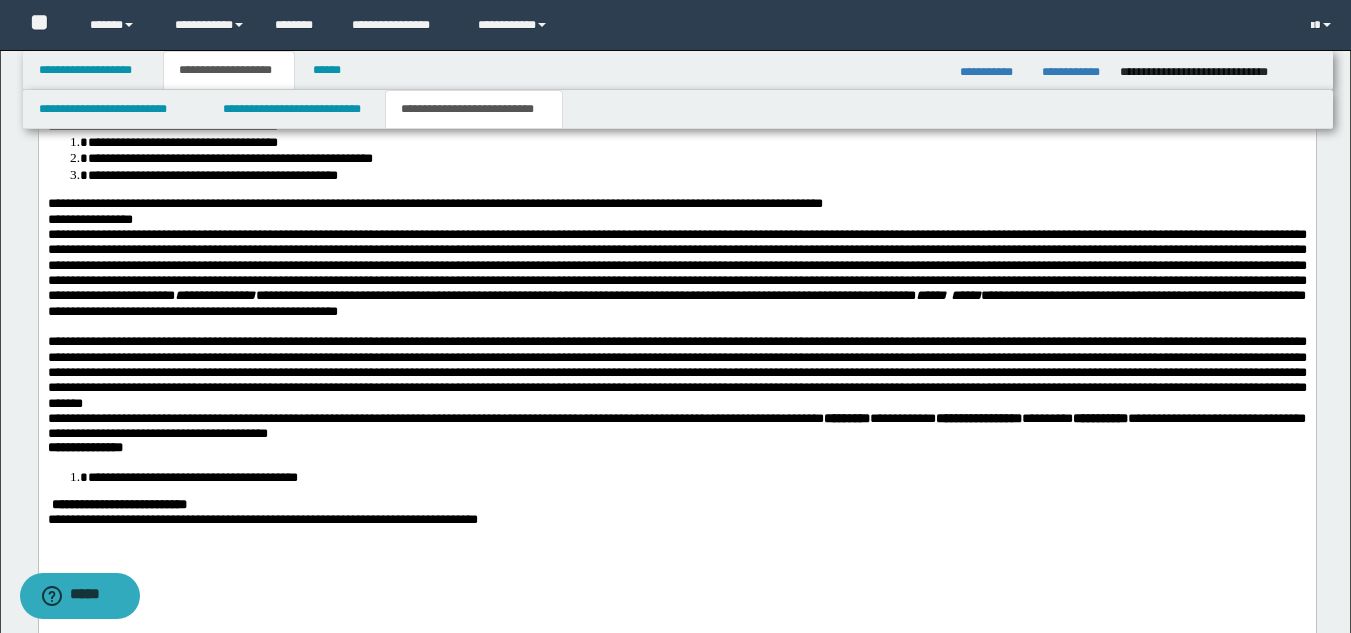 click on "**********" at bounding box center (676, 273) 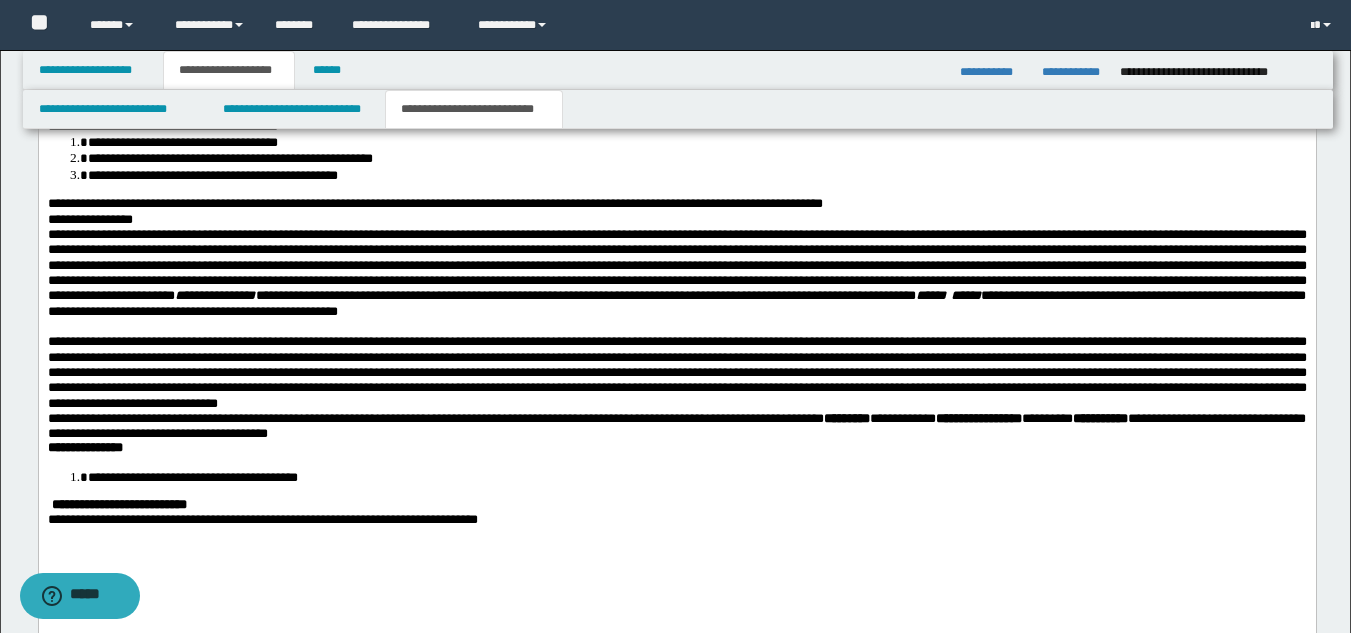 click on "**********" at bounding box center [676, 273] 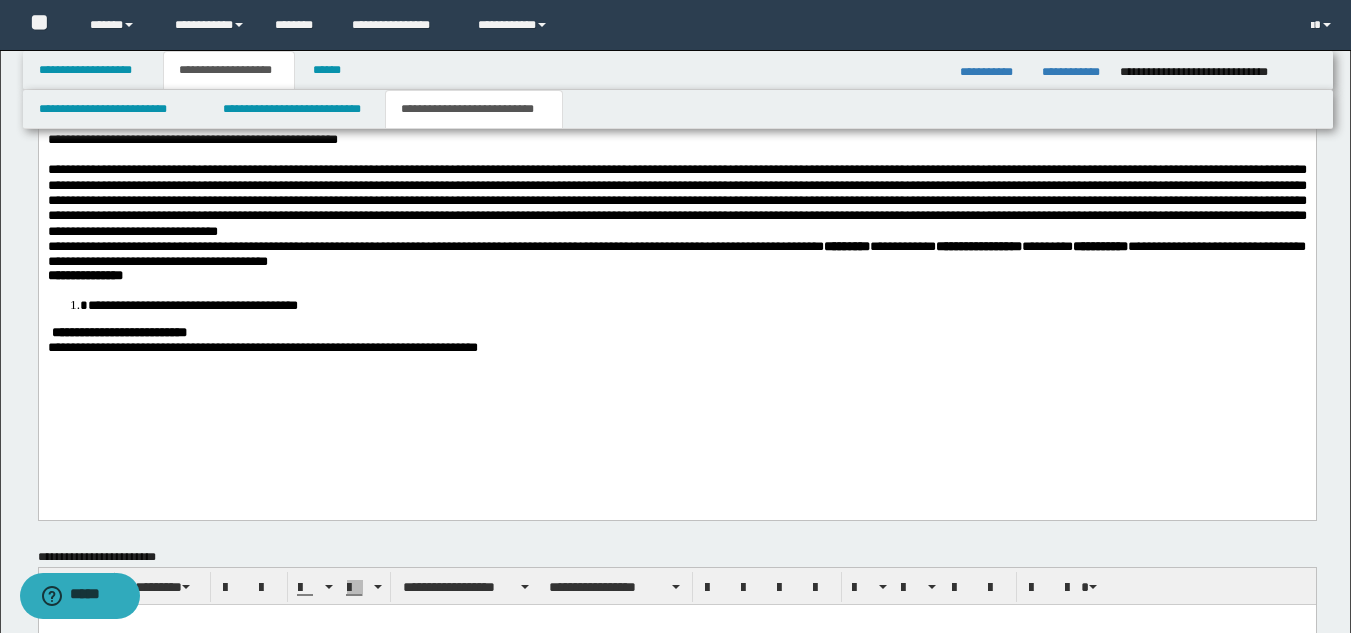 scroll, scrollTop: 1320, scrollLeft: 0, axis: vertical 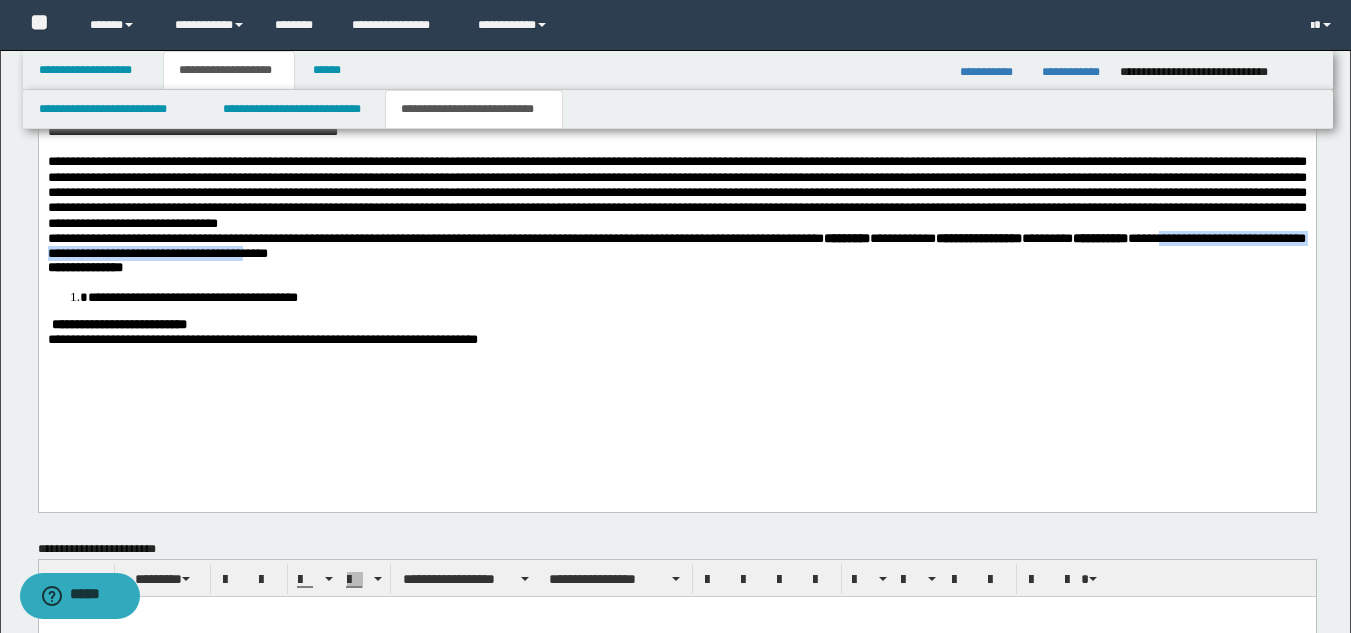 drag, startPoint x: 188, startPoint y: 304, endPoint x: 610, endPoint y: 303, distance: 422.0012 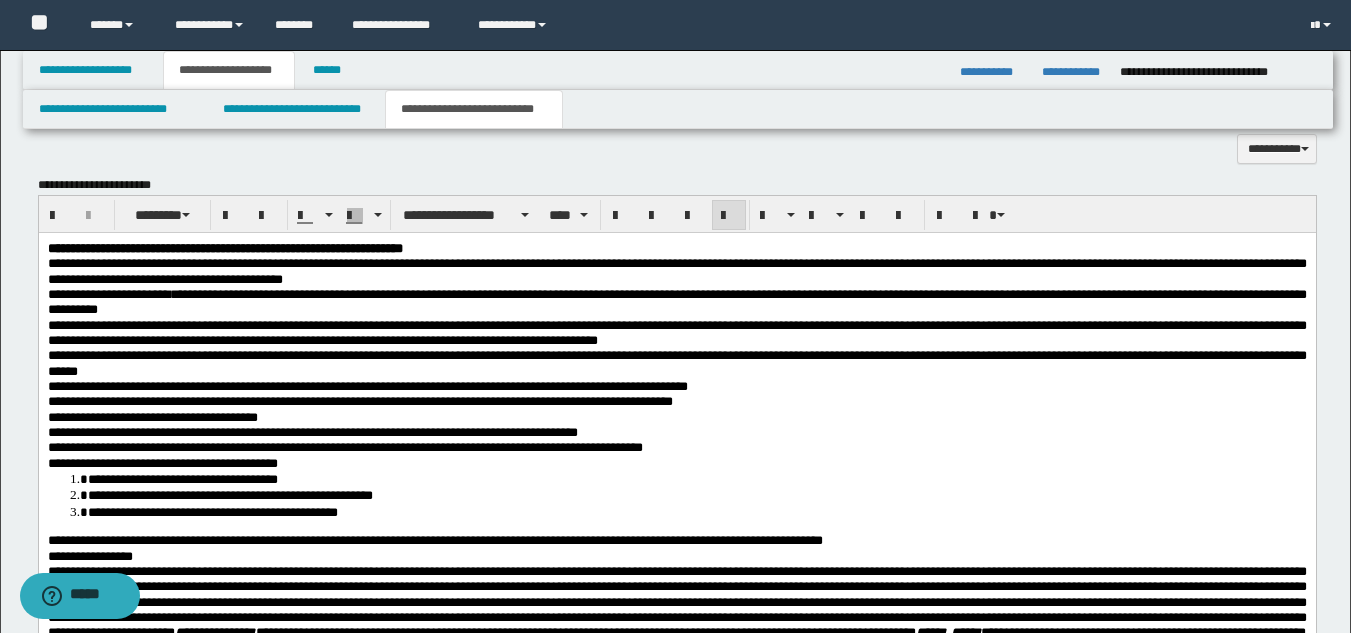 scroll, scrollTop: 826, scrollLeft: 0, axis: vertical 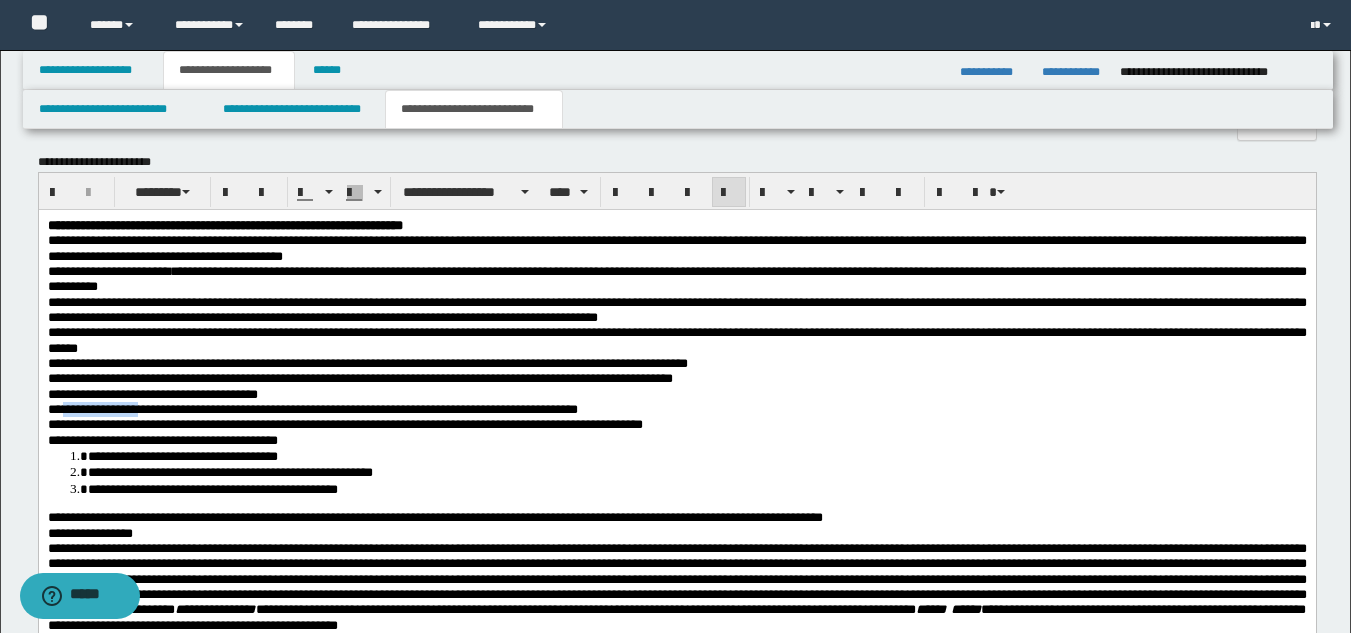 drag, startPoint x: 67, startPoint y: 411, endPoint x: 196, endPoint y: 415, distance: 129.062 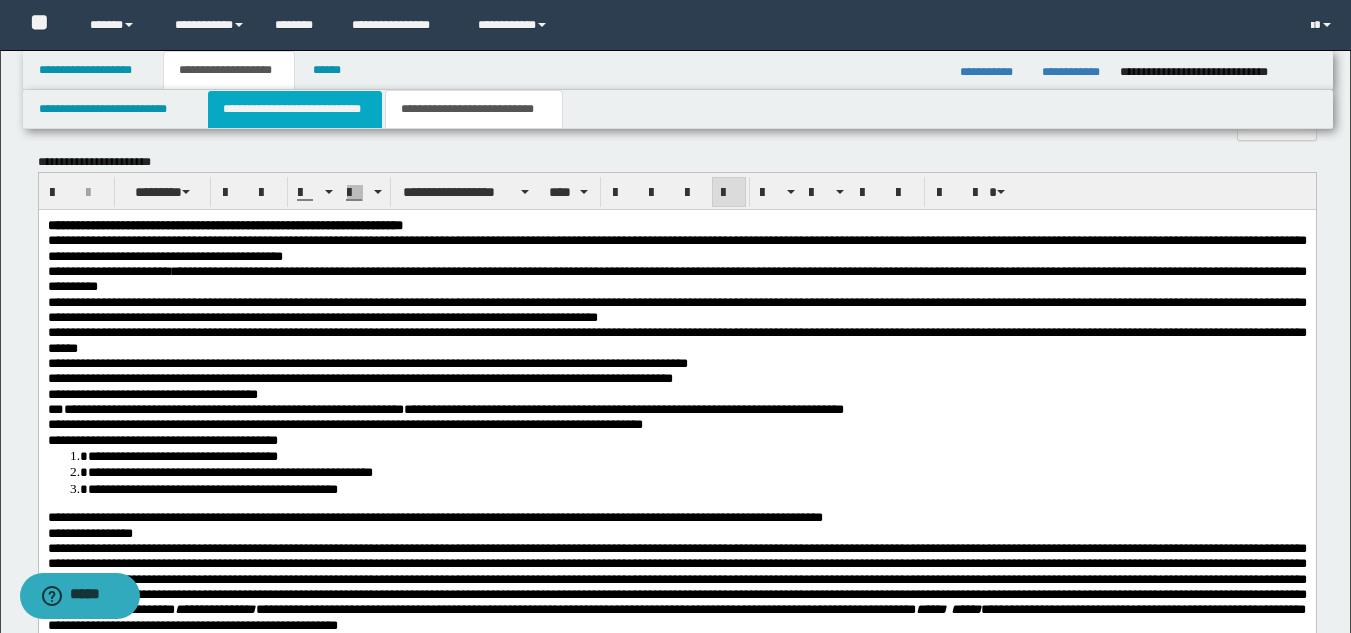 click on "**********" at bounding box center (295, 109) 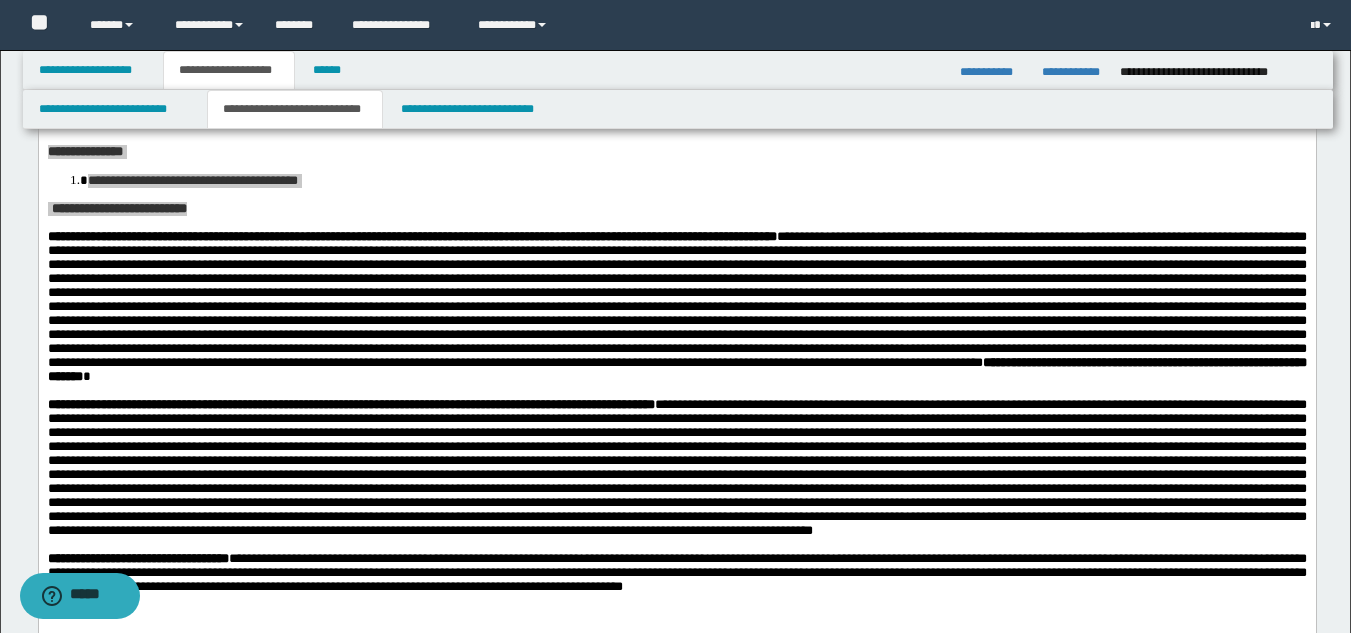 scroll, scrollTop: 175, scrollLeft: 0, axis: vertical 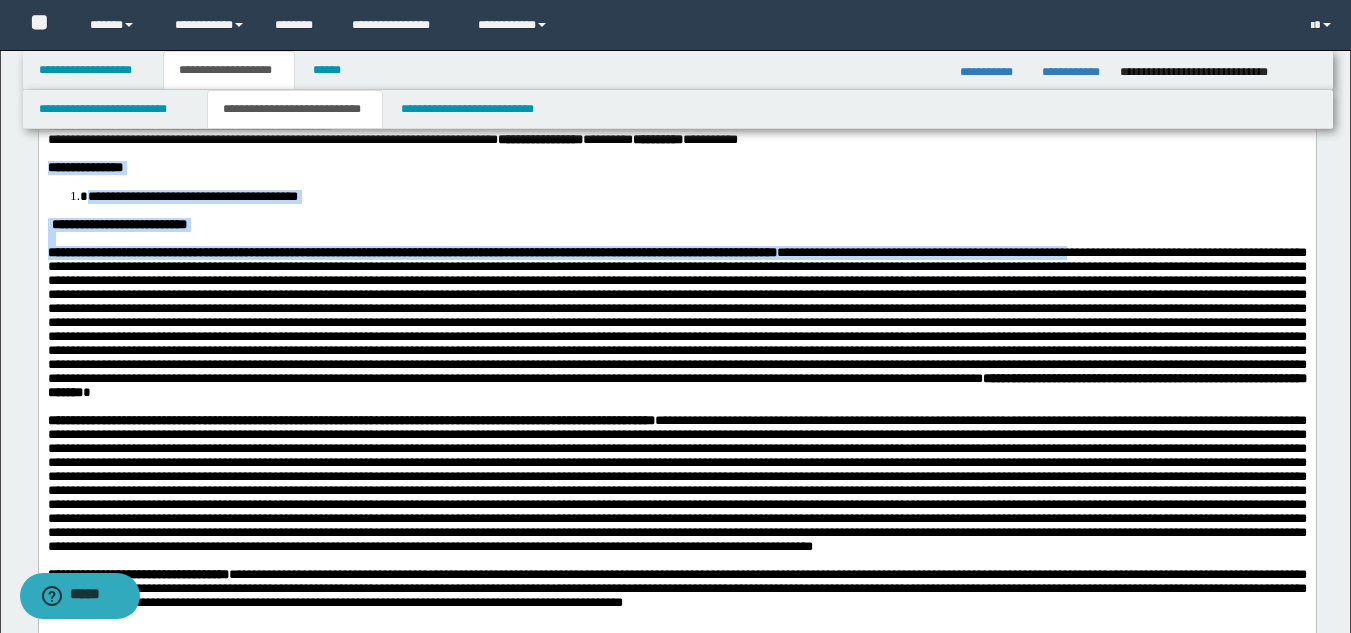 click on "**********" at bounding box center (676, 321) 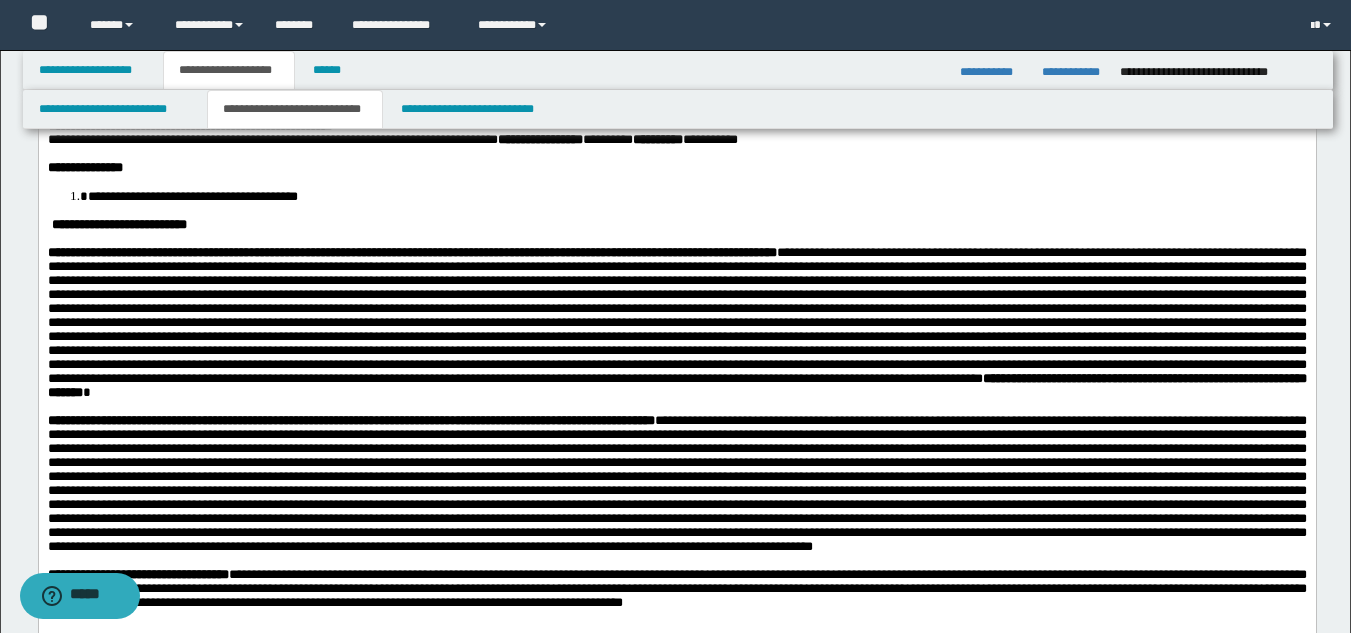 drag, startPoint x: 428, startPoint y: 400, endPoint x: 441, endPoint y: 394, distance: 14.3178215 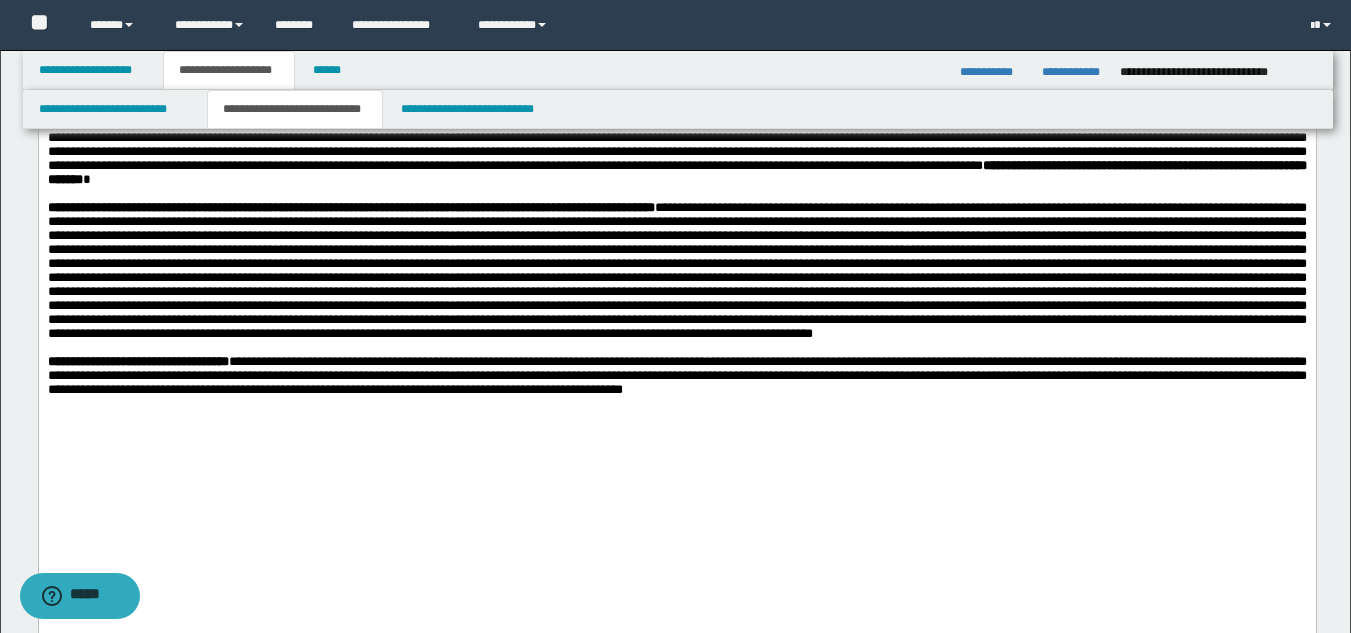 scroll, scrollTop: 392, scrollLeft: 0, axis: vertical 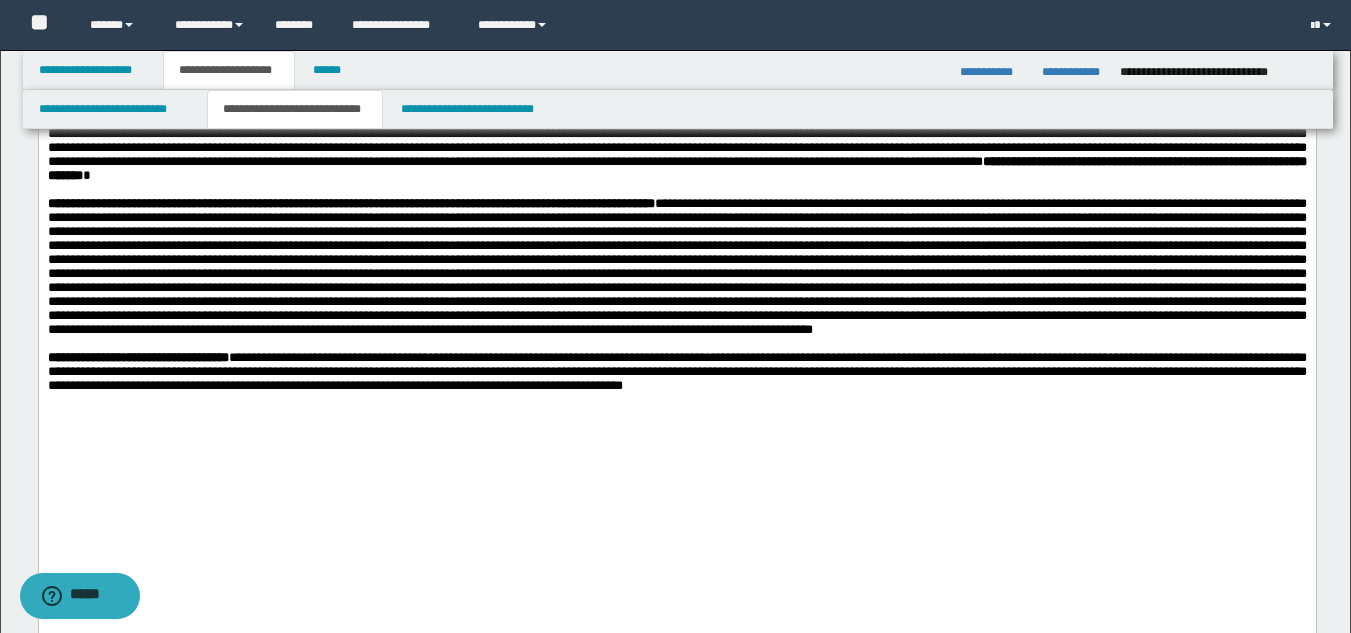 click on "**********" at bounding box center [676, 105] 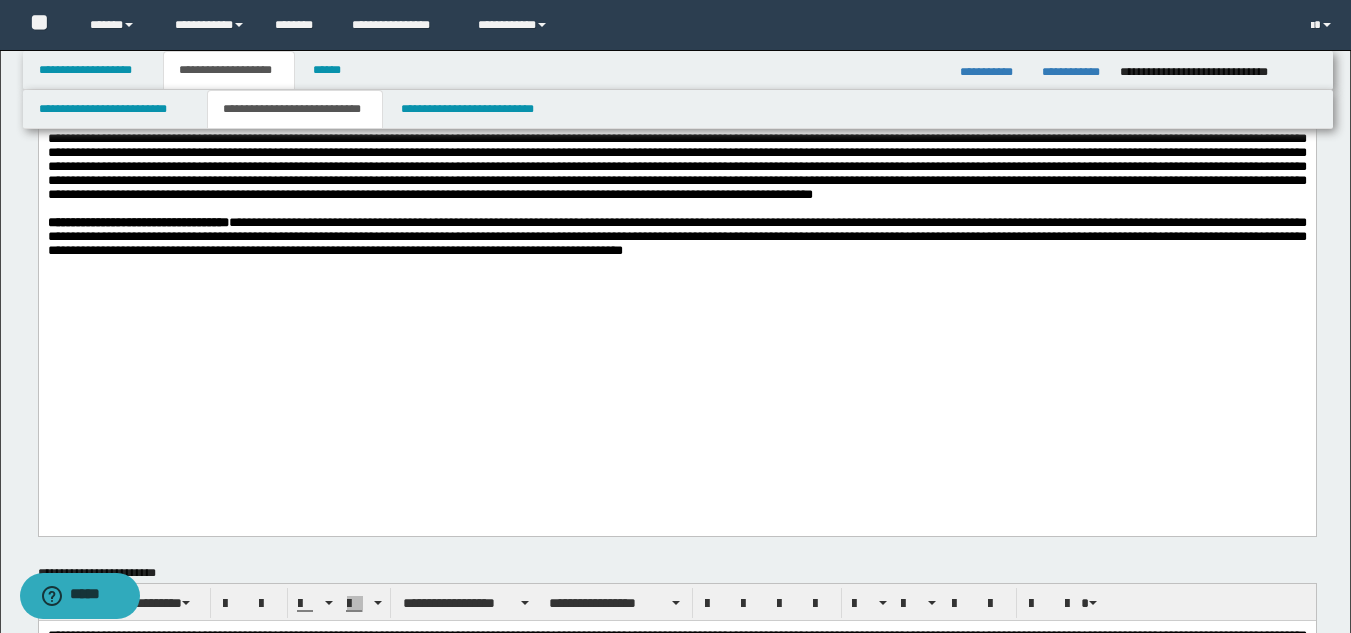 scroll, scrollTop: 613, scrollLeft: 0, axis: vertical 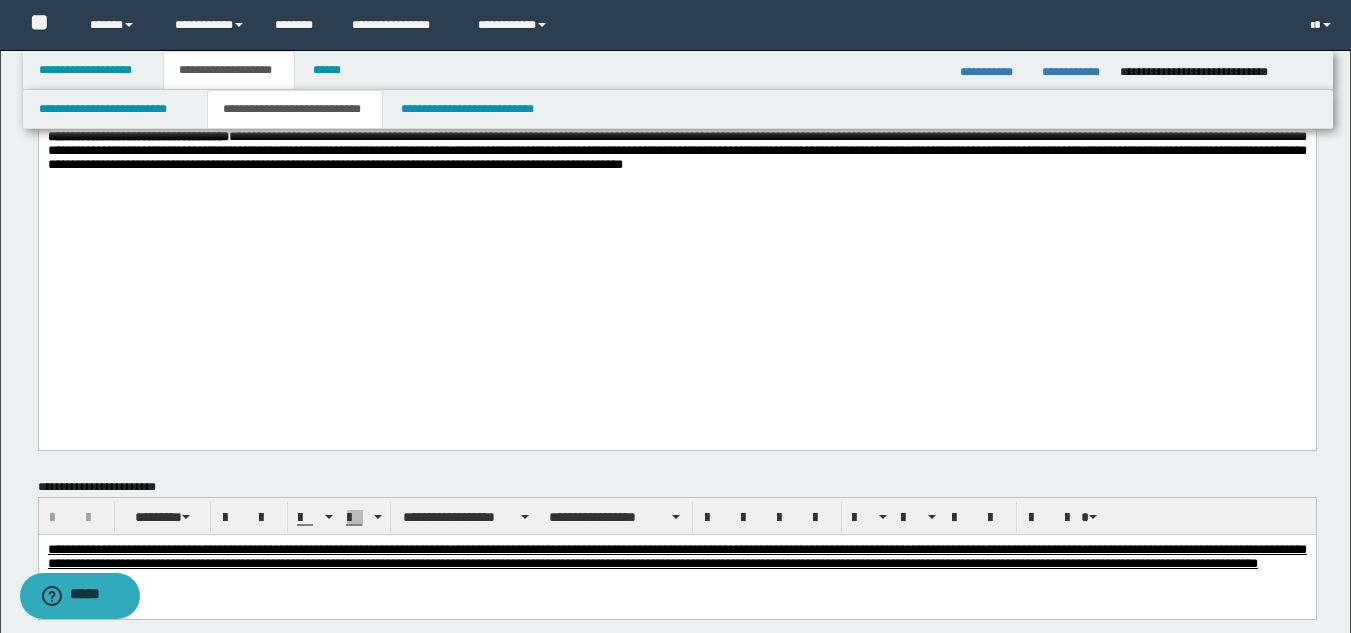 click on "**********" at bounding box center [676, 150] 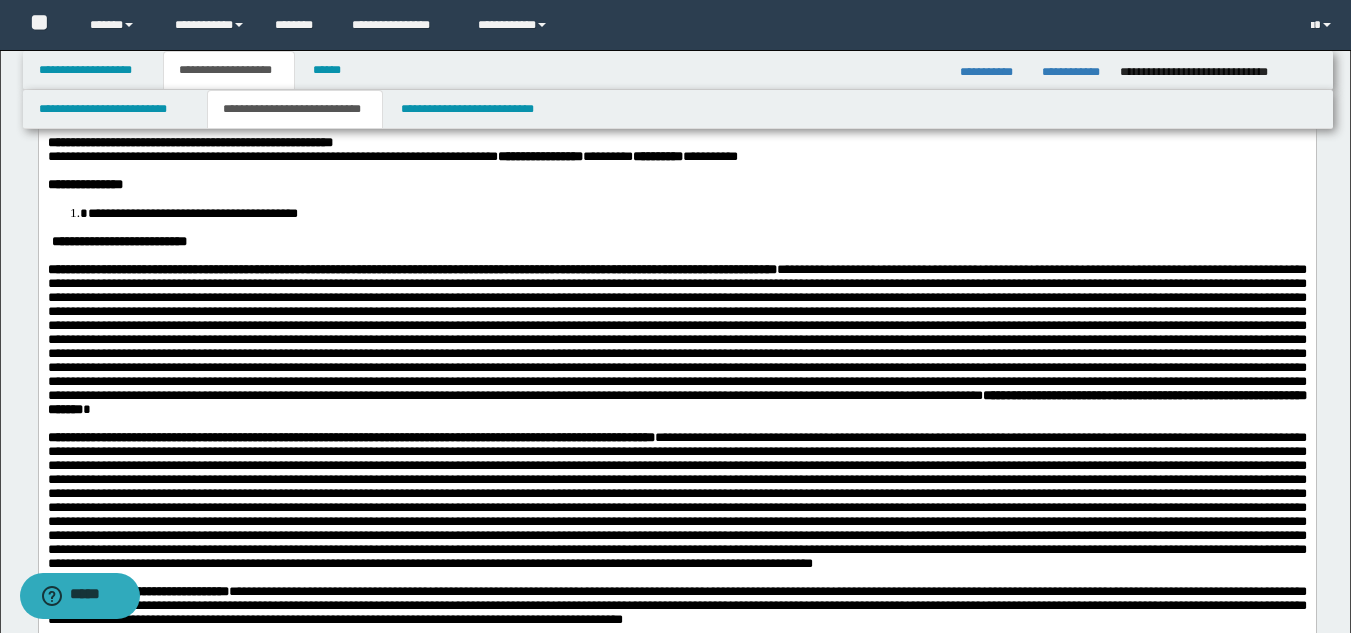 scroll, scrollTop: 166, scrollLeft: 0, axis: vertical 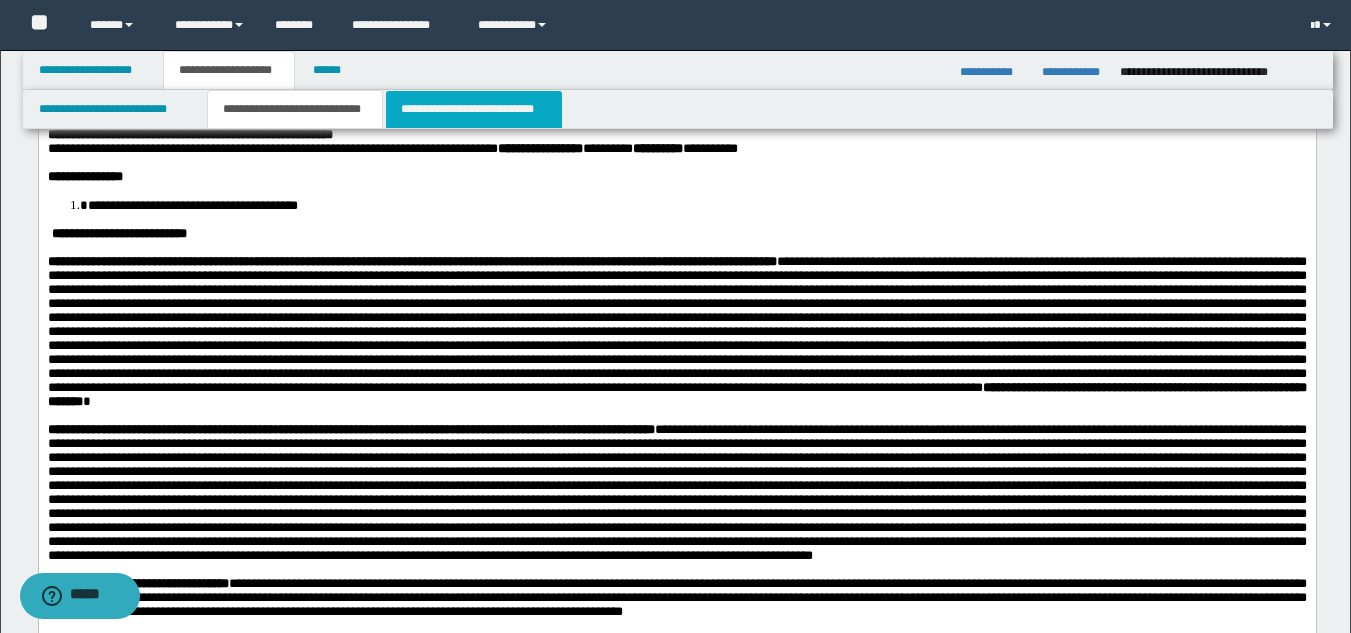 drag, startPoint x: 398, startPoint y: 102, endPoint x: 399, endPoint y: 112, distance: 10.049875 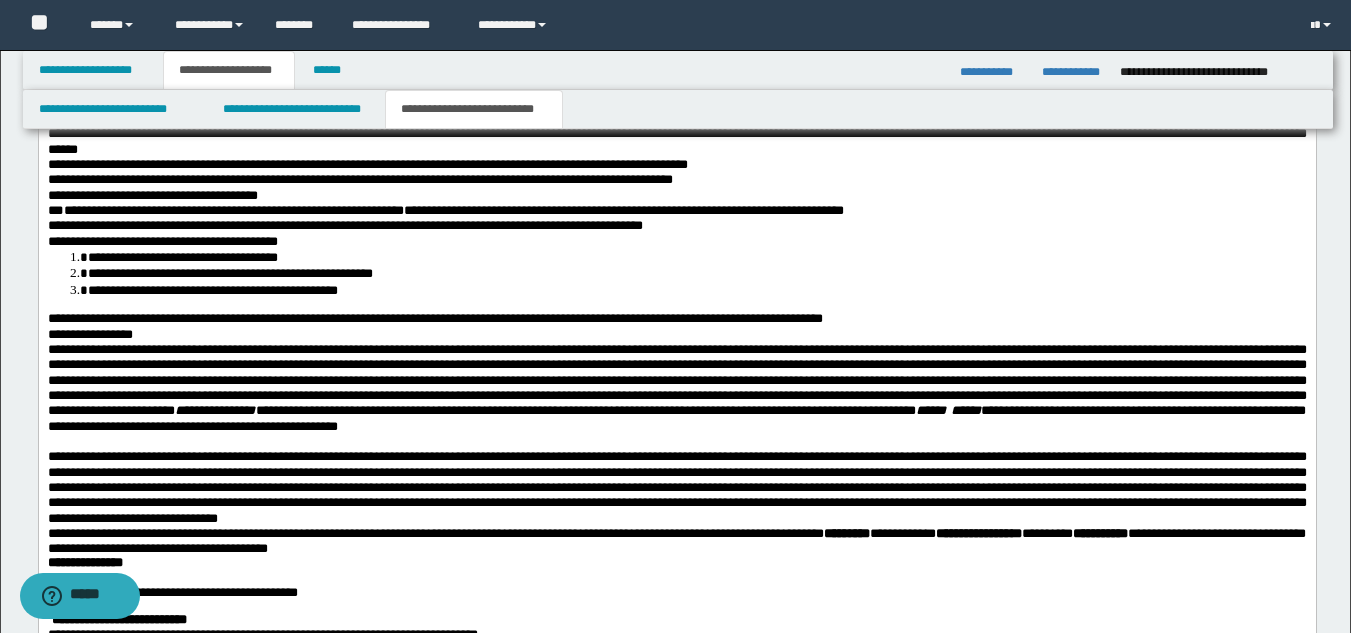 scroll, scrollTop: 1041, scrollLeft: 0, axis: vertical 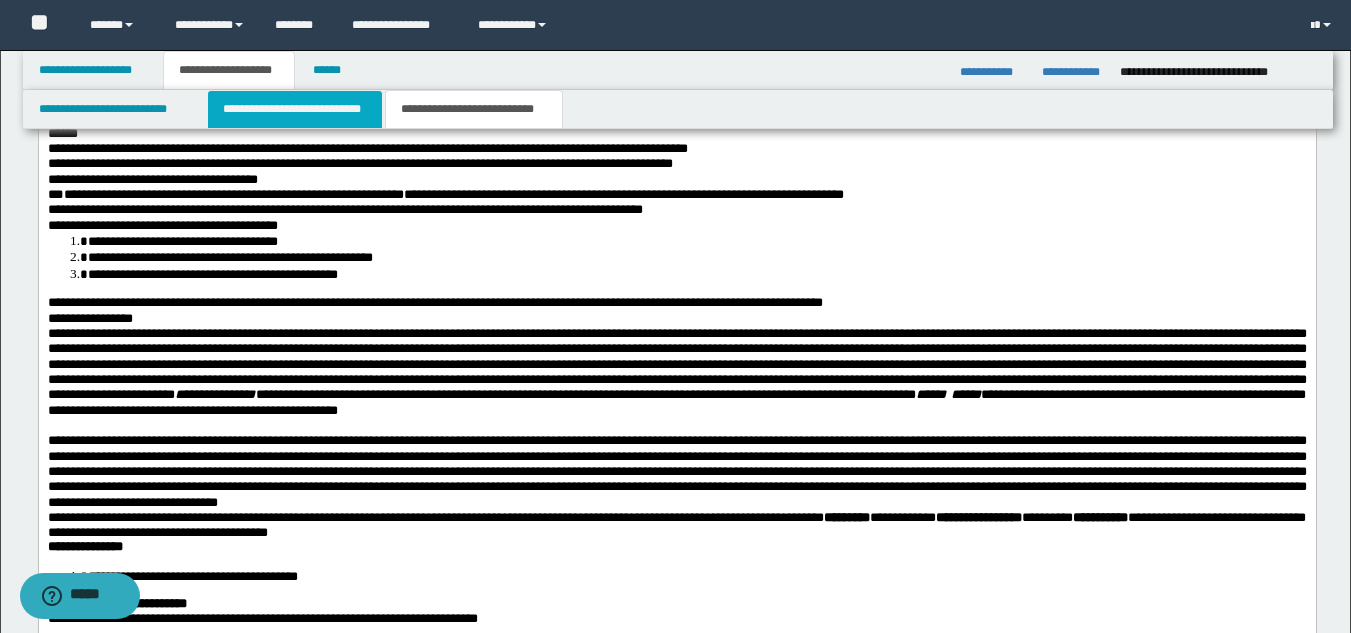 click on "**********" at bounding box center [295, 109] 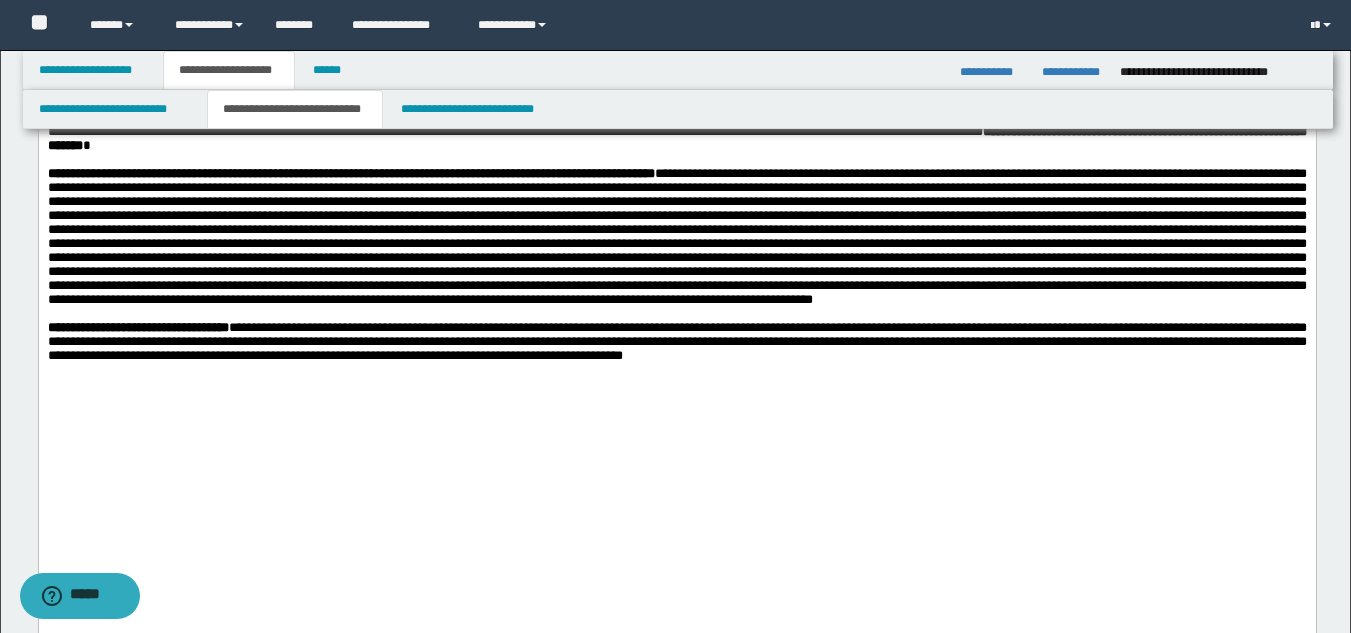 scroll, scrollTop: 430, scrollLeft: 0, axis: vertical 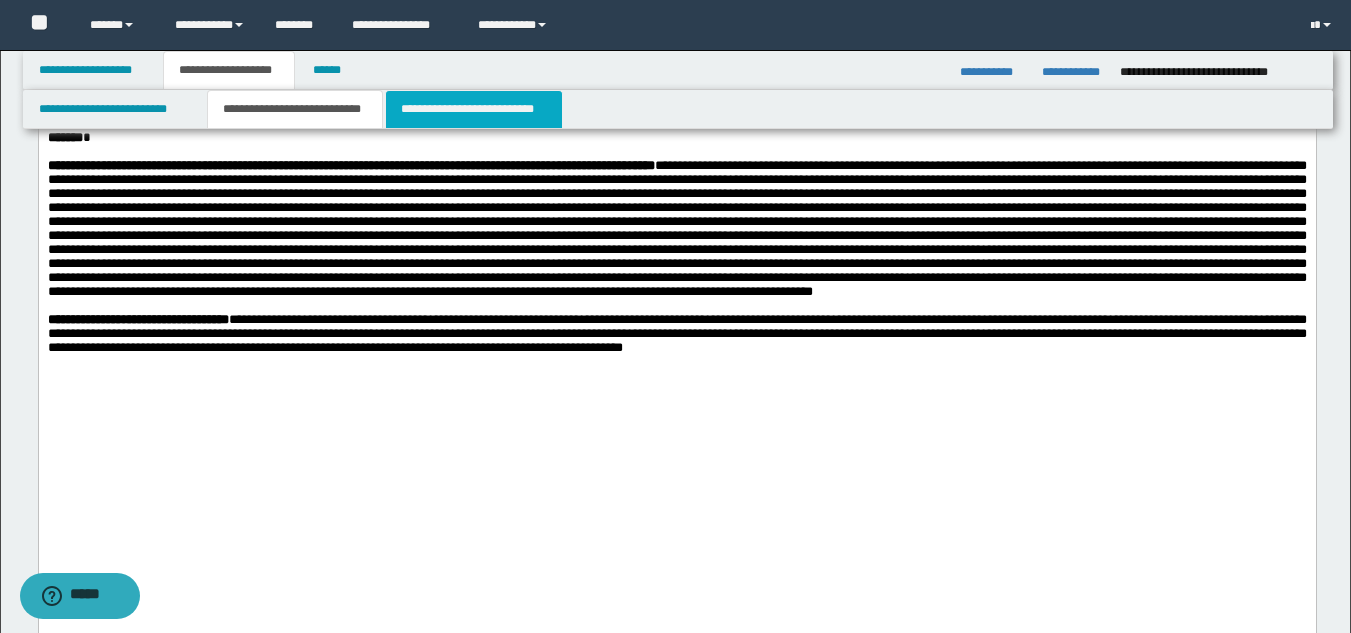 drag, startPoint x: 437, startPoint y: 114, endPoint x: 394, endPoint y: 222, distance: 116.24543 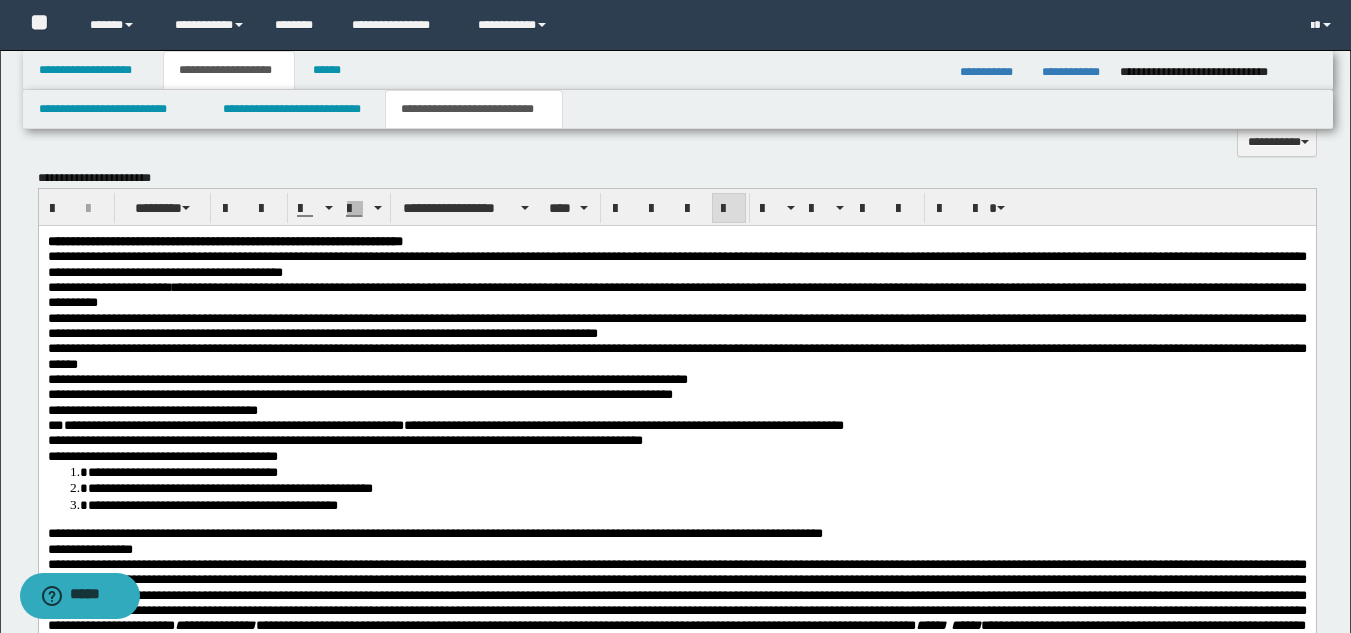 scroll, scrollTop: 818, scrollLeft: 0, axis: vertical 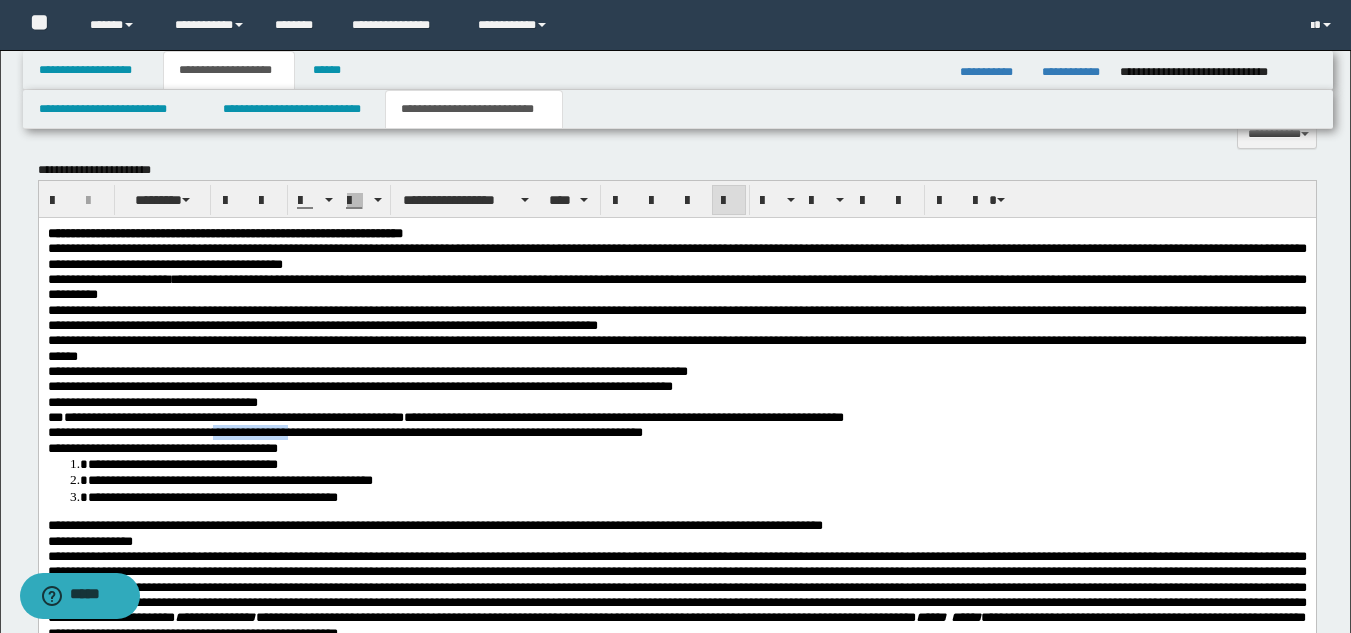 drag, startPoint x: 241, startPoint y: 438, endPoint x: 363, endPoint y: 438, distance: 122 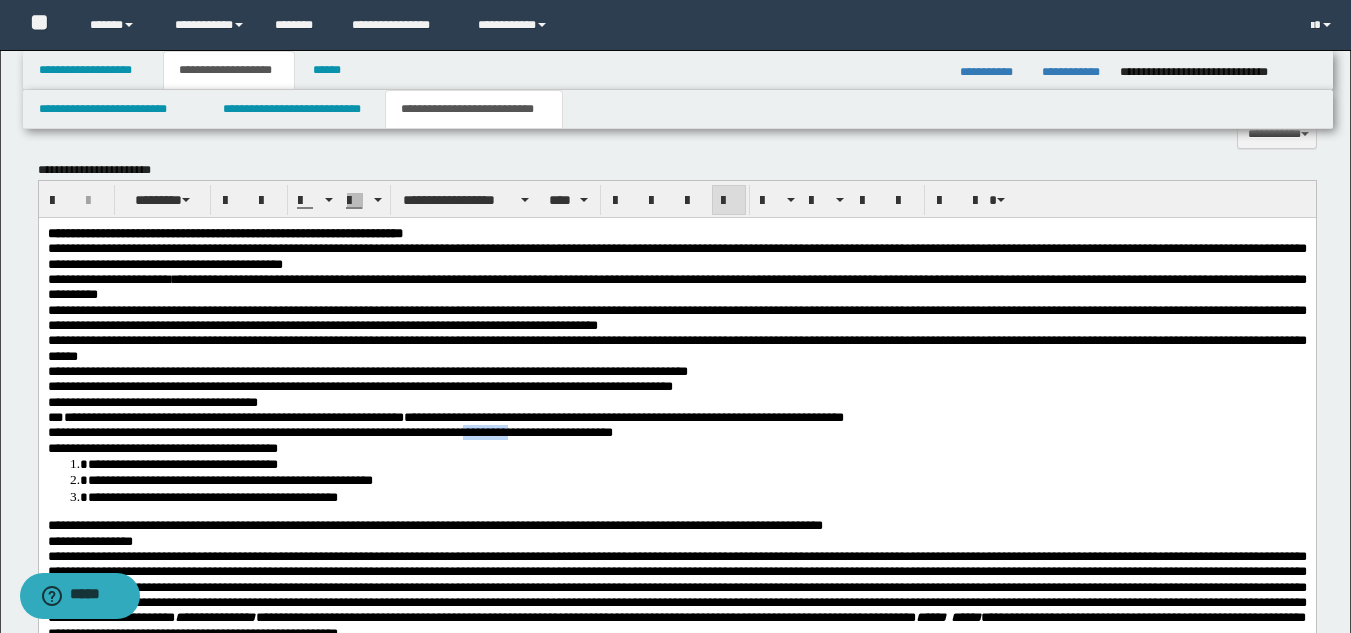 drag, startPoint x: 556, startPoint y: 441, endPoint x: 632, endPoint y: 442, distance: 76.00658 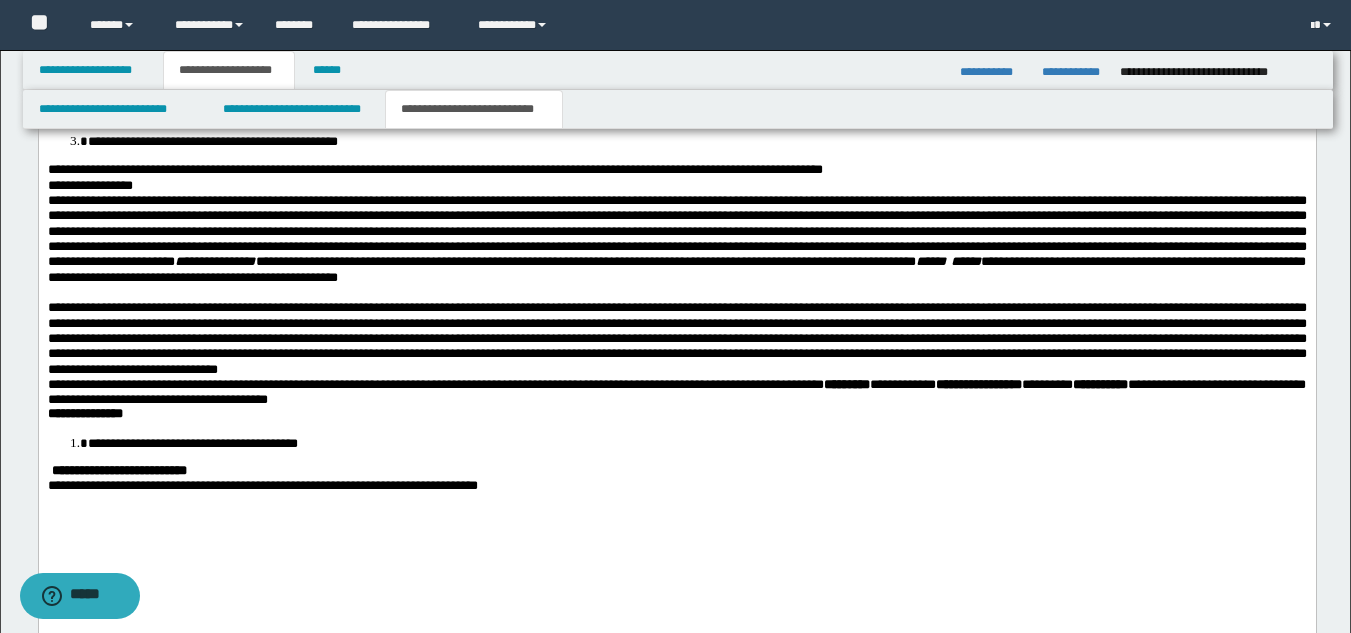 drag, startPoint x: 1365, startPoint y: 270, endPoint x: 1169, endPoint y: 319, distance: 202.03218 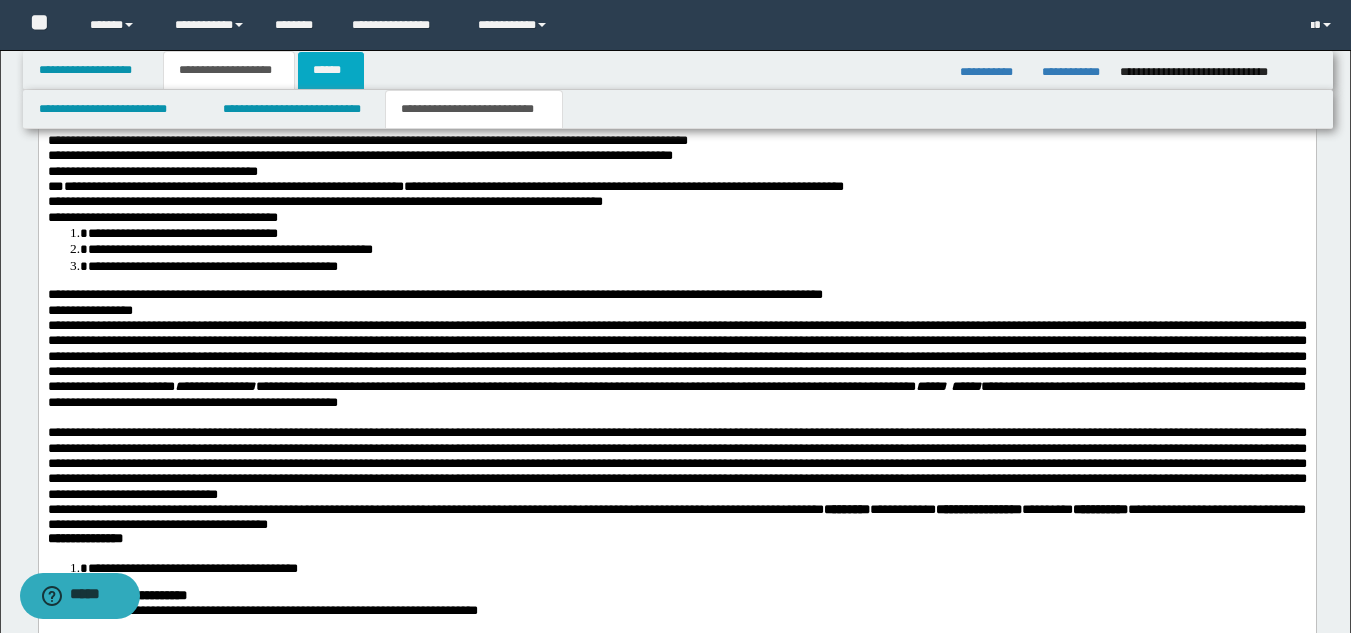 click on "******" at bounding box center (331, 70) 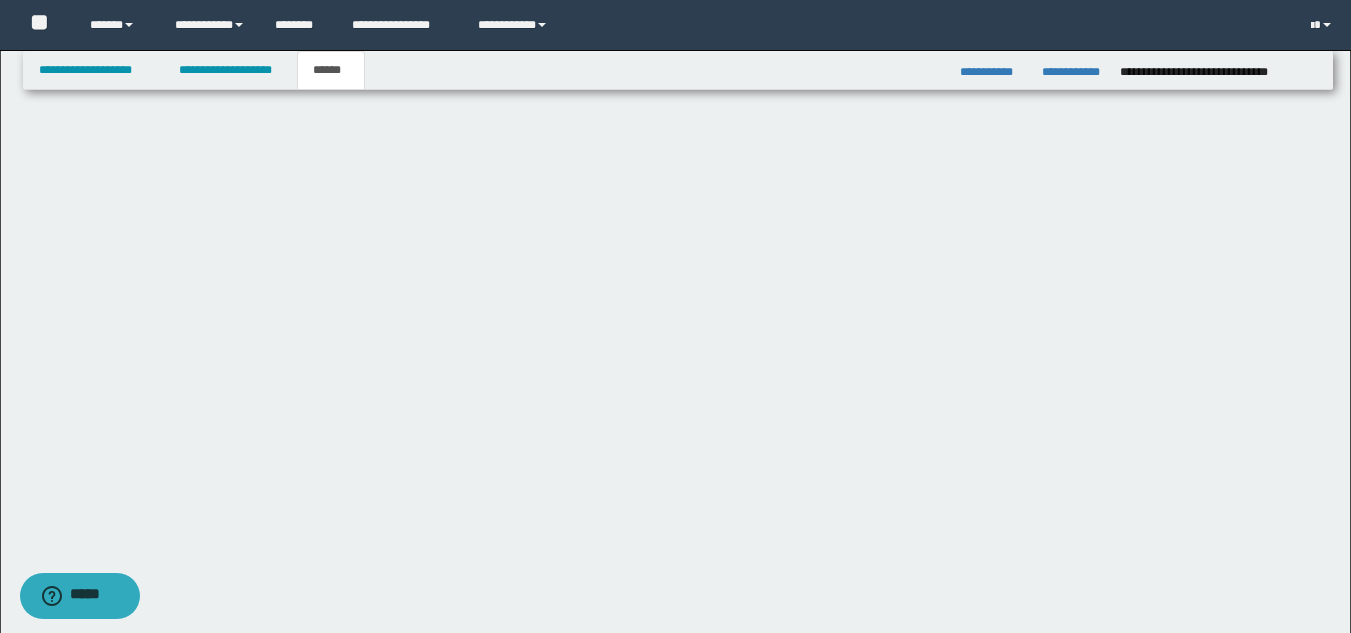 scroll, scrollTop: 233, scrollLeft: 0, axis: vertical 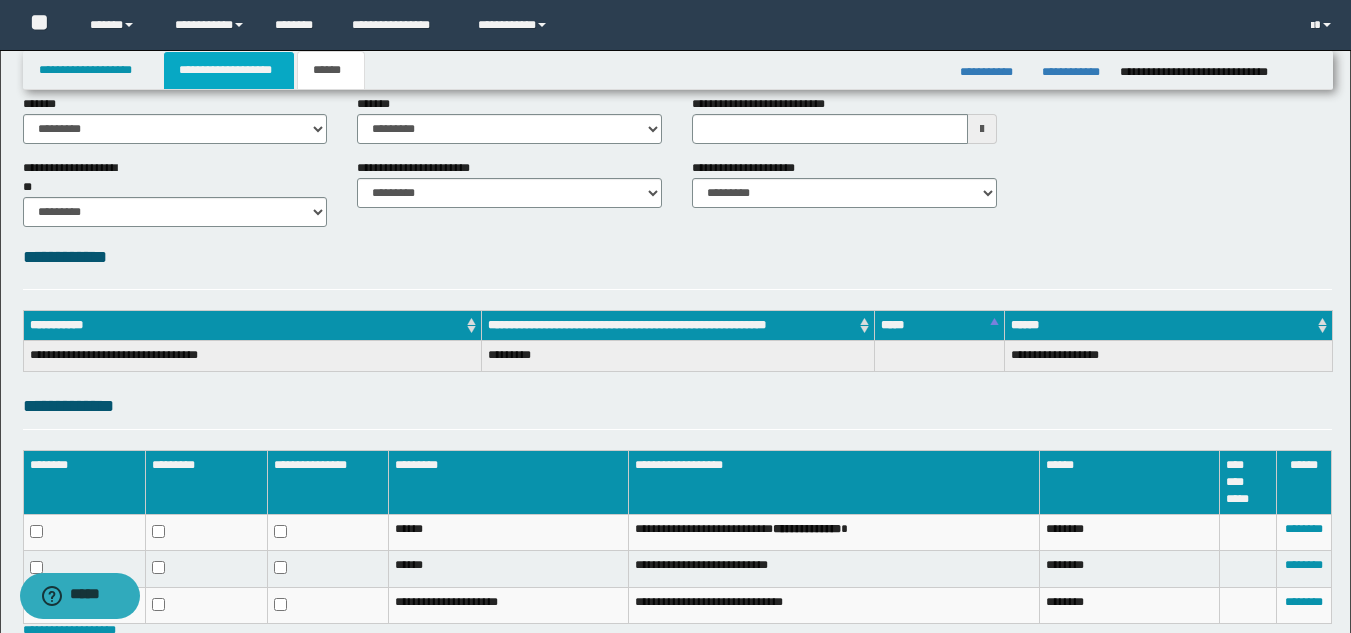 click on "**********" at bounding box center (229, 70) 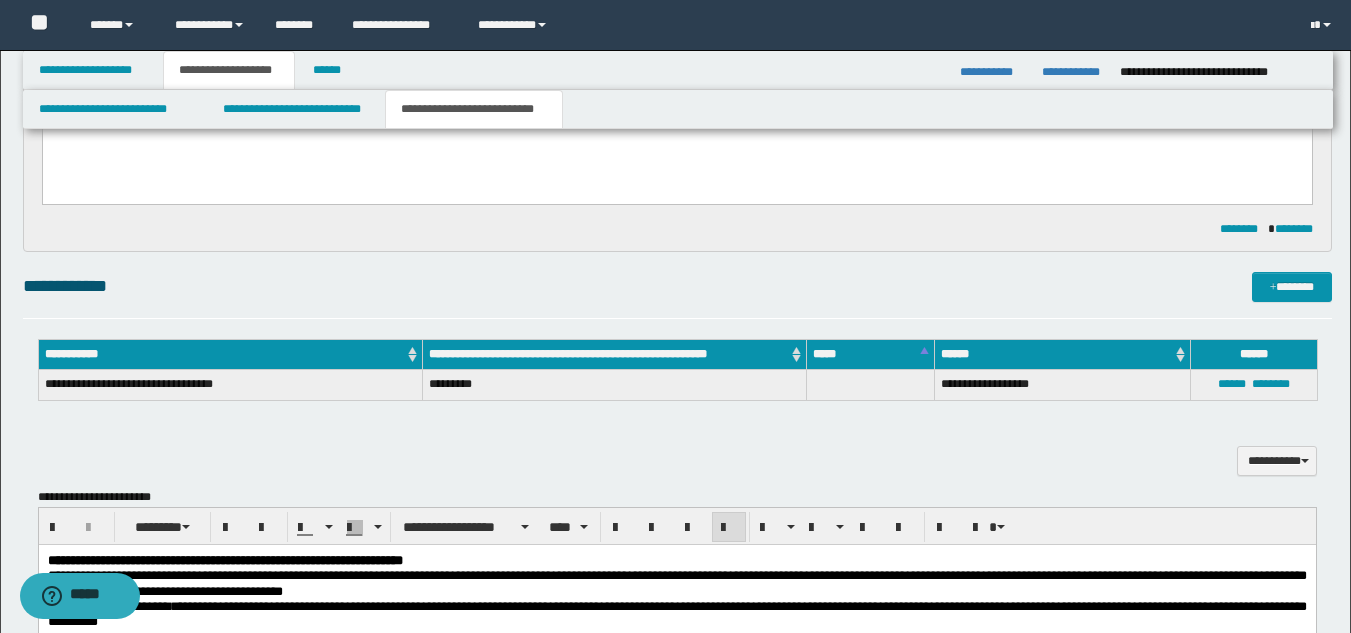 scroll, scrollTop: 582, scrollLeft: 0, axis: vertical 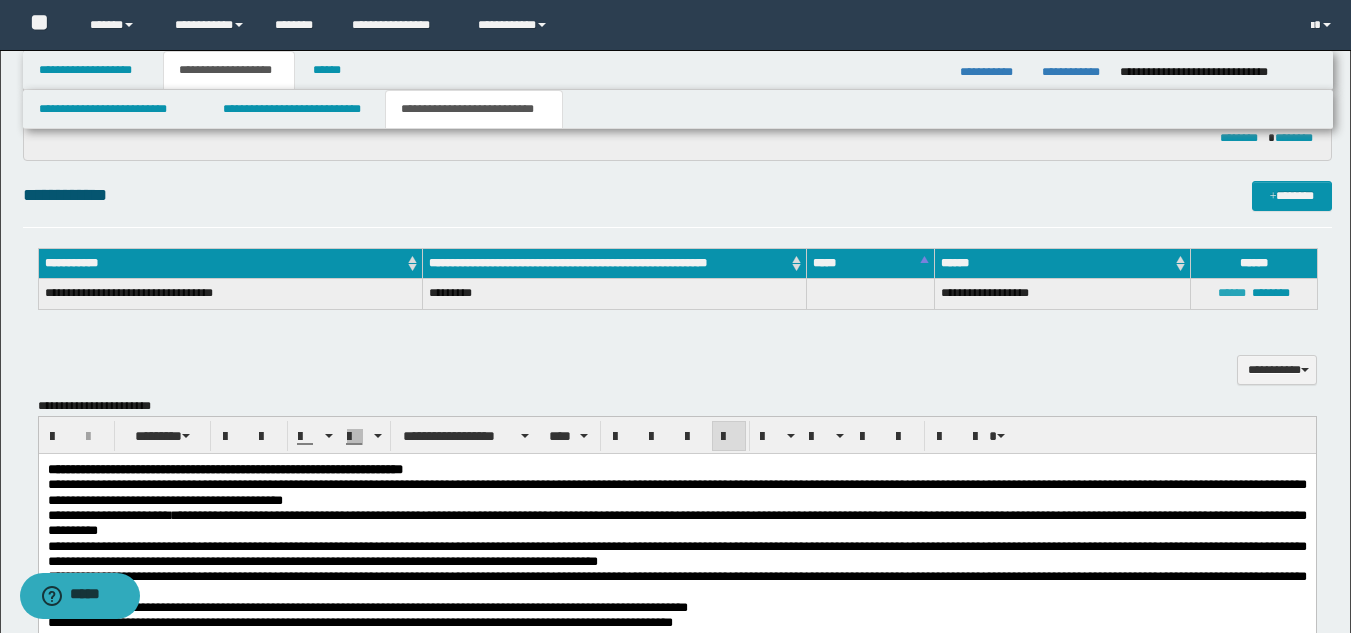 click on "******" at bounding box center (1232, 293) 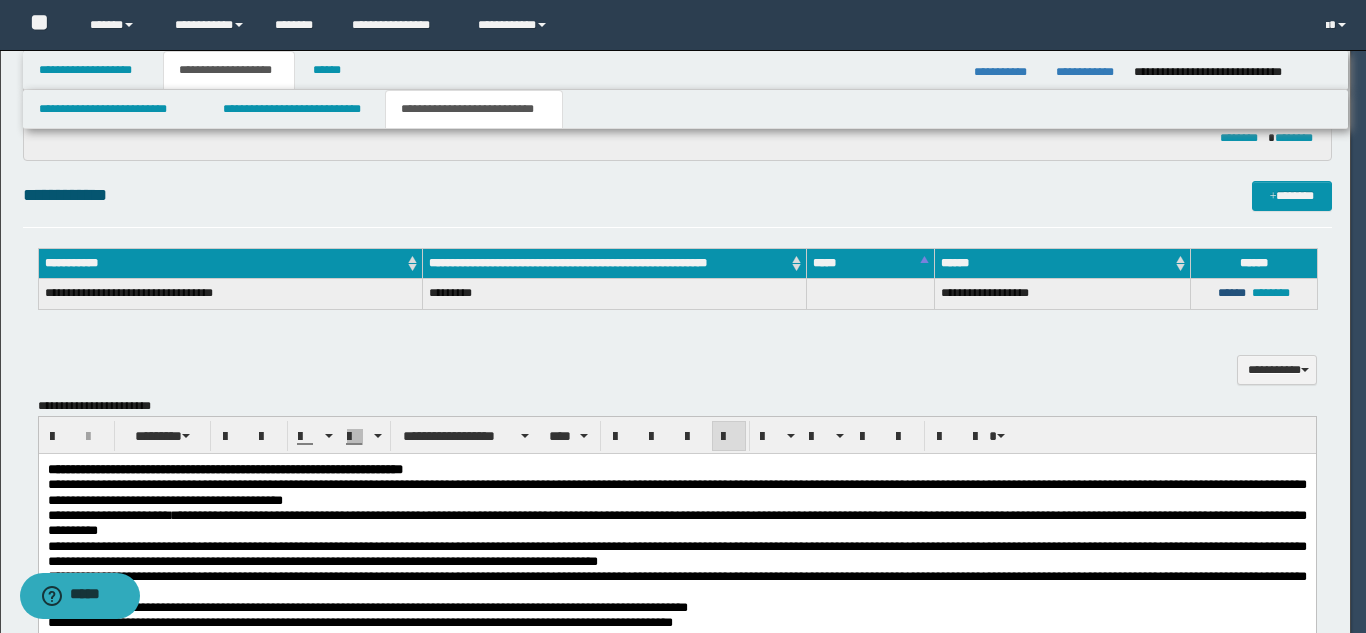 type 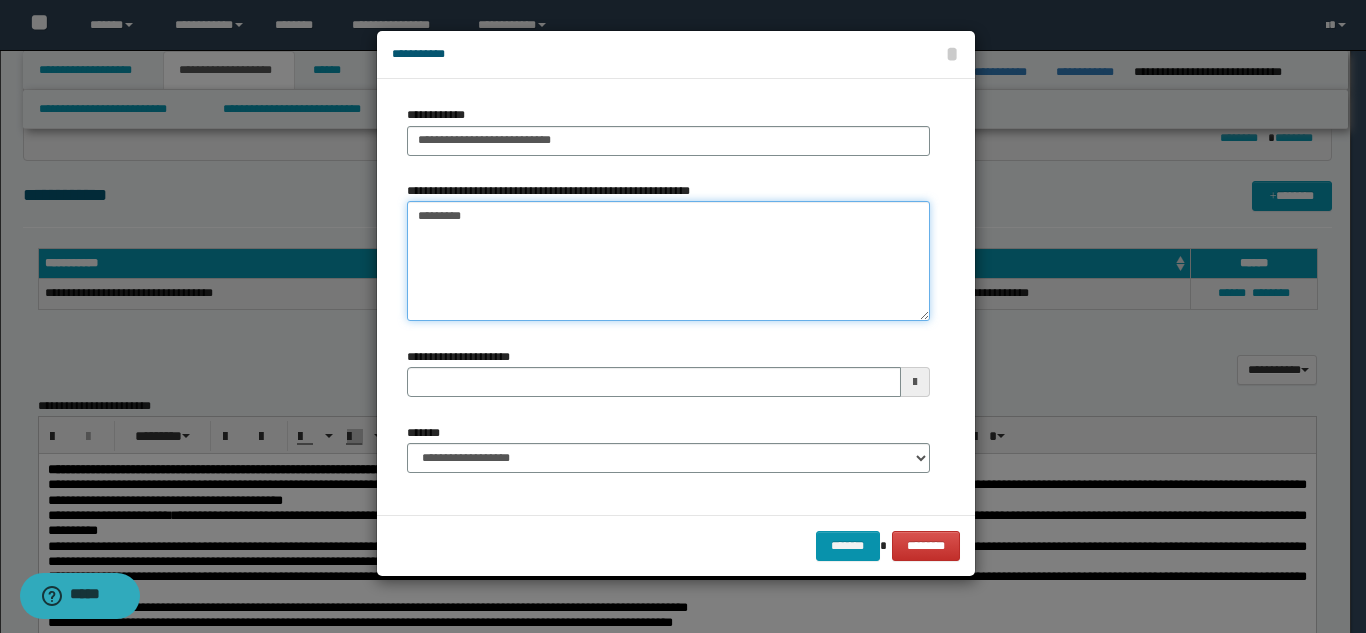 drag, startPoint x: 581, startPoint y: 236, endPoint x: 375, endPoint y: 221, distance: 206.5454 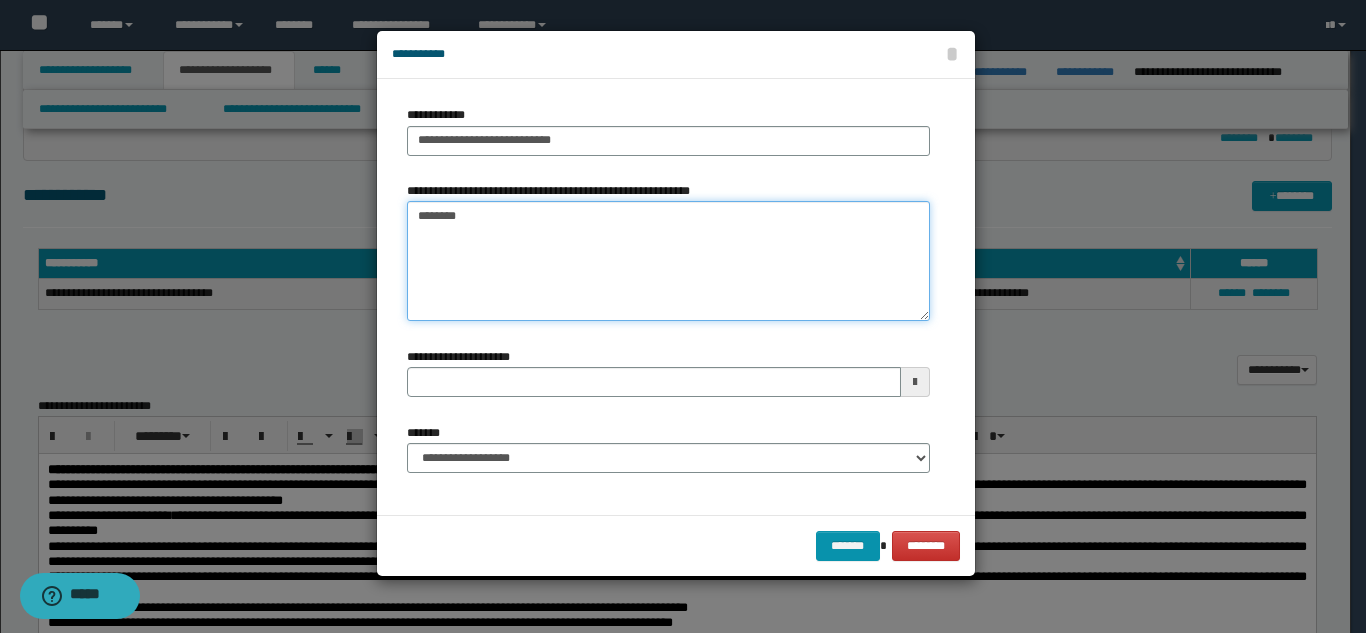 type on "*********" 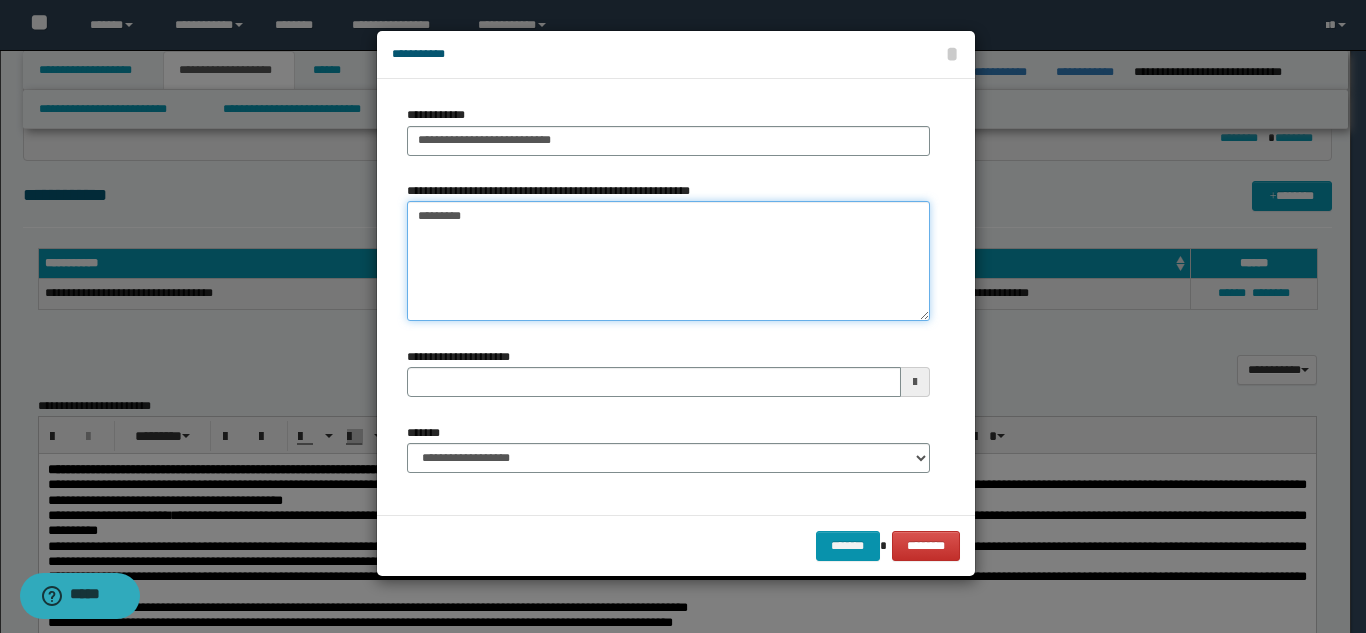 type 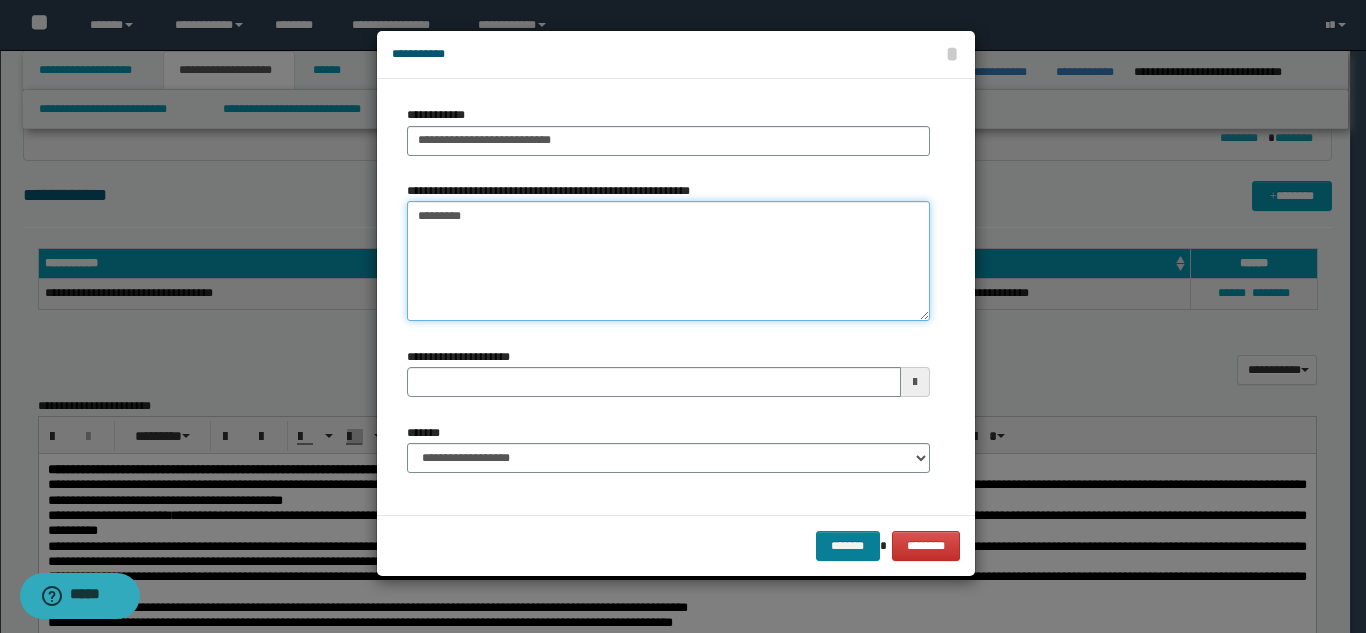 type on "*********" 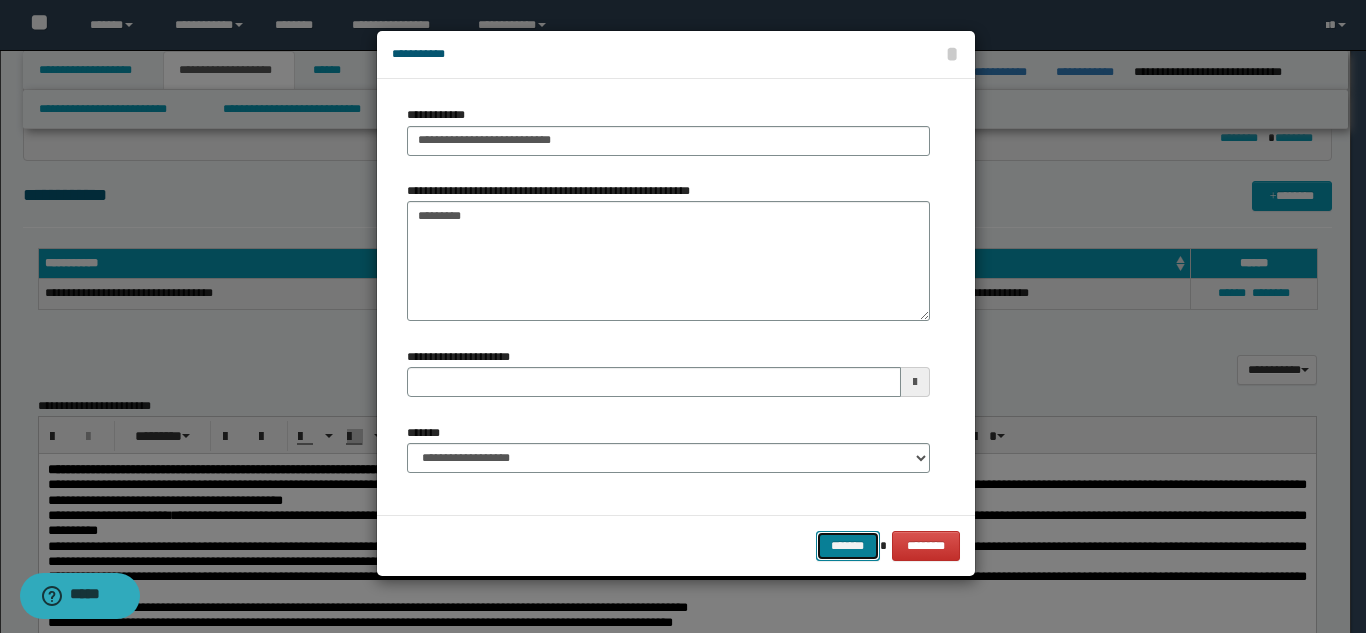 click on "*******" at bounding box center [848, 546] 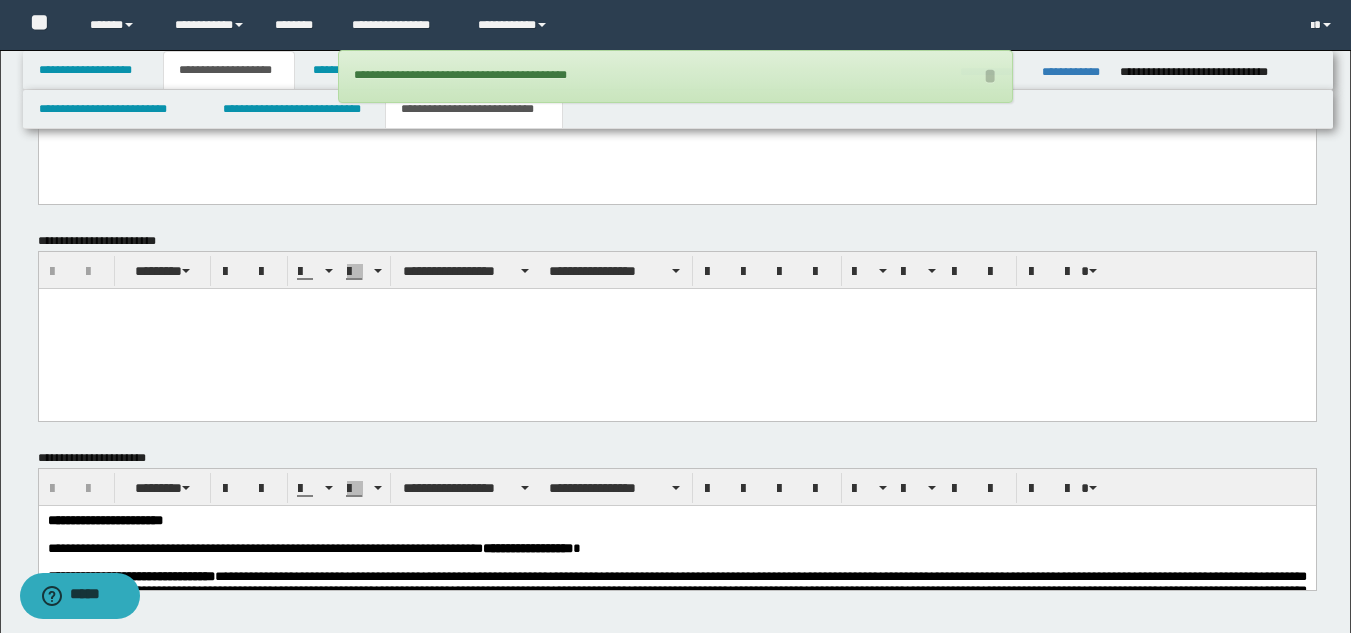 scroll, scrollTop: 1640, scrollLeft: 0, axis: vertical 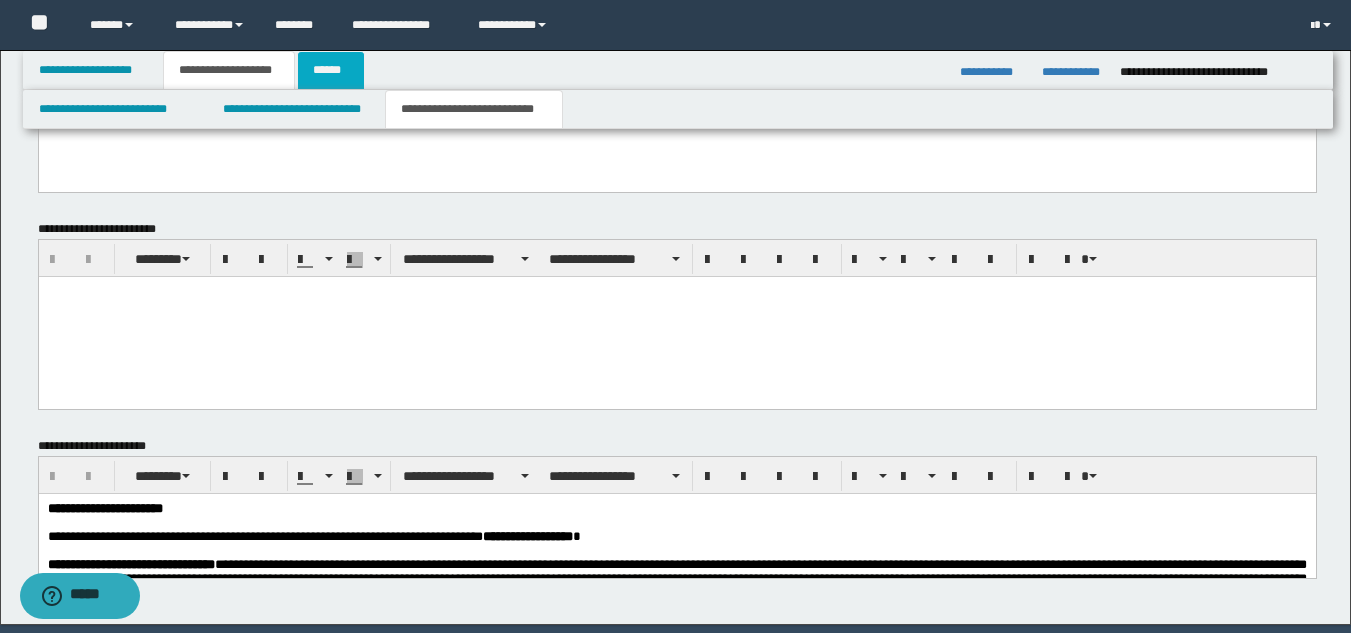 click on "******" at bounding box center [331, 70] 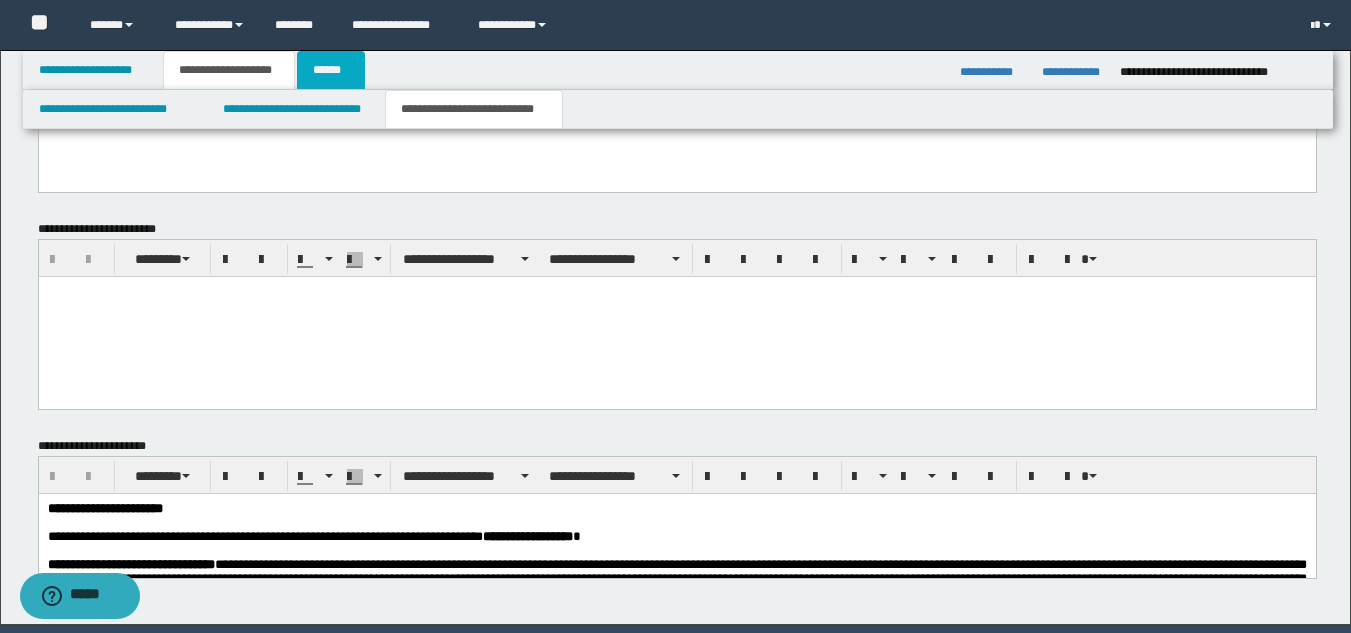 type 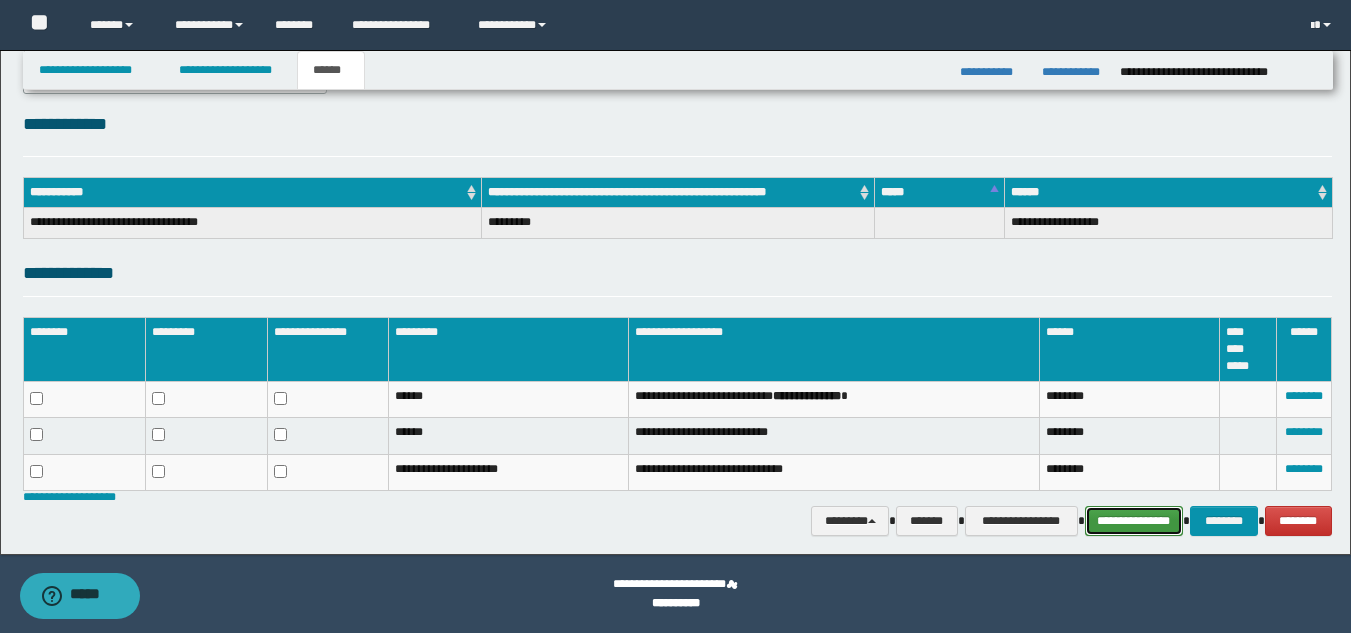 click on "**********" at bounding box center (1134, 521) 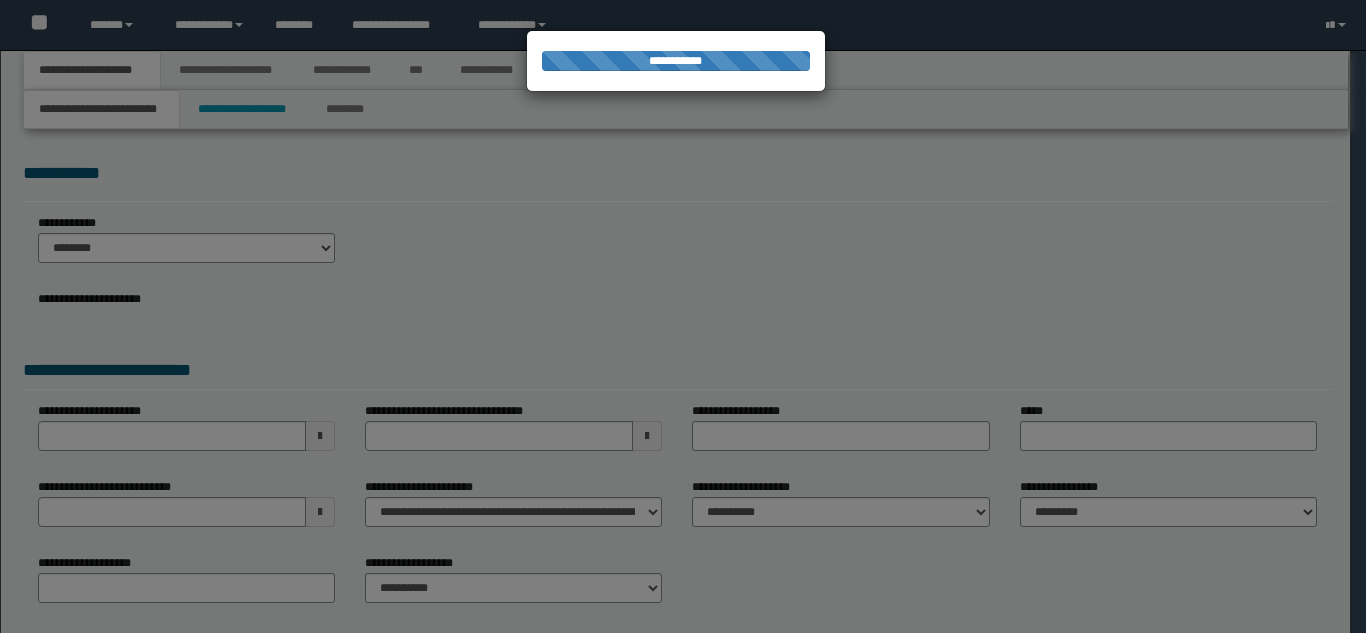 scroll, scrollTop: 0, scrollLeft: 0, axis: both 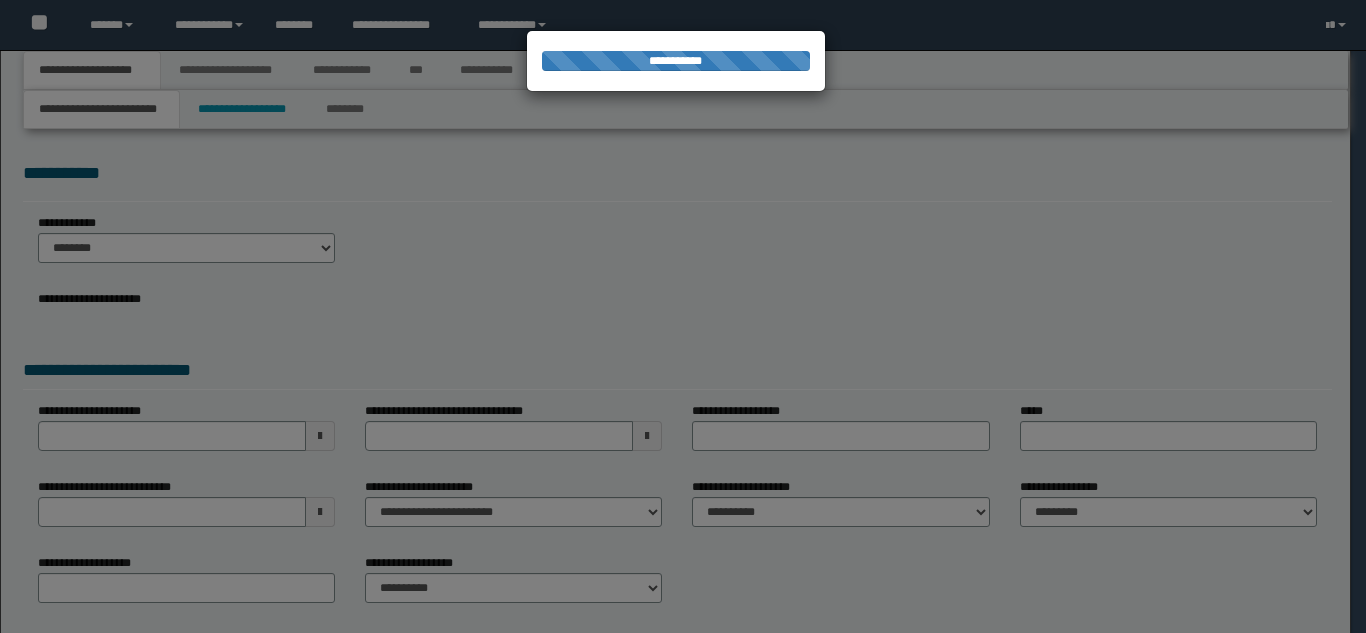 type on "**********" 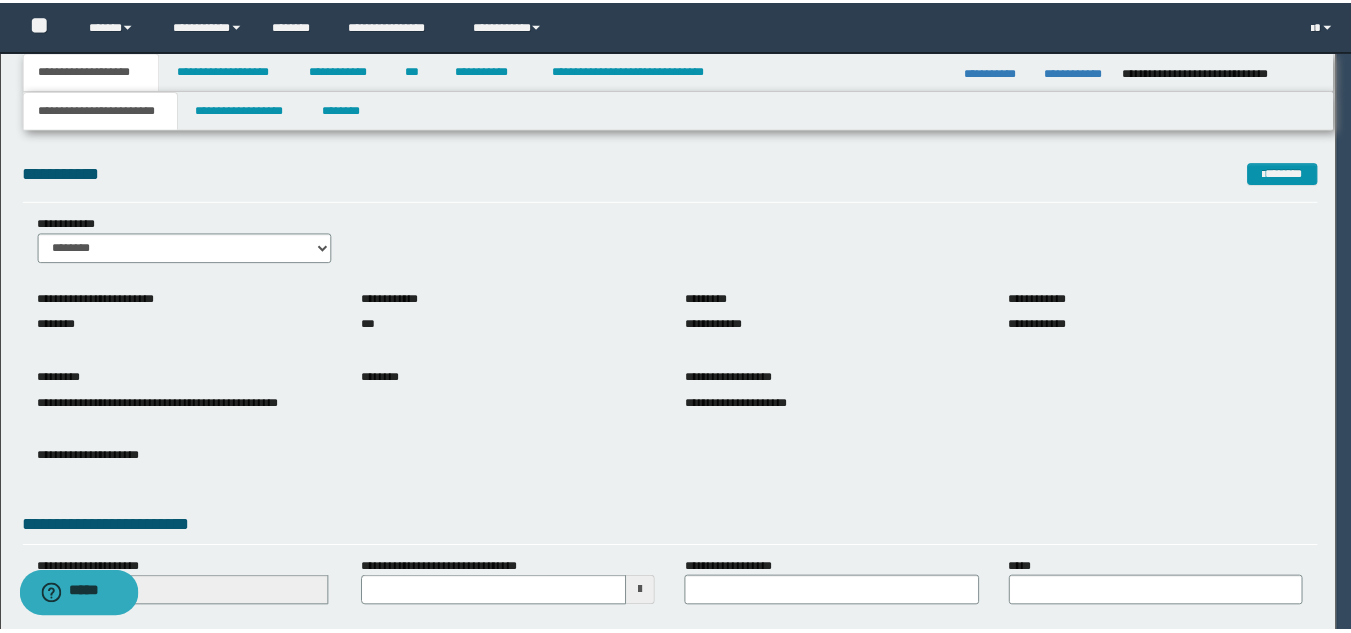 scroll, scrollTop: 0, scrollLeft: 0, axis: both 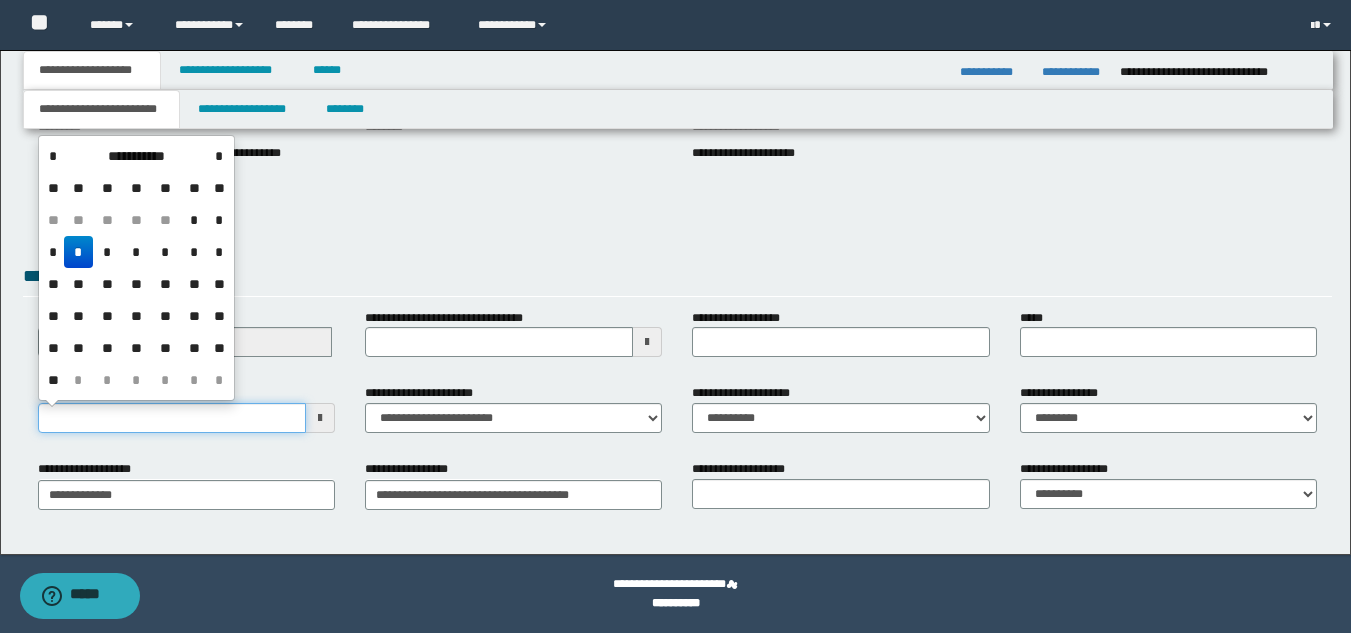 click on "**********" at bounding box center [172, 418] 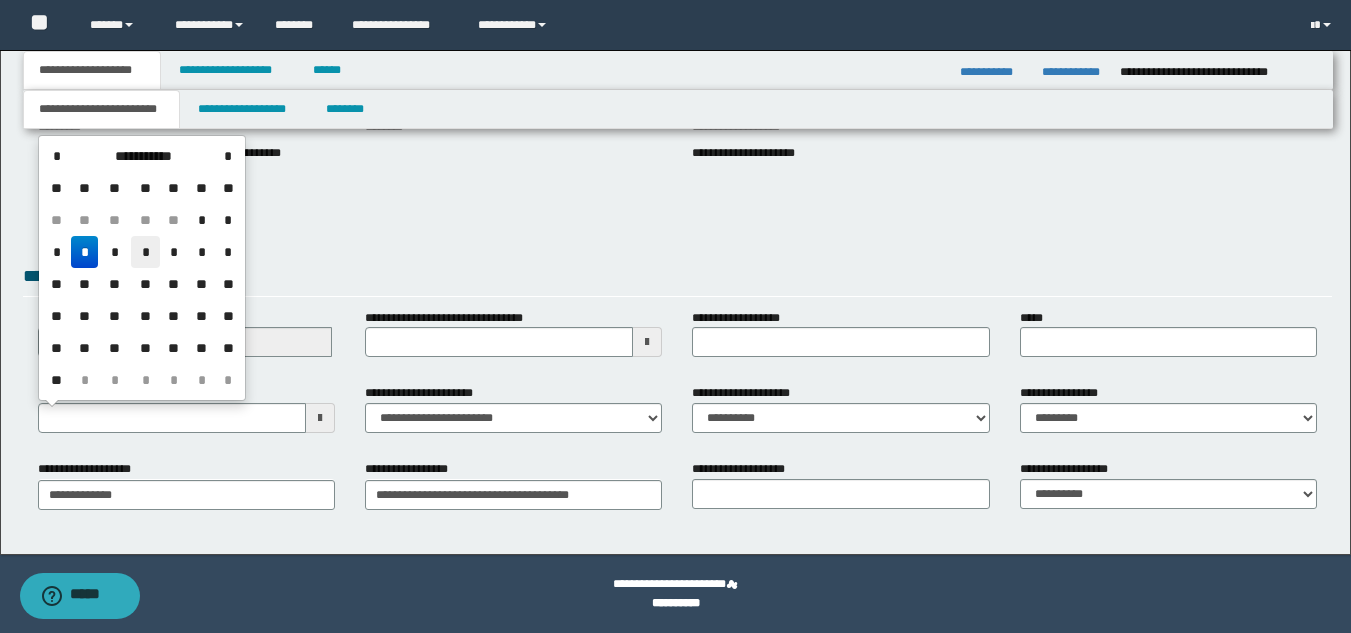 click on "*" at bounding box center [145, 252] 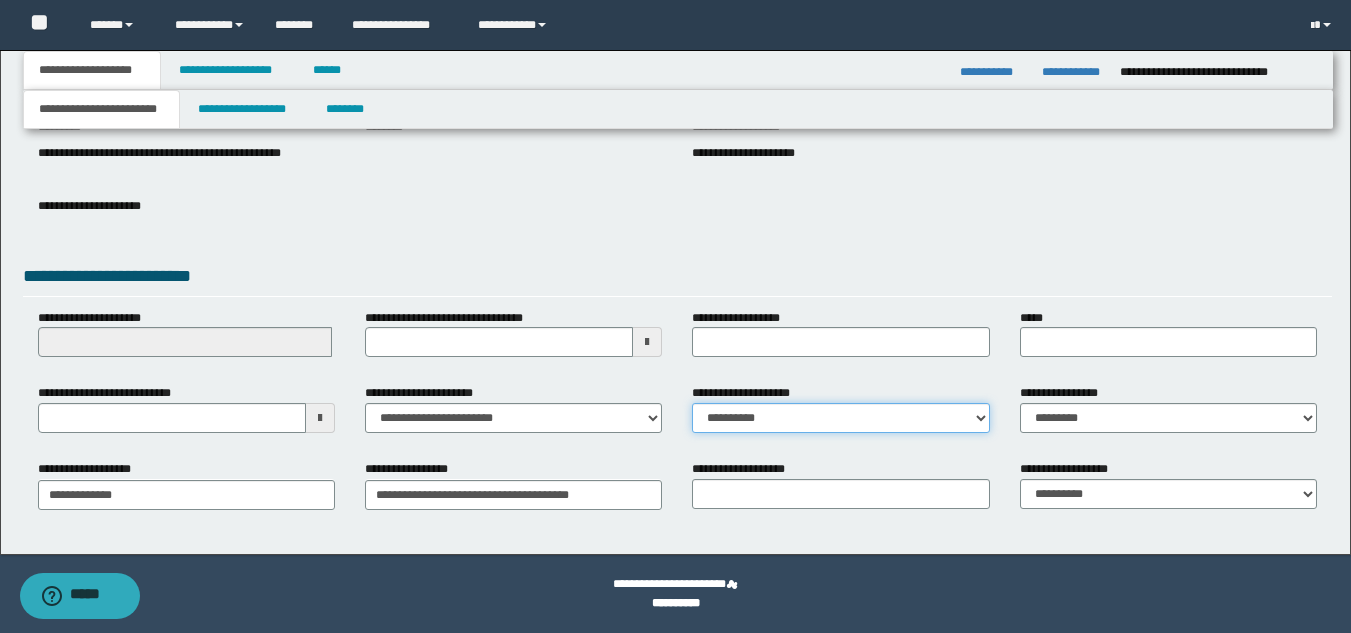 click on "**********" at bounding box center (840, 418) 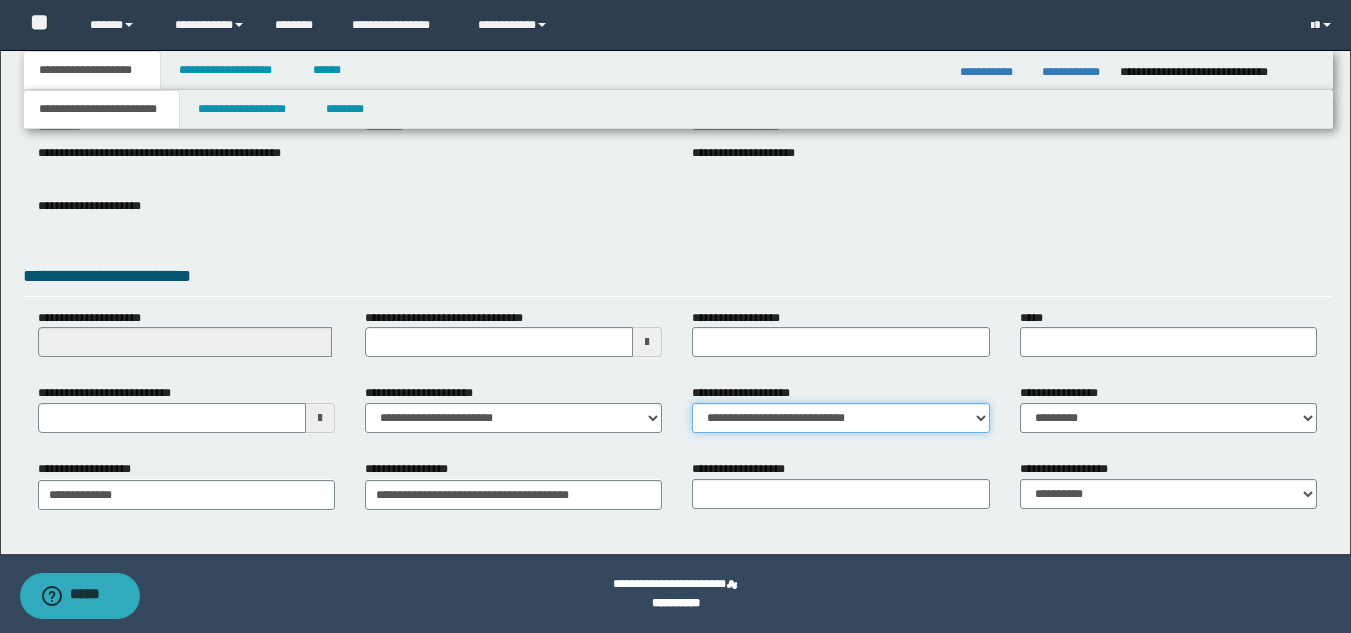 click on "**********" at bounding box center [840, 418] 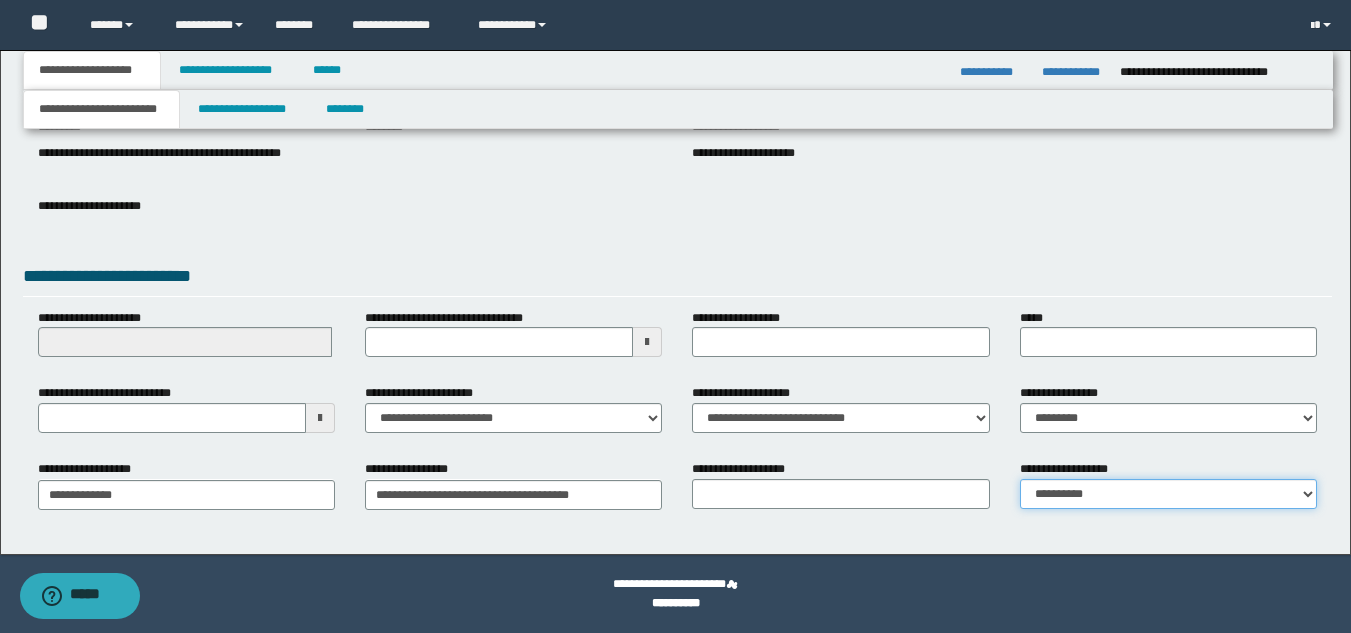 click on "**********" at bounding box center (1168, 494) 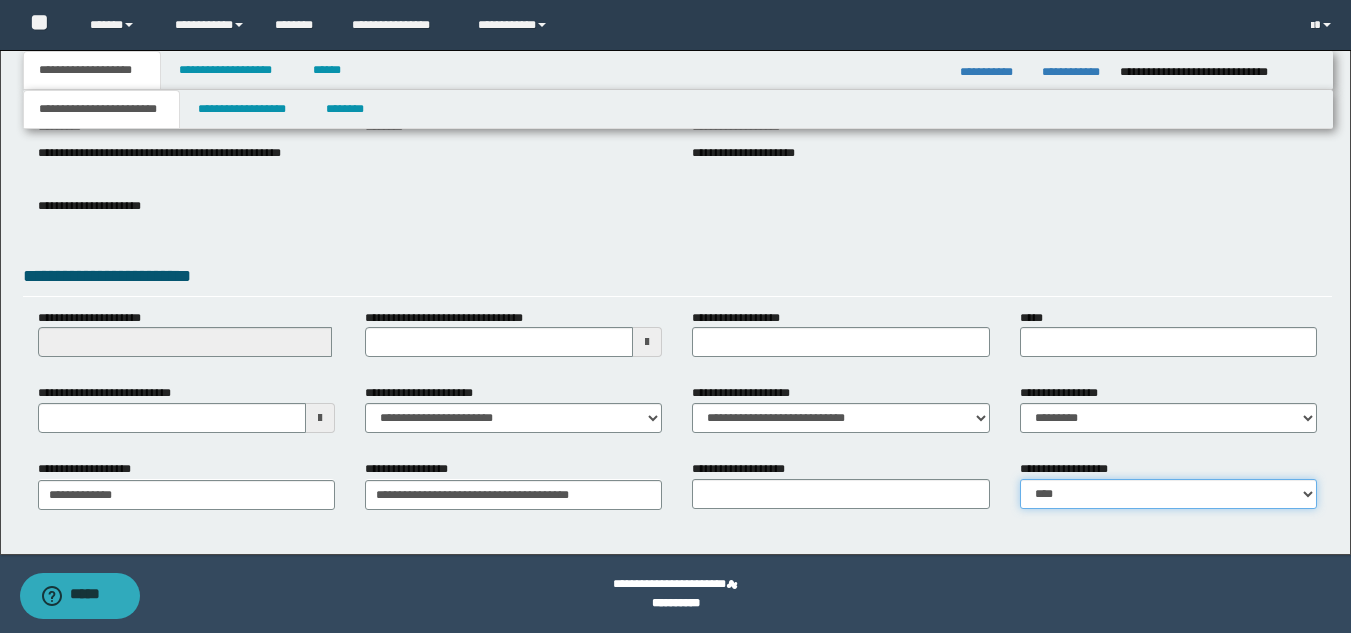 click on "**********" at bounding box center (1168, 494) 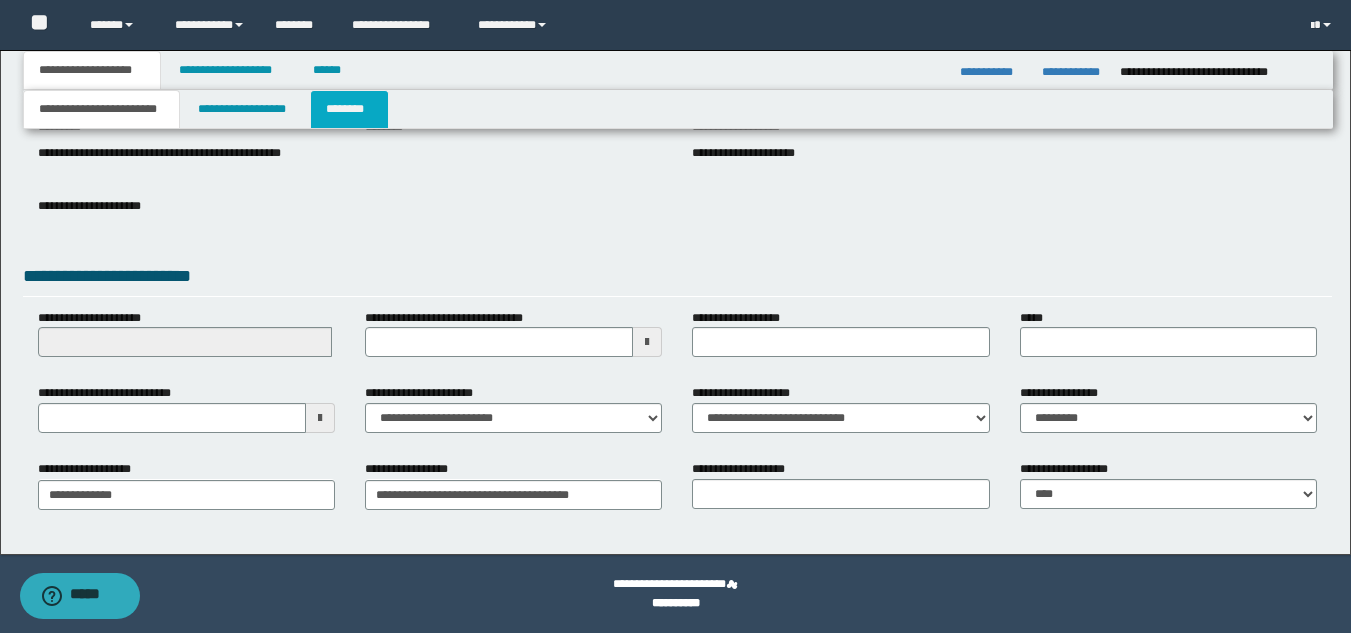 click on "********" at bounding box center [349, 109] 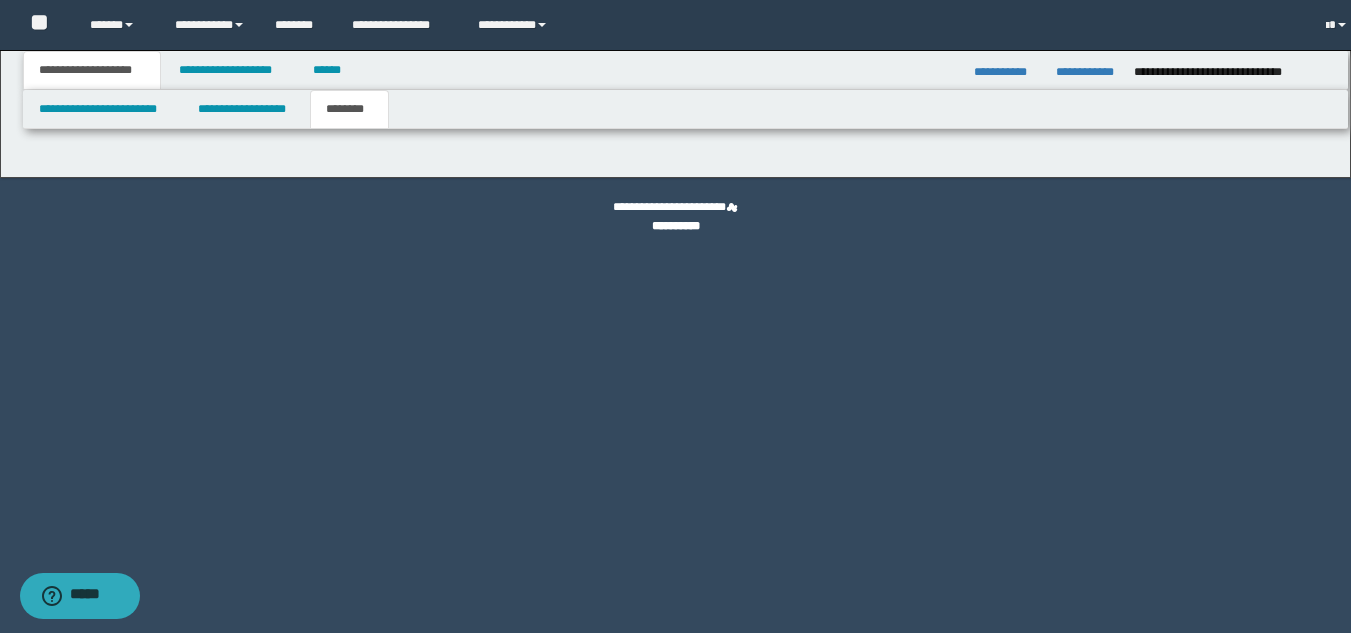 scroll, scrollTop: 0, scrollLeft: 0, axis: both 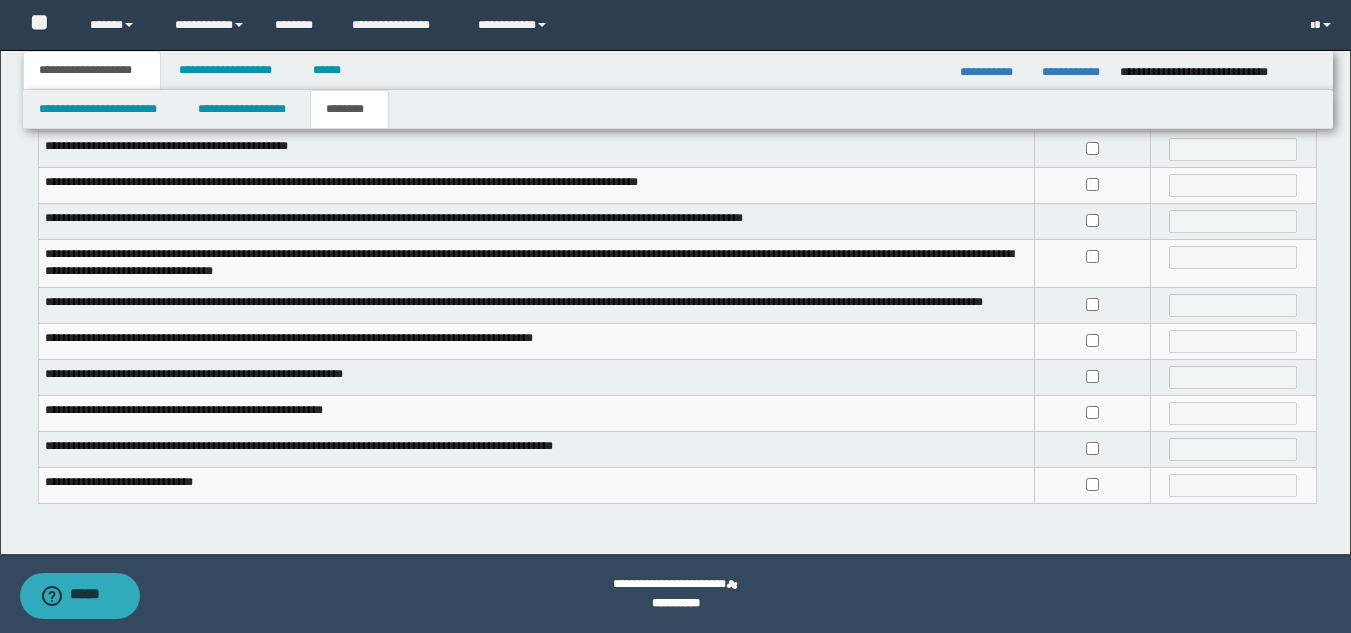 click at bounding box center [1093, 486] 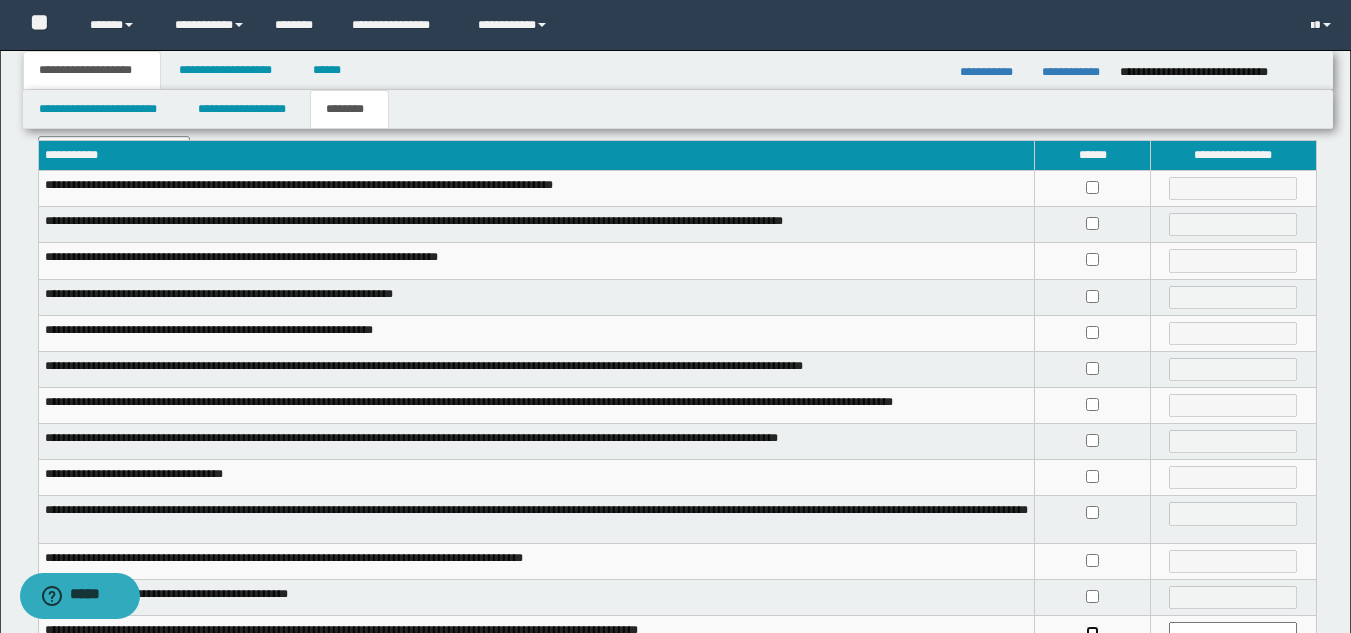 scroll, scrollTop: 25, scrollLeft: 0, axis: vertical 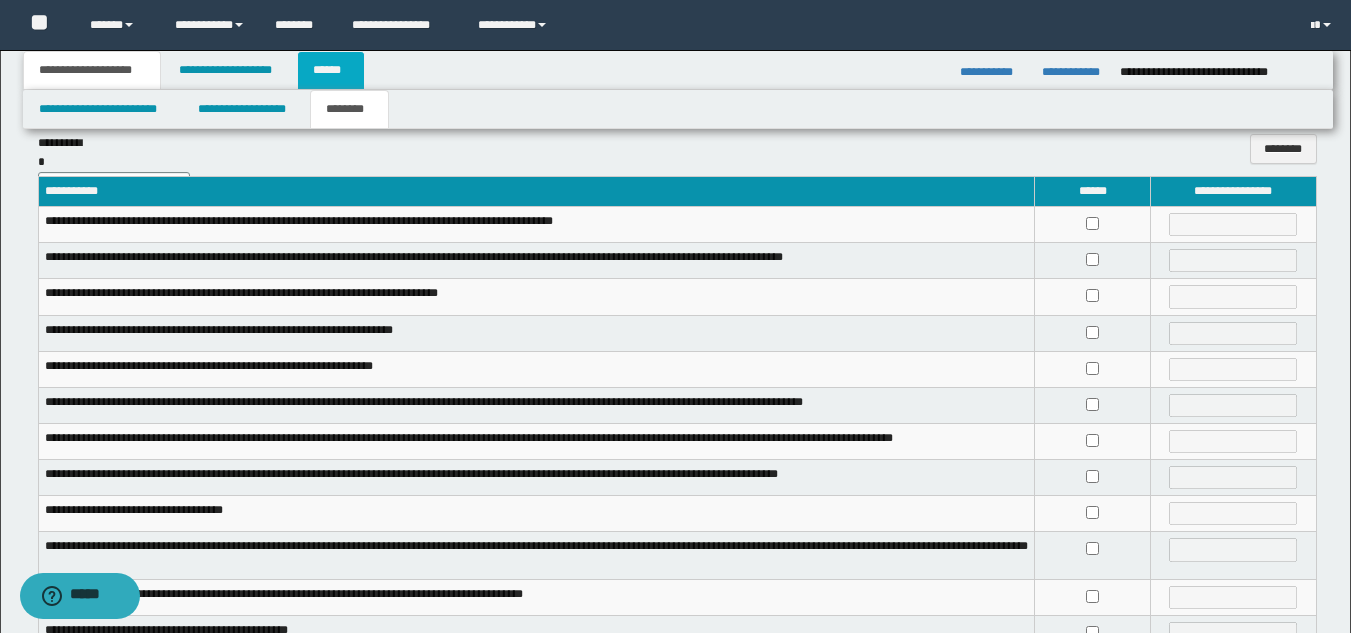 click on "******" at bounding box center (331, 70) 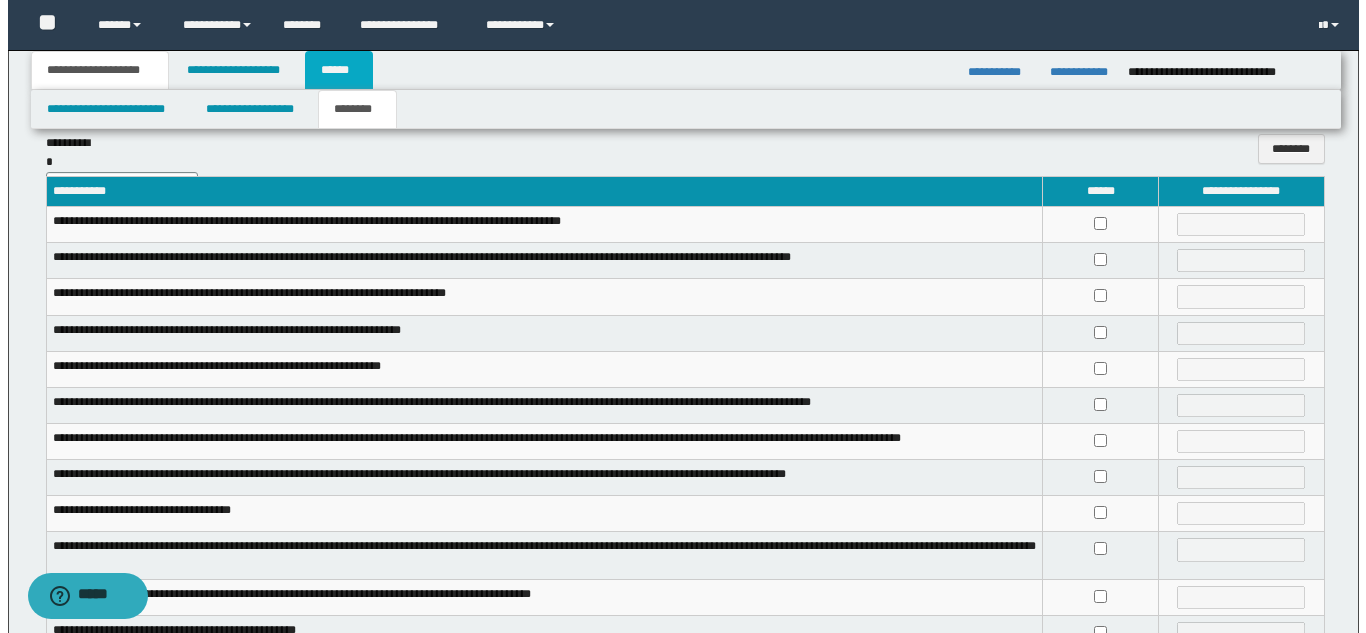 scroll, scrollTop: 0, scrollLeft: 0, axis: both 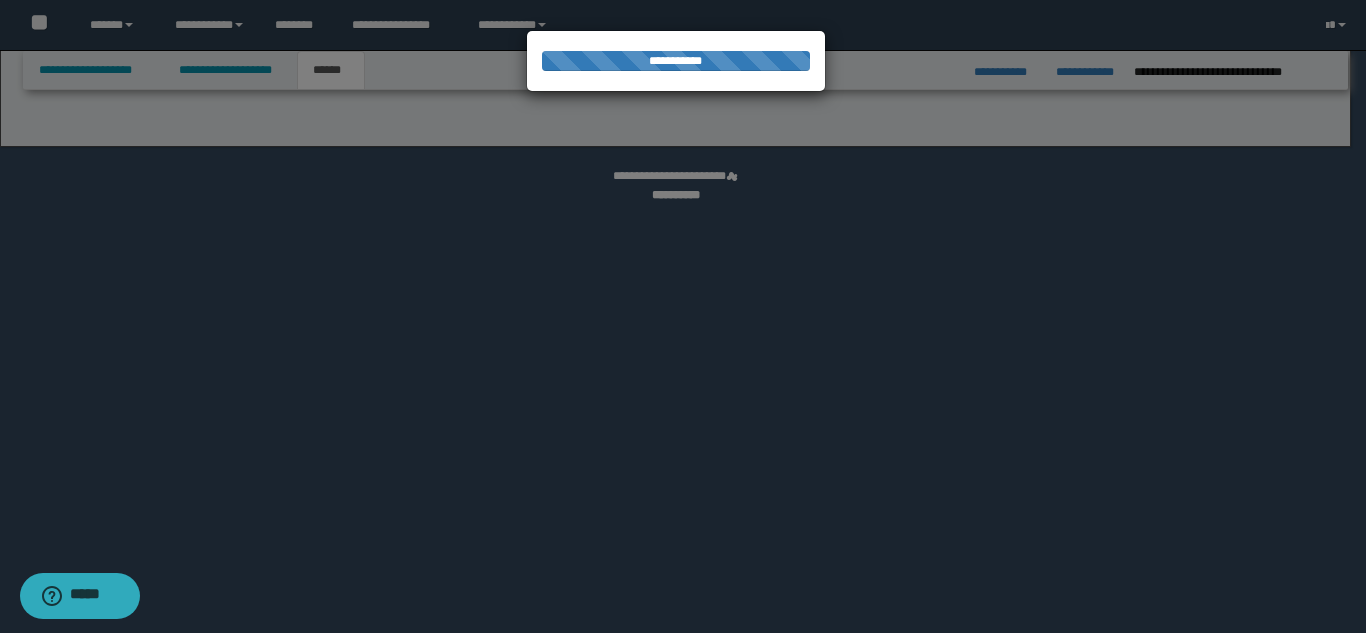 select on "*" 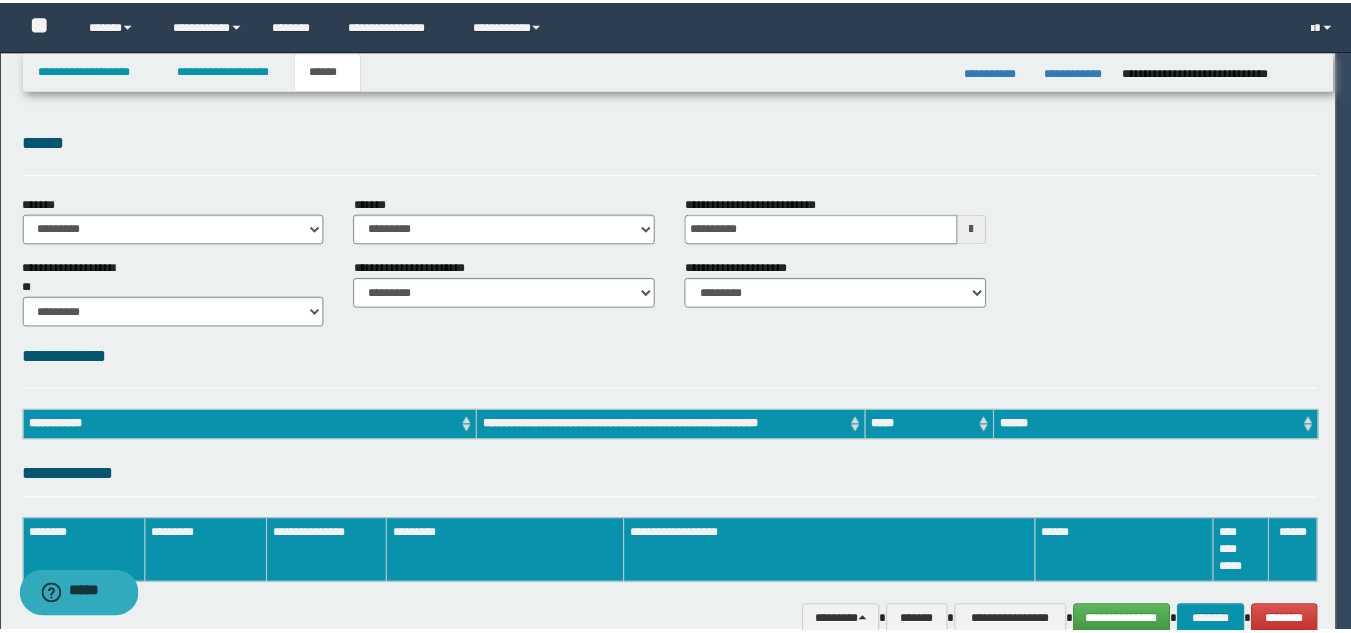 scroll, scrollTop: 0, scrollLeft: 0, axis: both 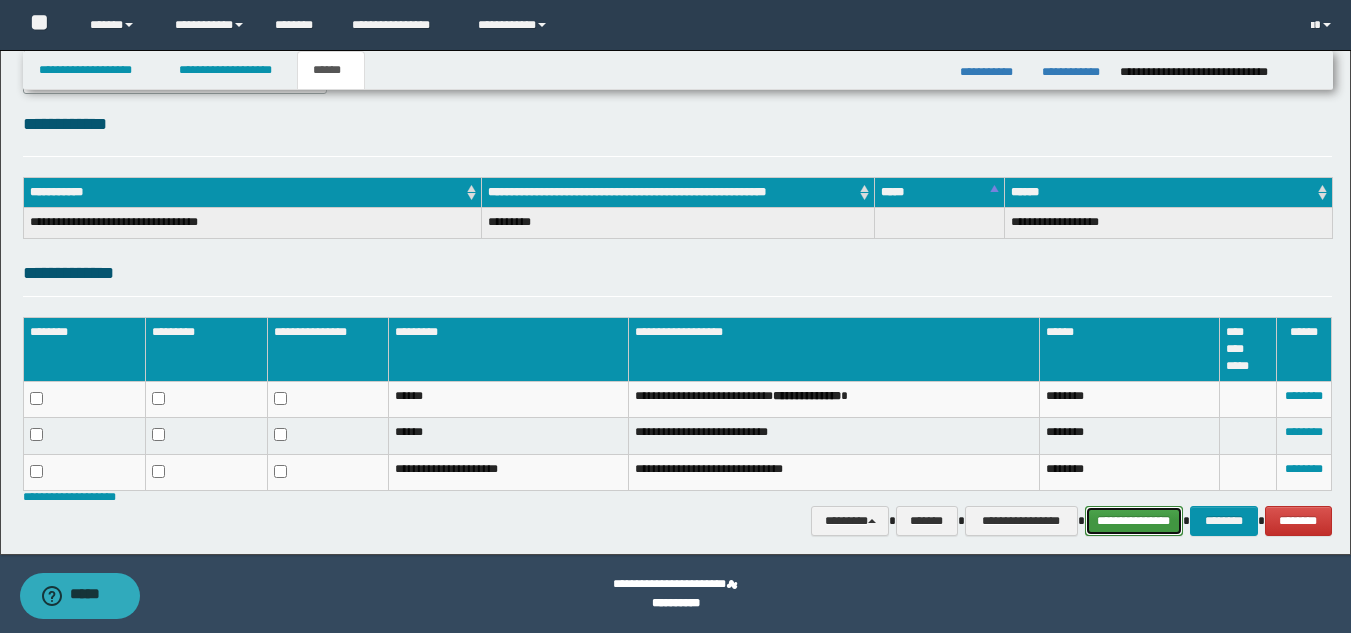 click on "**********" at bounding box center (1134, 521) 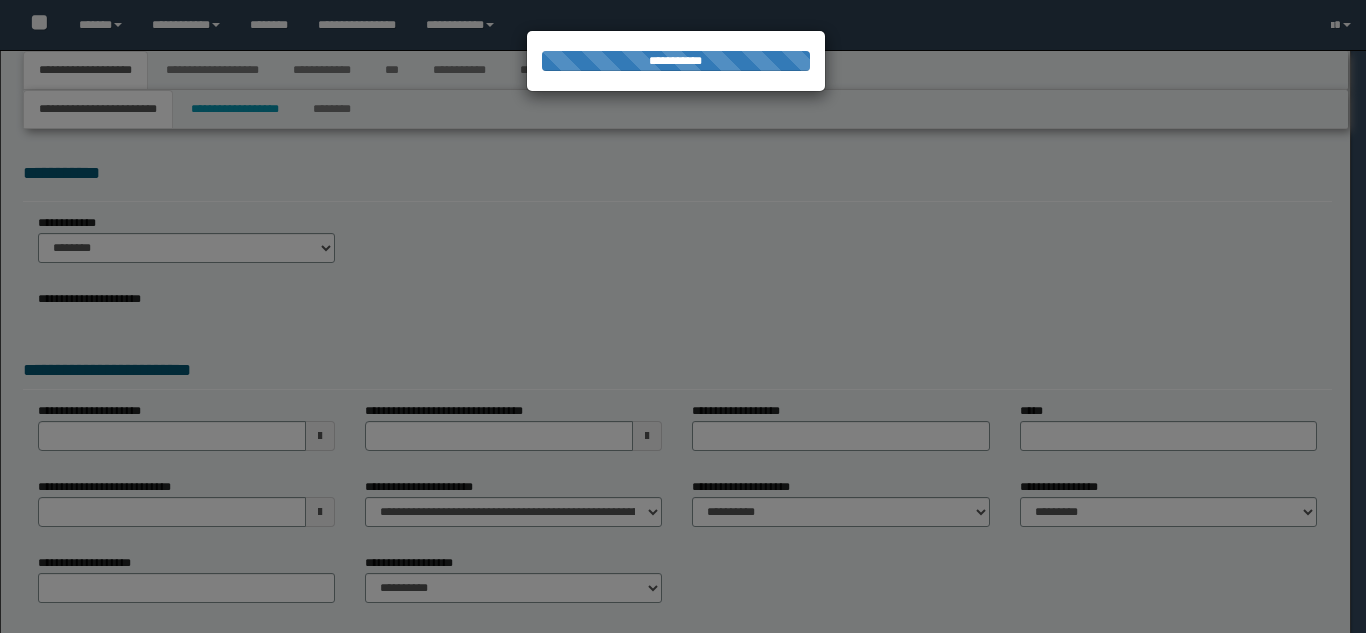 scroll, scrollTop: 0, scrollLeft: 0, axis: both 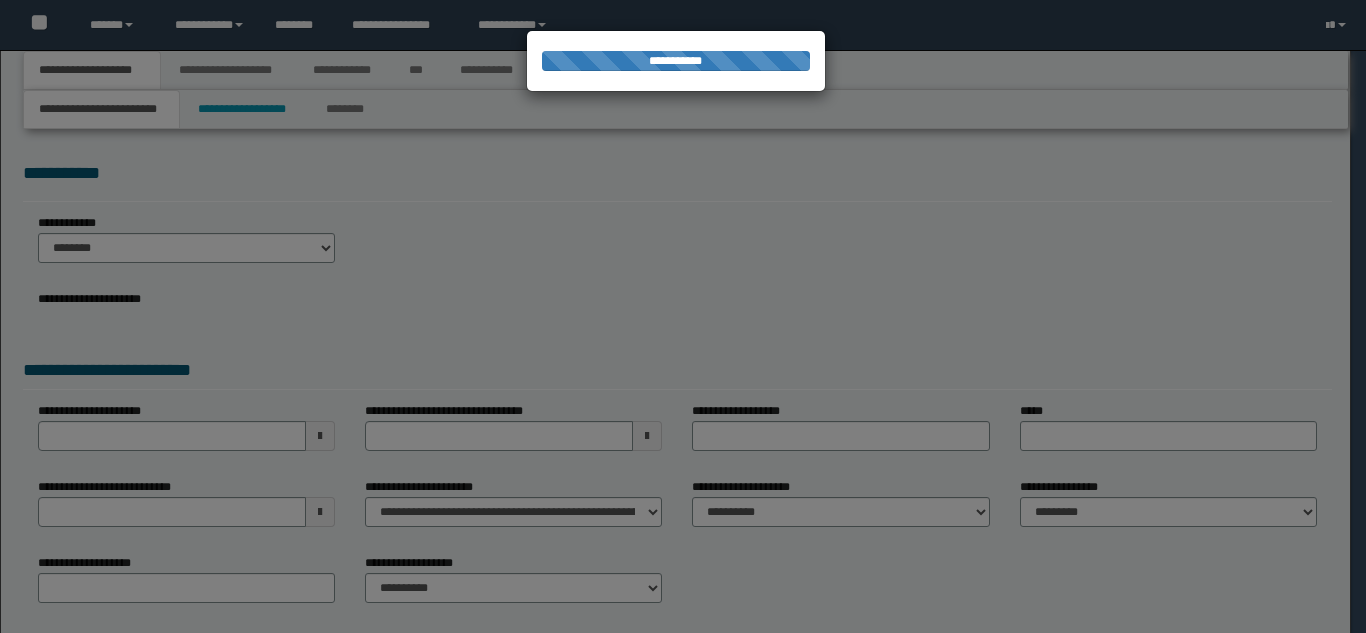 select on "*" 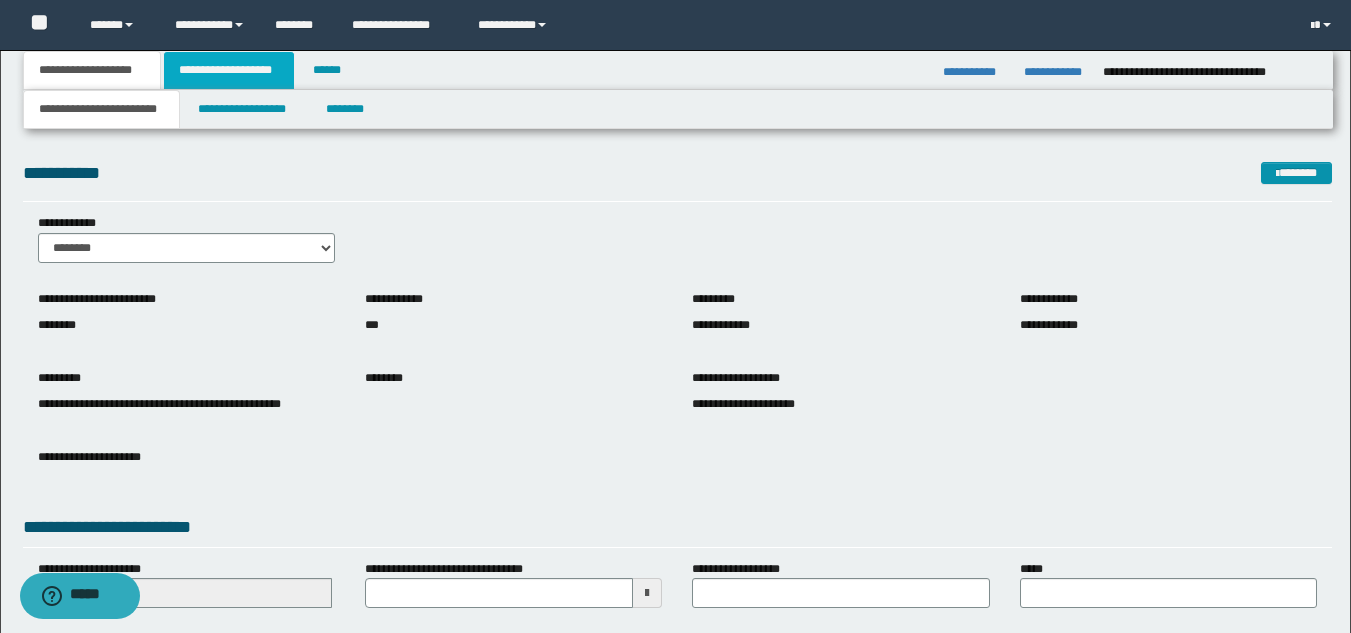 click on "**********" at bounding box center [229, 70] 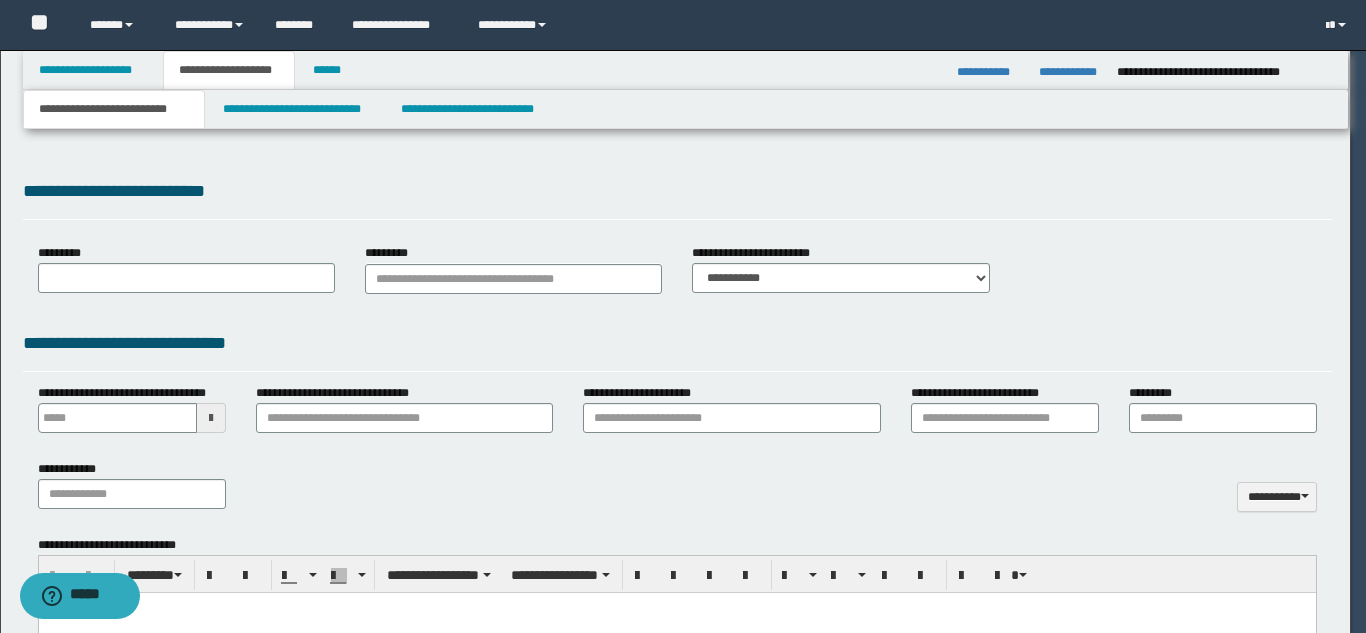 type 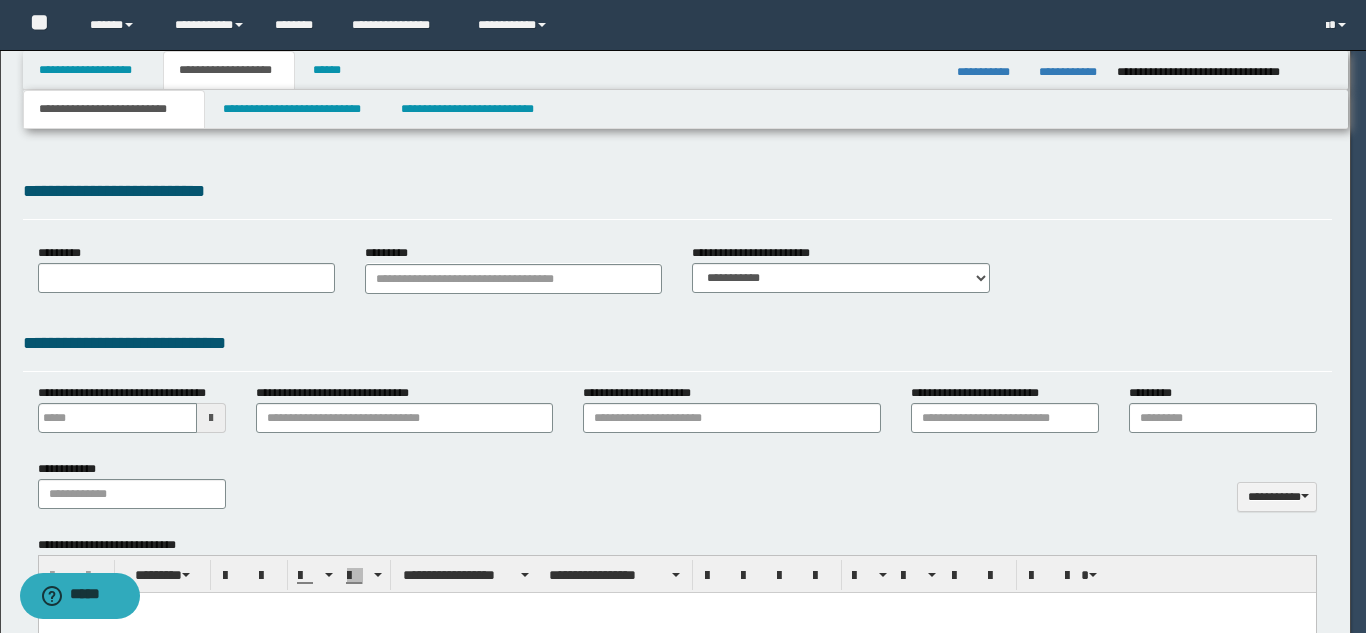 type on "******" 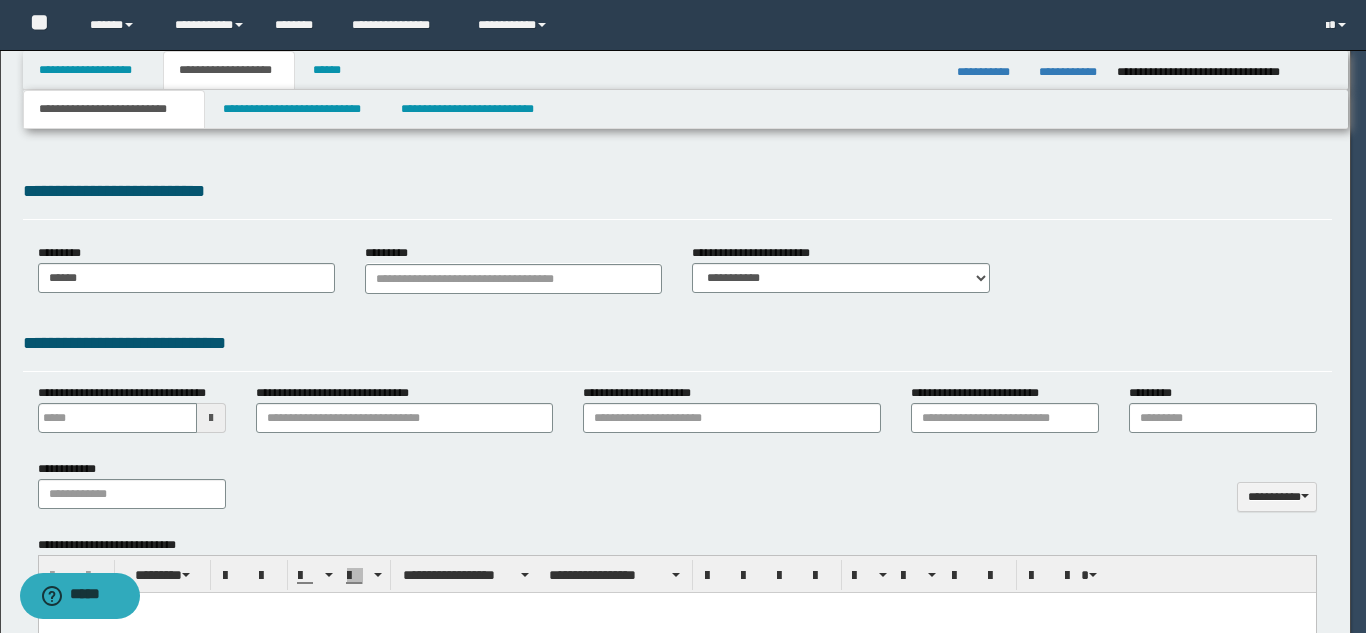 type 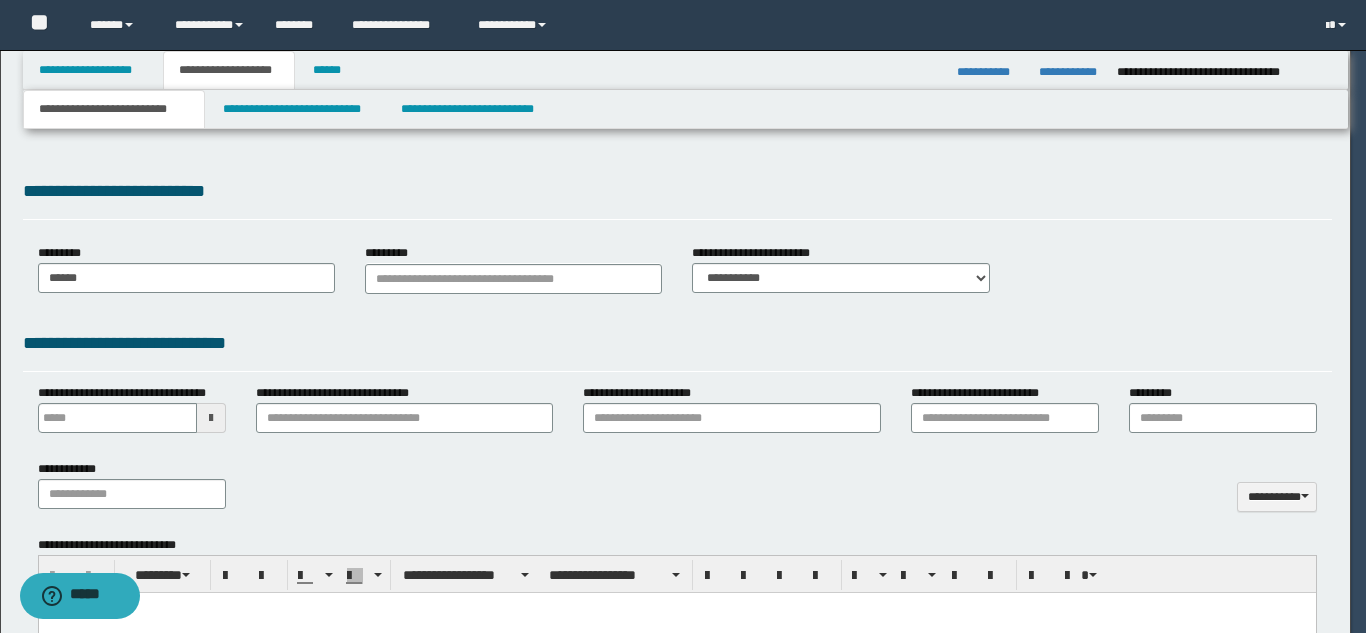 select on "*" 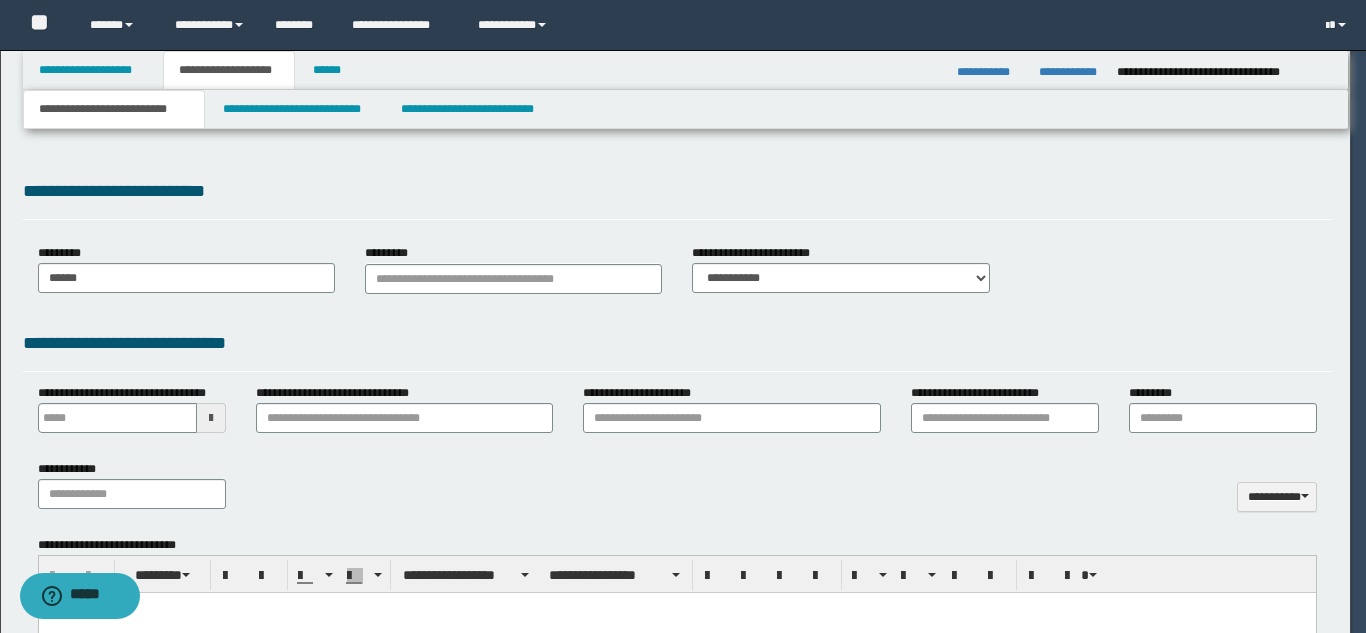 type on "**********" 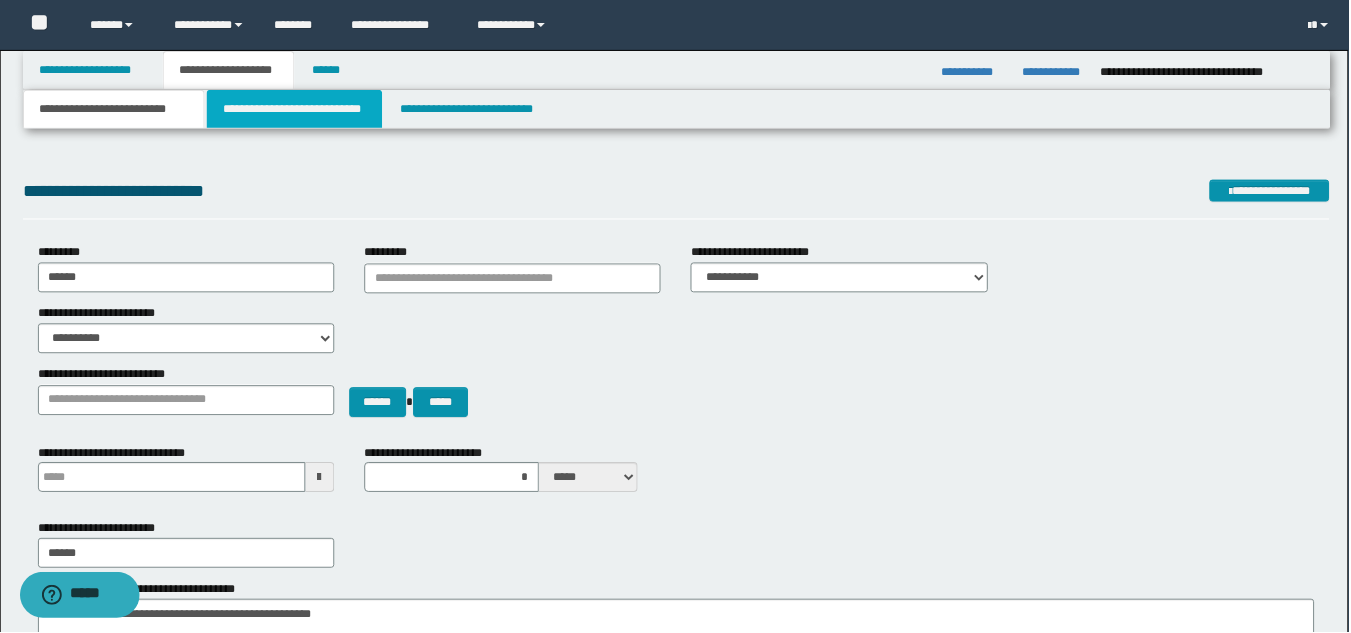 click on "**********" at bounding box center (295, 109) 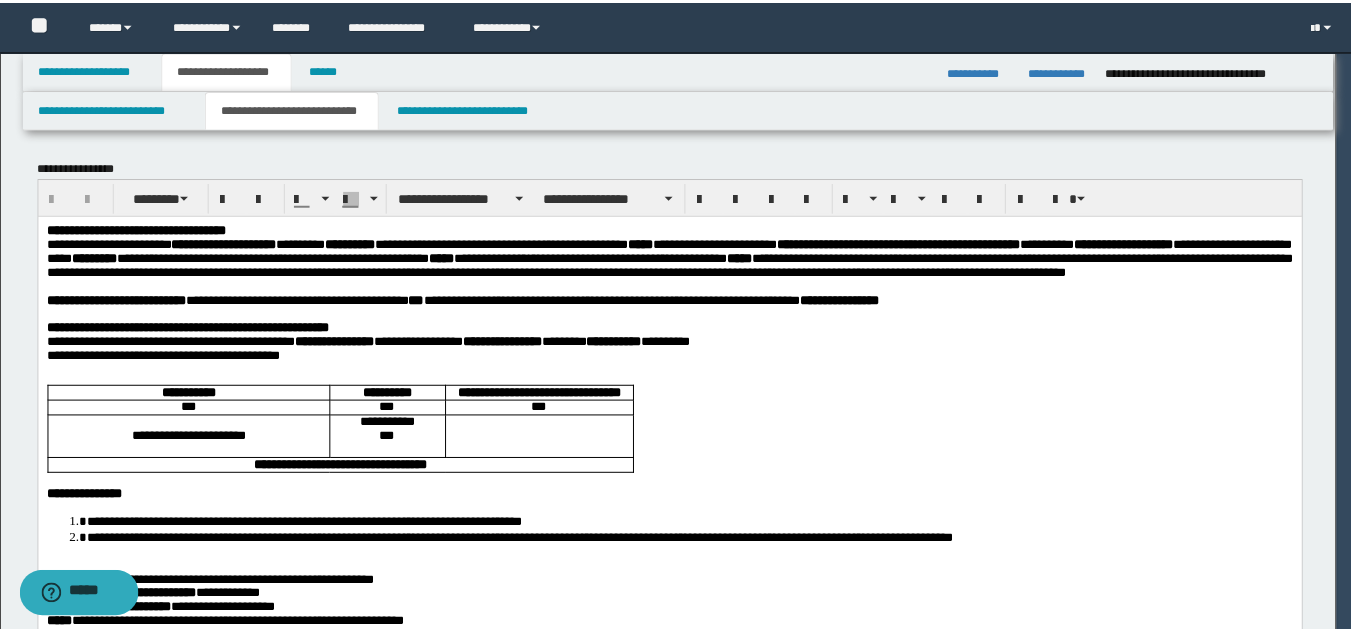 scroll, scrollTop: 0, scrollLeft: 0, axis: both 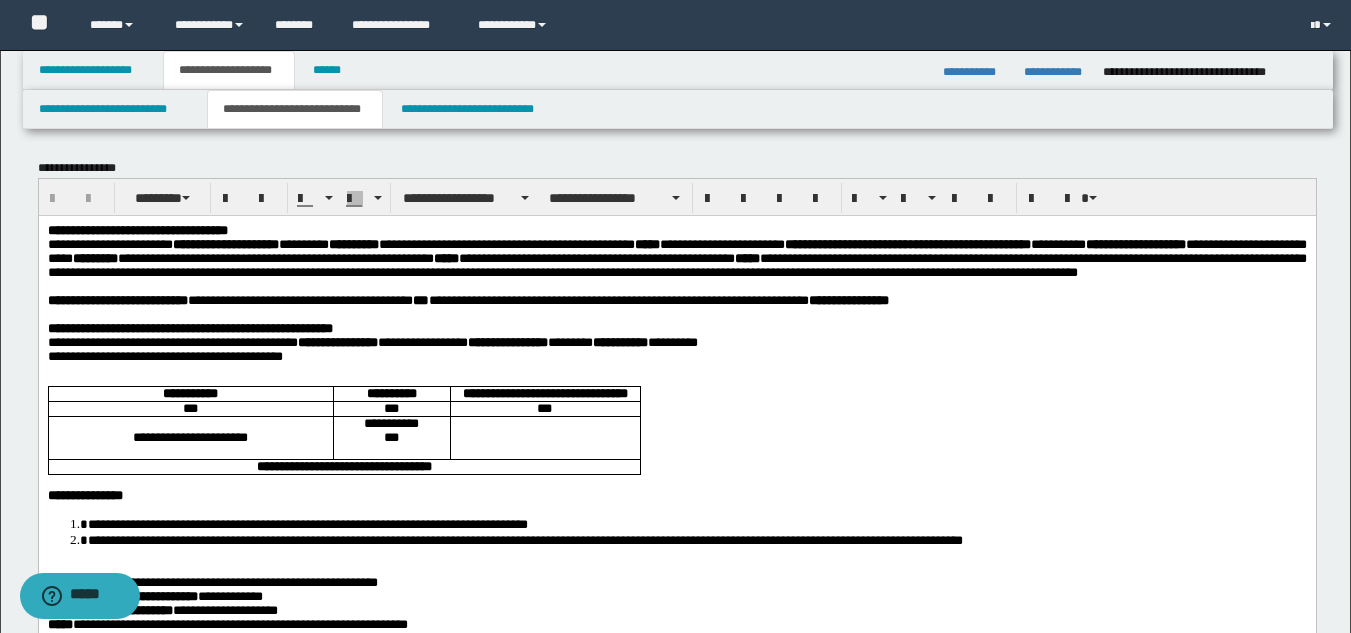 drag, startPoint x: 1361, startPoint y: 34, endPoint x: 1184, endPoint y: 5, distance: 179.35997 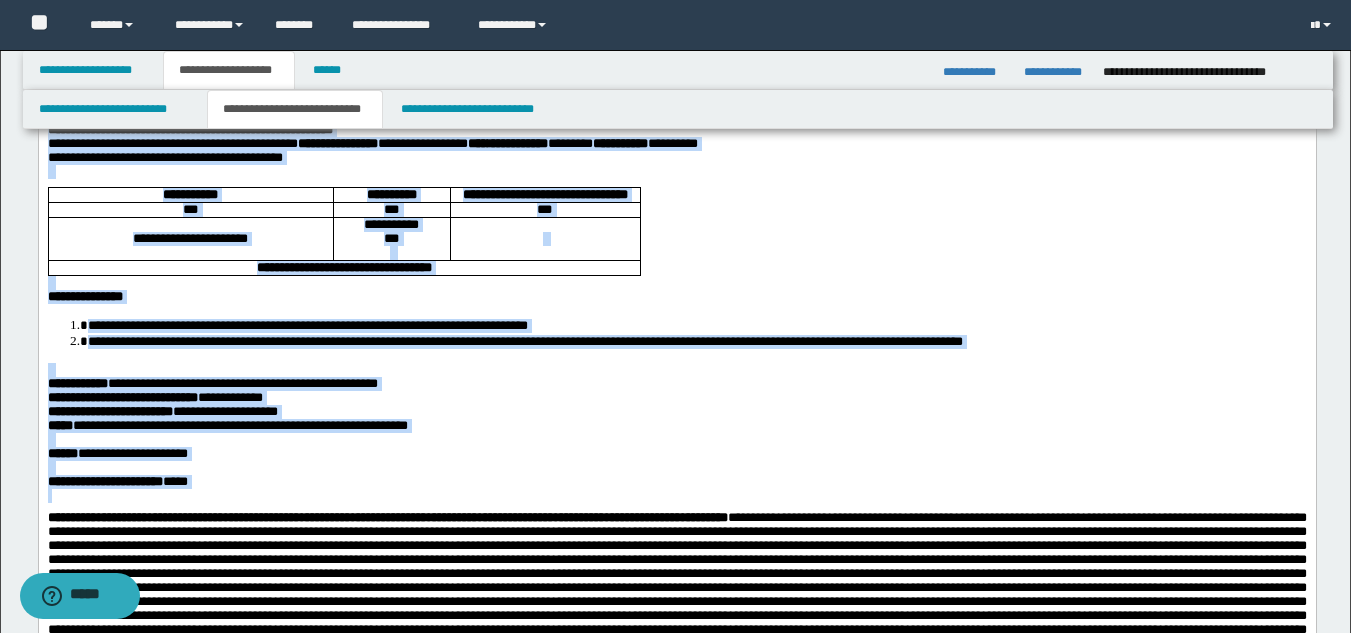 scroll, scrollTop: 205, scrollLeft: 0, axis: vertical 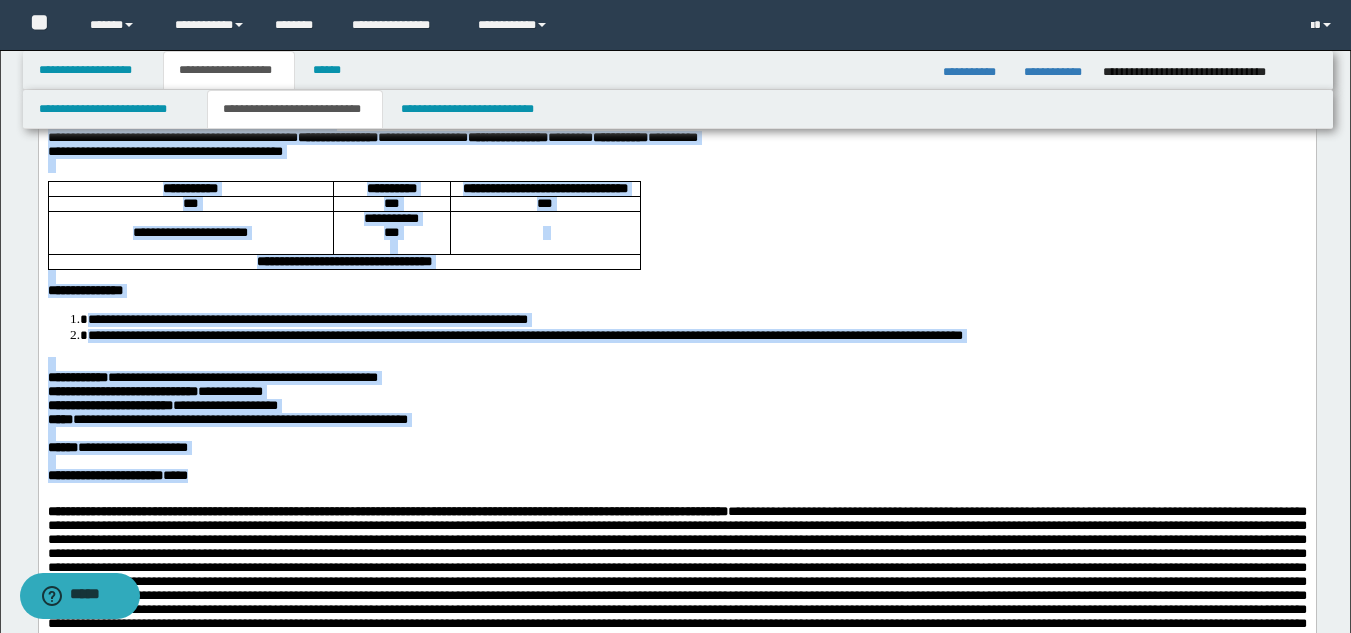 drag, startPoint x: 48, startPoint y: 38, endPoint x: 347, endPoint y: 549, distance: 592.049 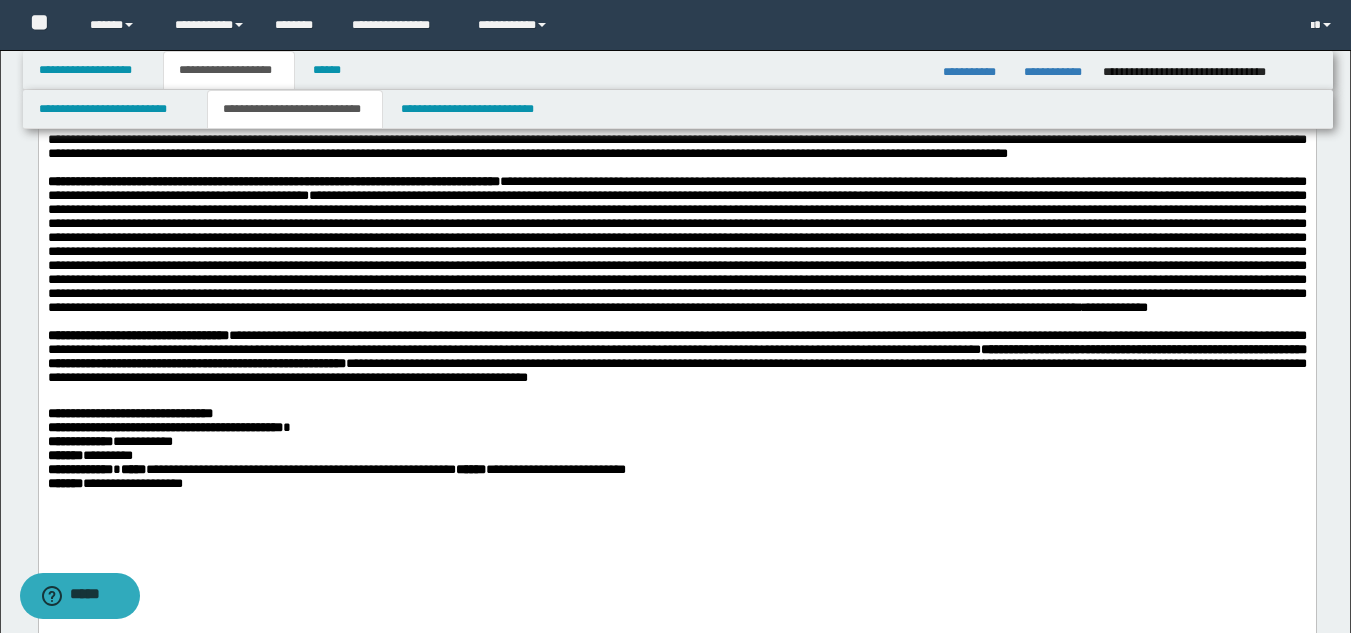 scroll, scrollTop: 893, scrollLeft: 0, axis: vertical 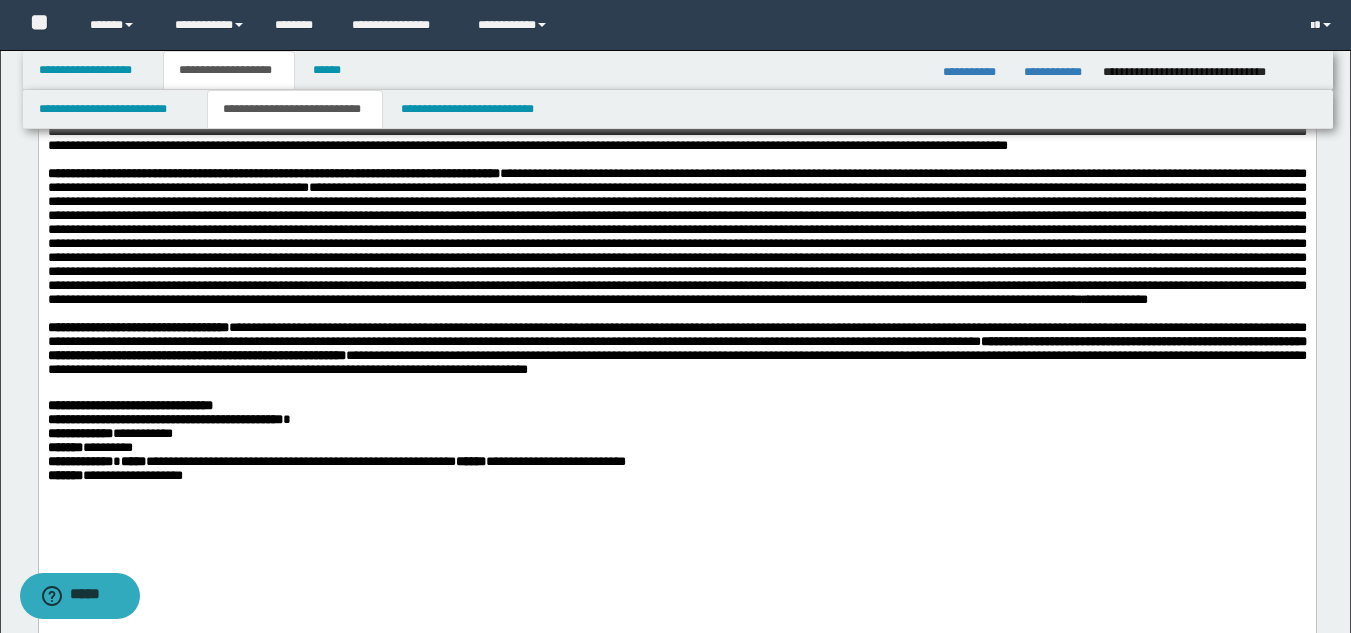 click at bounding box center [676, 243] 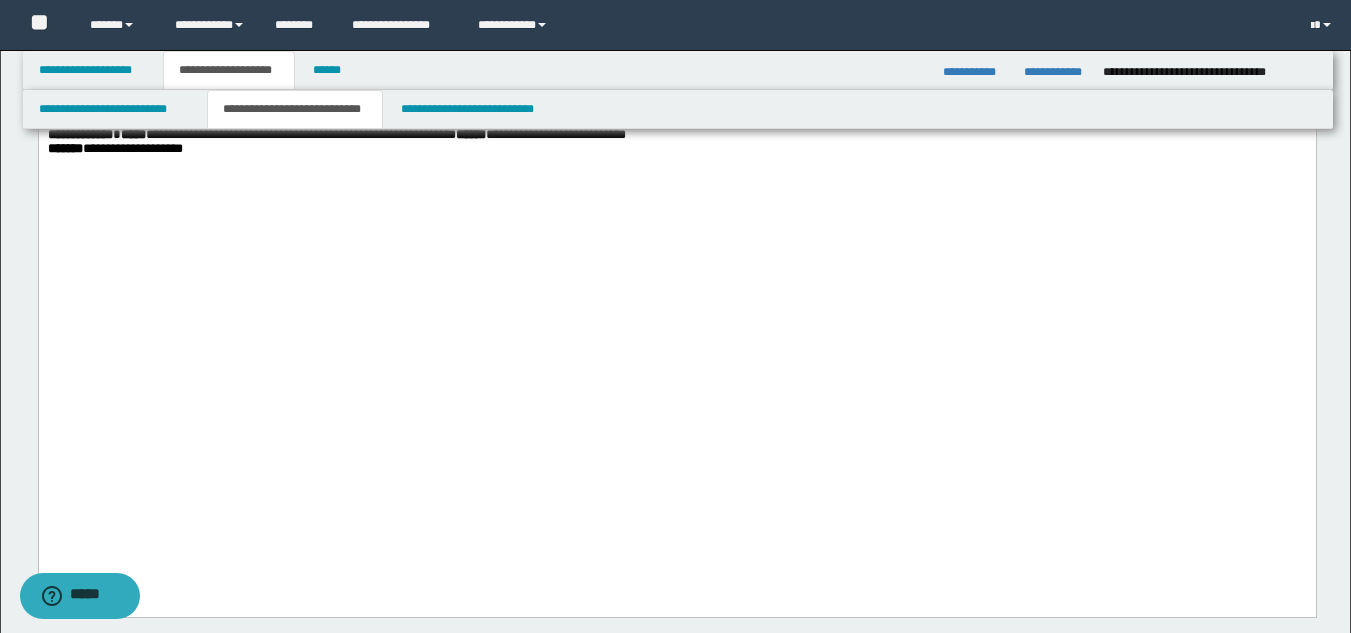 scroll, scrollTop: 1229, scrollLeft: 0, axis: vertical 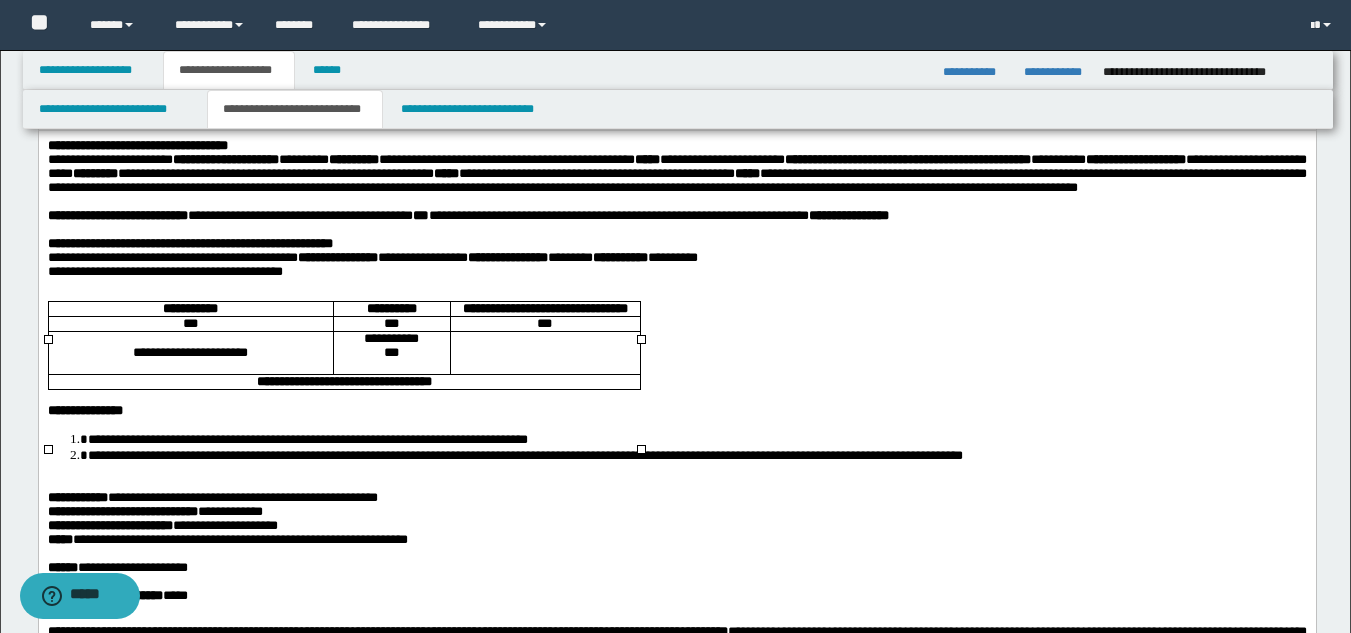 click on "**********" at bounding box center (343, 380) 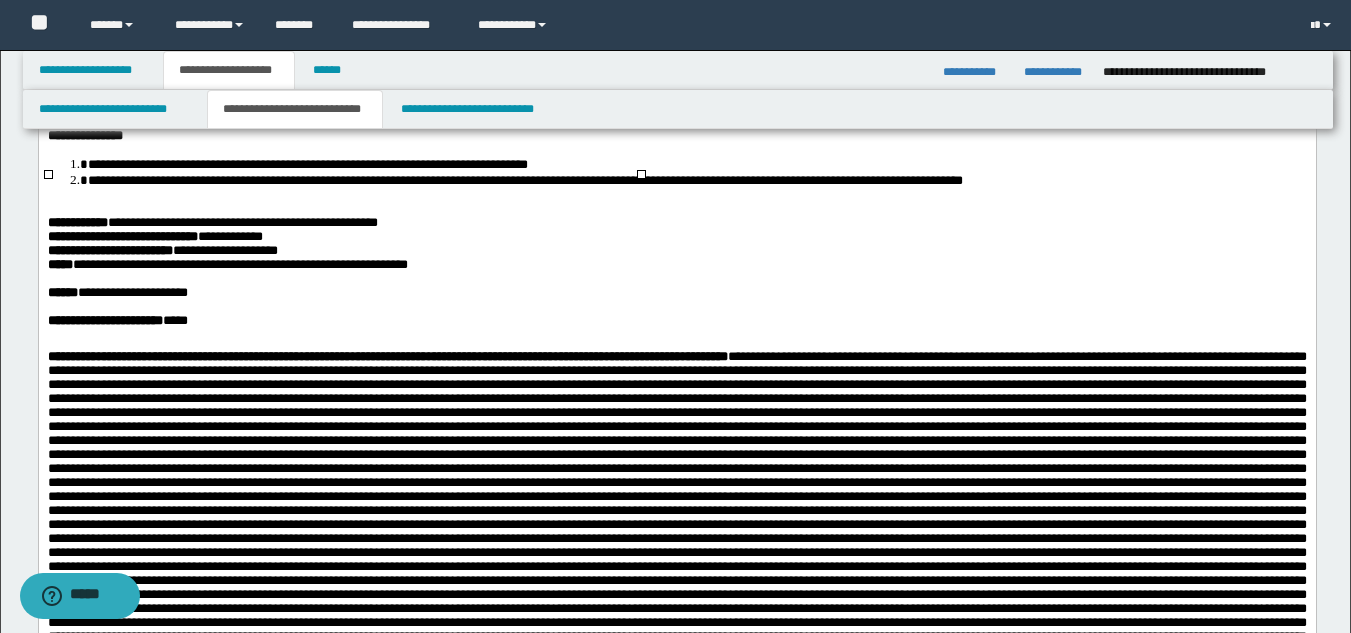 scroll, scrollTop: 377, scrollLeft: 0, axis: vertical 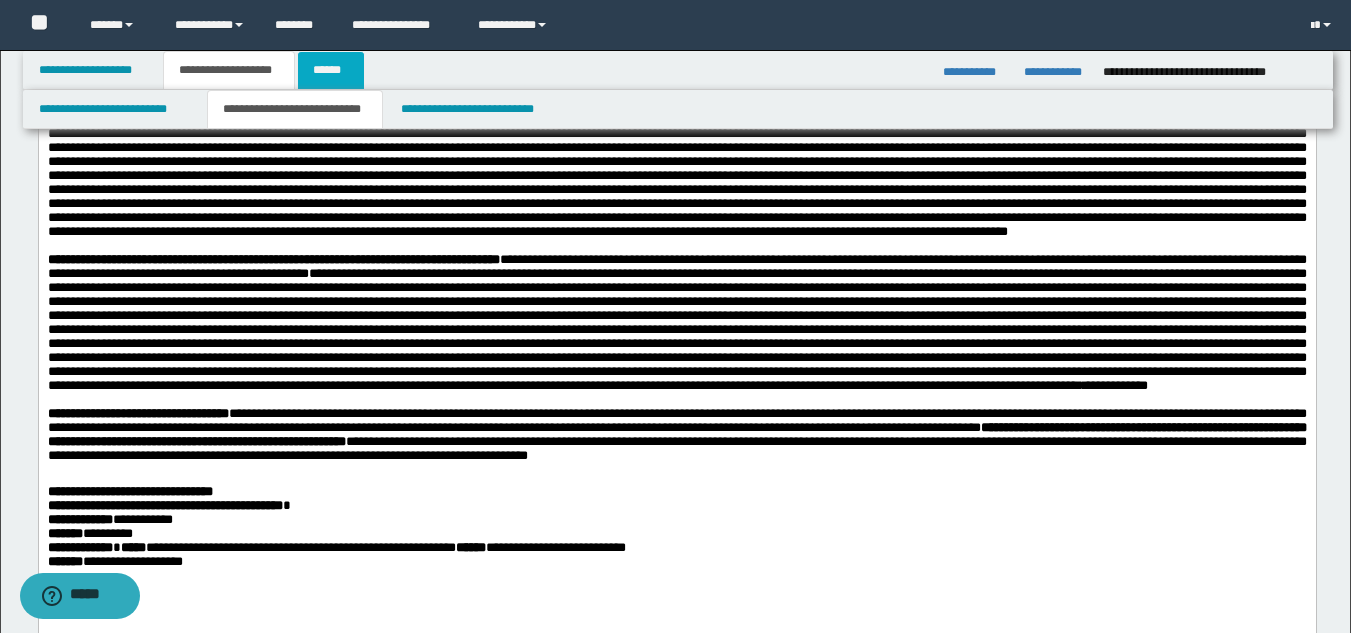 click on "******" at bounding box center (331, 70) 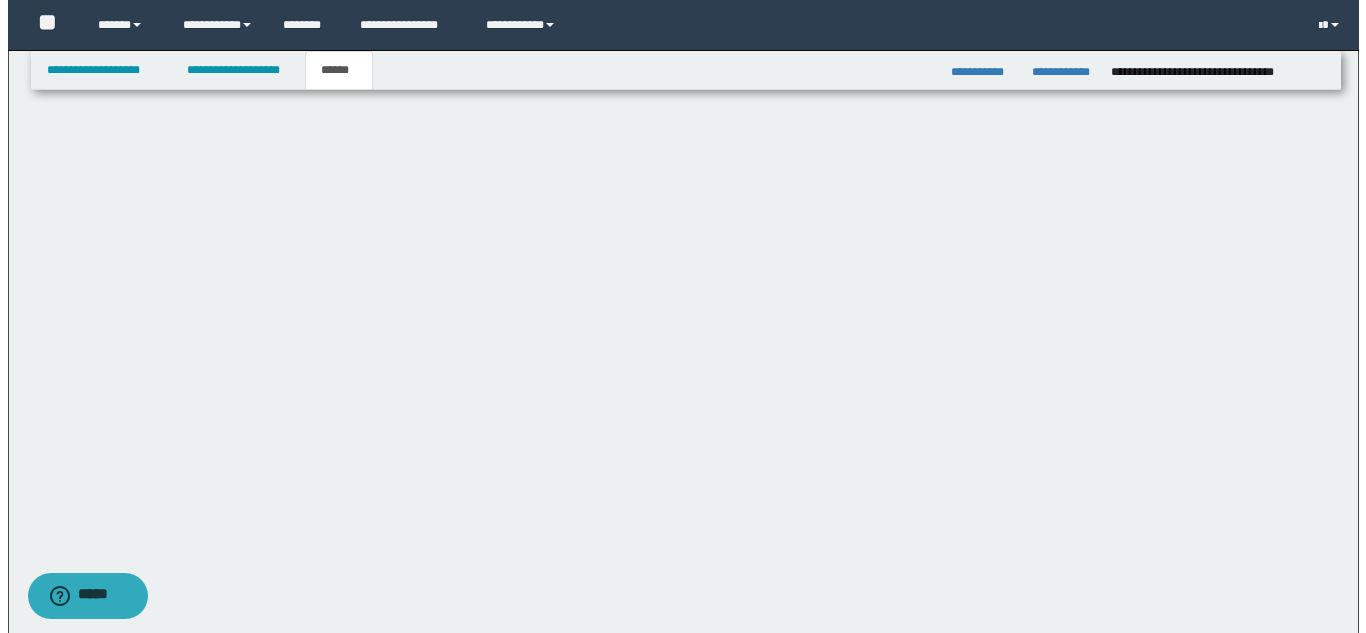 scroll, scrollTop: 0, scrollLeft: 0, axis: both 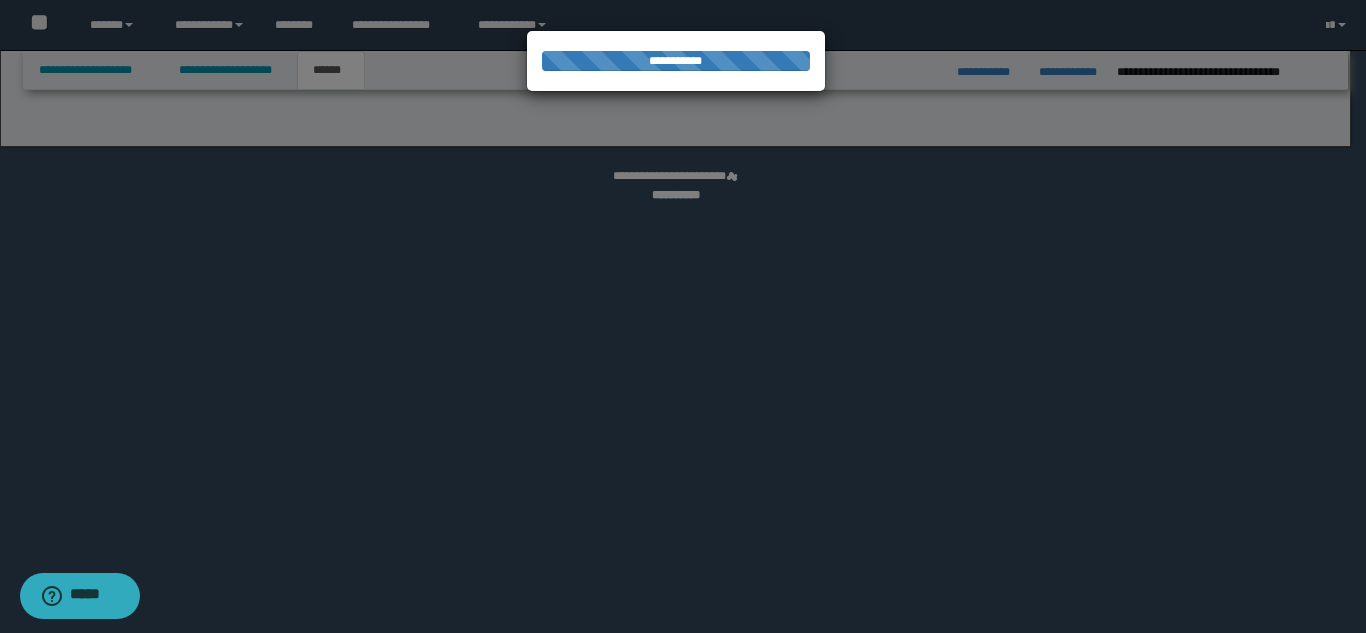 select on "*" 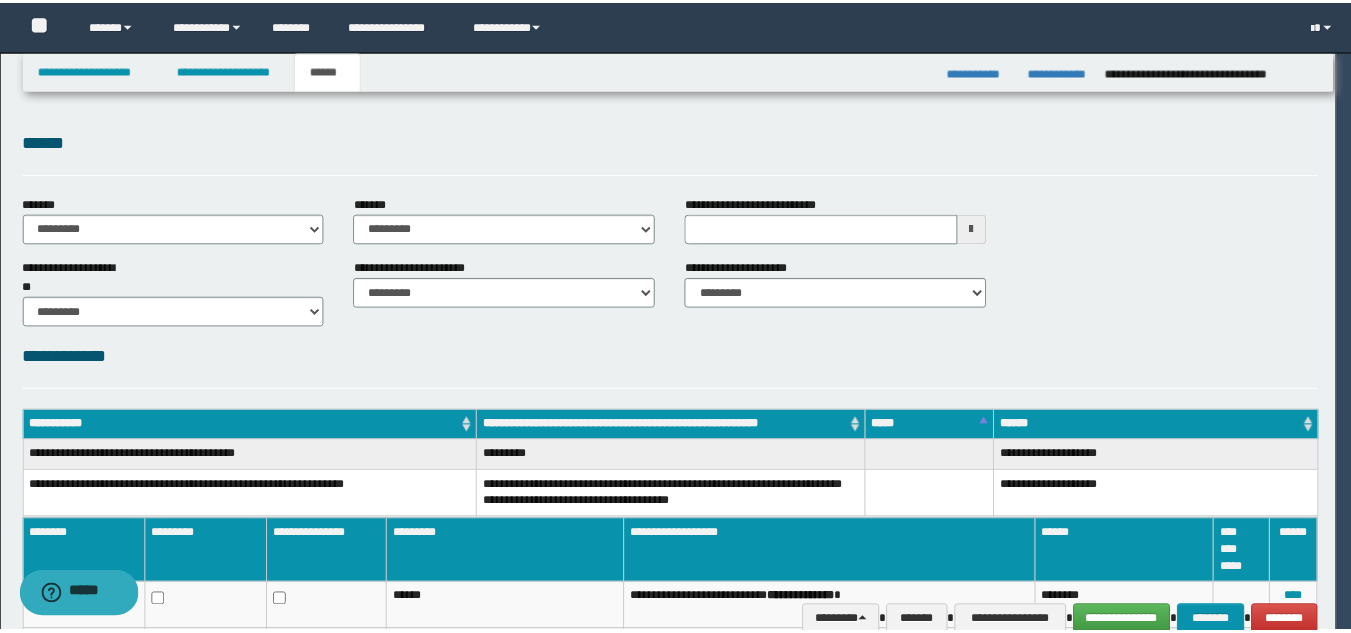 scroll, scrollTop: 0, scrollLeft: 0, axis: both 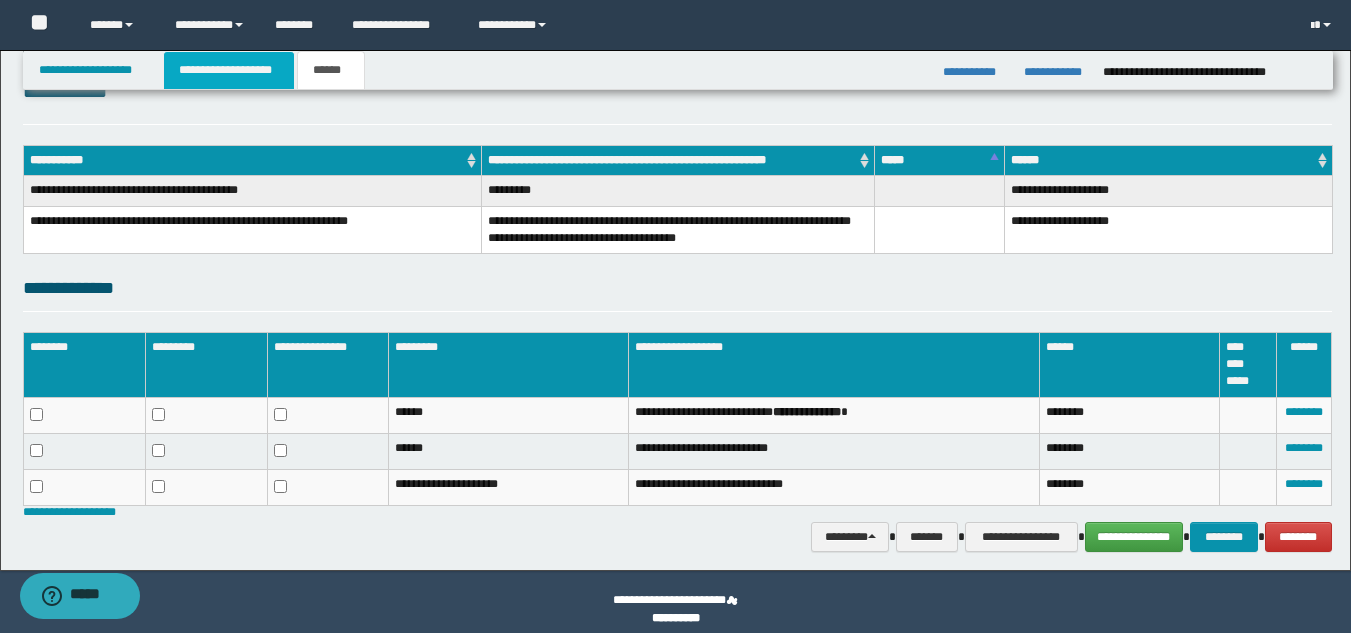click on "**********" at bounding box center [229, 70] 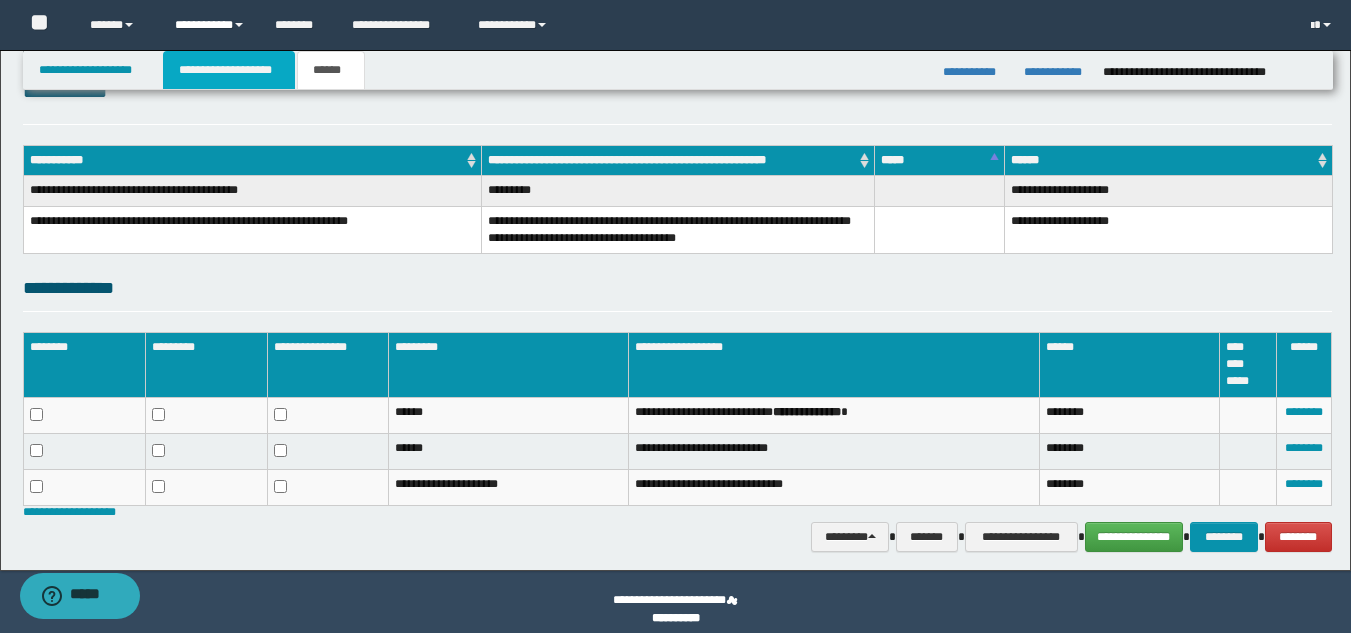 scroll, scrollTop: 296, scrollLeft: 0, axis: vertical 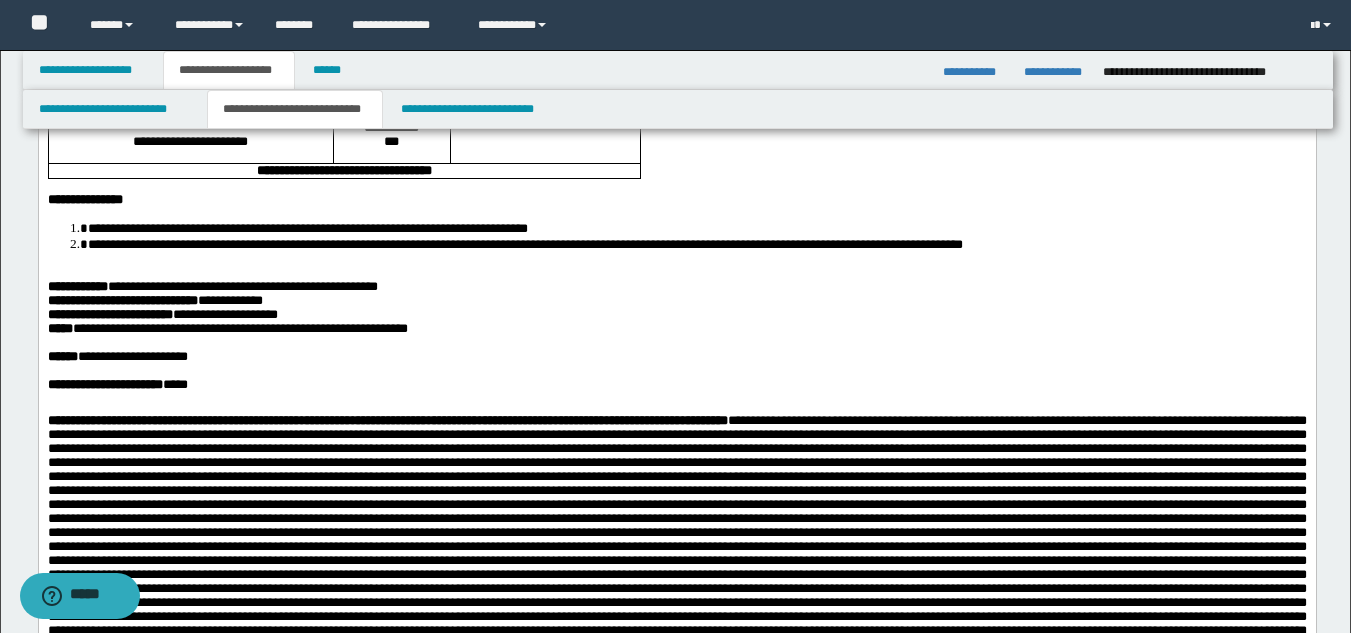 click at bounding box center (676, 343) 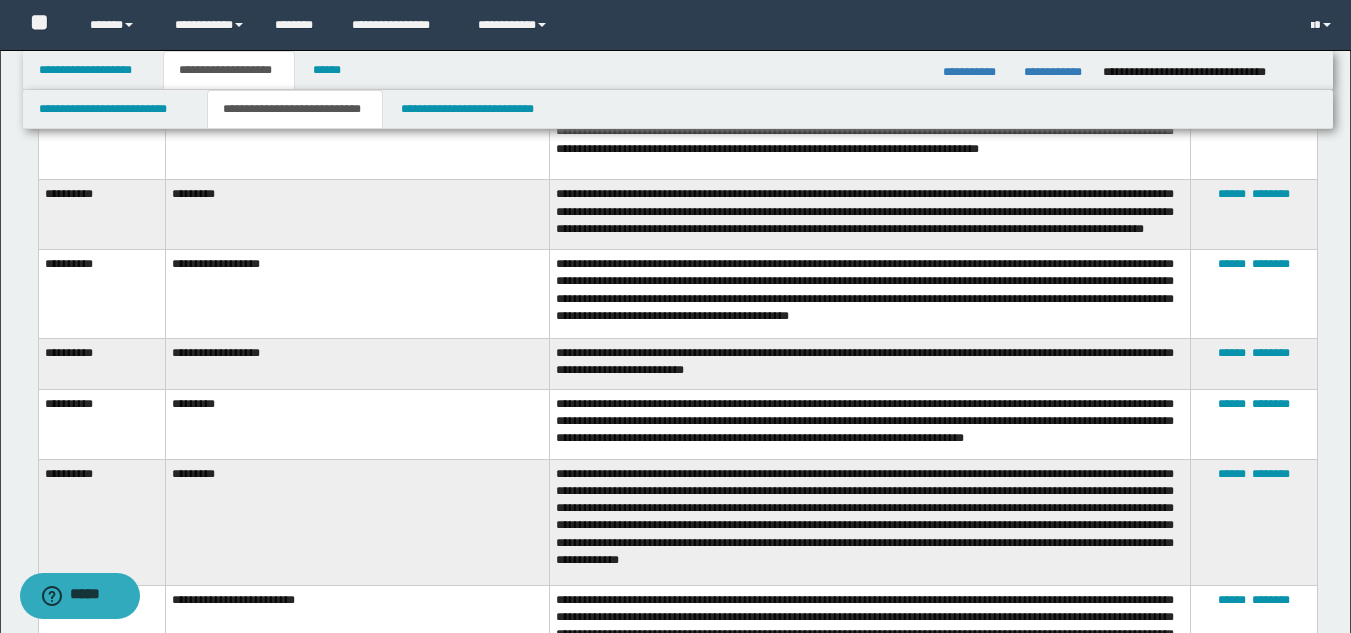 scroll, scrollTop: 2989, scrollLeft: 0, axis: vertical 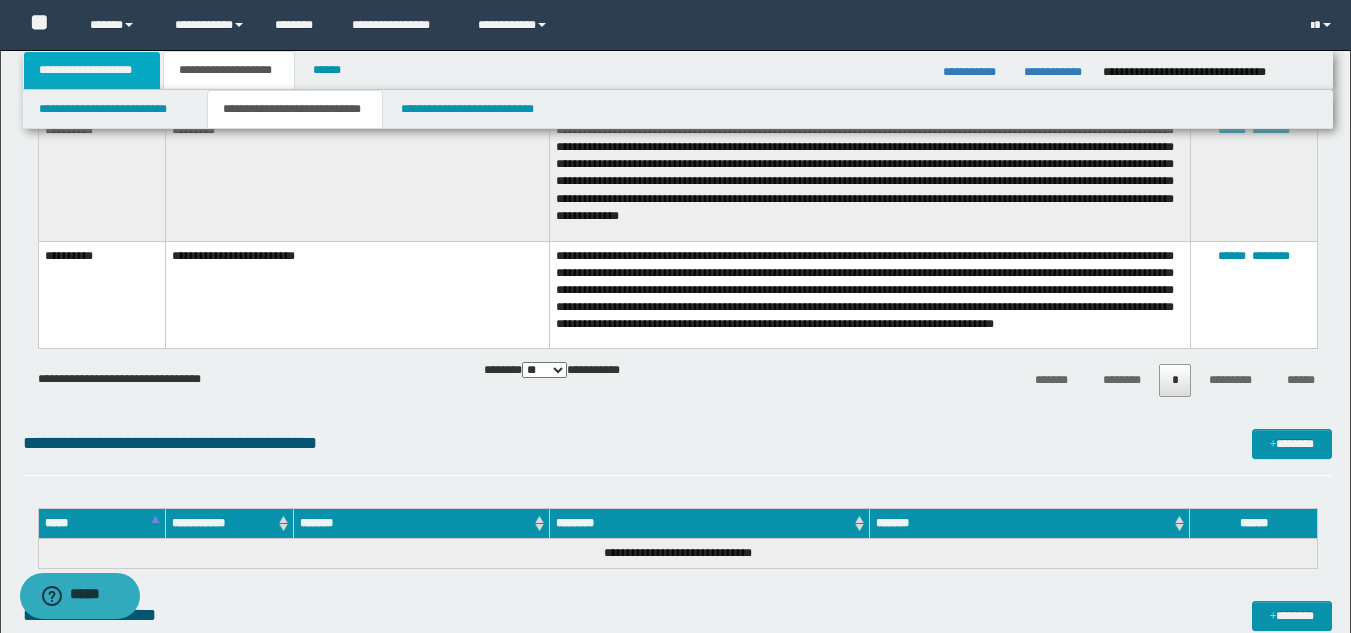 click on "**********" at bounding box center [92, 70] 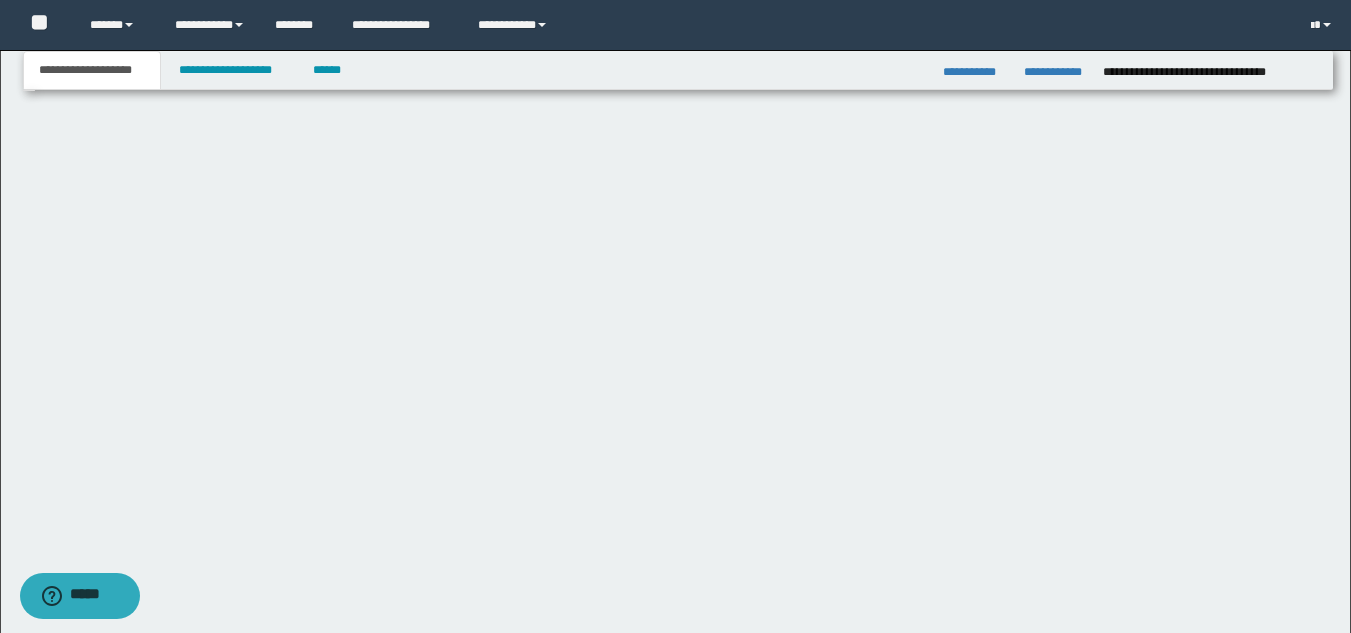scroll, scrollTop: 251, scrollLeft: 0, axis: vertical 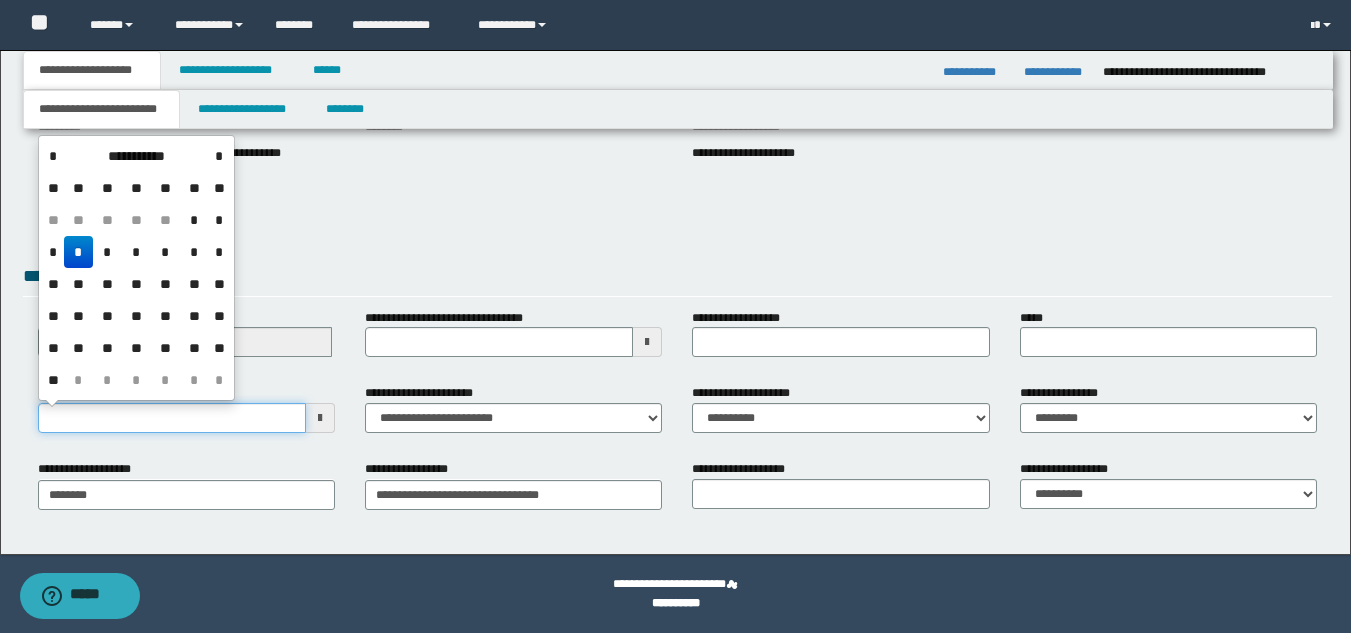 click on "**********" at bounding box center [172, 418] 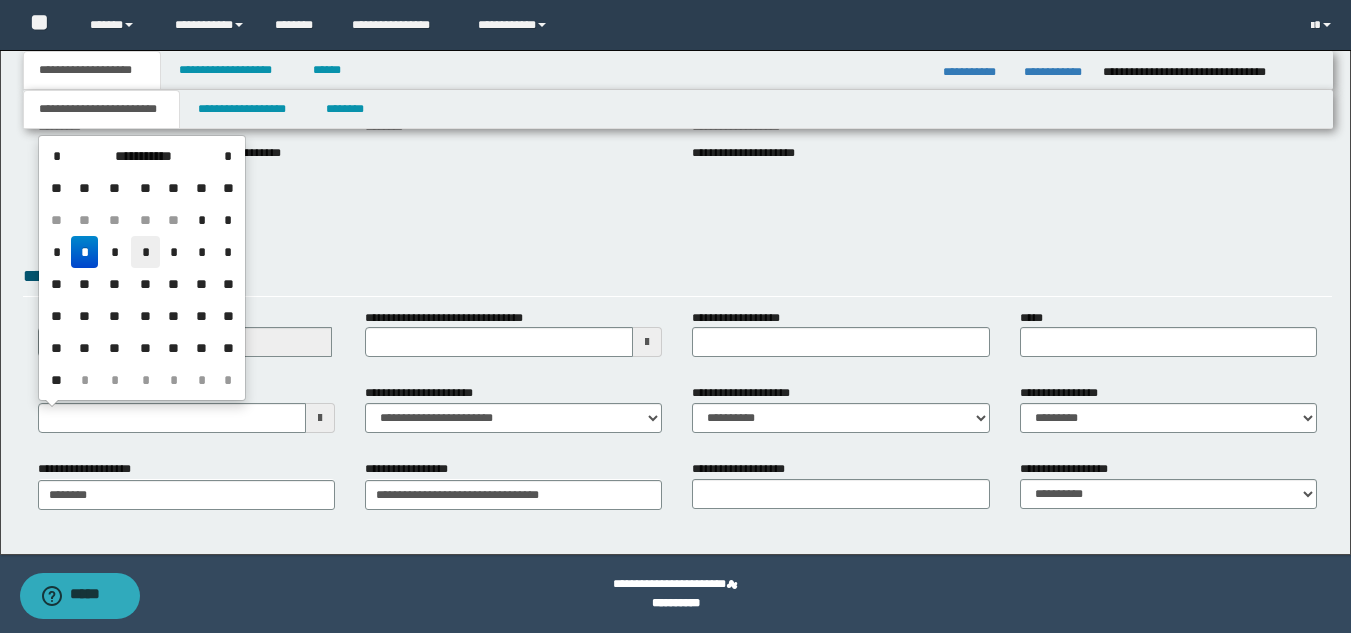 click on "*" at bounding box center (145, 252) 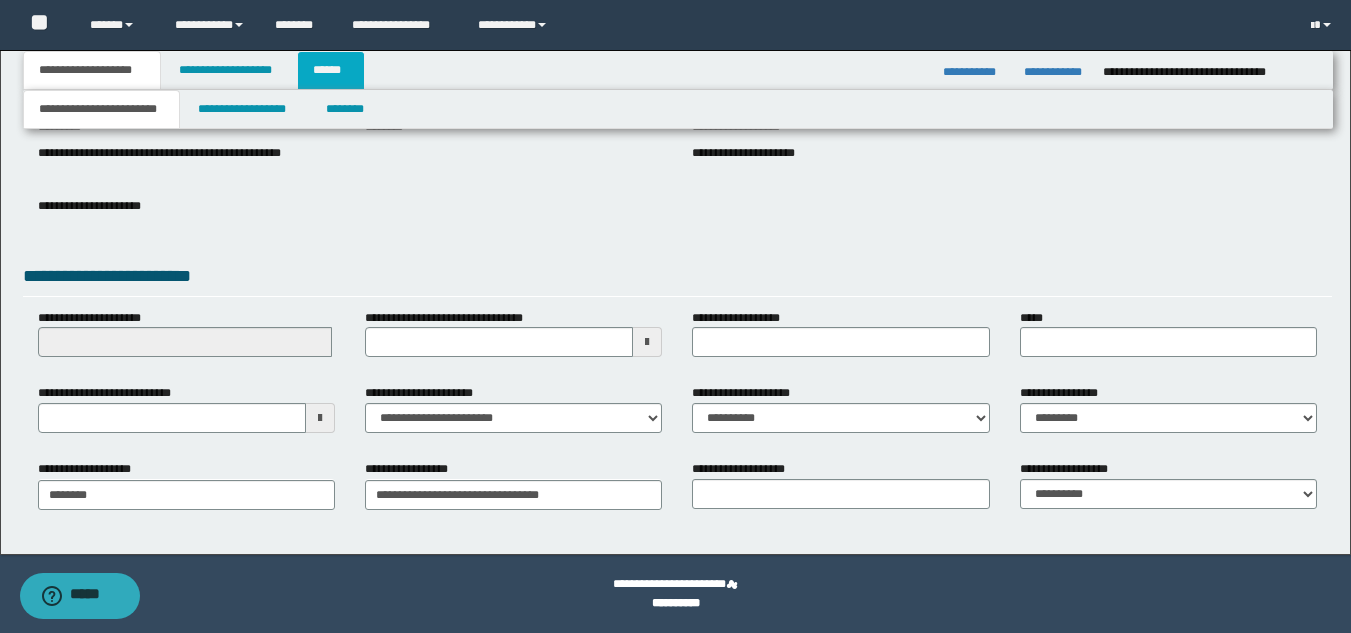click on "******" at bounding box center (331, 70) 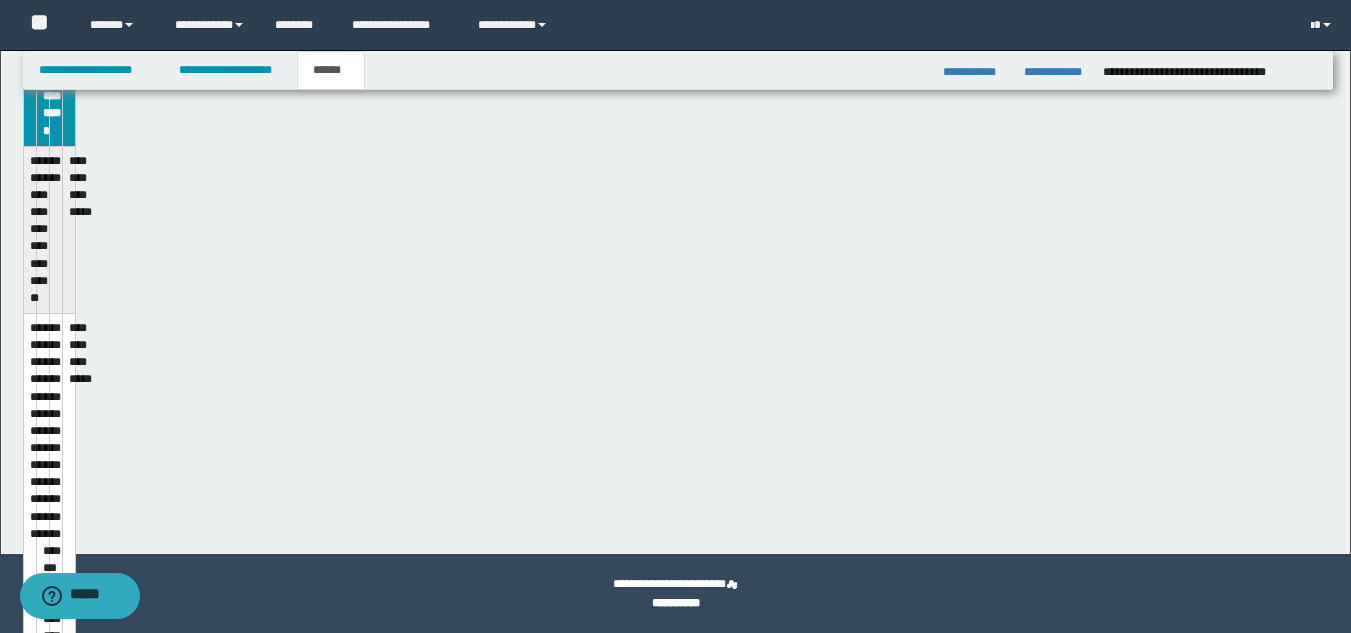scroll, scrollTop: 220, scrollLeft: 0, axis: vertical 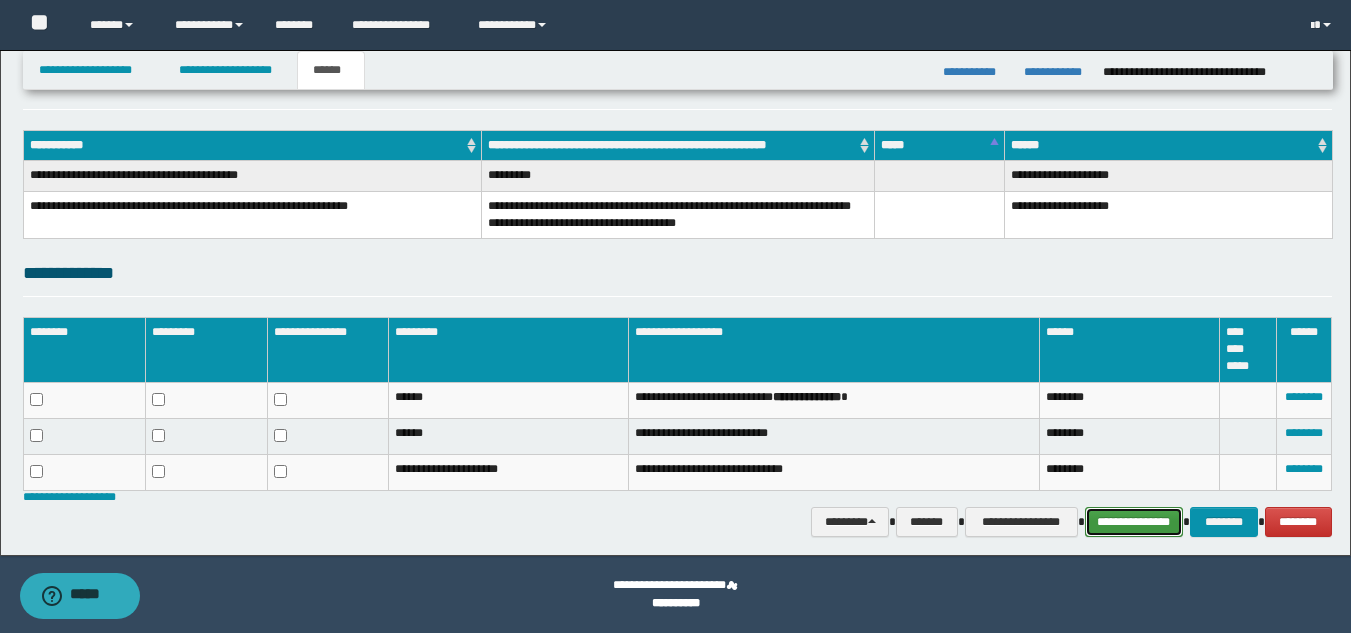 click on "**********" at bounding box center [1134, 522] 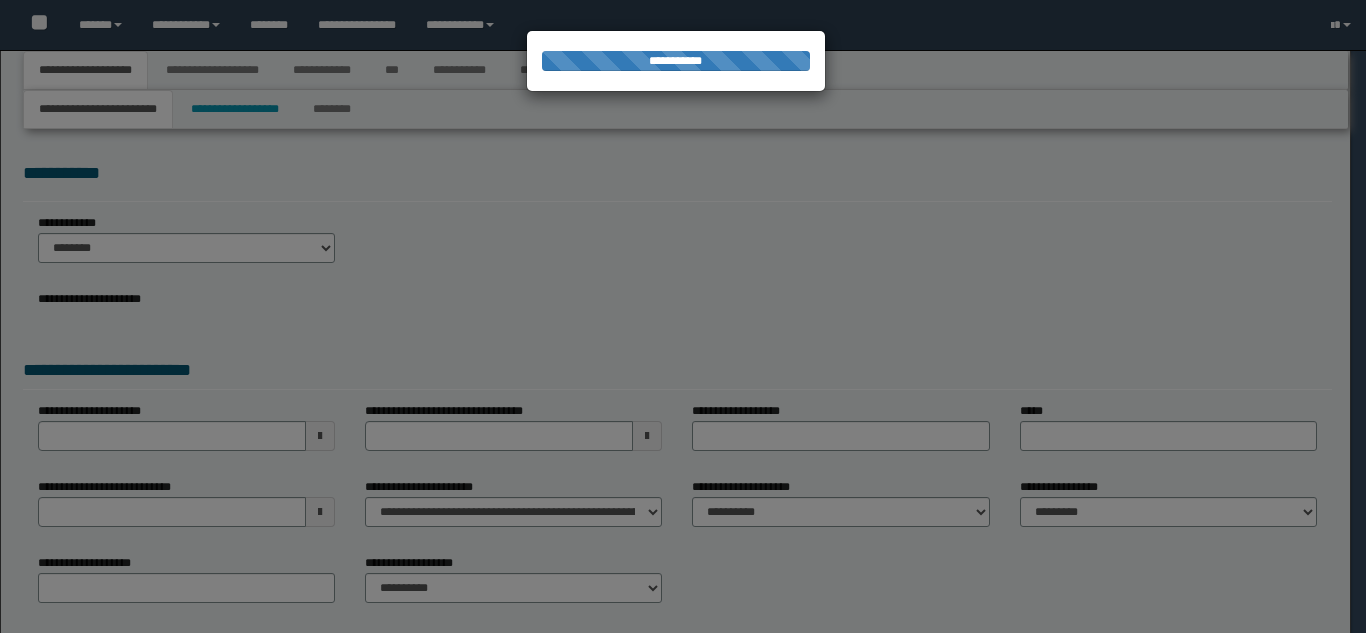 click at bounding box center (683, 316) 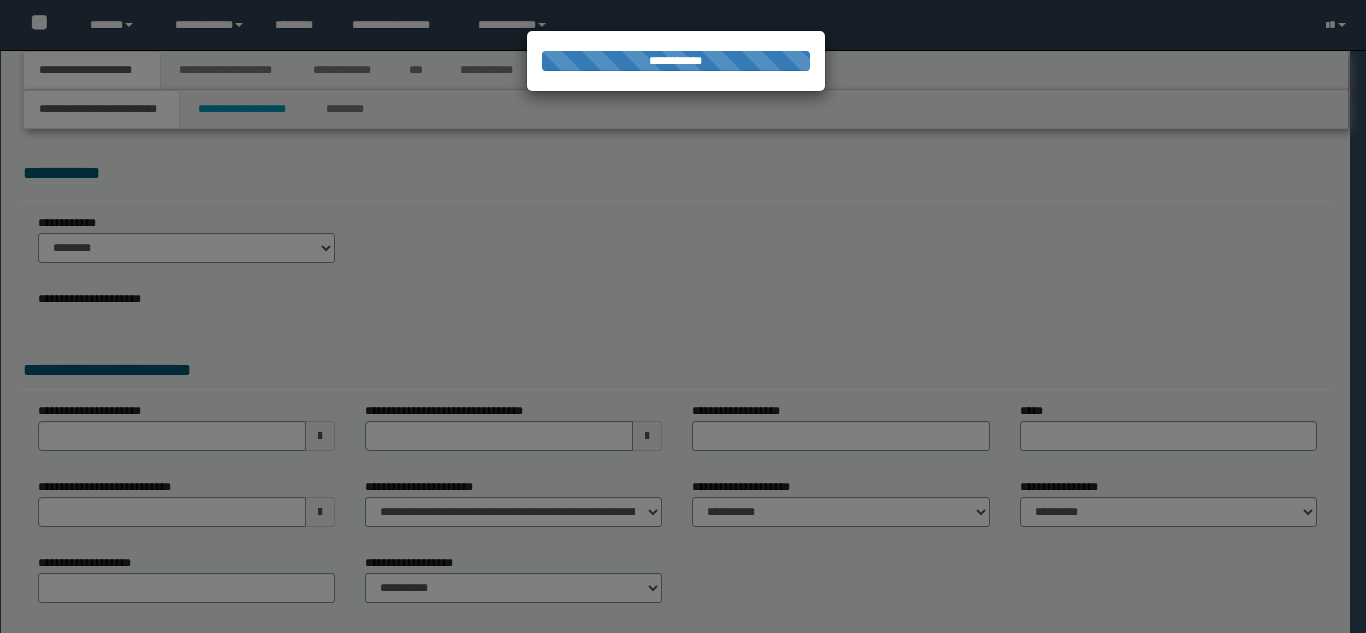 scroll, scrollTop: 0, scrollLeft: 0, axis: both 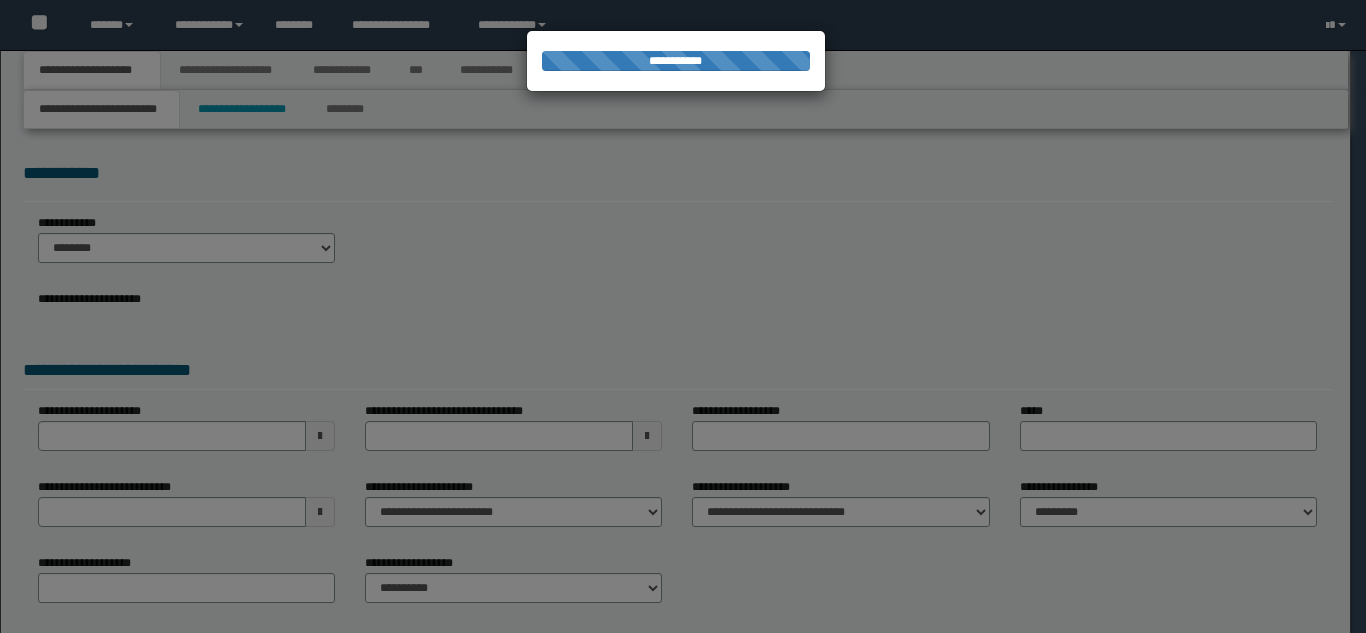 type on "**********" 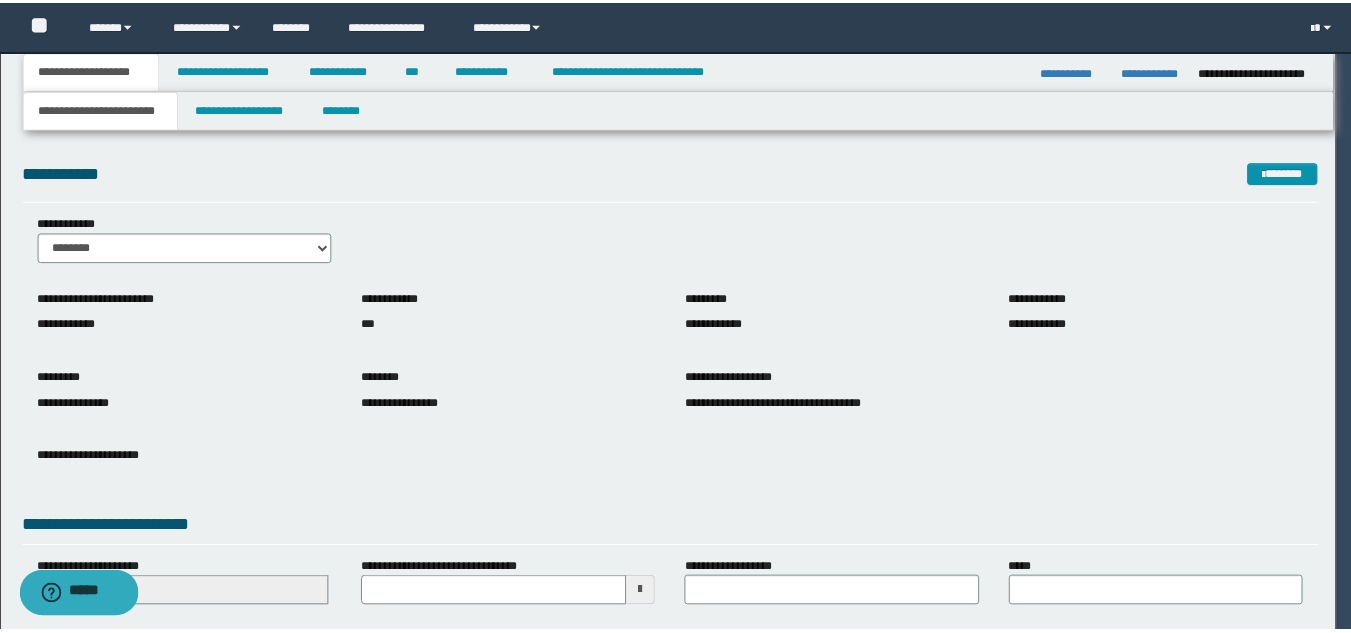 scroll, scrollTop: 0, scrollLeft: 0, axis: both 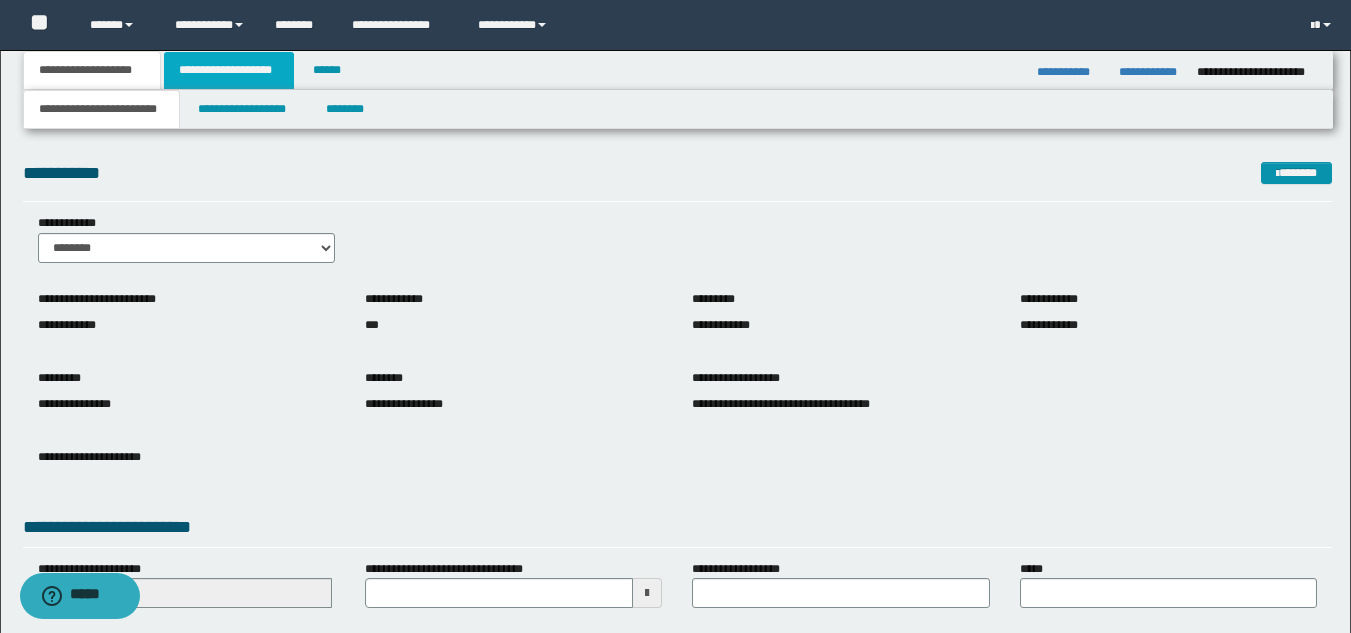 click on "**********" at bounding box center [229, 70] 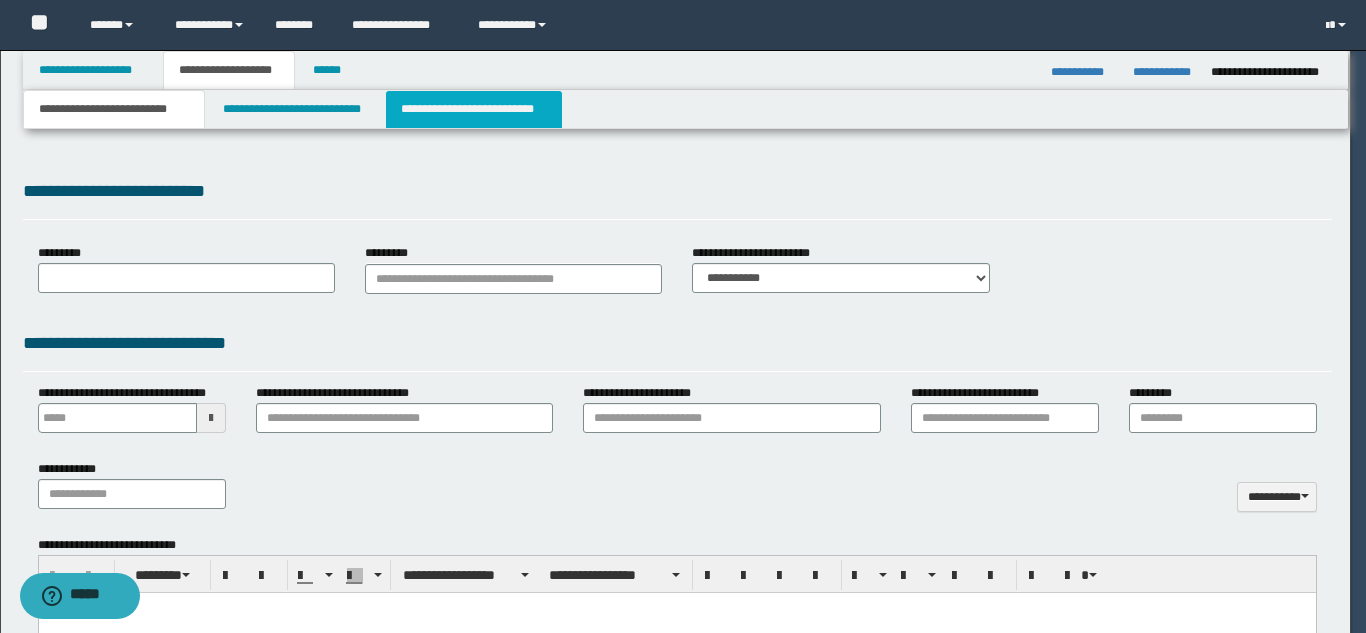 type 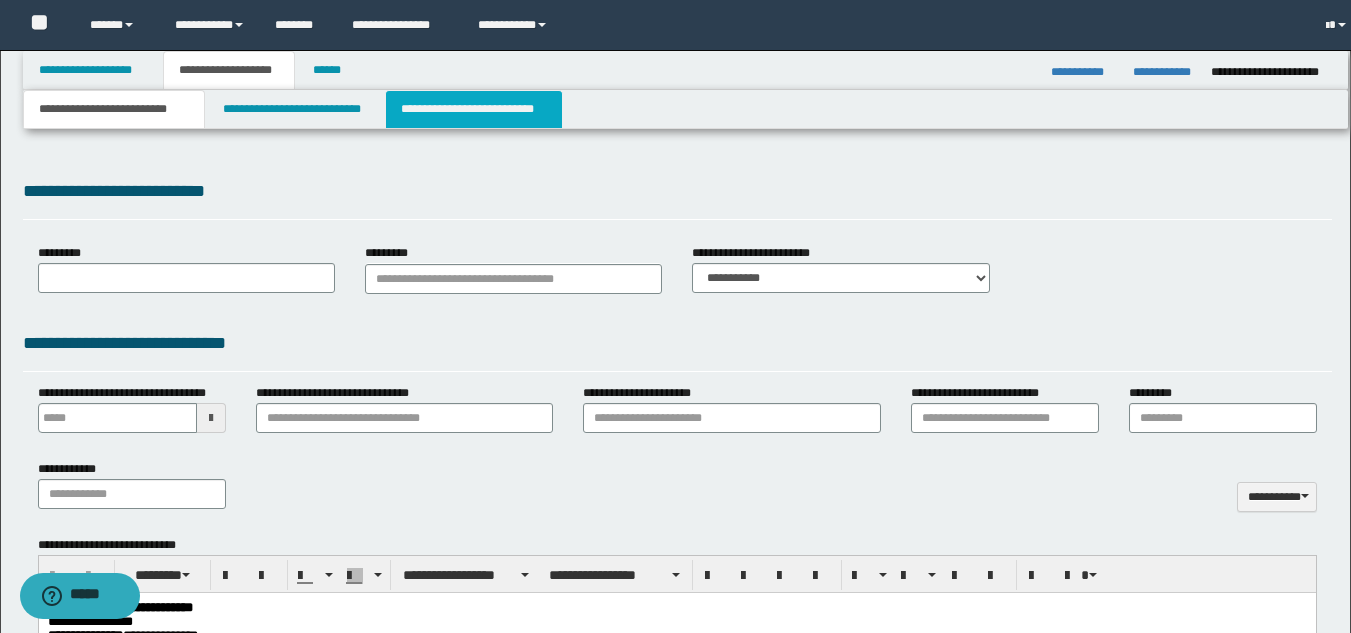 scroll, scrollTop: 0, scrollLeft: 0, axis: both 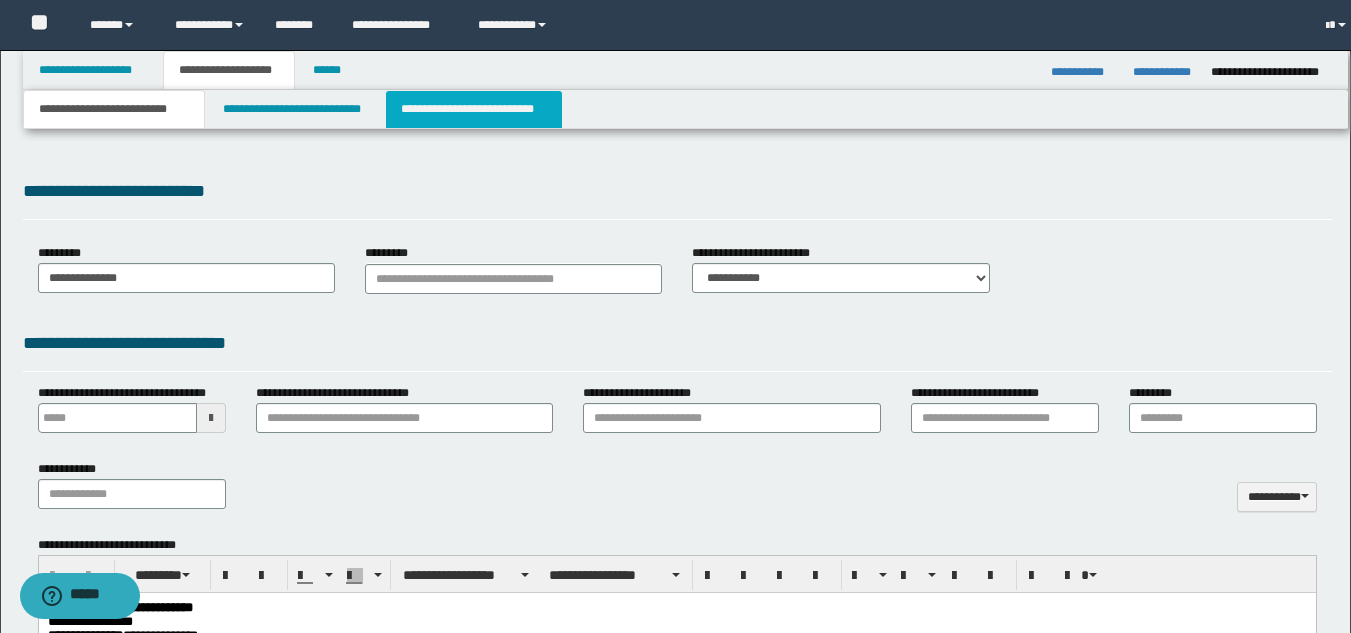 type 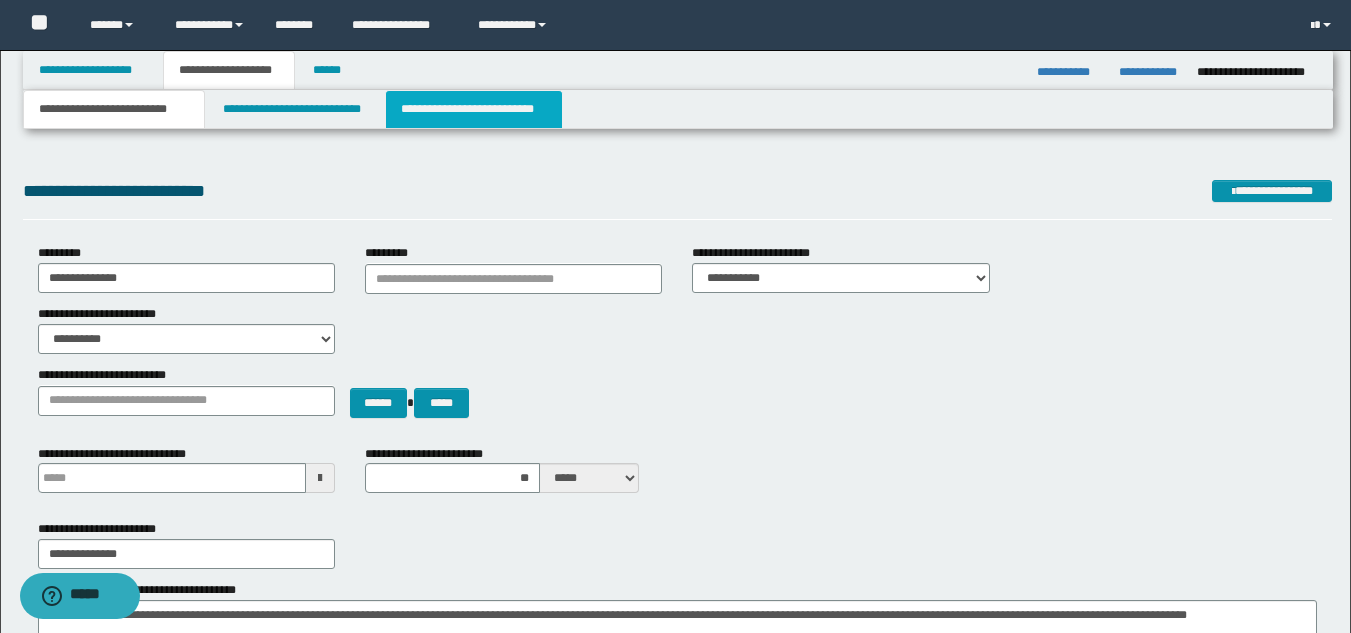 click on "**********" at bounding box center [474, 109] 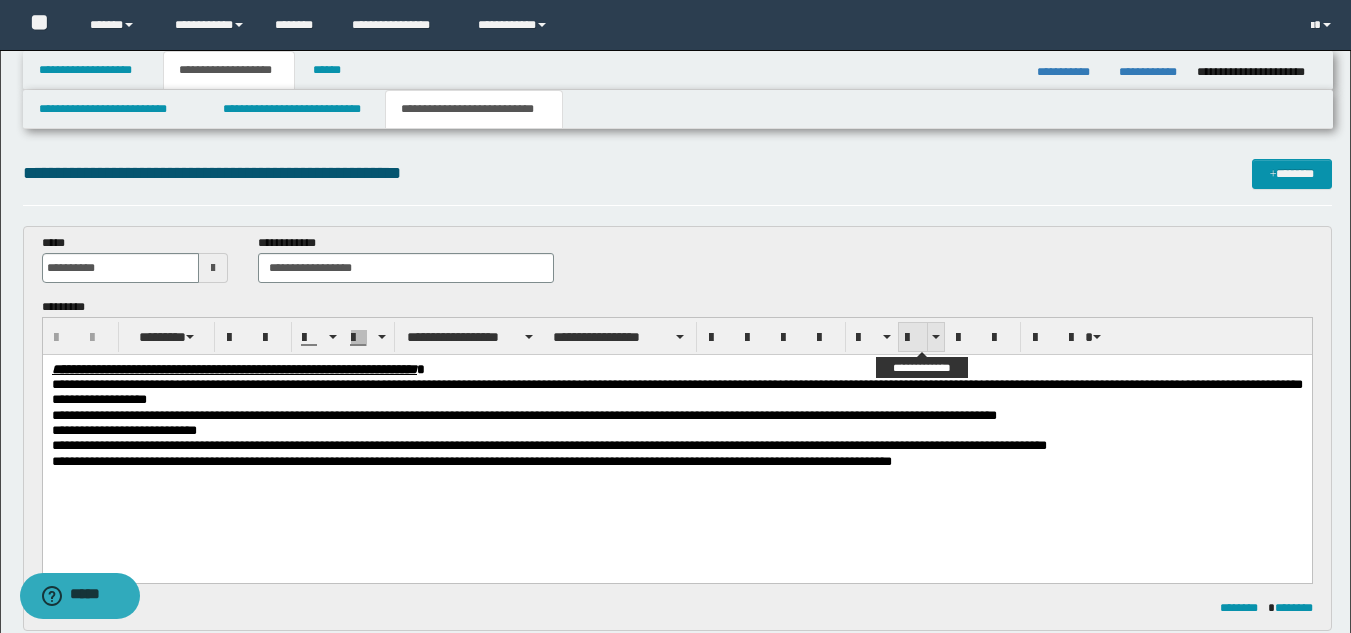 scroll, scrollTop: 0, scrollLeft: 0, axis: both 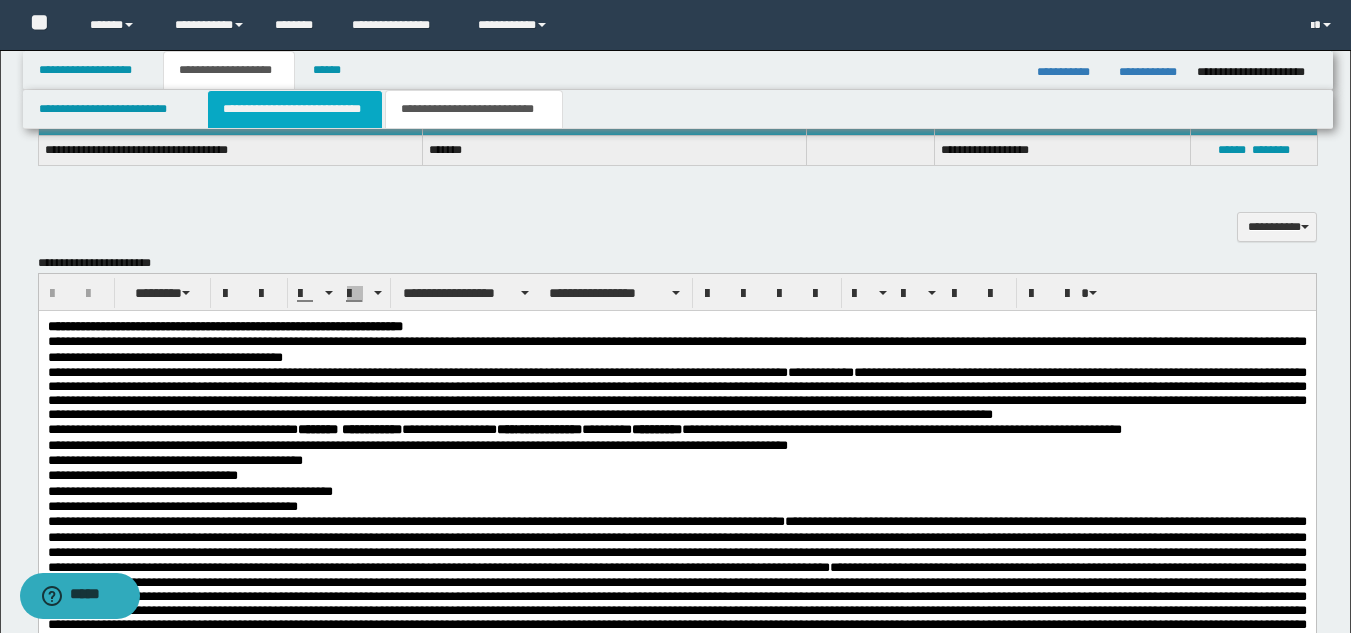 click on "**********" at bounding box center (295, 109) 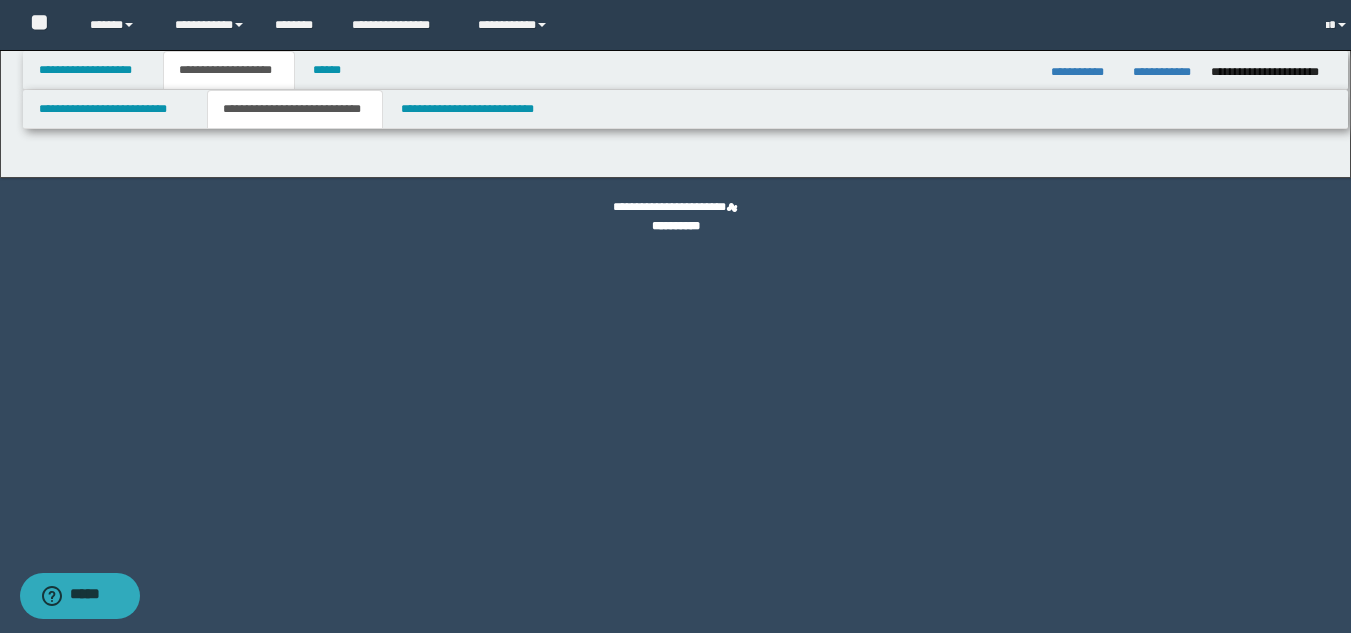 scroll, scrollTop: 0, scrollLeft: 0, axis: both 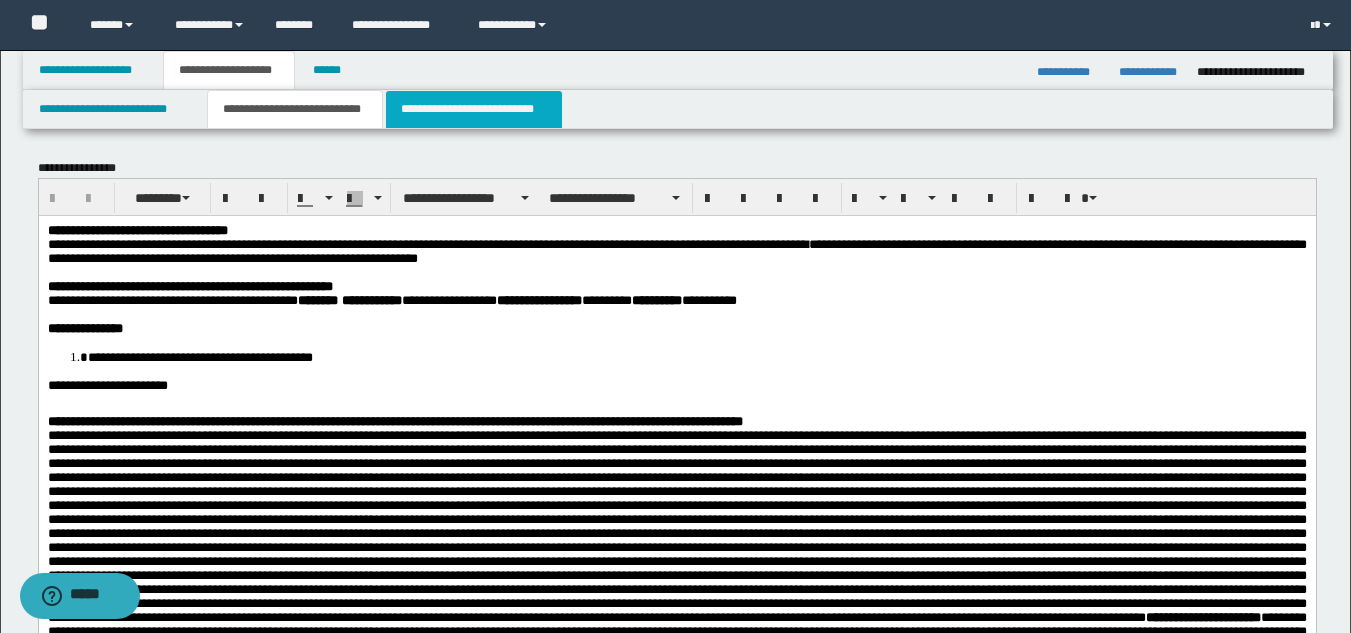 drag, startPoint x: 443, startPoint y: 106, endPoint x: 447, endPoint y: 121, distance: 15.524175 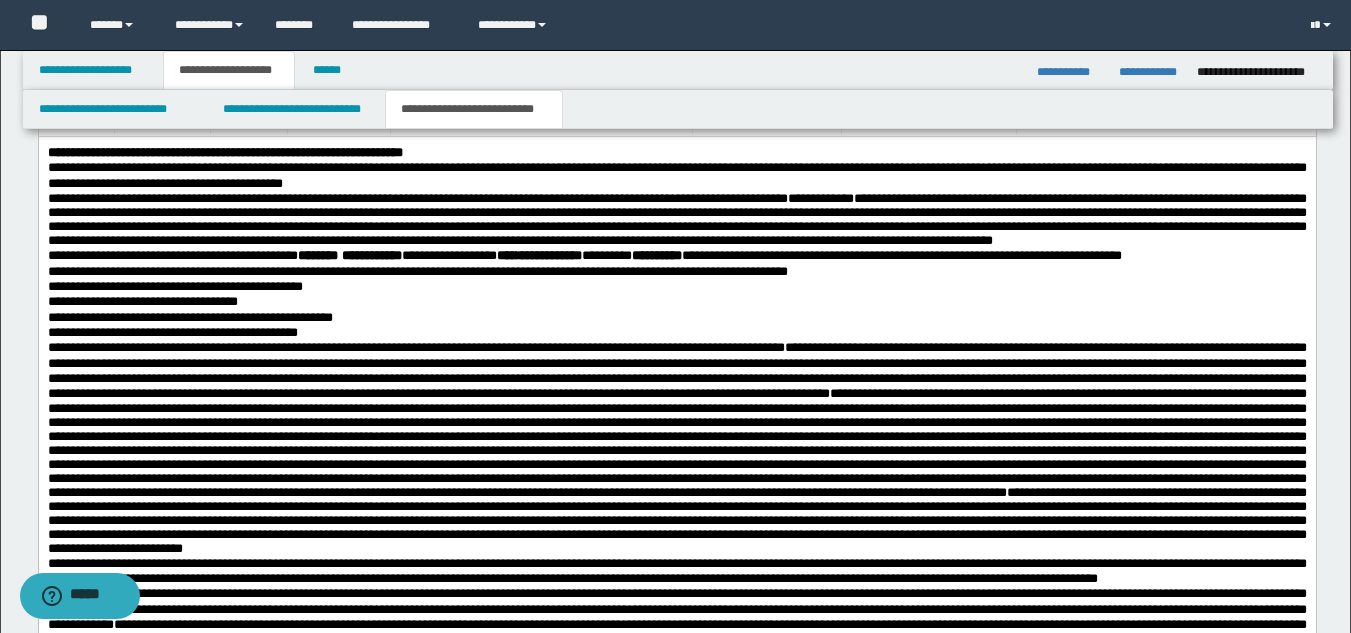 scroll, scrollTop: 1222, scrollLeft: 0, axis: vertical 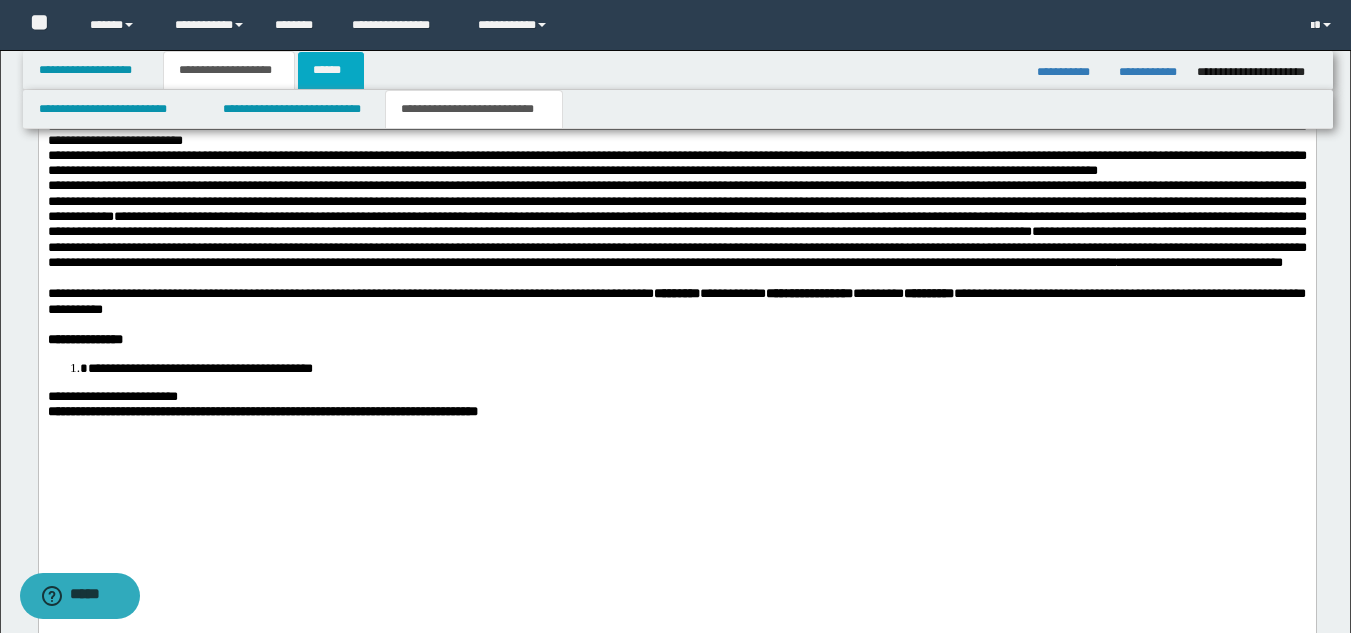 click on "******" at bounding box center (331, 70) 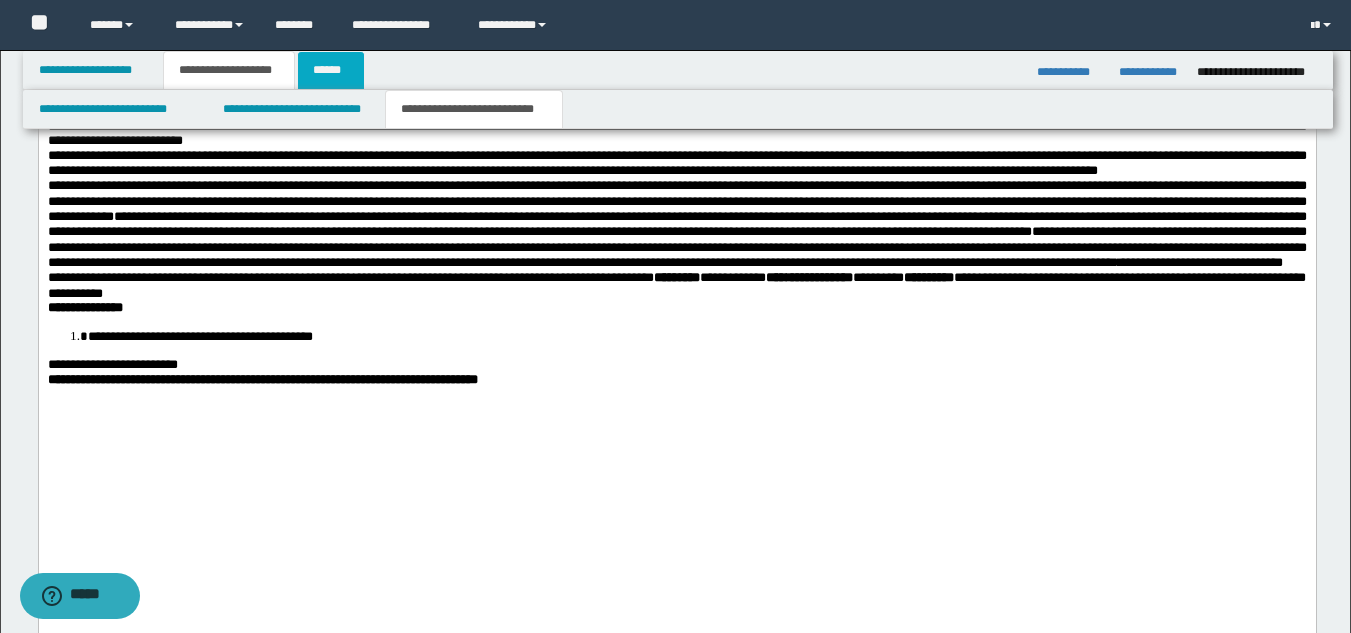 scroll, scrollTop: 0, scrollLeft: 0, axis: both 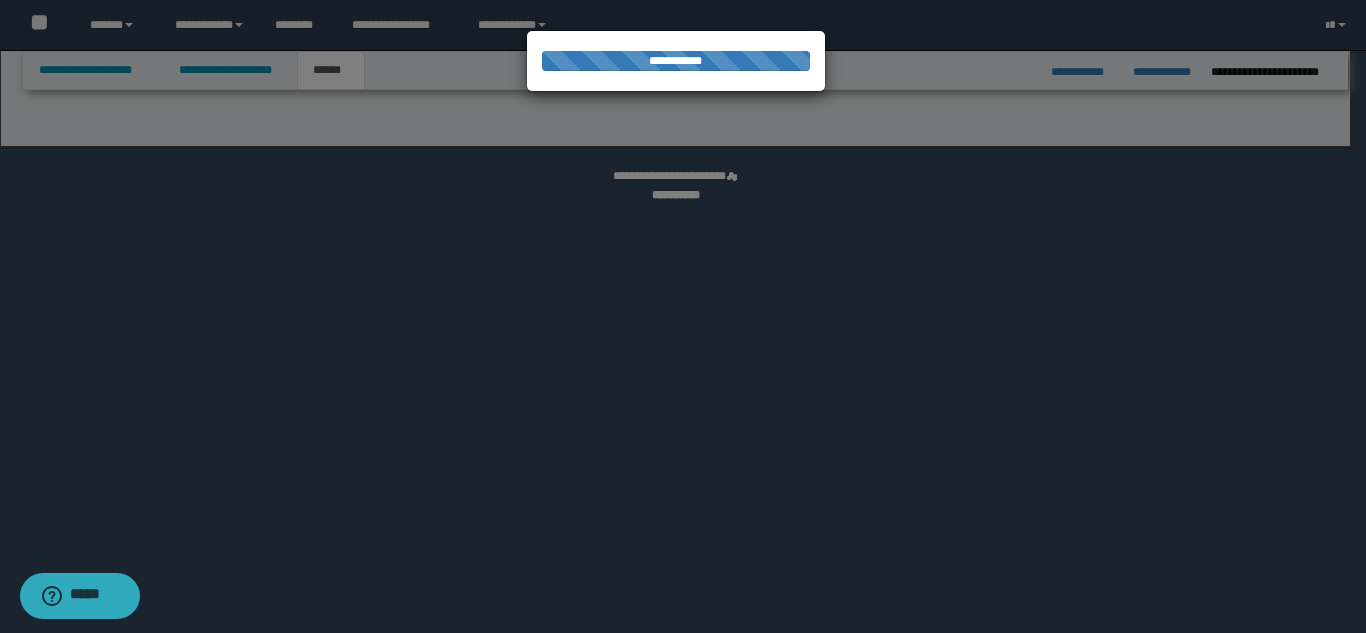 select on "*" 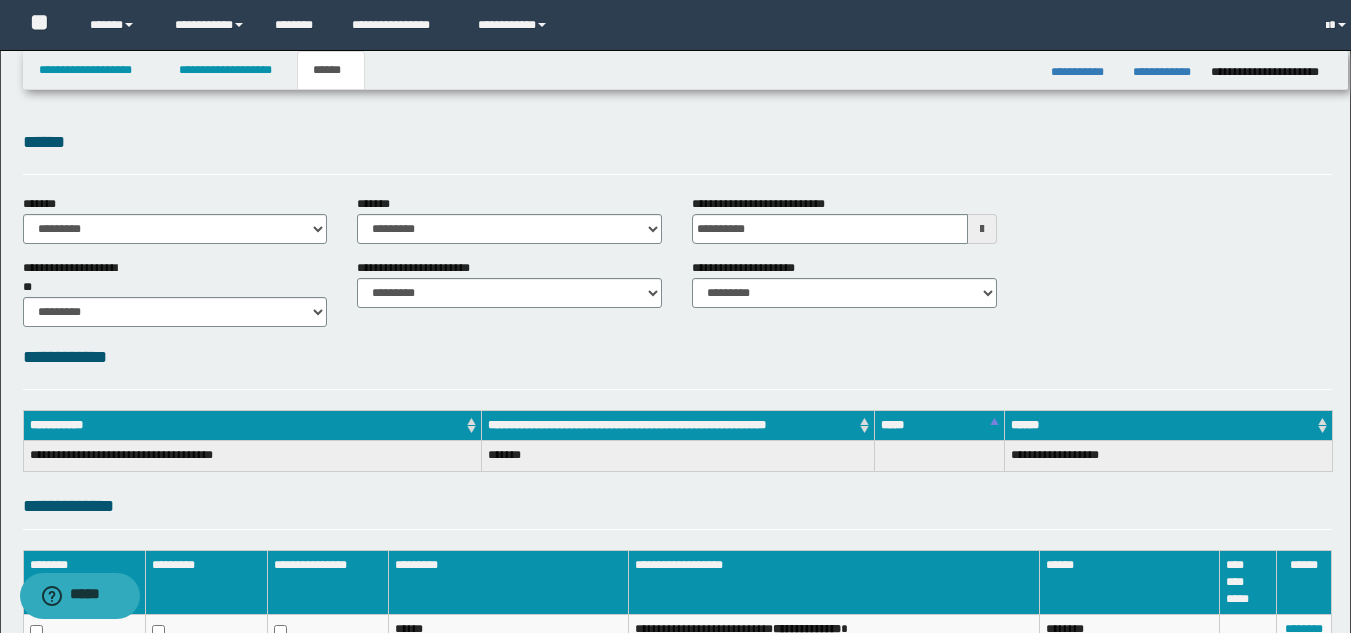 scroll, scrollTop: 0, scrollLeft: 0, axis: both 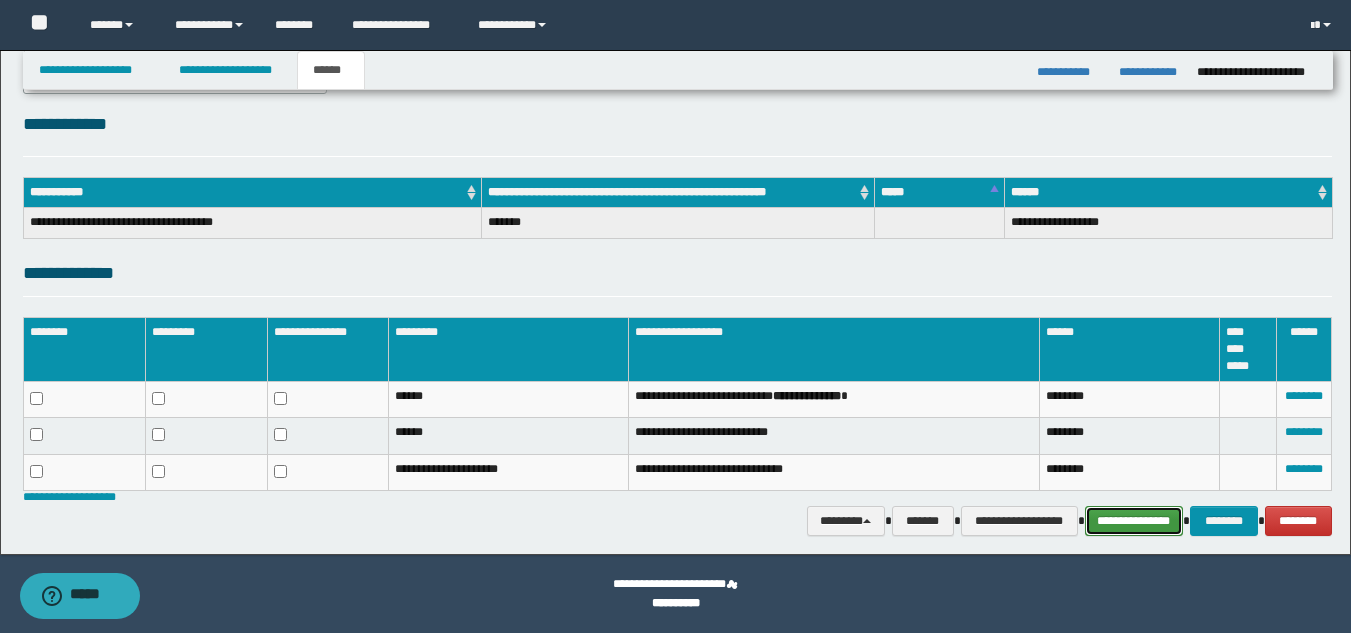 click on "**********" at bounding box center [1134, 521] 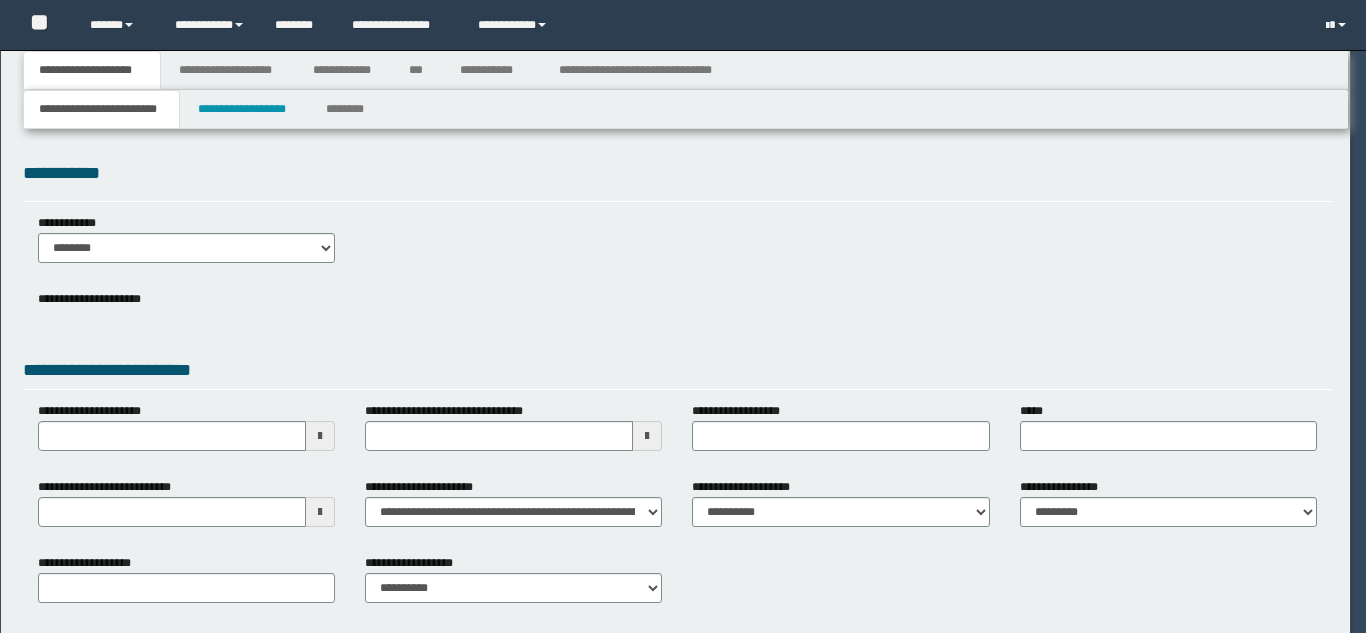 scroll, scrollTop: 0, scrollLeft: 0, axis: both 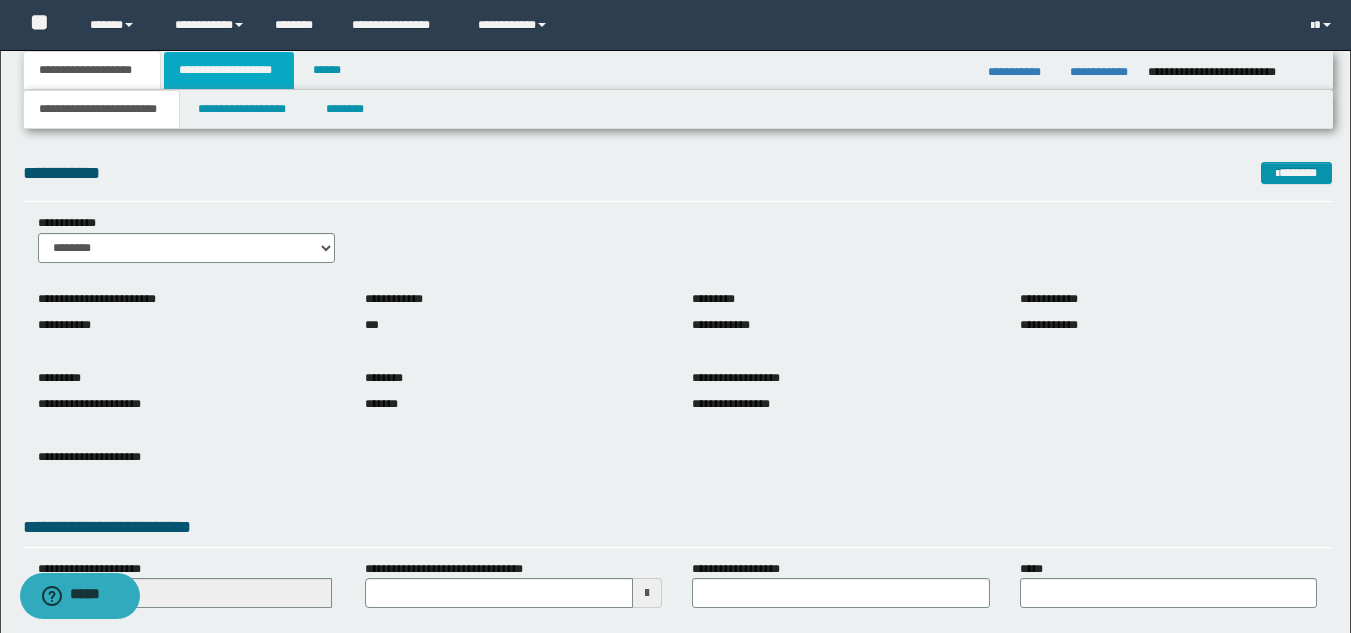 click on "**********" at bounding box center (229, 70) 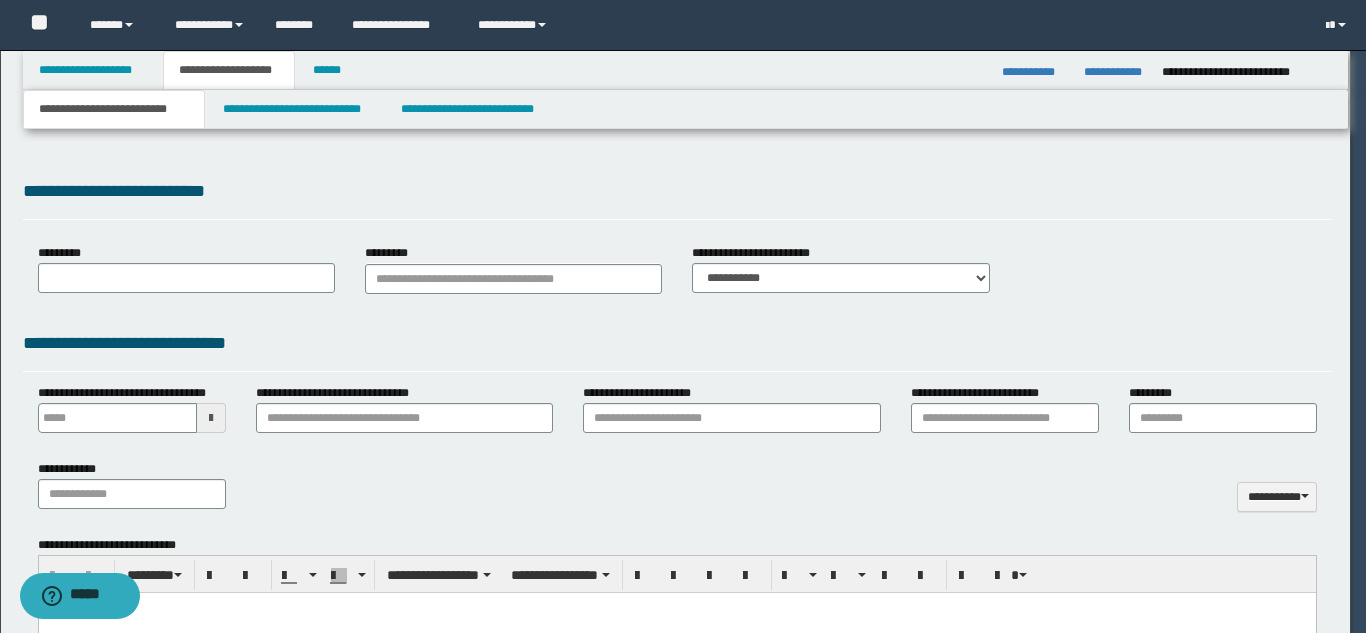 type on "**********" 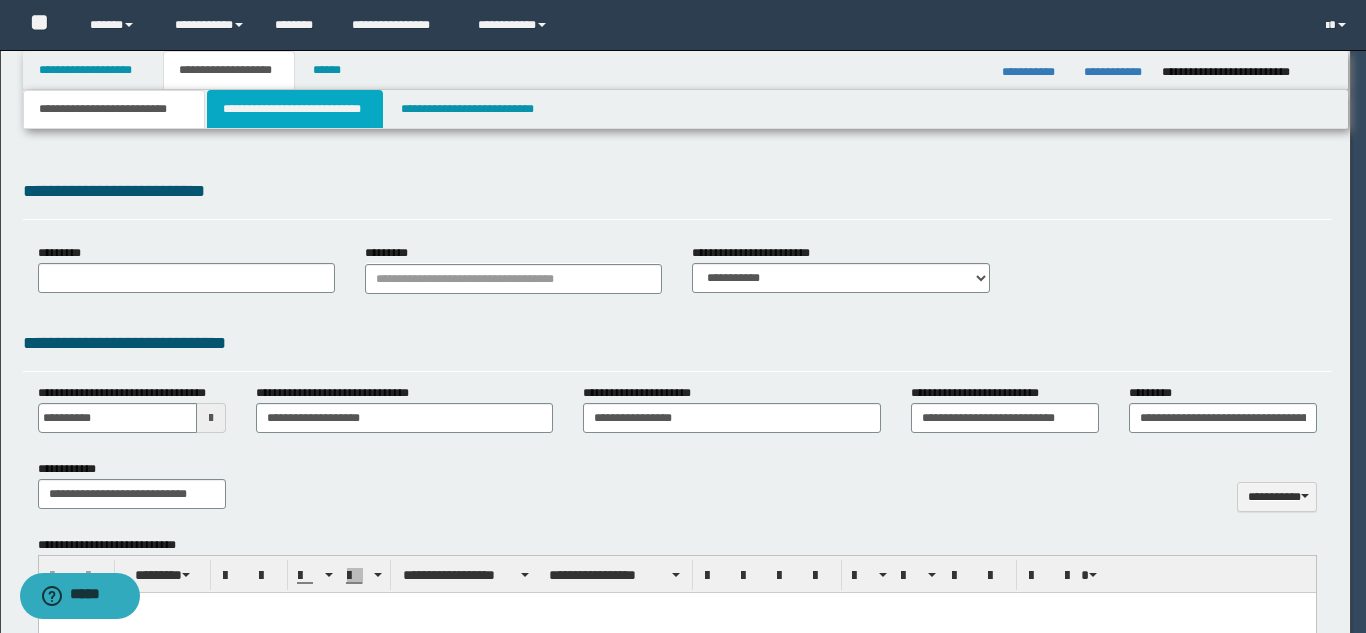 type on "**********" 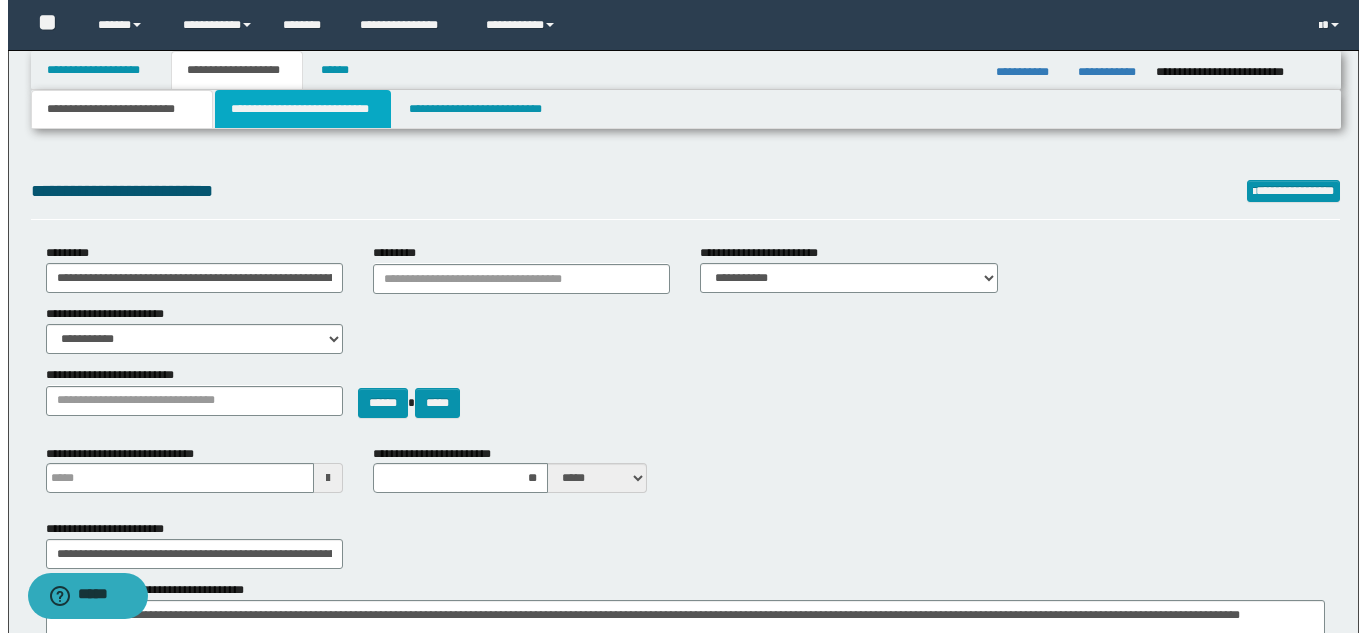 scroll, scrollTop: 0, scrollLeft: 0, axis: both 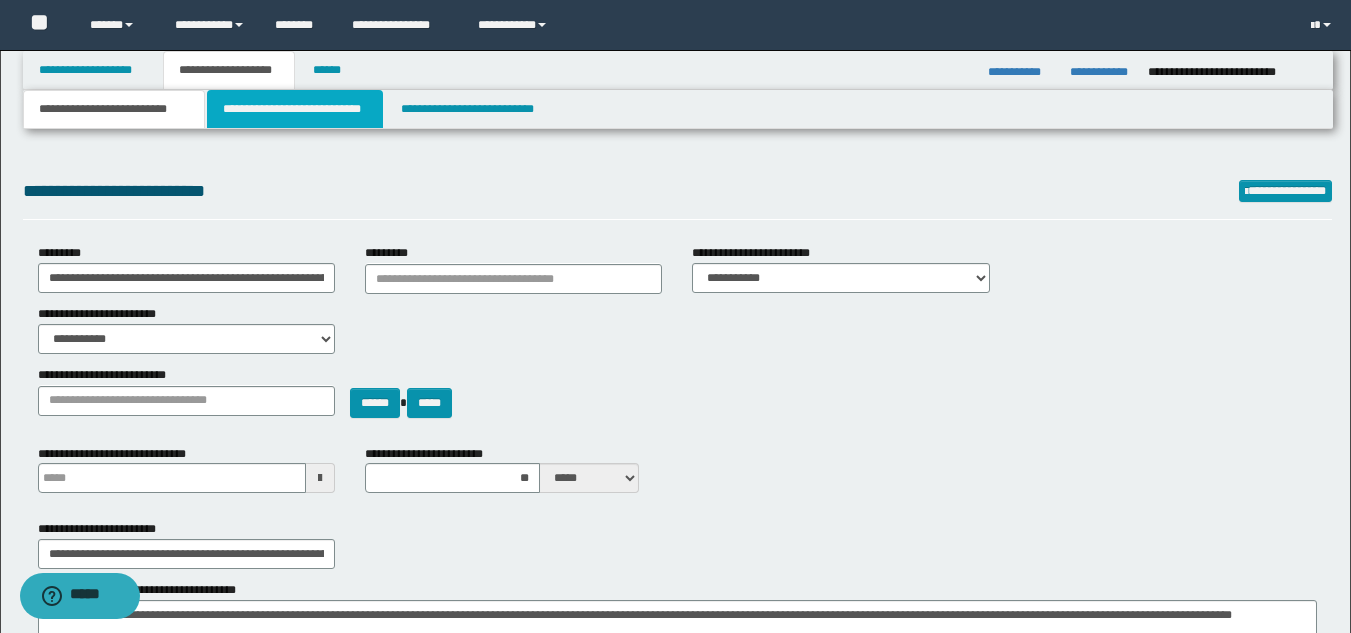 click on "**********" at bounding box center [295, 109] 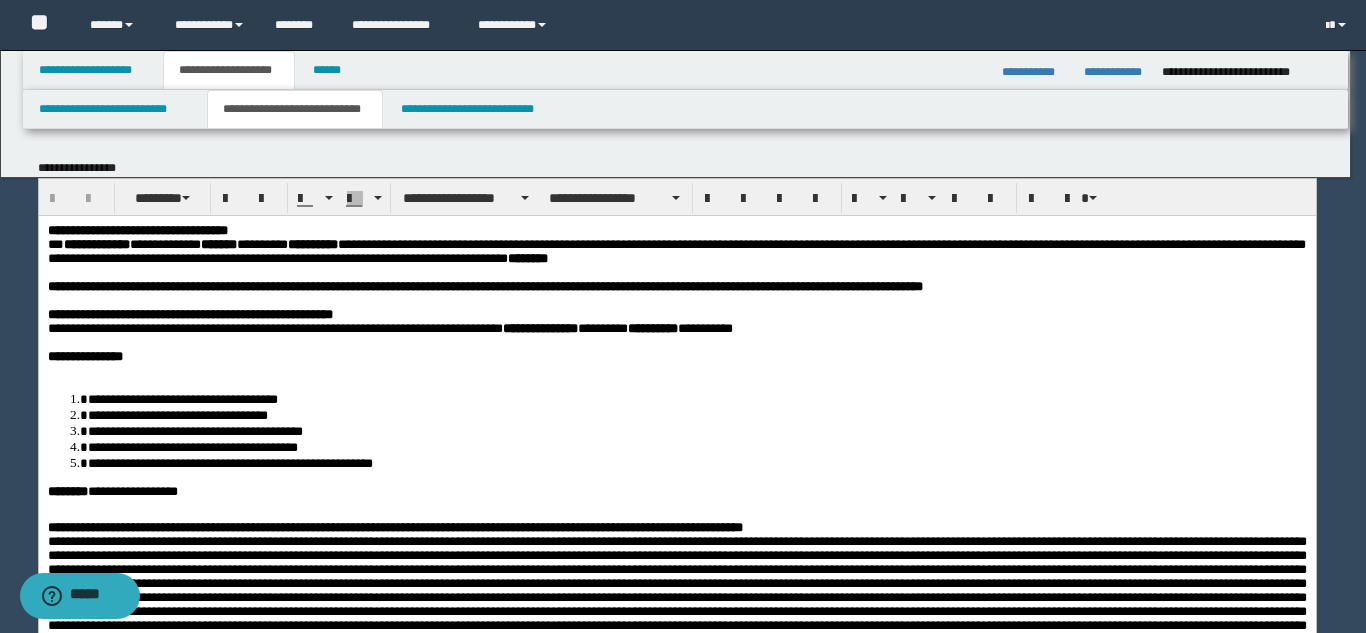scroll, scrollTop: 0, scrollLeft: 0, axis: both 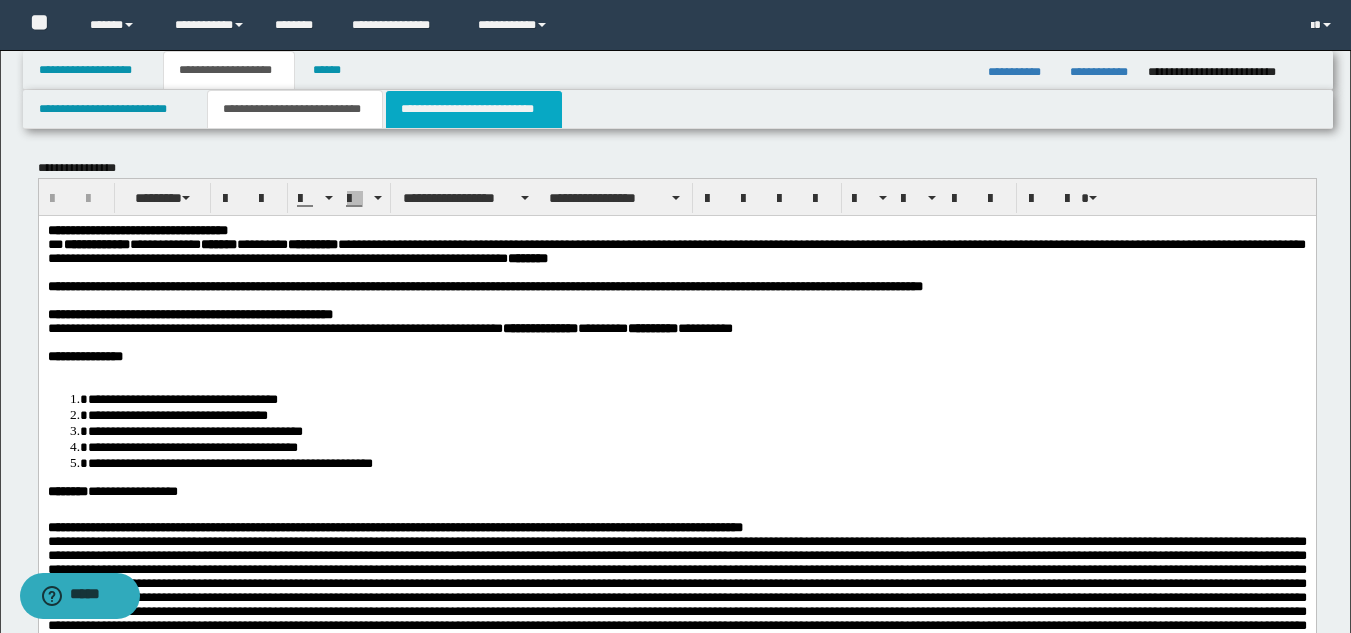drag, startPoint x: 449, startPoint y: 107, endPoint x: 465, endPoint y: 154, distance: 49.648766 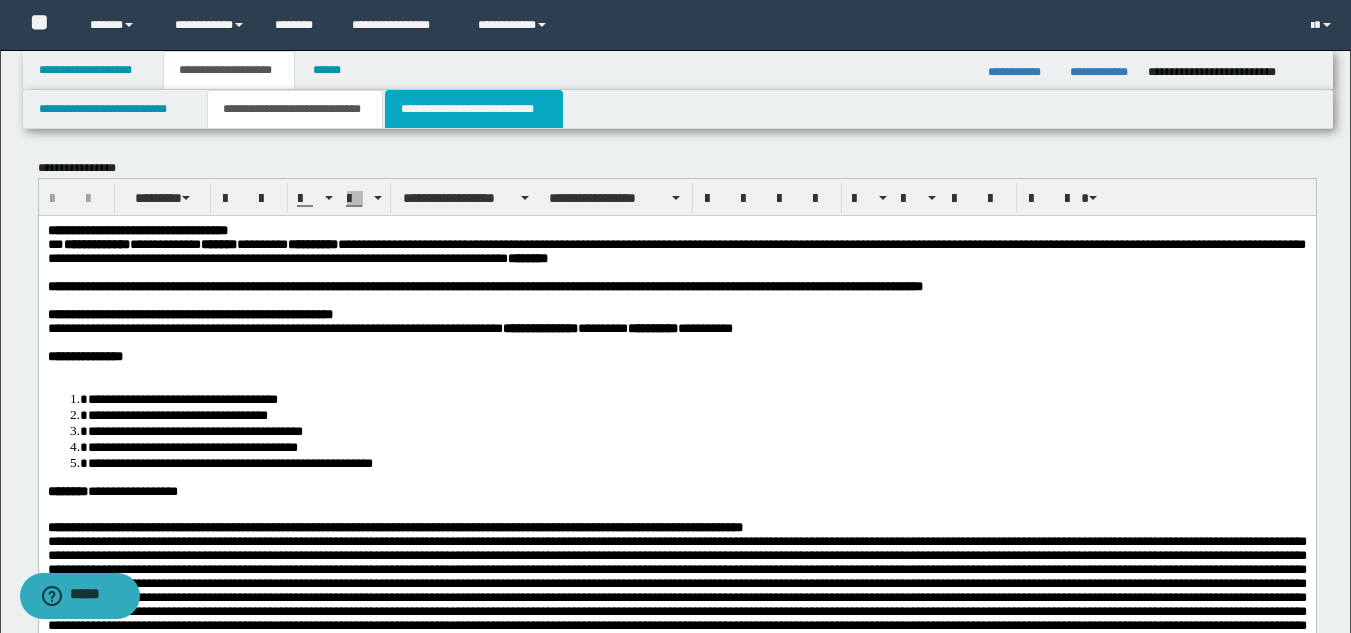 click on "**********" at bounding box center (474, 109) 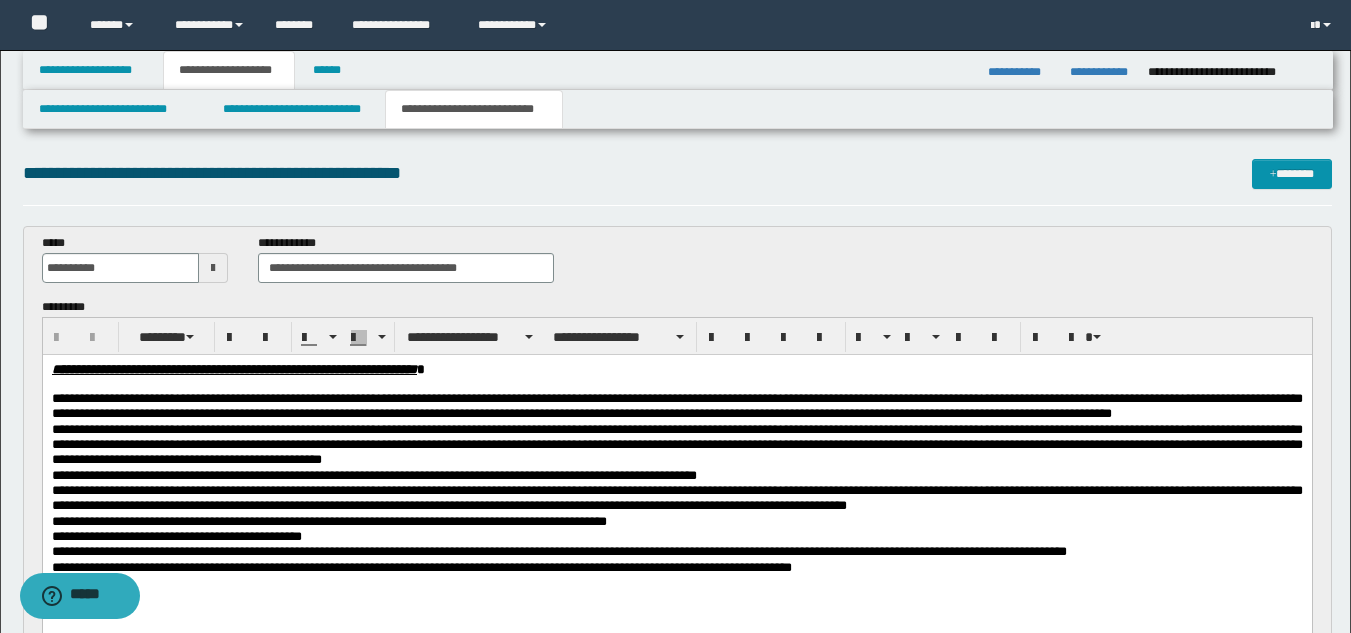 scroll, scrollTop: 0, scrollLeft: 0, axis: both 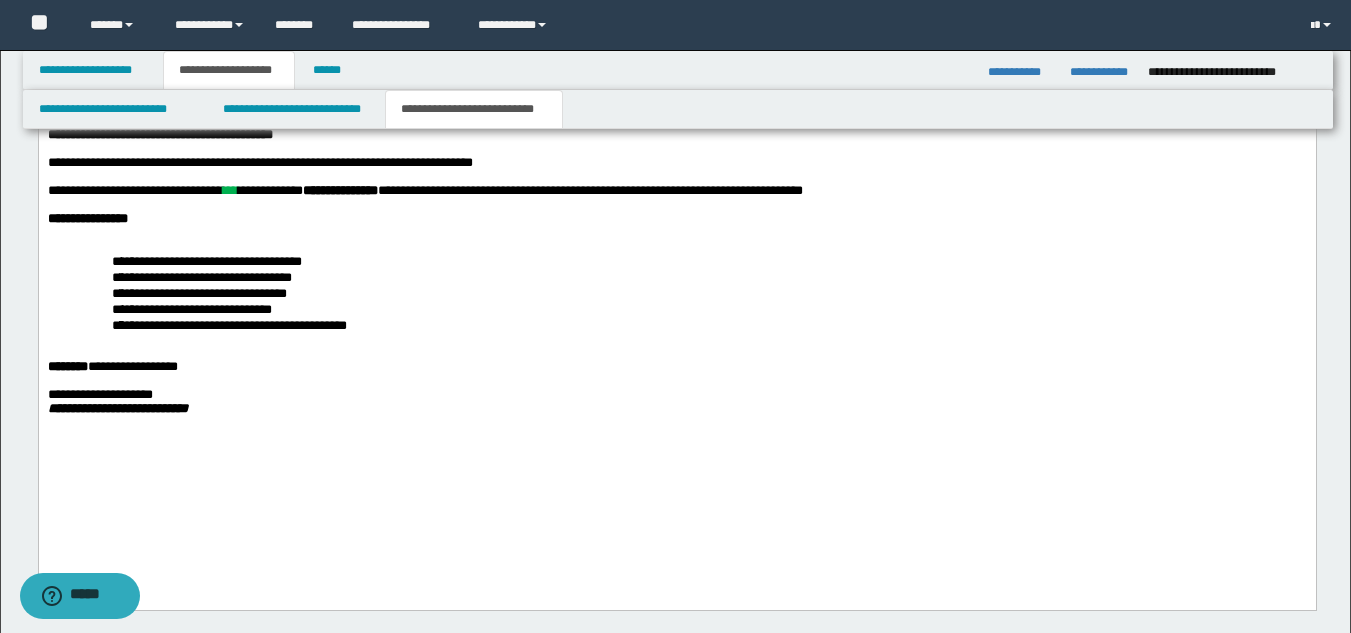 drag, startPoint x: 1365, startPoint y: 78, endPoint x: 1227, endPoint y: 653, distance: 591.3282 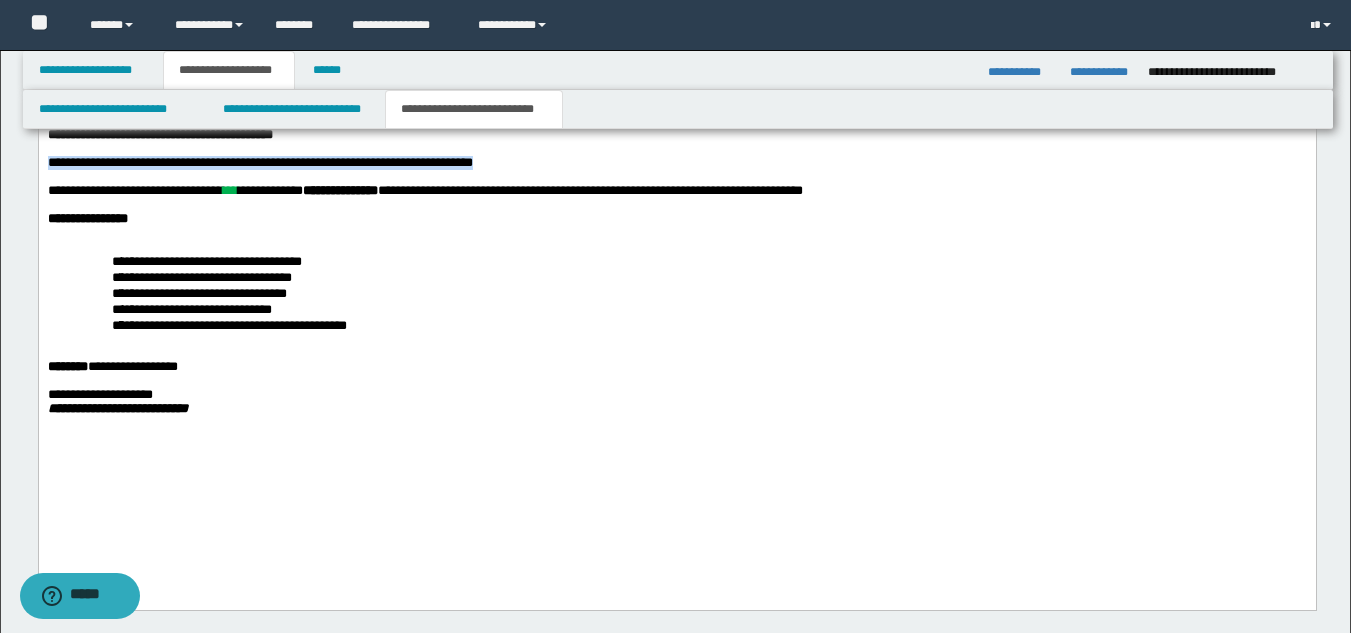 drag, startPoint x: 48, startPoint y: 226, endPoint x: 558, endPoint y: 226, distance: 510 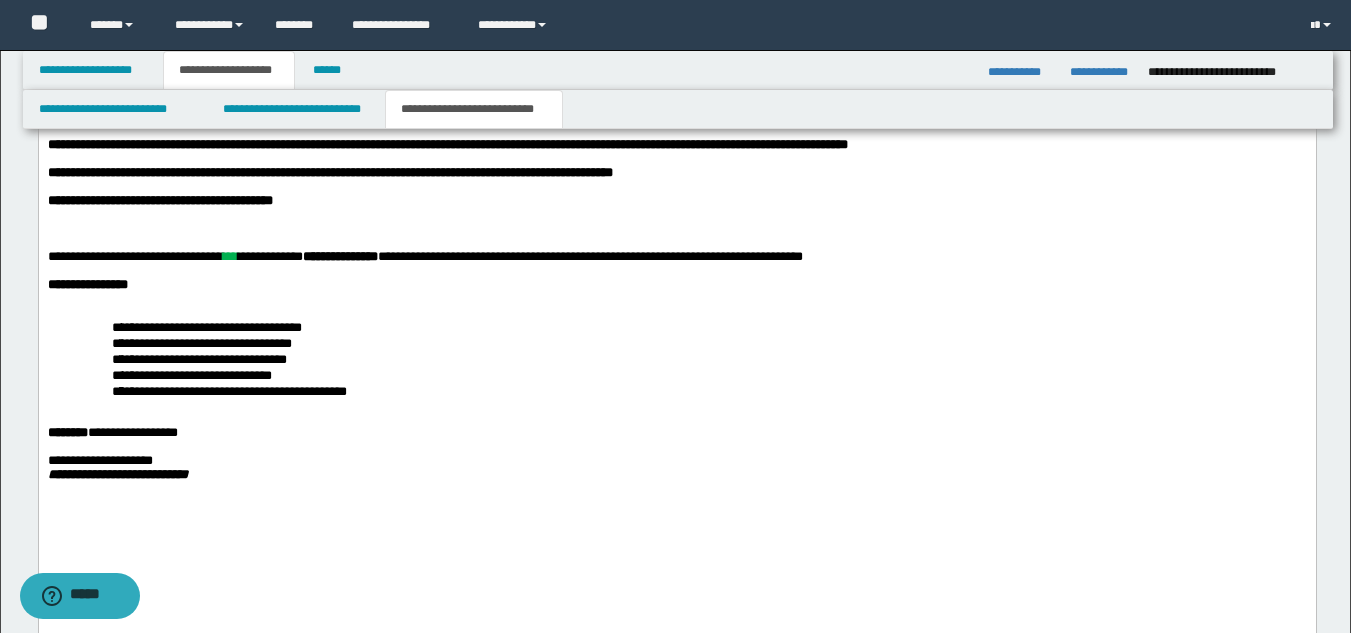 scroll, scrollTop: 1345, scrollLeft: 0, axis: vertical 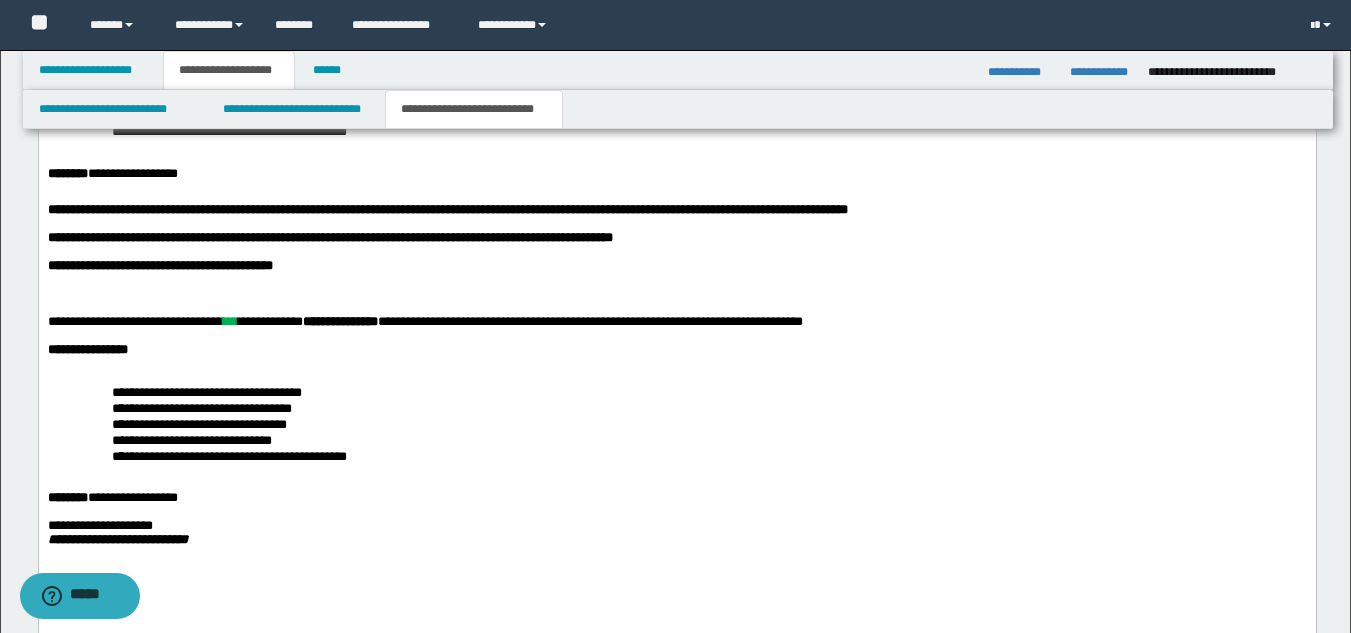 drag, startPoint x: 1360, startPoint y: 403, endPoint x: 1261, endPoint y: 555, distance: 181.39735 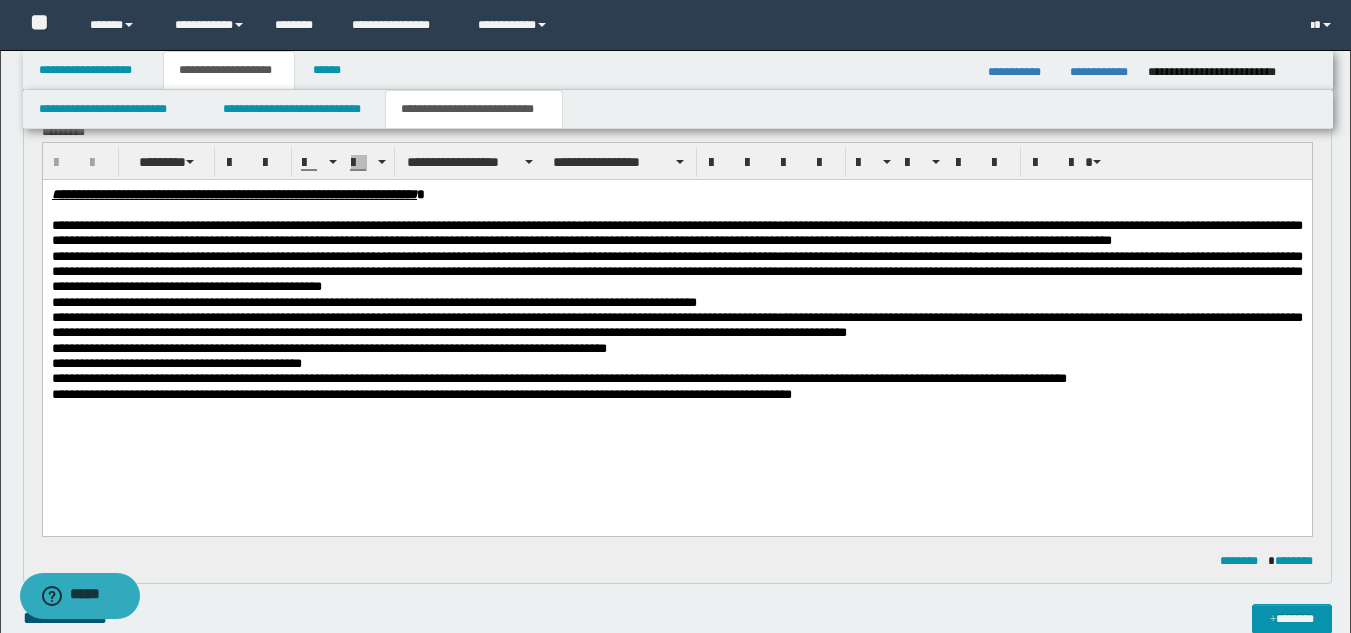 scroll, scrollTop: 187, scrollLeft: 0, axis: vertical 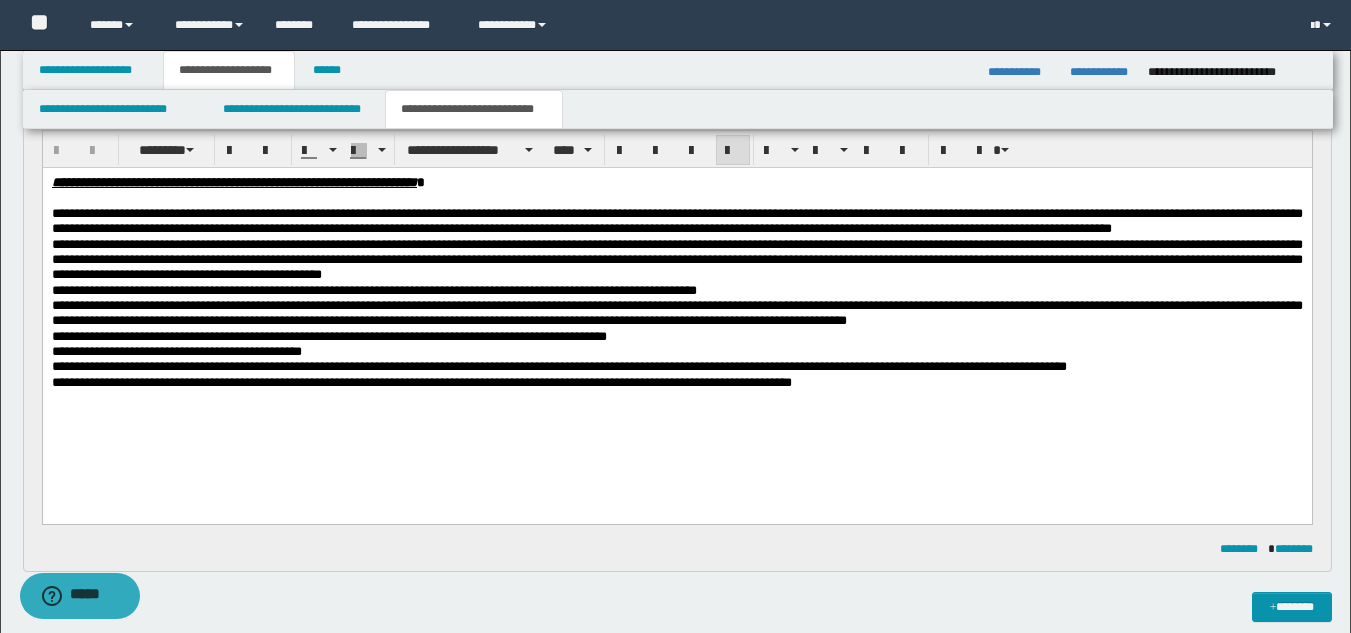 click on "**********" at bounding box center [676, 260] 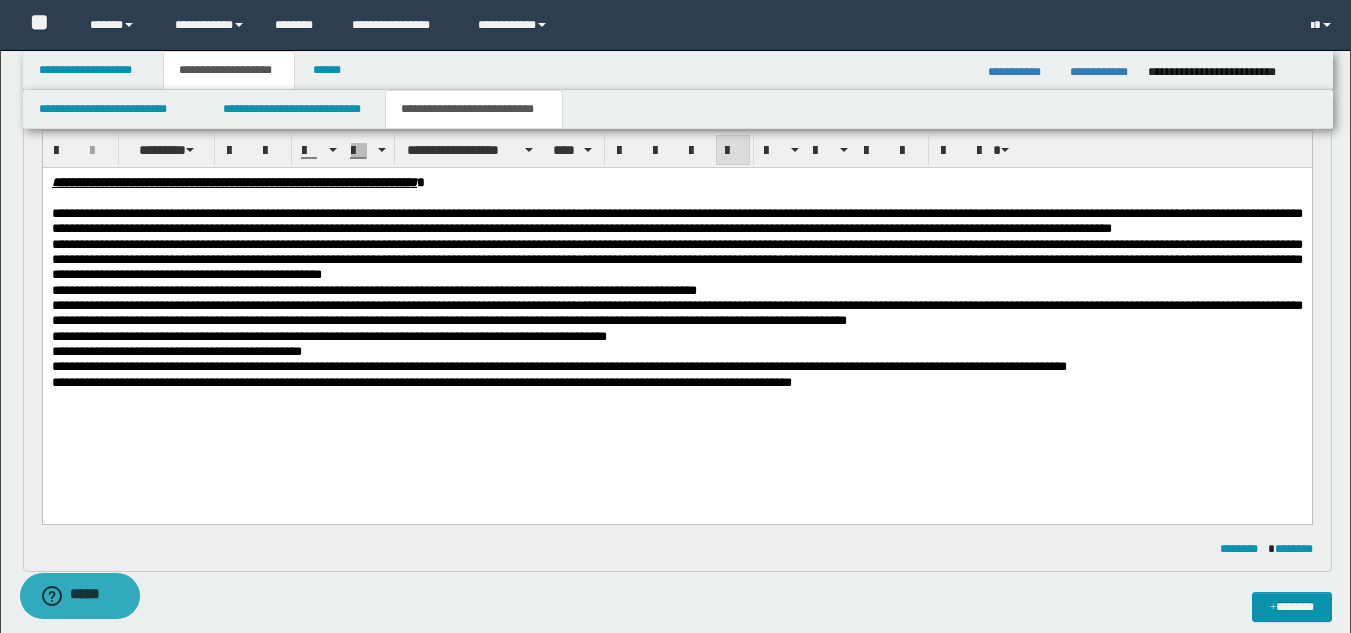 type 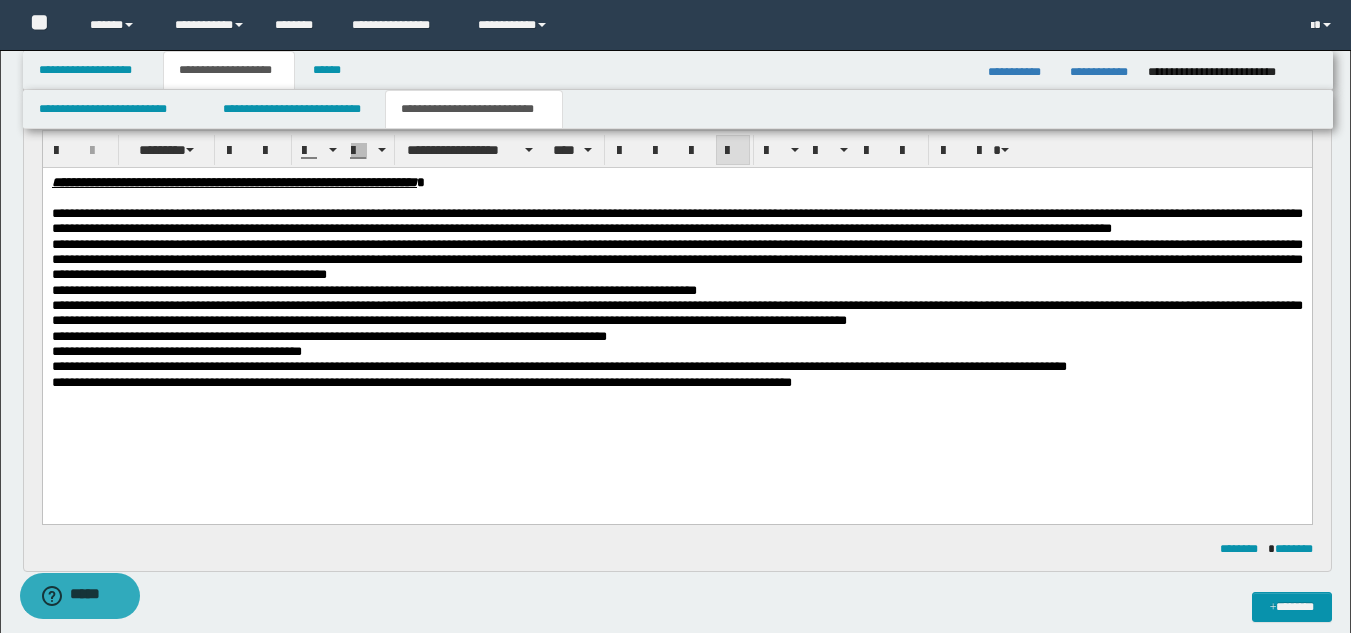 click on "**********" at bounding box center [676, 260] 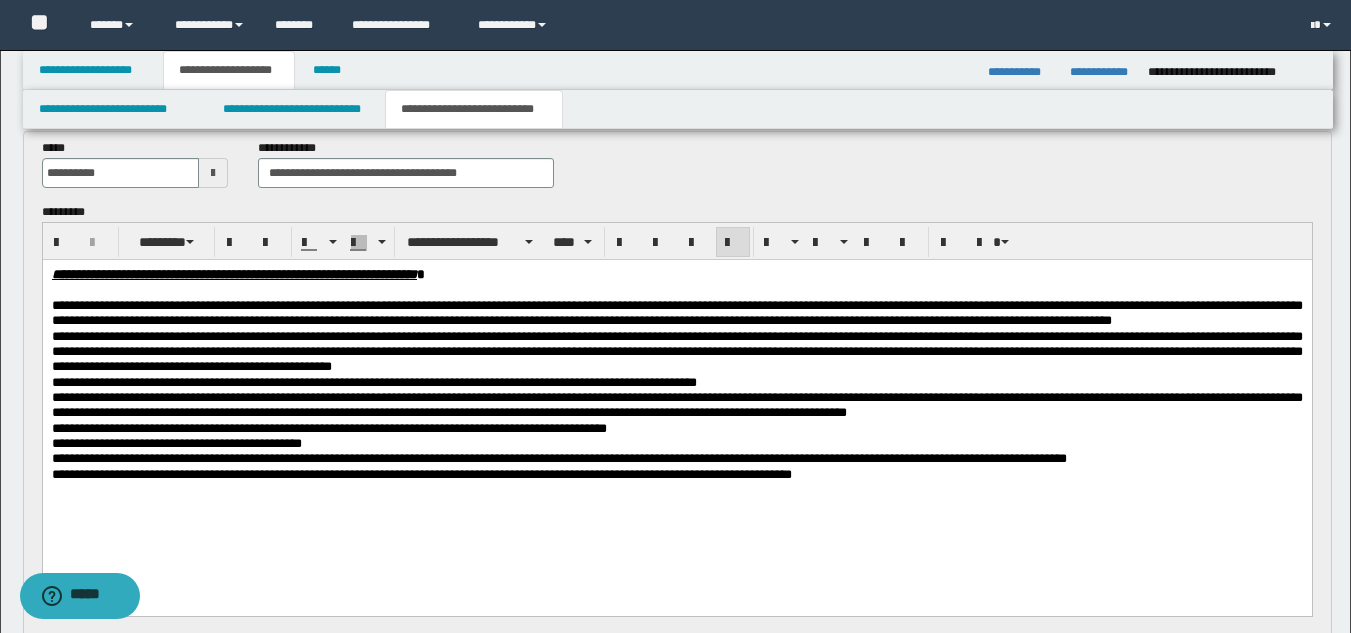 scroll, scrollTop: 89, scrollLeft: 0, axis: vertical 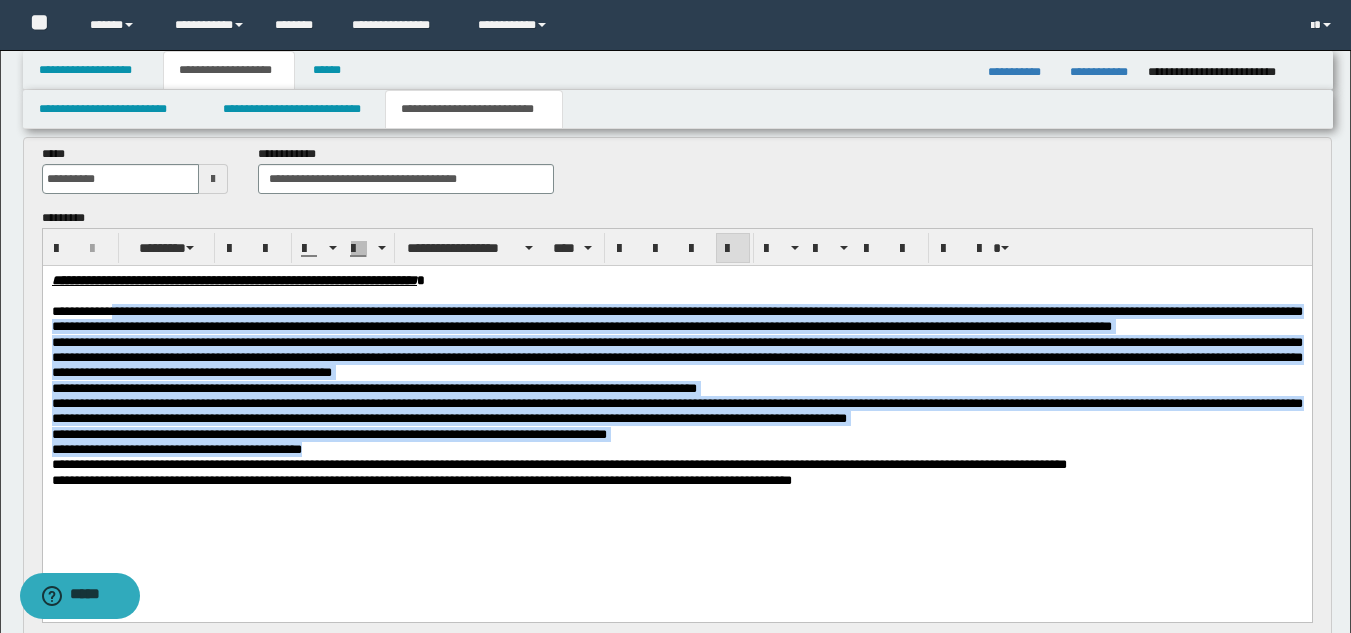 drag, startPoint x: 129, startPoint y: 312, endPoint x: 863, endPoint y: 472, distance: 751.2363 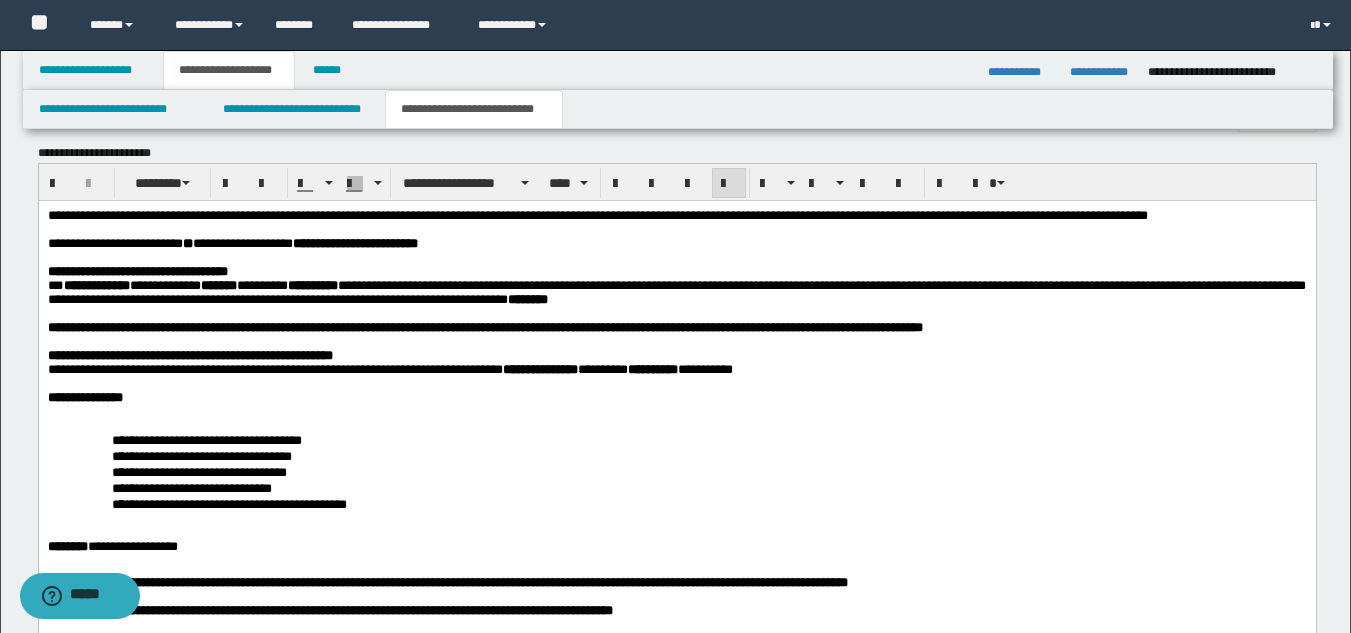 scroll, scrollTop: 966, scrollLeft: 0, axis: vertical 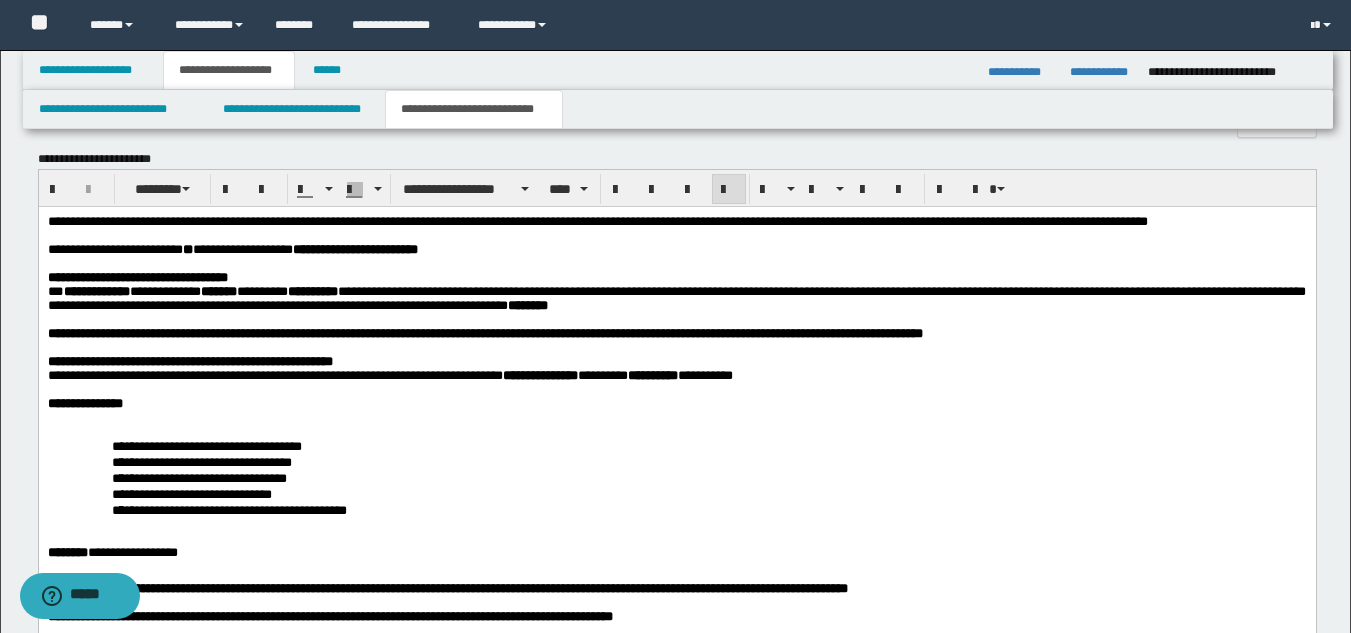 click on "**********" at bounding box center (676, 249) 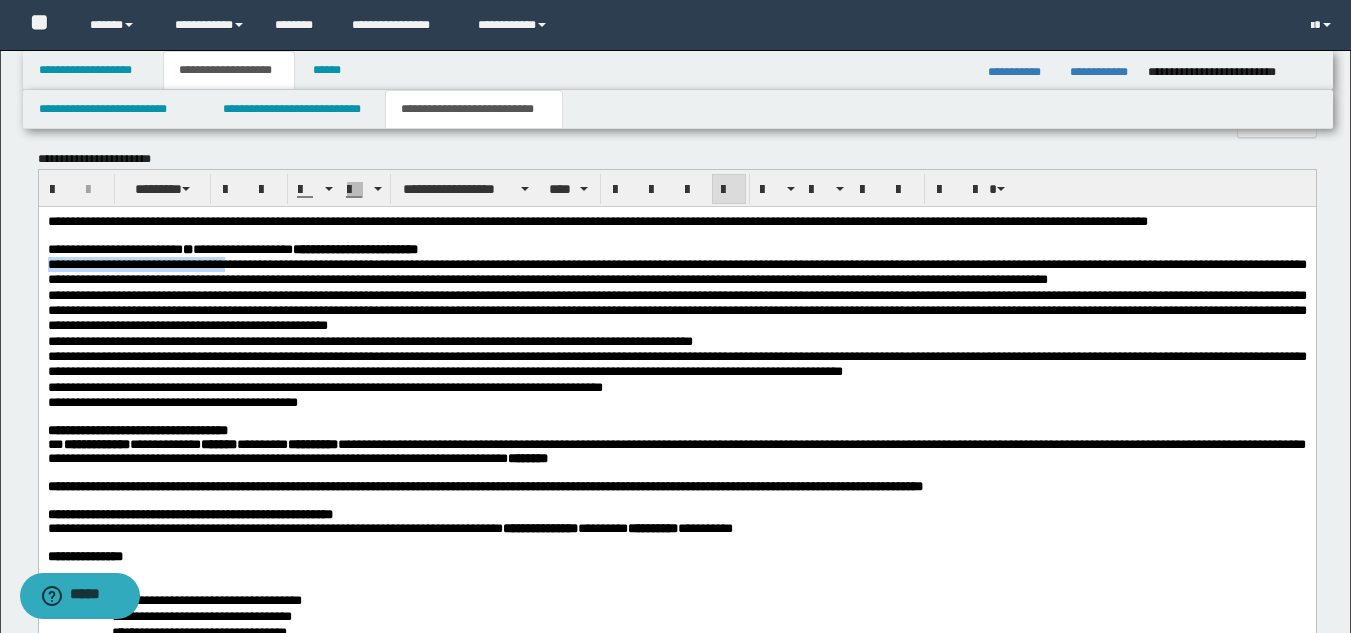 drag, startPoint x: 47, startPoint y: 288, endPoint x: 250, endPoint y: 288, distance: 203 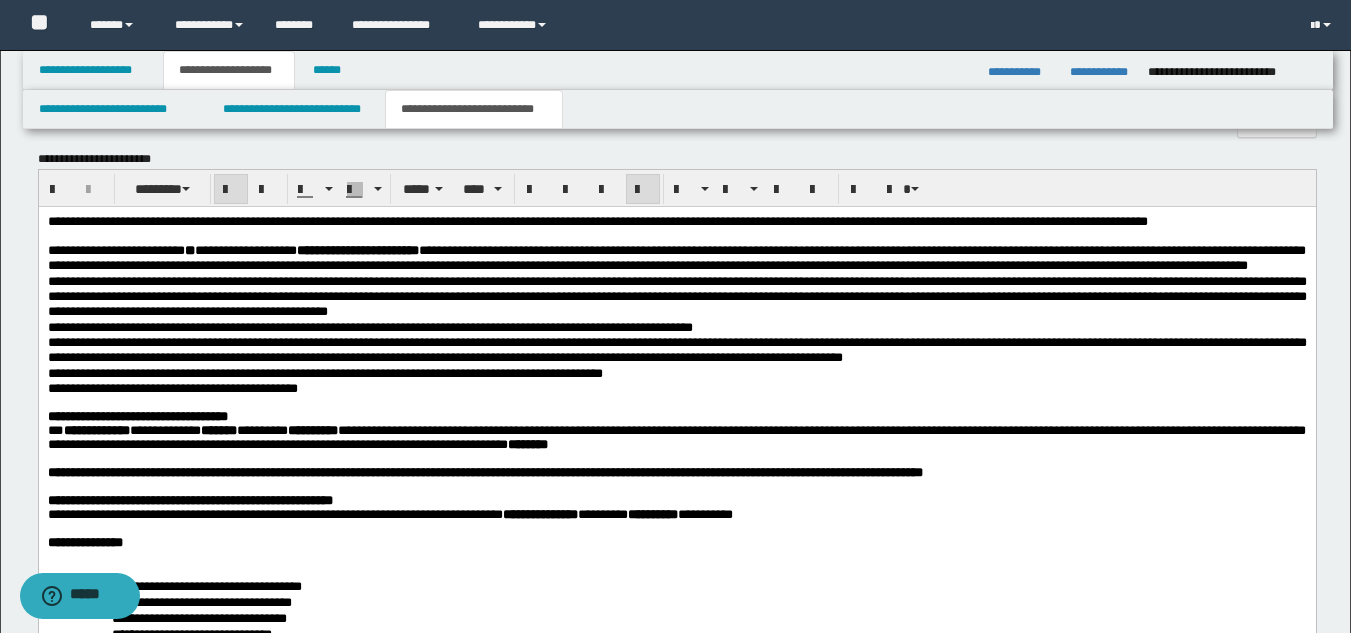 drag, startPoint x: 628, startPoint y: 334, endPoint x: 582, endPoint y: 346, distance: 47.539455 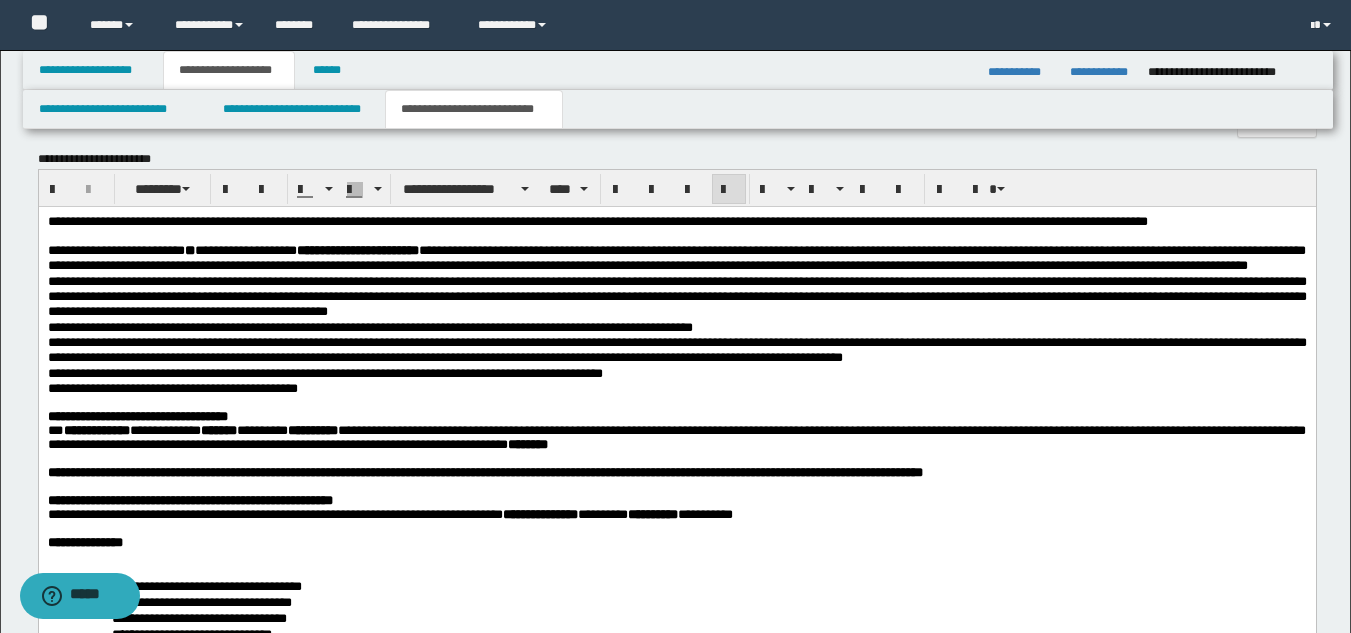 drag, startPoint x: 411, startPoint y: 399, endPoint x: 412, endPoint y: 410, distance: 11.045361 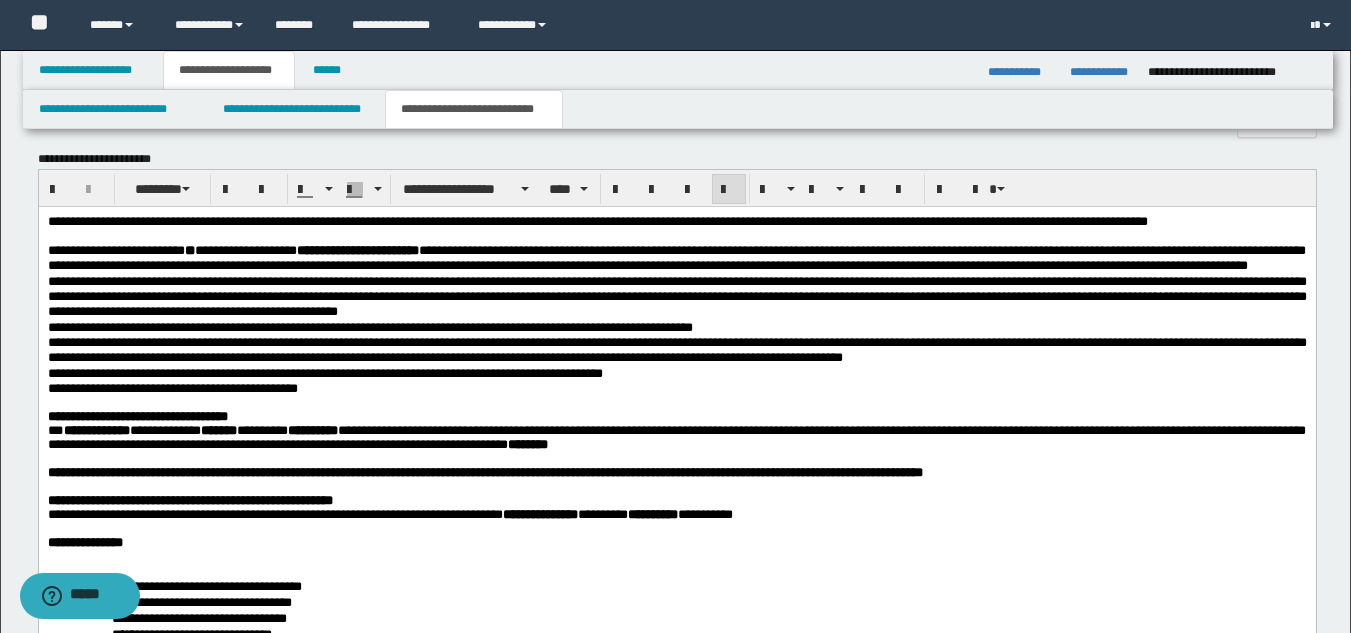 drag, startPoint x: 625, startPoint y: 406, endPoint x: 619, endPoint y: 432, distance: 26.683329 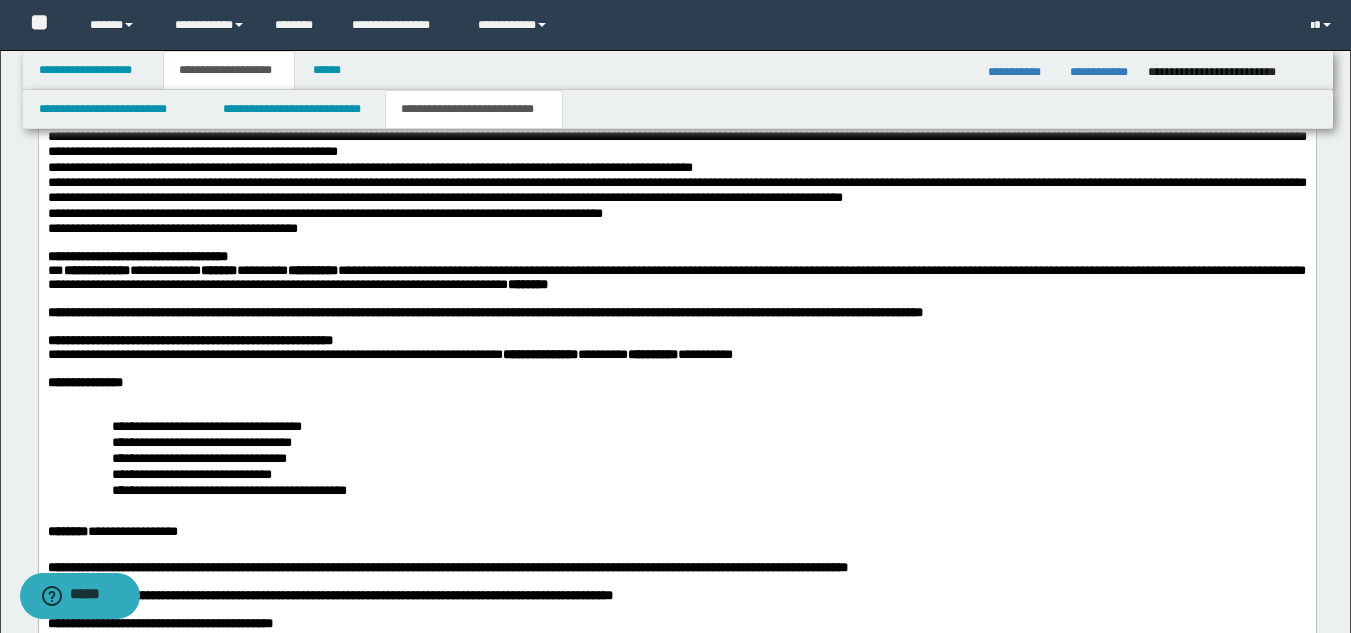 scroll, scrollTop: 1190, scrollLeft: 0, axis: vertical 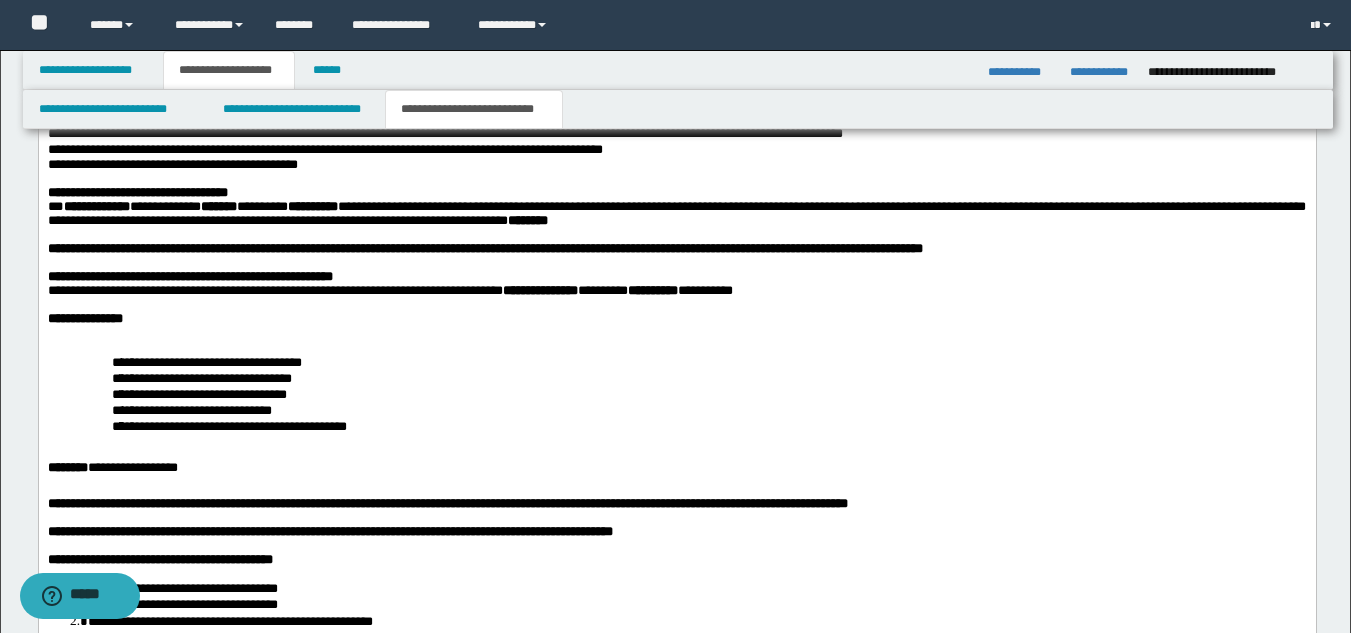 click on "**********" at bounding box center (137, 192) 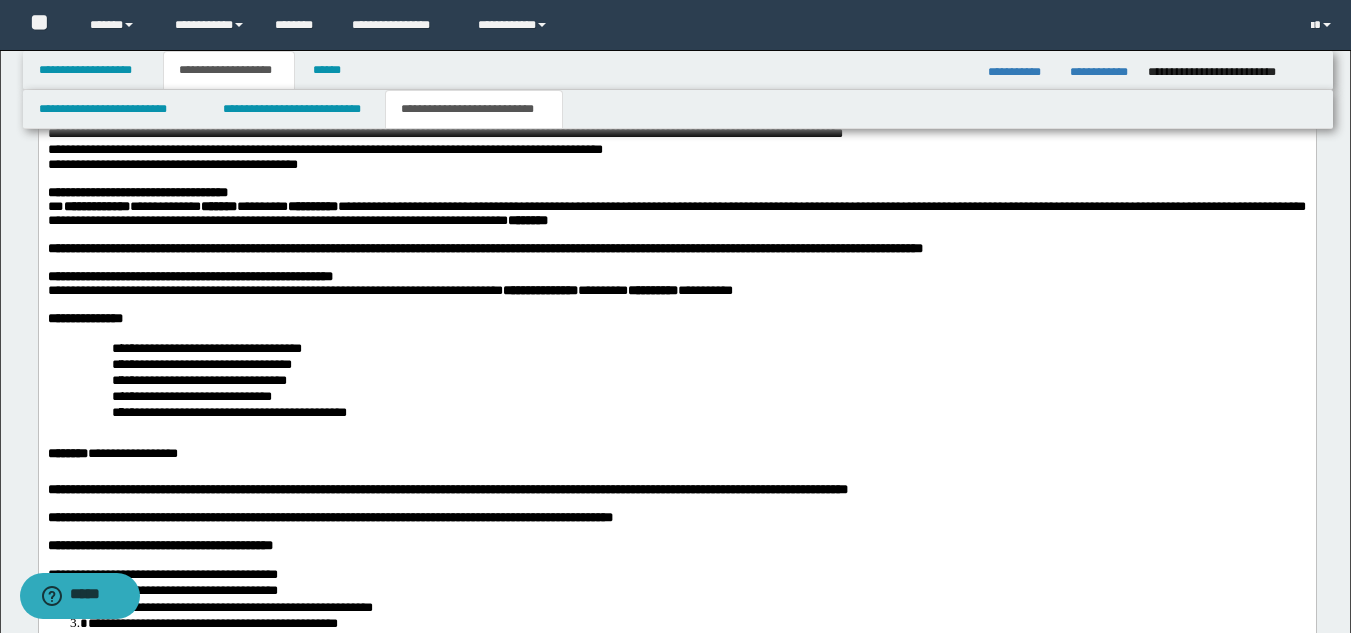 click on "**********" at bounding box center [676, 626] 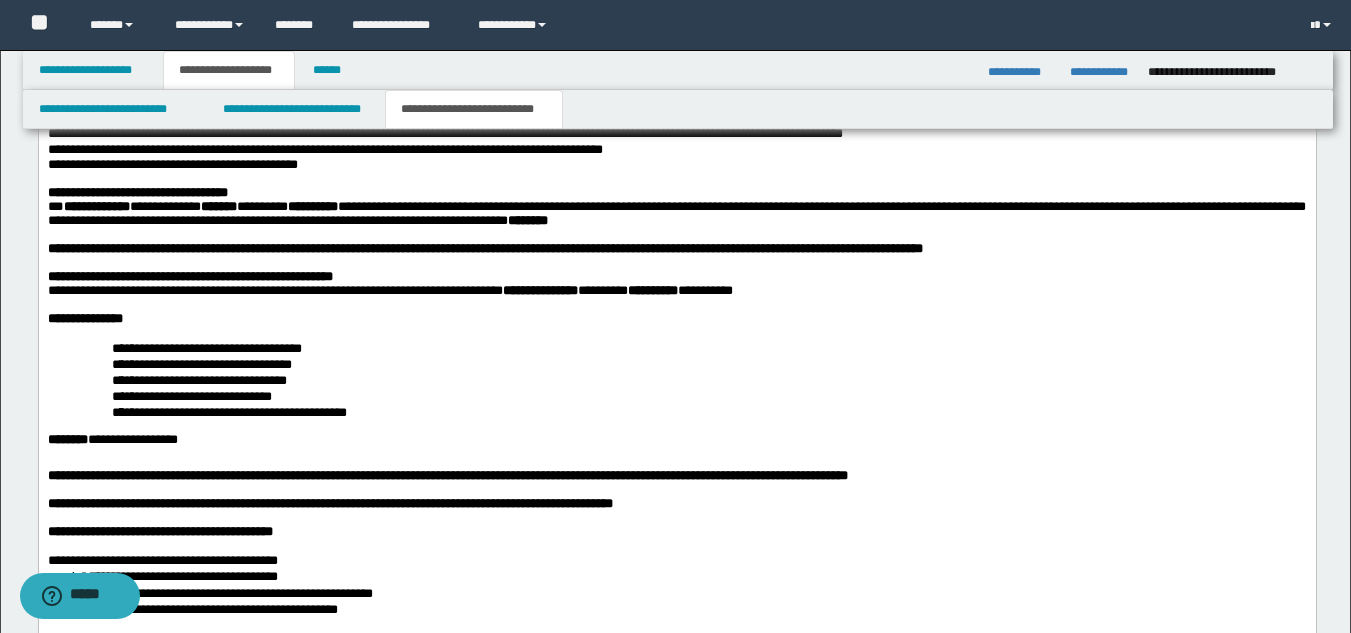 click at bounding box center (676, 490) 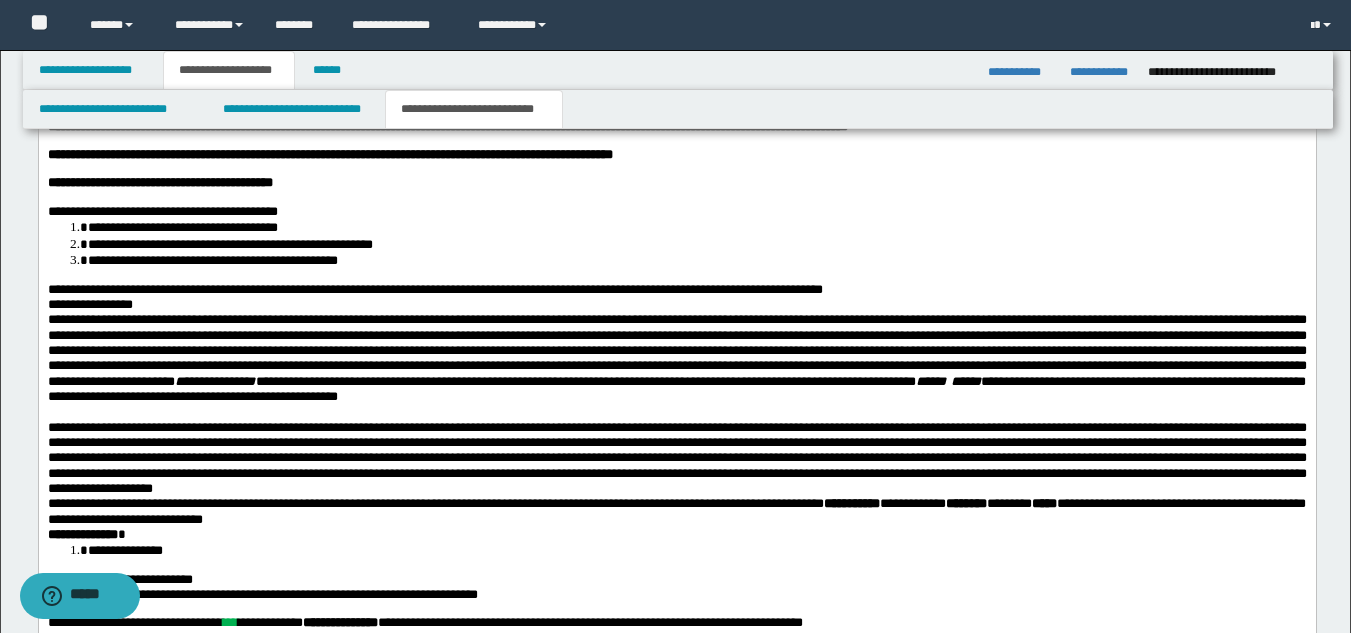 scroll, scrollTop: 1555, scrollLeft: 0, axis: vertical 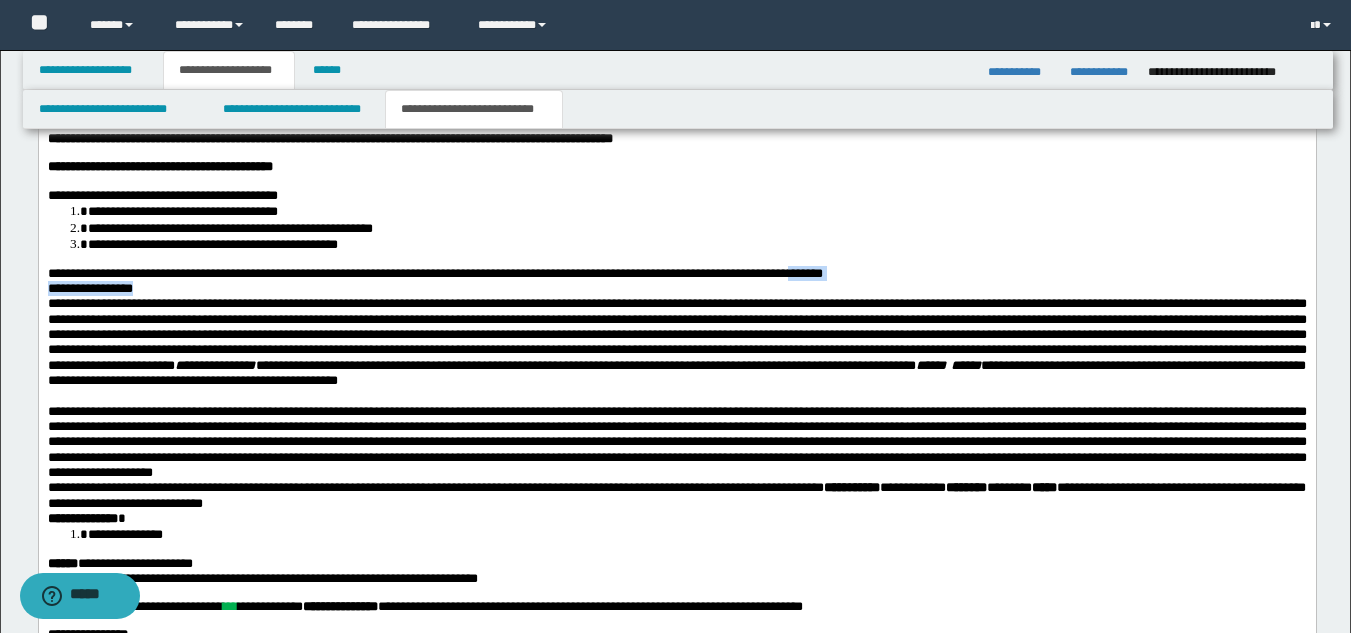 drag, startPoint x: 916, startPoint y: 353, endPoint x: 918, endPoint y: 367, distance: 14.142136 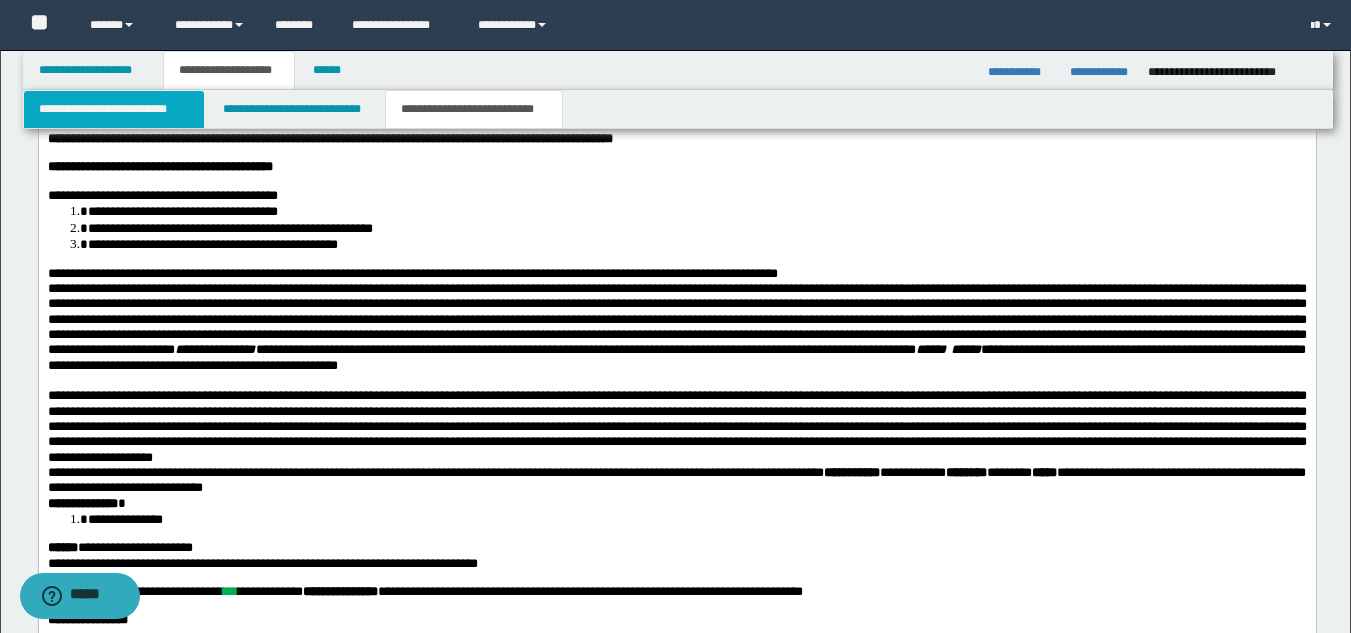 click on "**********" at bounding box center [114, 109] 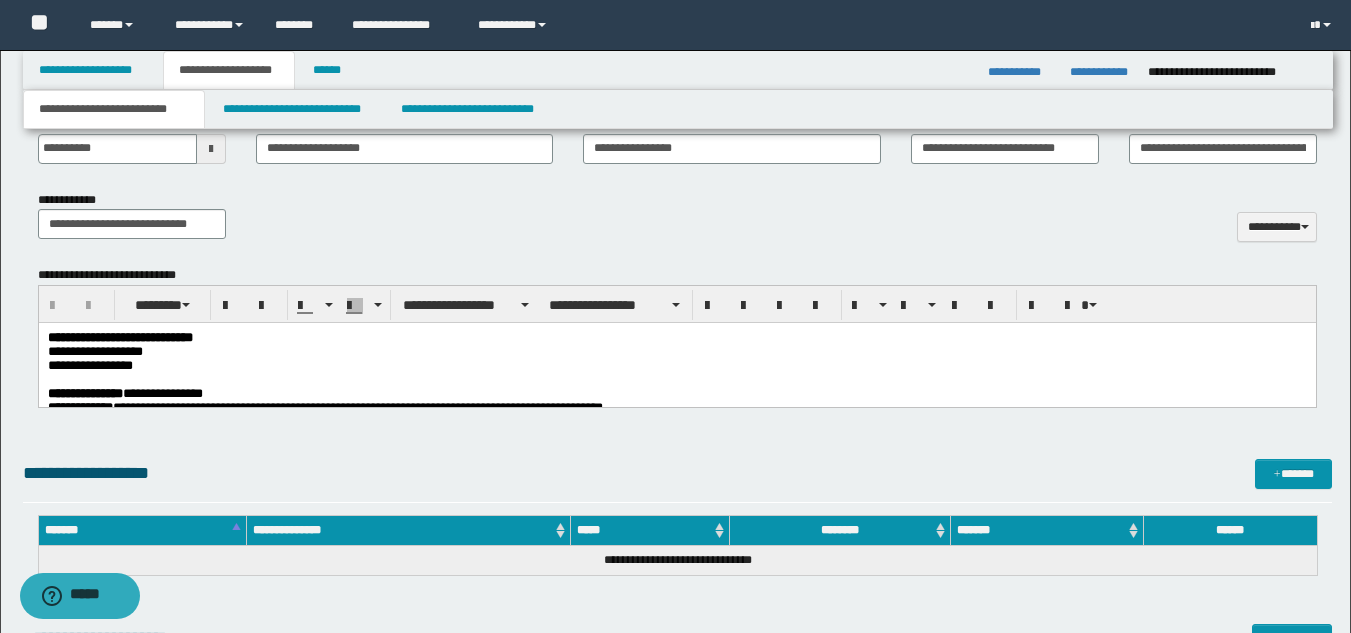 scroll, scrollTop: 913, scrollLeft: 0, axis: vertical 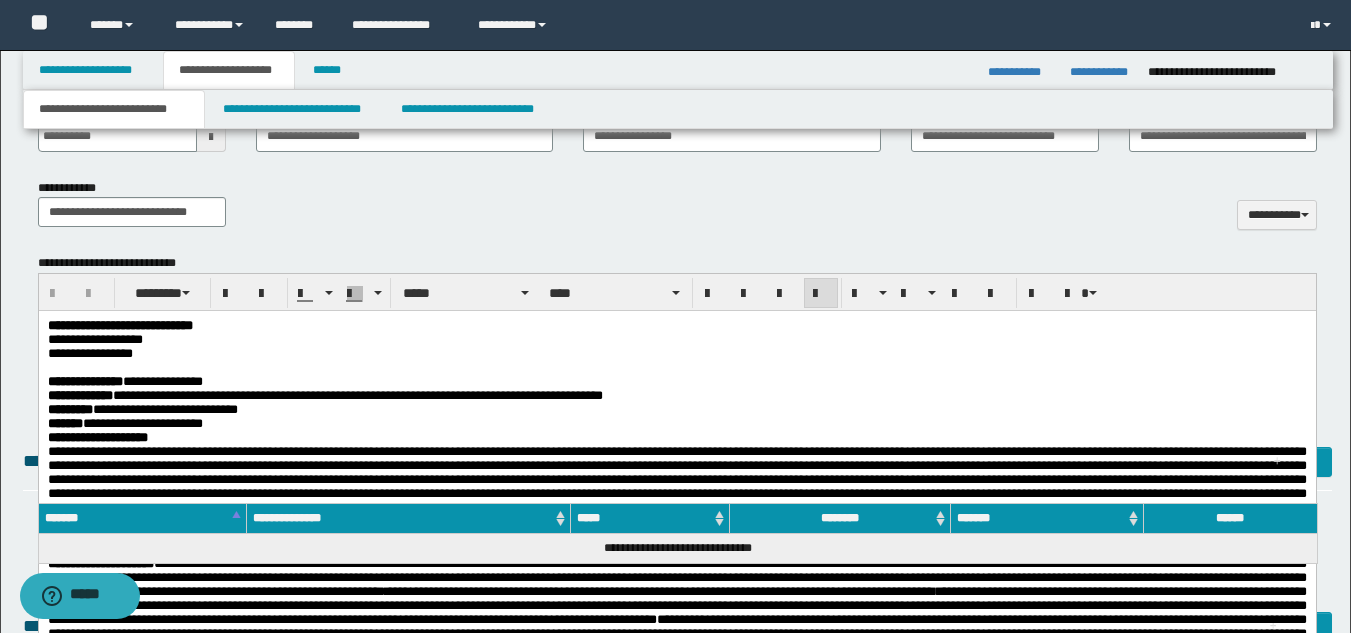 drag, startPoint x: 1040, startPoint y: 382, endPoint x: 988, endPoint y: 348, distance: 62.1289 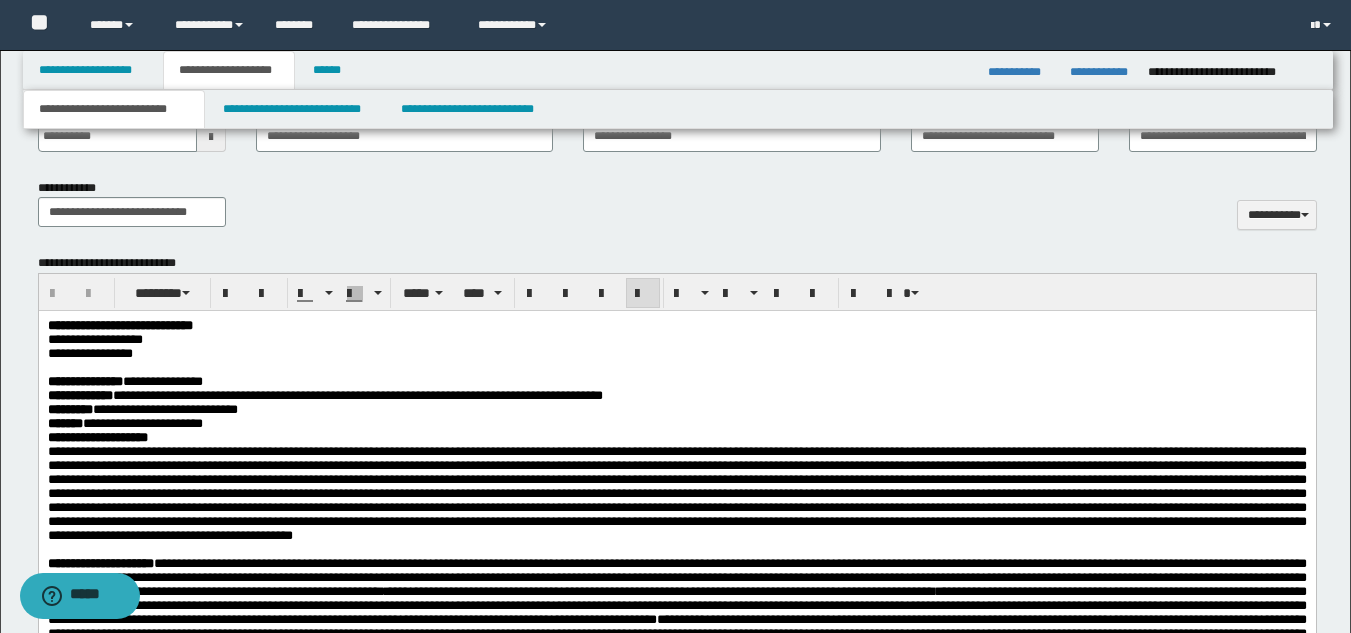 click on "**********" at bounding box center (124, 423) 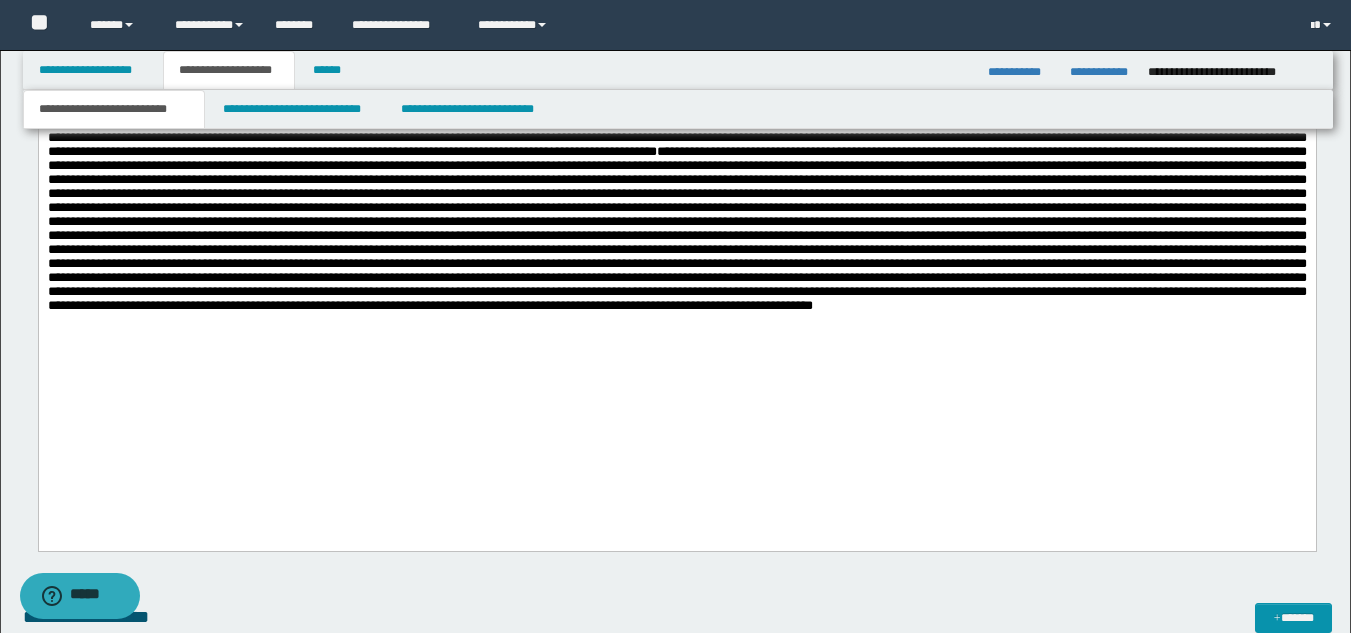 scroll, scrollTop: 1377, scrollLeft: 0, axis: vertical 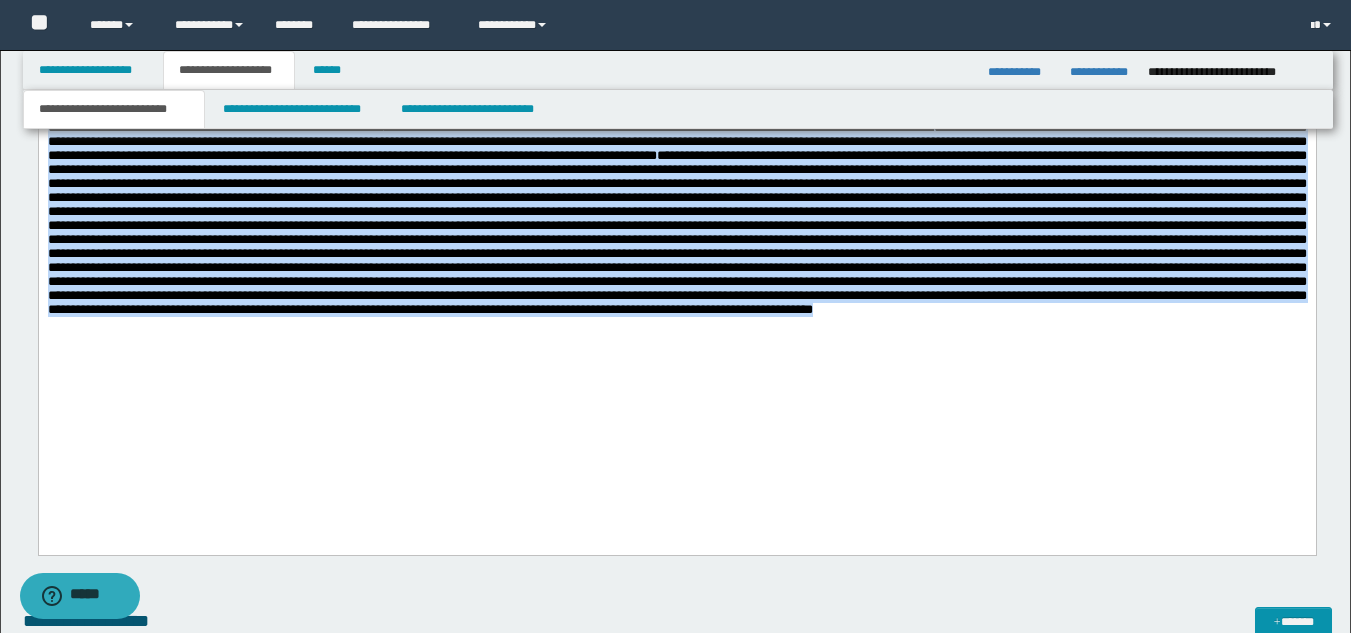 drag, startPoint x: 47, startPoint y: 155, endPoint x: 755, endPoint y: 440, distance: 763.20966 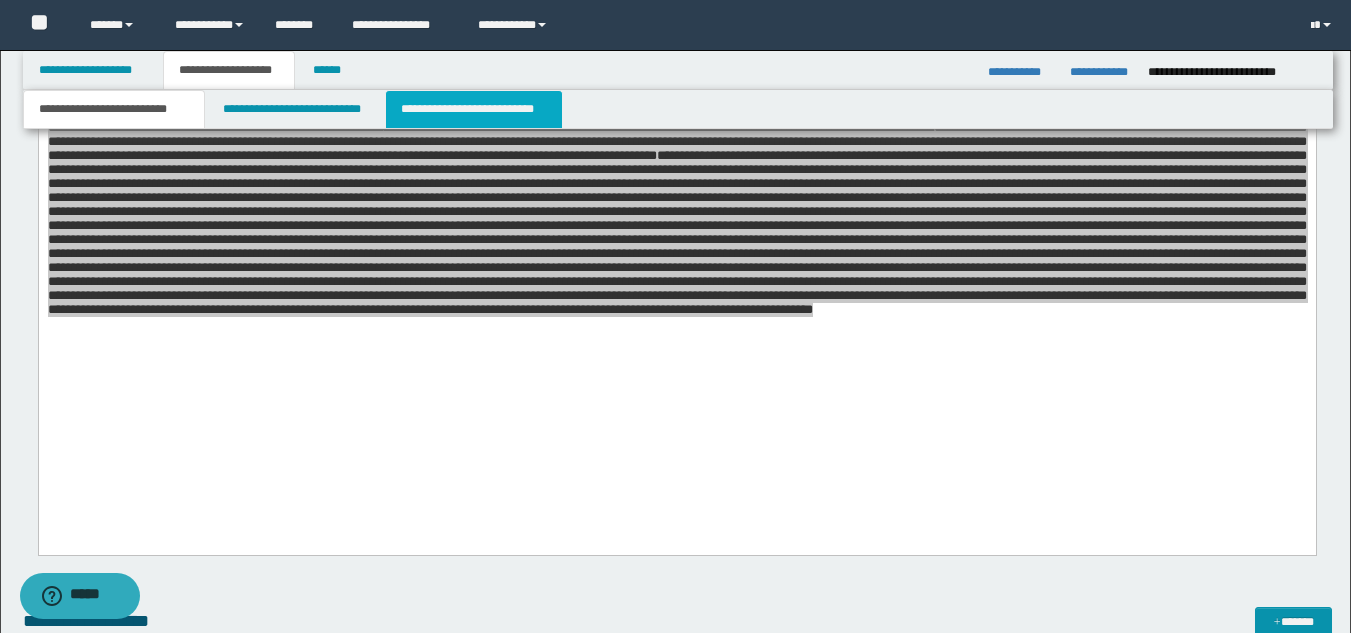 click on "**********" at bounding box center (474, 109) 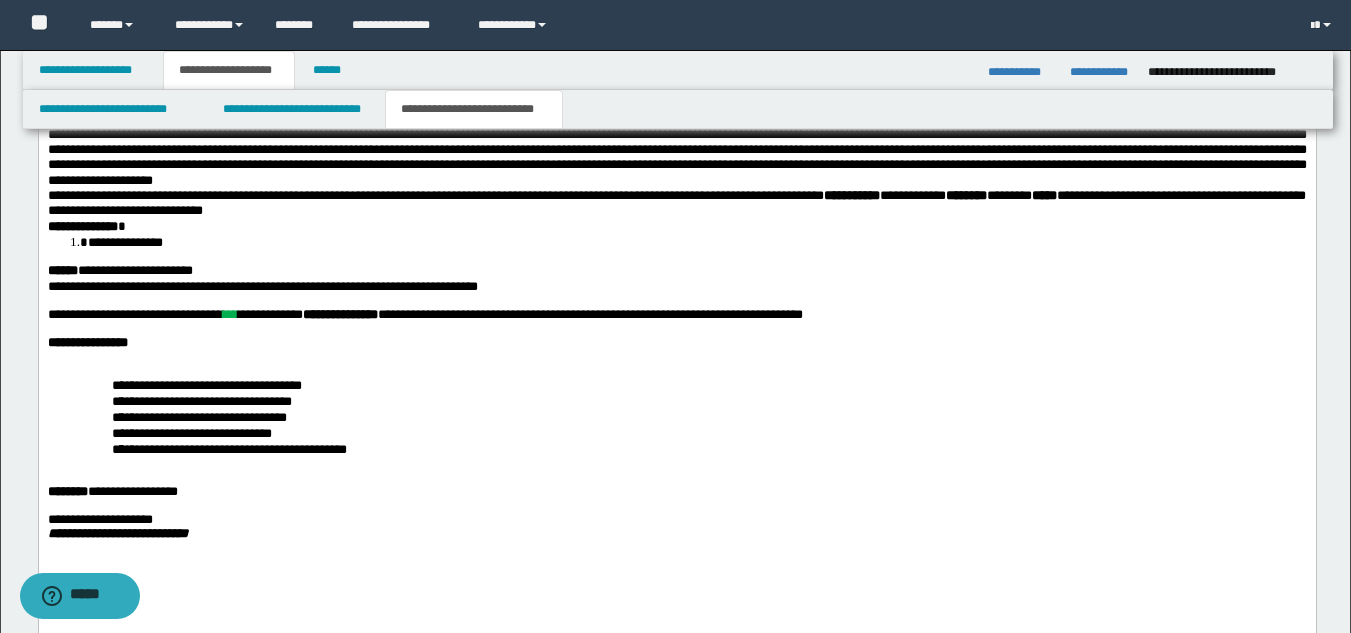 scroll, scrollTop: 1623, scrollLeft: 0, axis: vertical 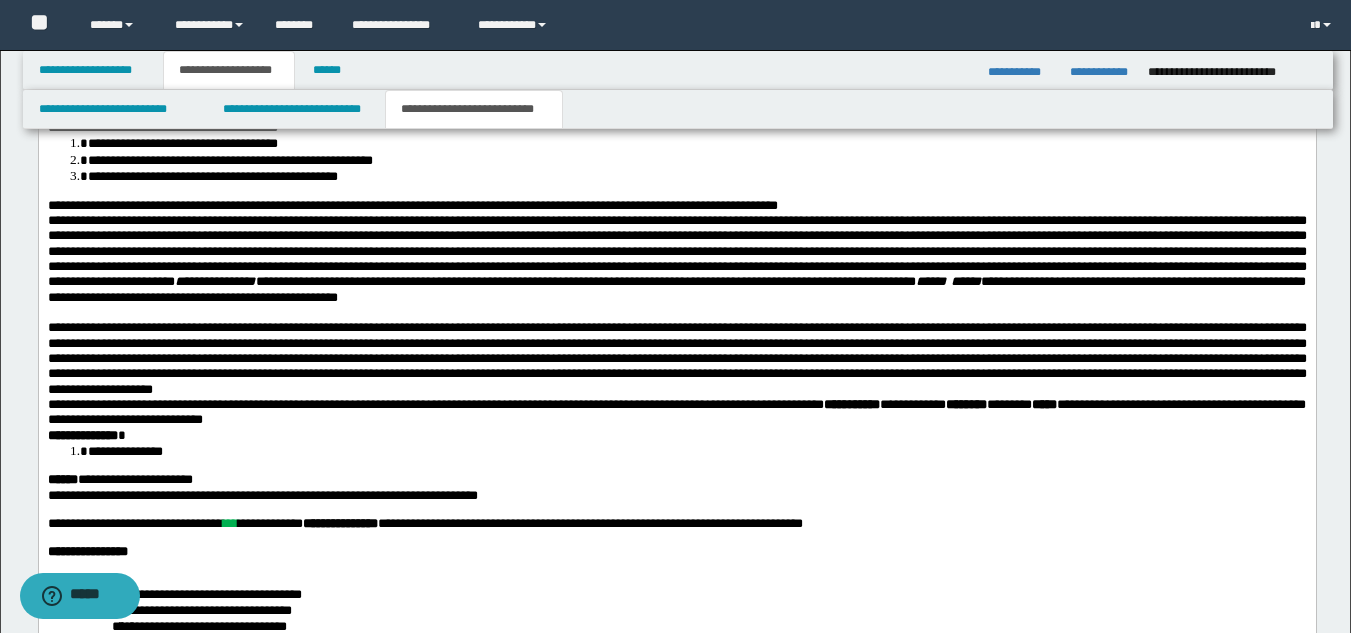 click on "**********" at bounding box center [676, 205] 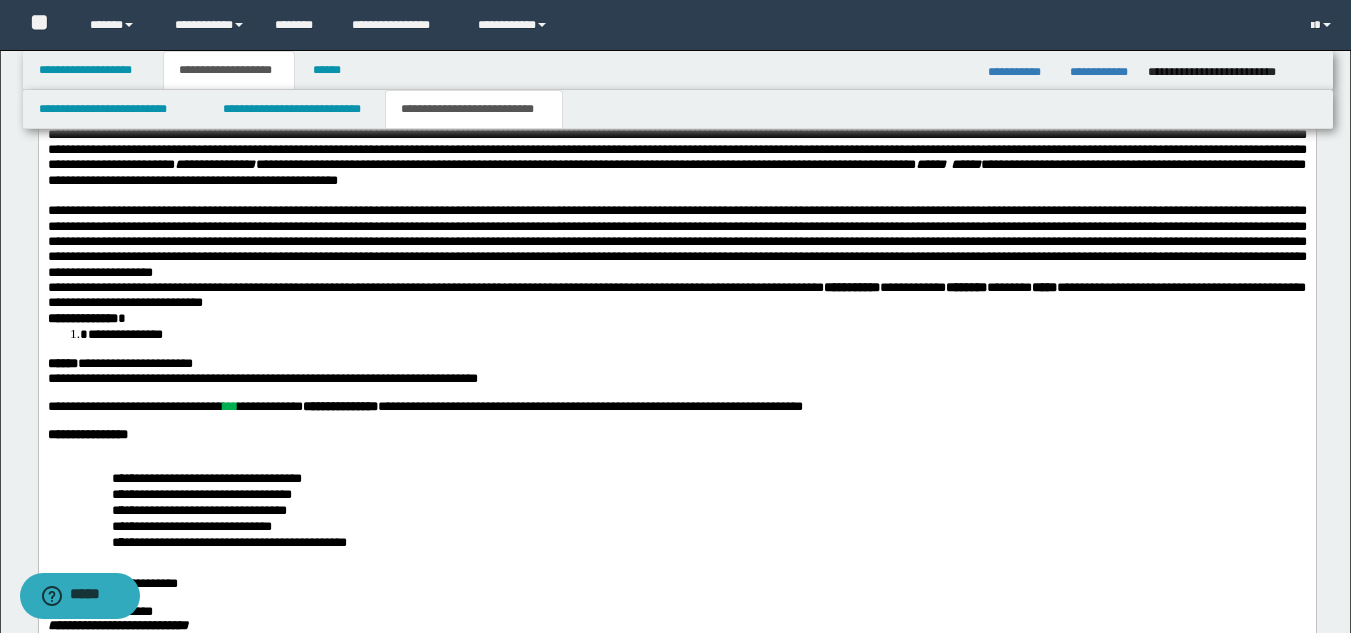 scroll, scrollTop: 2030, scrollLeft: 0, axis: vertical 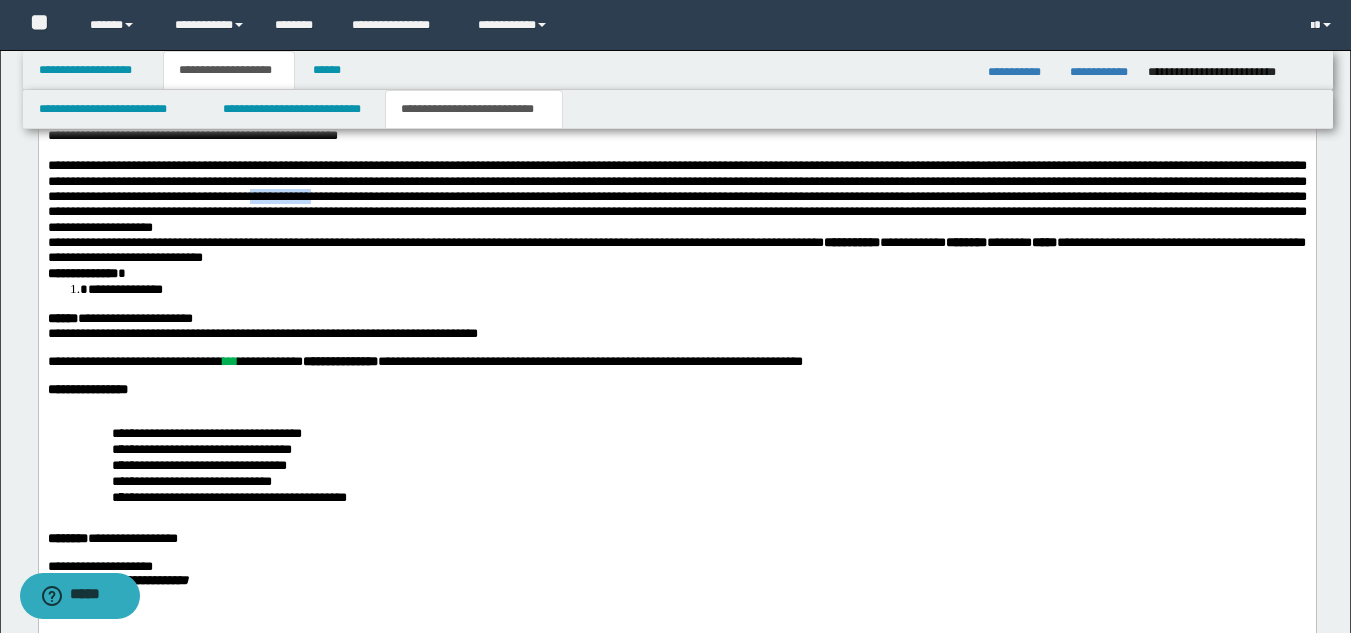 drag, startPoint x: 864, startPoint y: 352, endPoint x: 976, endPoint y: 362, distance: 112.44554 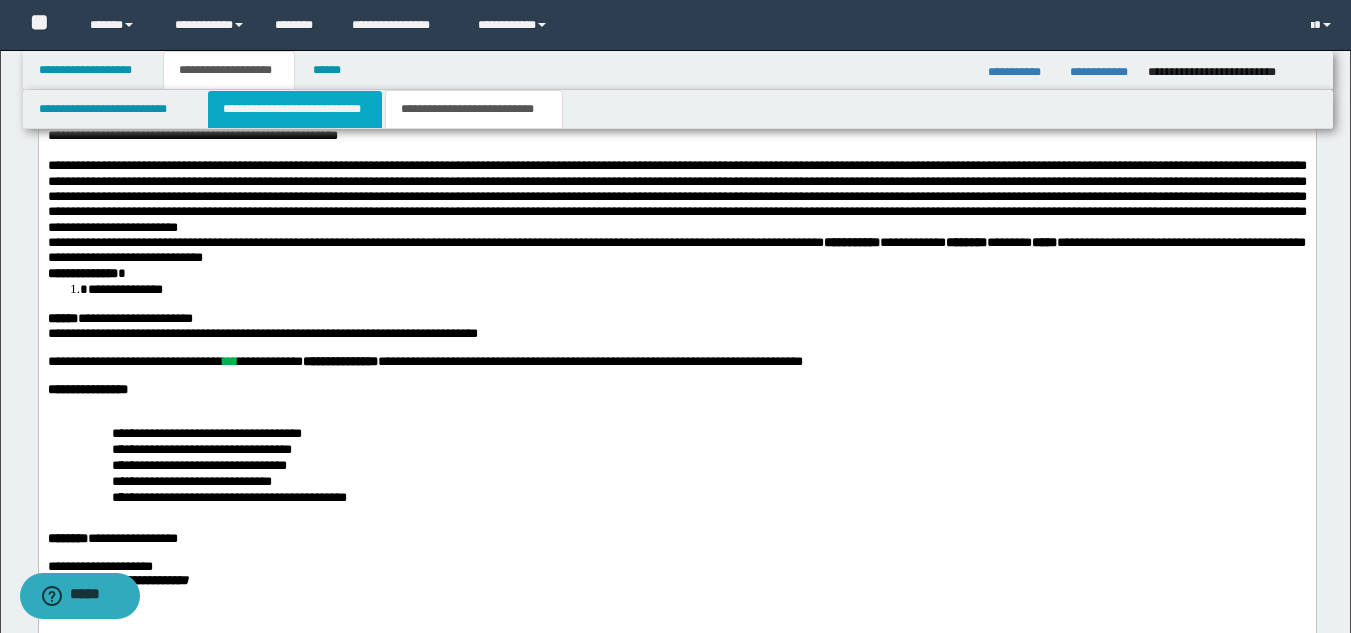 click on "**********" at bounding box center (295, 109) 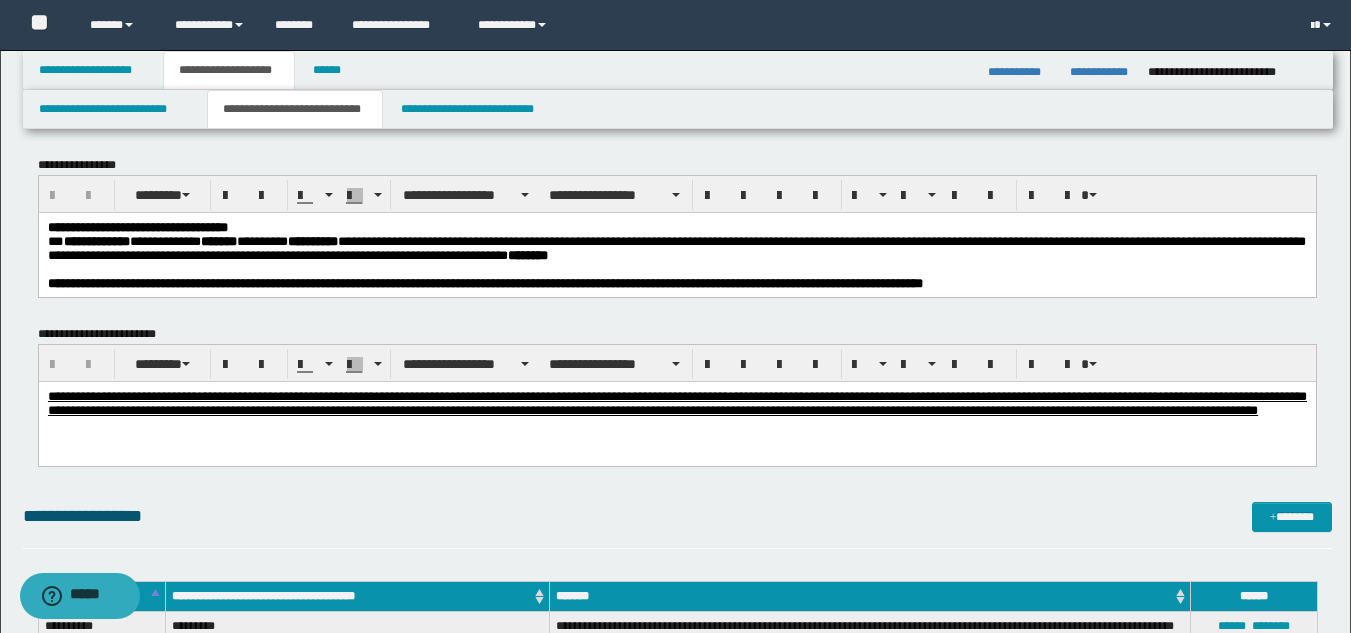 scroll, scrollTop: 0, scrollLeft: 0, axis: both 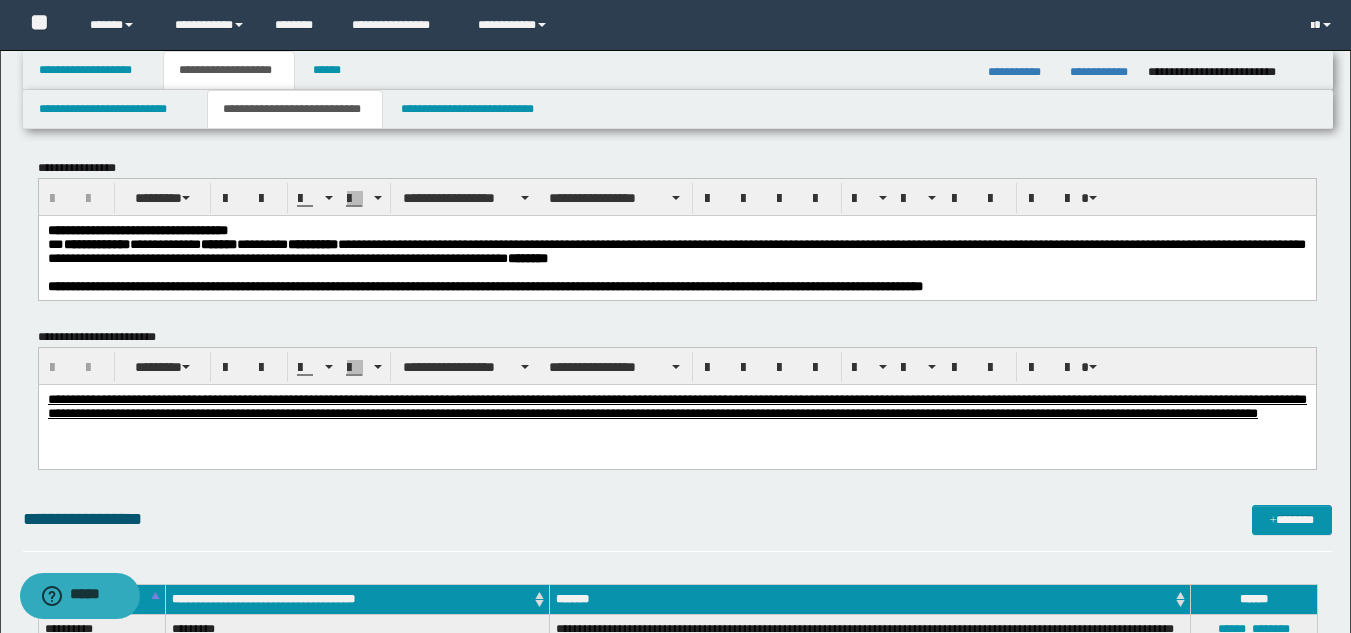 drag, startPoint x: 407, startPoint y: 300, endPoint x: 388, endPoint y: 309, distance: 21.023796 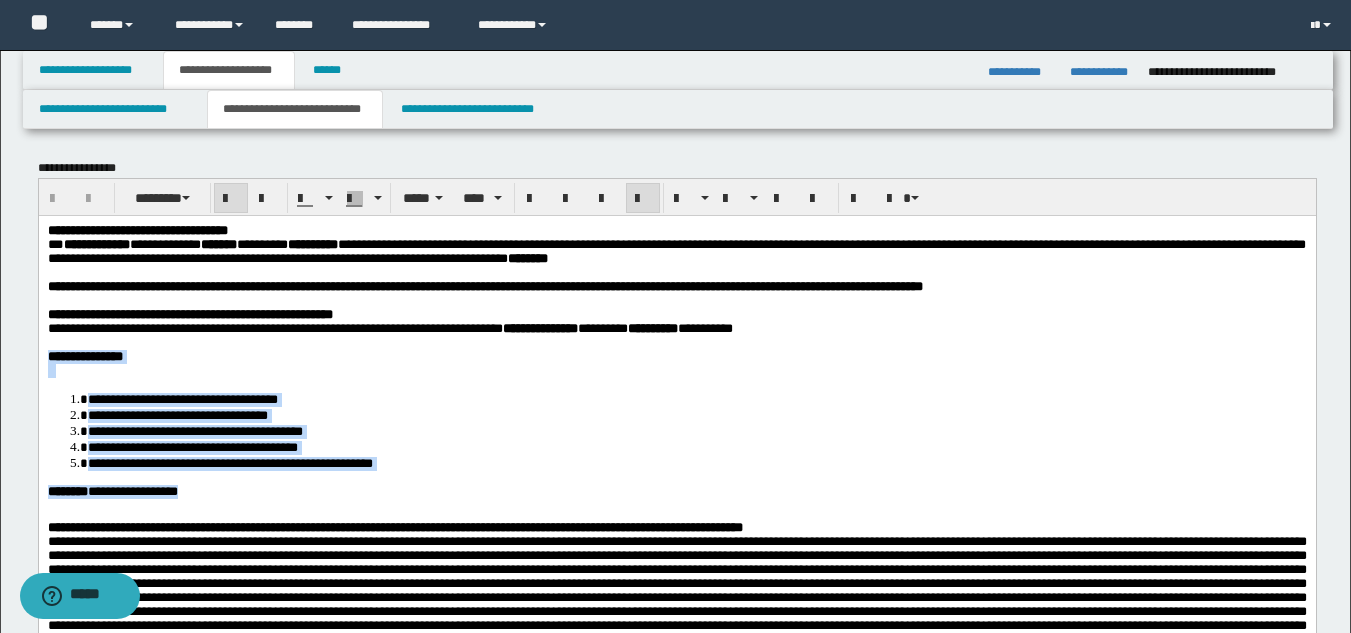 drag, startPoint x: 47, startPoint y: 371, endPoint x: 229, endPoint y: 501, distance: 223.66046 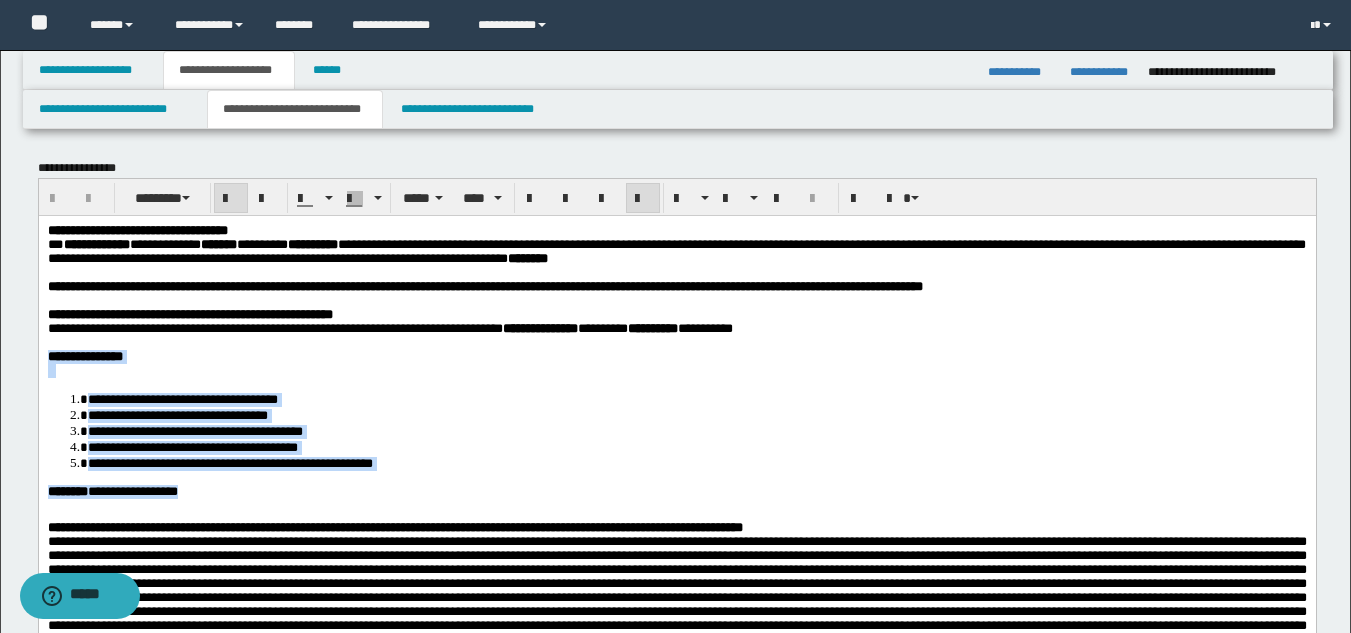 copy on "**********" 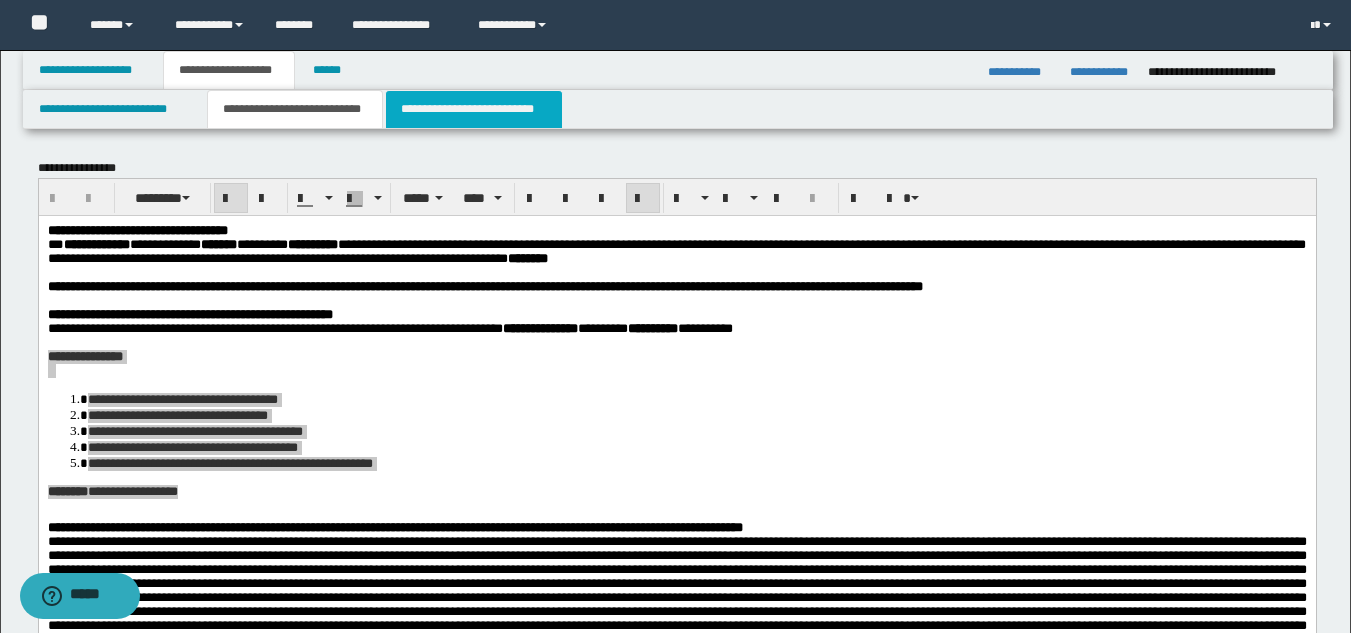 click on "**********" at bounding box center [474, 109] 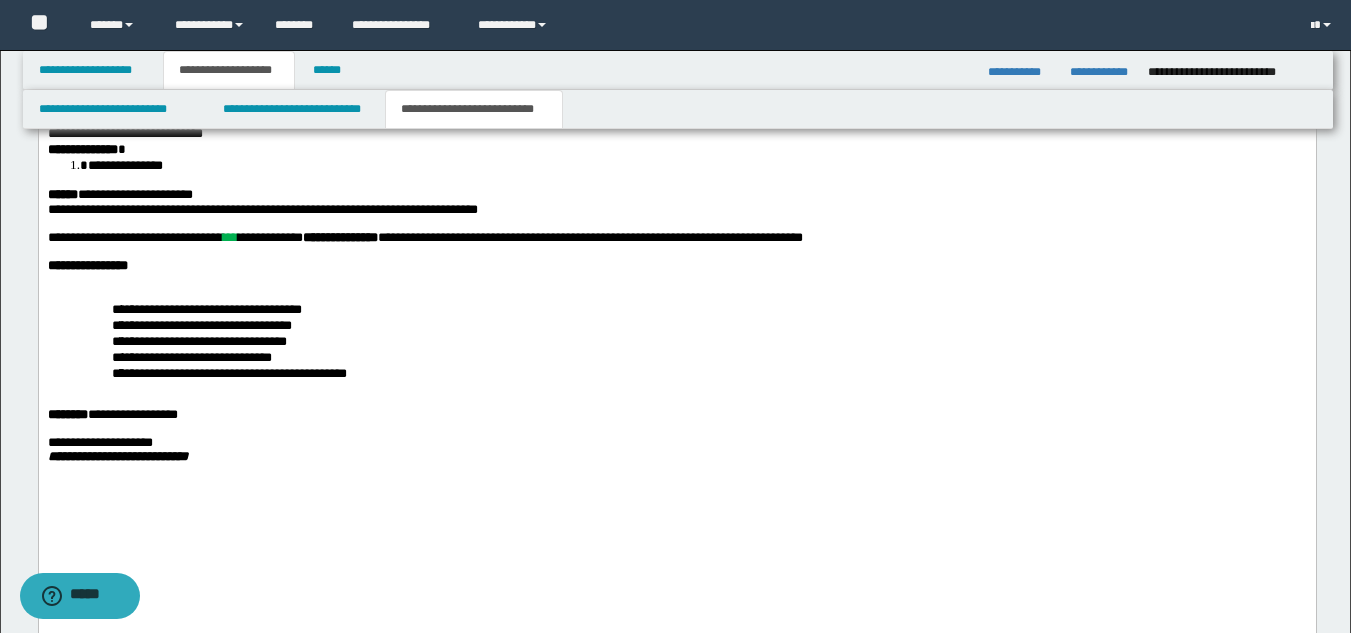 scroll, scrollTop: 2171, scrollLeft: 0, axis: vertical 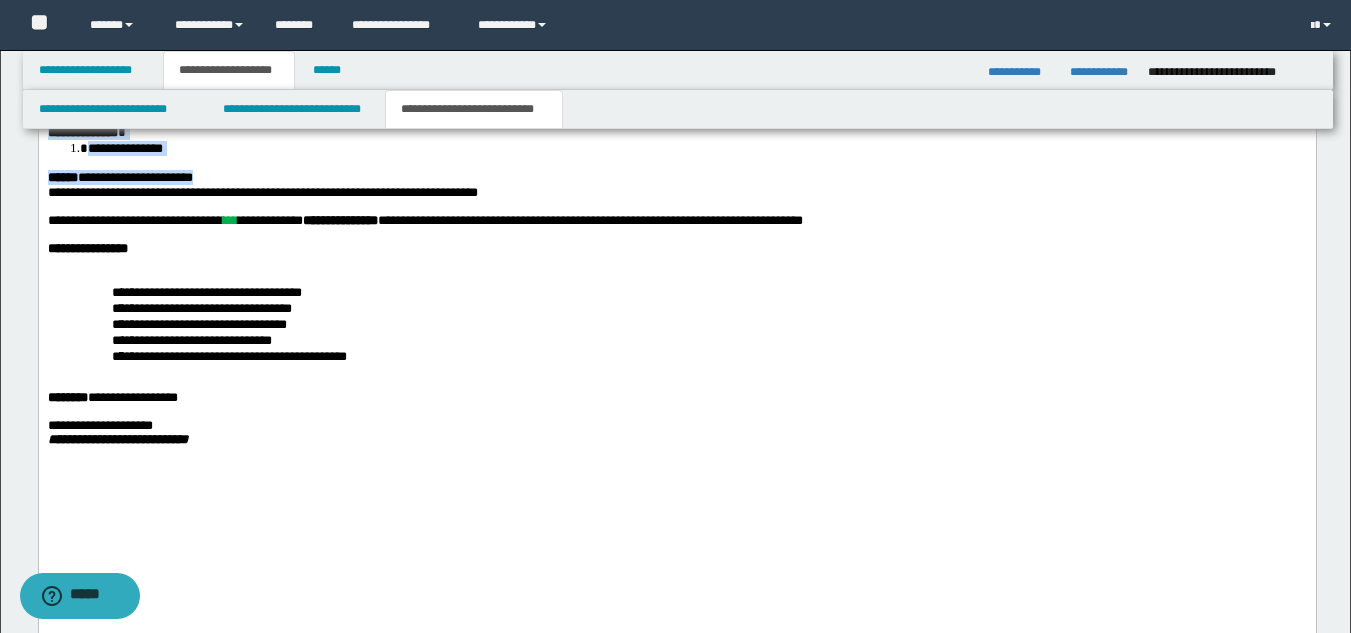drag, startPoint x: 50, startPoint y: 298, endPoint x: 321, endPoint y: 339, distance: 274.08392 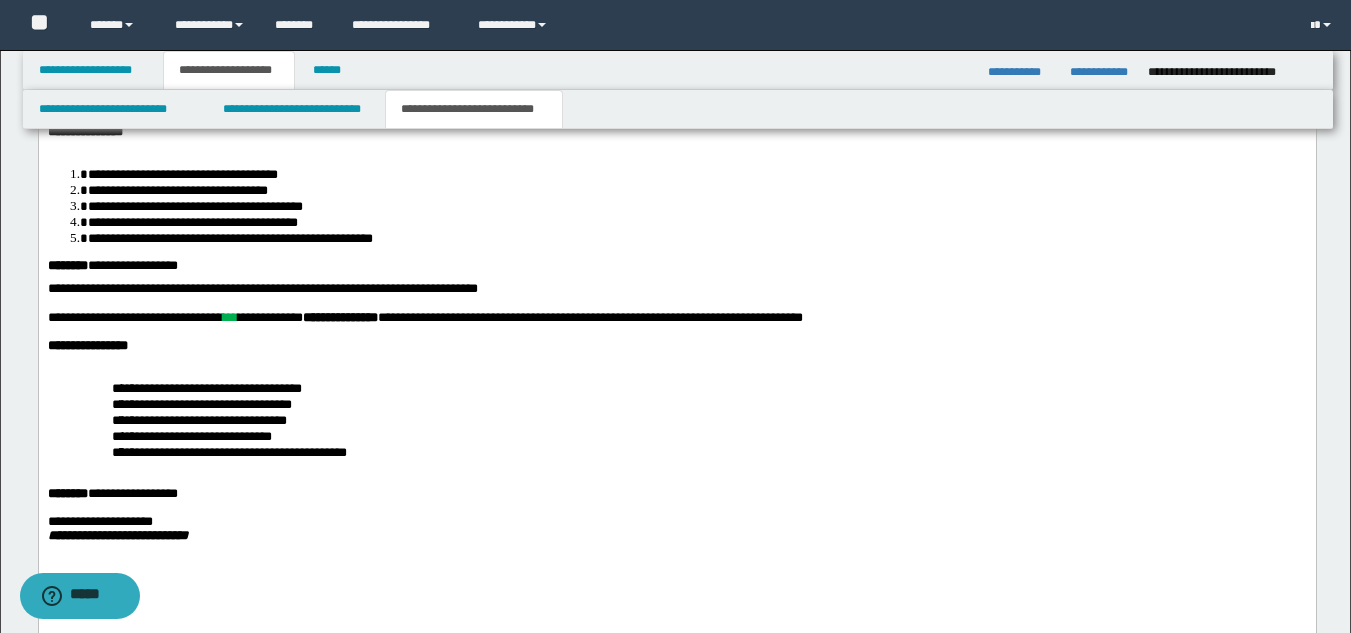 click on "**" at bounding box center [307, 317] 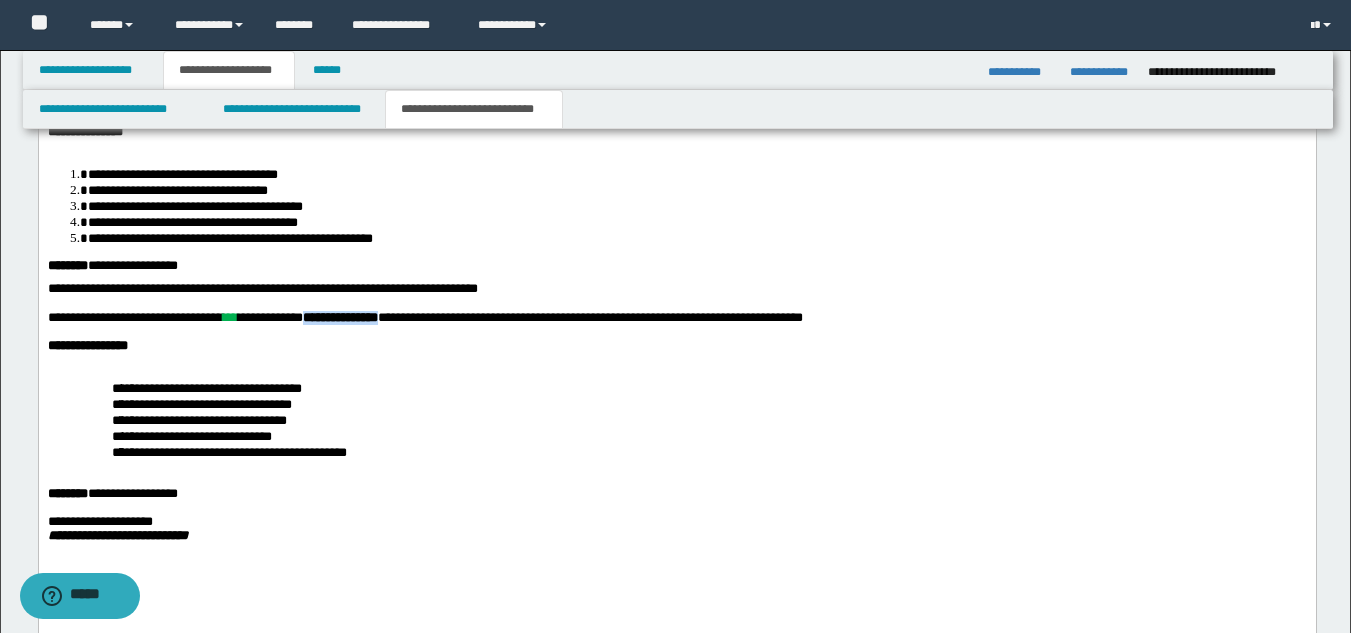 drag, startPoint x: 359, startPoint y: 492, endPoint x: 463, endPoint y: 495, distance: 104.04326 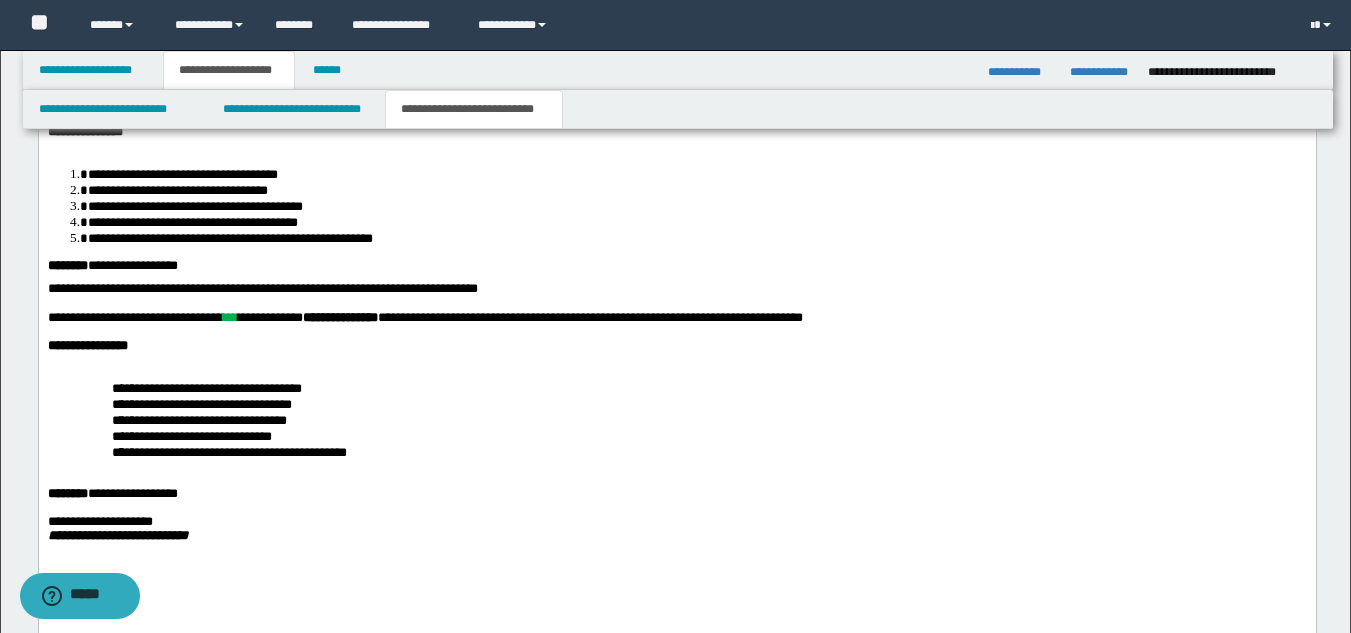 drag, startPoint x: 1229, startPoint y: 264, endPoint x: 1282, endPoint y: 266, distance: 53.037724 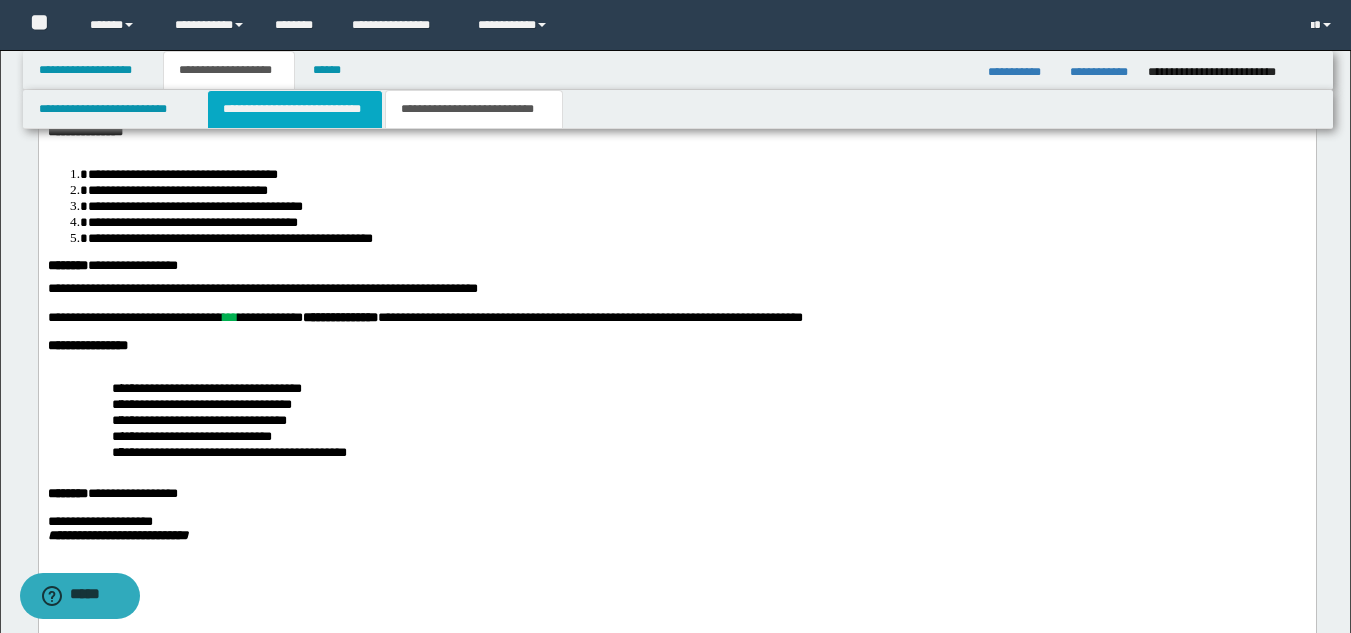 click on "**********" at bounding box center (295, 109) 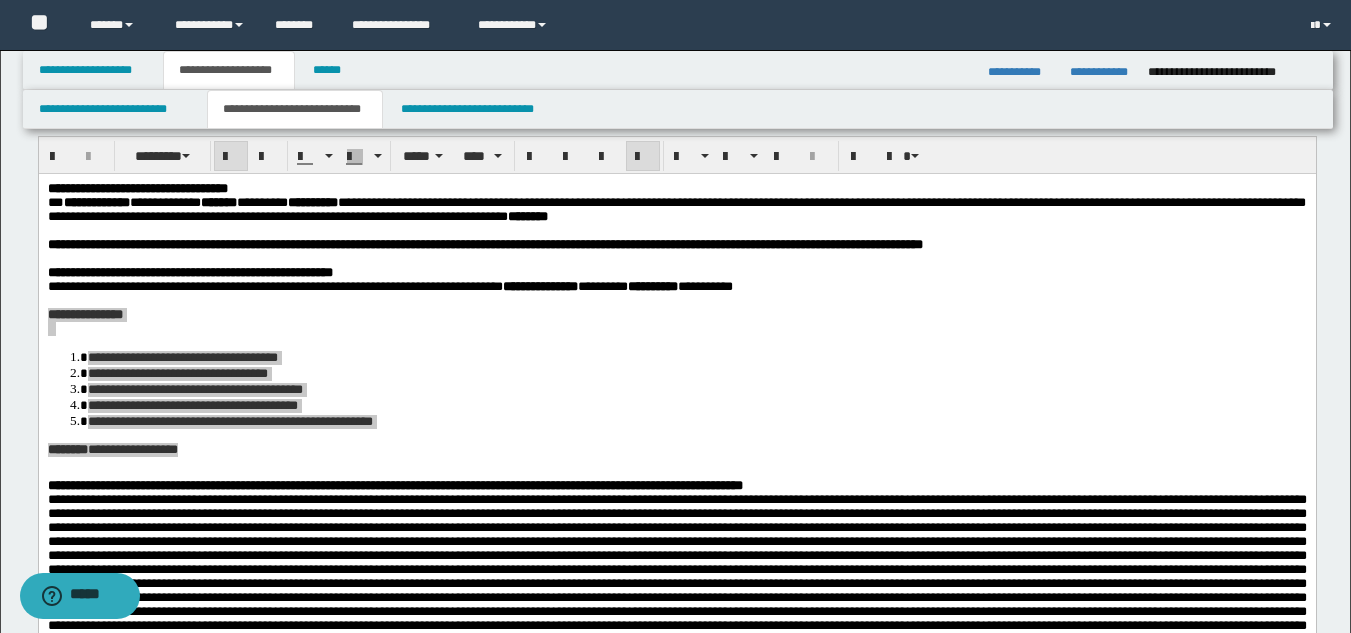 scroll, scrollTop: 0, scrollLeft: 0, axis: both 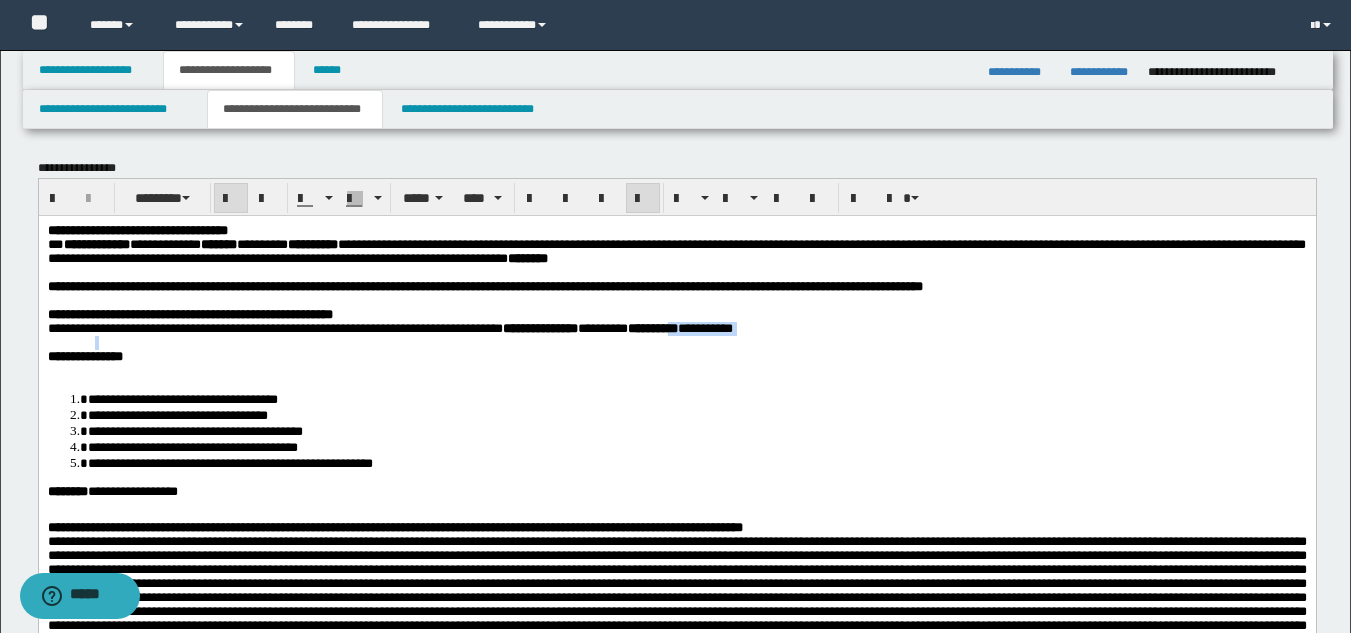 click on "**********" at bounding box center [652, 327] 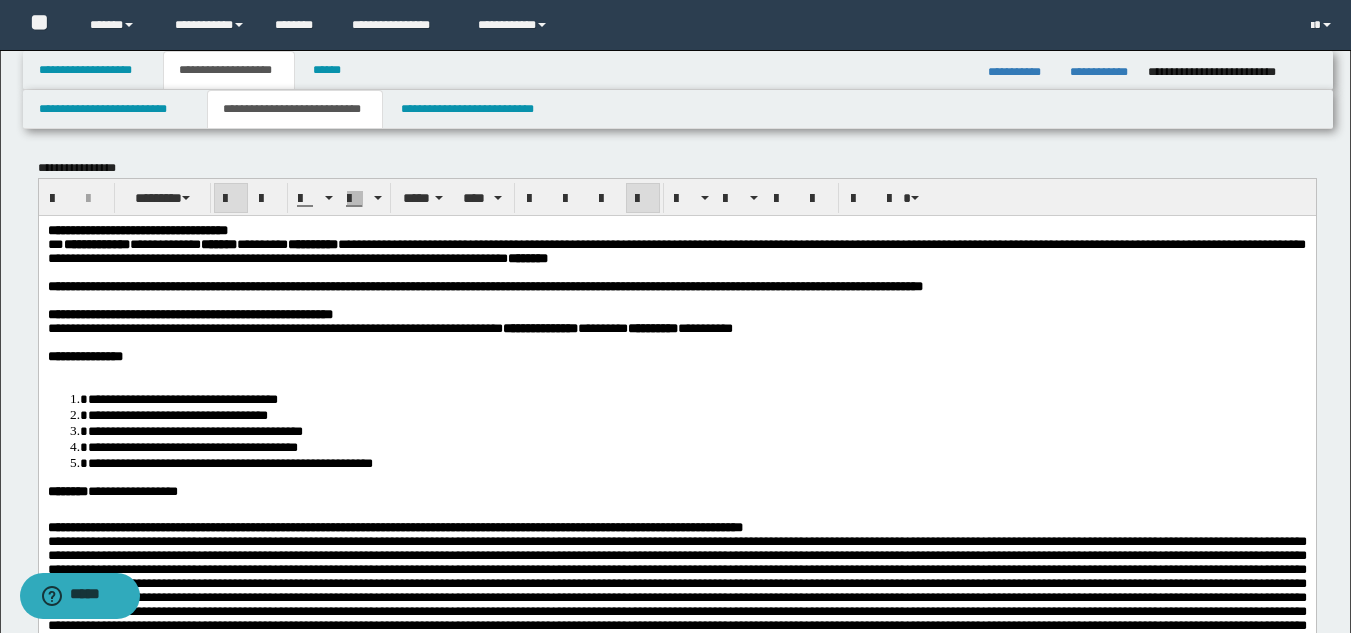 click on "**********" at bounding box center [389, 327] 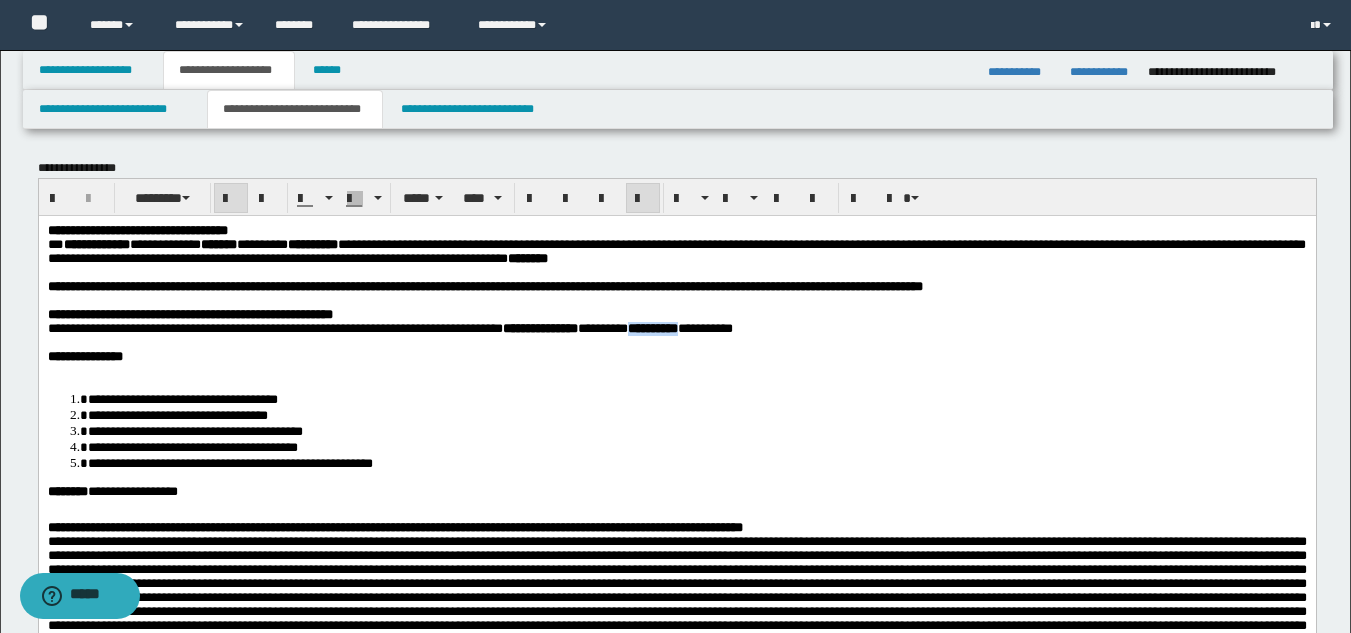 drag, startPoint x: 777, startPoint y: 341, endPoint x: 840, endPoint y: 339, distance: 63.03174 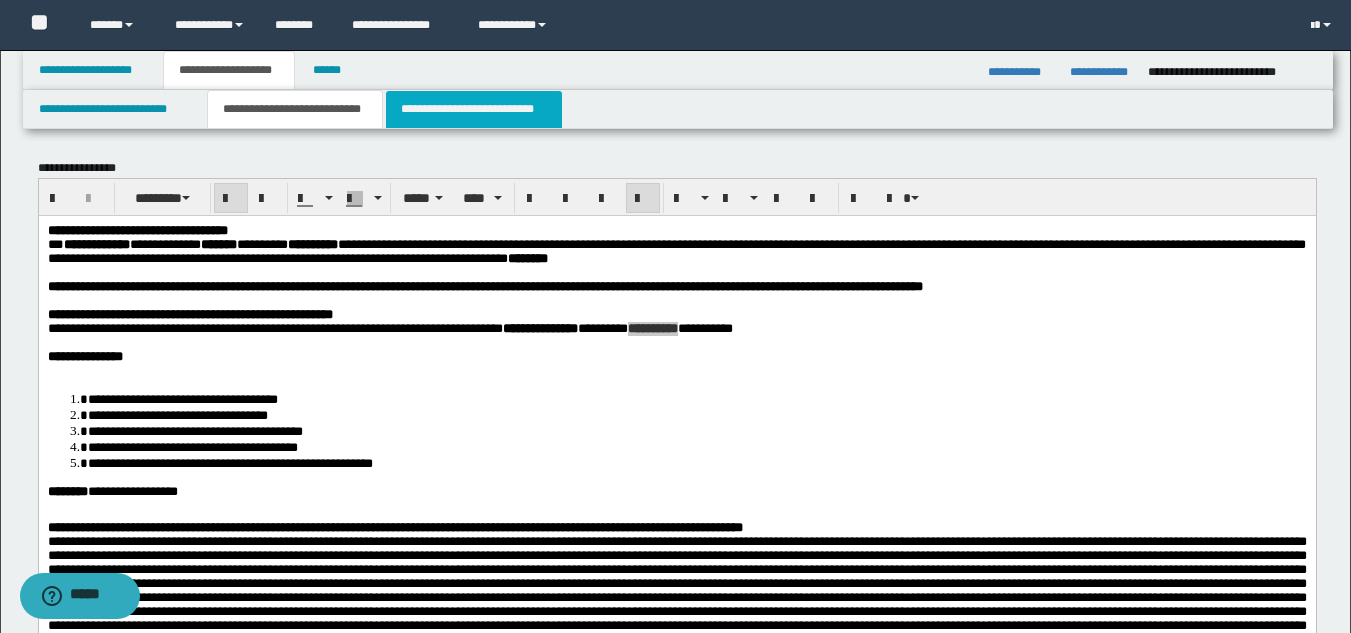 click on "**********" at bounding box center [474, 109] 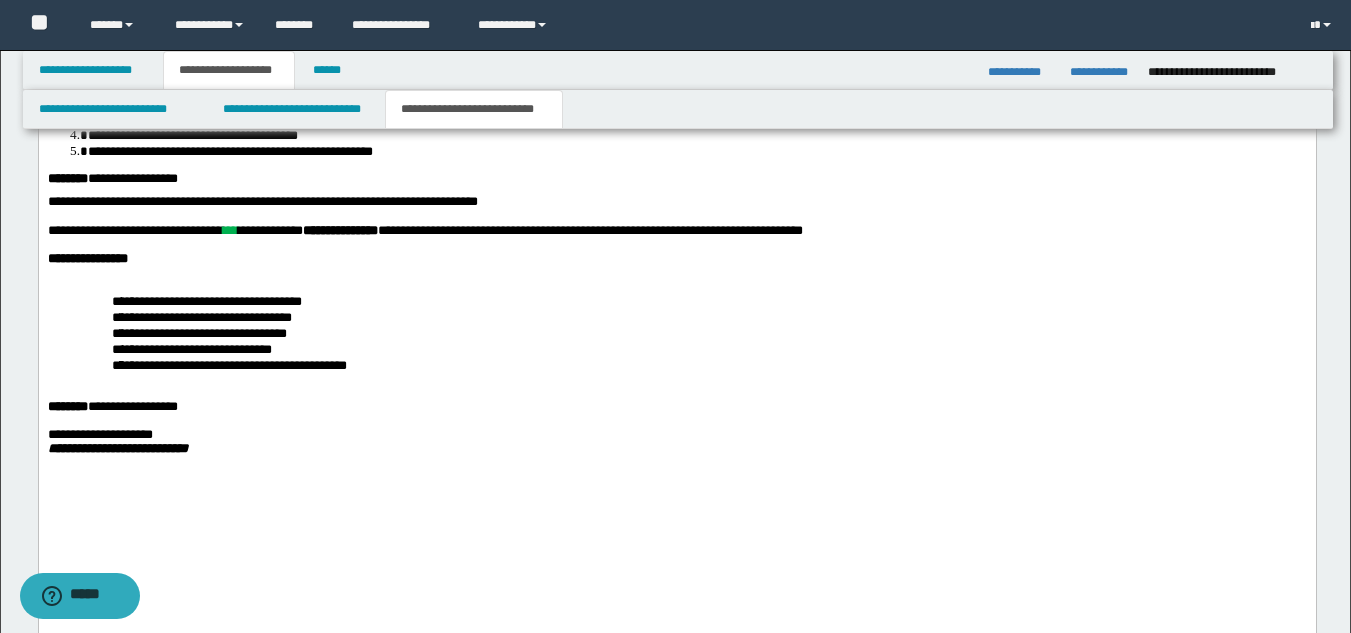 scroll, scrollTop: 2276, scrollLeft: 0, axis: vertical 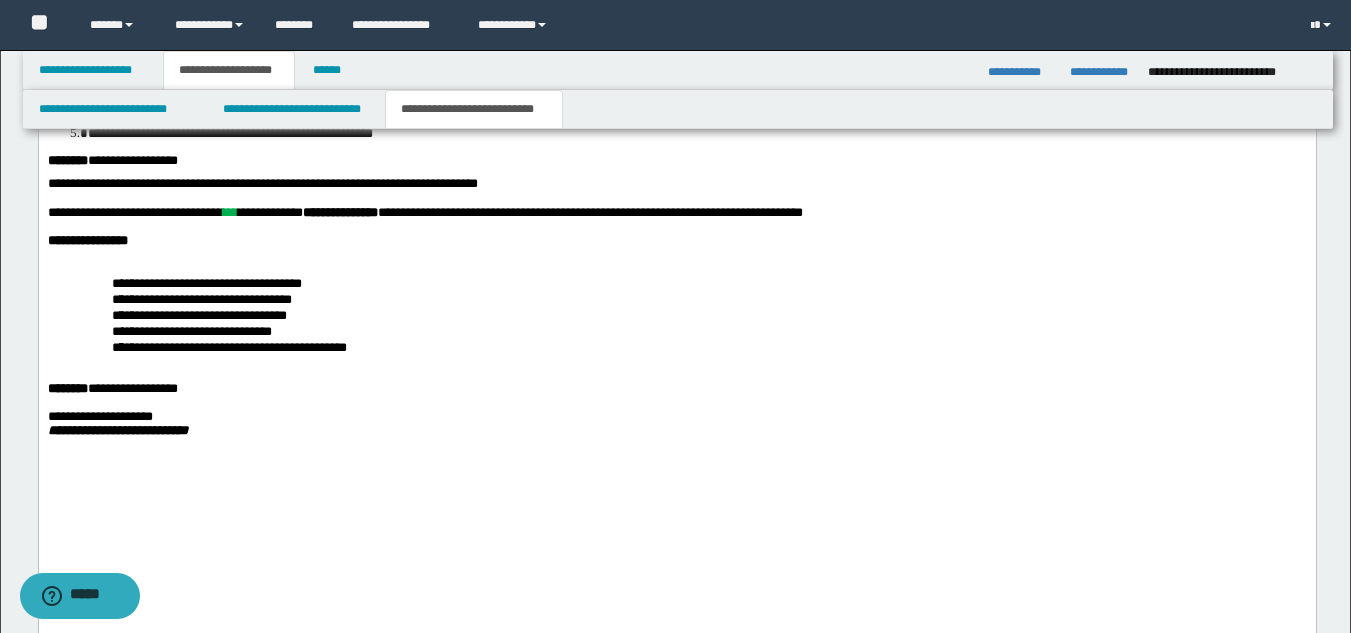 click on "***" at bounding box center (229, 212) 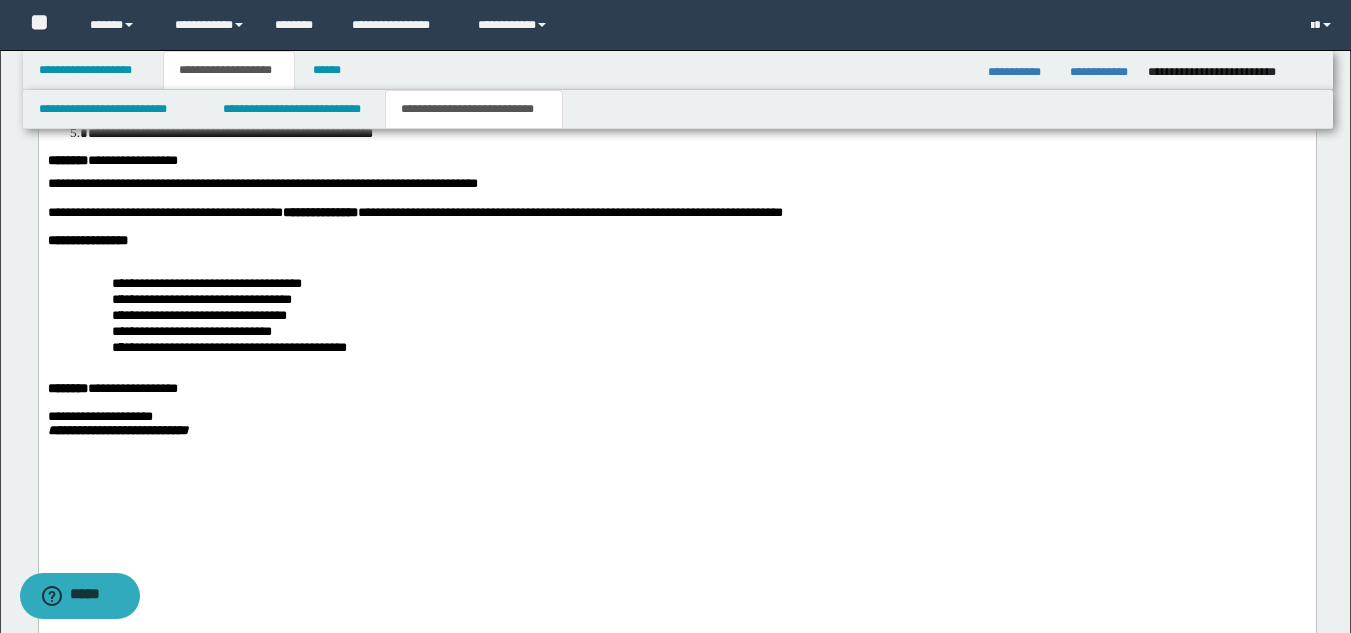 drag, startPoint x: 83, startPoint y: 171, endPoint x: 115, endPoint y: 183, distance: 34.176014 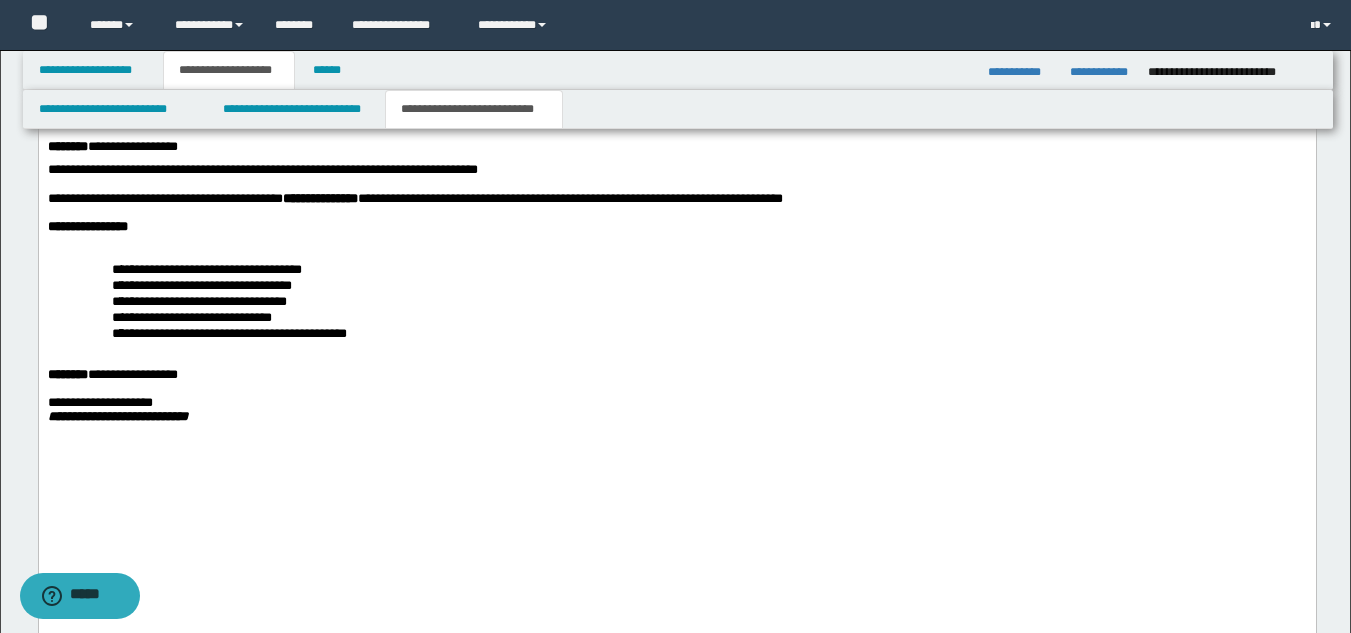click on "**********" at bounding box center (676, -311) 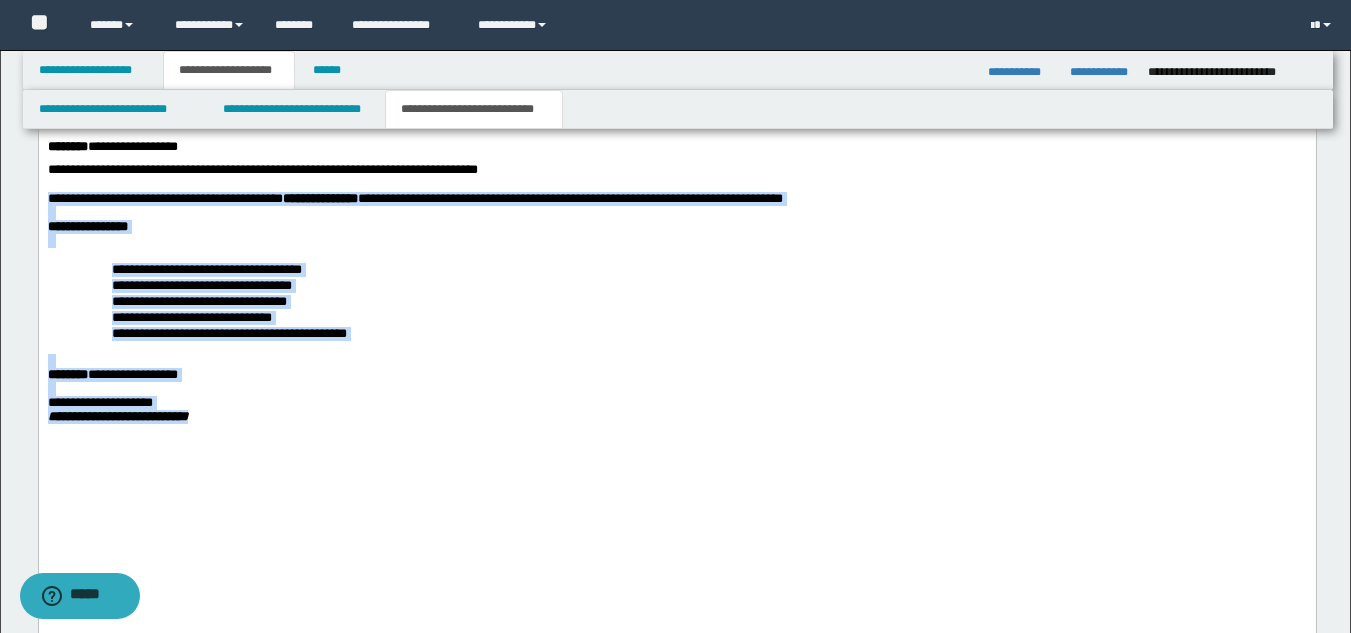 drag, startPoint x: 49, startPoint y: 364, endPoint x: 310, endPoint y: 605, distance: 355.2492 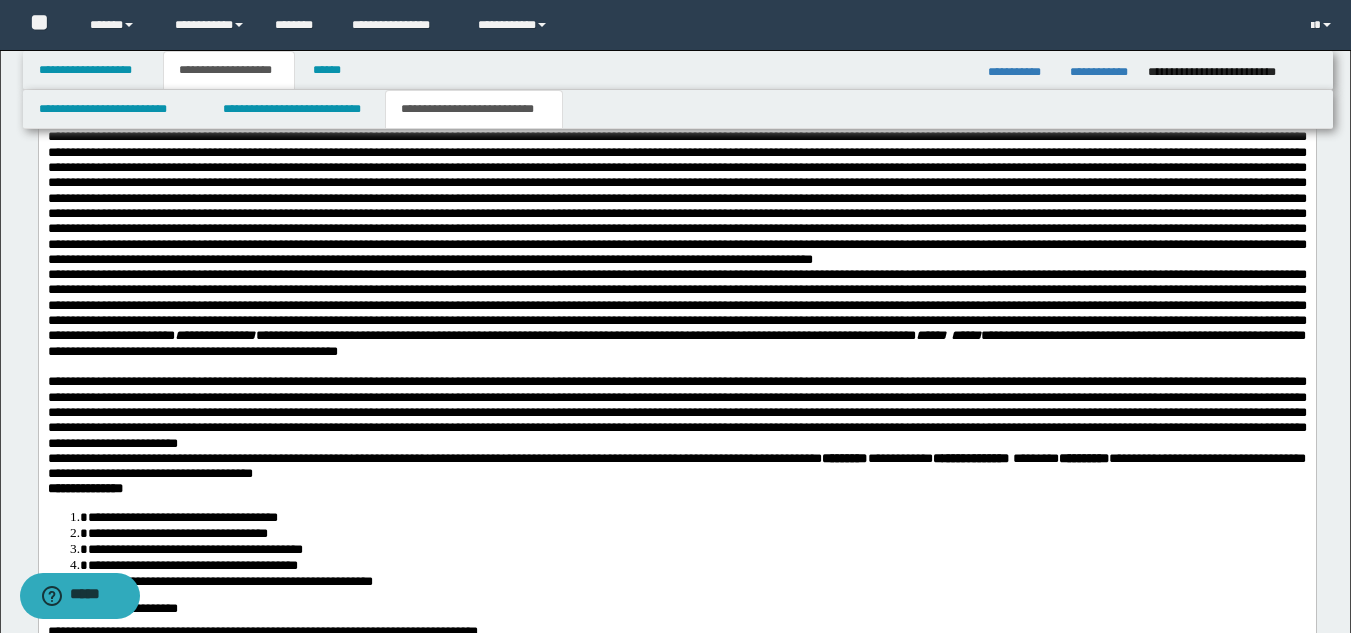 scroll, scrollTop: 1884, scrollLeft: 0, axis: vertical 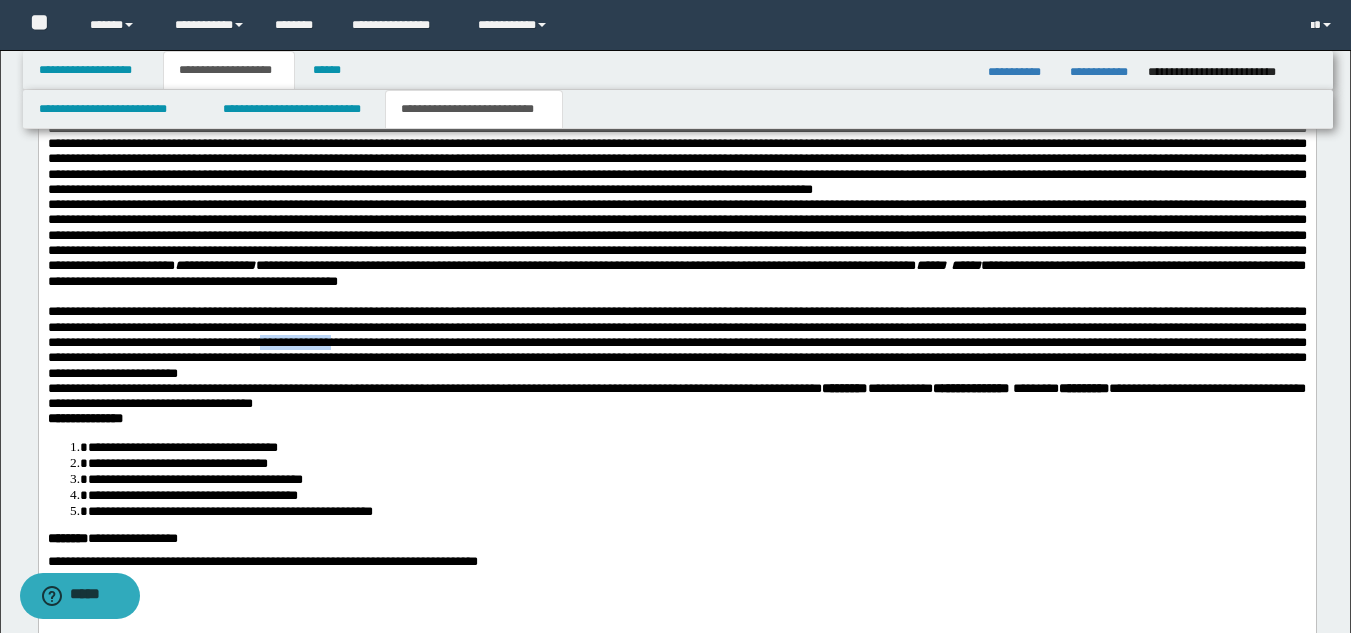 drag, startPoint x: 883, startPoint y: 506, endPoint x: 970, endPoint y: 503, distance: 87.05171 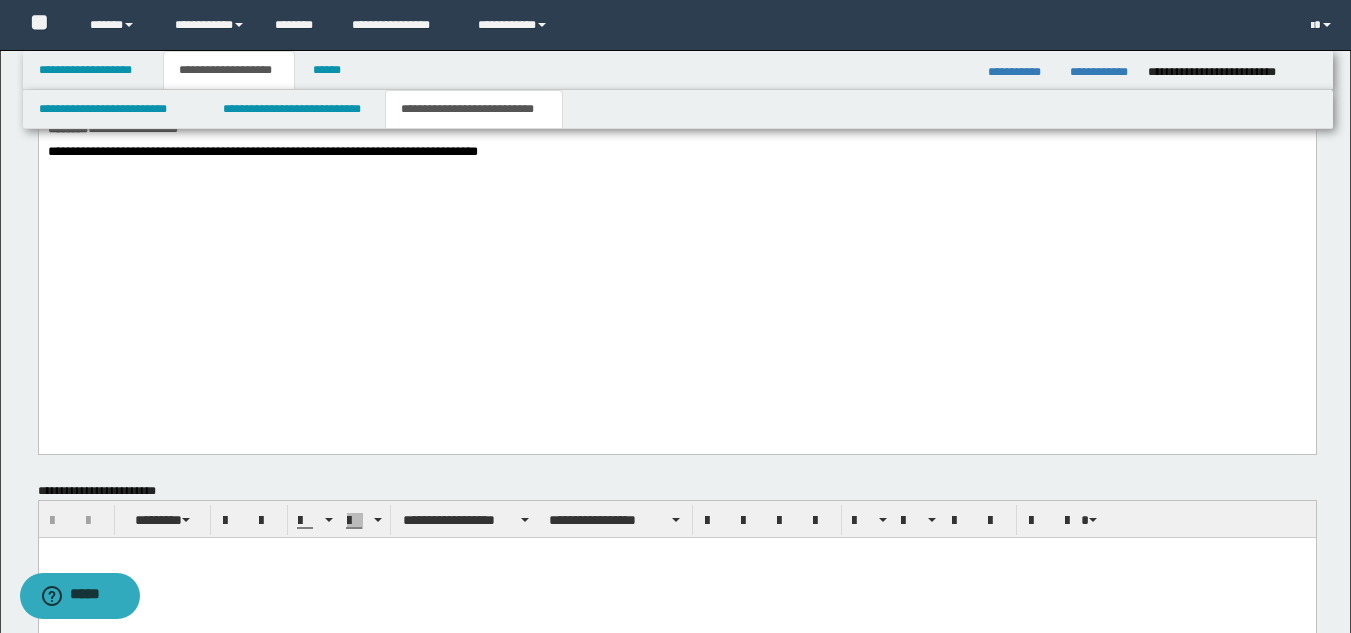 scroll, scrollTop: 2266, scrollLeft: 0, axis: vertical 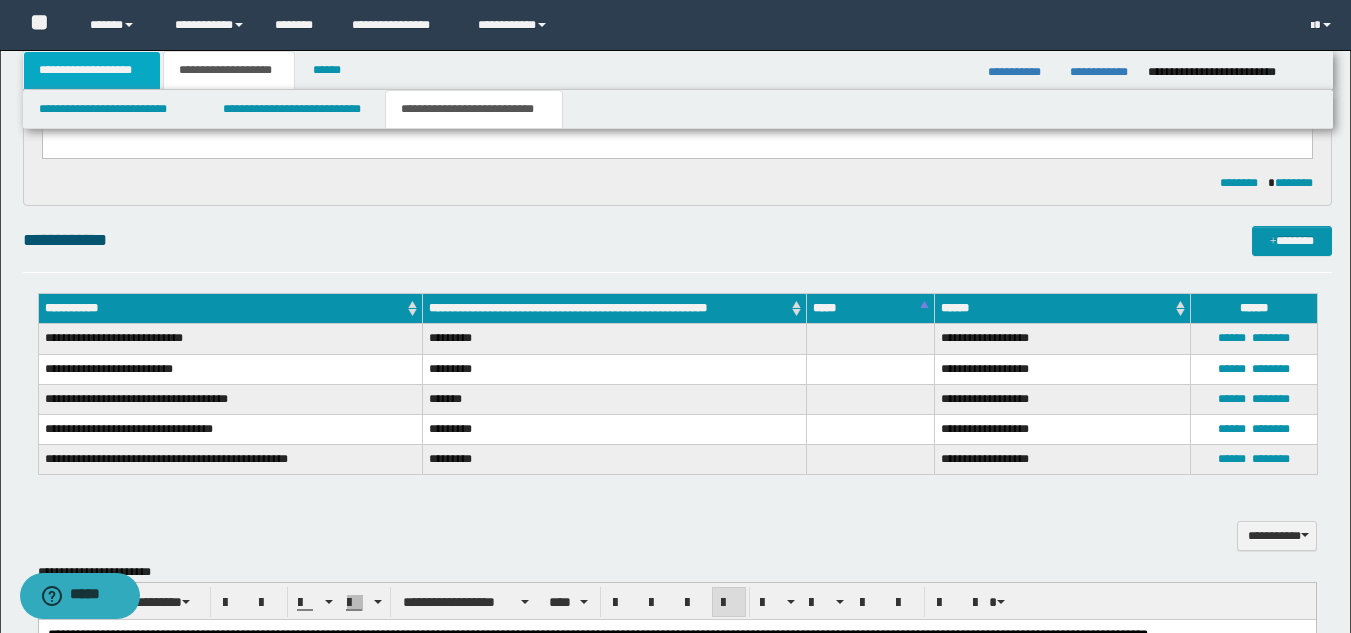 click on "**********" at bounding box center [92, 70] 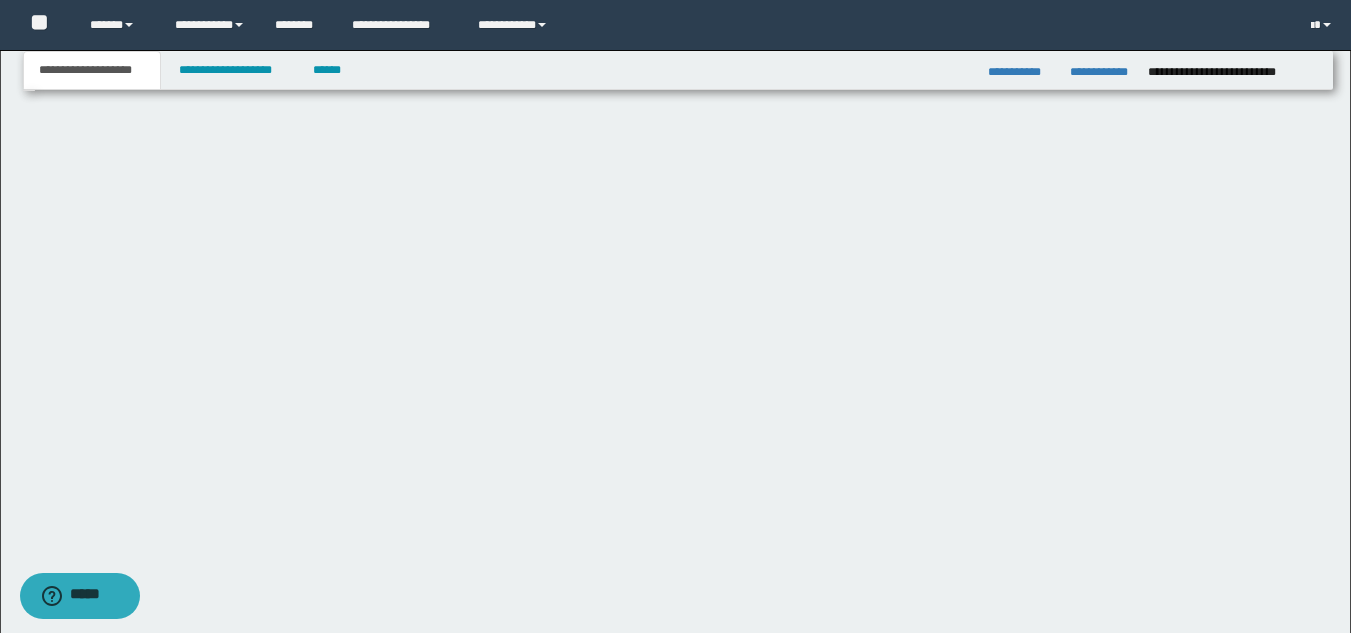 scroll, scrollTop: 251, scrollLeft: 0, axis: vertical 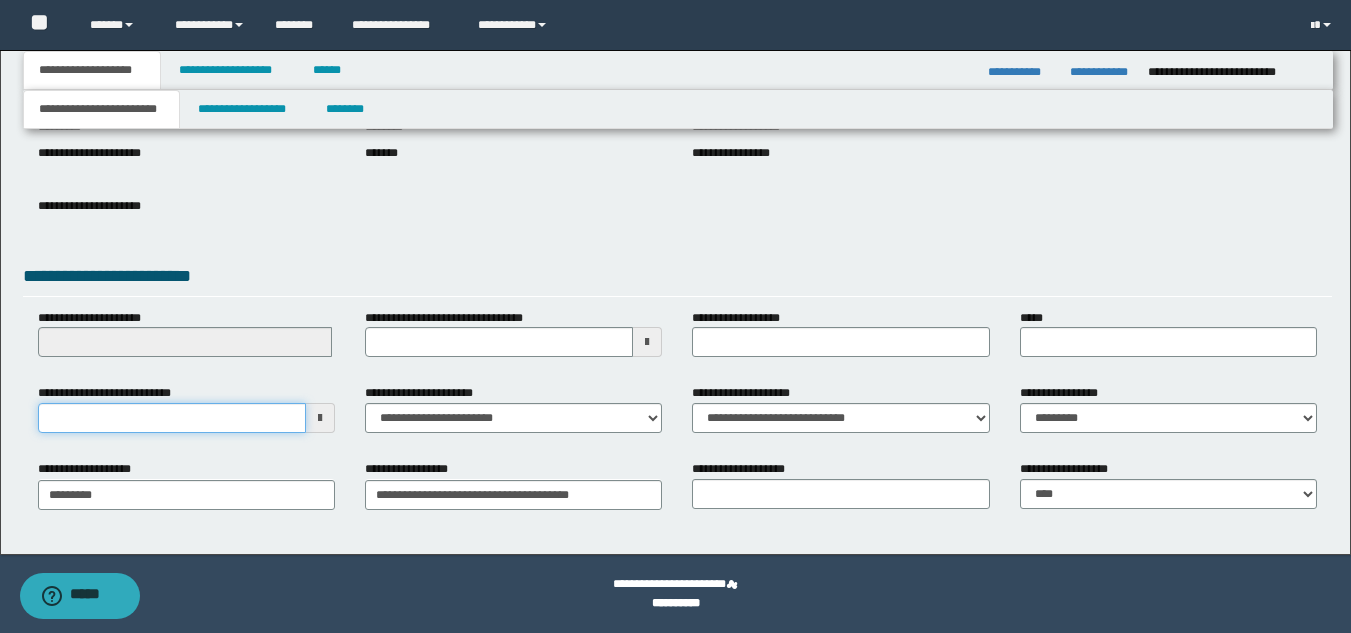 click on "**********" at bounding box center [172, 418] 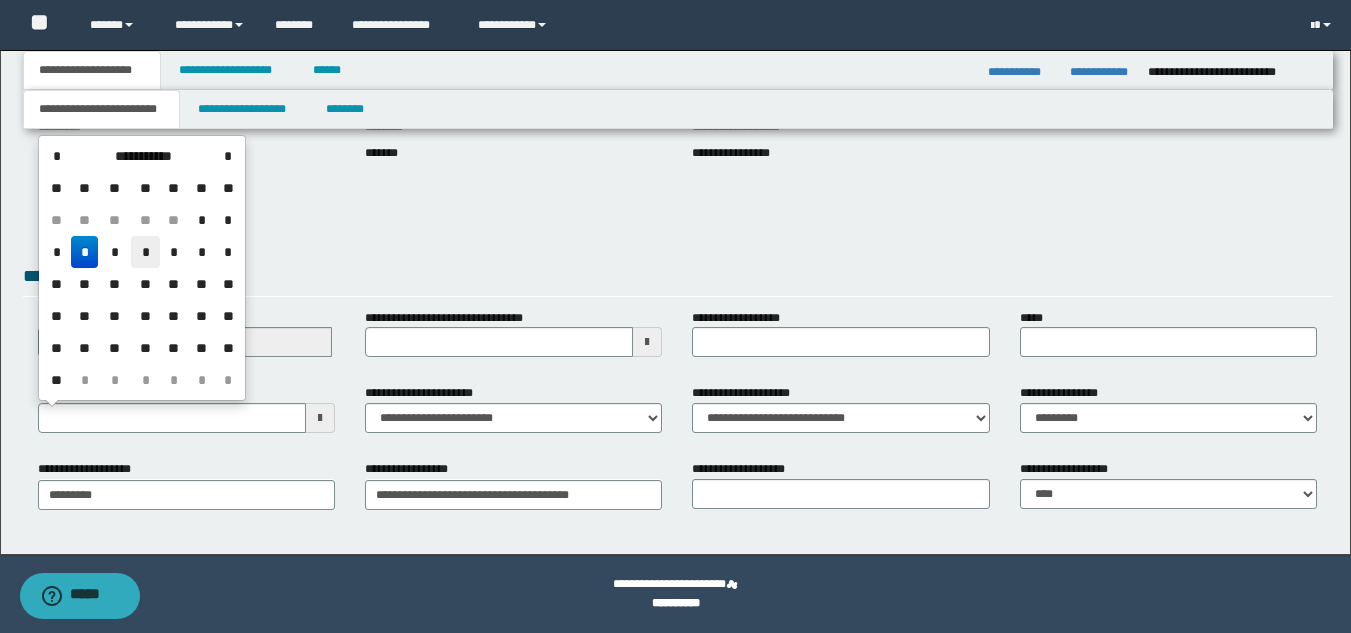 click on "*" at bounding box center (145, 252) 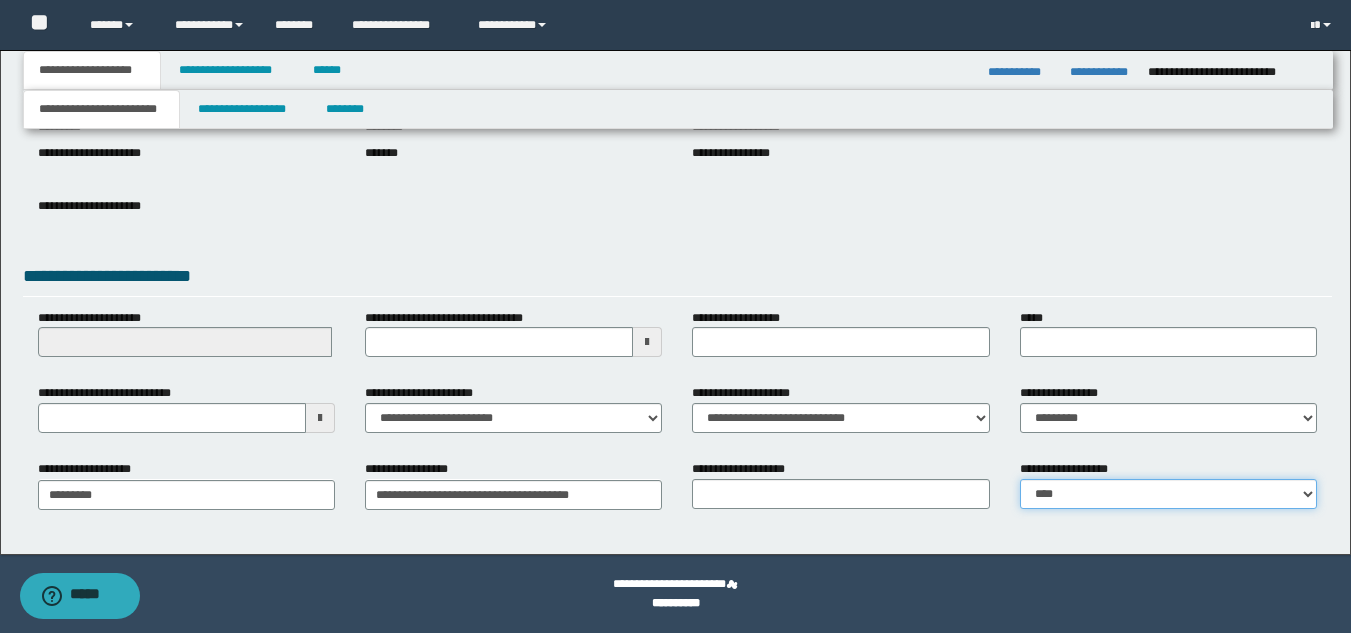 click on "**********" at bounding box center (1168, 494) 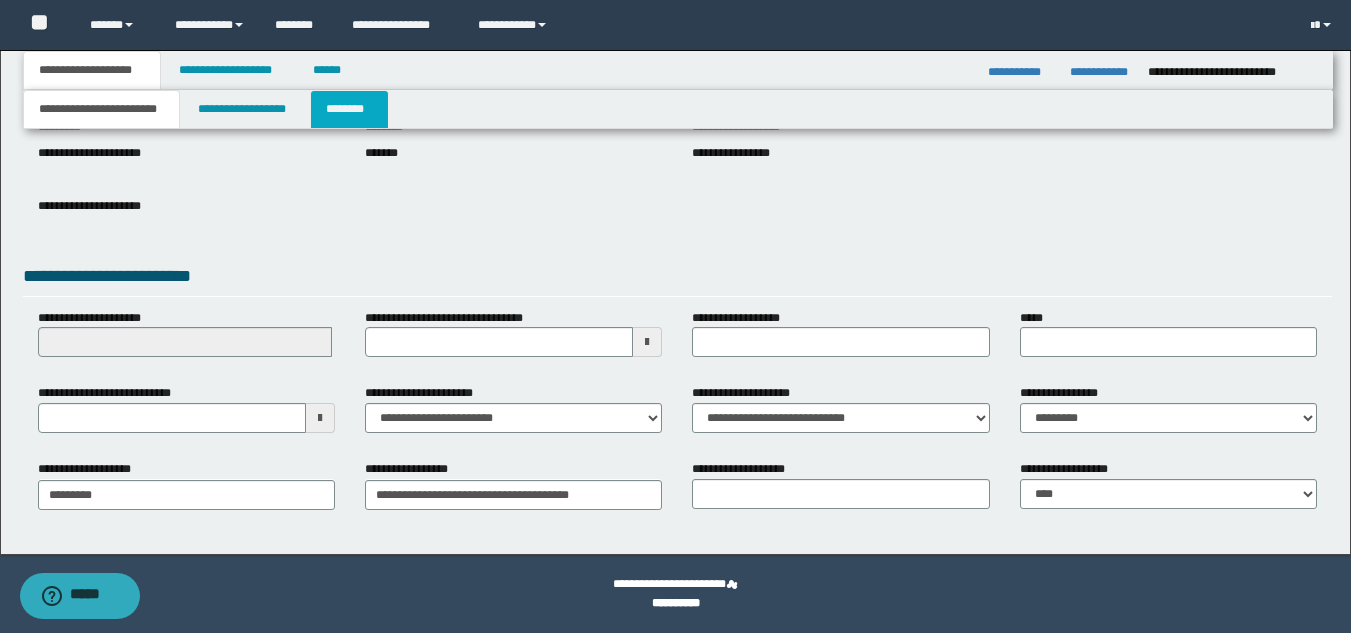 click on "********" at bounding box center [349, 109] 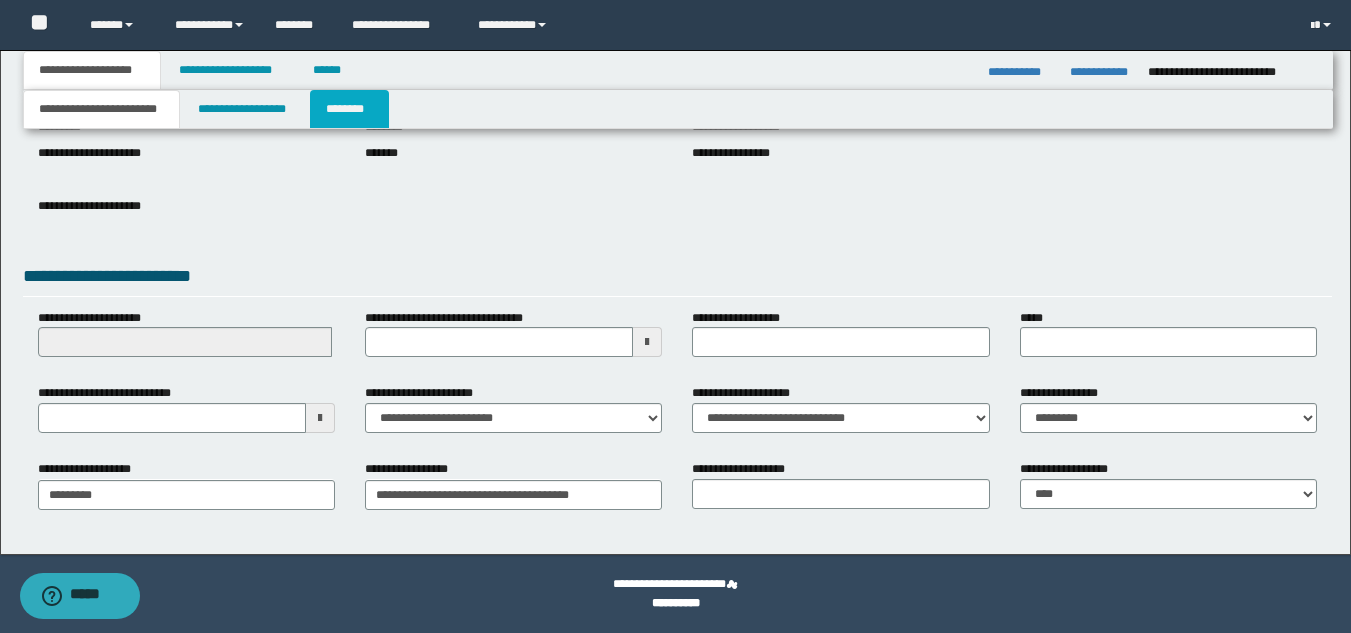 scroll, scrollTop: 0, scrollLeft: 0, axis: both 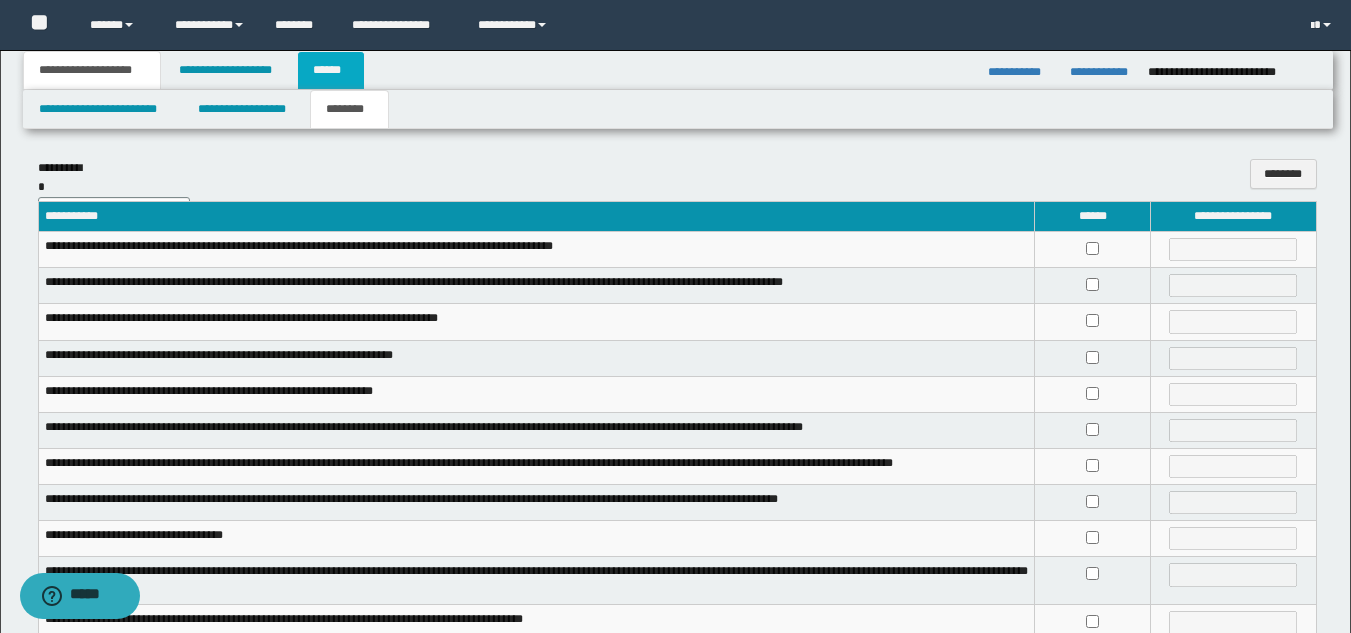 click on "******" at bounding box center [331, 70] 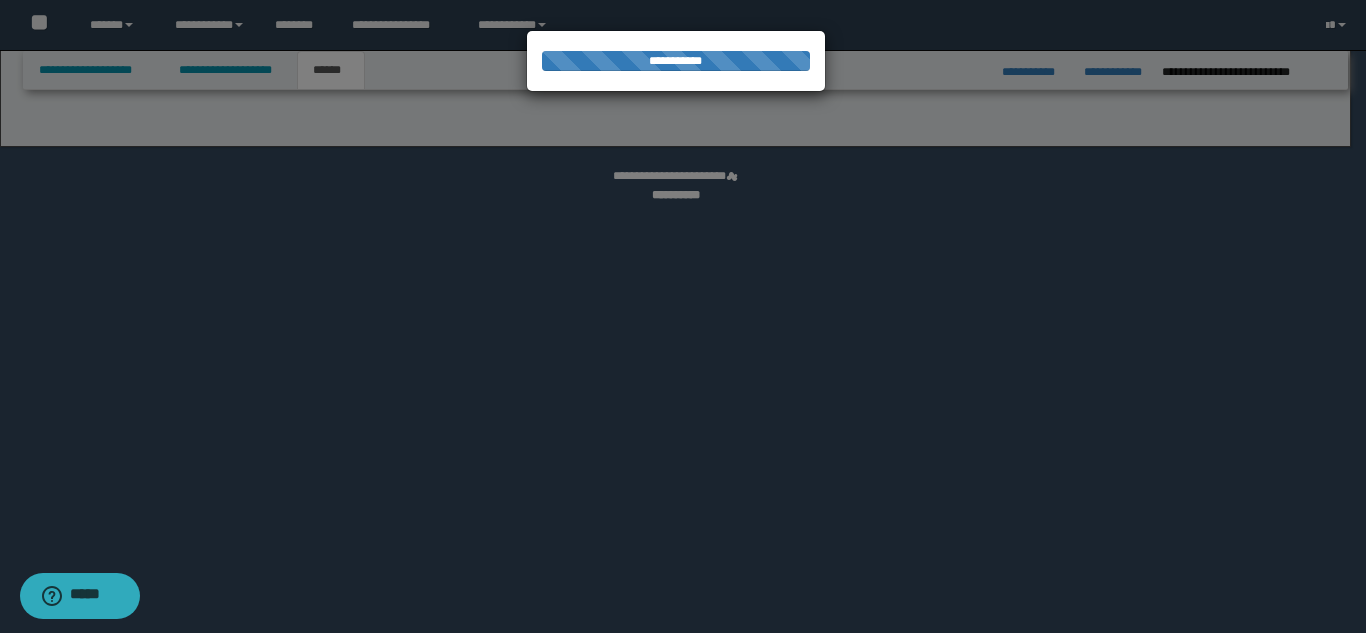 select on "*" 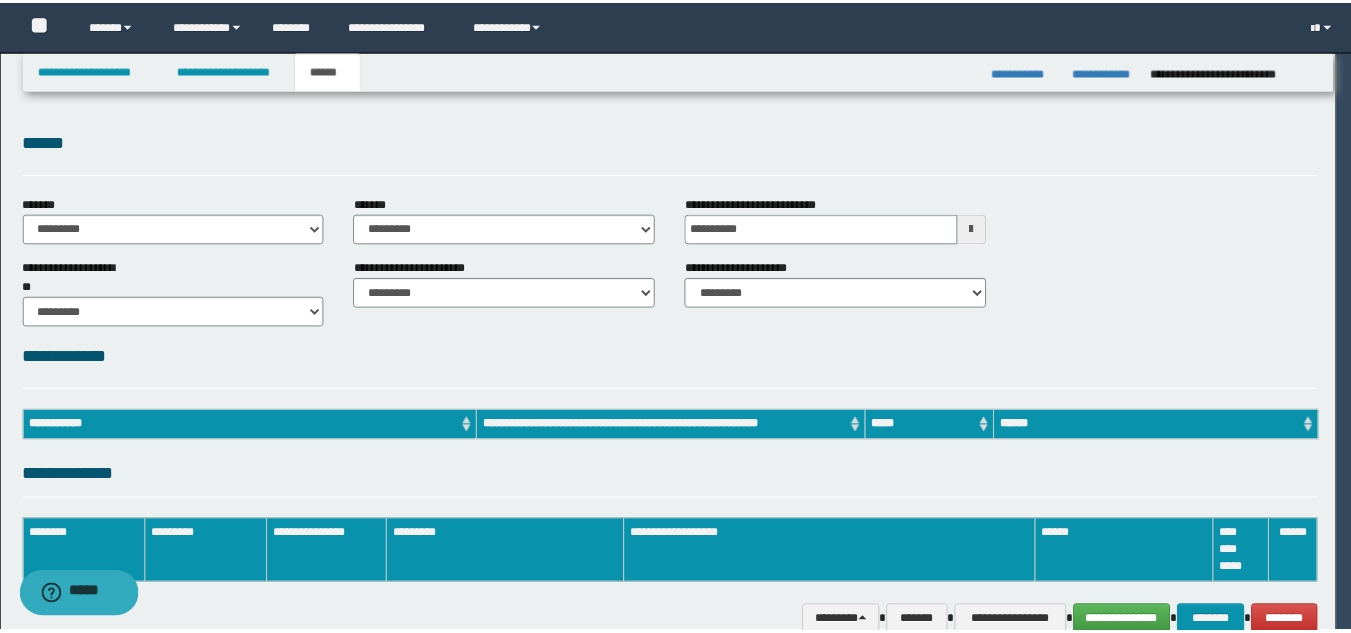 scroll, scrollTop: 0, scrollLeft: 0, axis: both 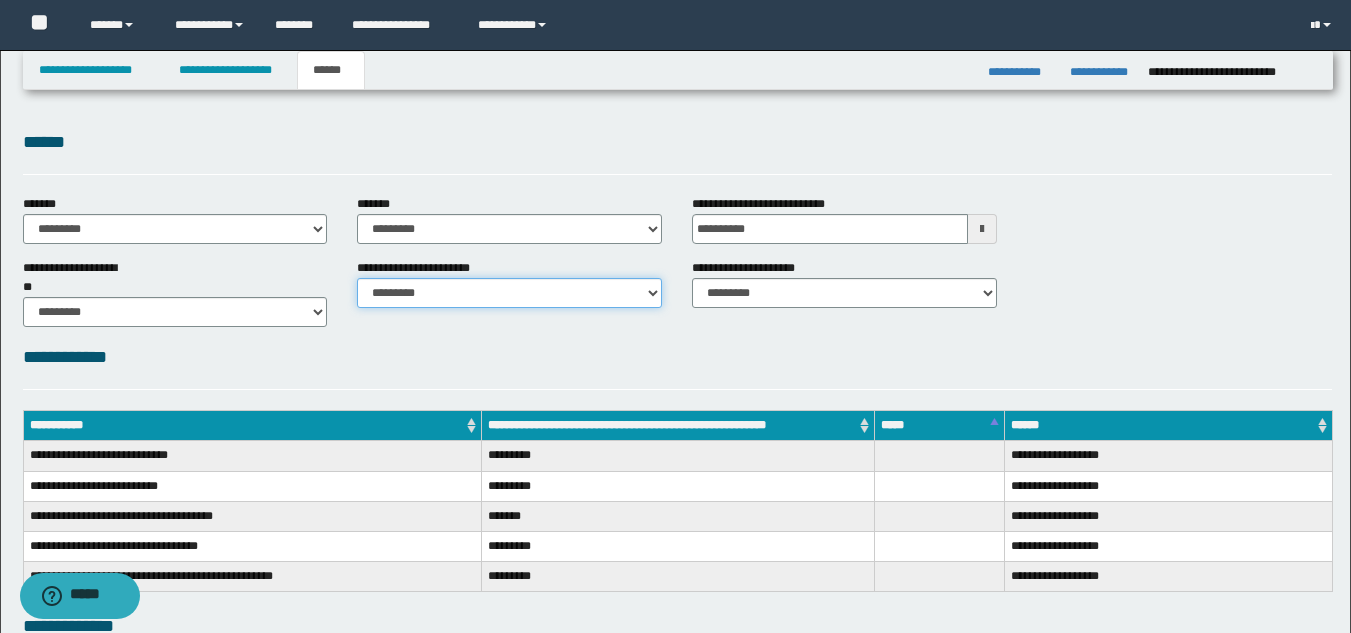 click on "*********
*********
*********" at bounding box center (509, 293) 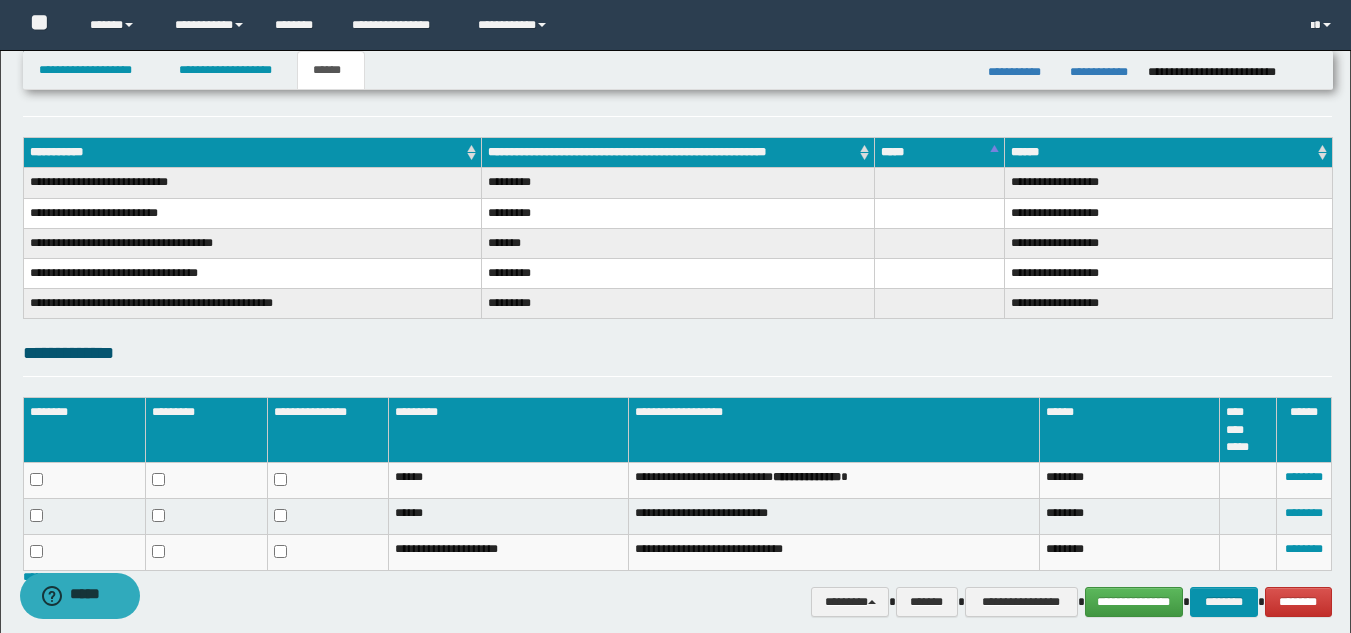 scroll, scrollTop: 354, scrollLeft: 0, axis: vertical 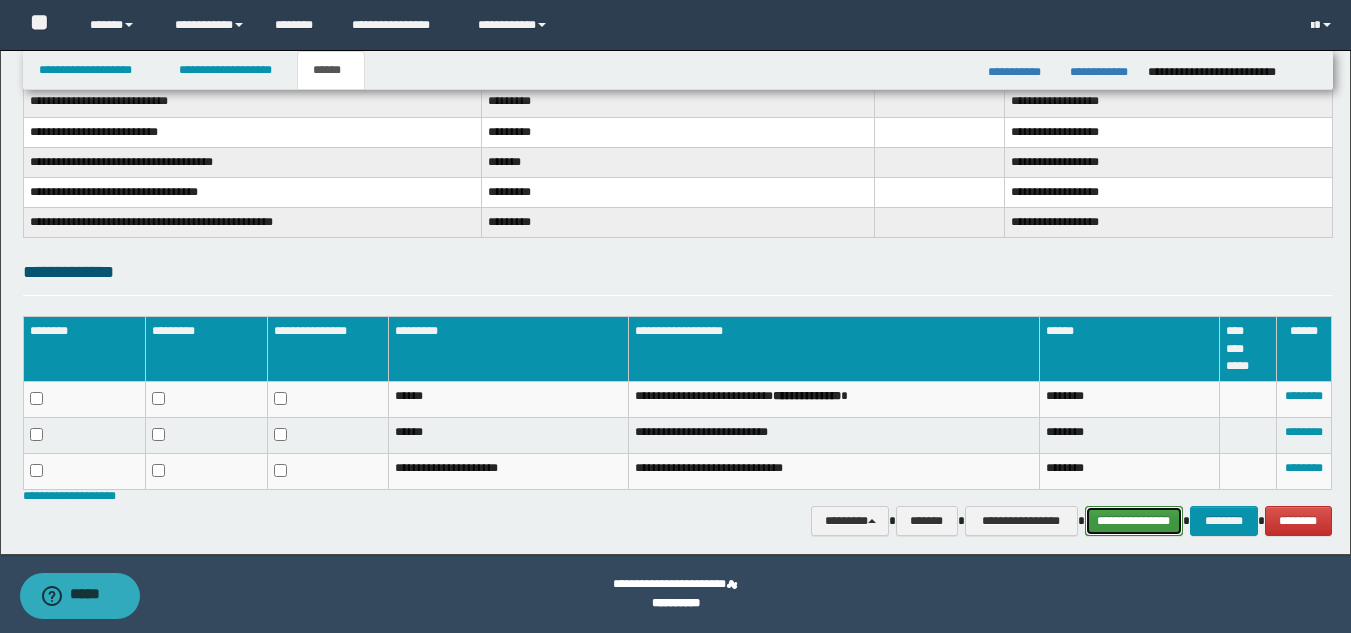 click on "**********" at bounding box center [1134, 521] 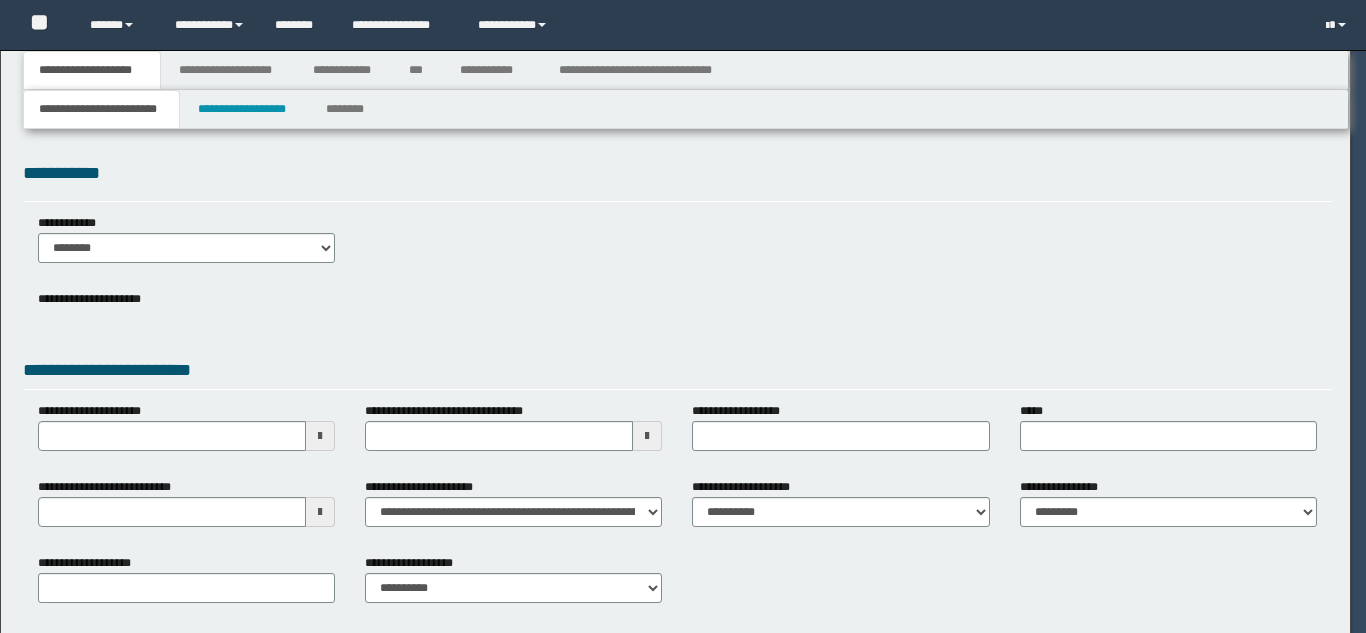 scroll, scrollTop: 0, scrollLeft: 0, axis: both 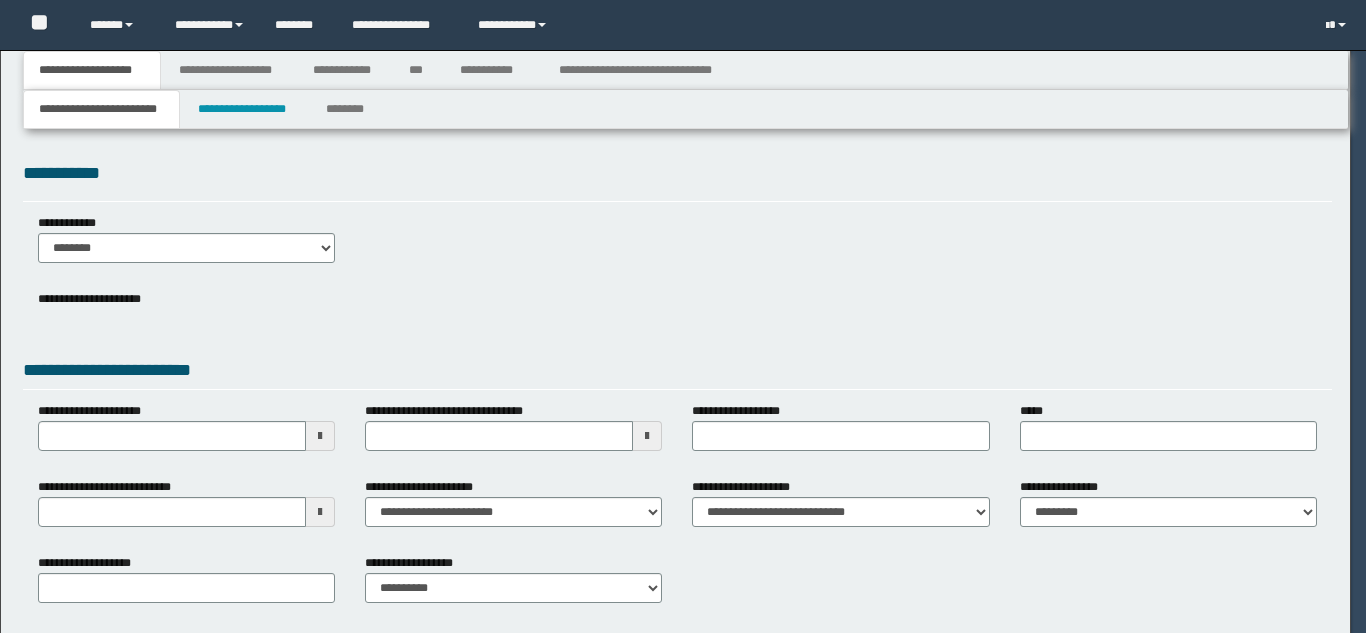 type on "*********" 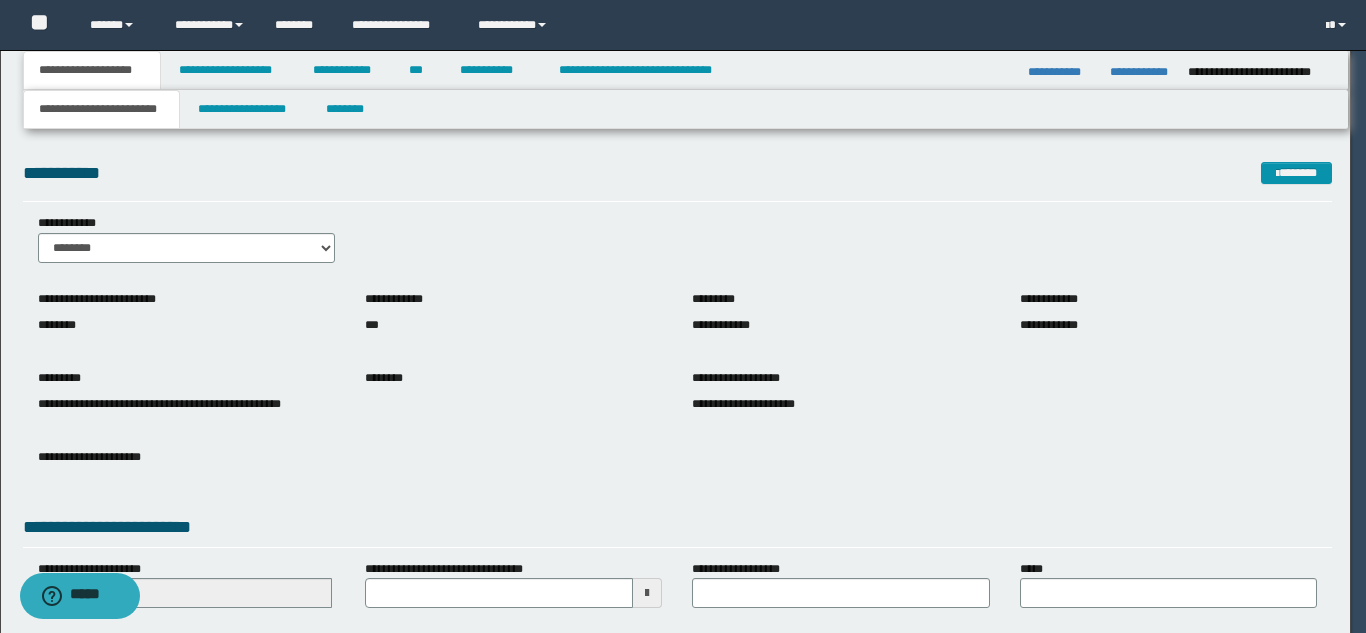 scroll, scrollTop: 0, scrollLeft: 0, axis: both 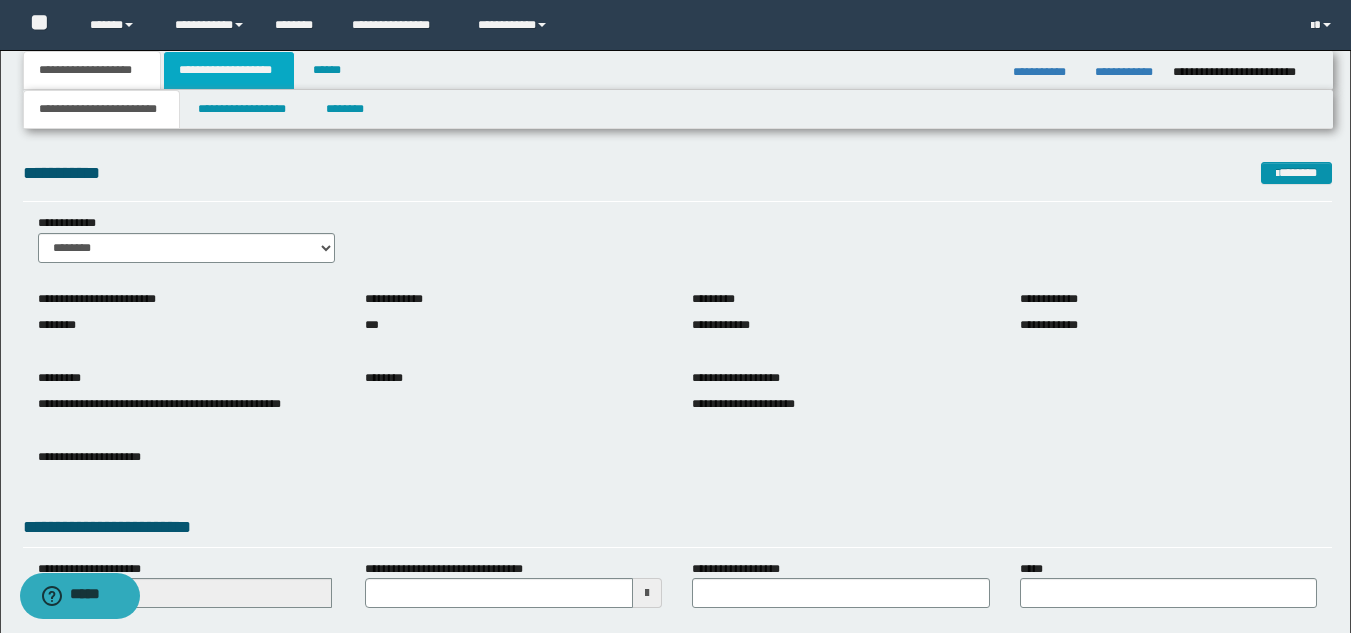 click on "**********" at bounding box center [229, 70] 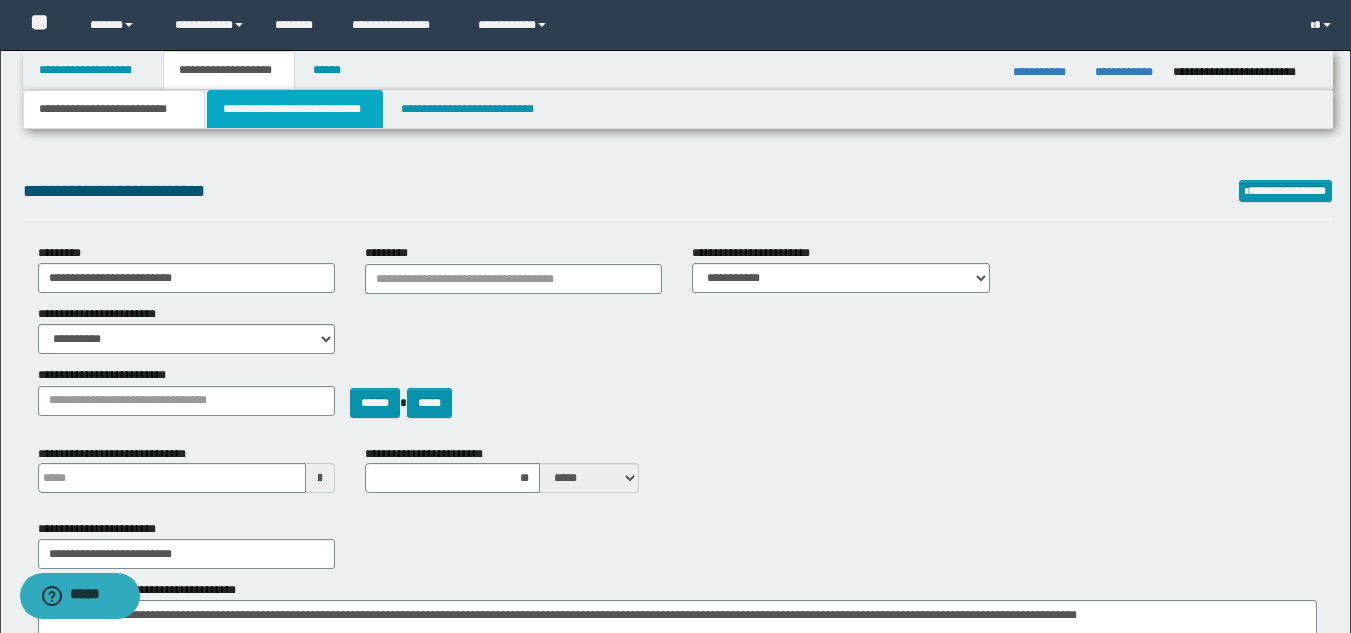 click on "**********" at bounding box center (295, 109) 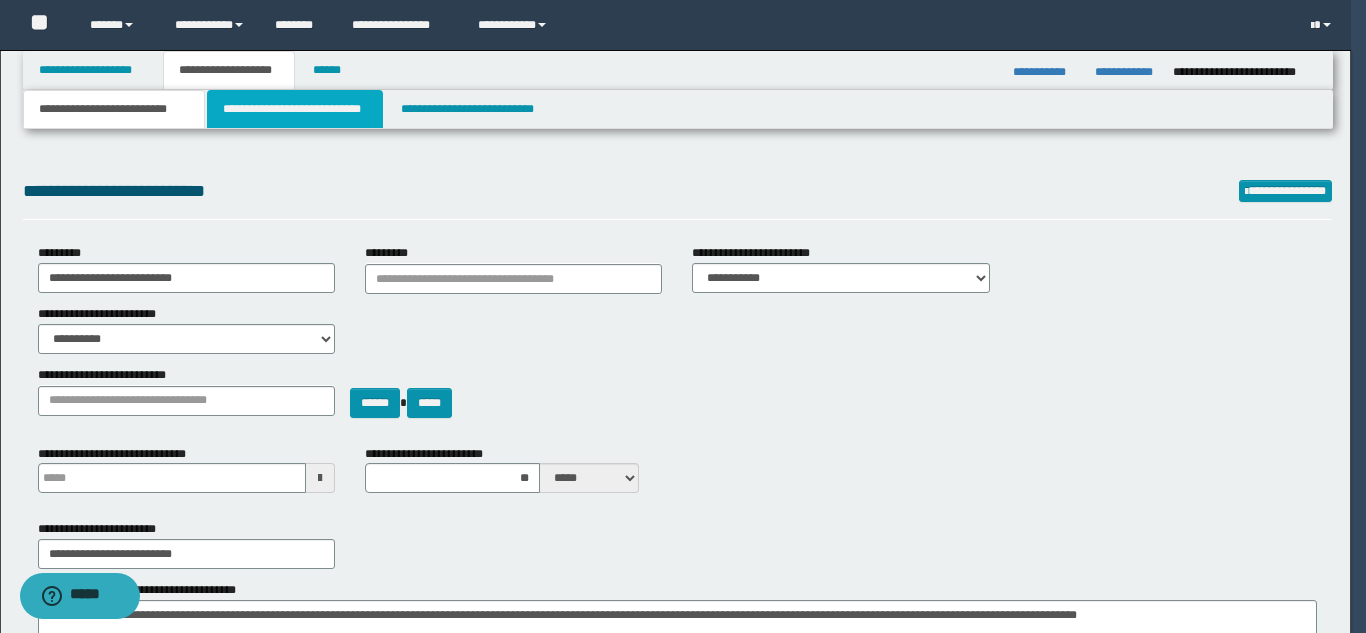 scroll, scrollTop: 0, scrollLeft: 0, axis: both 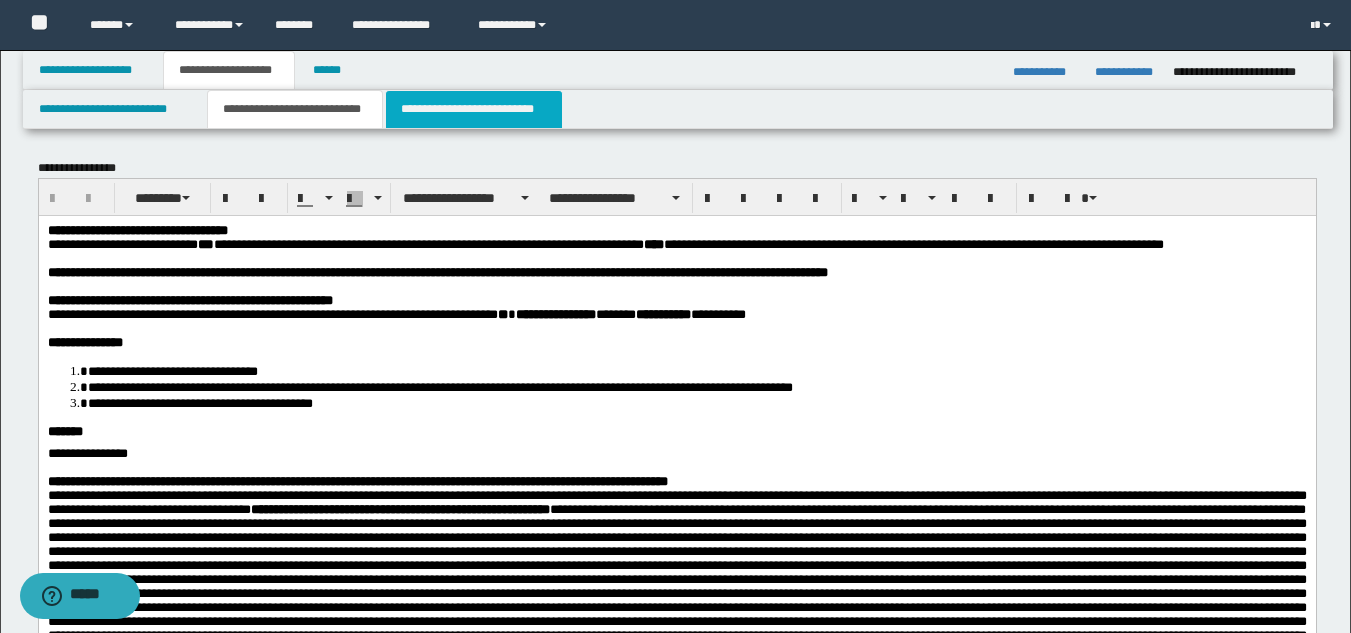click on "**********" at bounding box center (474, 109) 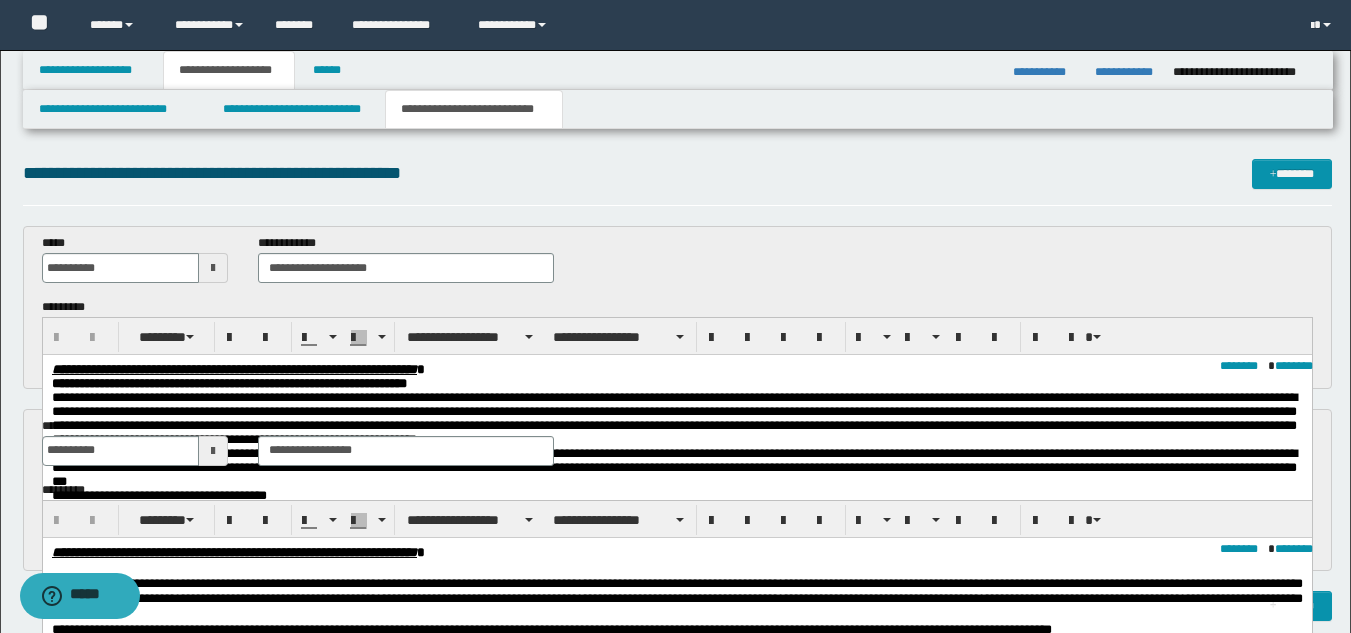 scroll, scrollTop: 0, scrollLeft: 0, axis: both 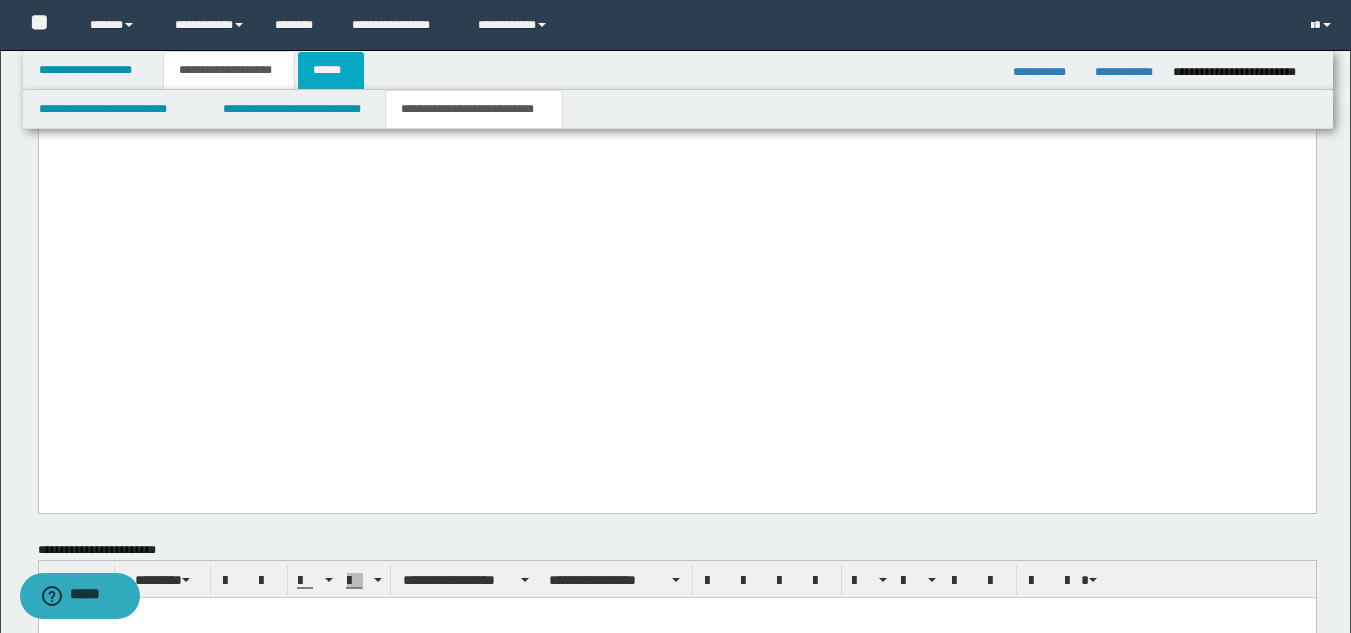 click on "******" at bounding box center [331, 70] 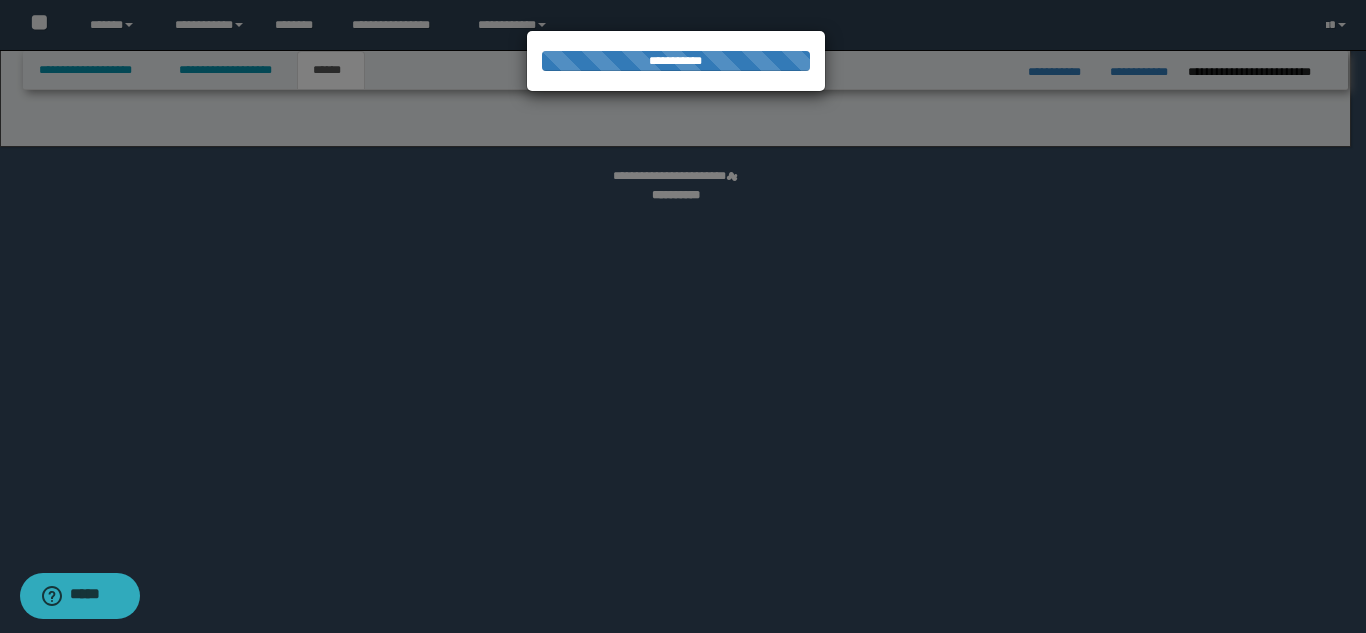 select on "*" 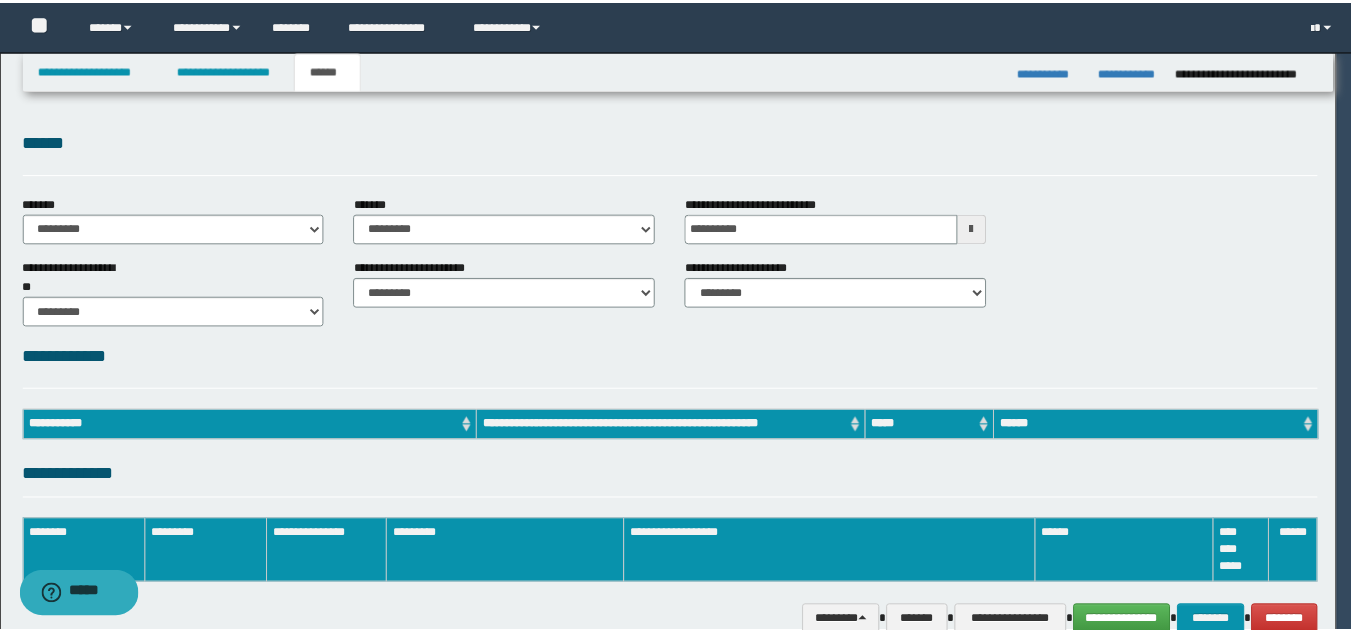 scroll, scrollTop: 0, scrollLeft: 0, axis: both 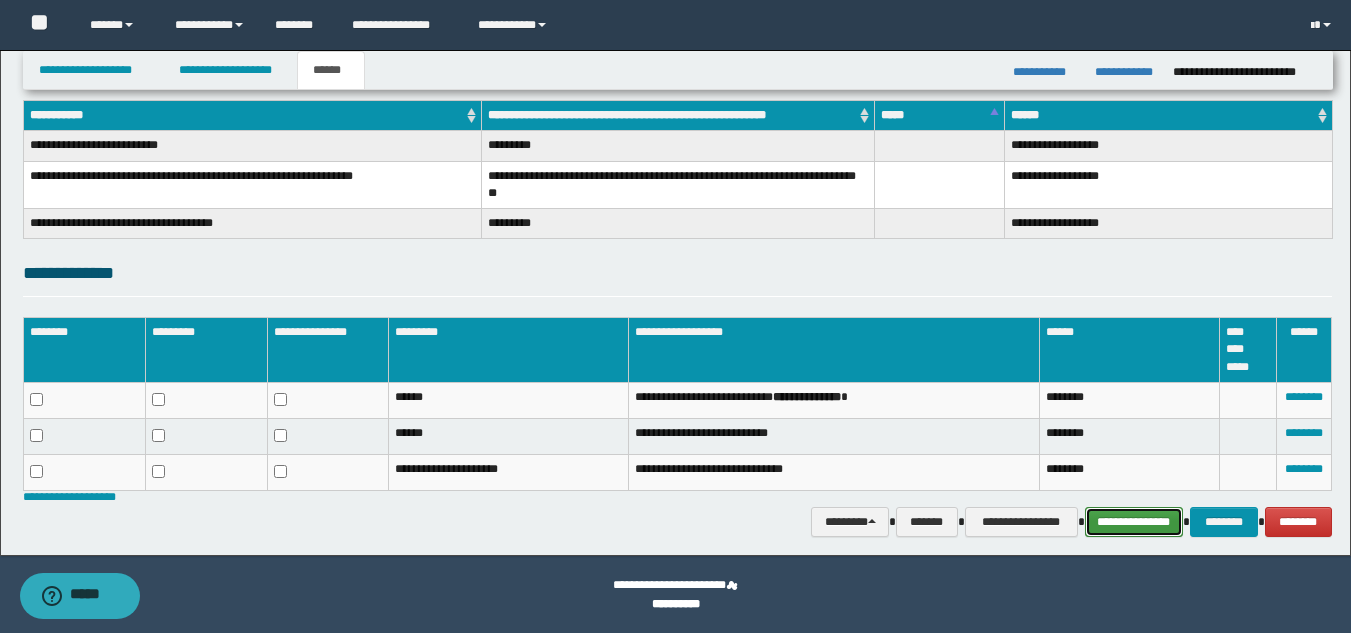 click on "**********" at bounding box center (1134, 522) 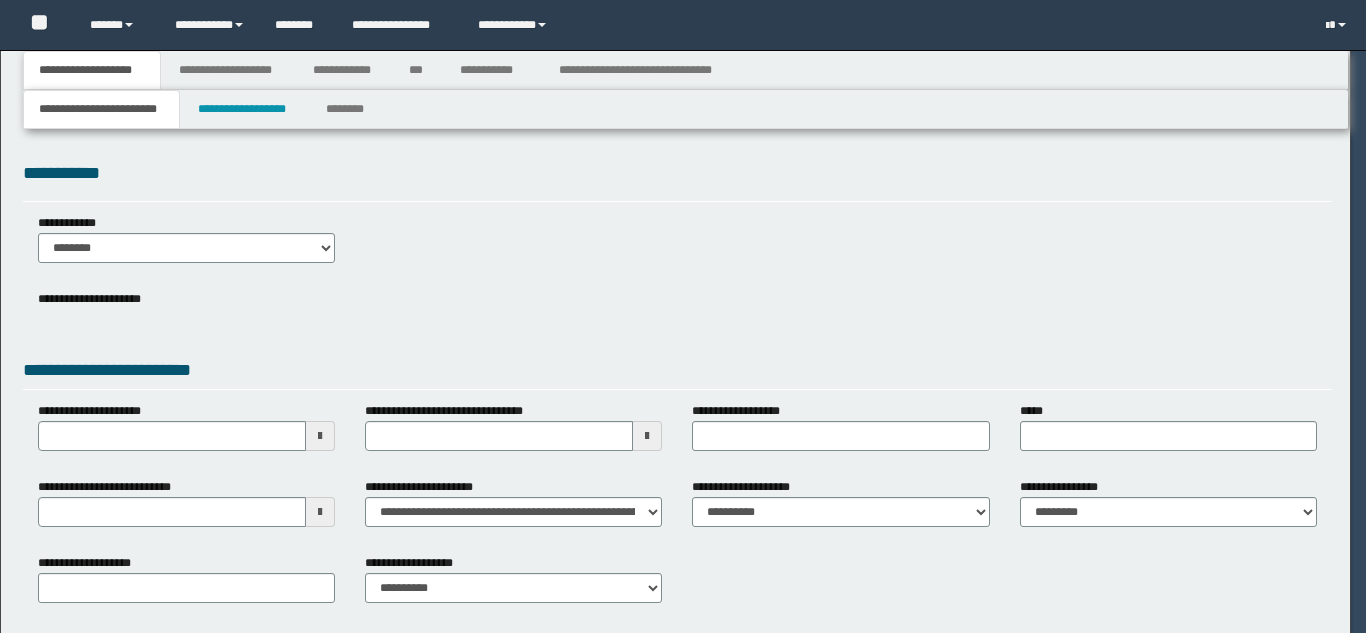 scroll, scrollTop: 0, scrollLeft: 0, axis: both 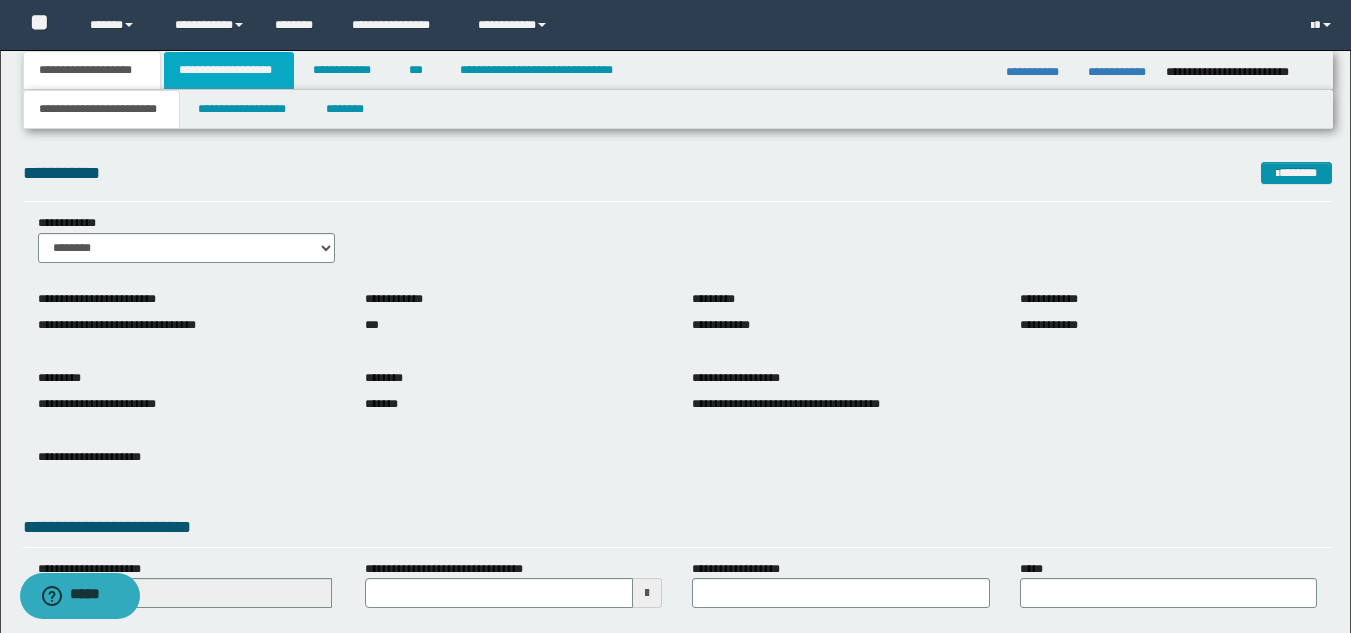 click on "**********" at bounding box center [229, 70] 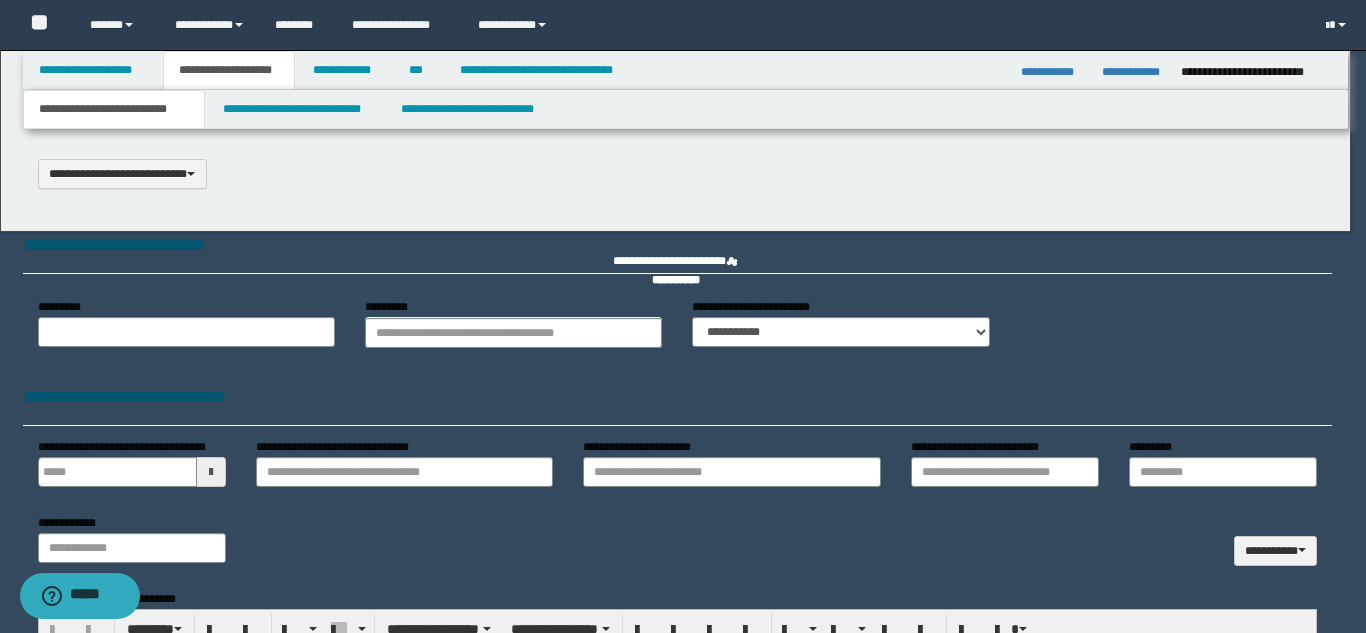 type 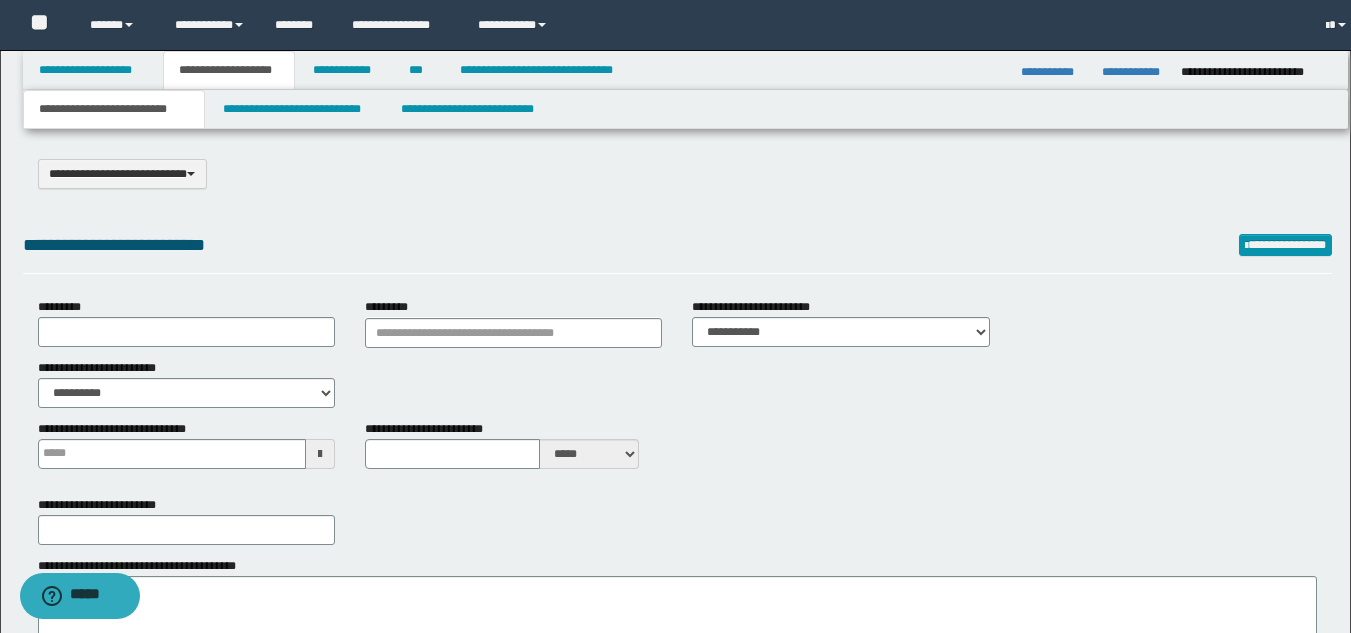 type on "**********" 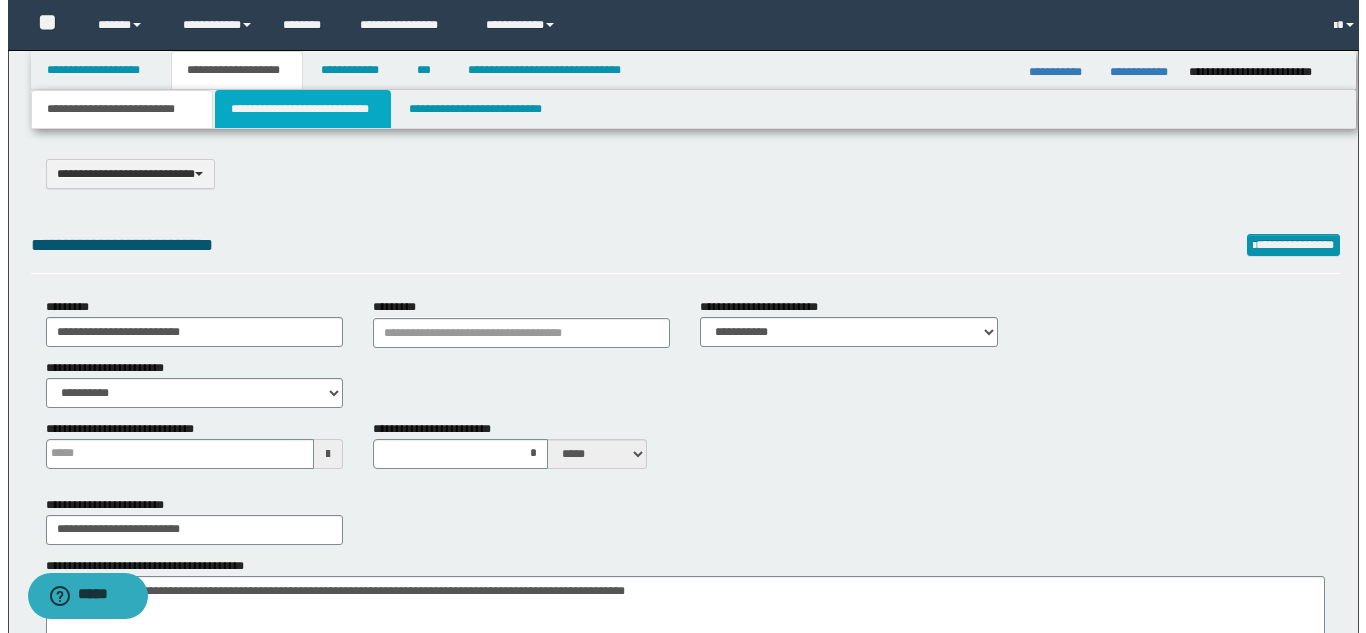 scroll, scrollTop: 0, scrollLeft: 0, axis: both 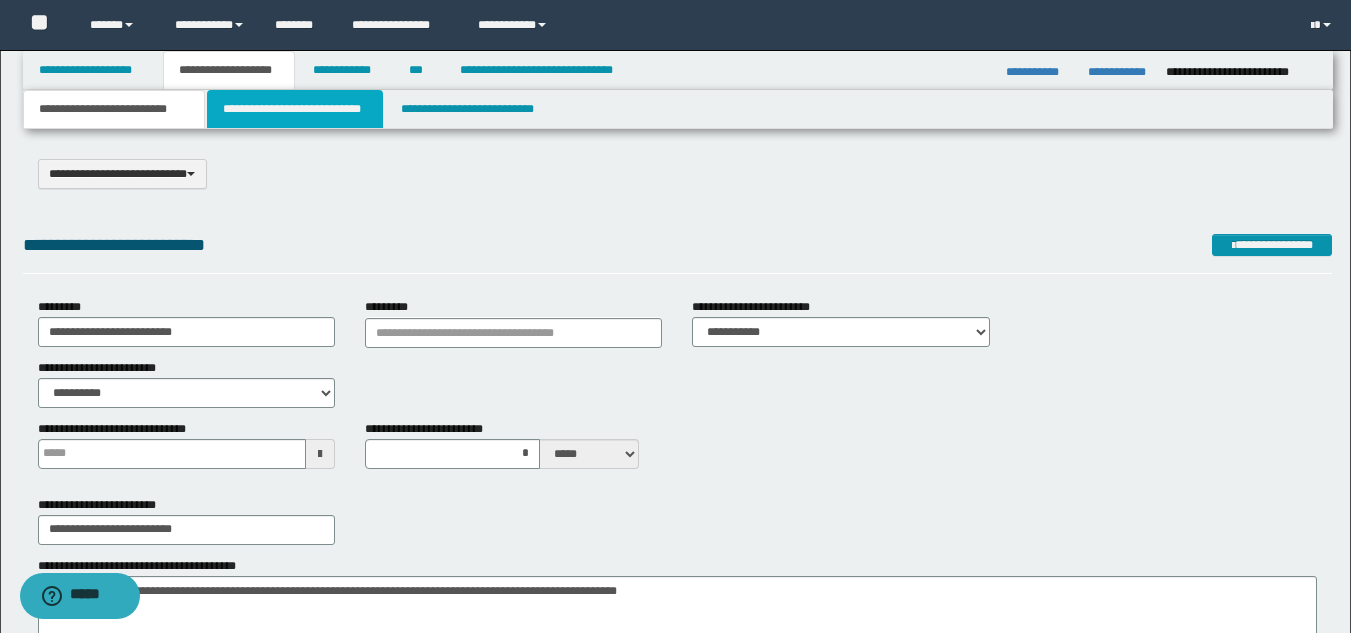 click on "**********" at bounding box center (295, 109) 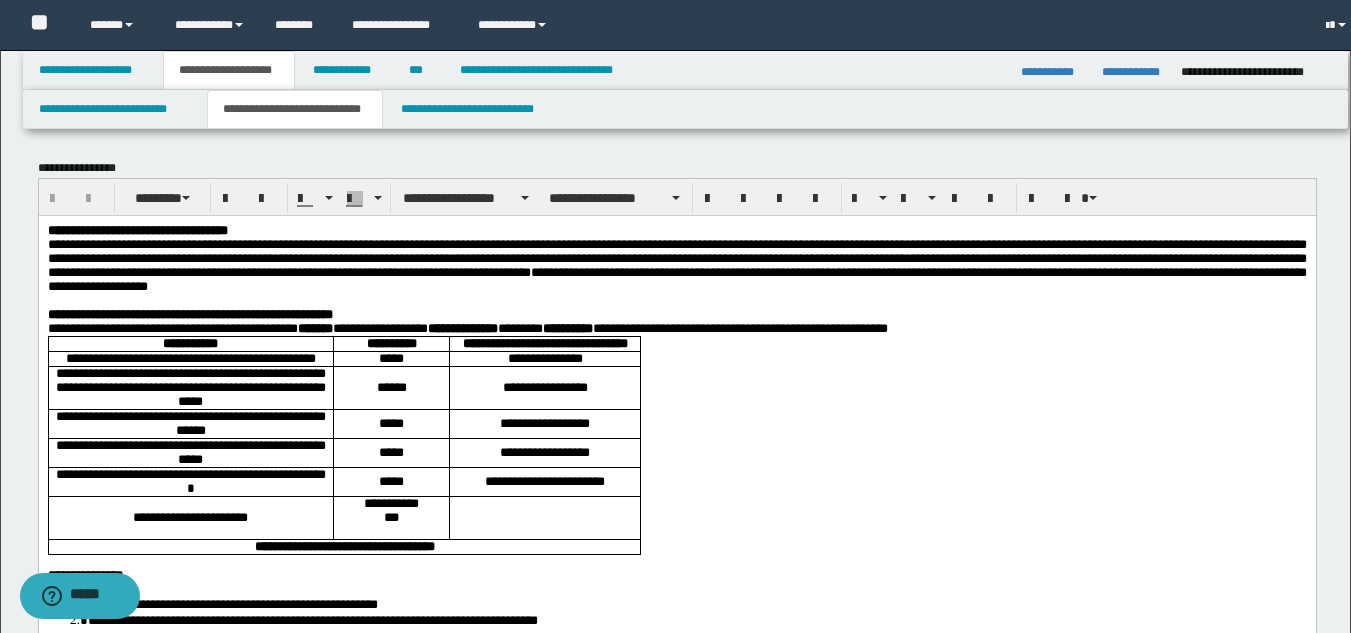 scroll, scrollTop: 0, scrollLeft: 0, axis: both 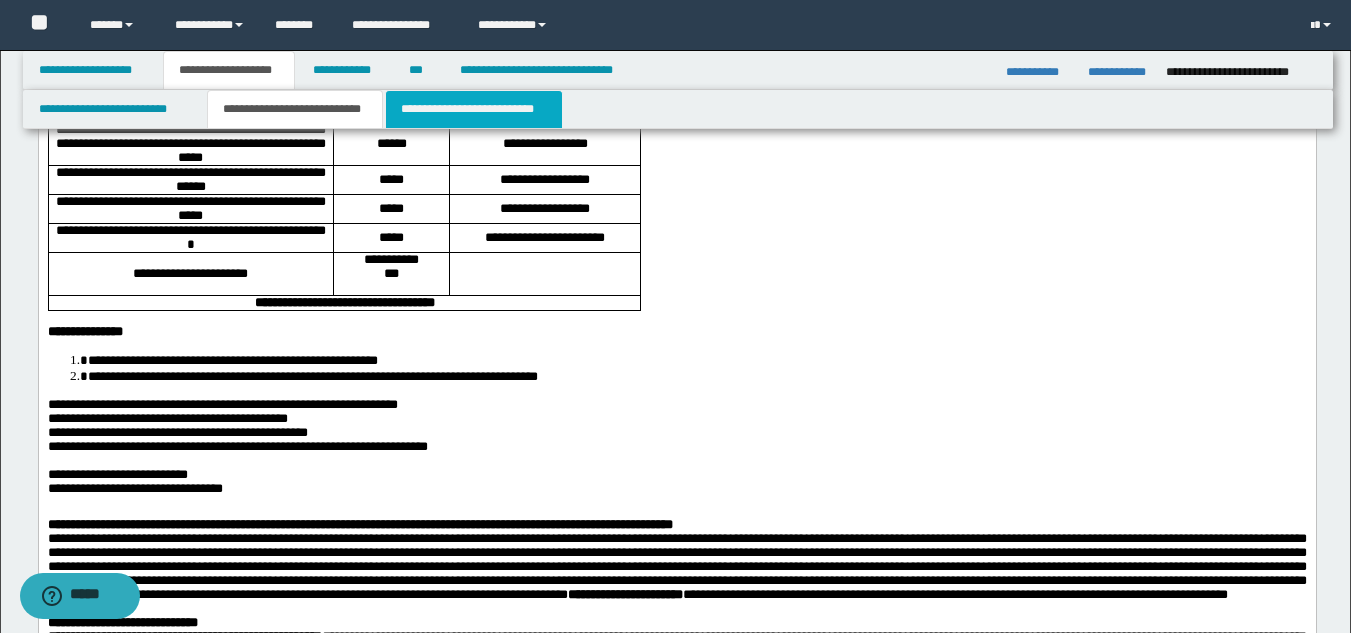 click on "**********" at bounding box center [474, 109] 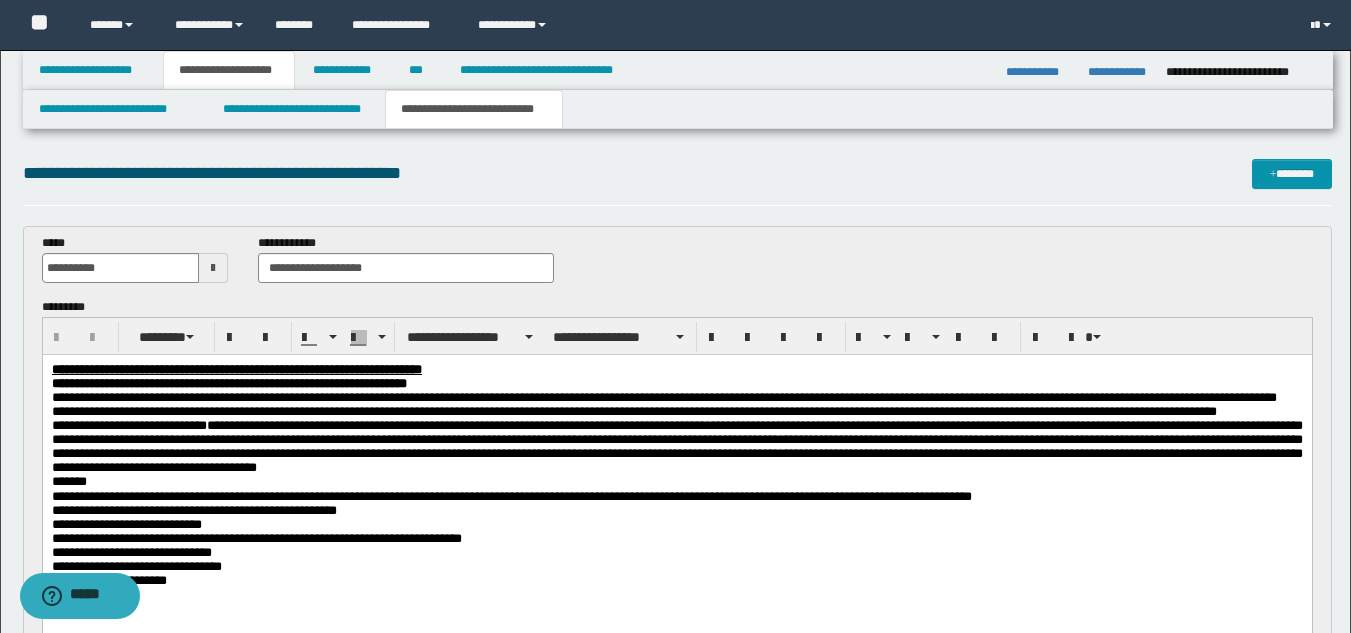 scroll, scrollTop: 0, scrollLeft: 0, axis: both 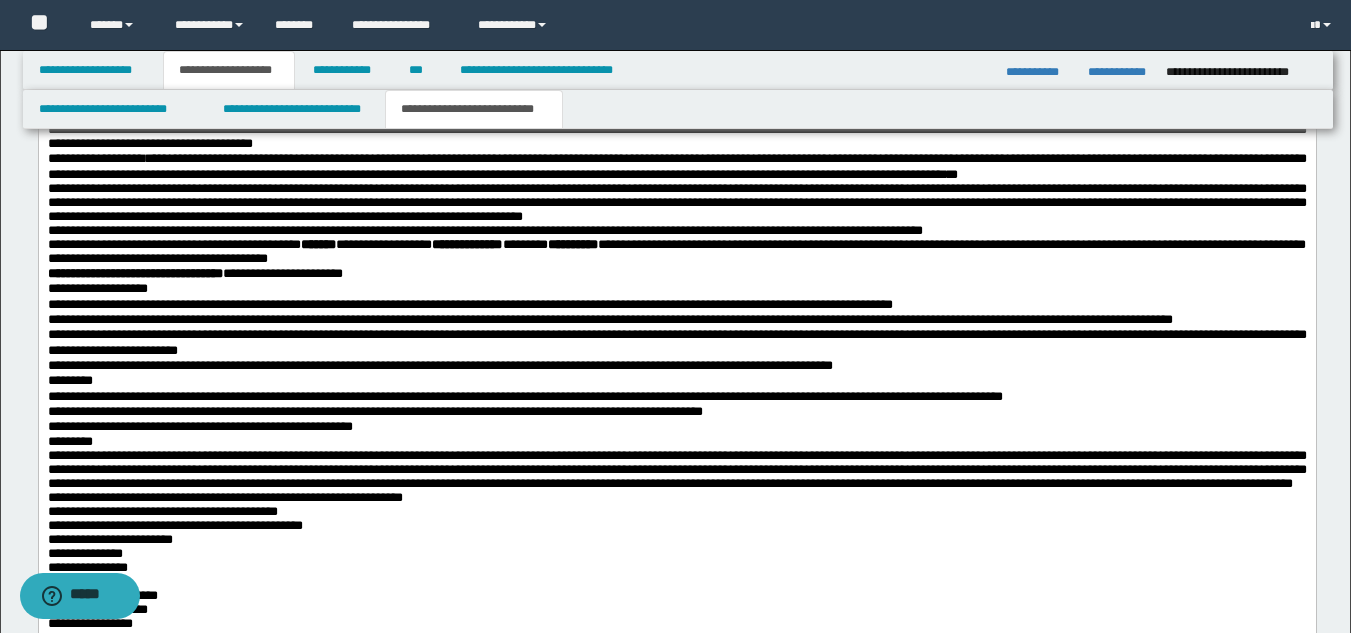 drag, startPoint x: 1365, startPoint y: 51, endPoint x: 779, endPoint y: 214, distance: 608.2475 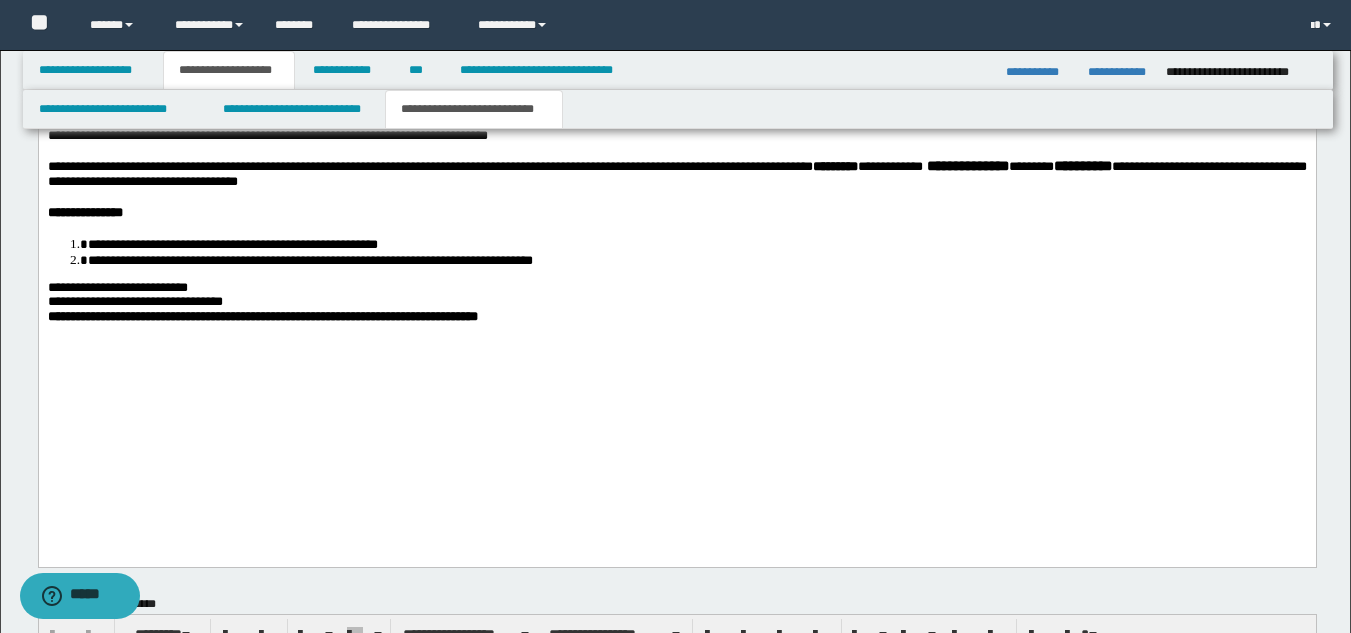 scroll, scrollTop: 2128, scrollLeft: 0, axis: vertical 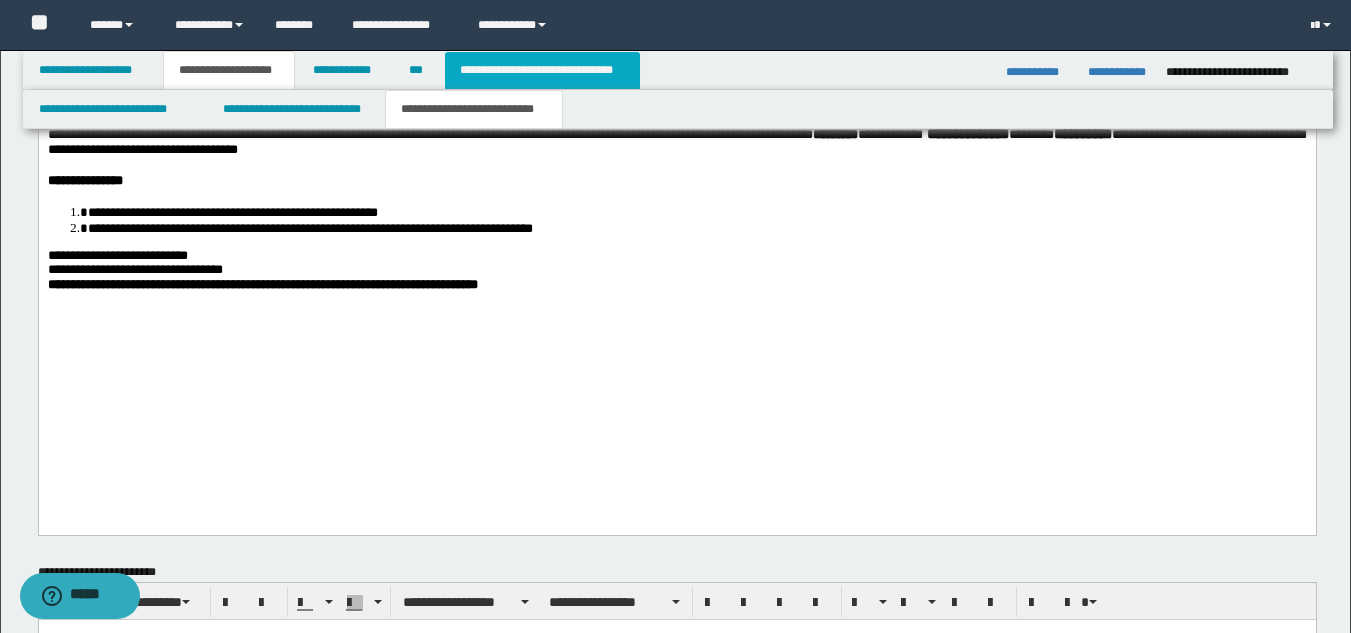 click on "**********" at bounding box center [542, 70] 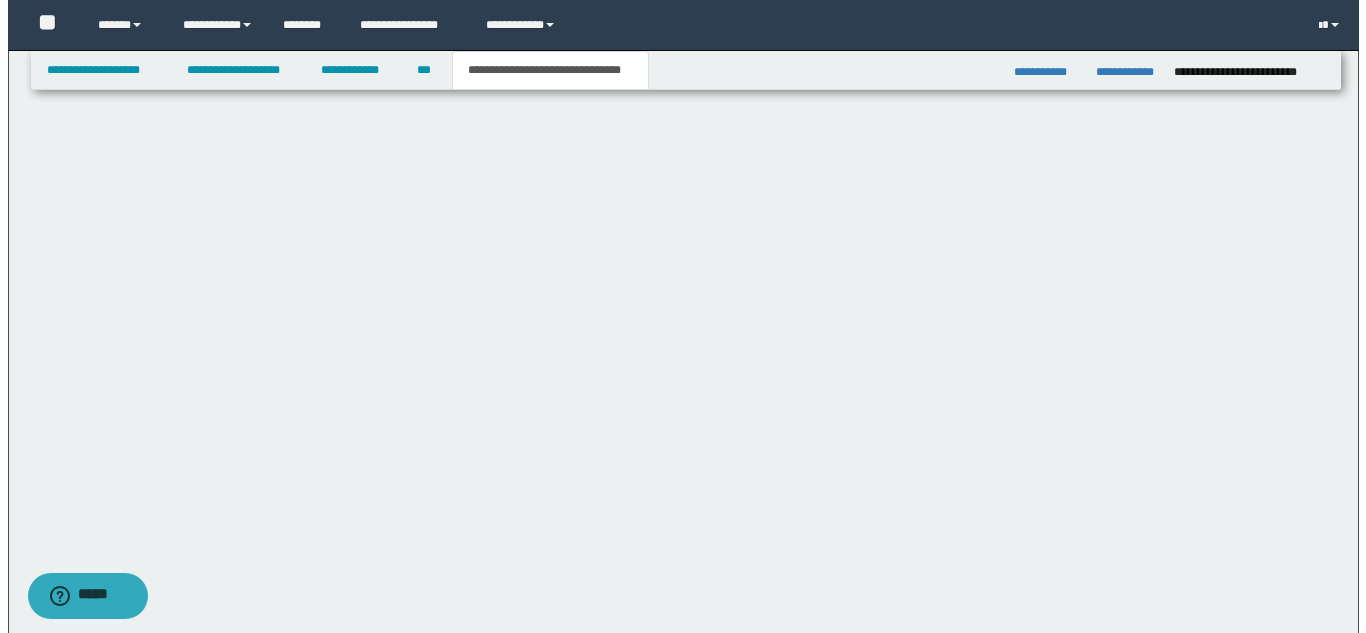 scroll, scrollTop: 0, scrollLeft: 0, axis: both 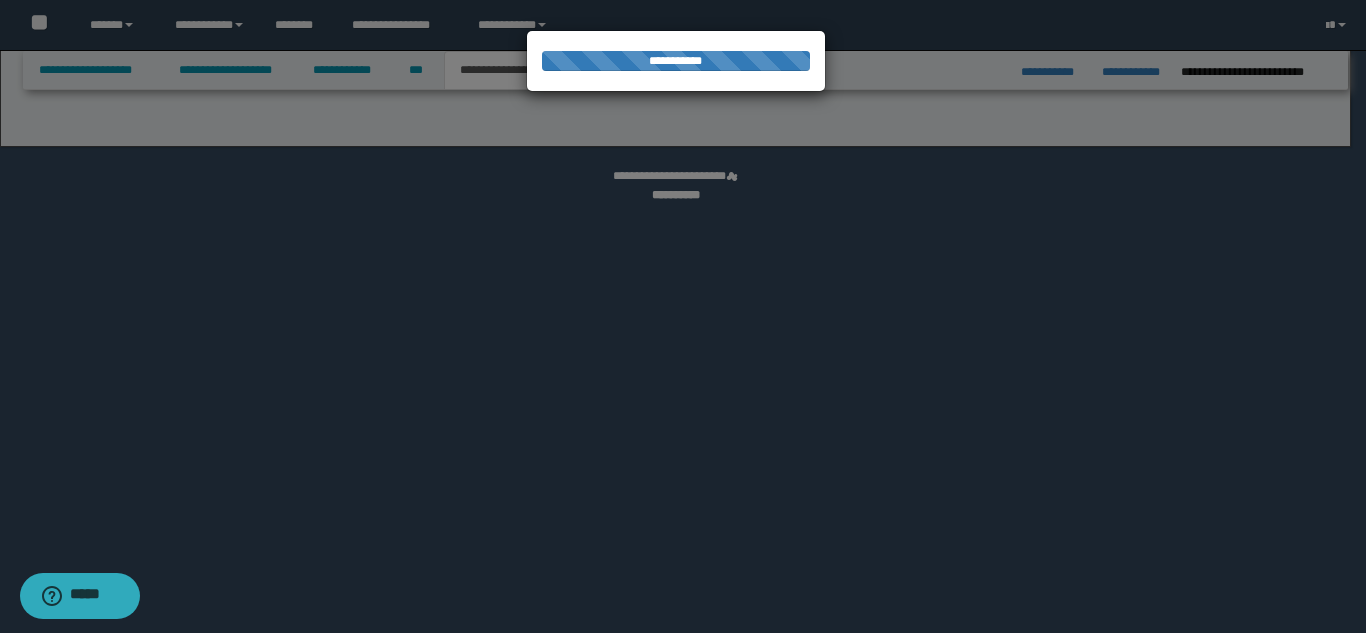 select on "*" 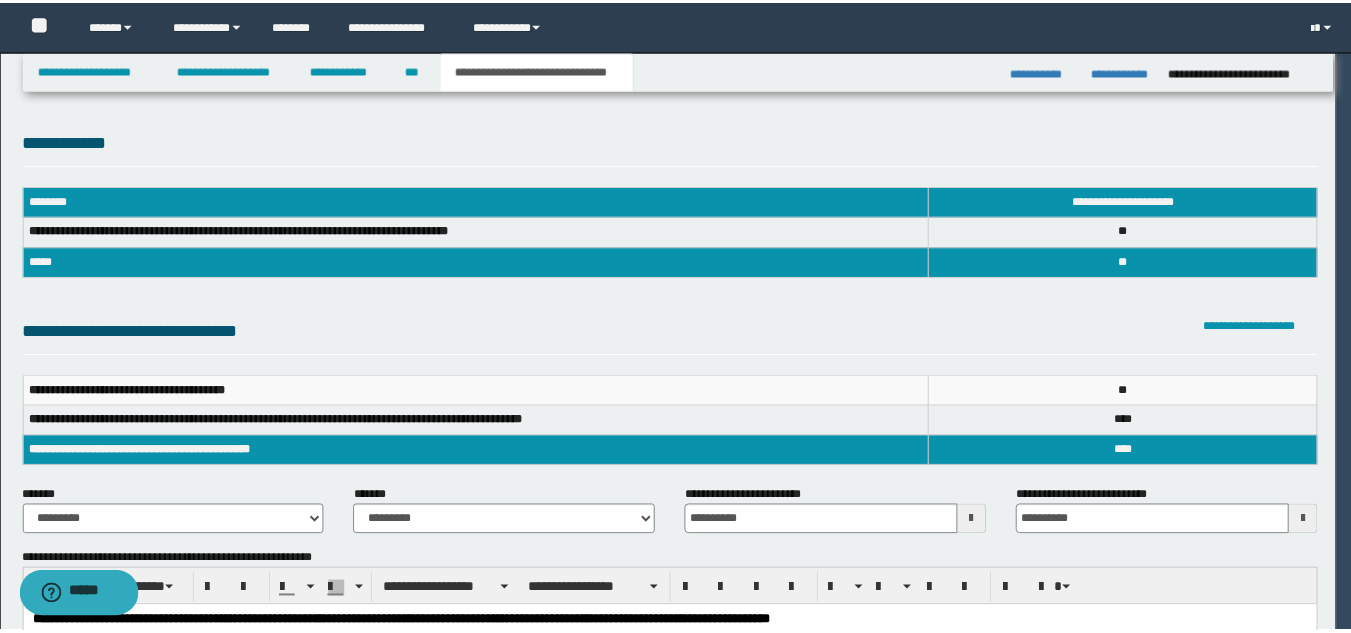 scroll, scrollTop: 0, scrollLeft: 0, axis: both 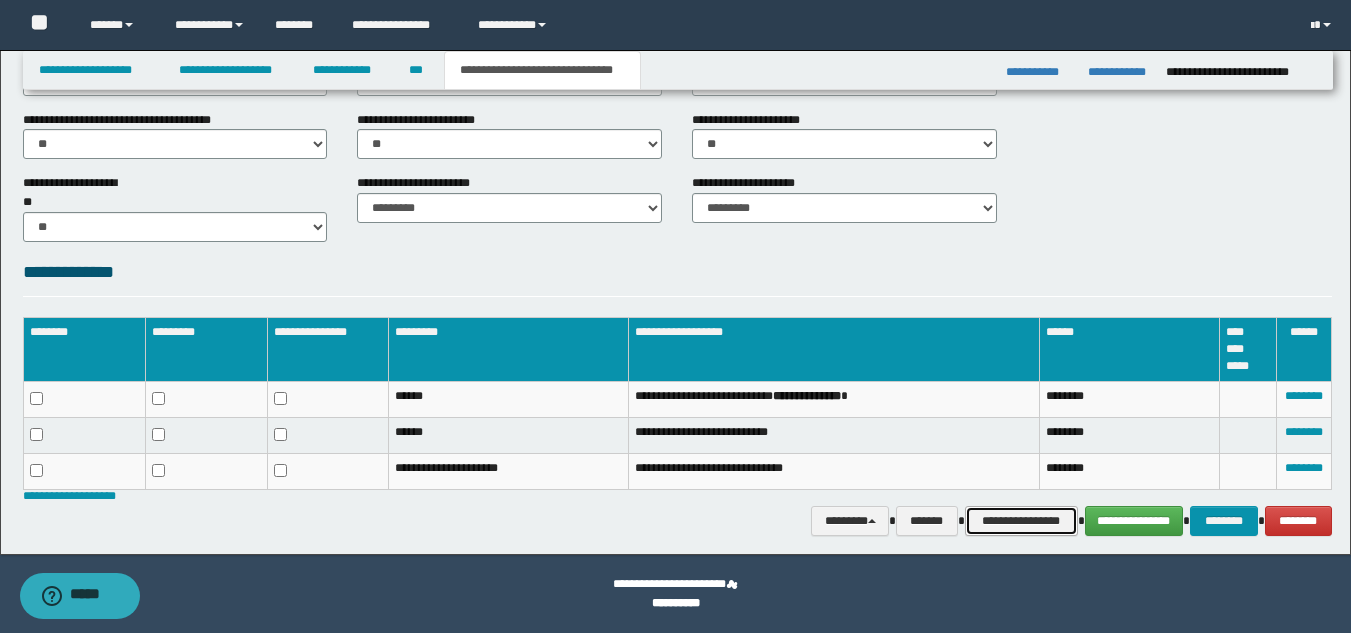 click on "**********" at bounding box center [1021, 521] 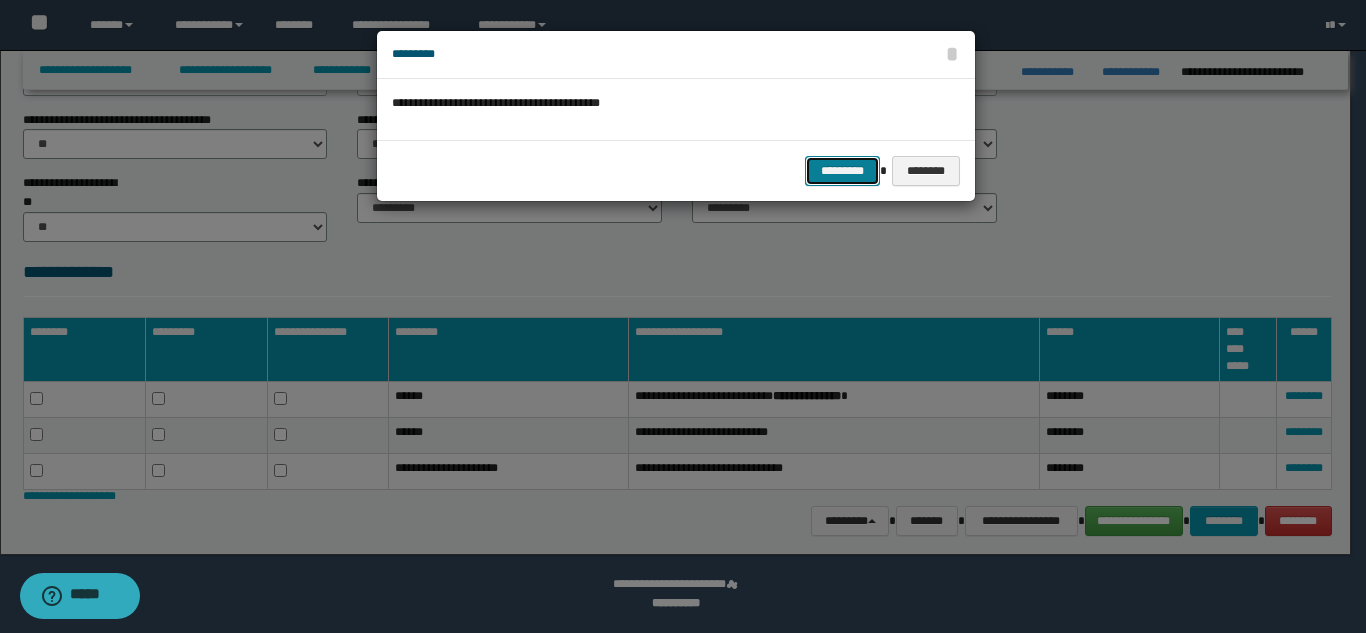 click on "*********" at bounding box center (842, 171) 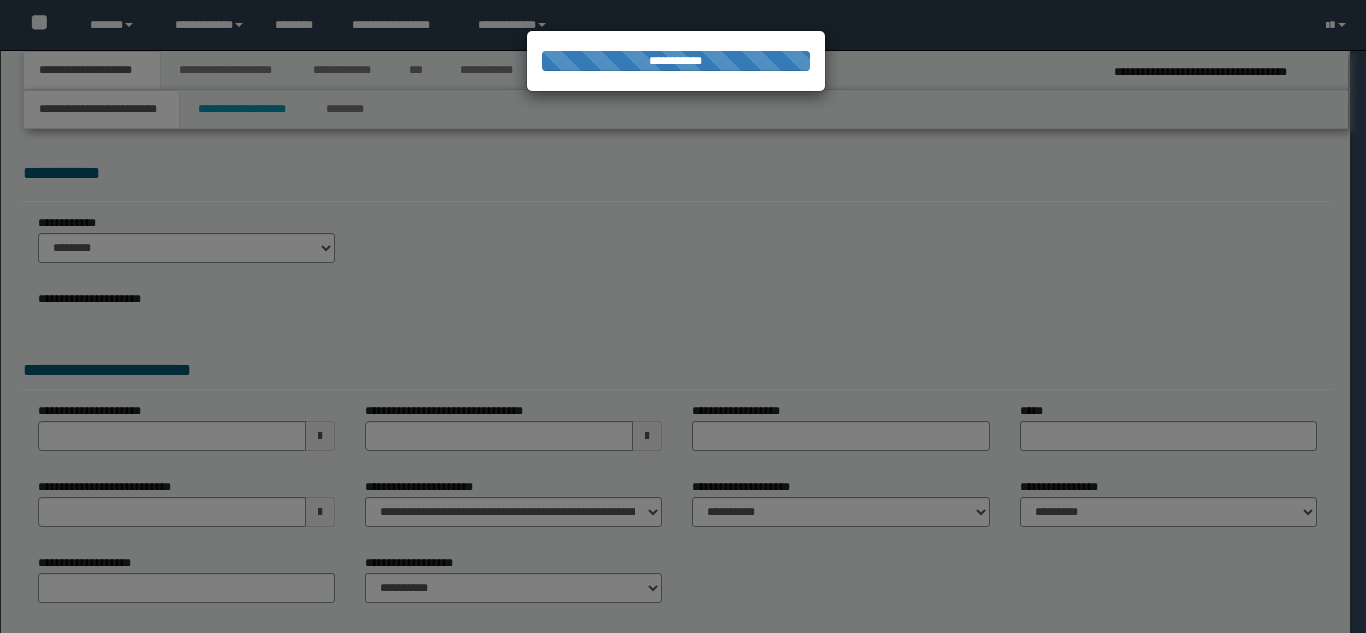 scroll, scrollTop: 0, scrollLeft: 0, axis: both 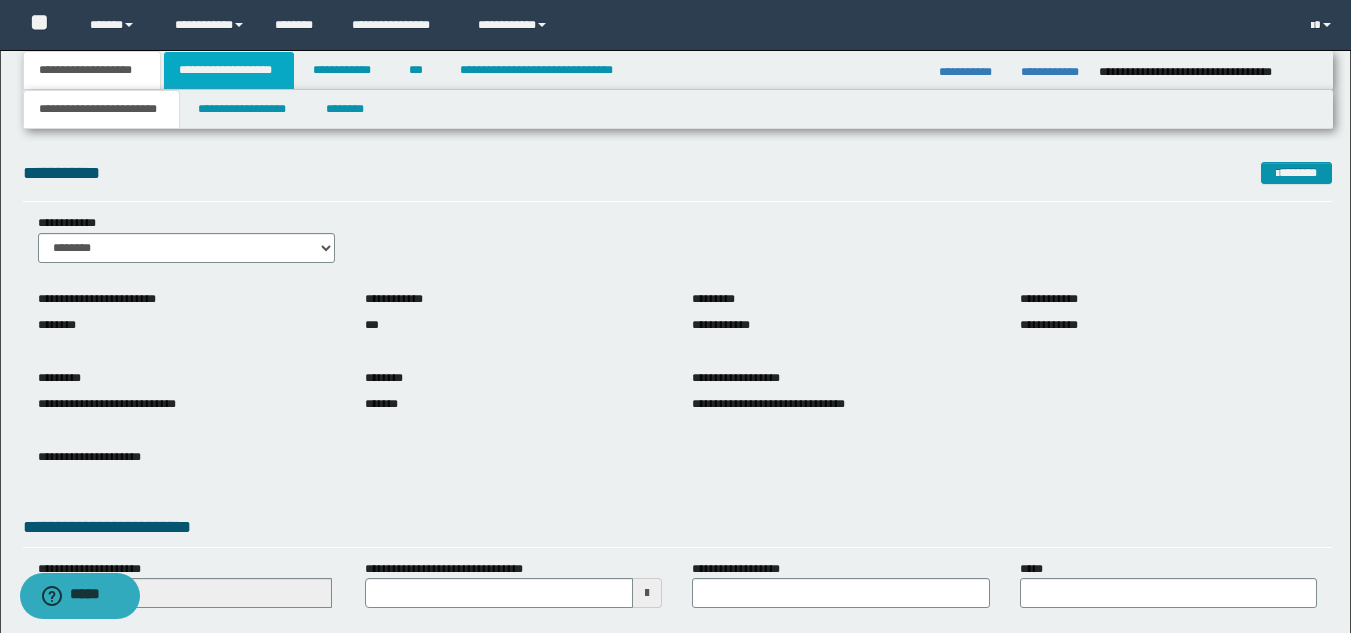 click on "**********" at bounding box center [229, 70] 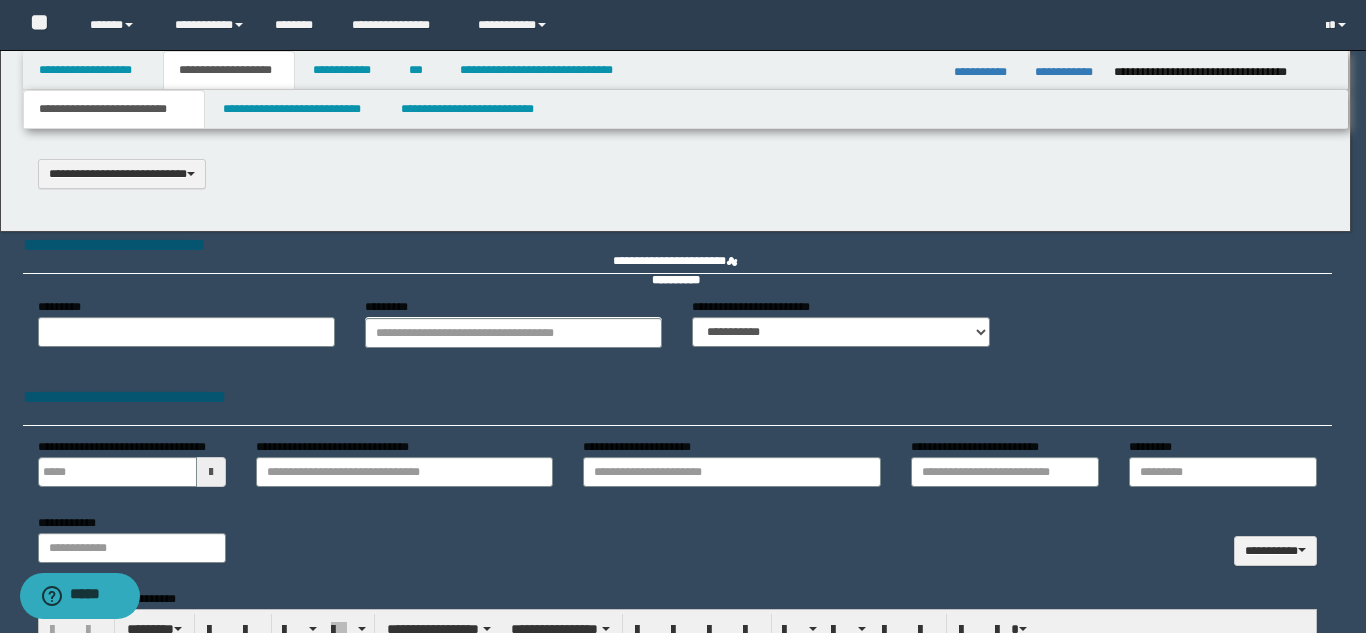 type 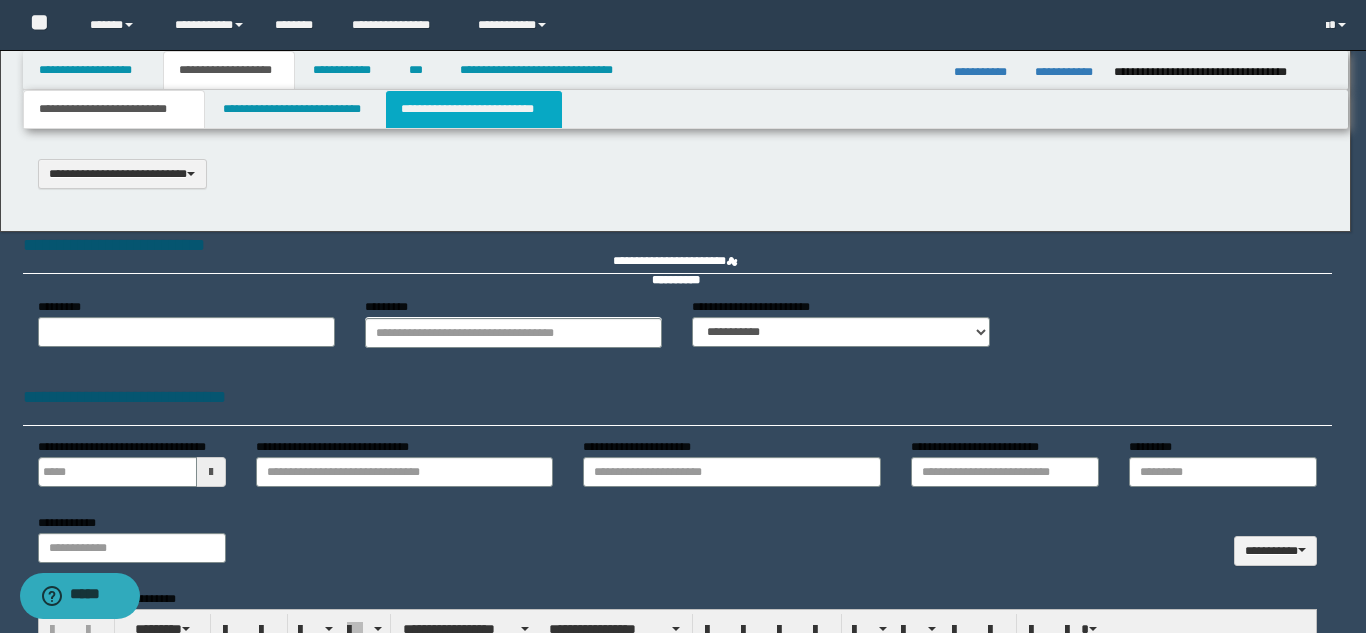 type on "*********" 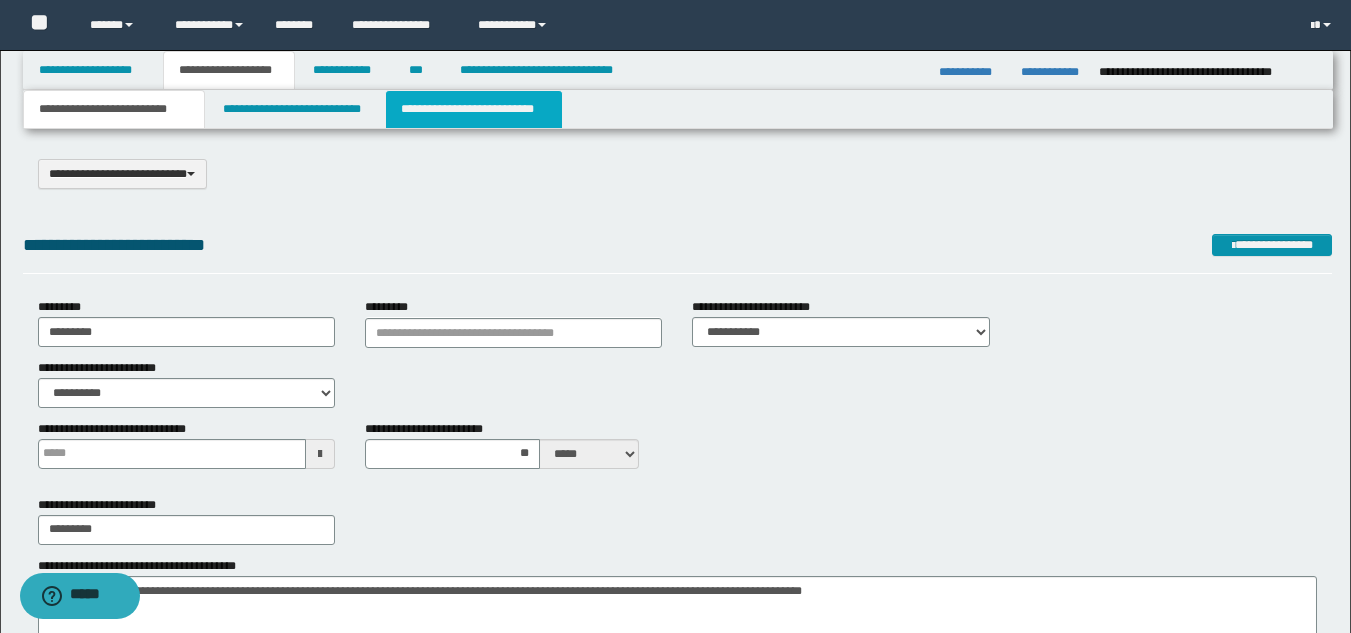 click on "**********" at bounding box center (474, 109) 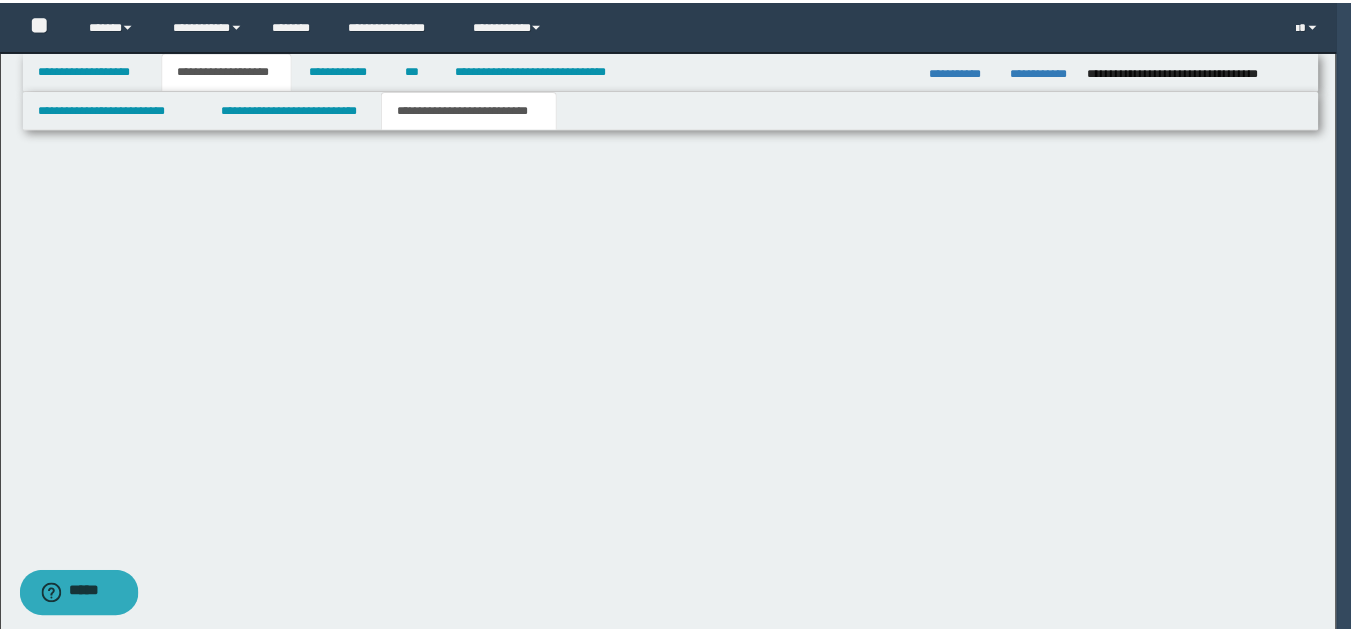 scroll, scrollTop: 0, scrollLeft: 0, axis: both 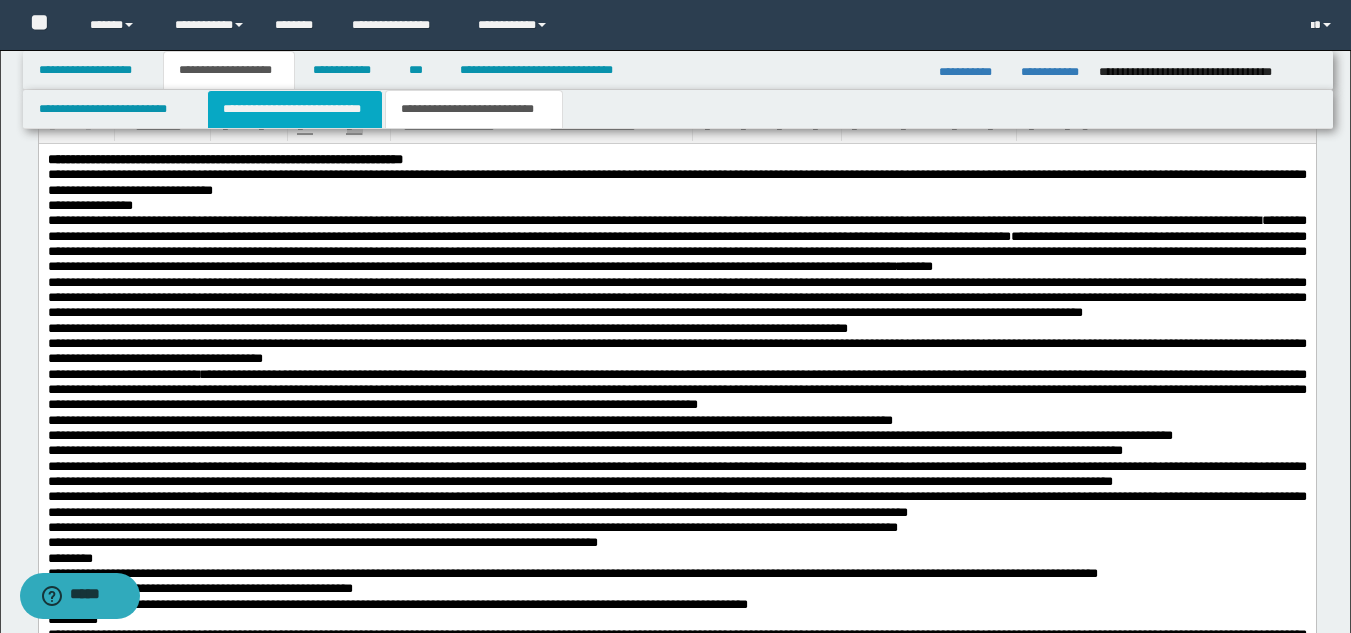 click on "**********" at bounding box center (295, 109) 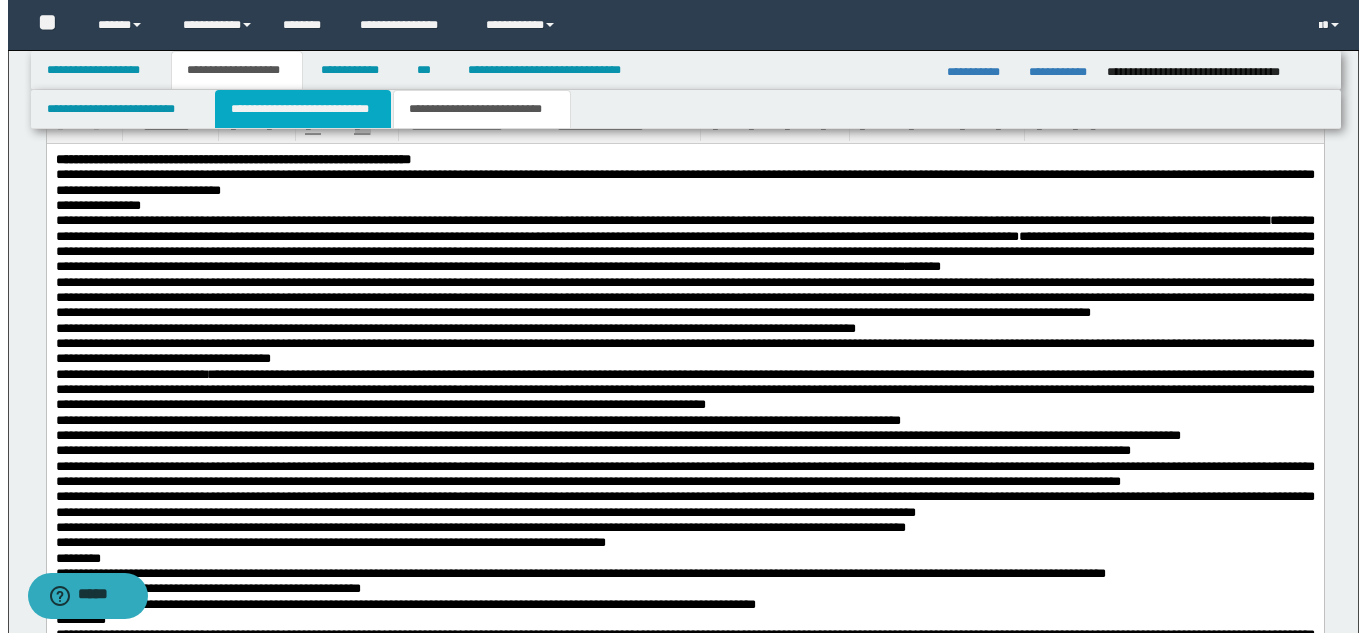 scroll, scrollTop: 0, scrollLeft: 0, axis: both 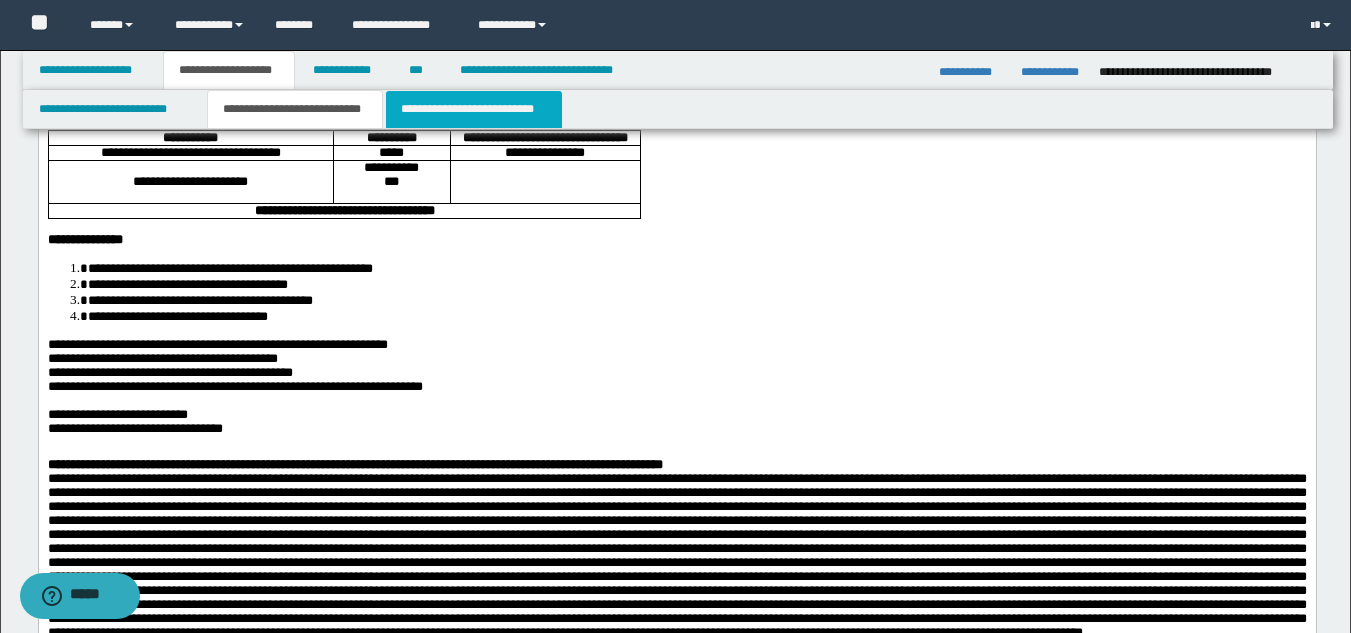 click on "**********" at bounding box center [474, 109] 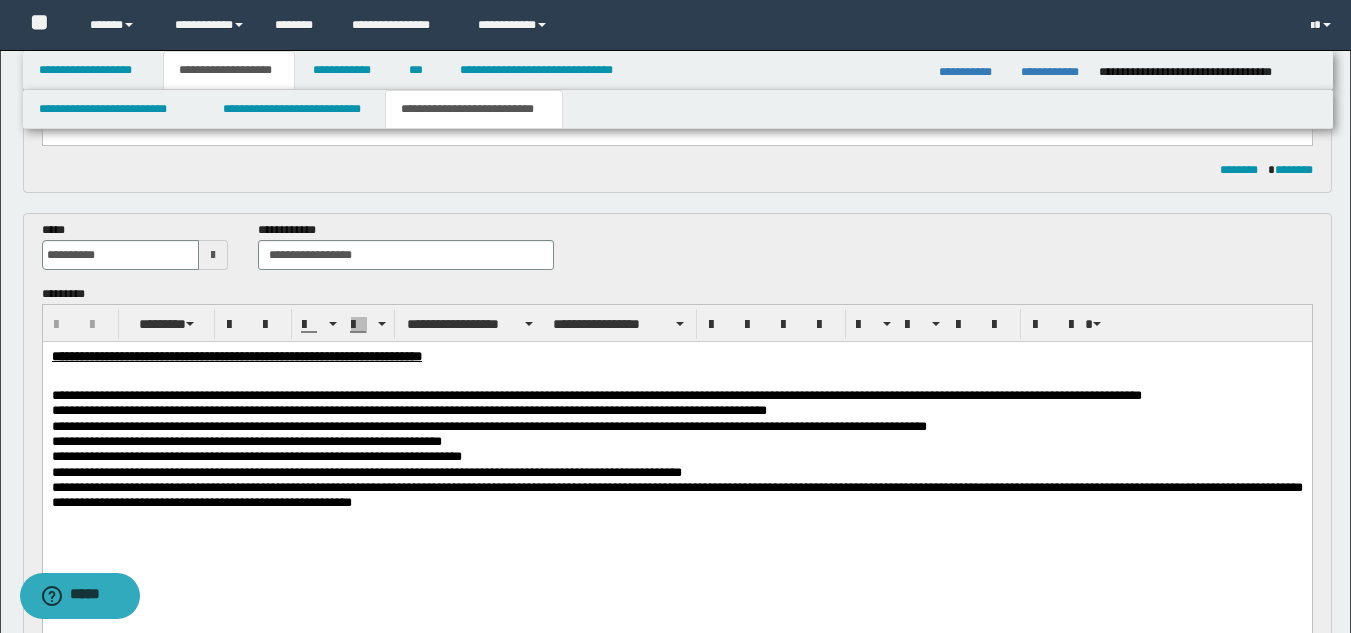 scroll, scrollTop: 631, scrollLeft: 0, axis: vertical 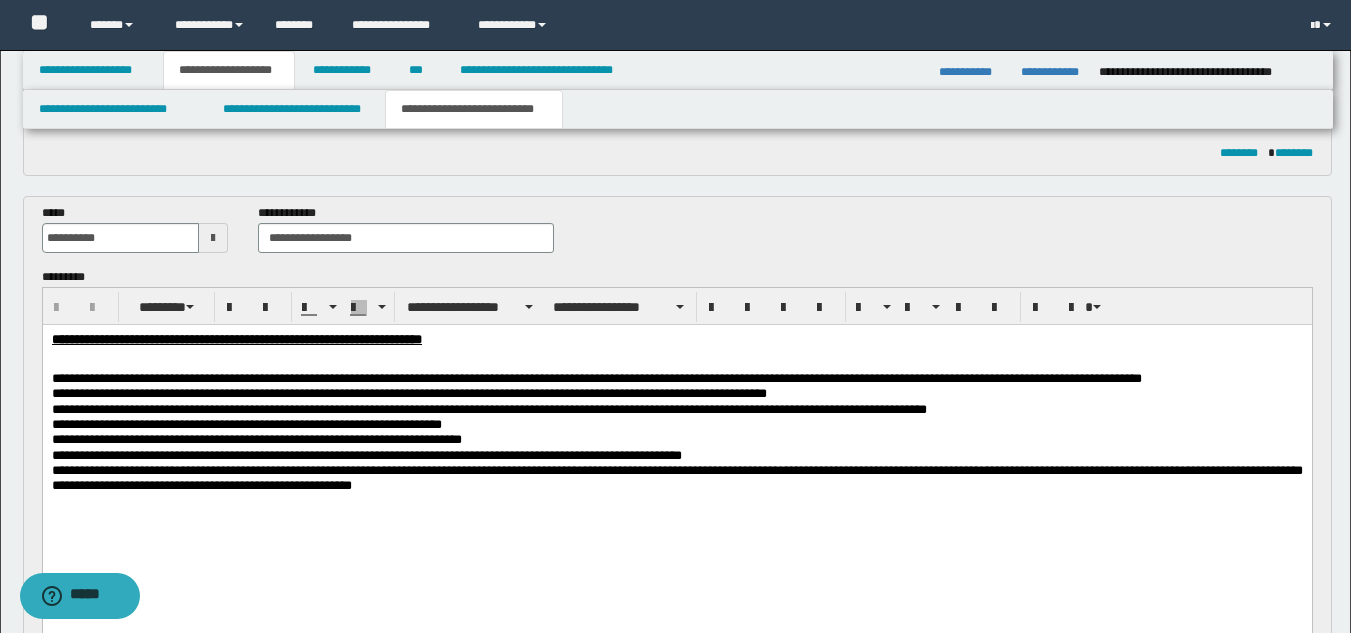 click at bounding box center [676, 362] 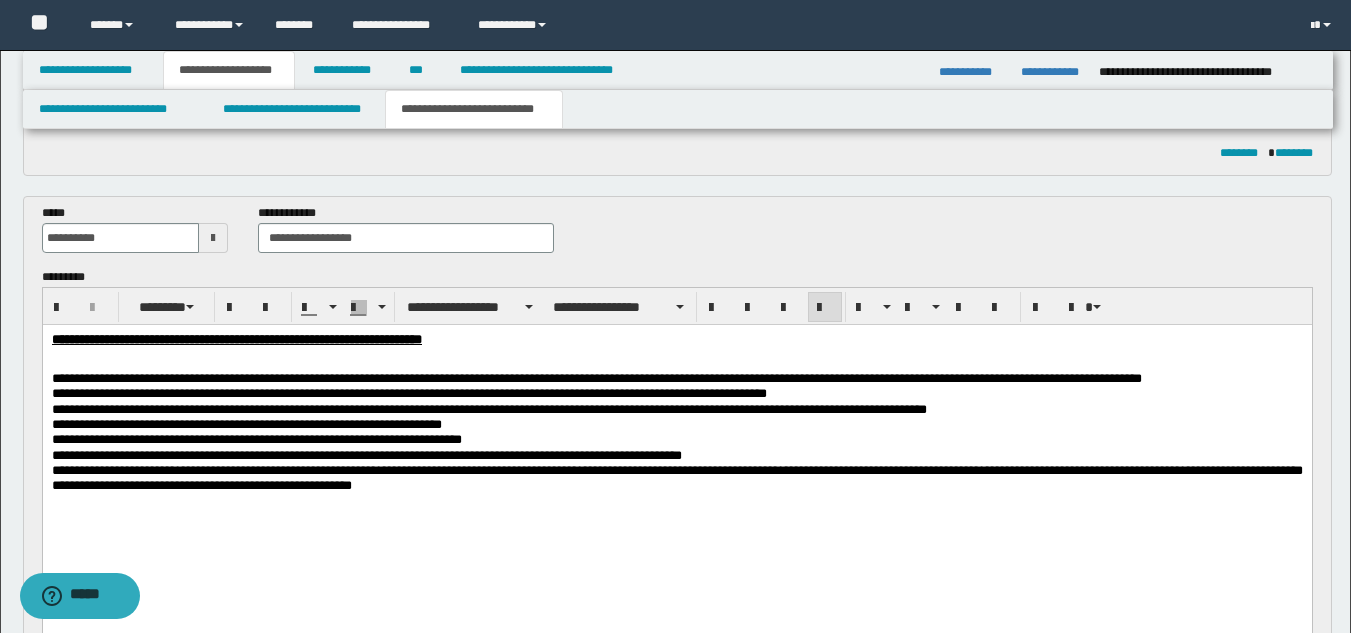 type 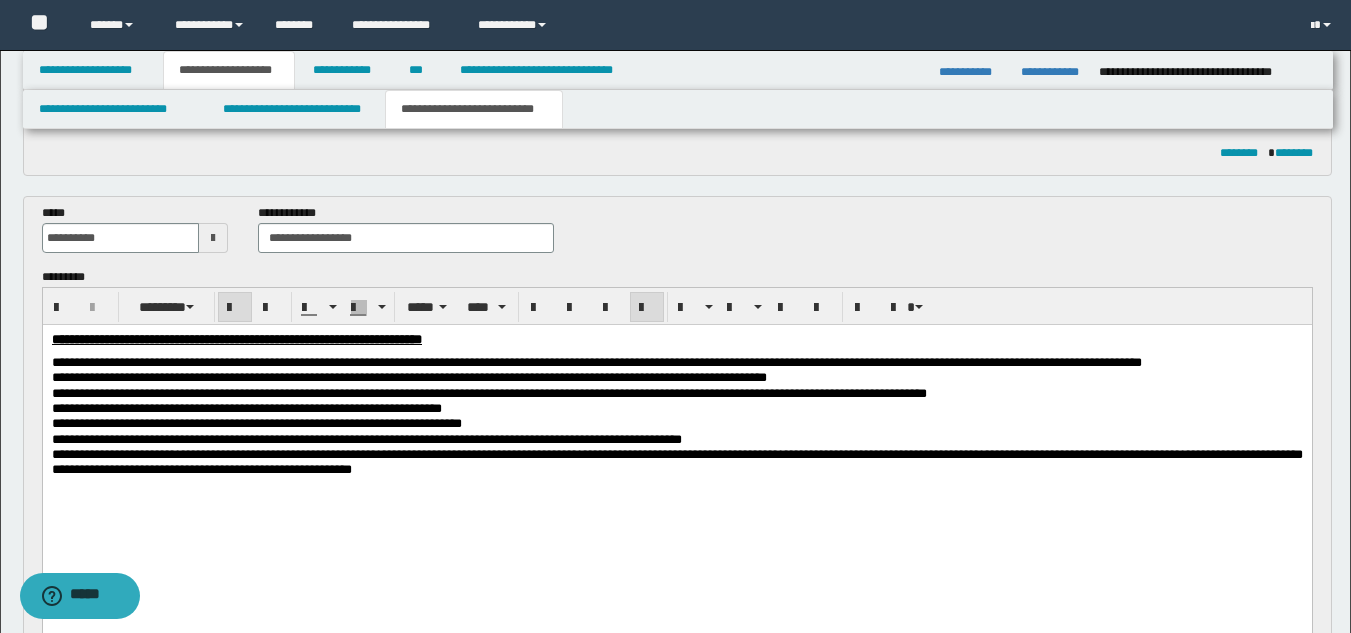 drag, startPoint x: 58, startPoint y: 400, endPoint x: 57, endPoint y: 415, distance: 15.033297 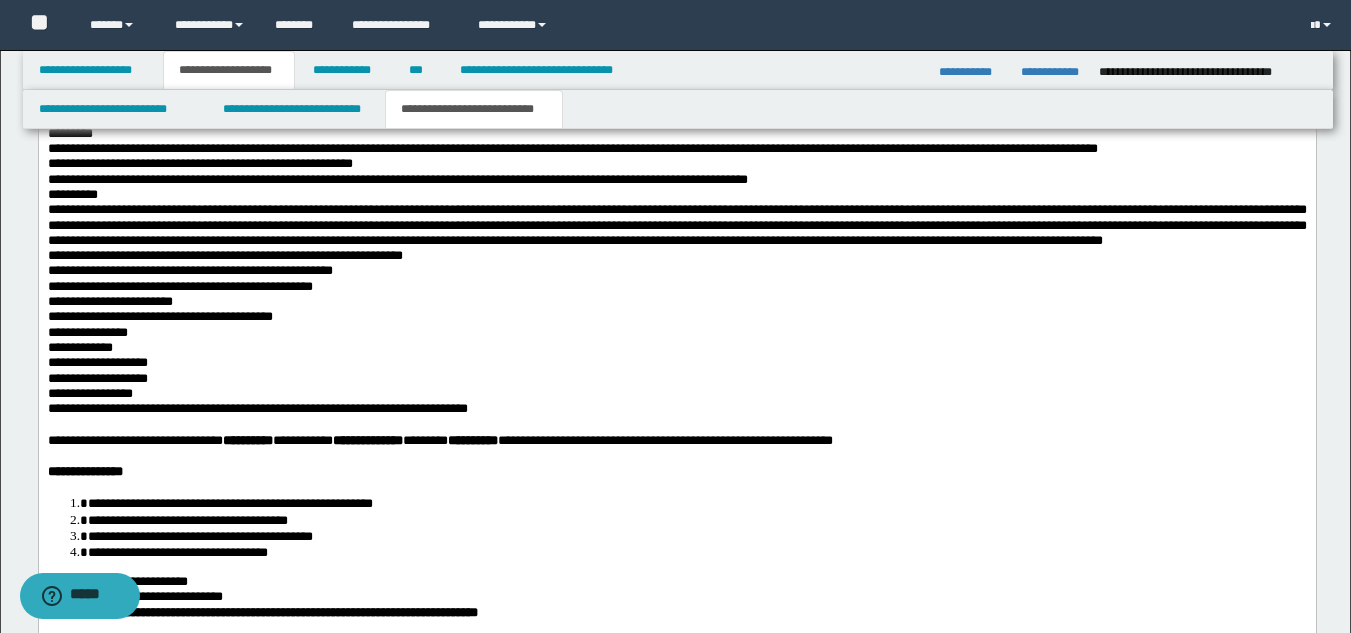 scroll, scrollTop: 2035, scrollLeft: 0, axis: vertical 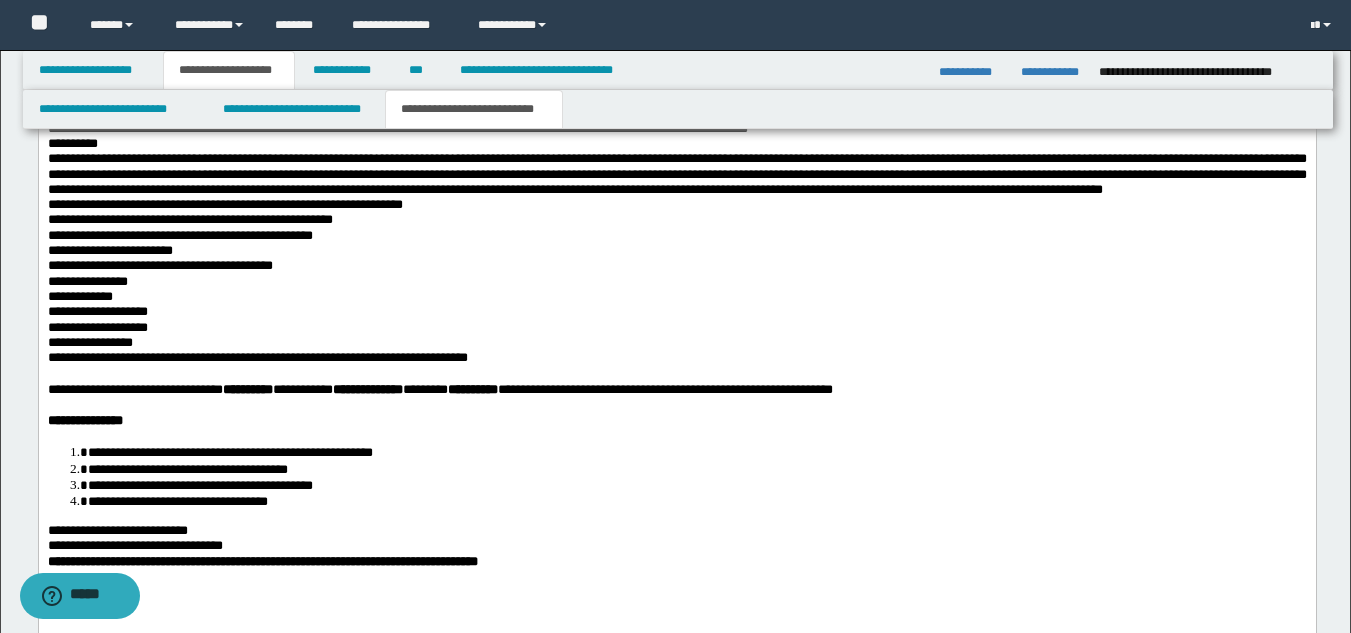 click on "**********" at bounding box center (676, 312) 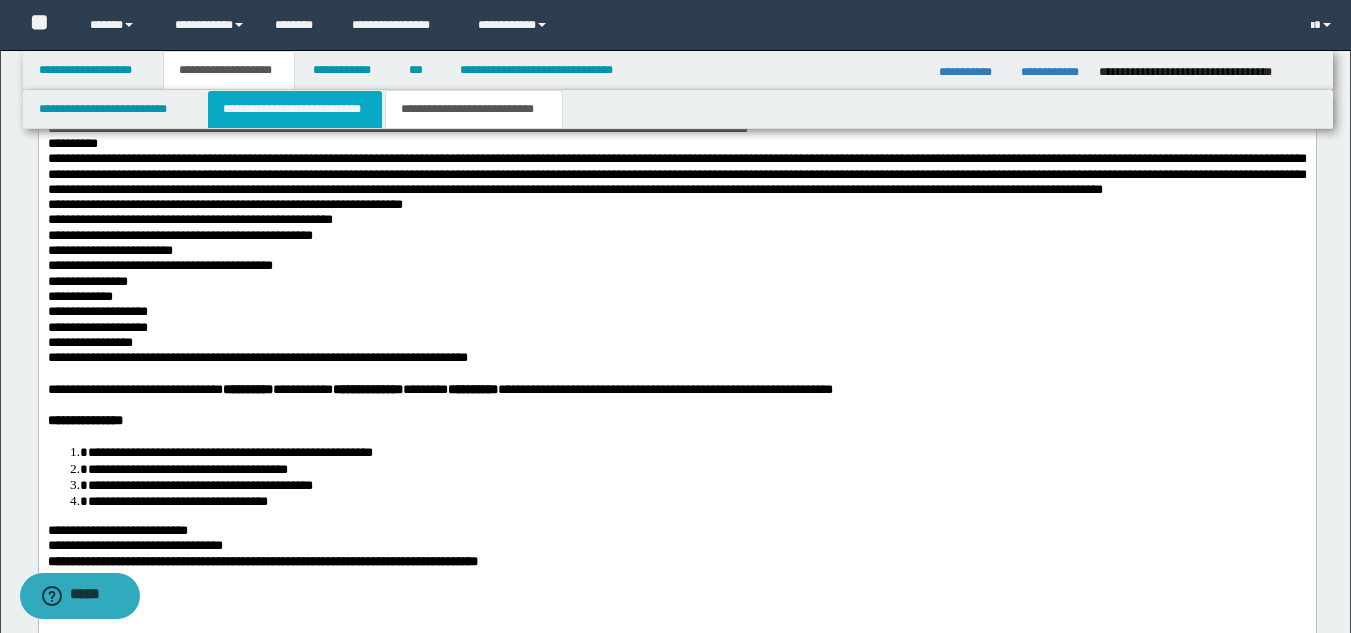 click on "**********" at bounding box center (295, 109) 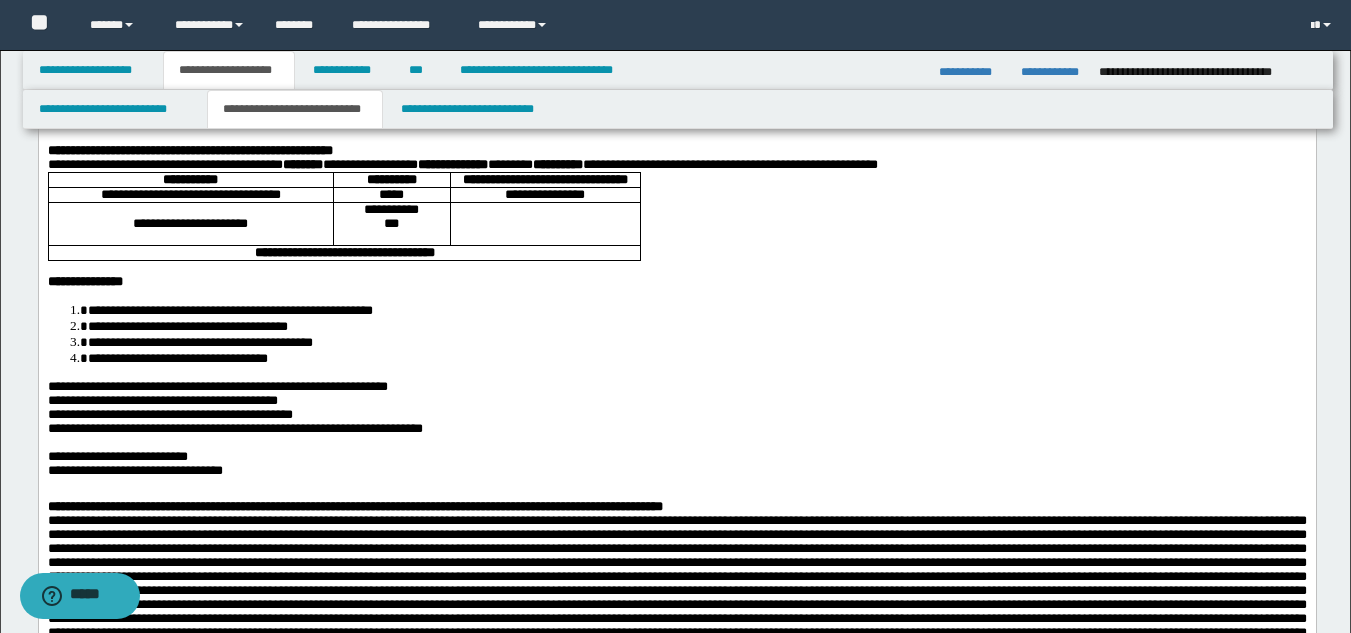 scroll, scrollTop: 192, scrollLeft: 0, axis: vertical 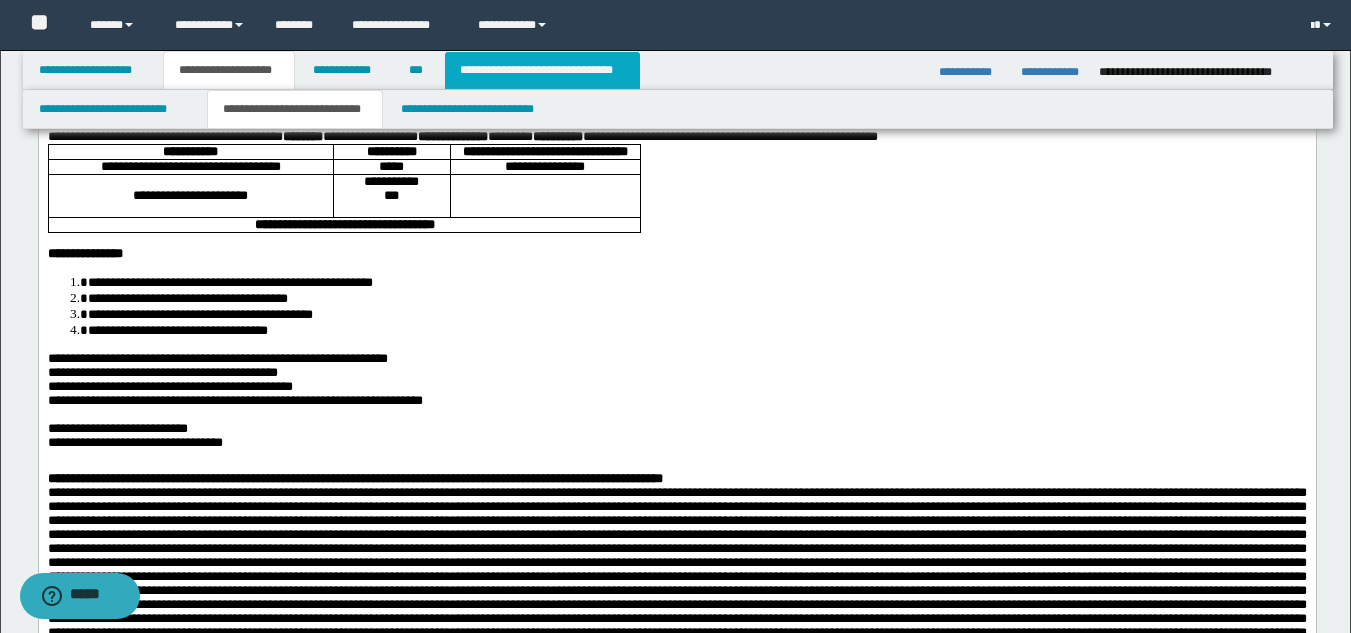 click on "**********" at bounding box center (542, 70) 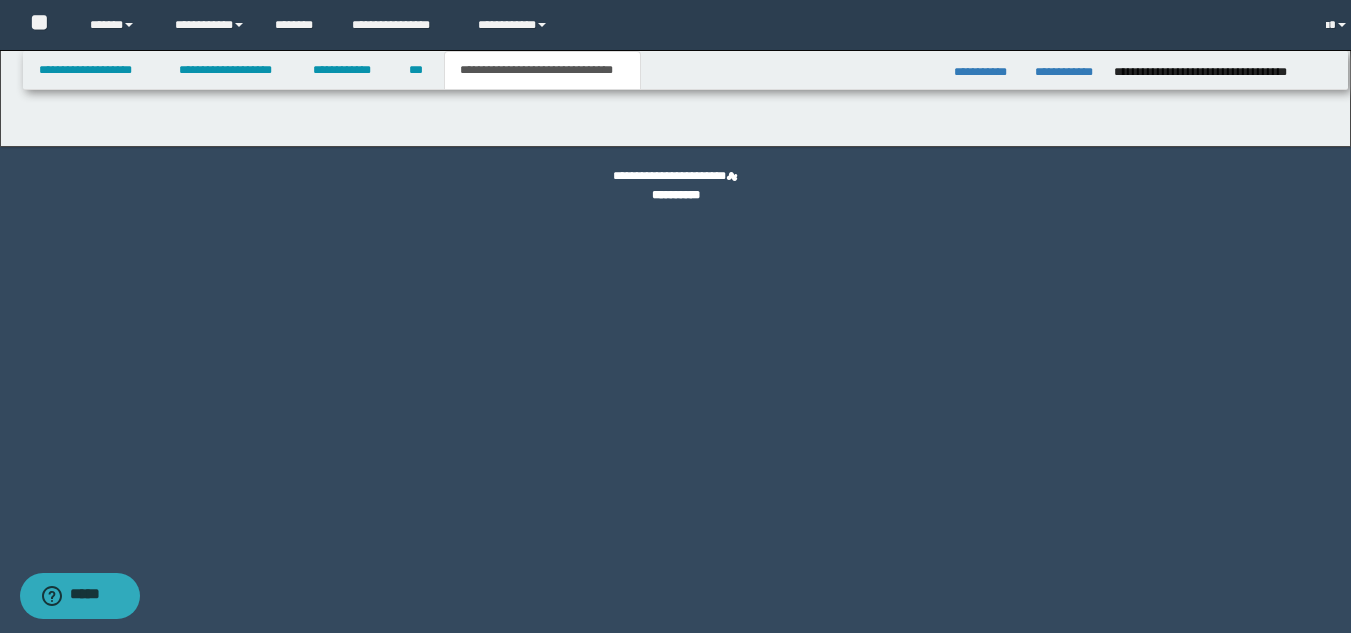 scroll, scrollTop: 0, scrollLeft: 0, axis: both 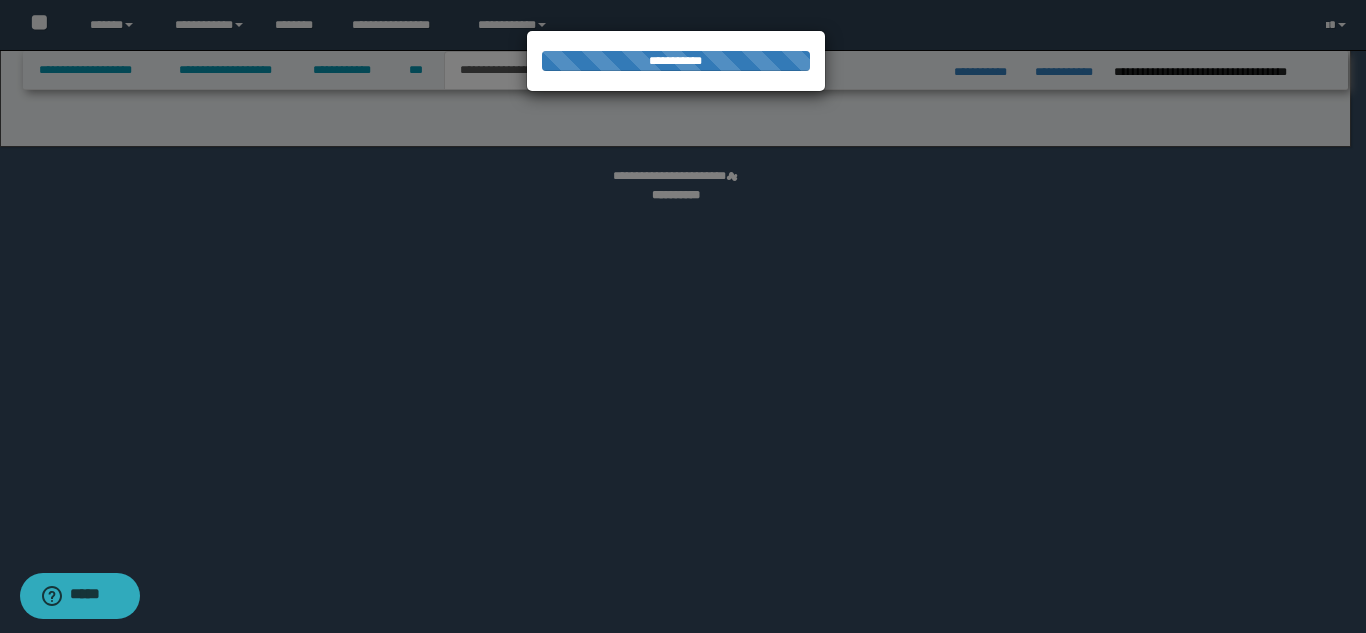 select on "*" 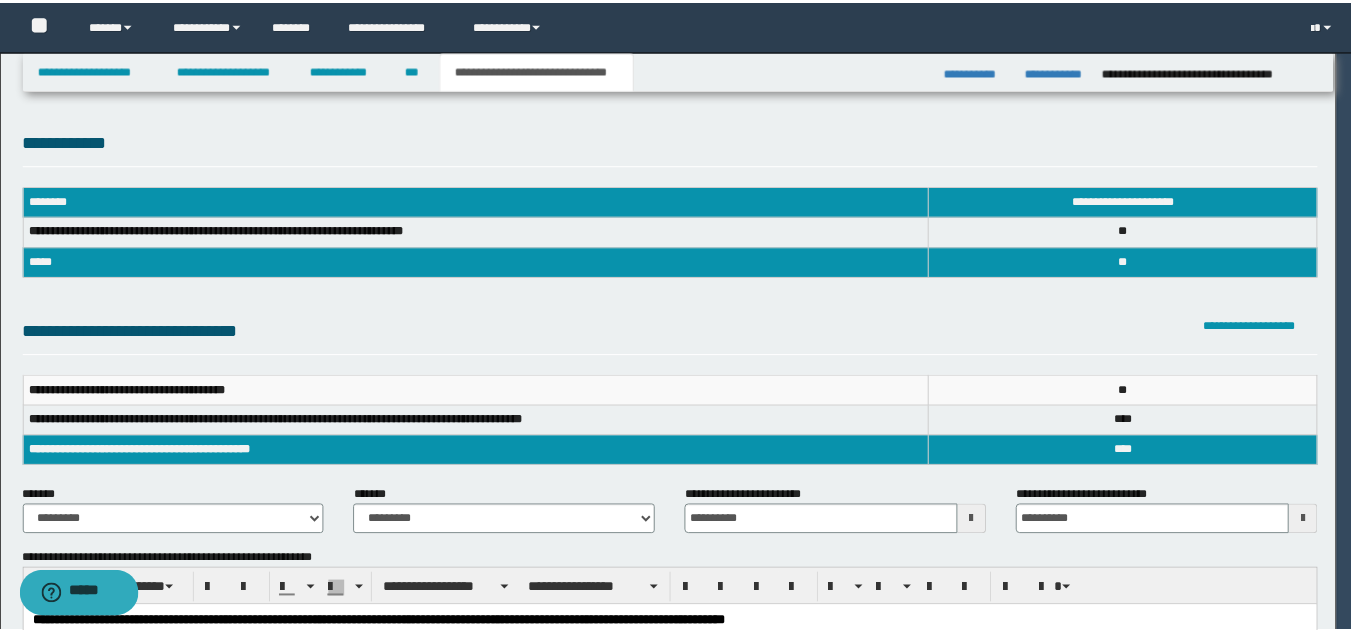 scroll, scrollTop: 0, scrollLeft: 0, axis: both 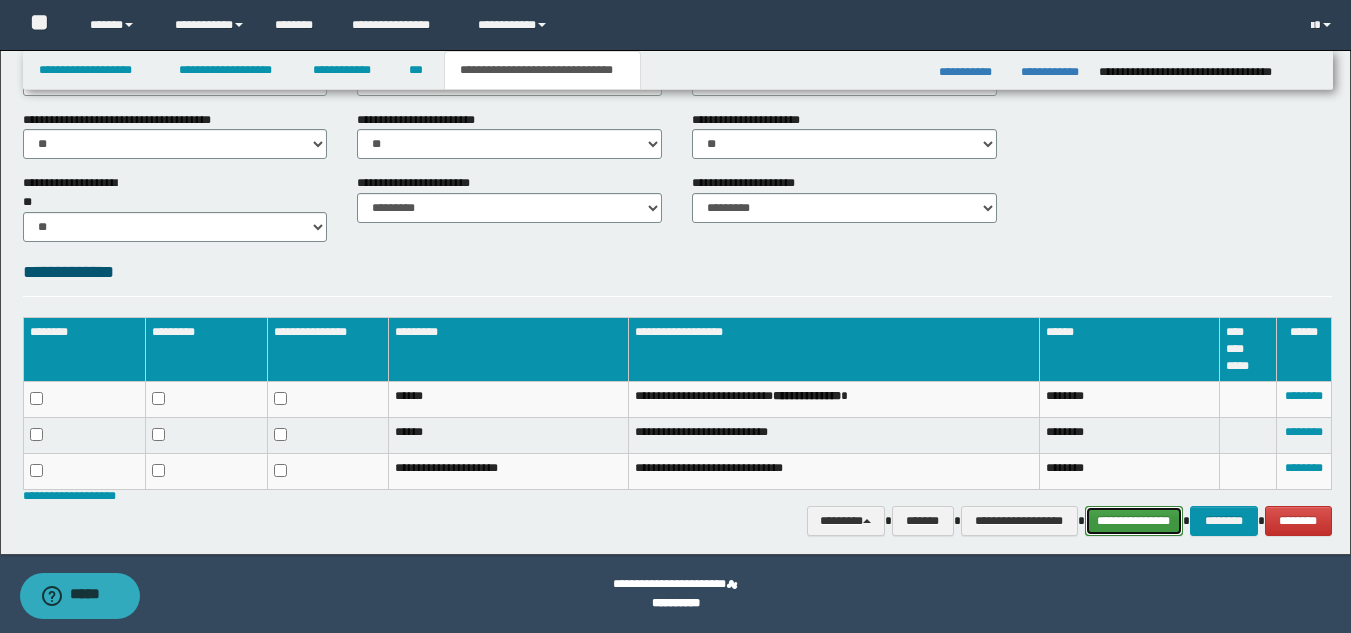 click on "**********" at bounding box center [1134, 521] 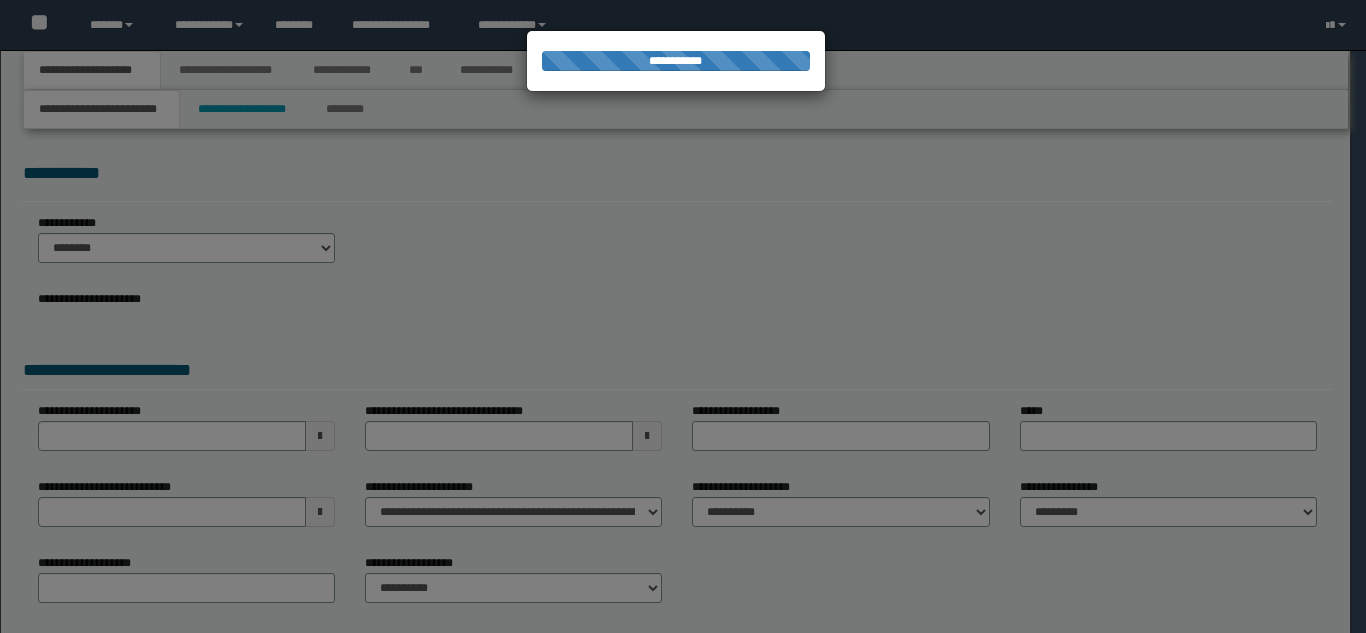 scroll, scrollTop: 0, scrollLeft: 0, axis: both 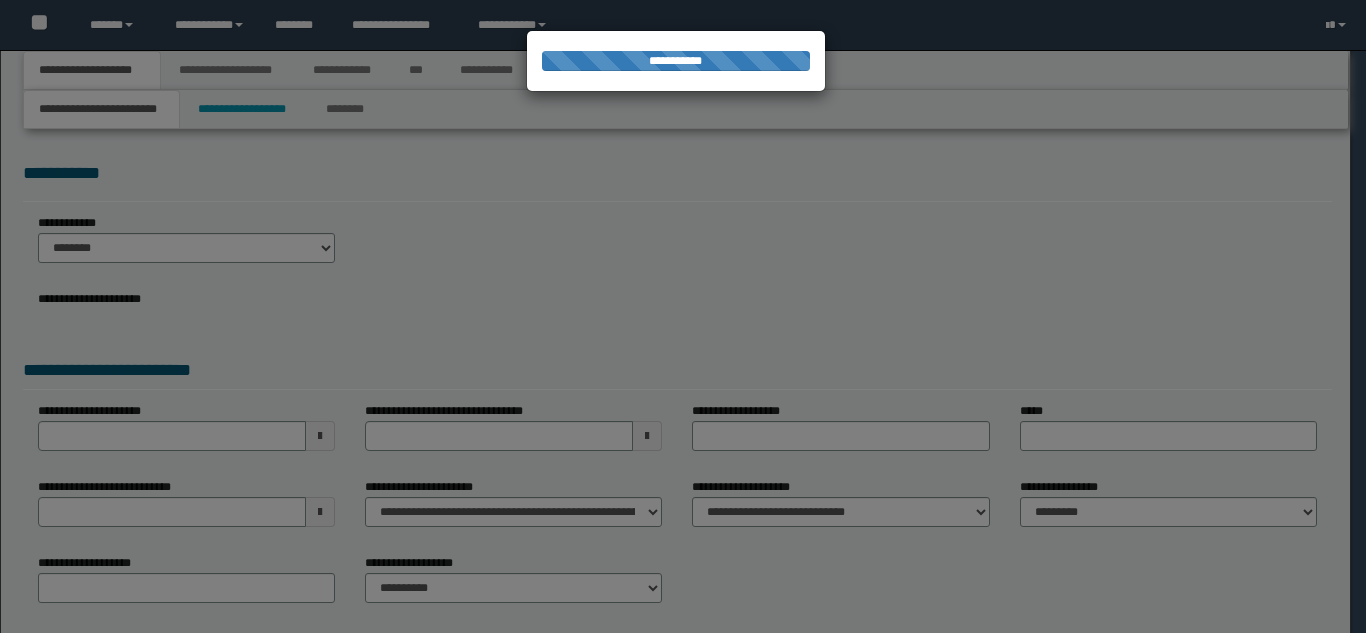 select on "*" 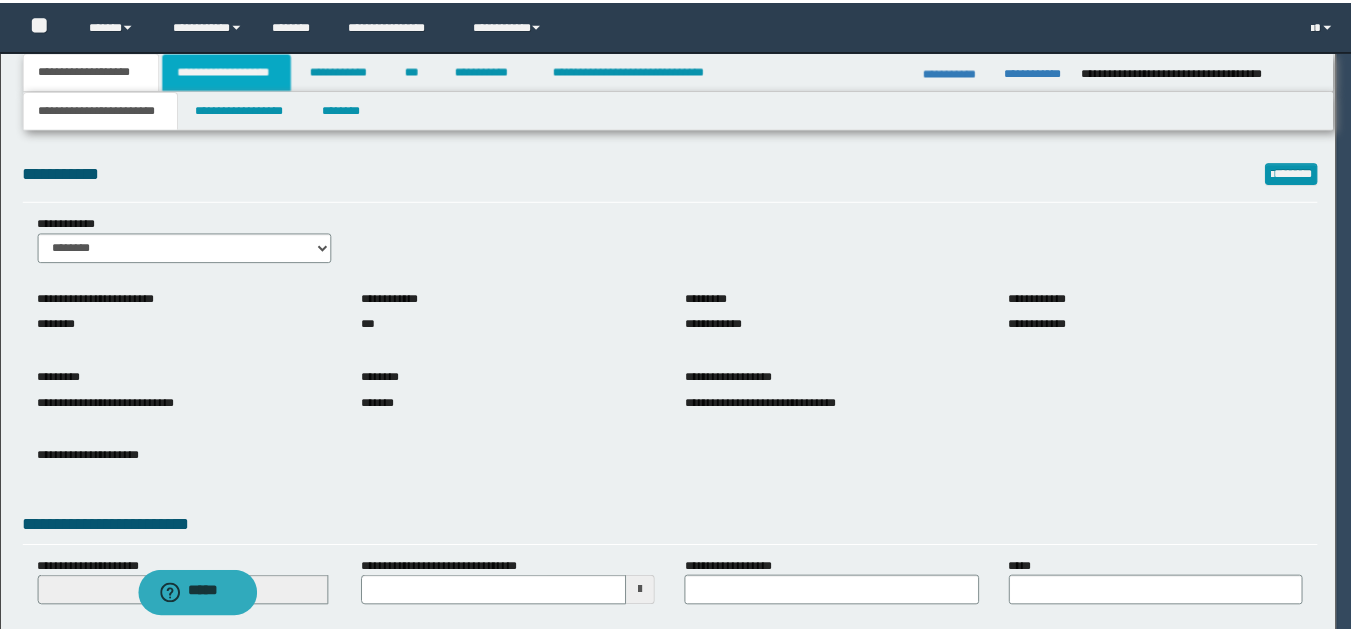scroll, scrollTop: 0, scrollLeft: 0, axis: both 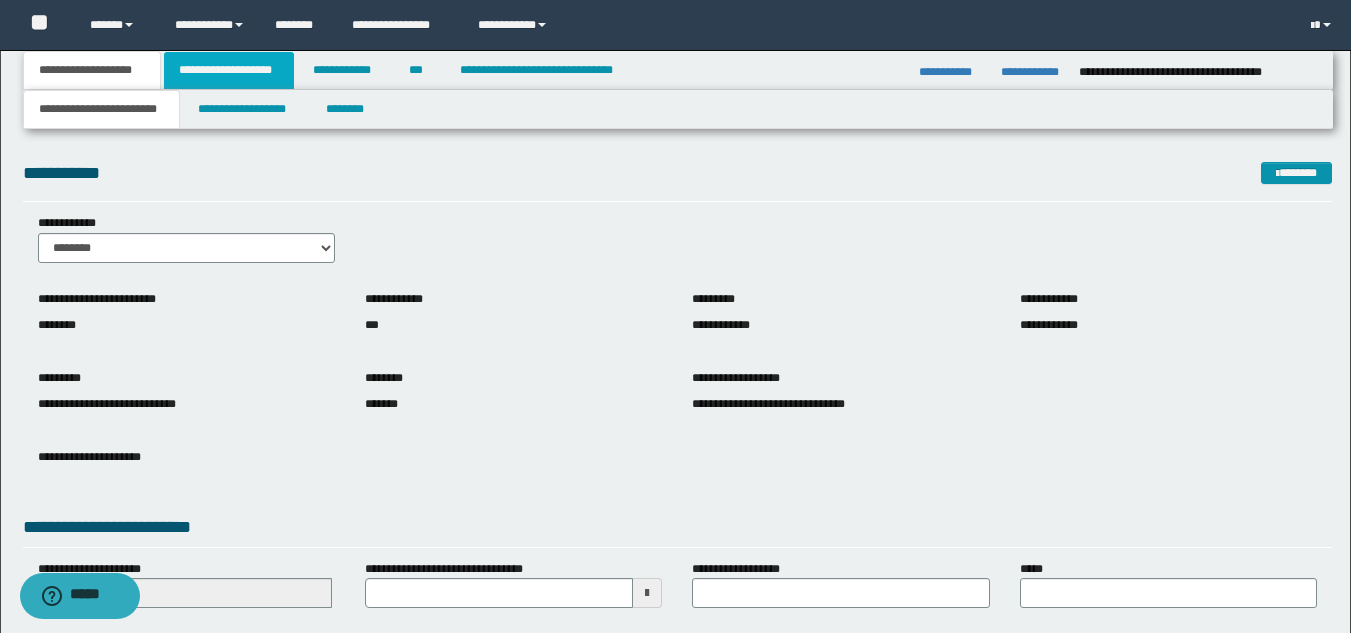 click on "**********" at bounding box center [229, 70] 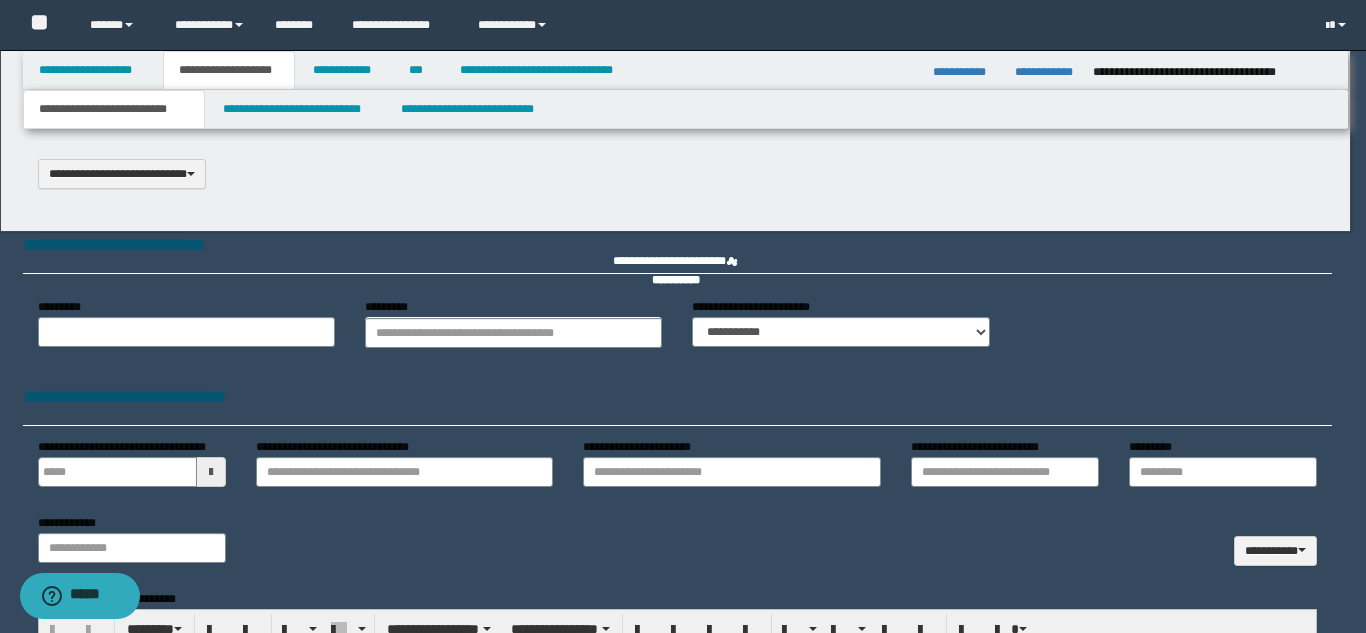 type 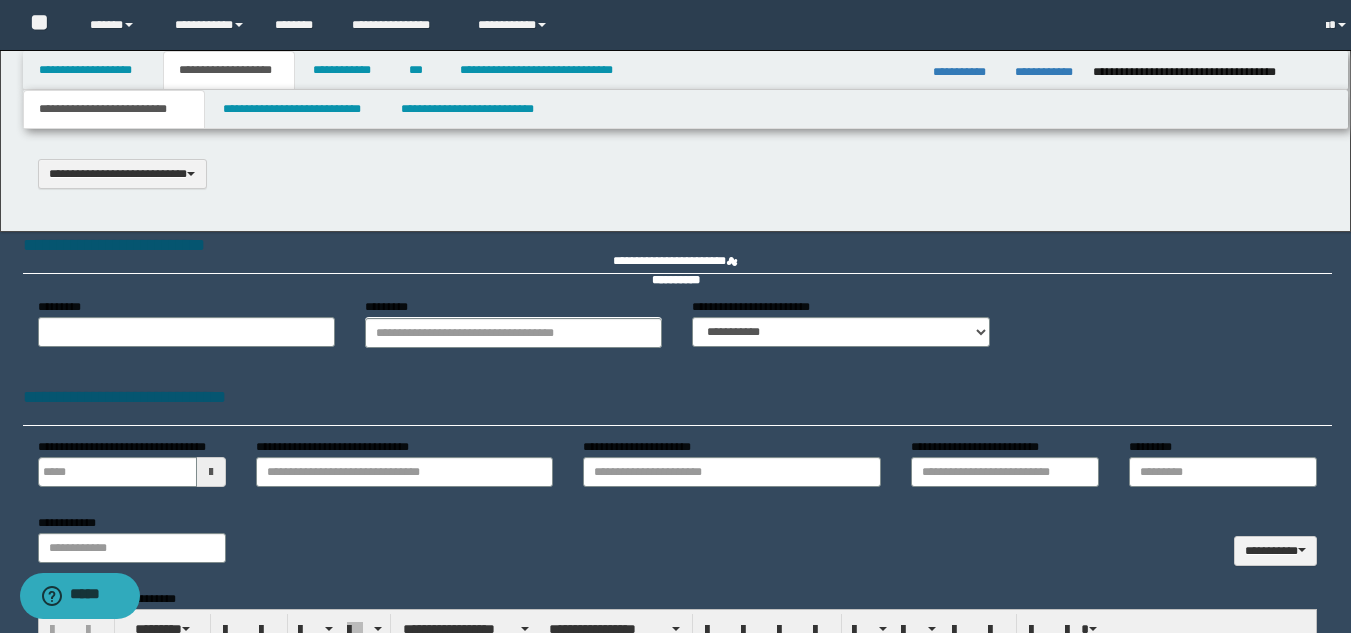 type on "**********" 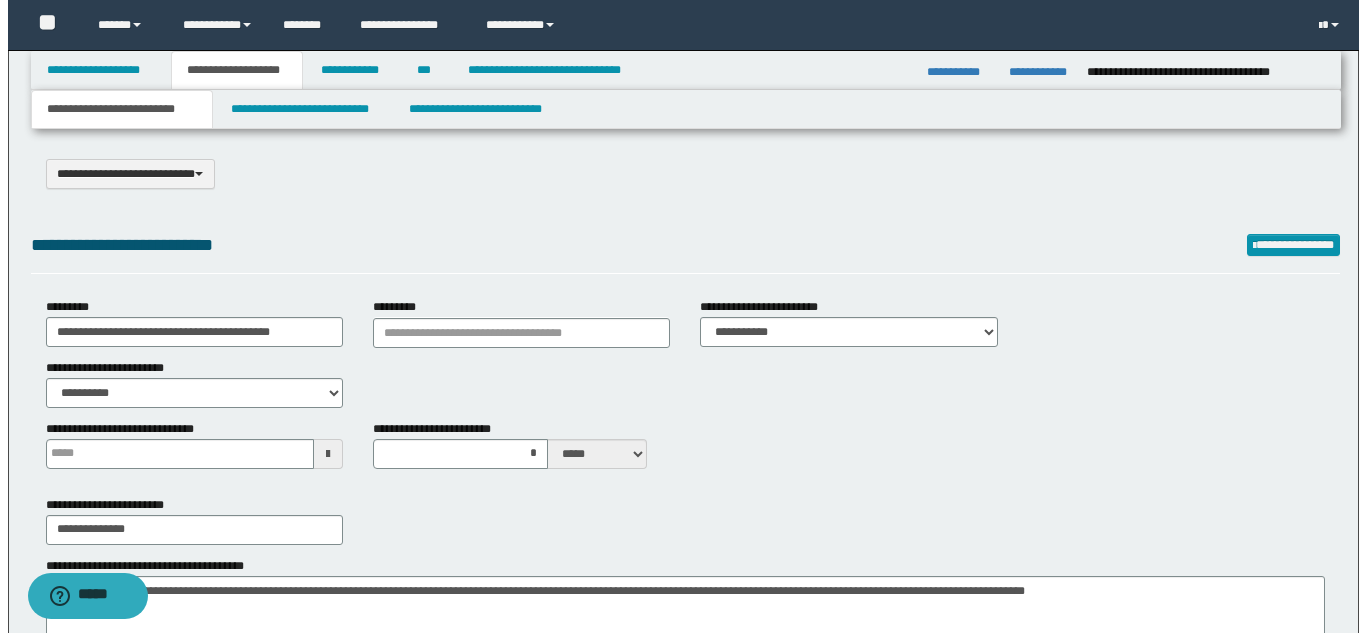 scroll, scrollTop: 0, scrollLeft: 0, axis: both 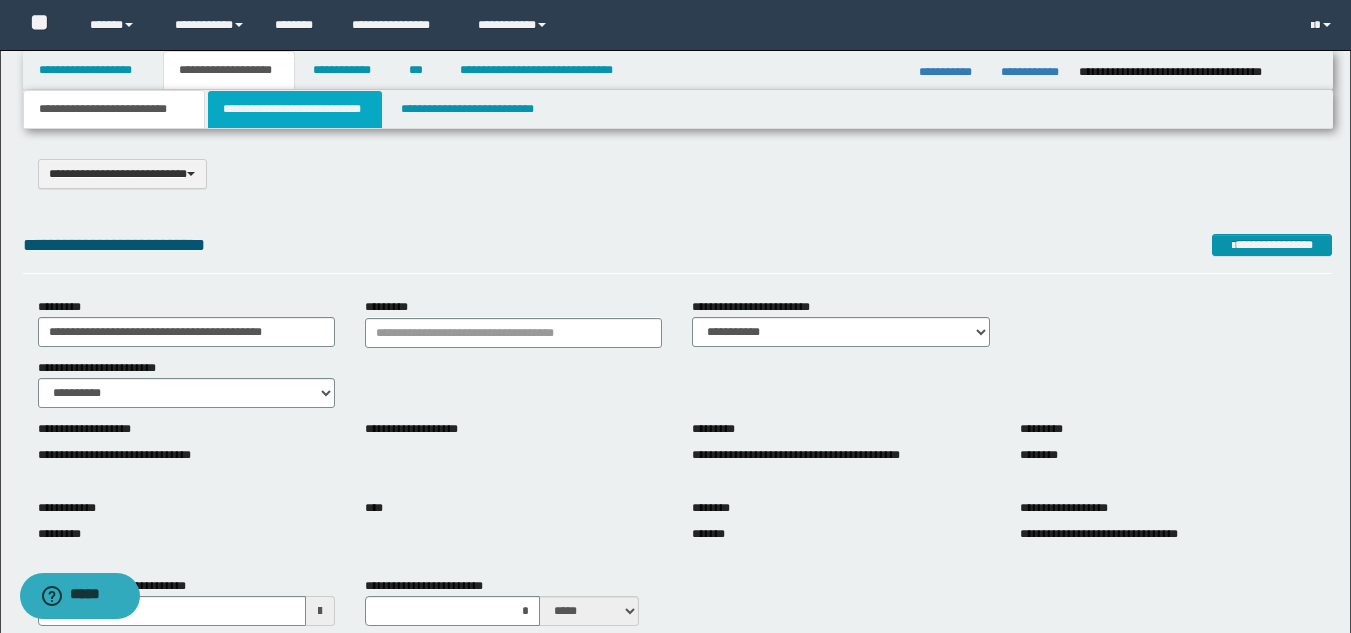 click on "**********" at bounding box center [295, 109] 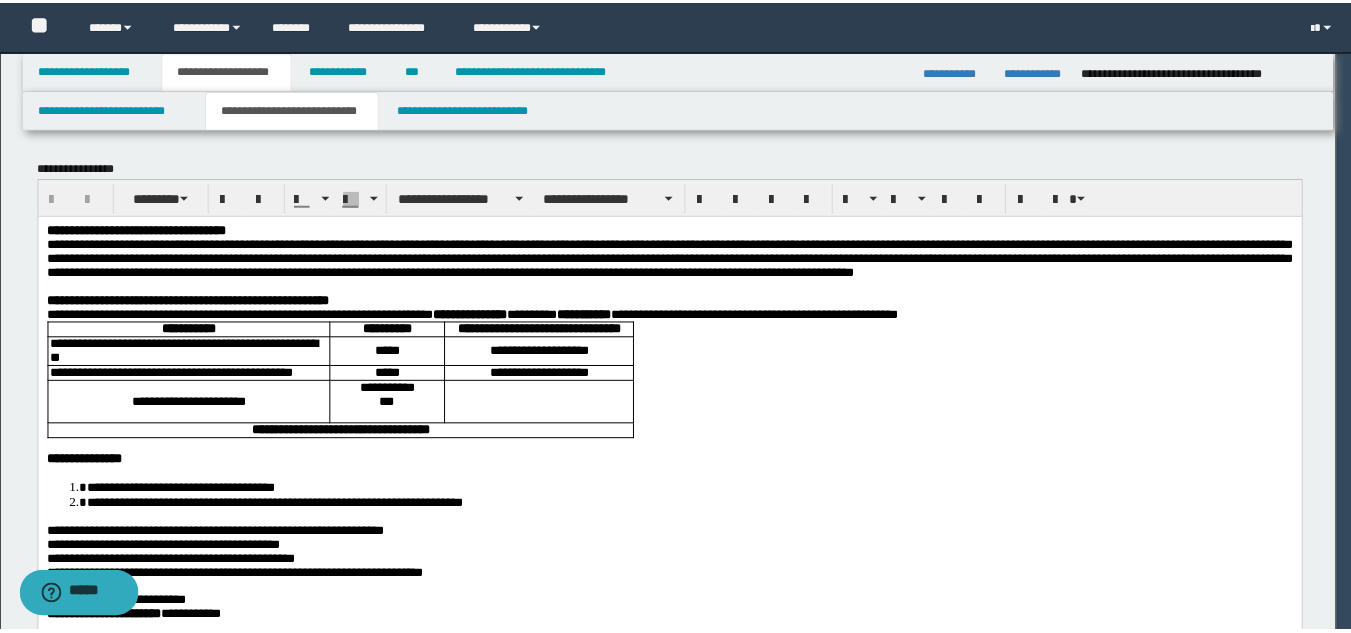 scroll, scrollTop: 0, scrollLeft: 0, axis: both 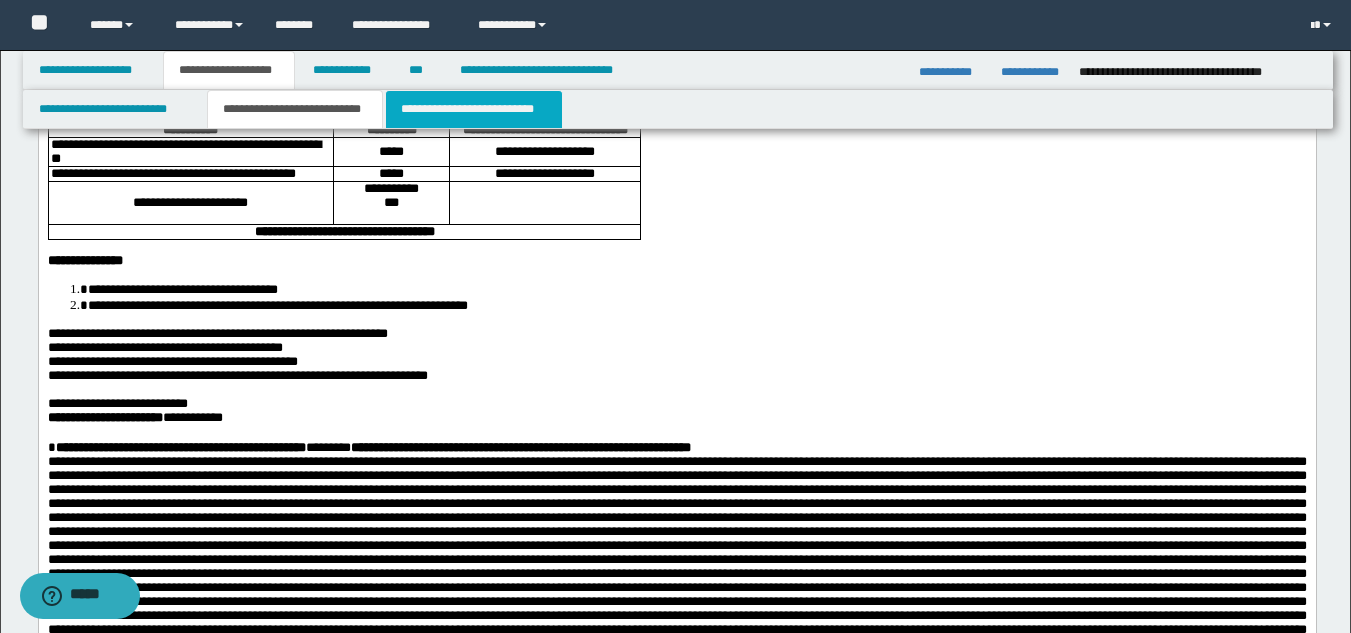 click on "**********" at bounding box center [474, 109] 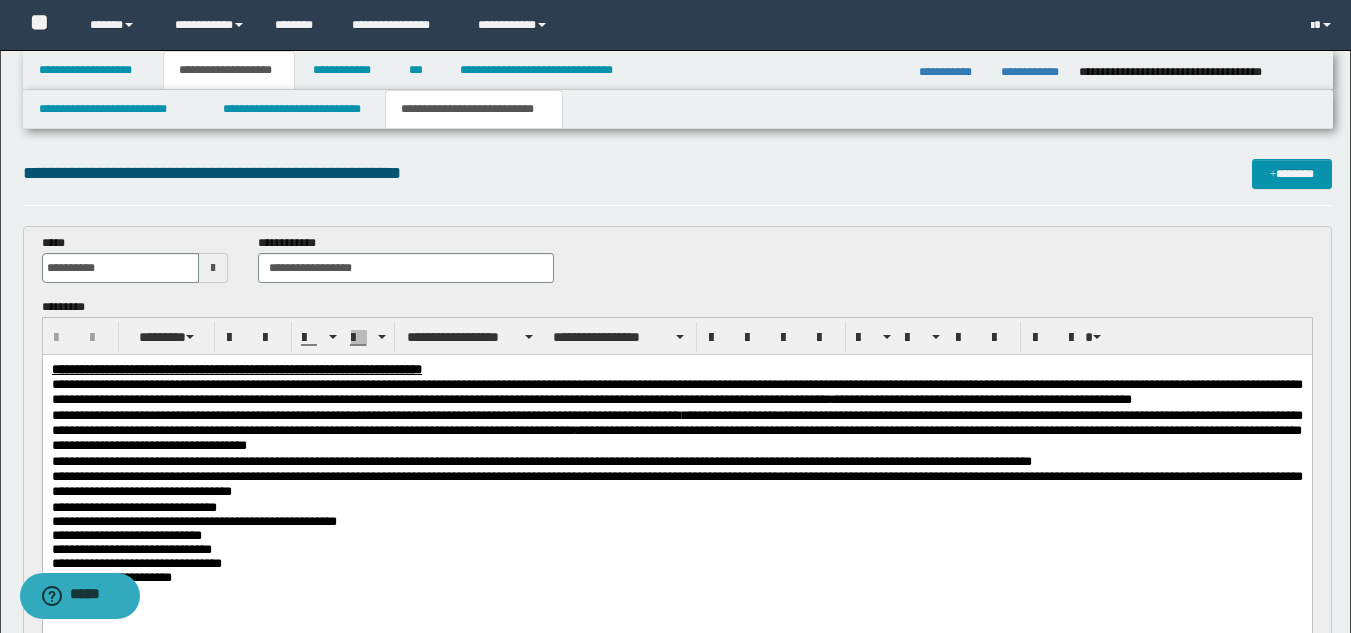 scroll, scrollTop: 0, scrollLeft: 0, axis: both 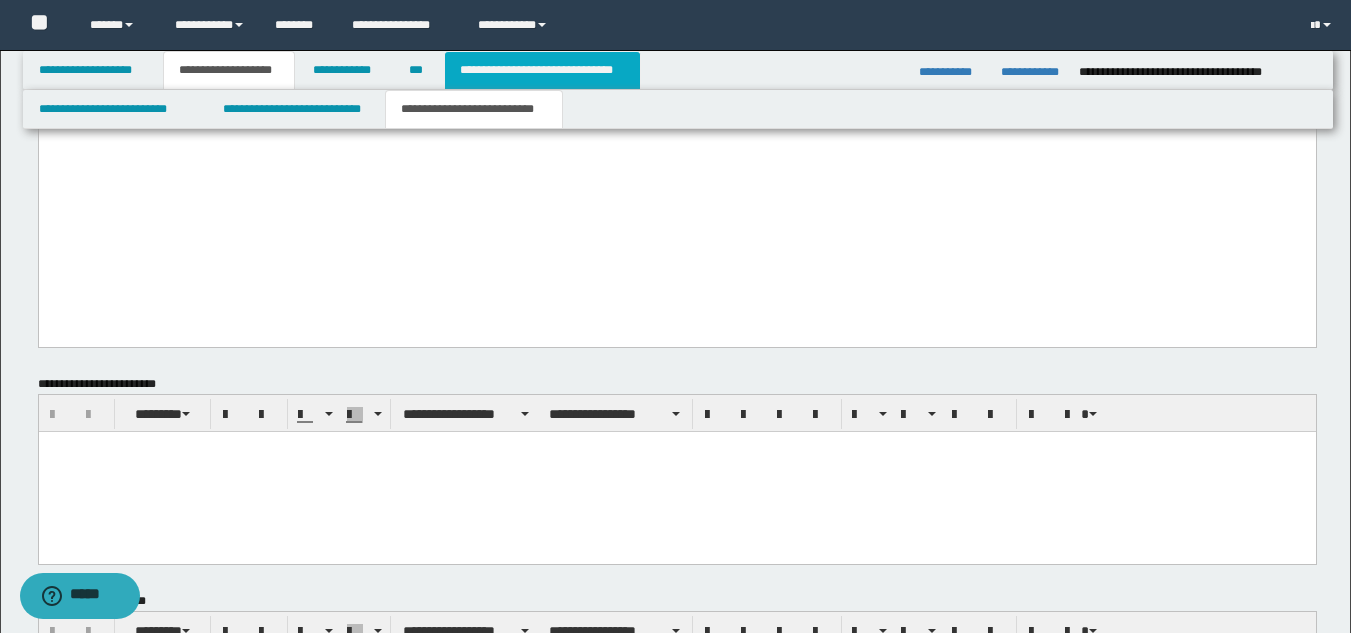 click on "**********" at bounding box center (542, 70) 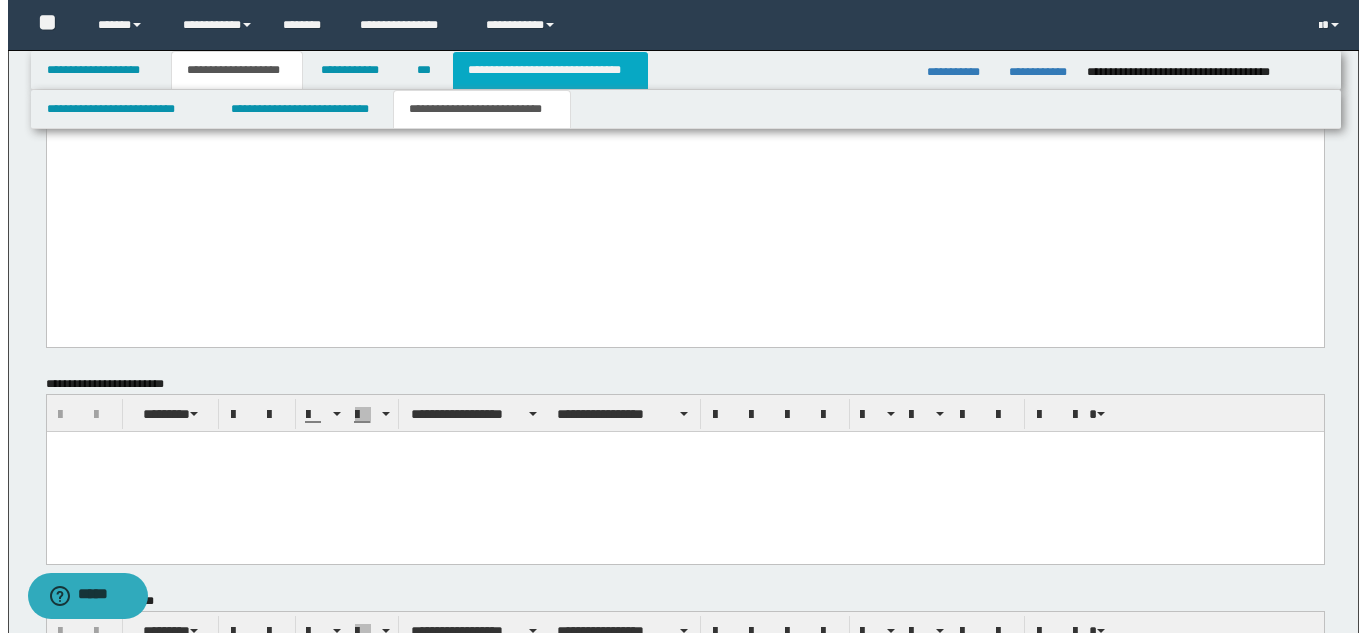 scroll, scrollTop: 0, scrollLeft: 0, axis: both 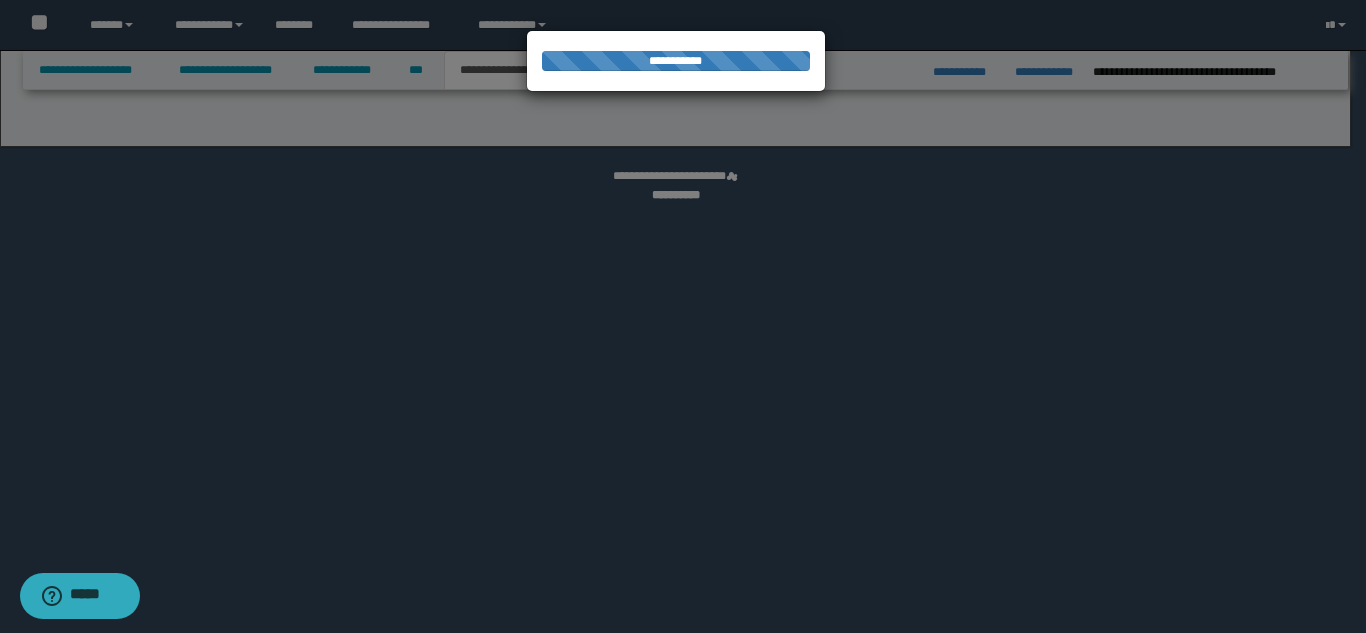 select on "*" 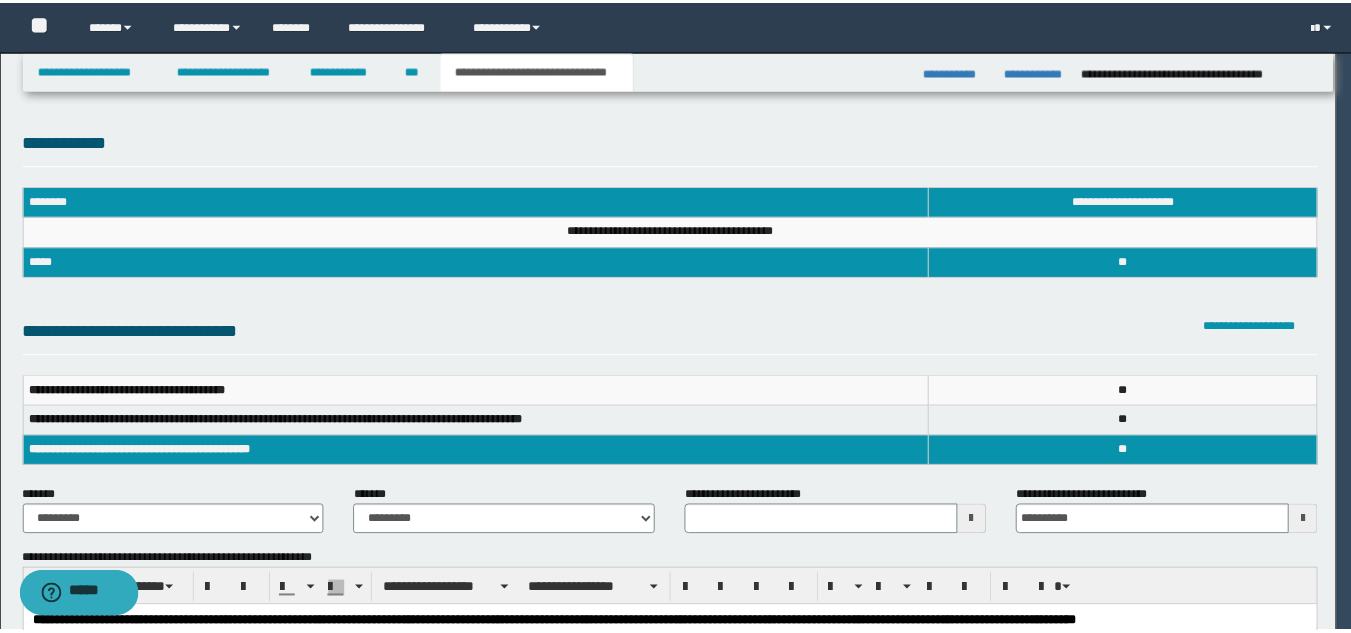 scroll, scrollTop: 0, scrollLeft: 0, axis: both 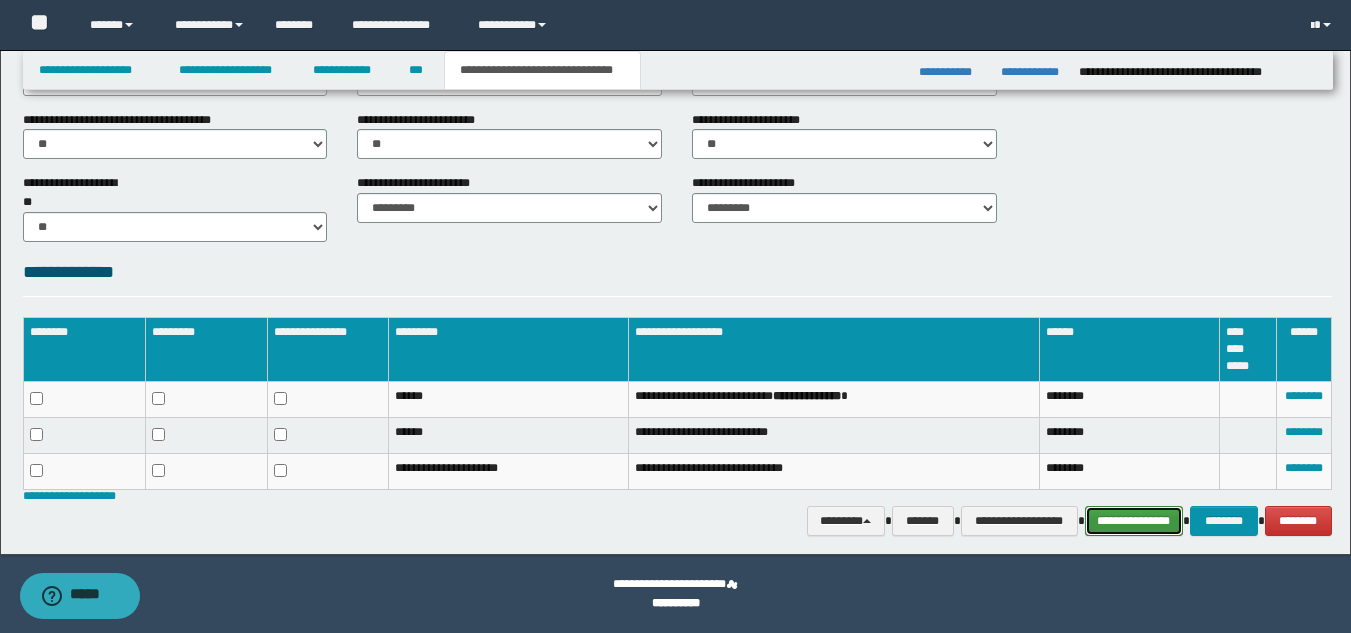 click on "**********" at bounding box center (1134, 521) 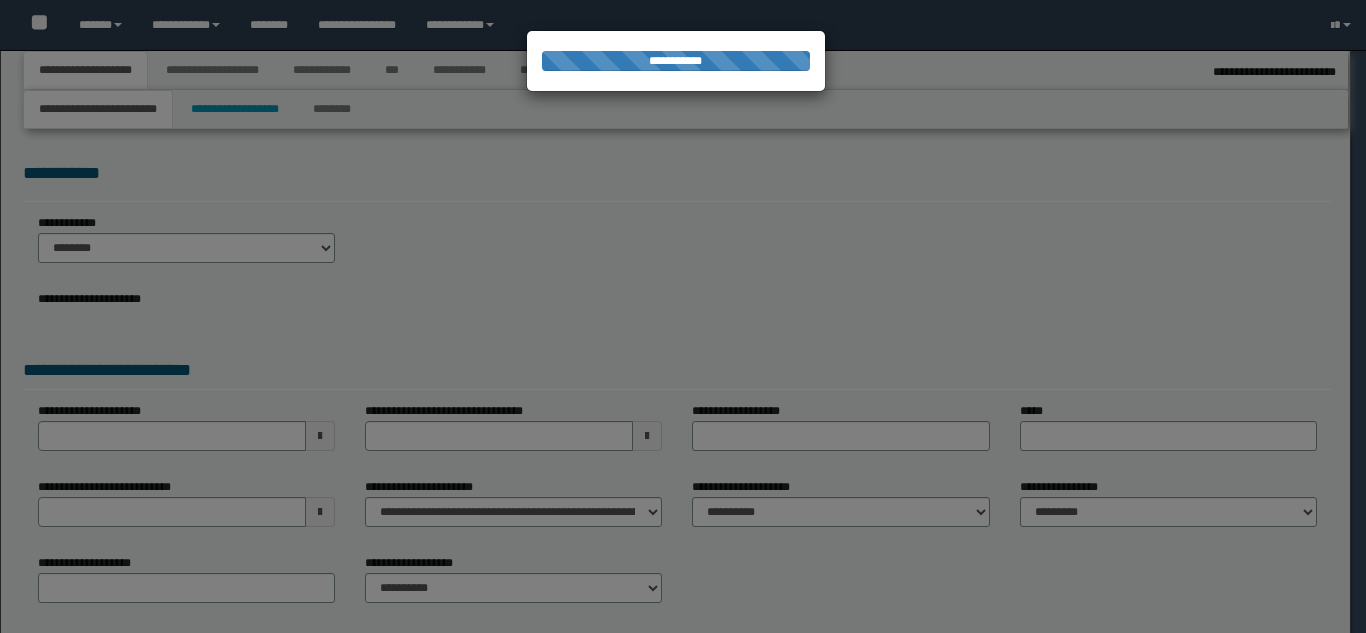 select on "**" 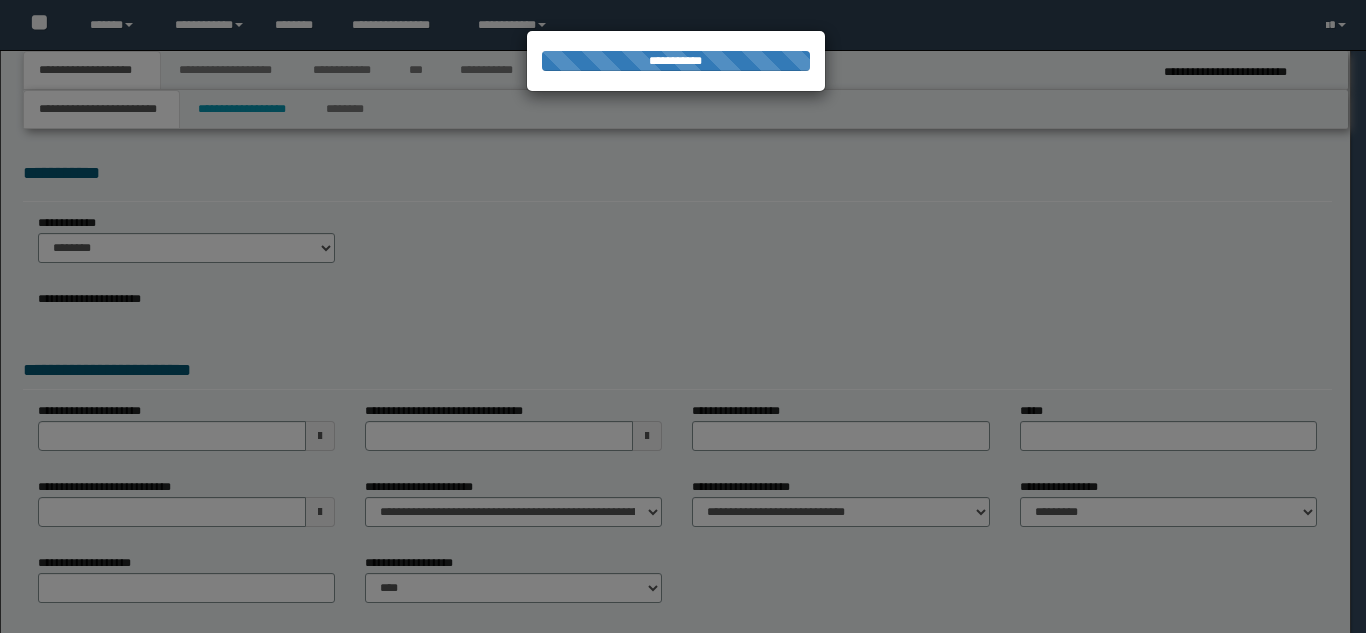 scroll, scrollTop: 0, scrollLeft: 0, axis: both 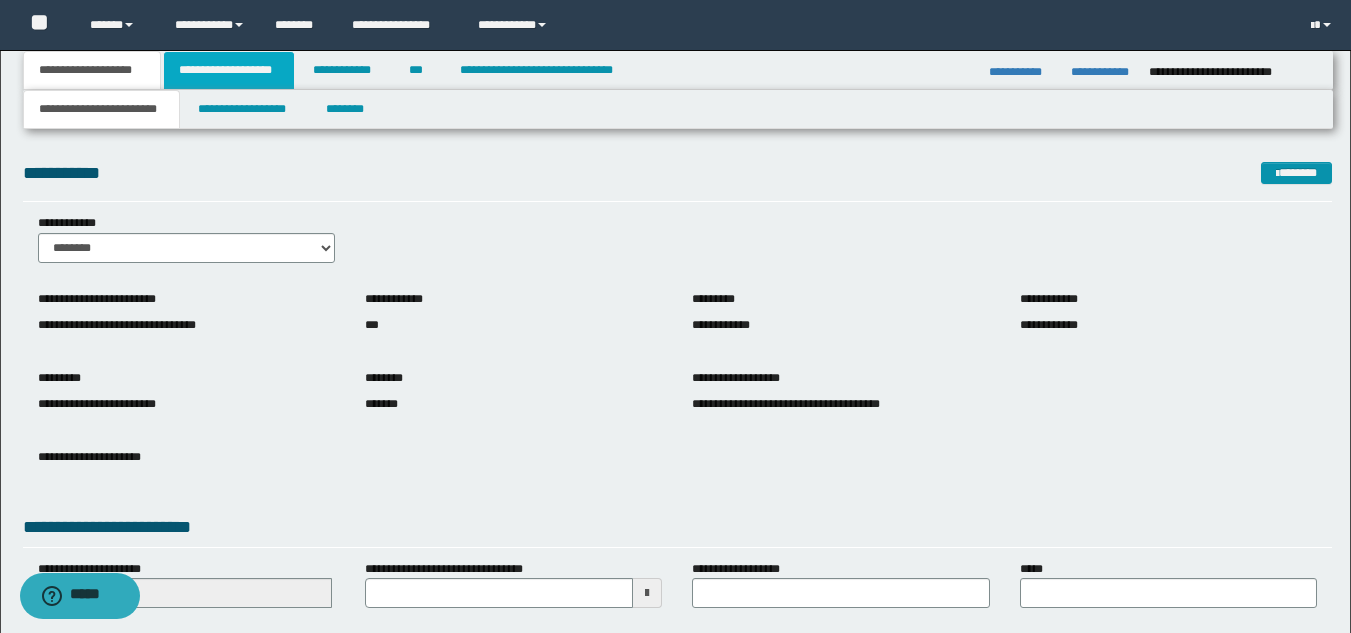 click on "**********" at bounding box center [229, 70] 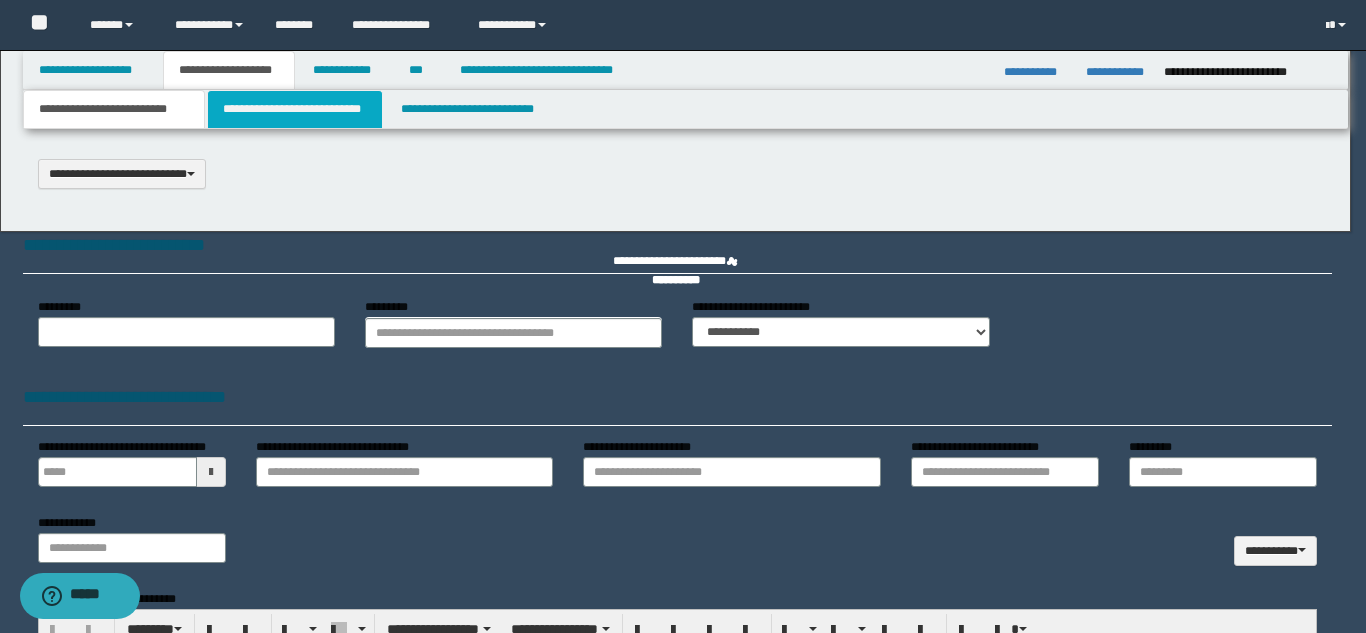 type 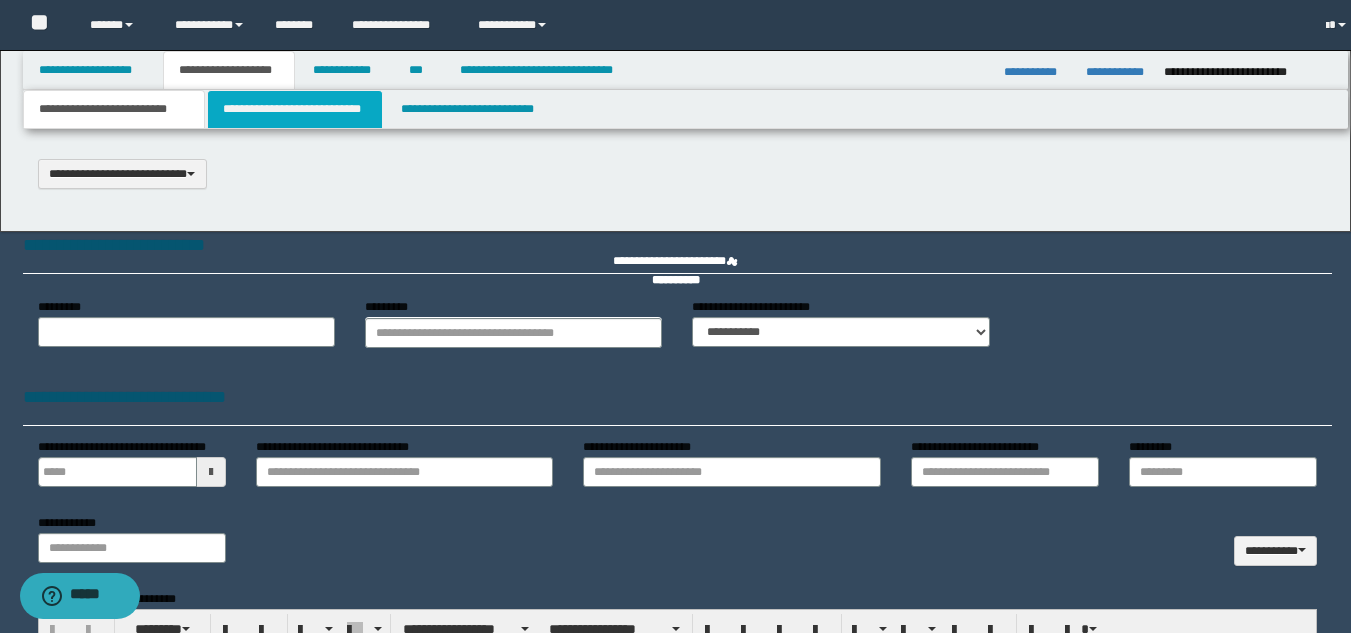 drag, startPoint x: 277, startPoint y: 109, endPoint x: 287, endPoint y: 119, distance: 14.142136 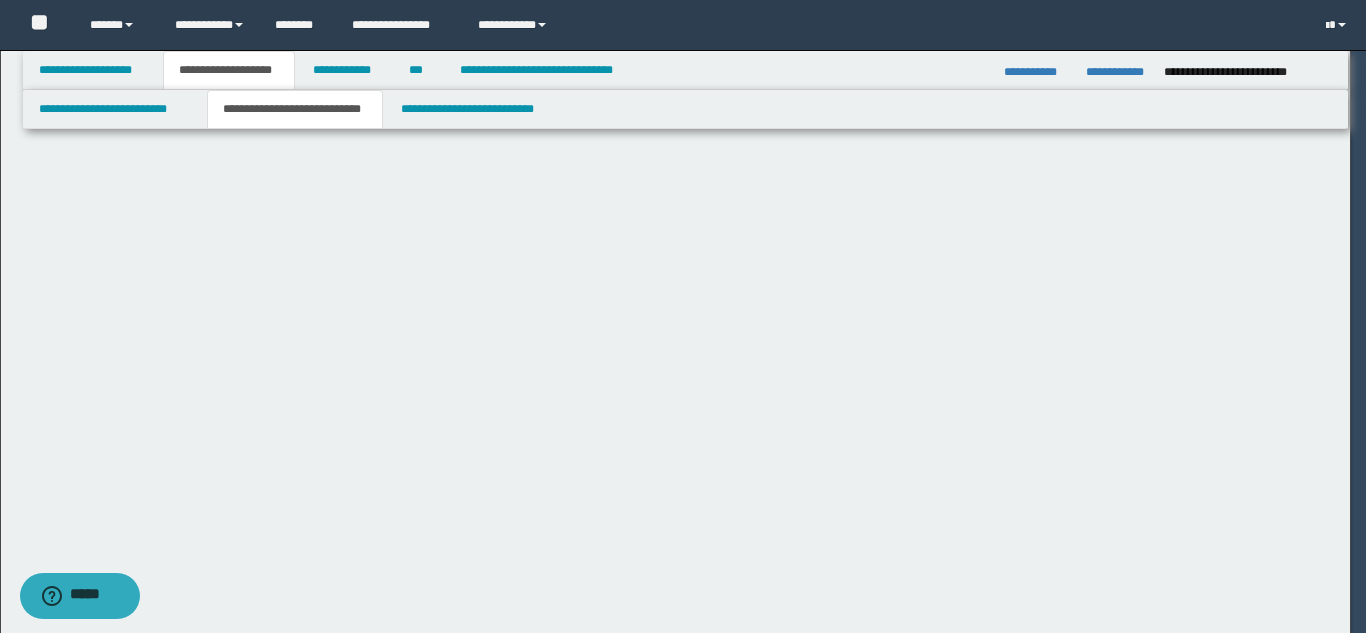 scroll, scrollTop: 0, scrollLeft: 0, axis: both 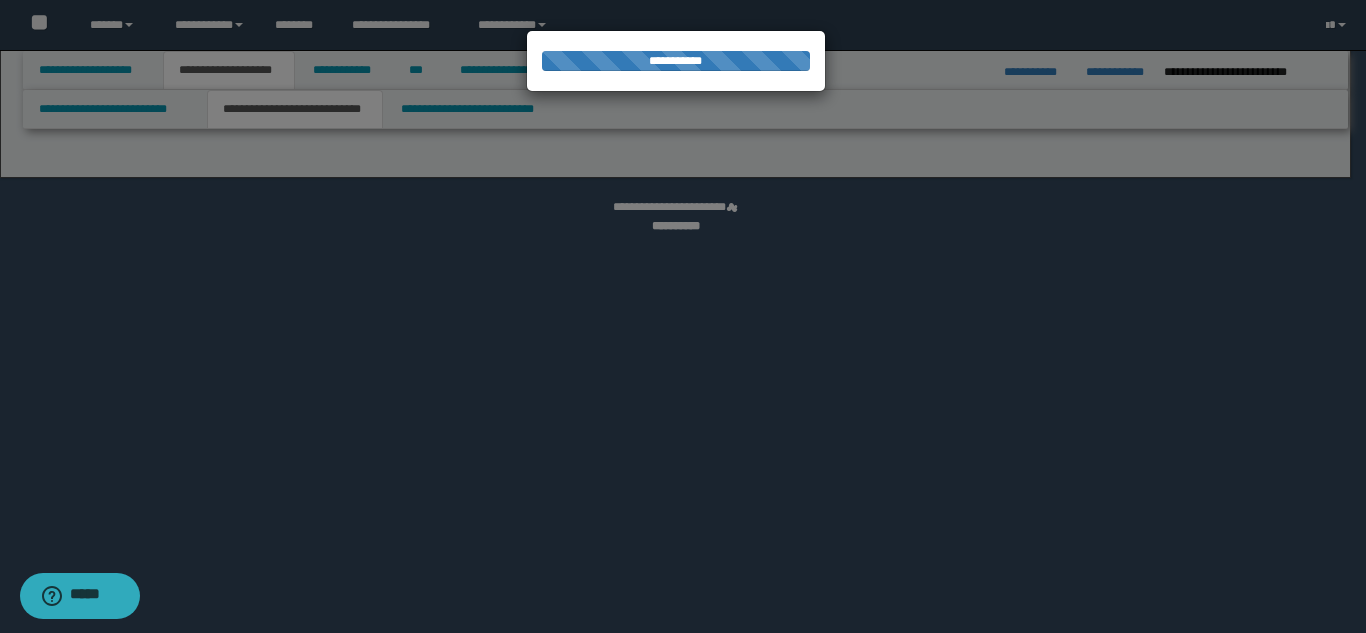 select on "*" 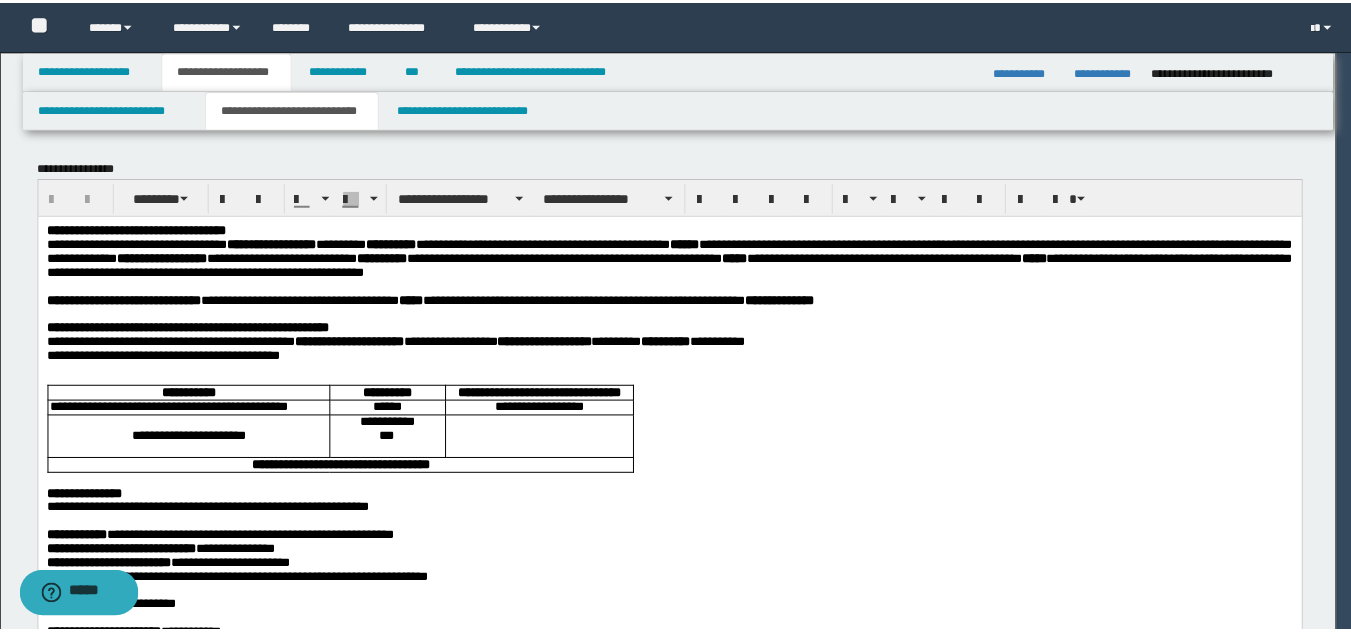 scroll, scrollTop: 0, scrollLeft: 0, axis: both 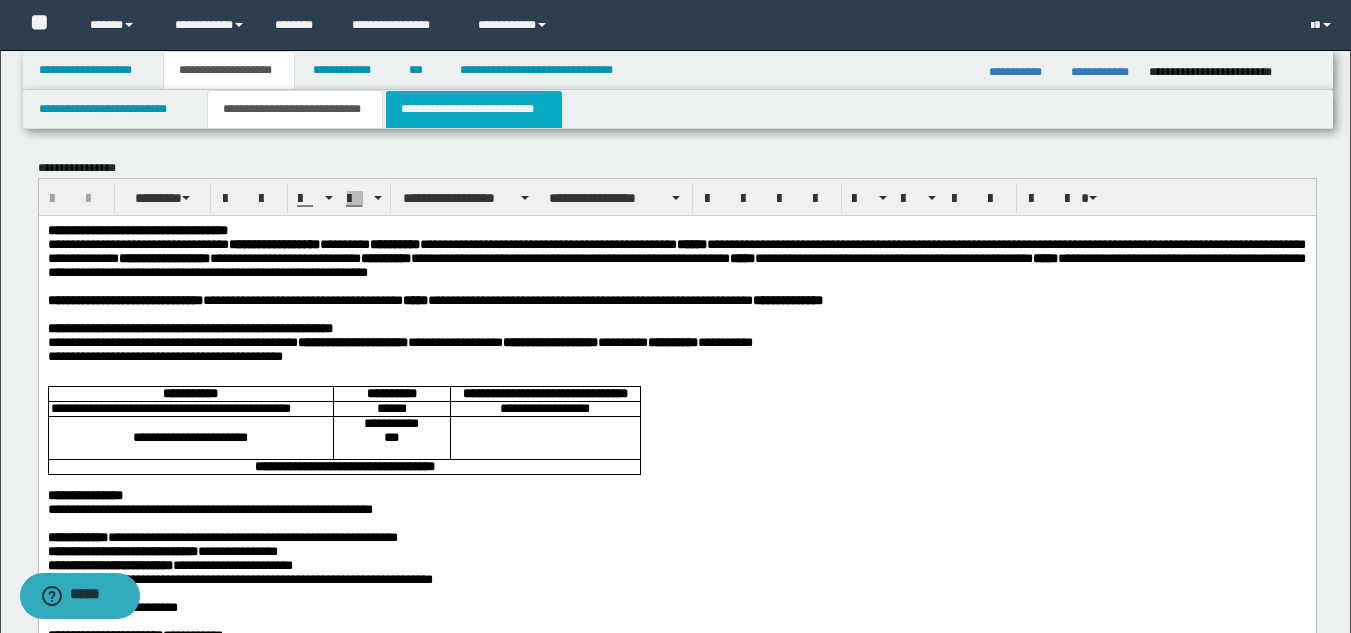 click on "**********" at bounding box center [474, 109] 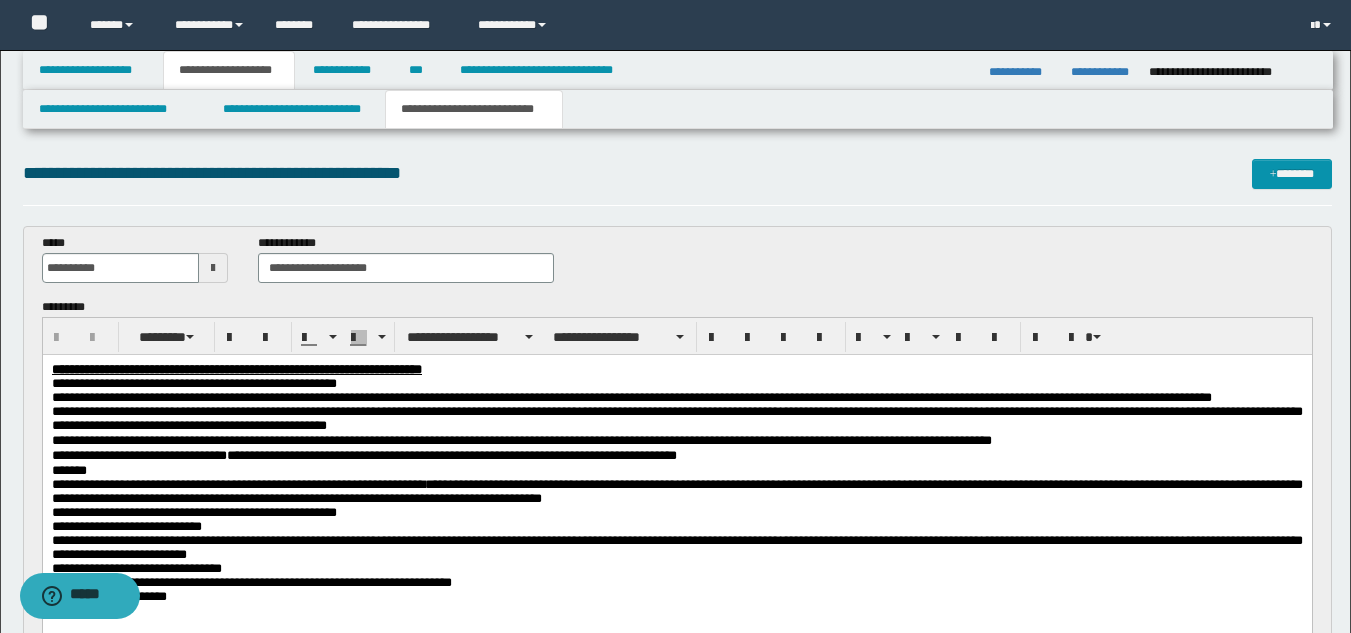 scroll, scrollTop: 0, scrollLeft: 0, axis: both 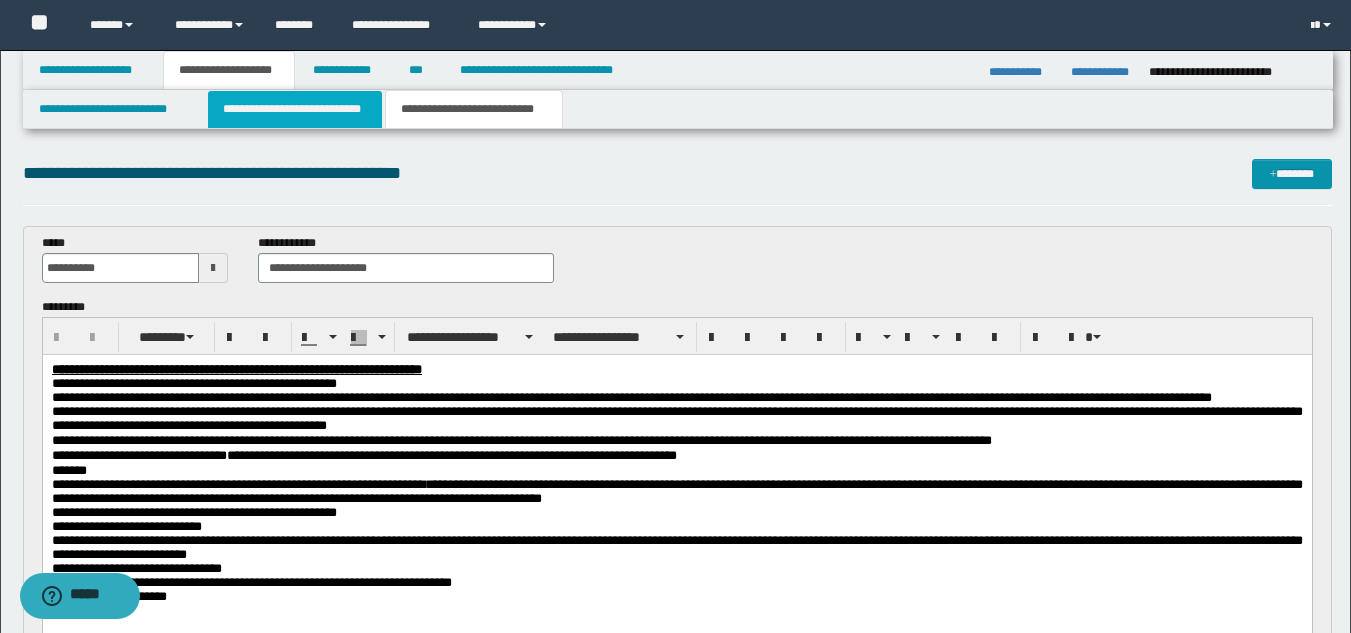 click on "**********" at bounding box center [295, 109] 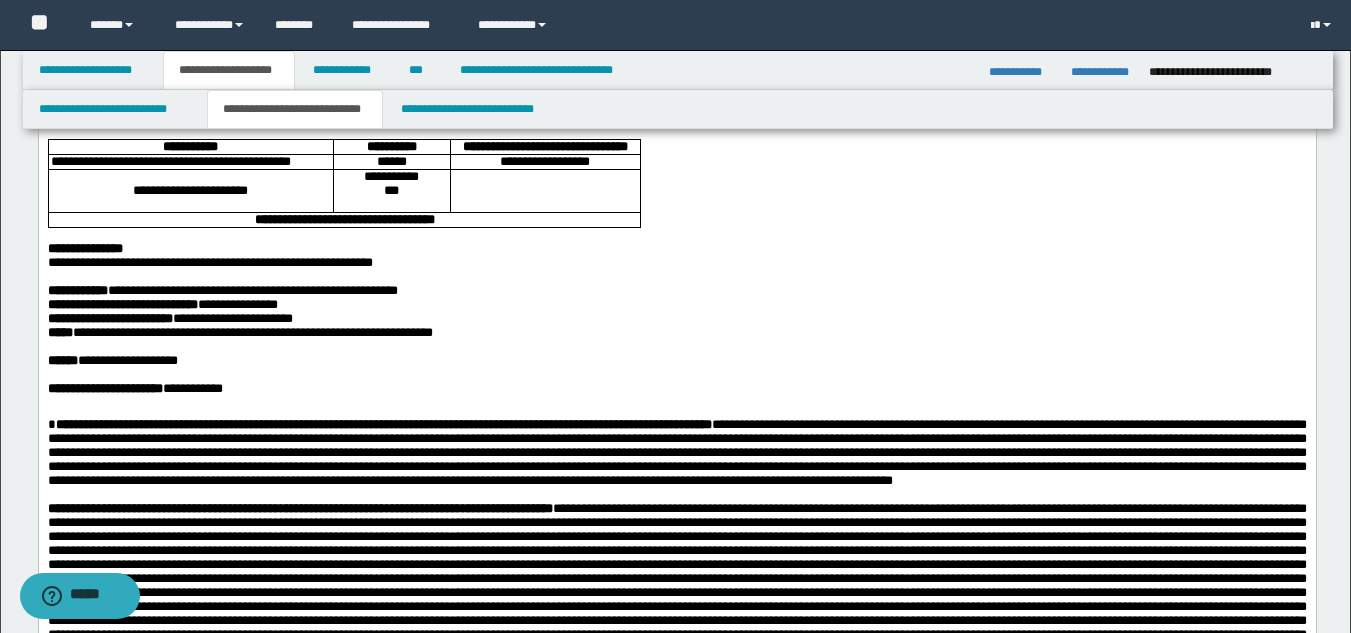 scroll, scrollTop: 256, scrollLeft: 0, axis: vertical 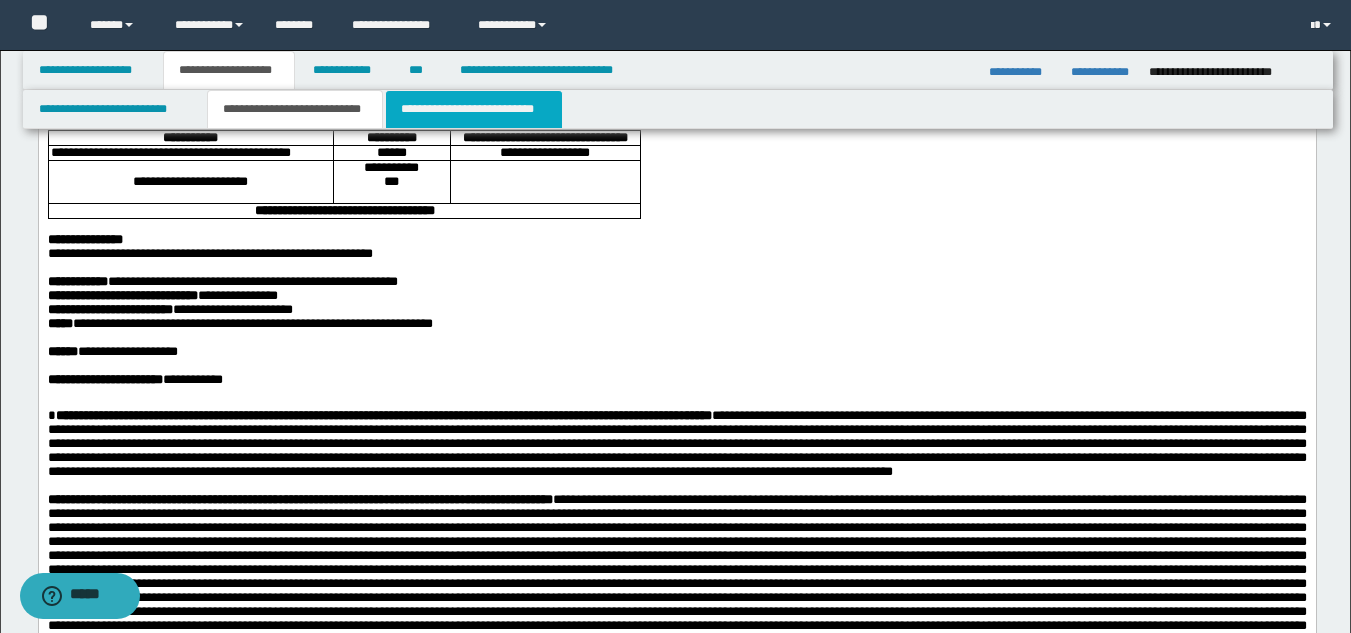 click on "**********" at bounding box center [474, 109] 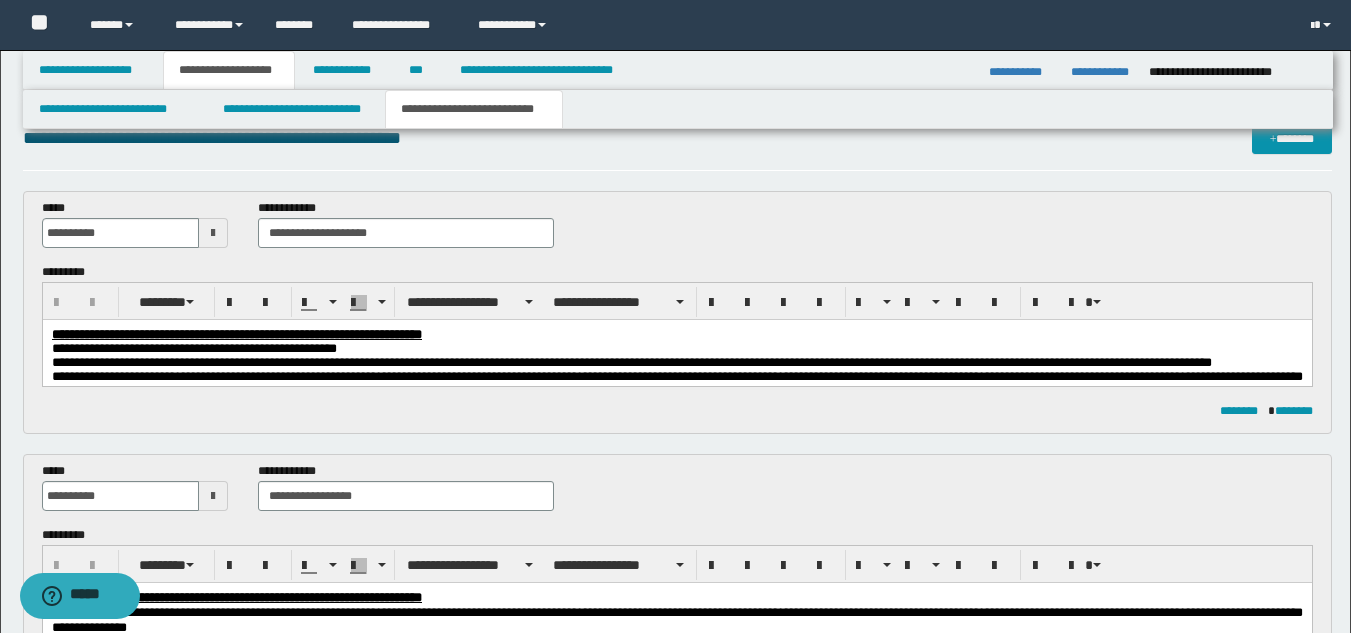 scroll, scrollTop: 29, scrollLeft: 0, axis: vertical 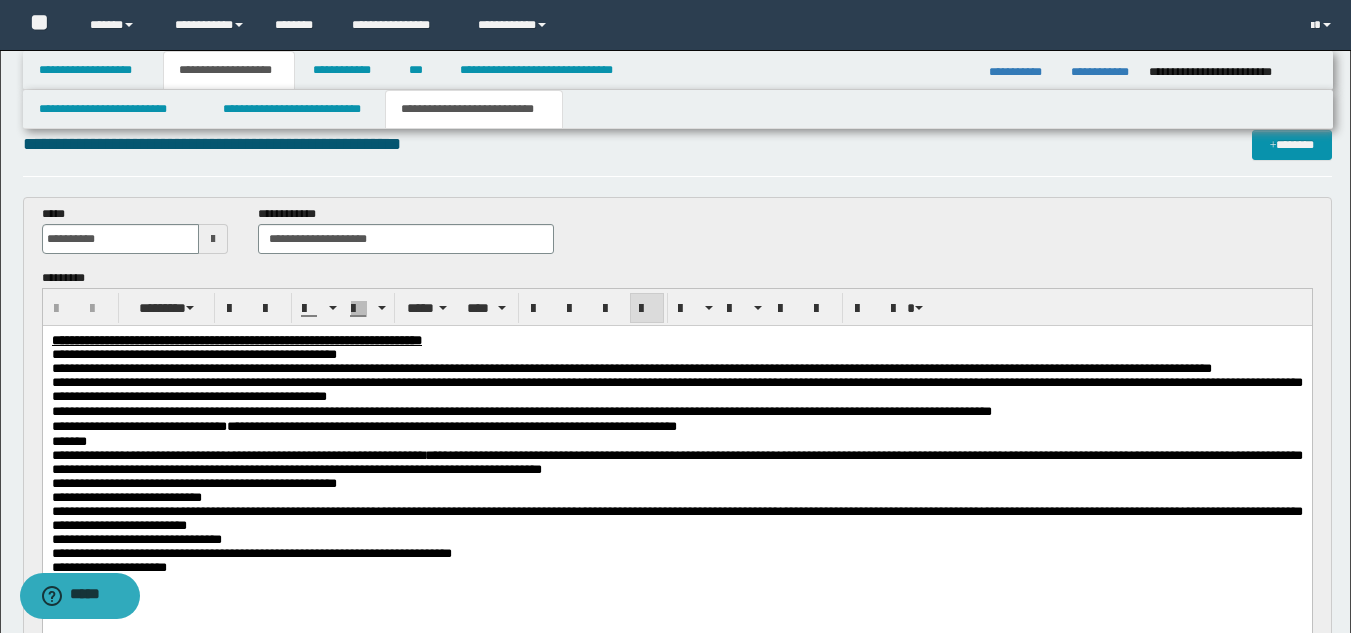 click on "**********" at bounding box center (631, 368) 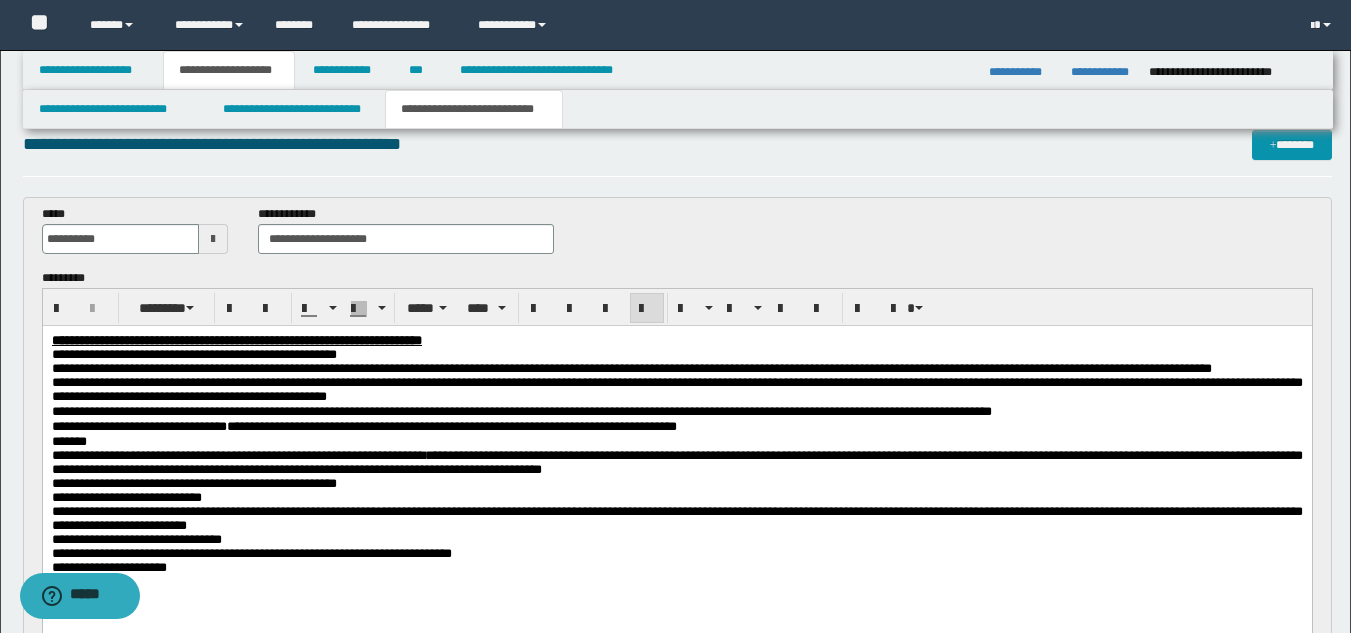 type 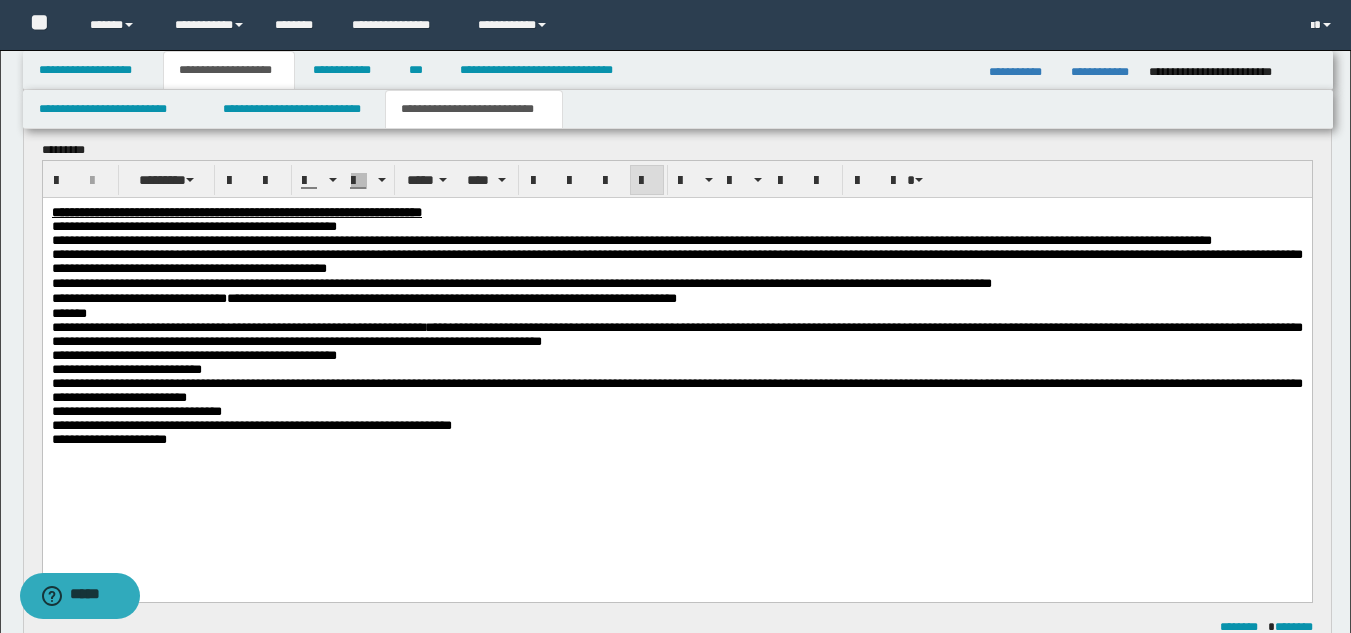 scroll, scrollTop: 151, scrollLeft: 0, axis: vertical 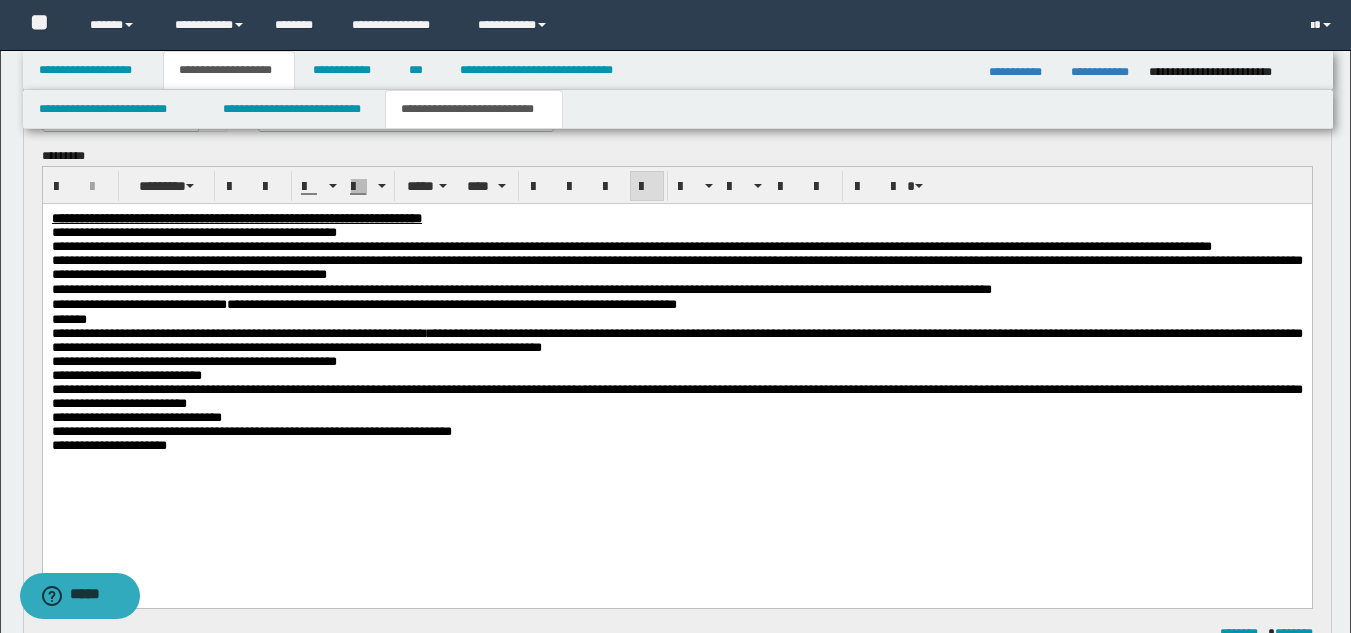 click on "**********" at bounding box center (676, 267) 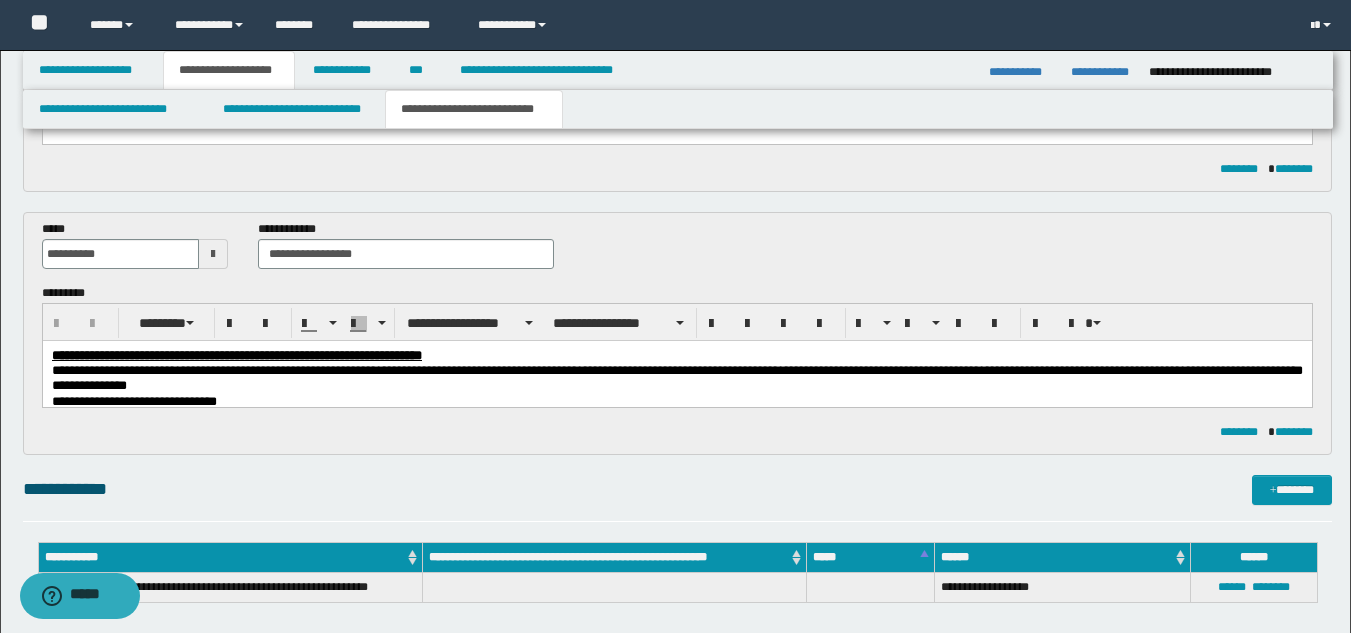 scroll, scrollTop: 624, scrollLeft: 0, axis: vertical 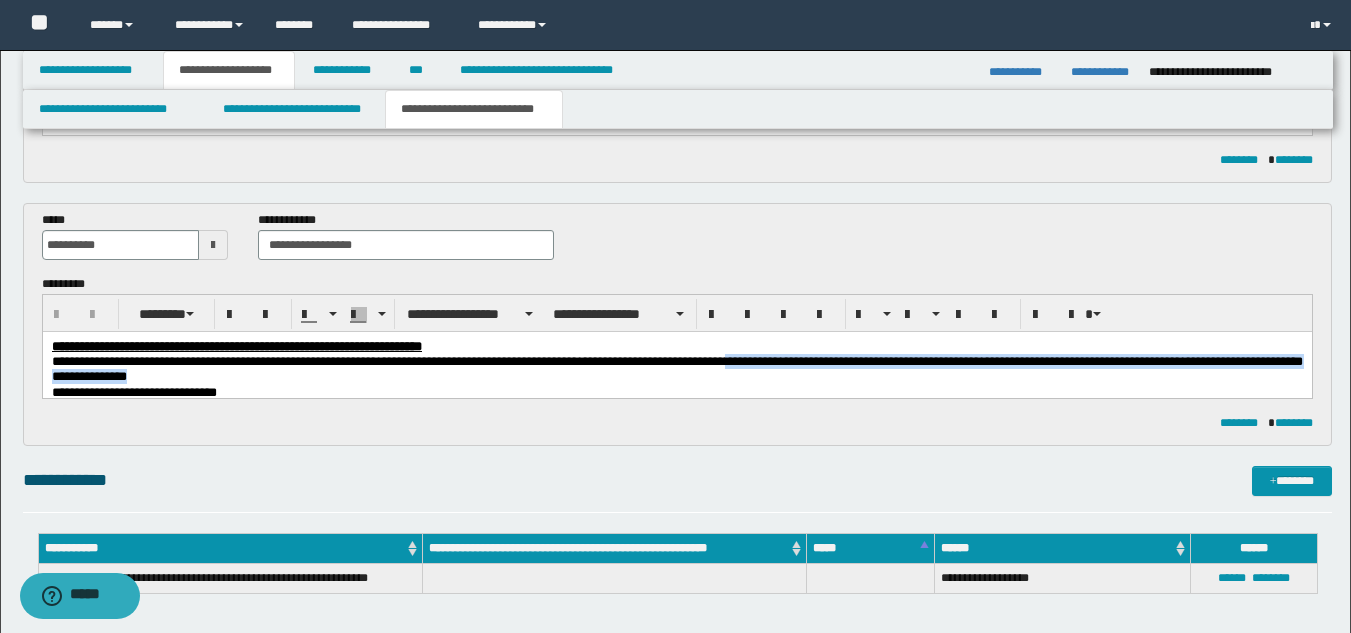 click on "**********" at bounding box center (676, 368) 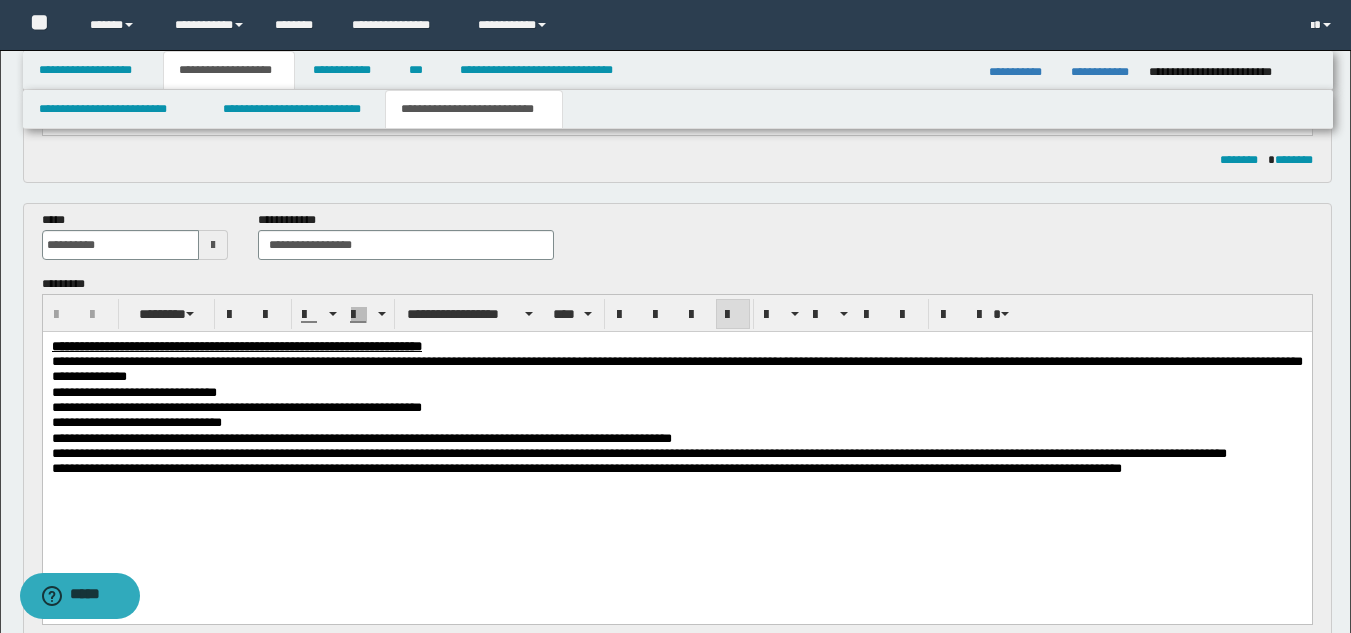 click on "**********" at bounding box center (638, 452) 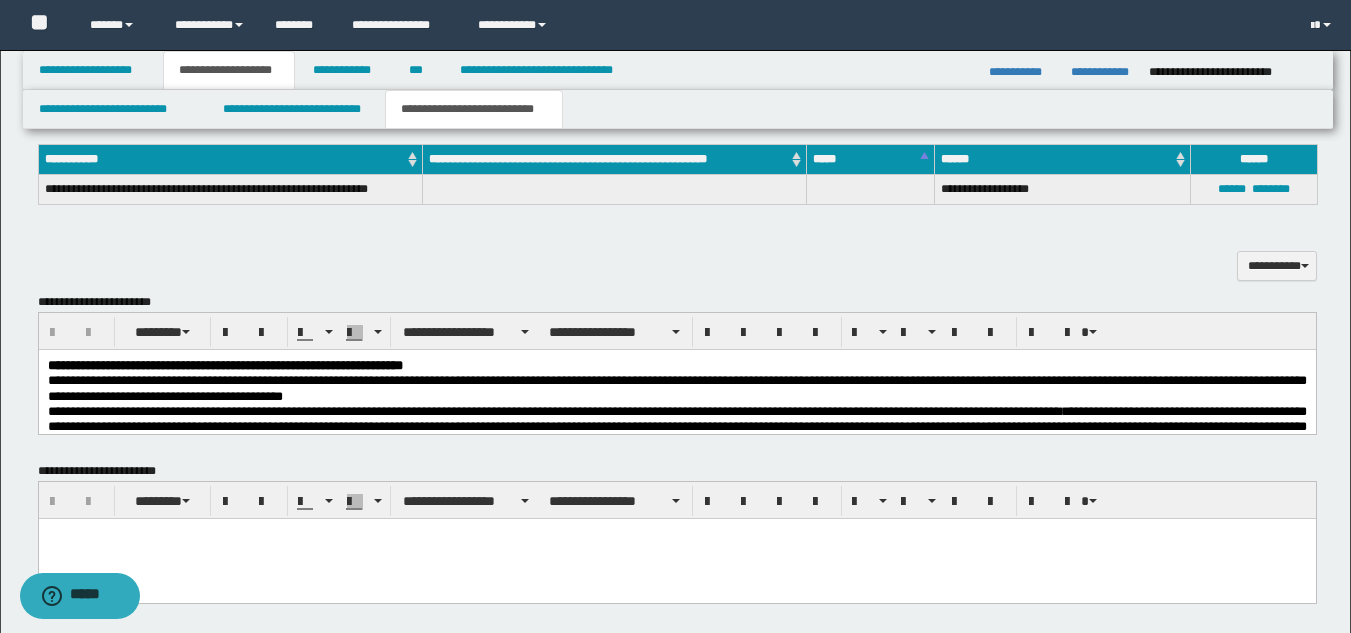 scroll, scrollTop: 1257, scrollLeft: 0, axis: vertical 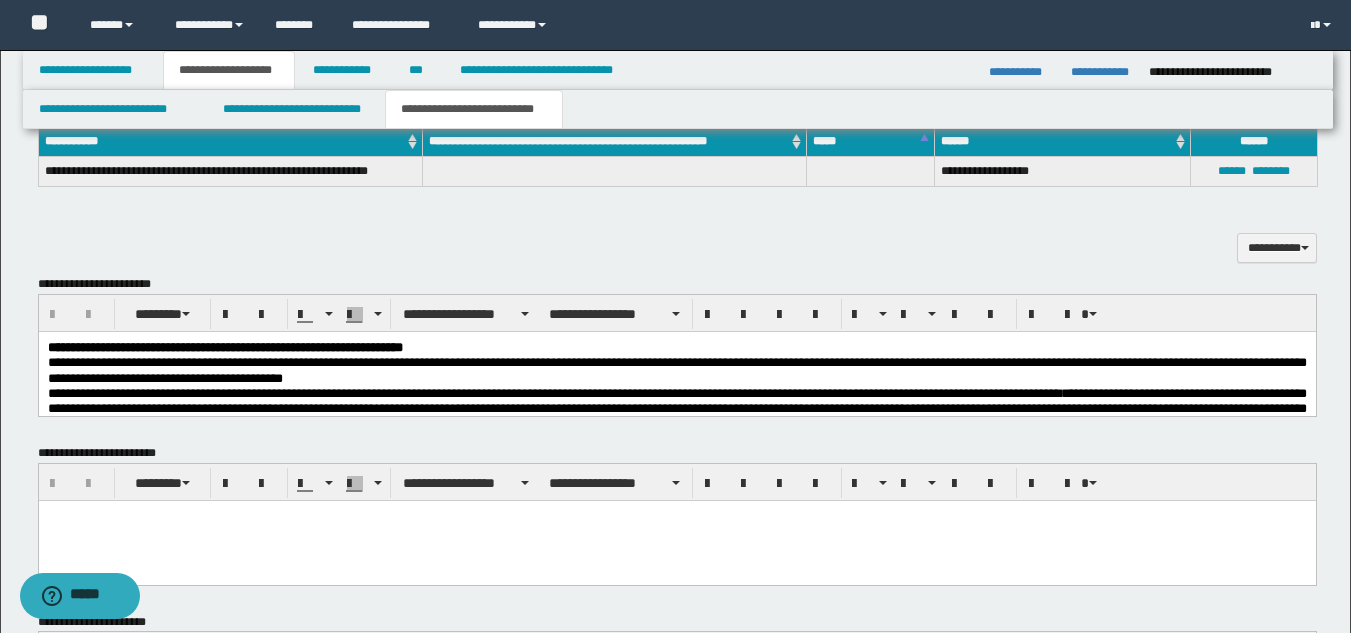 click on "**********" at bounding box center [553, 392] 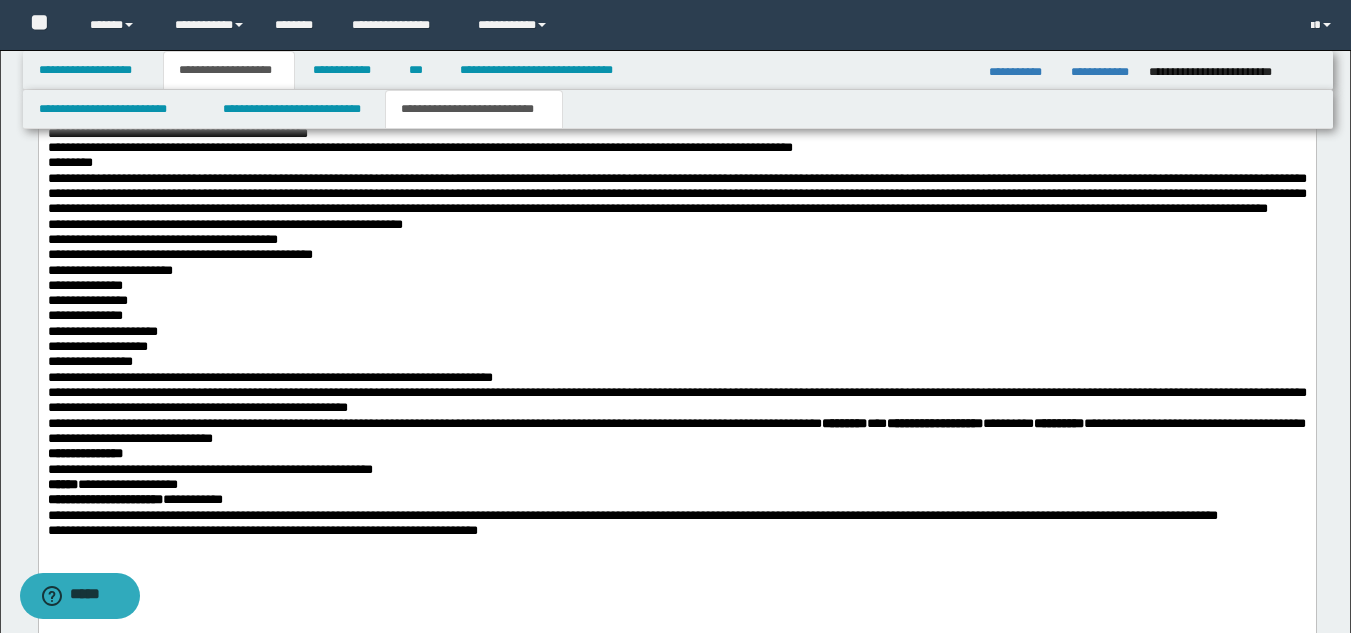 scroll, scrollTop: 1908, scrollLeft: 0, axis: vertical 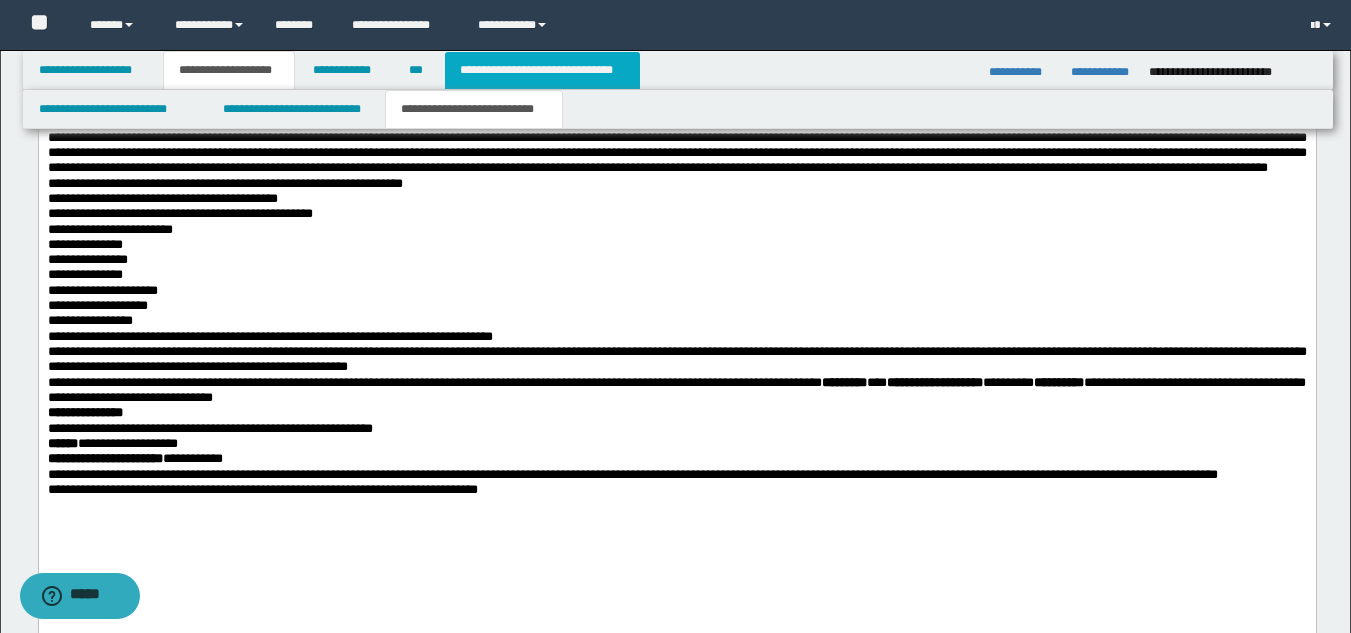 click on "**********" at bounding box center [542, 70] 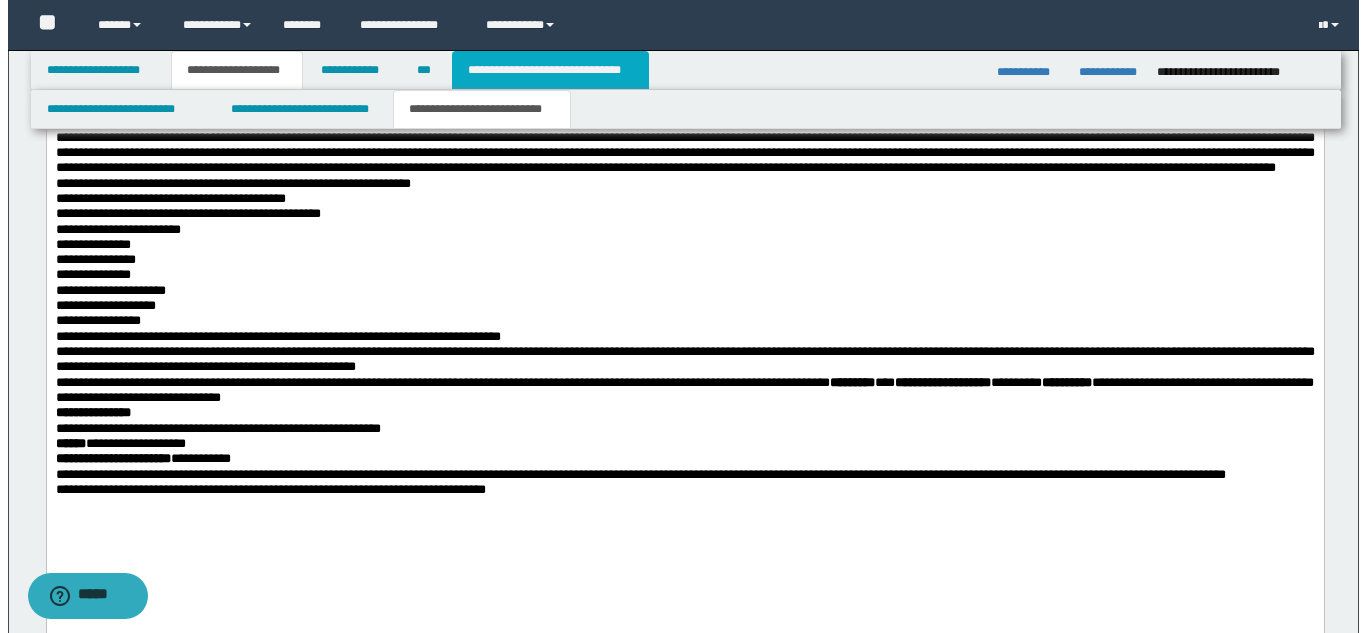 scroll, scrollTop: 0, scrollLeft: 0, axis: both 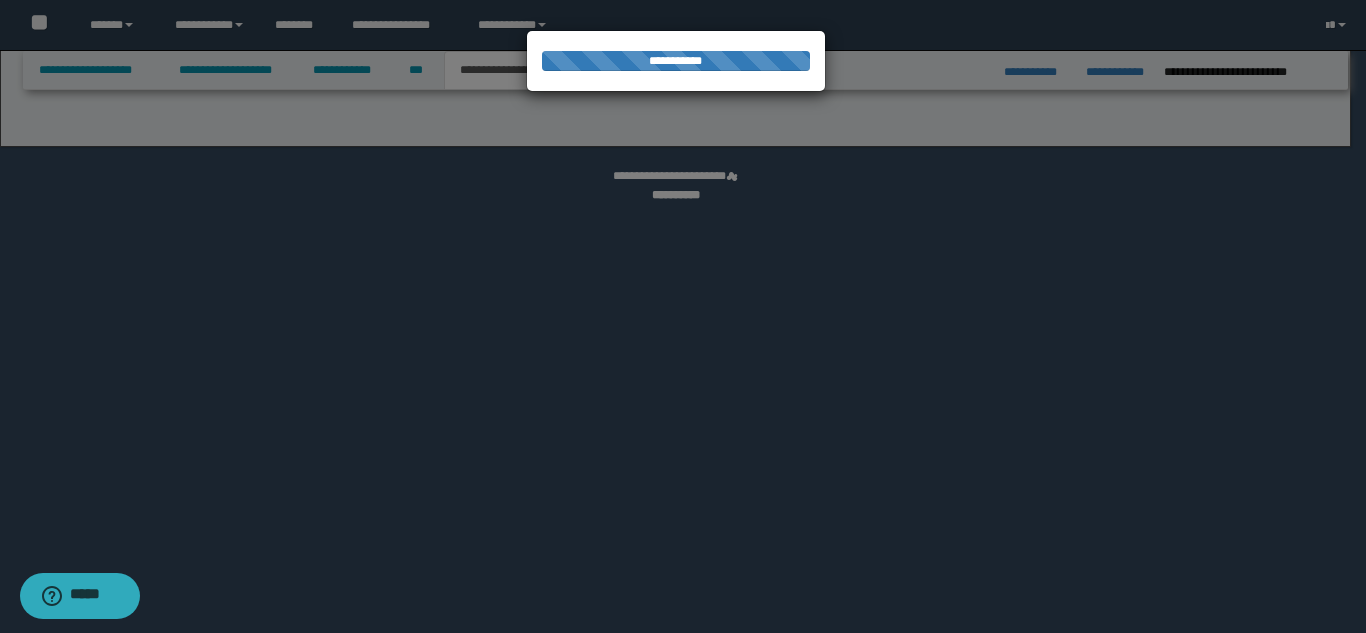 select on "*" 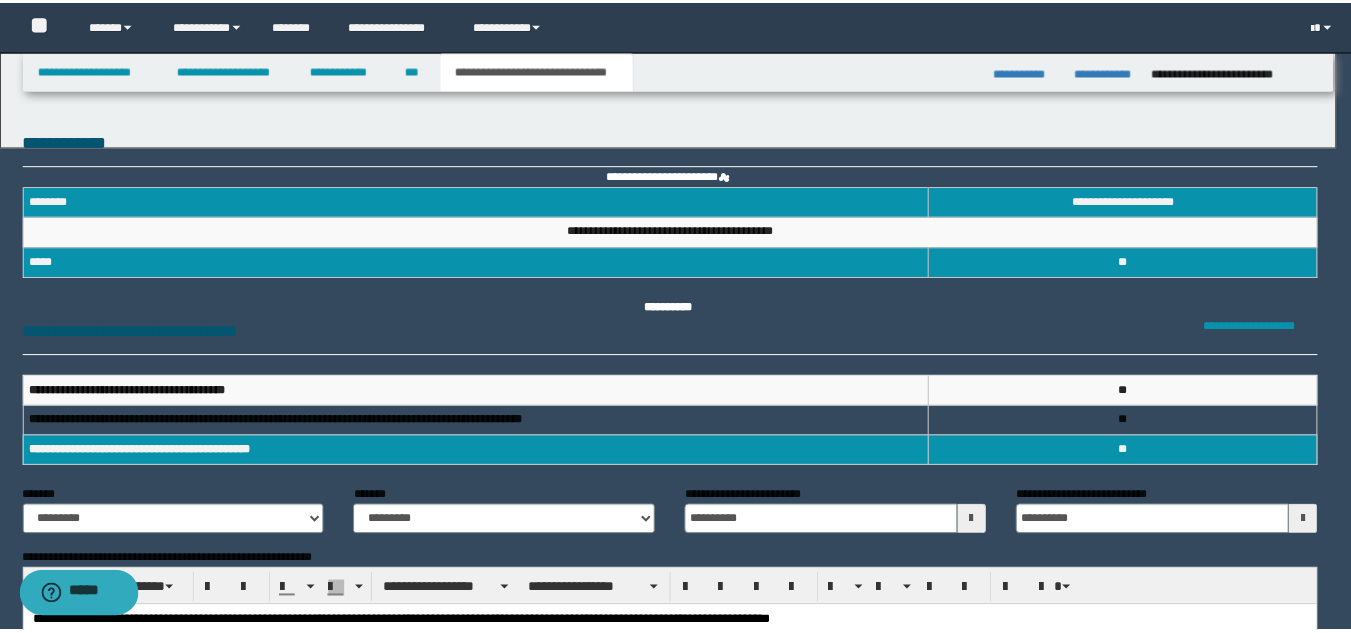 scroll, scrollTop: 0, scrollLeft: 0, axis: both 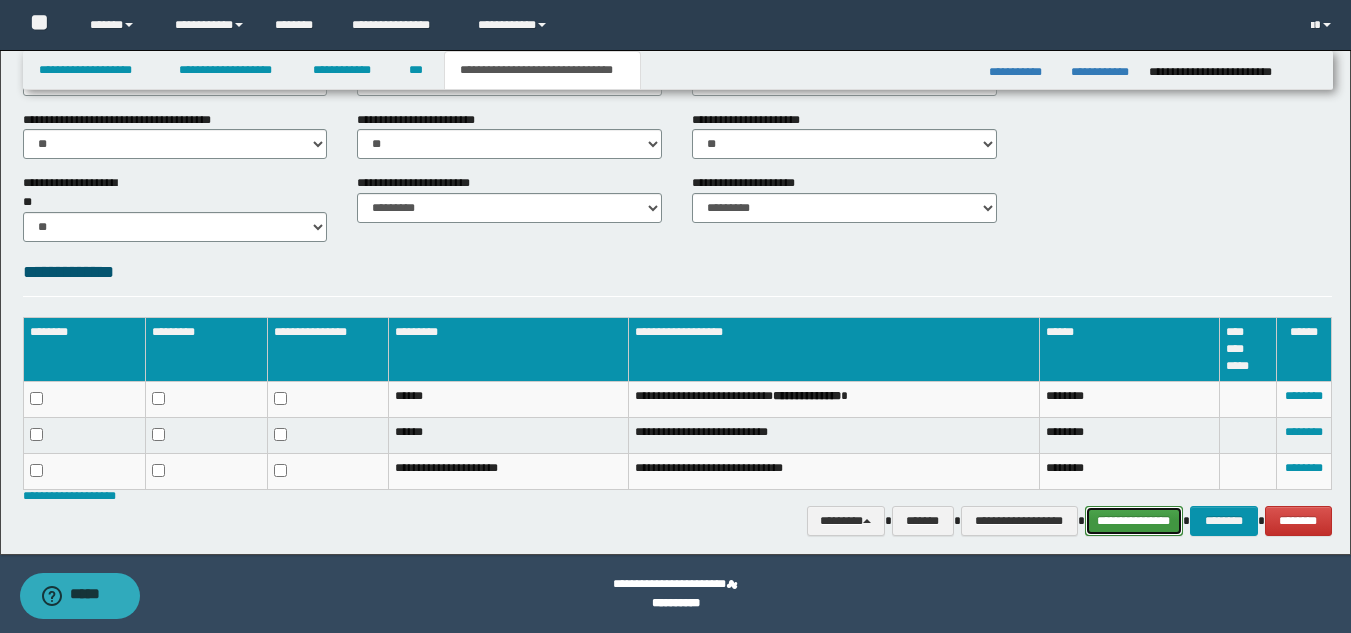 drag, startPoint x: 1126, startPoint y: 521, endPoint x: 1104, endPoint y: 529, distance: 23.409399 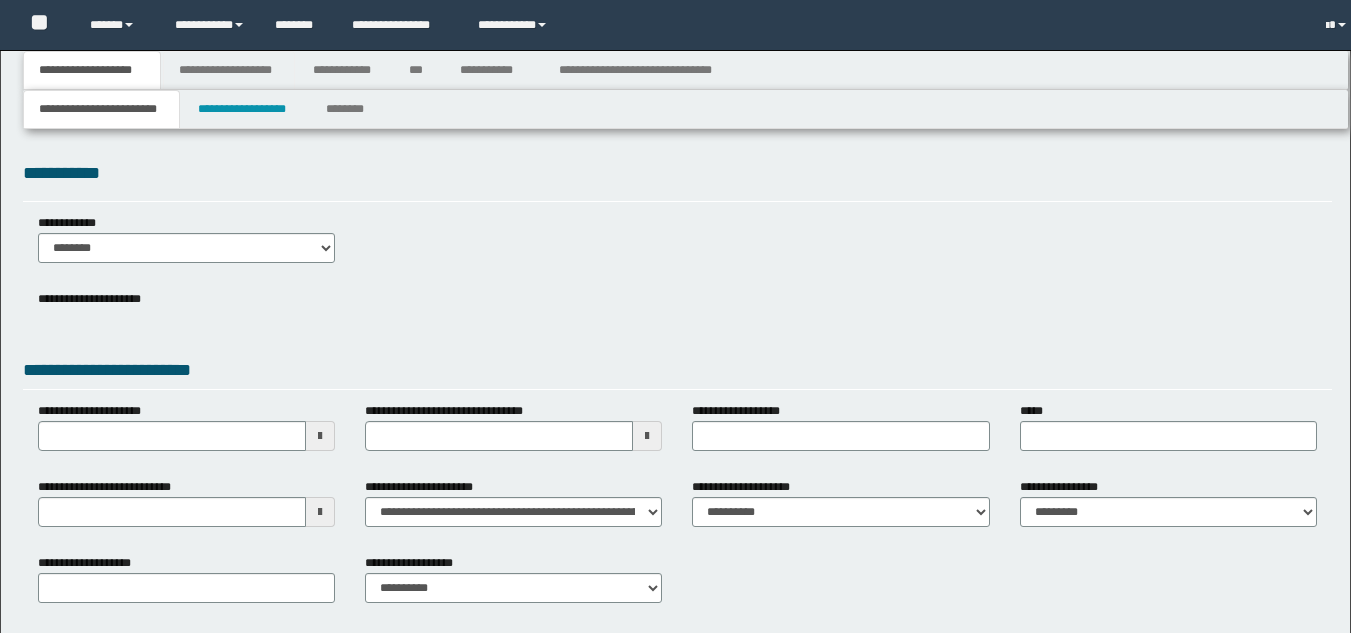 click at bounding box center (0, 0) 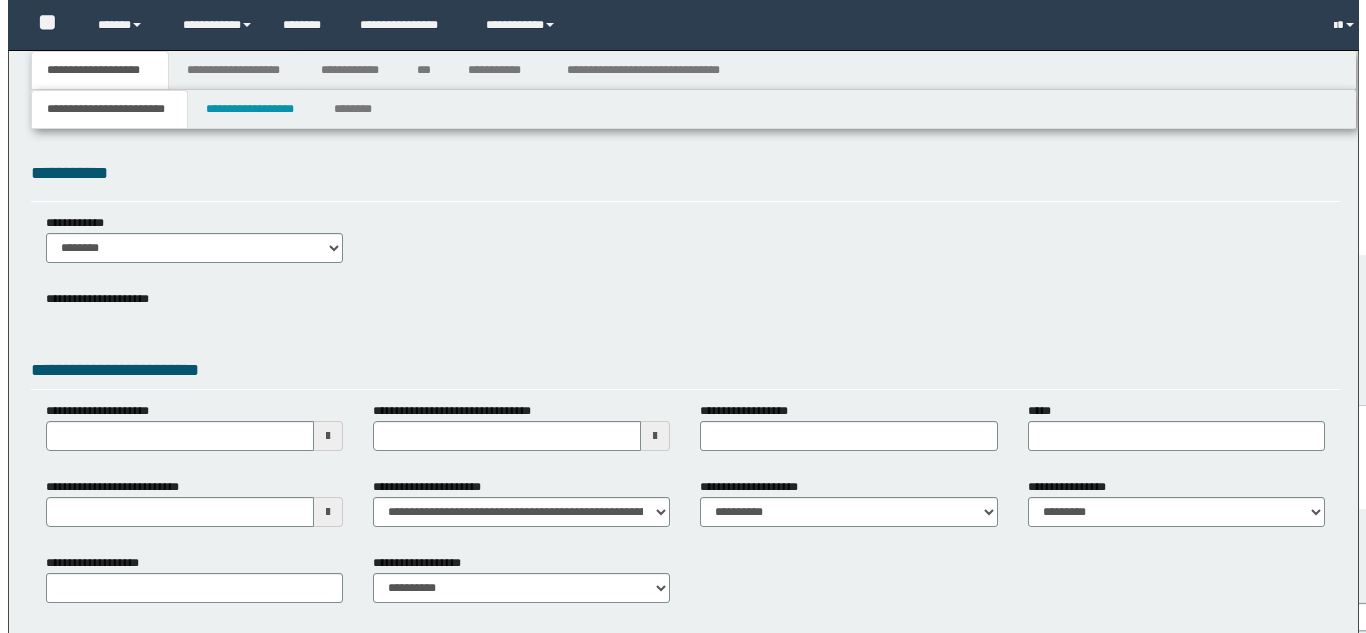 scroll, scrollTop: 0, scrollLeft: 0, axis: both 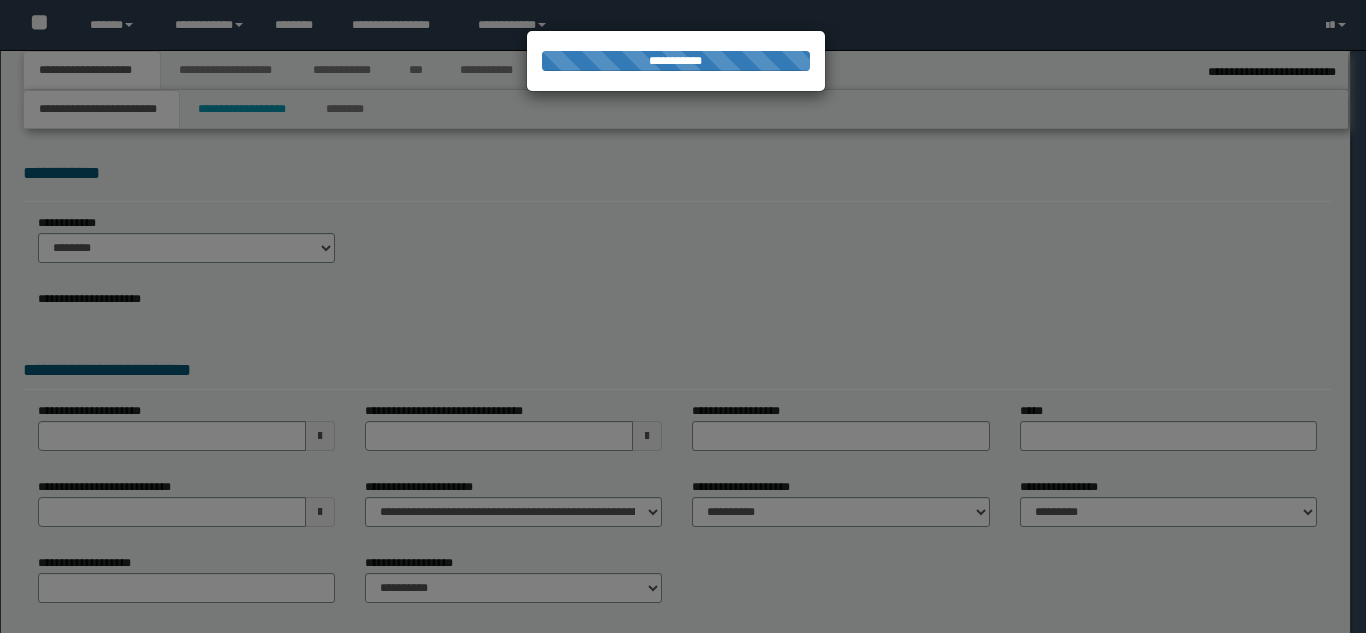 type on "**********" 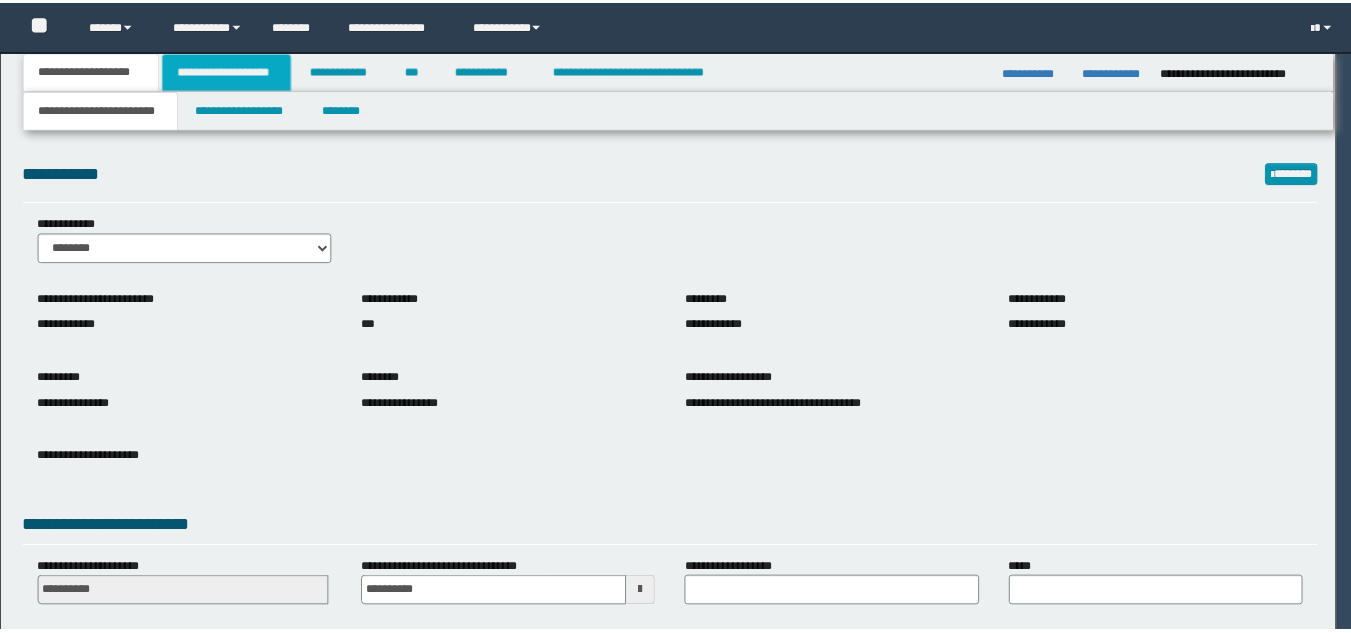 scroll, scrollTop: 0, scrollLeft: 0, axis: both 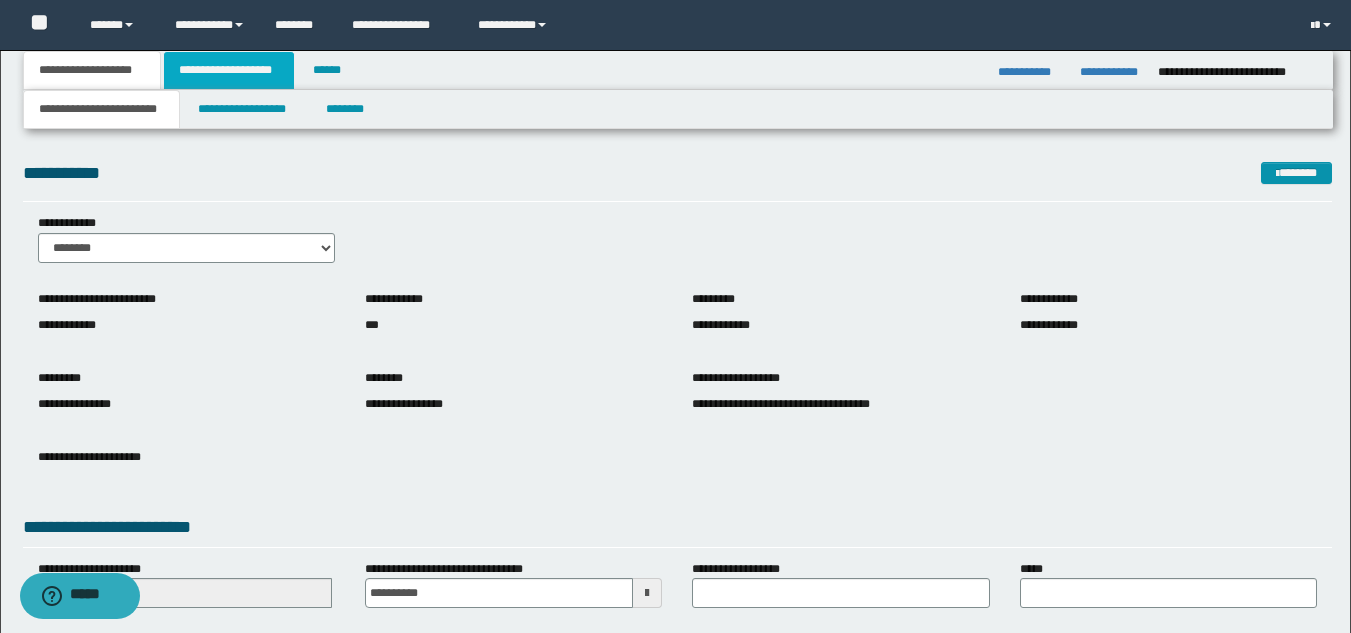 click on "**********" at bounding box center (229, 70) 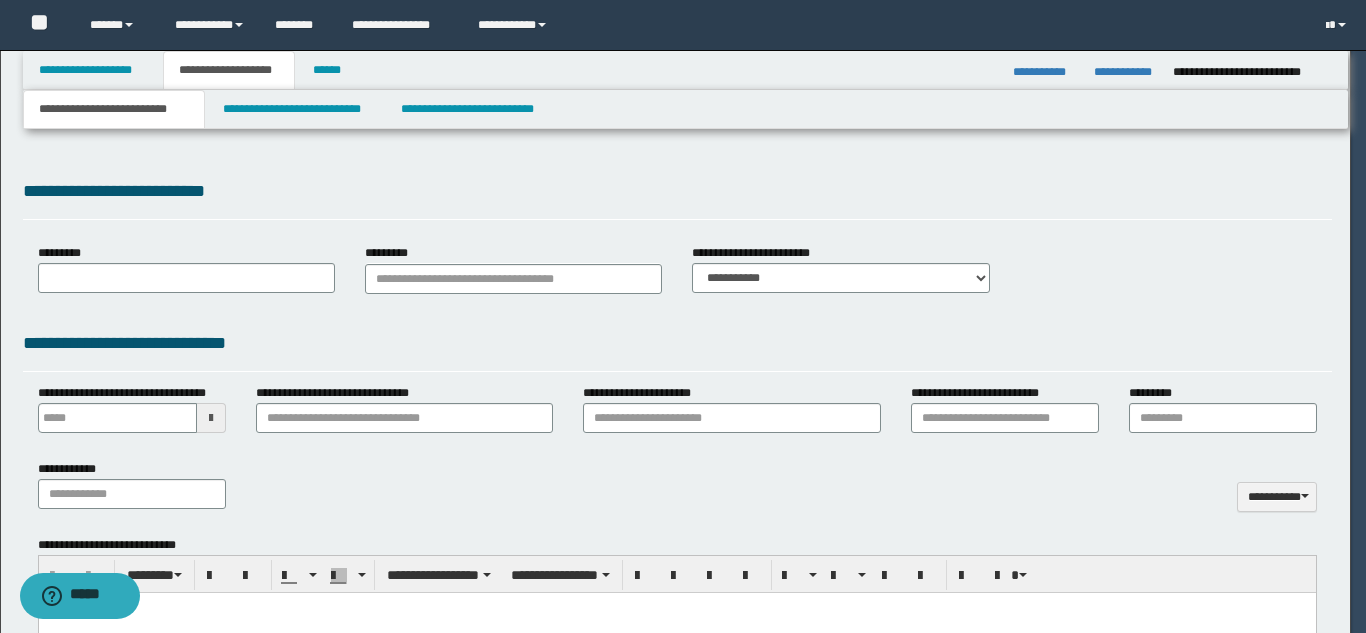 type on "**********" 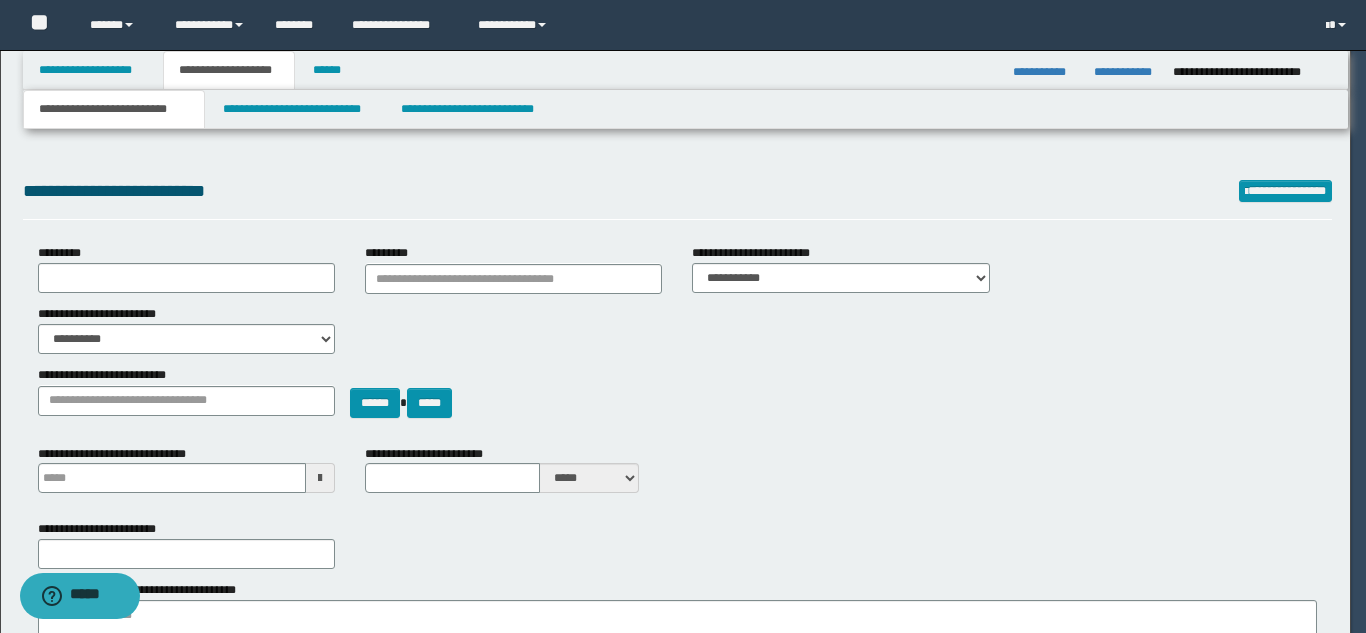 type on "**********" 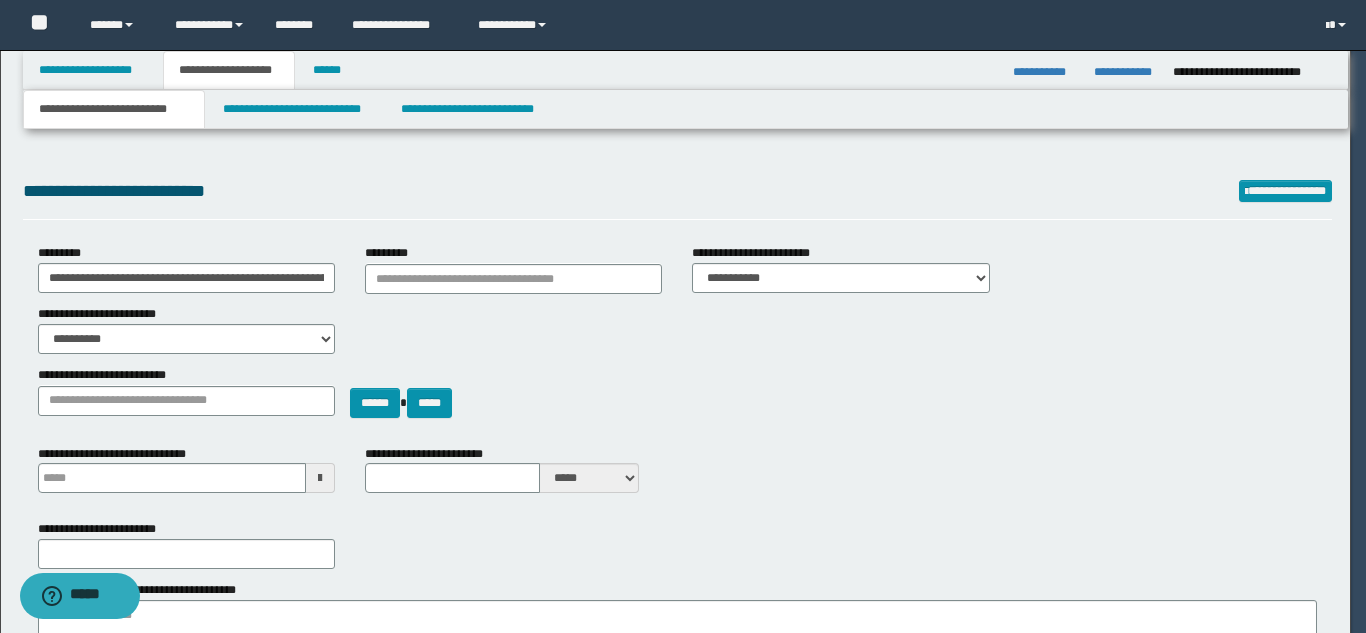 select on "*" 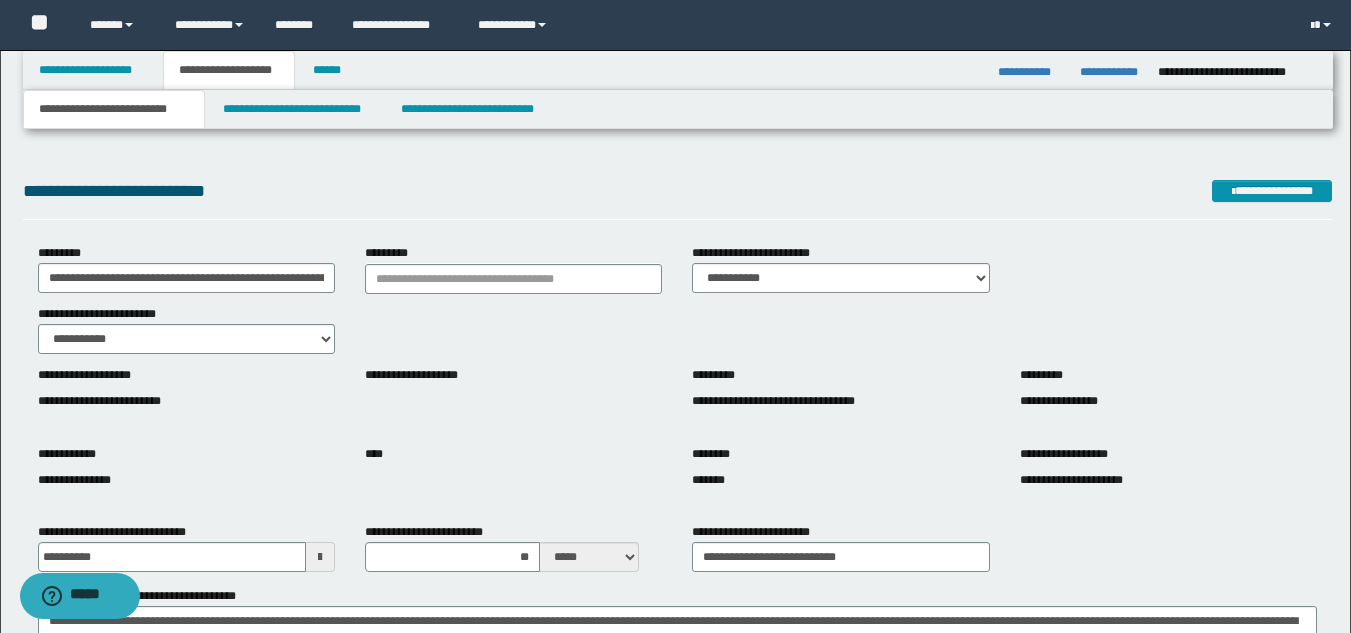 scroll, scrollTop: 0, scrollLeft: 0, axis: both 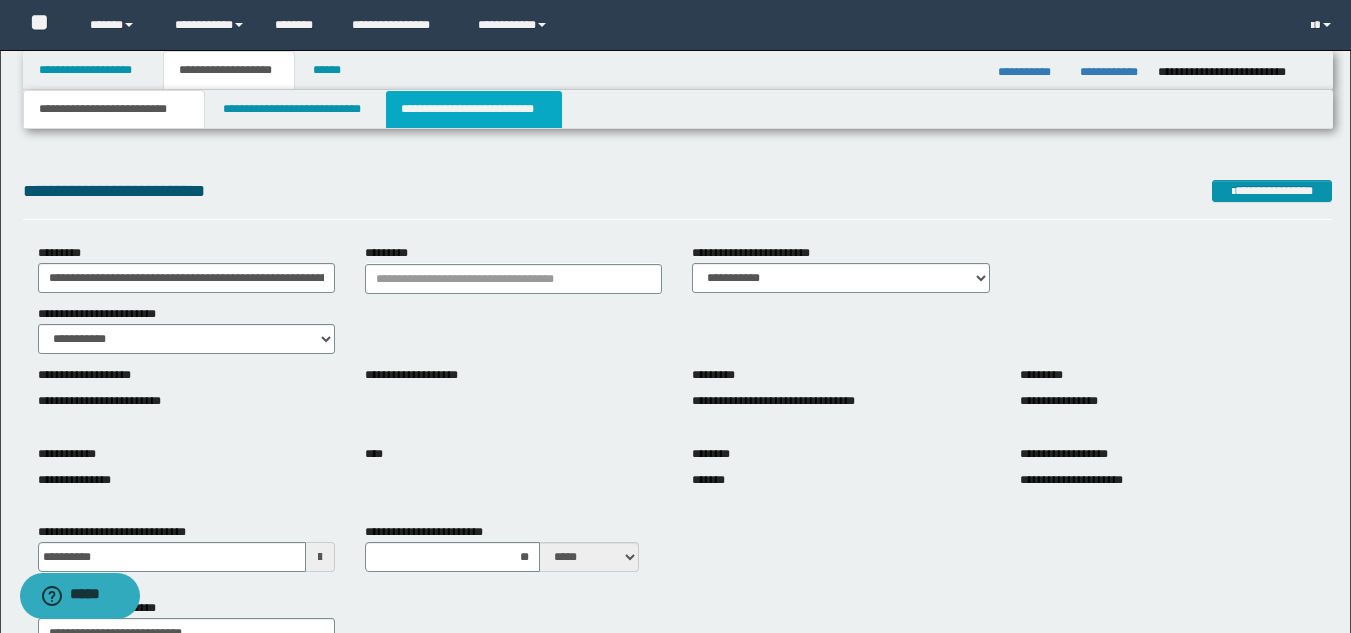 drag, startPoint x: 413, startPoint y: 109, endPoint x: 427, endPoint y: 120, distance: 17.804493 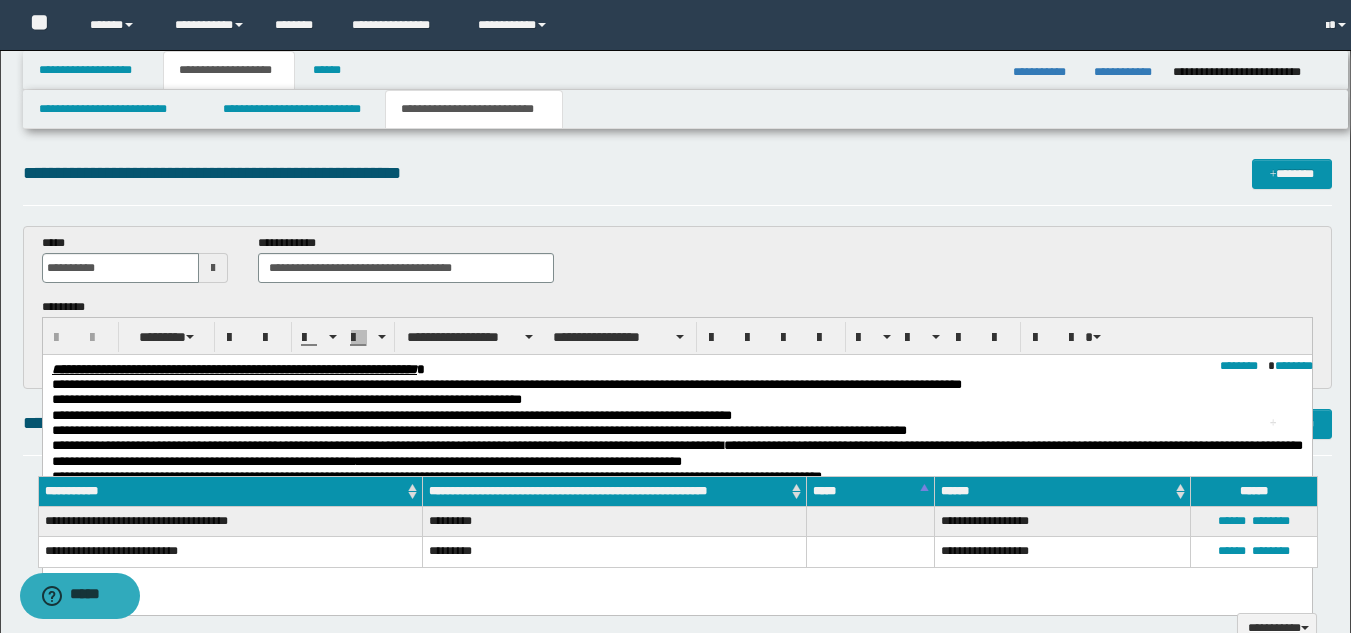 scroll, scrollTop: 0, scrollLeft: 0, axis: both 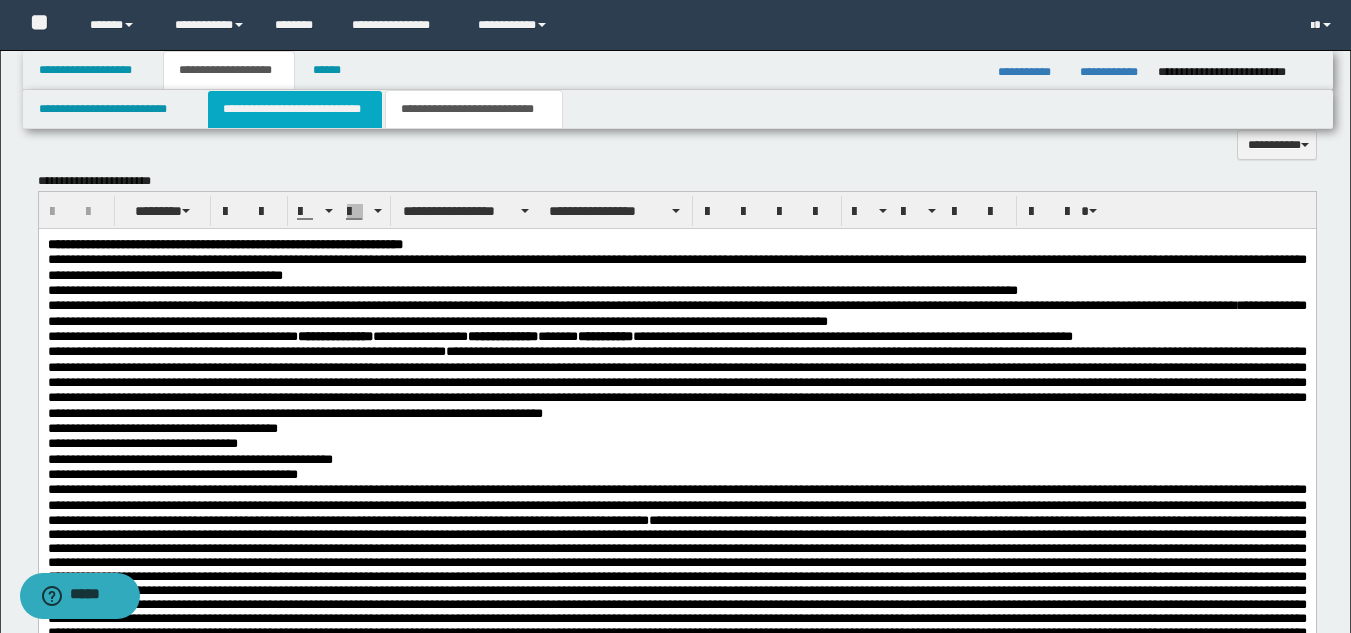click on "**********" at bounding box center [295, 109] 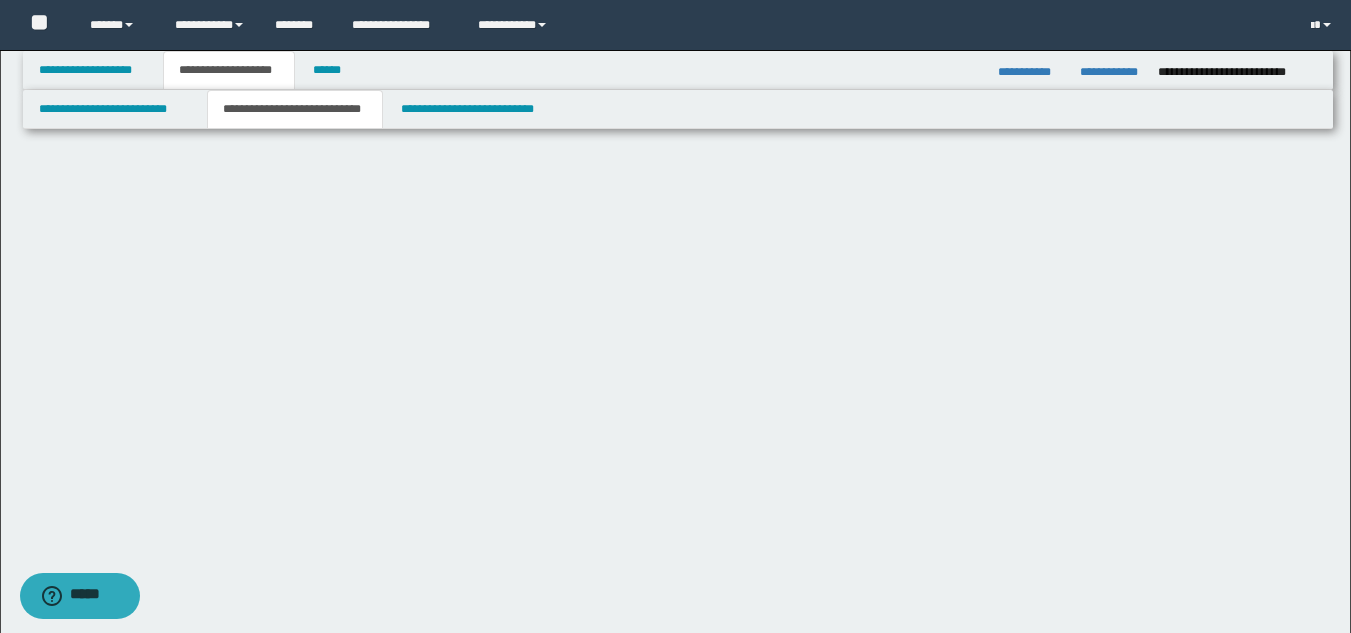scroll, scrollTop: 0, scrollLeft: 0, axis: both 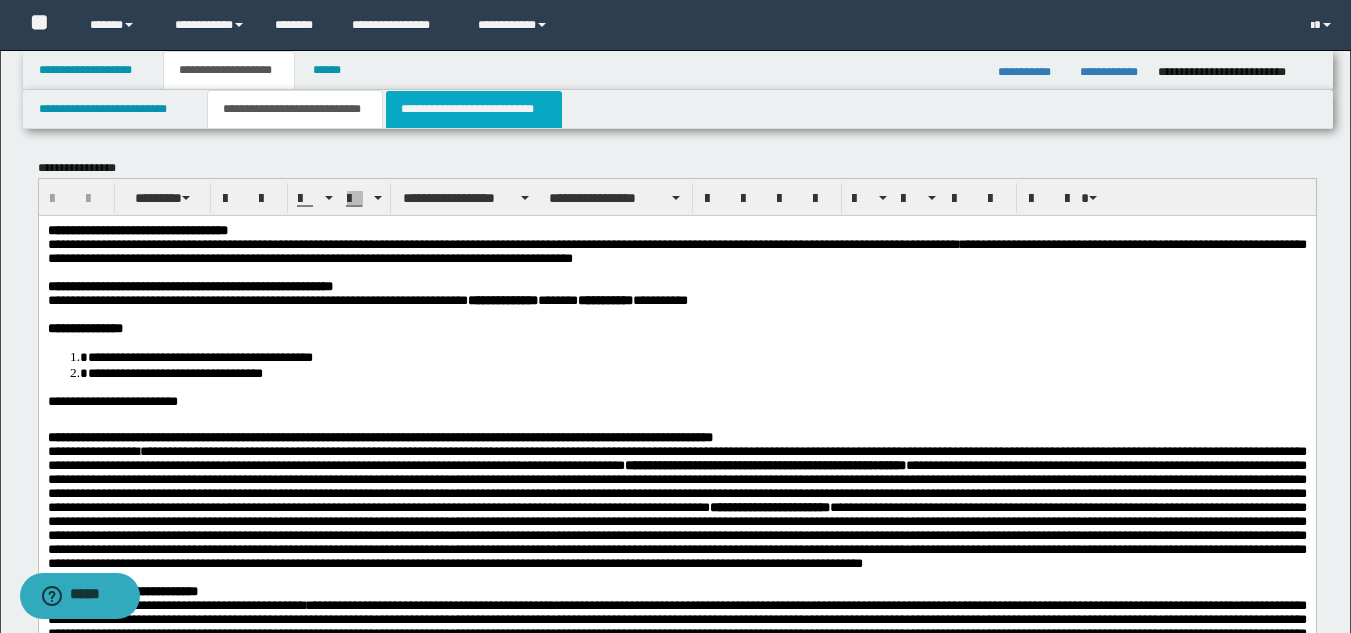 click on "**********" at bounding box center (474, 109) 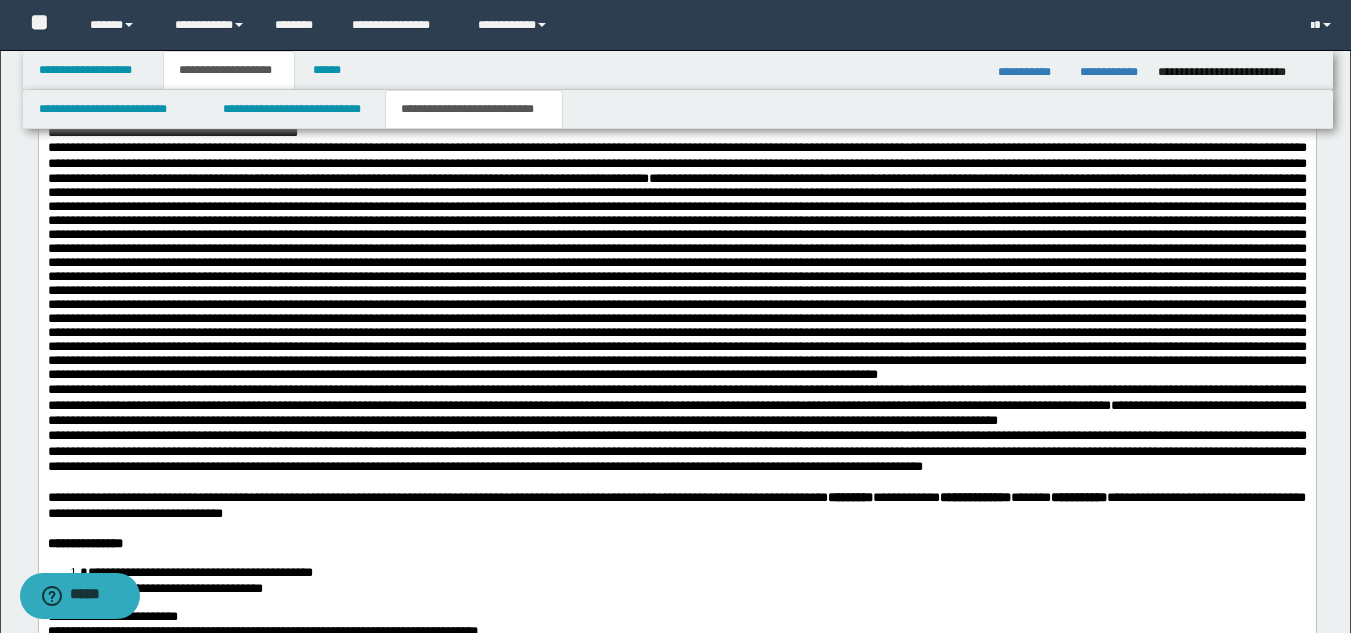 scroll, scrollTop: 1111, scrollLeft: 0, axis: vertical 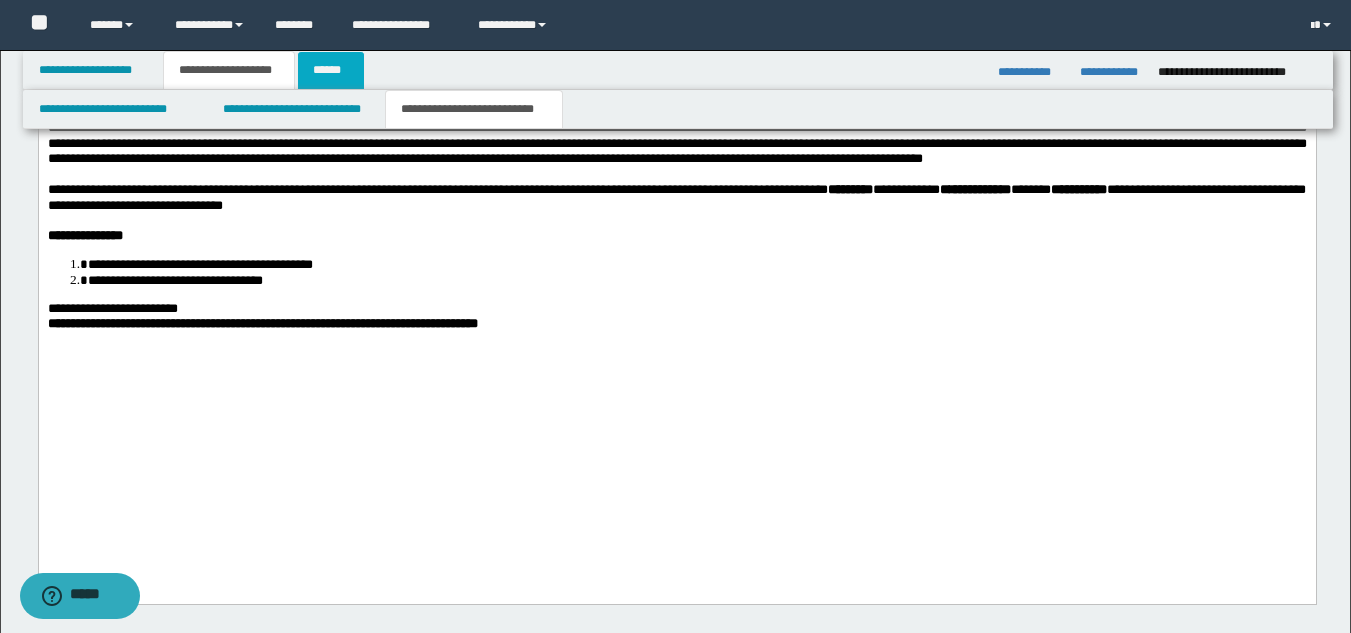 click on "******" at bounding box center [331, 70] 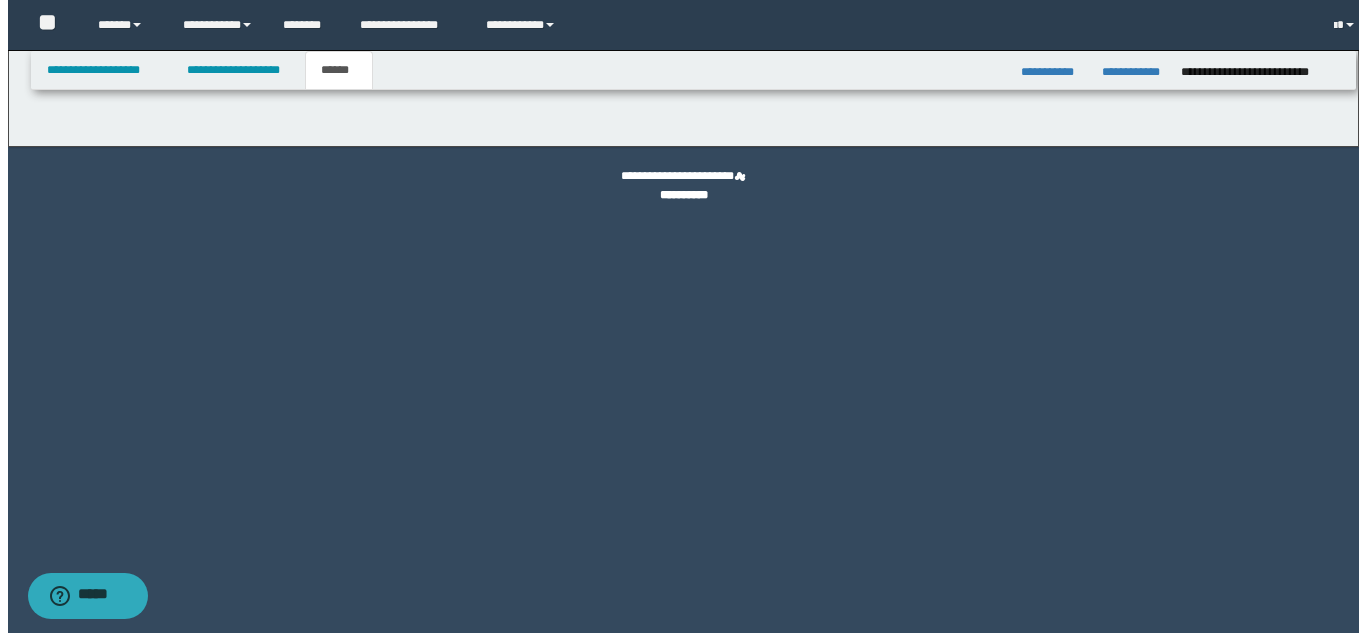 scroll, scrollTop: 0, scrollLeft: 0, axis: both 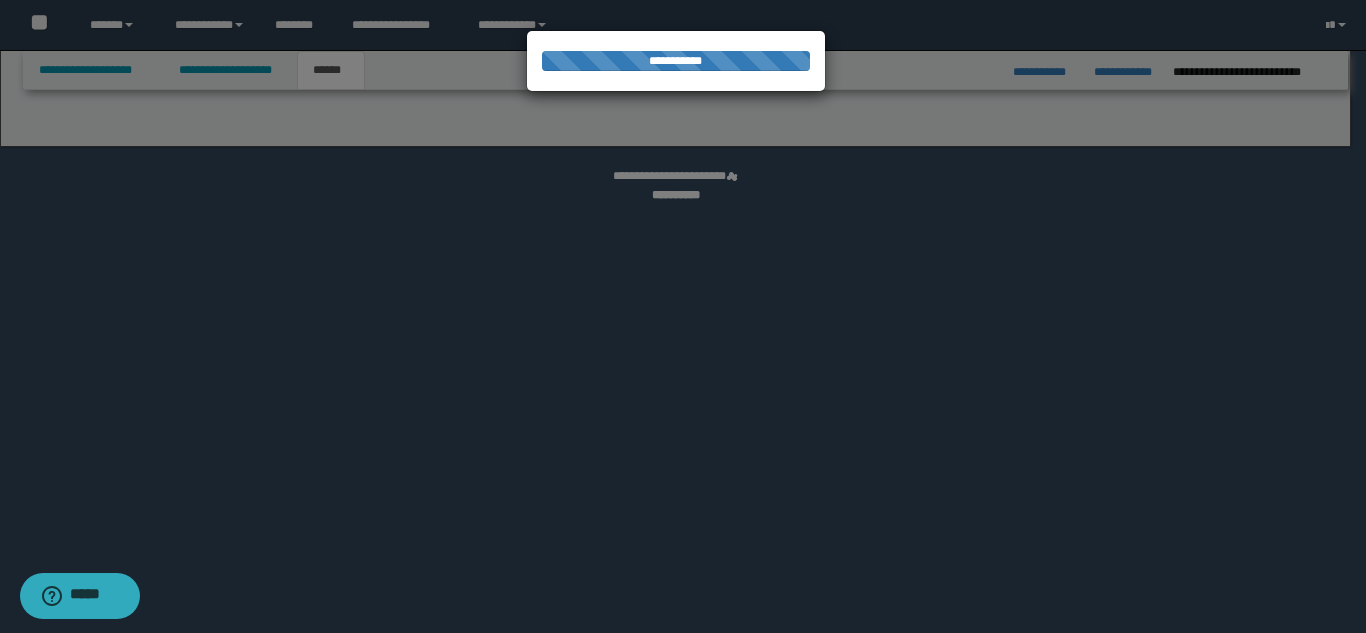 select on "*" 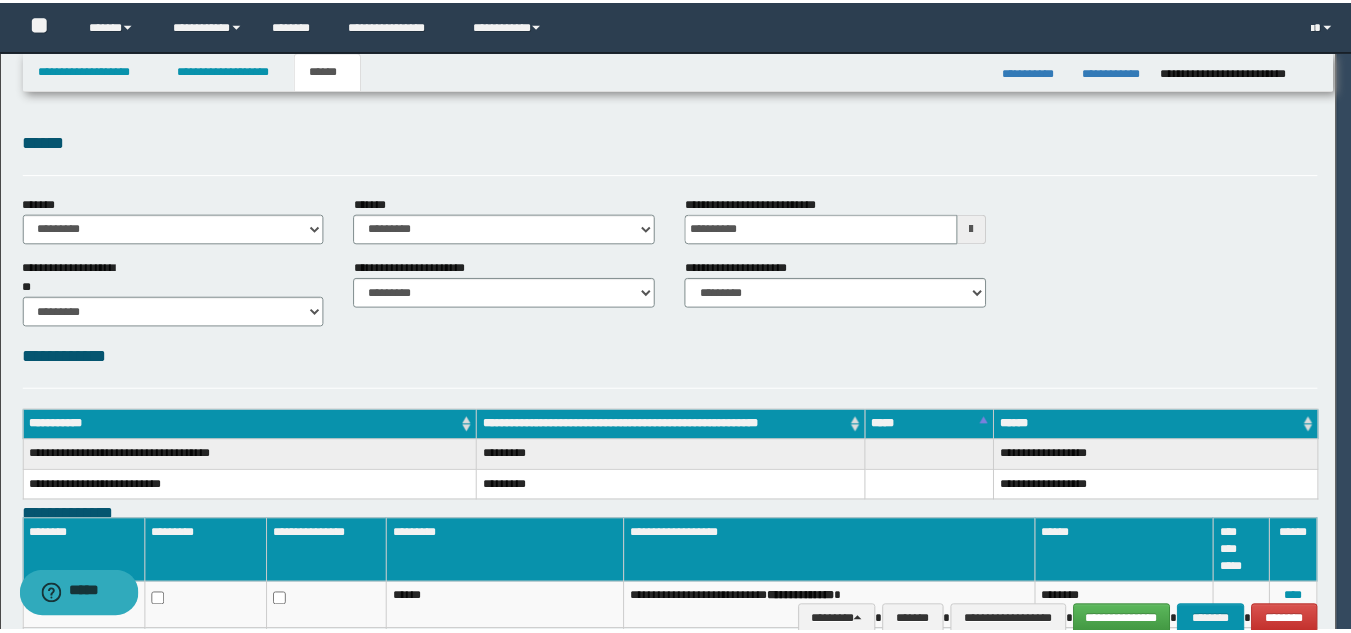 scroll, scrollTop: 0, scrollLeft: 0, axis: both 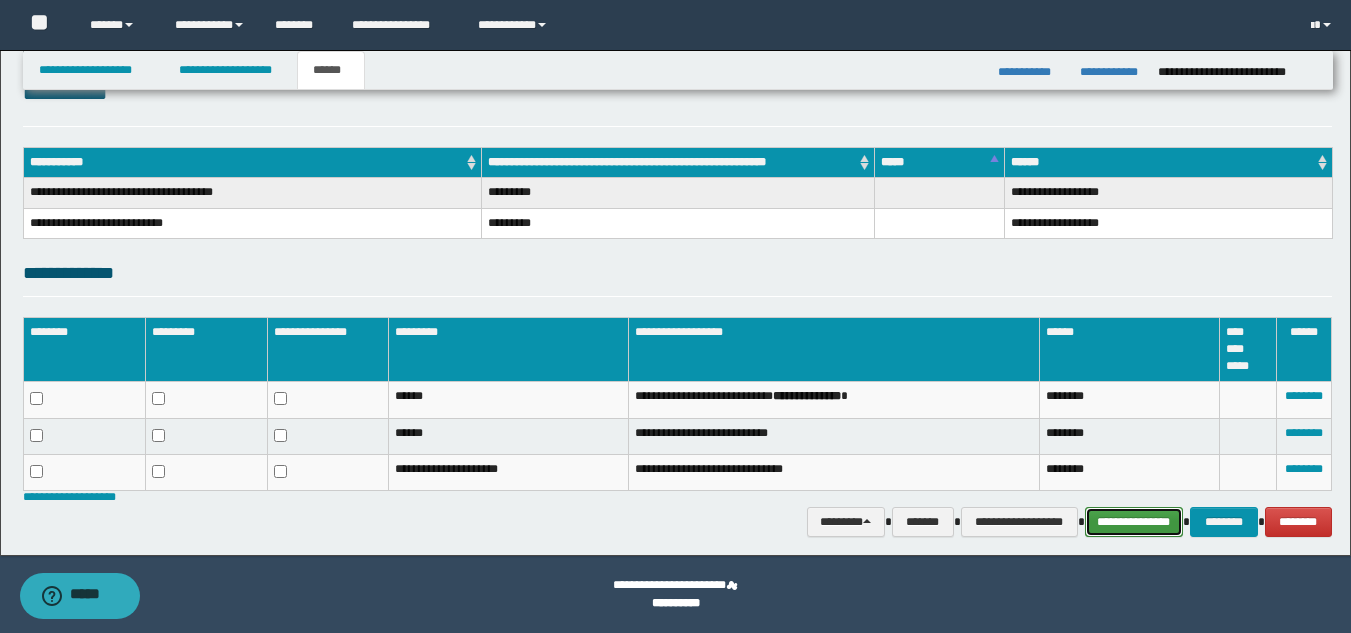 click on "**********" at bounding box center [1134, 522] 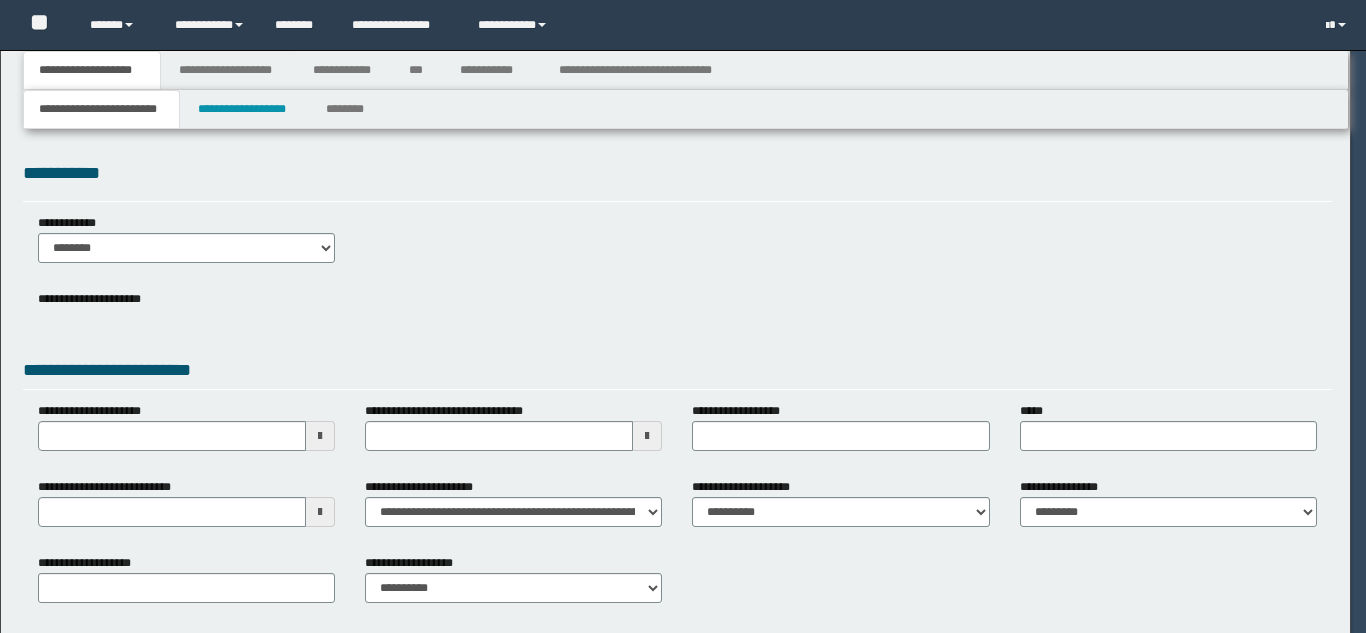 scroll, scrollTop: 0, scrollLeft: 0, axis: both 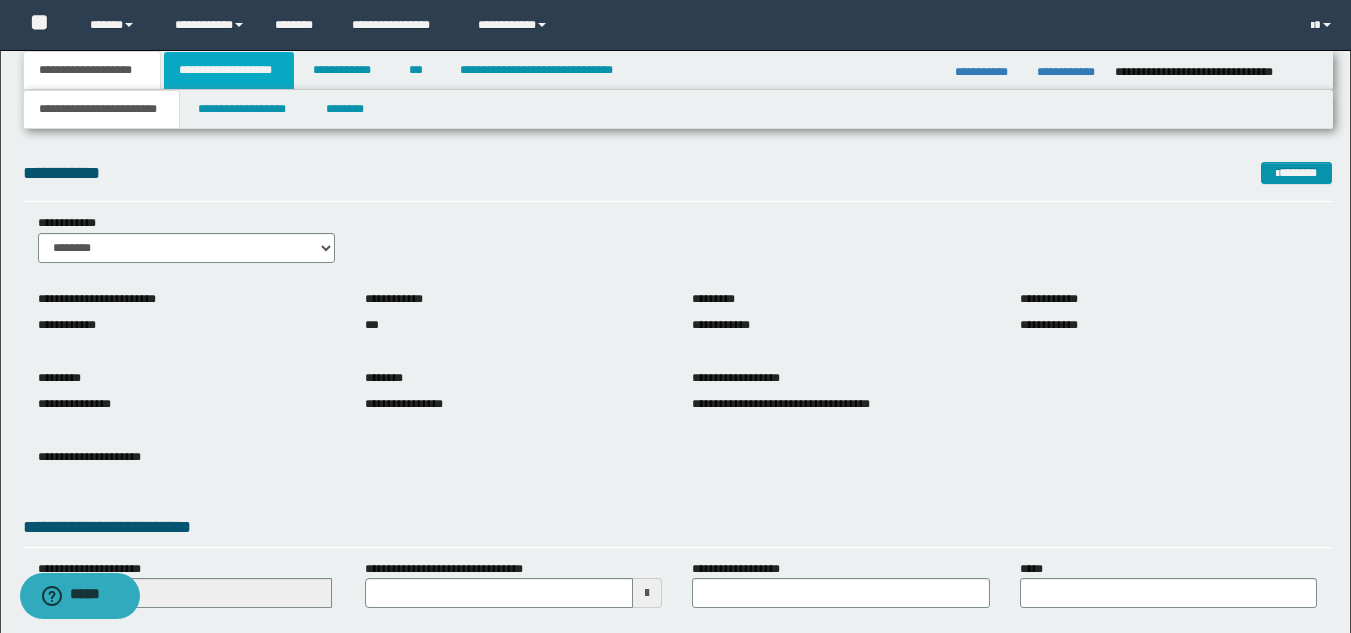 click on "**********" at bounding box center (229, 70) 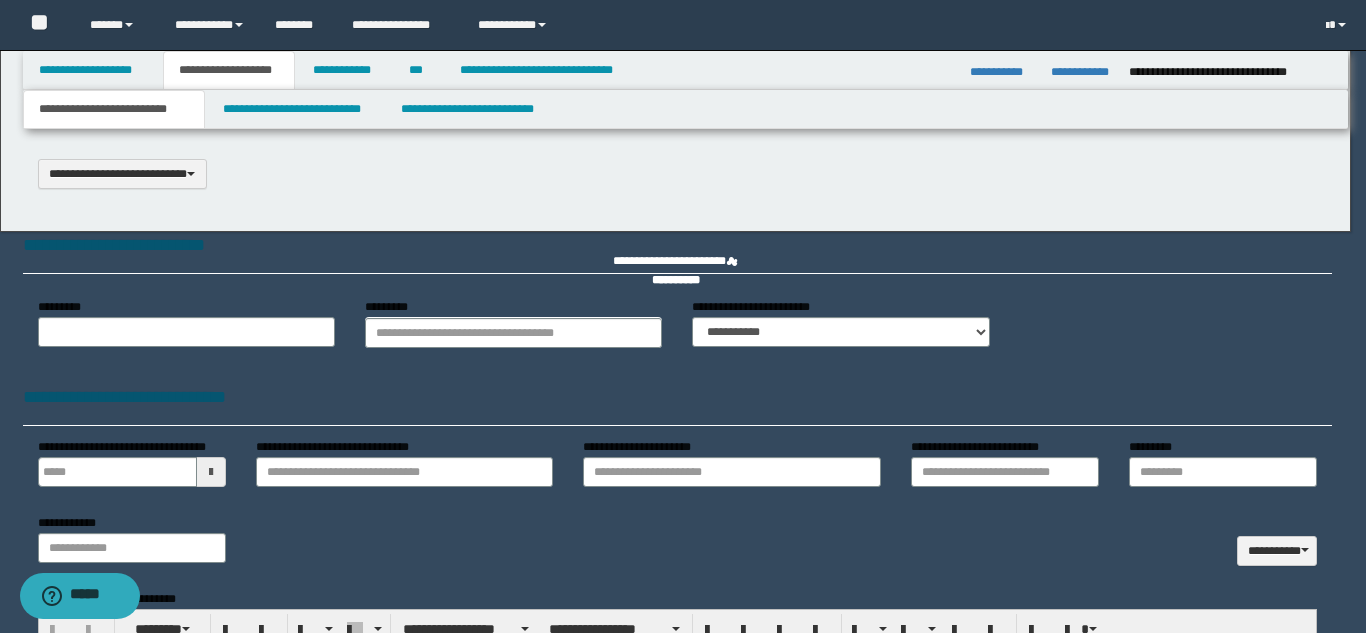type on "**********" 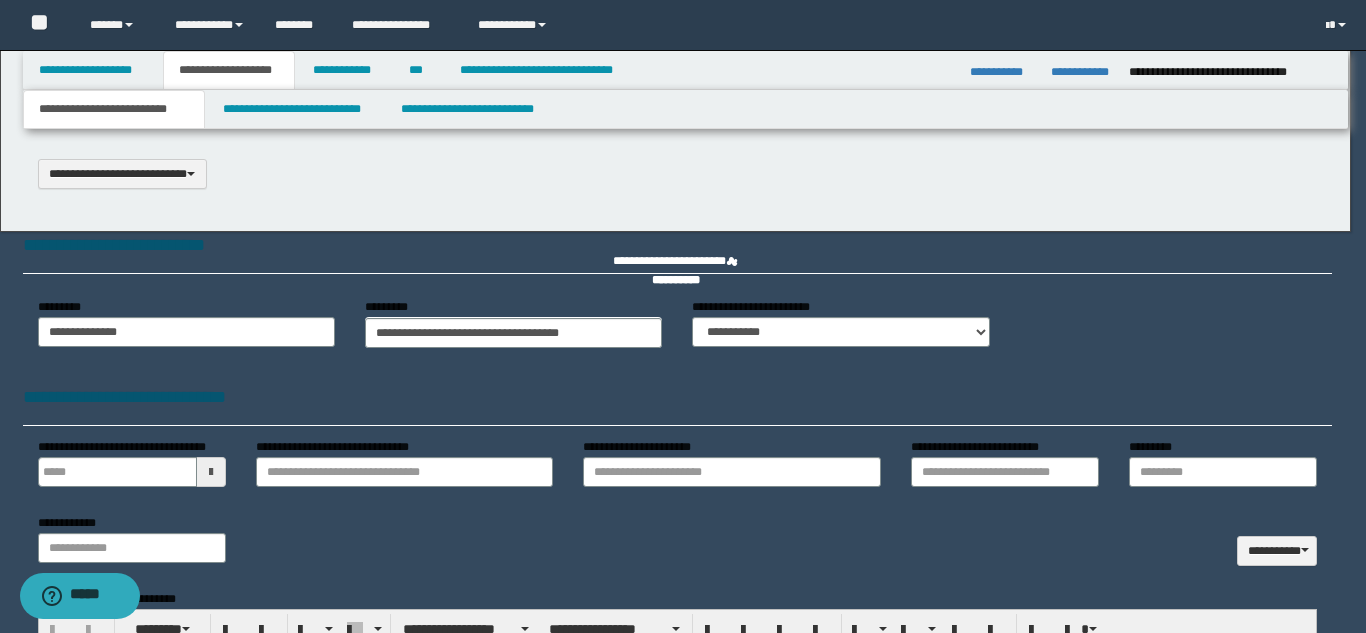 type on "*" 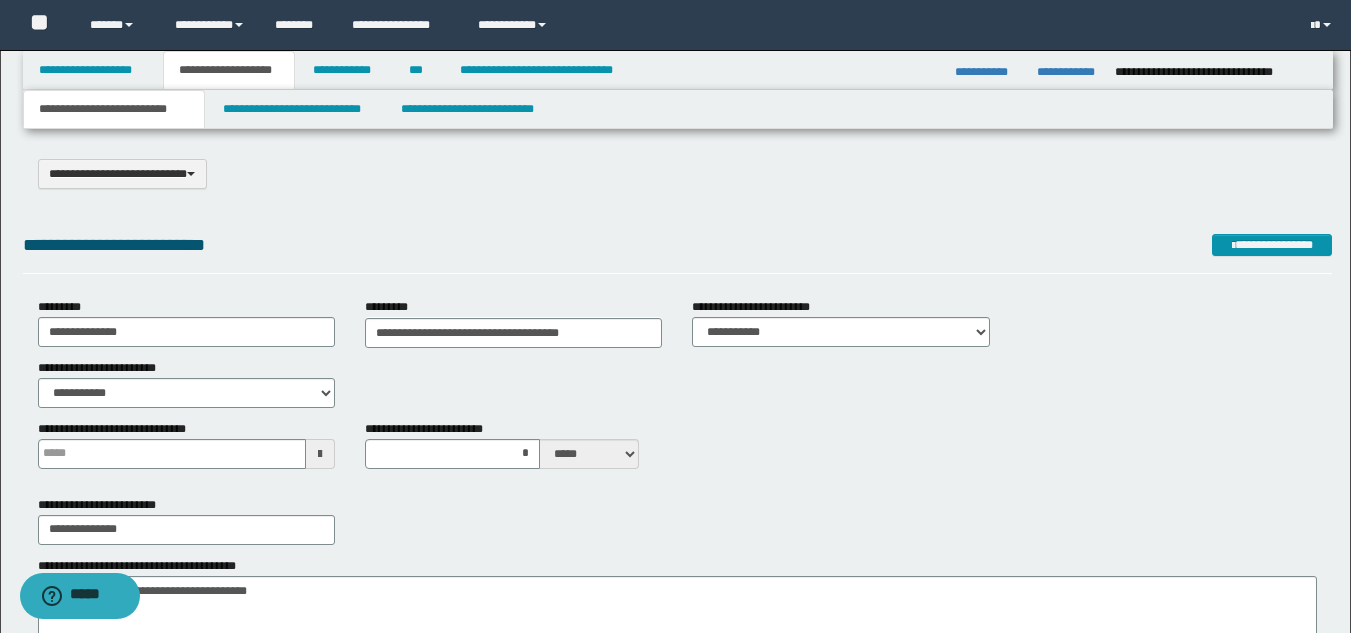 scroll, scrollTop: 0, scrollLeft: 0, axis: both 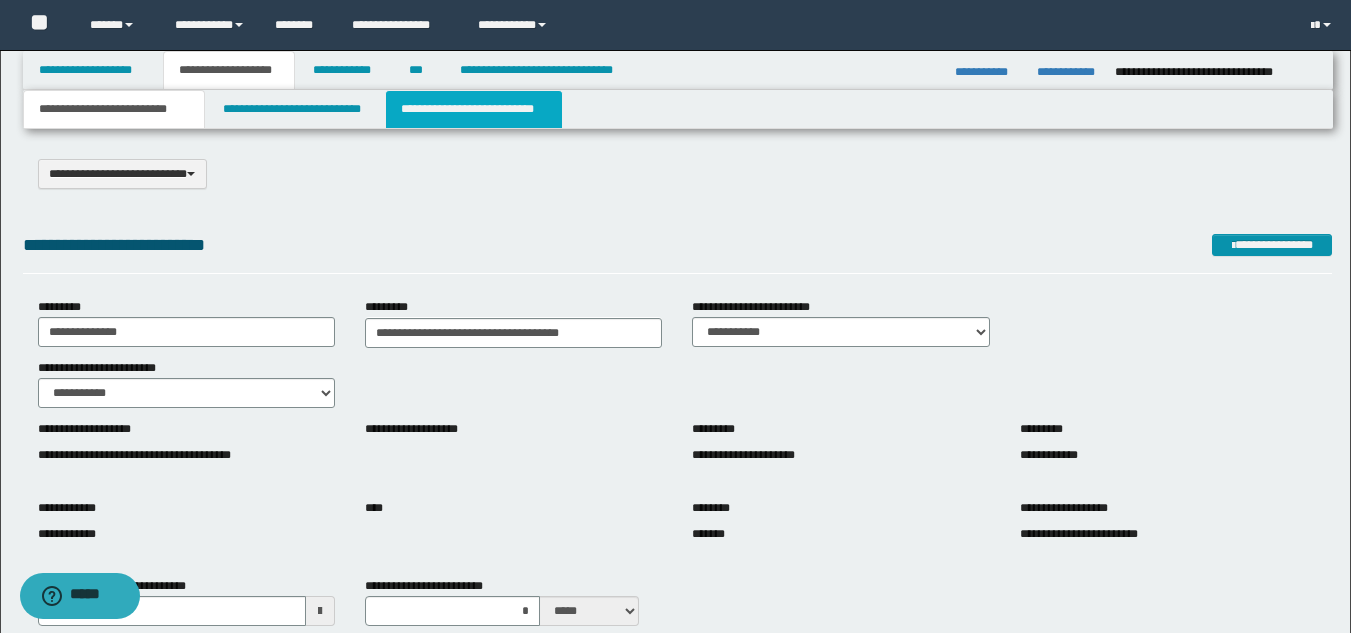 click on "**********" at bounding box center [474, 109] 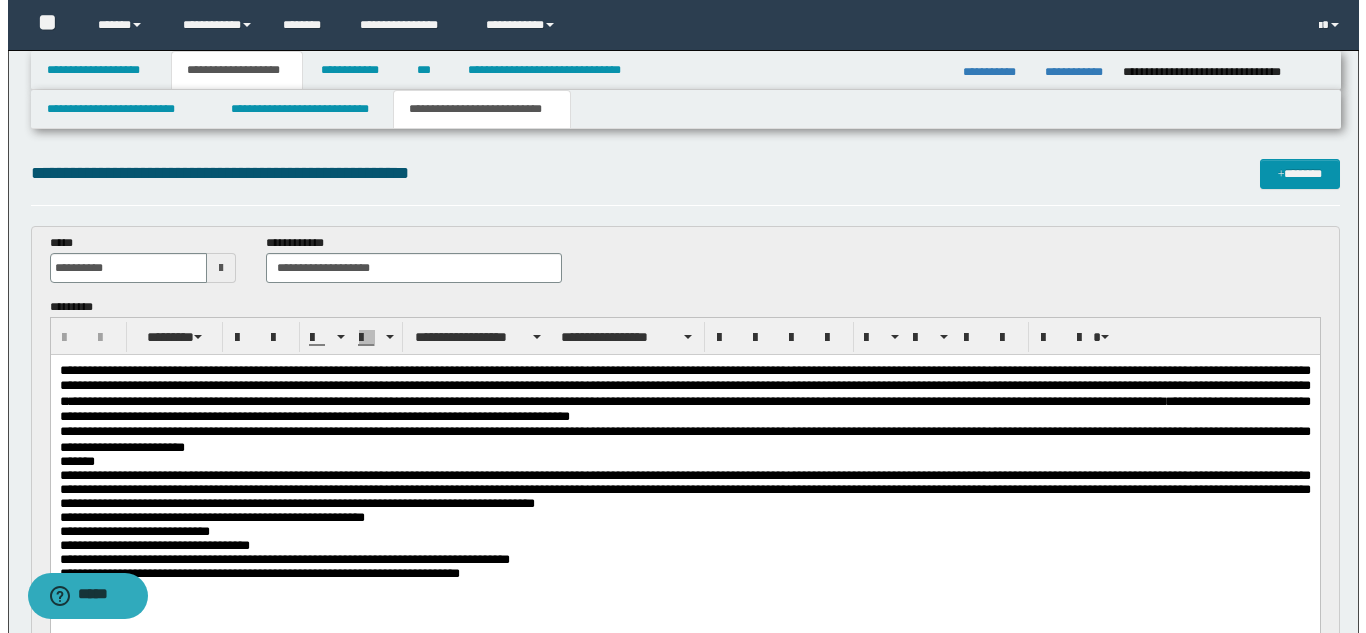 scroll, scrollTop: 0, scrollLeft: 0, axis: both 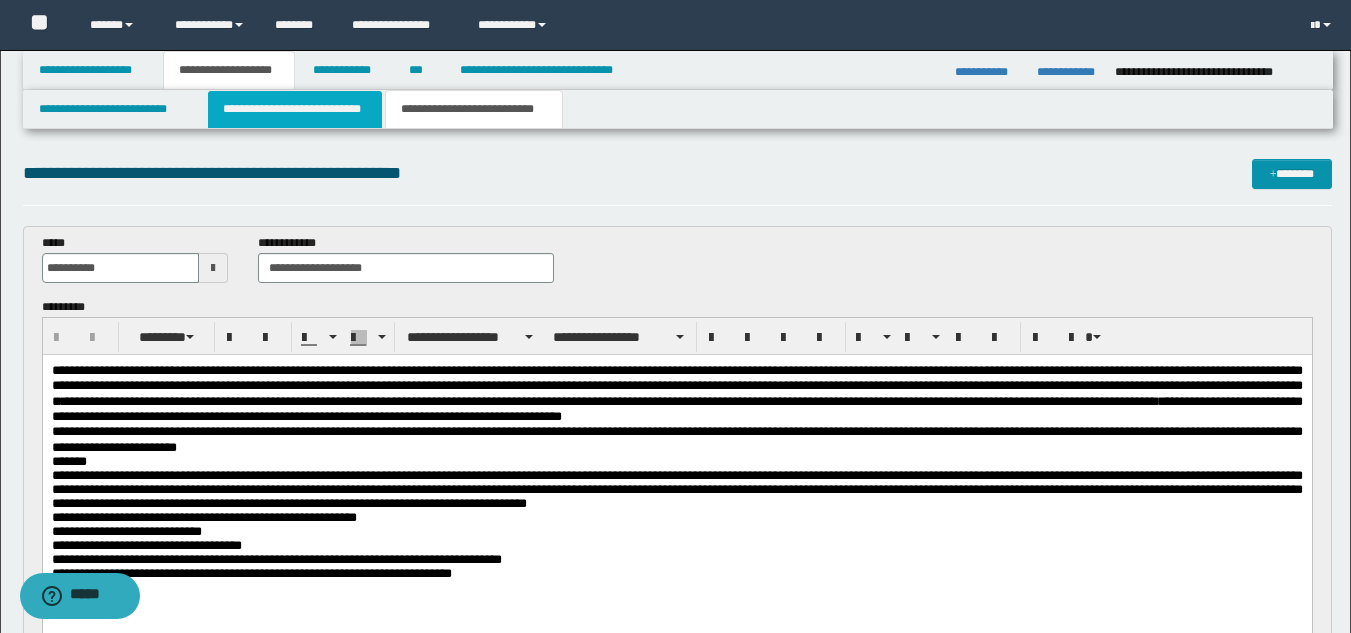 click on "**********" at bounding box center (295, 109) 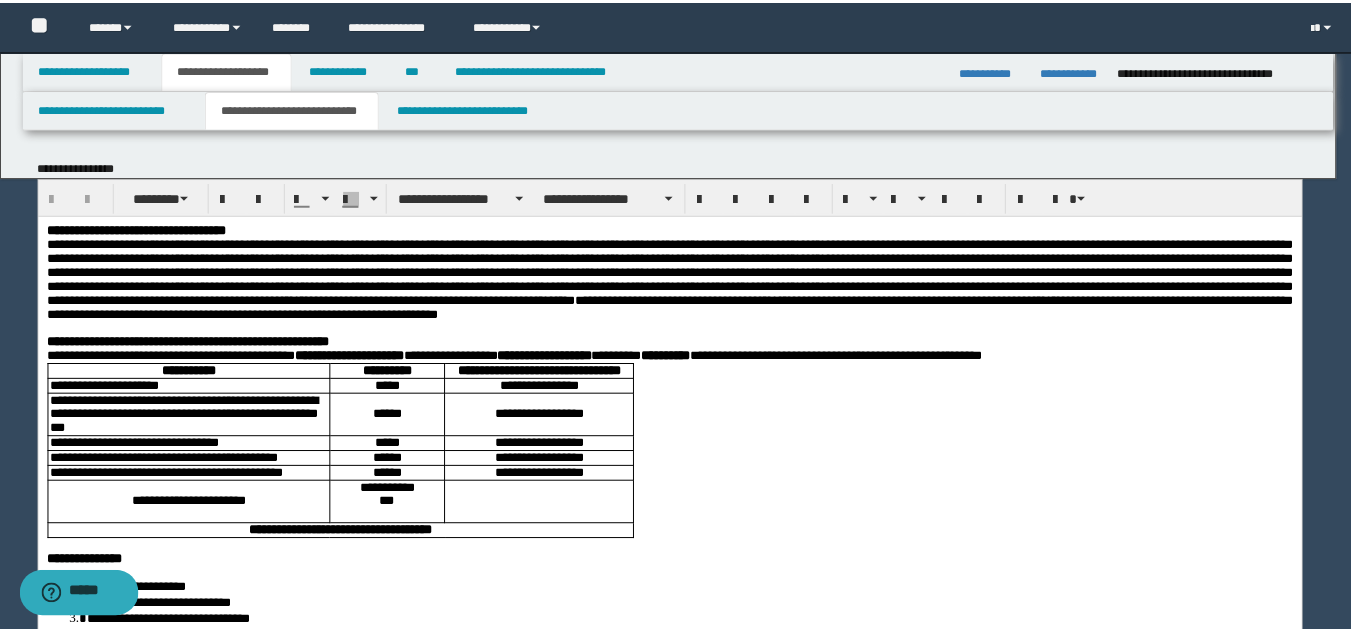 scroll, scrollTop: 0, scrollLeft: 0, axis: both 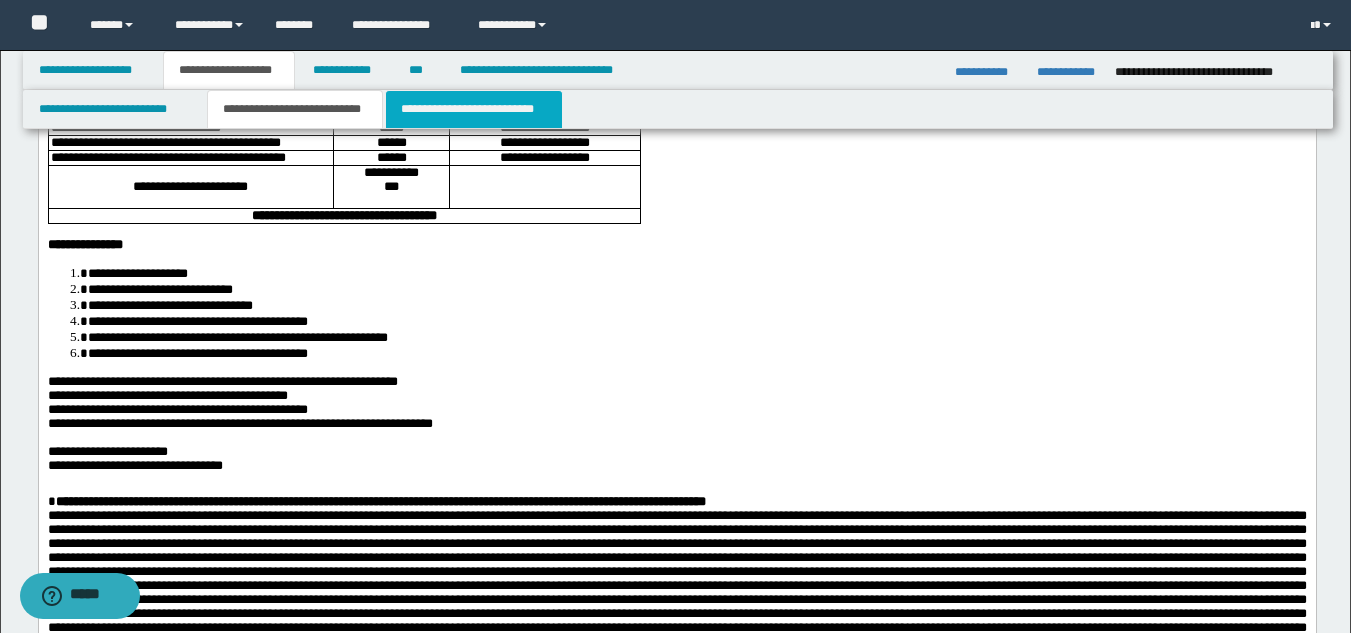 click on "**********" at bounding box center (474, 109) 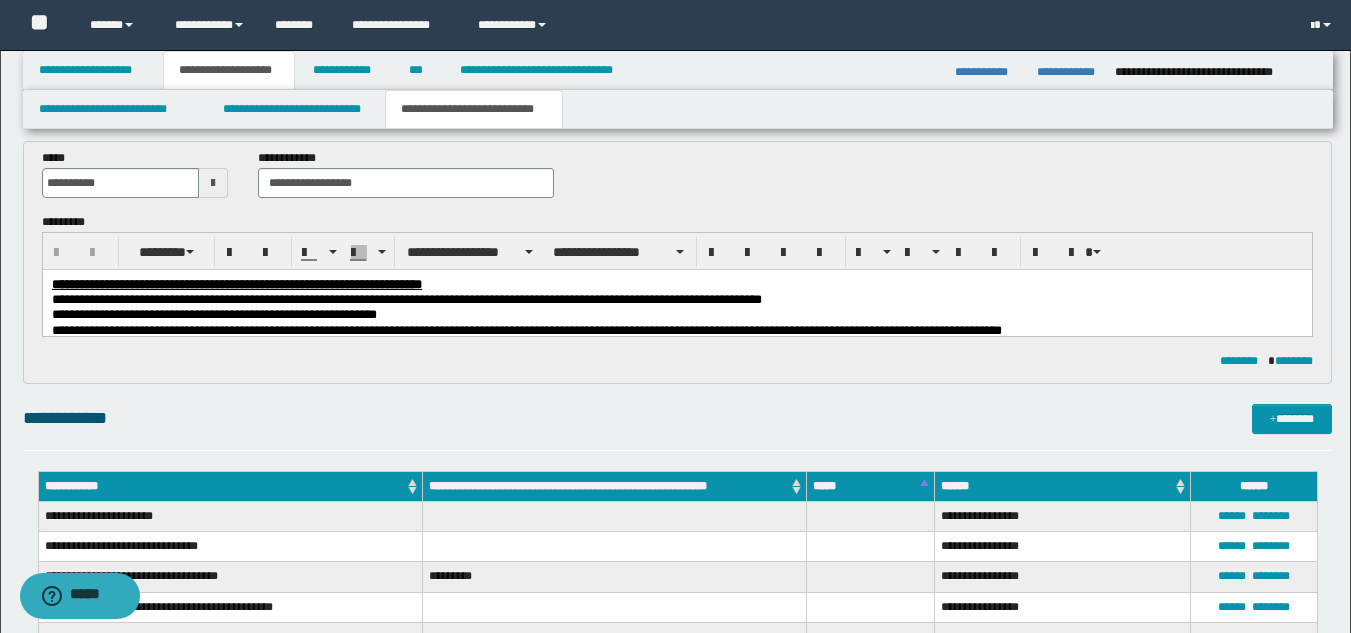 scroll, scrollTop: 357, scrollLeft: 0, axis: vertical 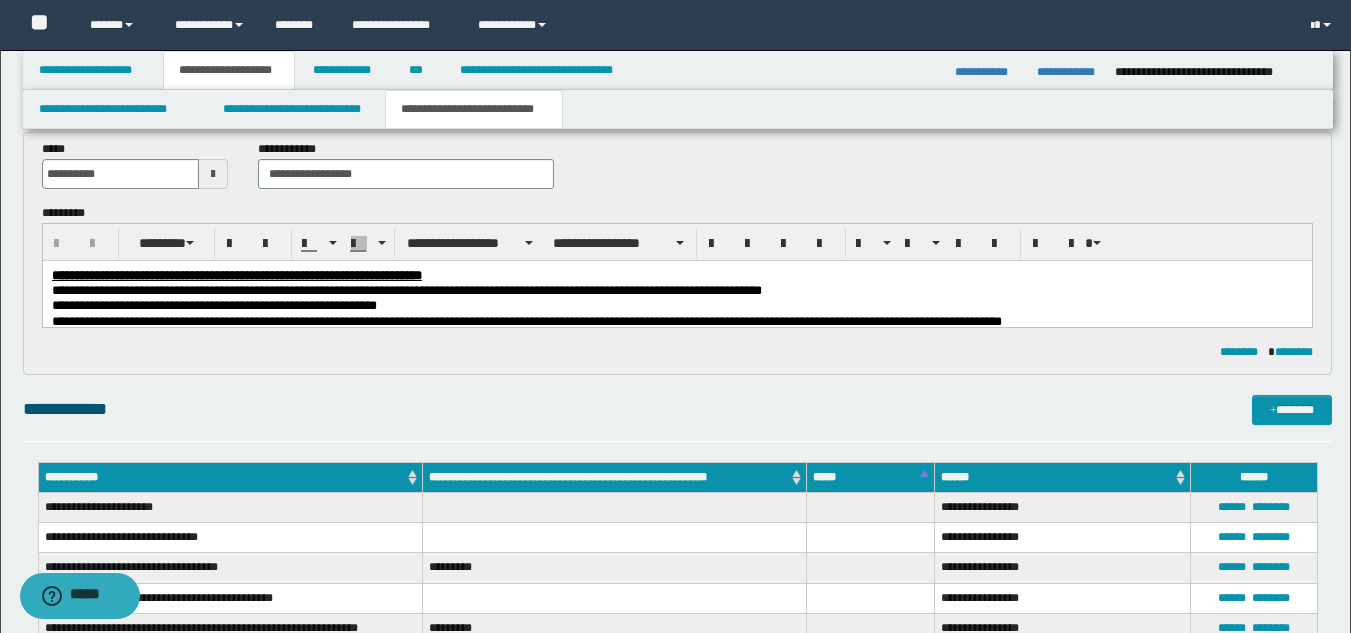 click on "**********" at bounding box center [676, 304] 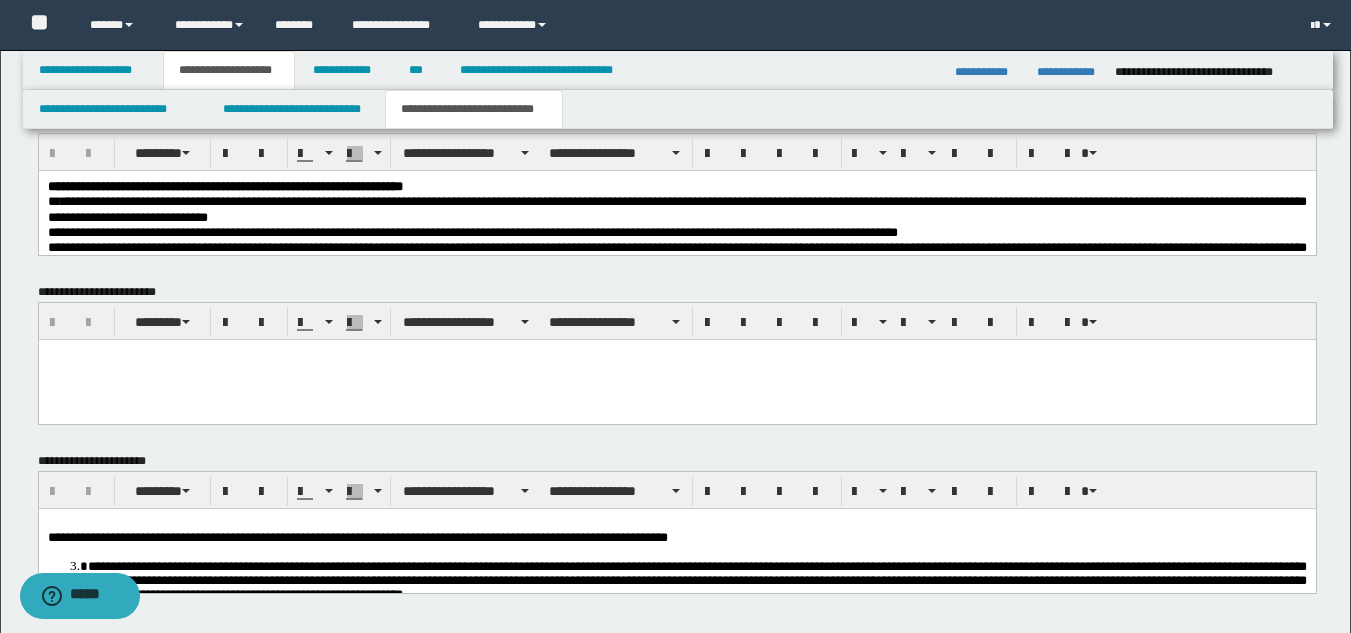 scroll, scrollTop: 1341, scrollLeft: 0, axis: vertical 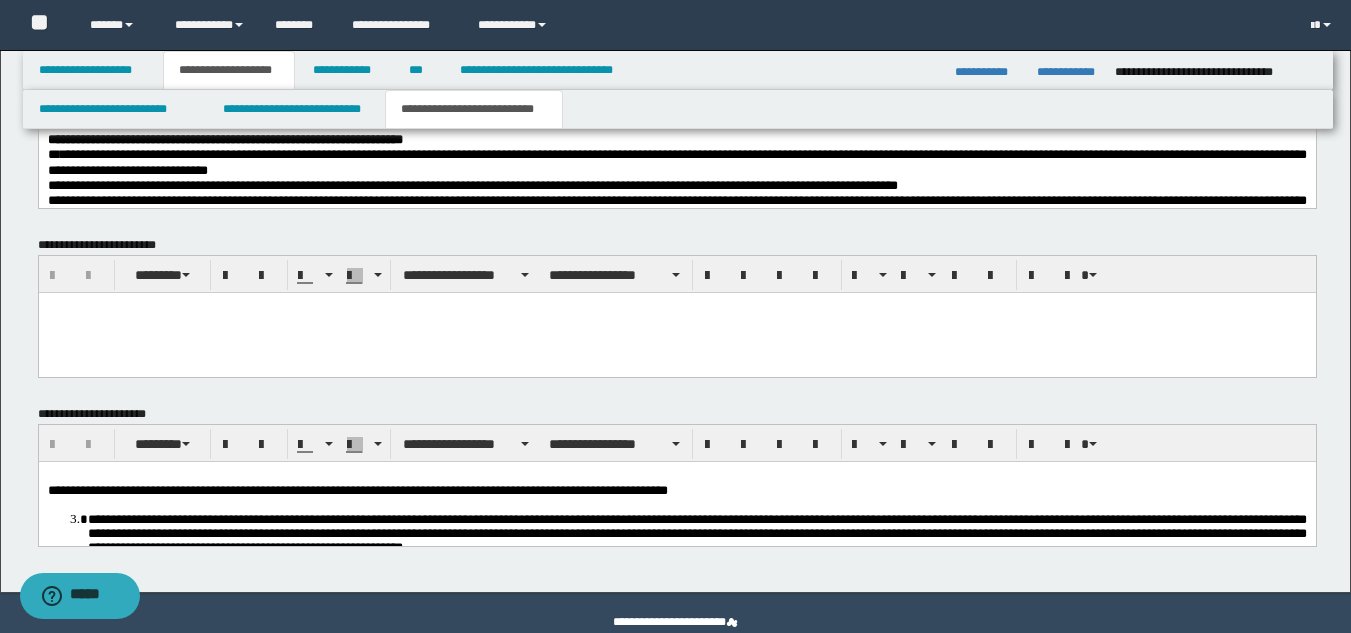 click on "**********" at bounding box center [472, 185] 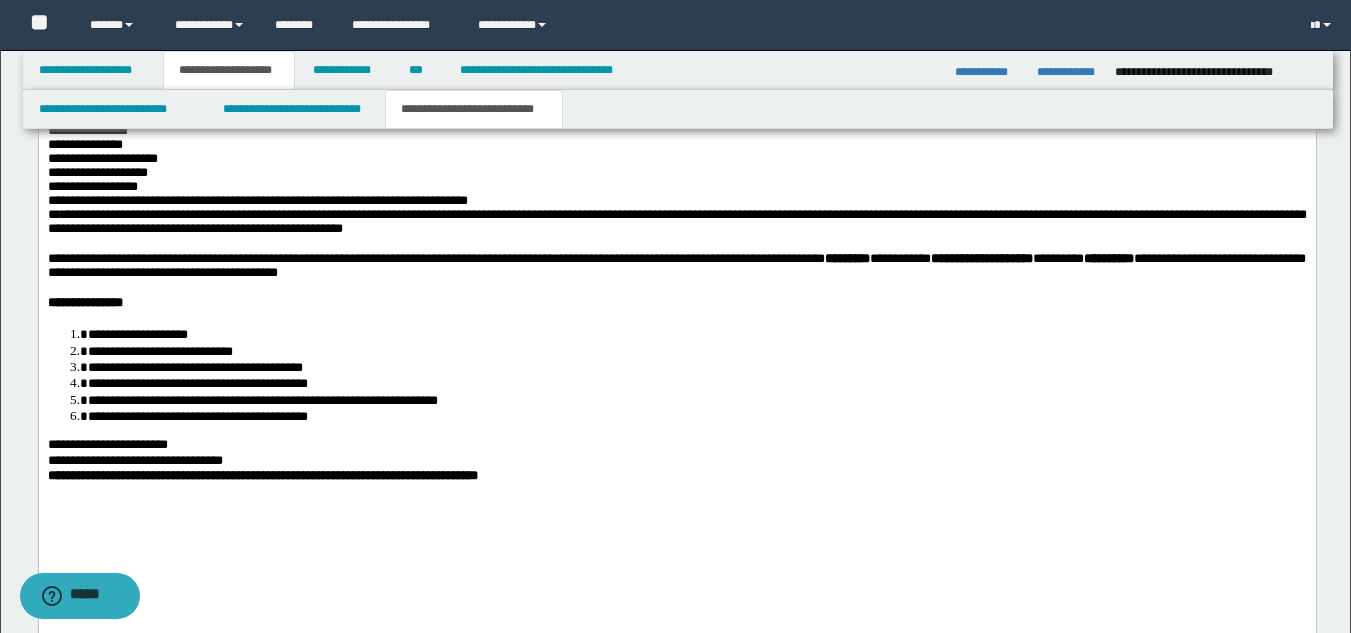 scroll, scrollTop: 2260, scrollLeft: 0, axis: vertical 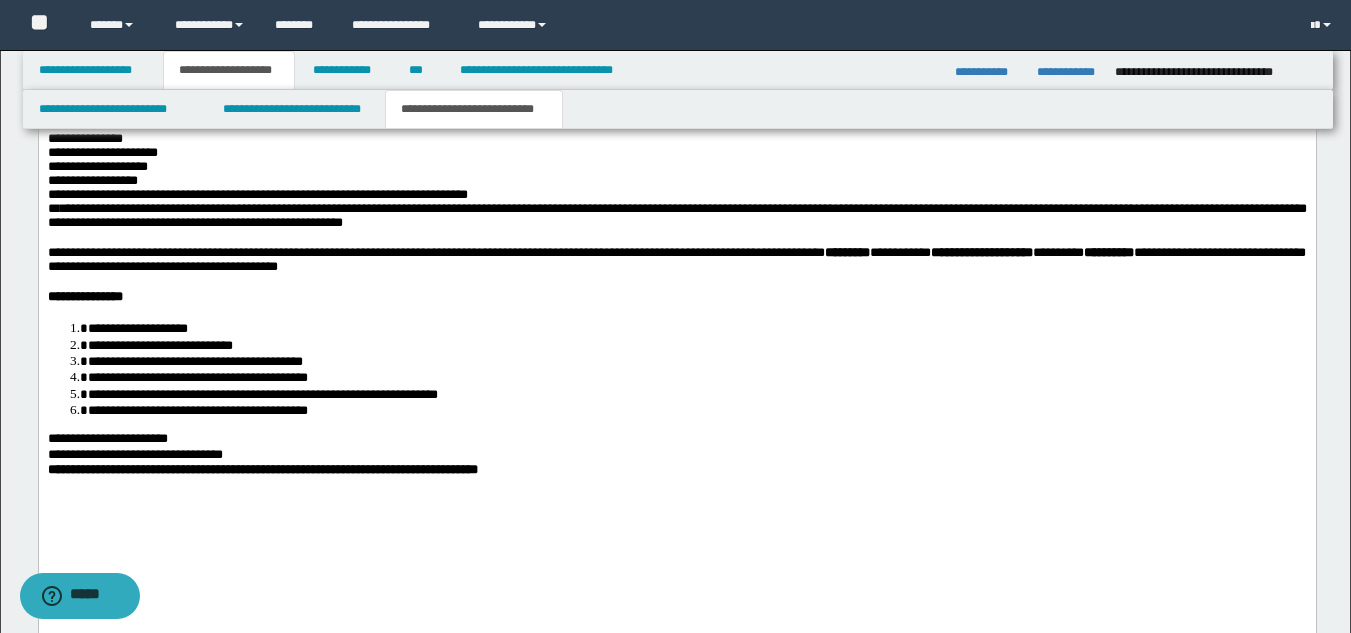 click at bounding box center (676, 313) 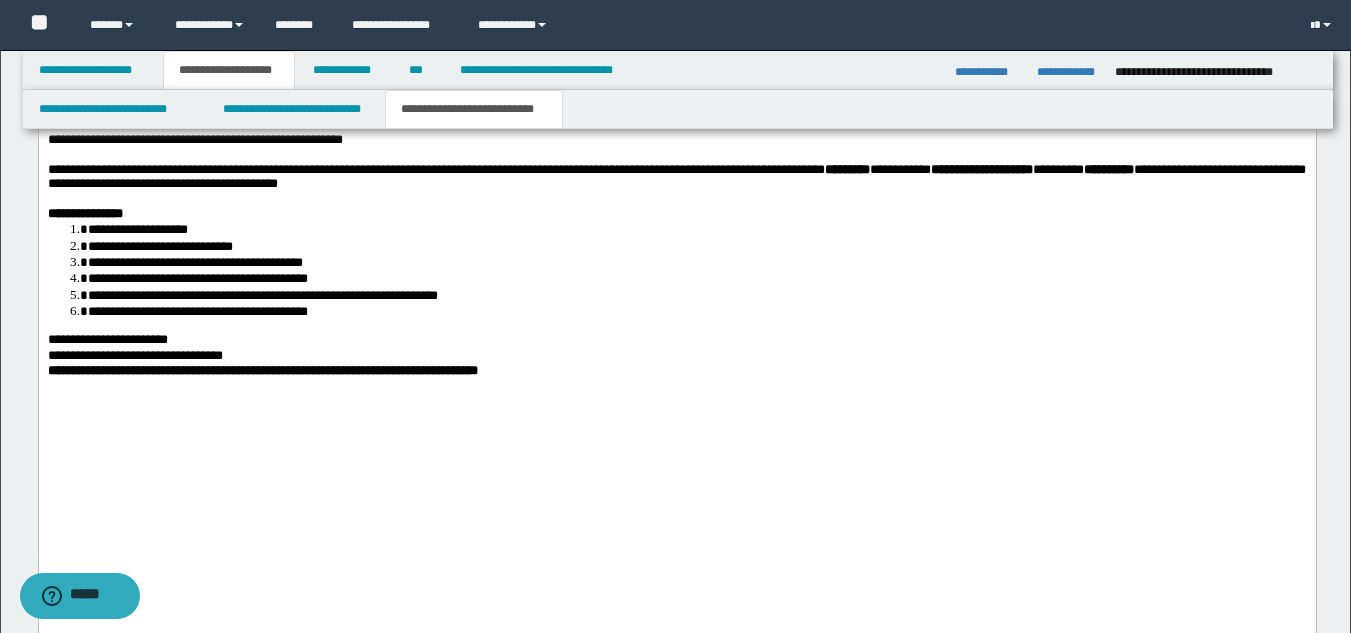 scroll, scrollTop: 2468, scrollLeft: 0, axis: vertical 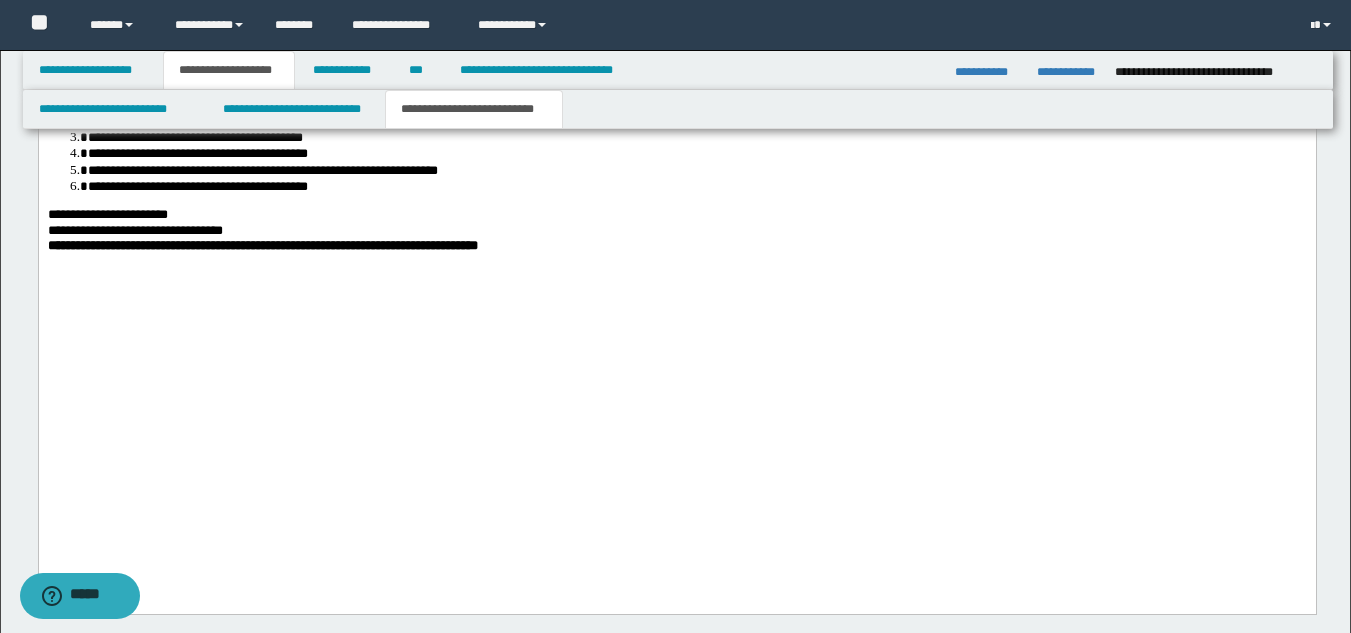 drag, startPoint x: 1365, startPoint y: 485, endPoint x: 762, endPoint y: 1341, distance: 1047.065 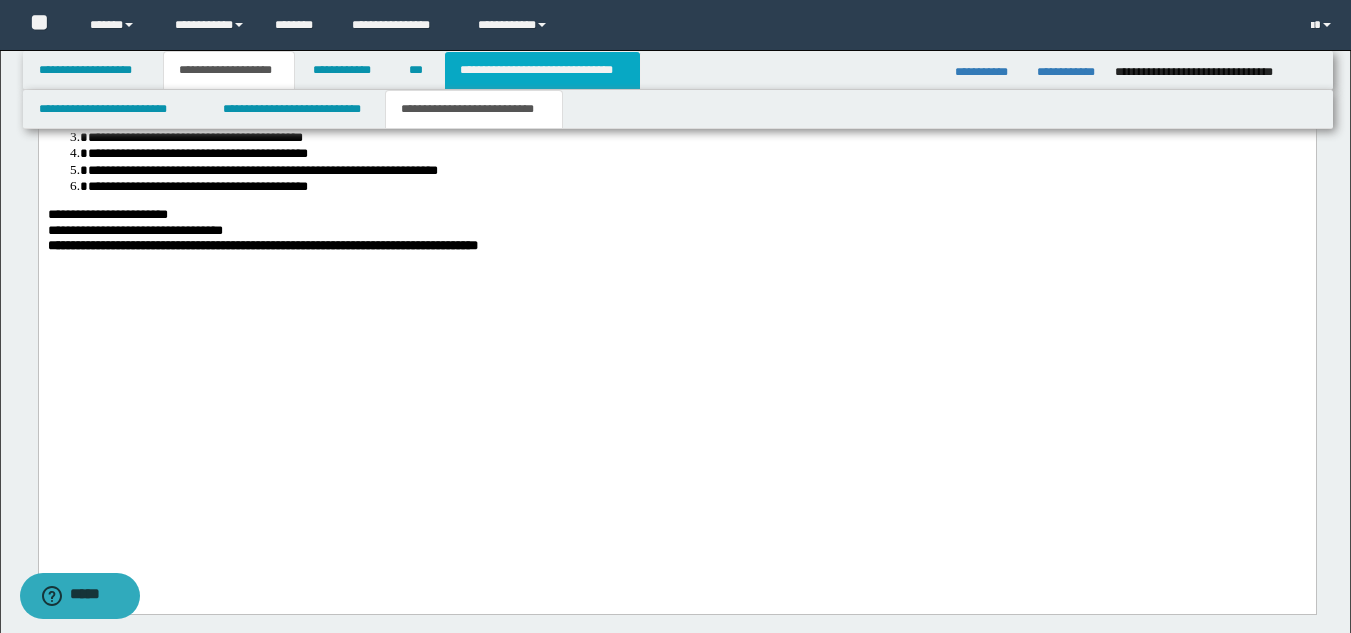 click on "**********" at bounding box center [542, 70] 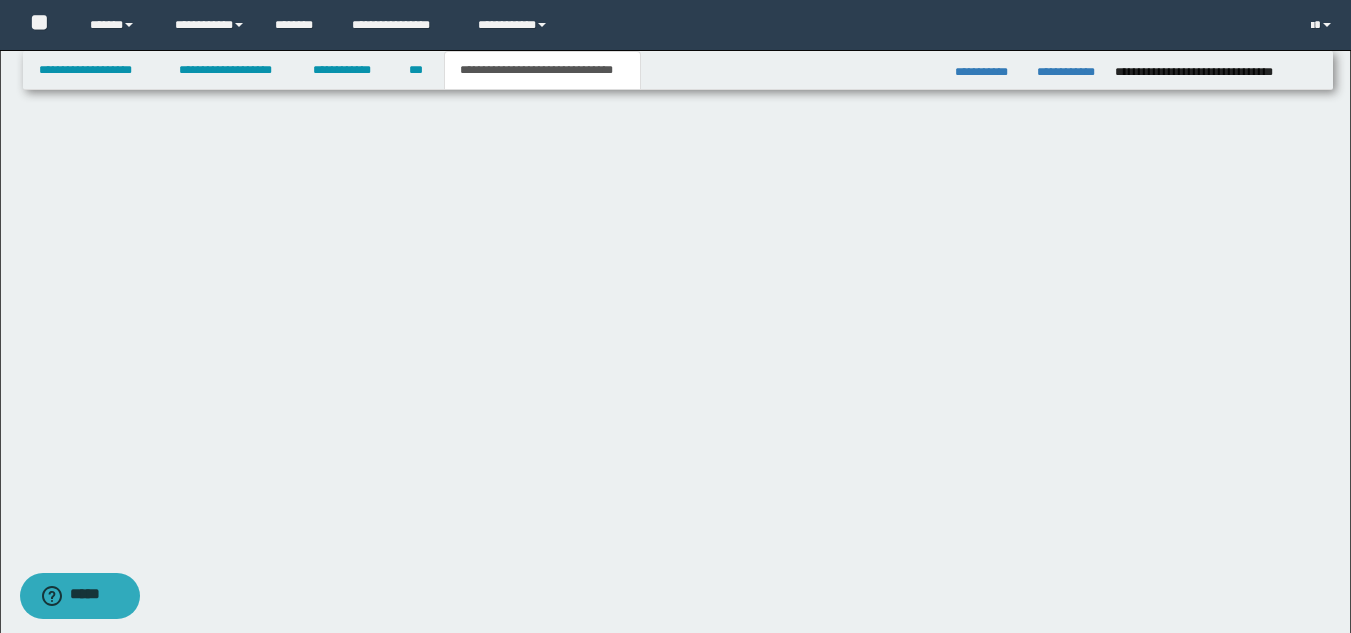 scroll, scrollTop: 0, scrollLeft: 0, axis: both 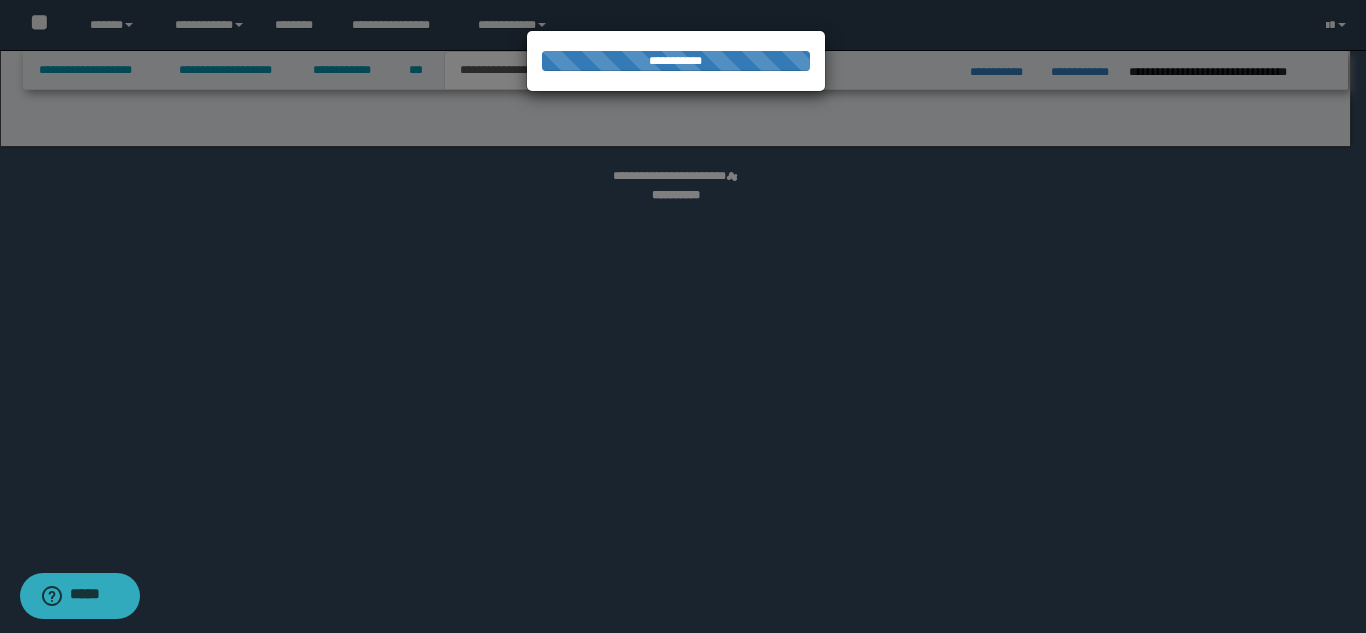 select on "*" 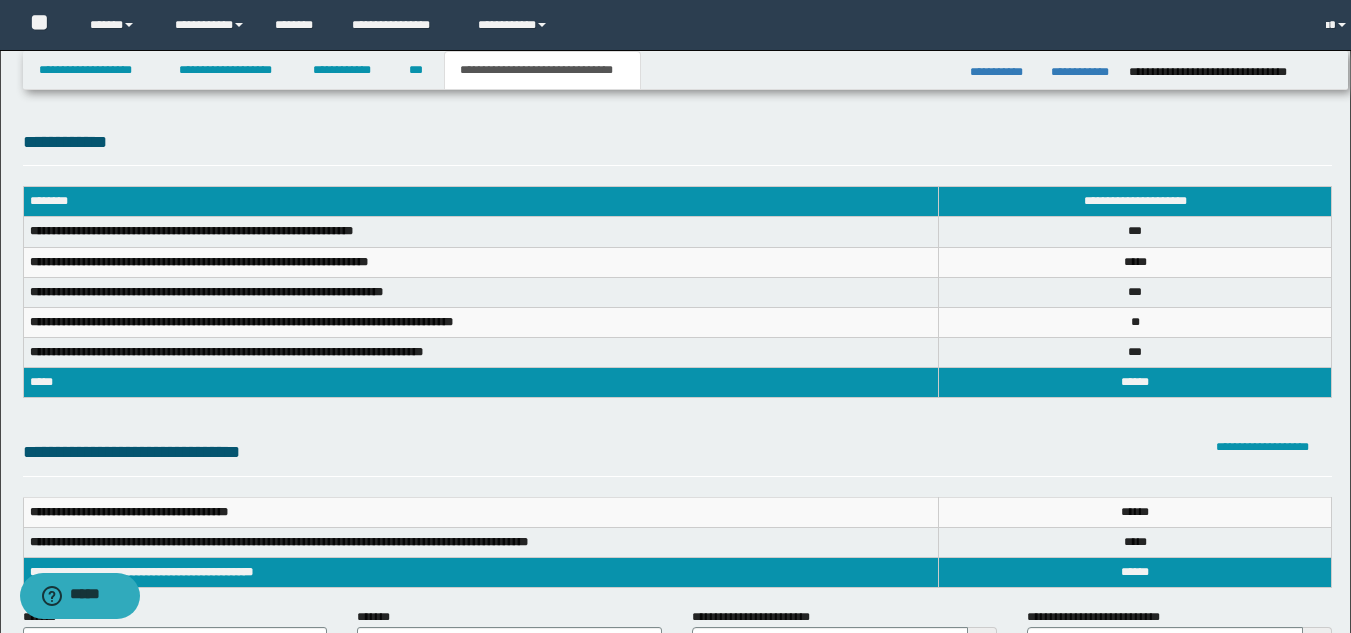 scroll, scrollTop: 0, scrollLeft: 0, axis: both 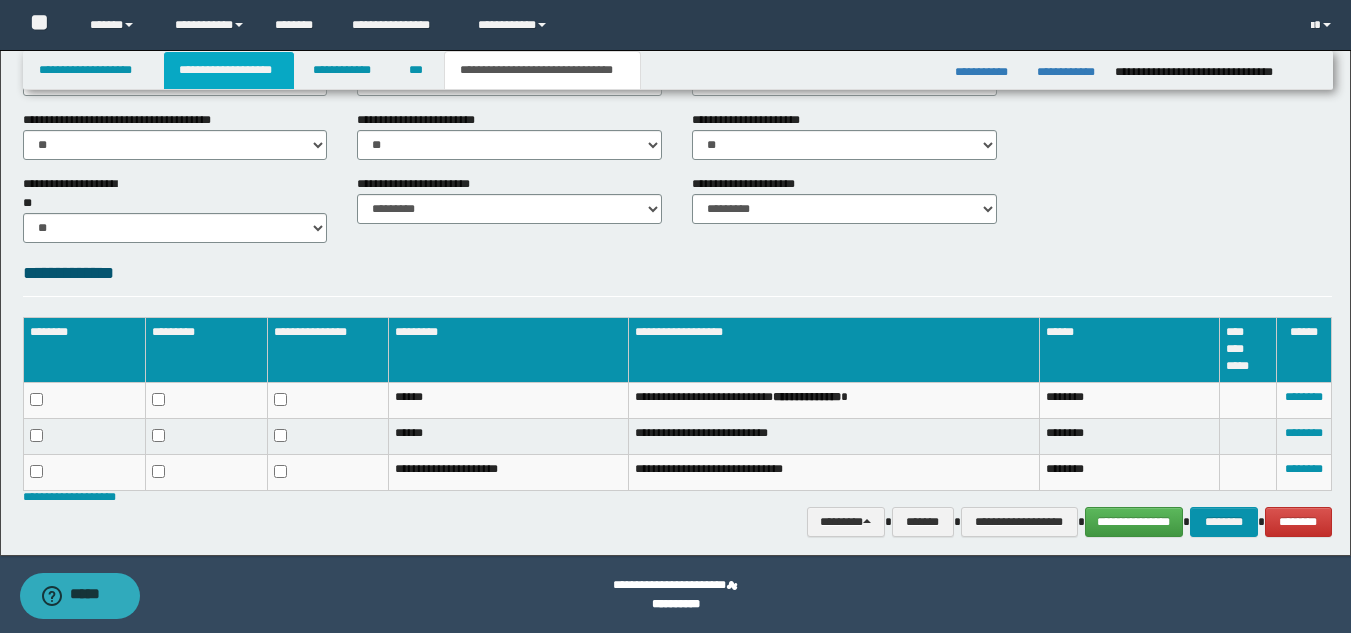 click on "**********" at bounding box center (229, 70) 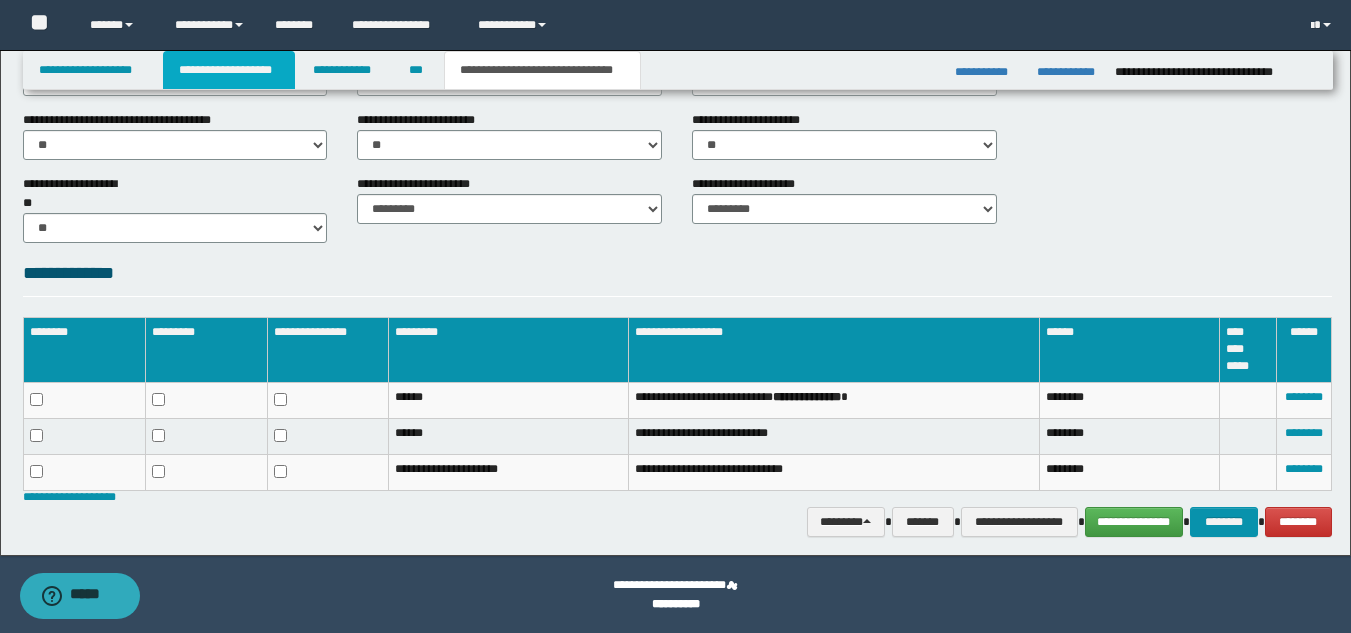 scroll, scrollTop: 951, scrollLeft: 0, axis: vertical 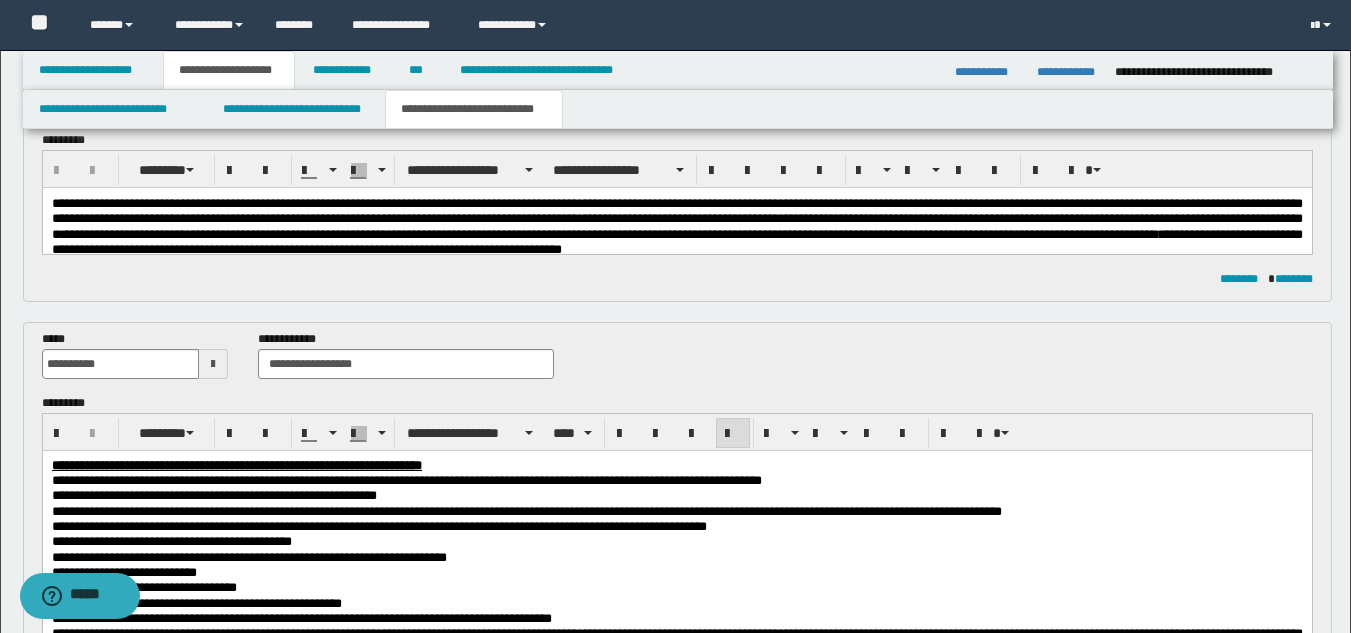 click on "**********" at bounding box center (676, 226) 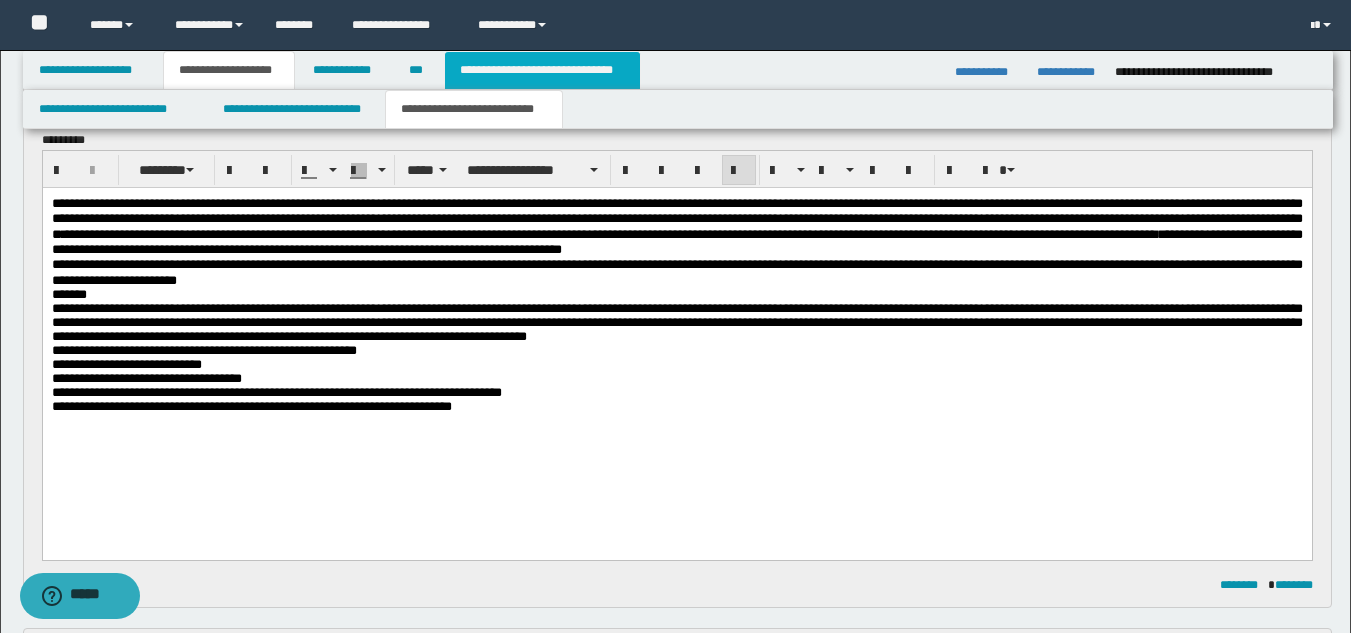 click on "**********" at bounding box center (542, 70) 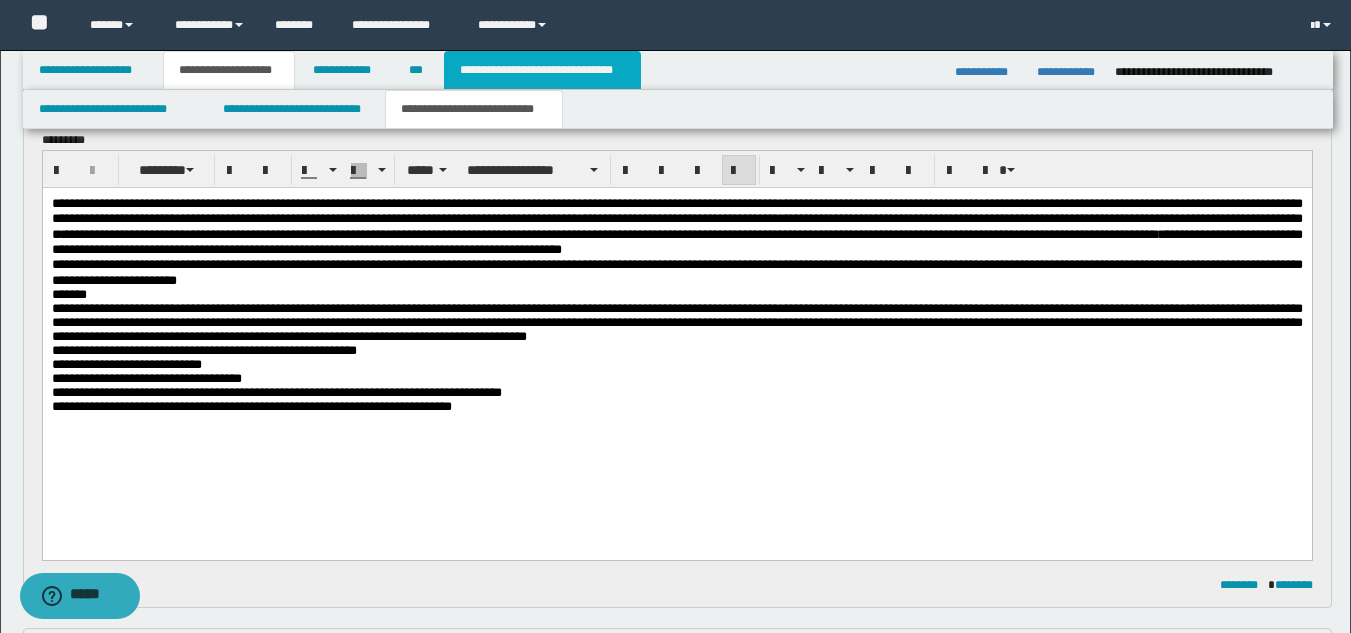 type on "**********" 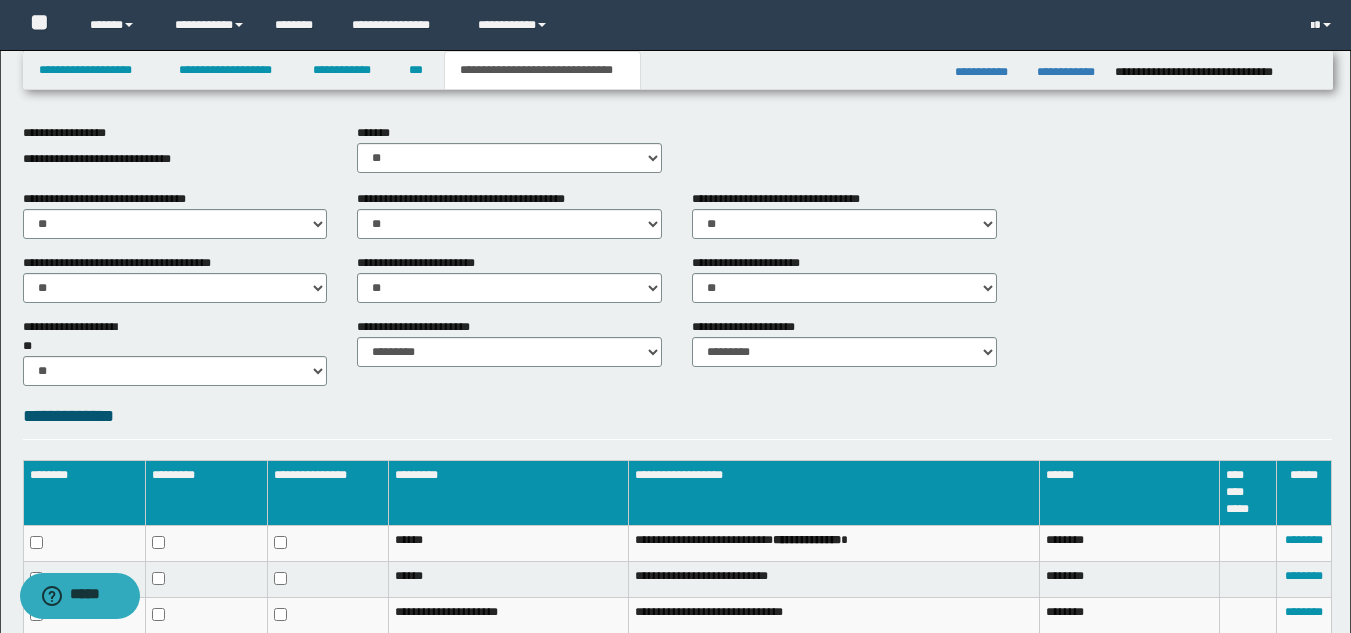 scroll, scrollTop: 716, scrollLeft: 0, axis: vertical 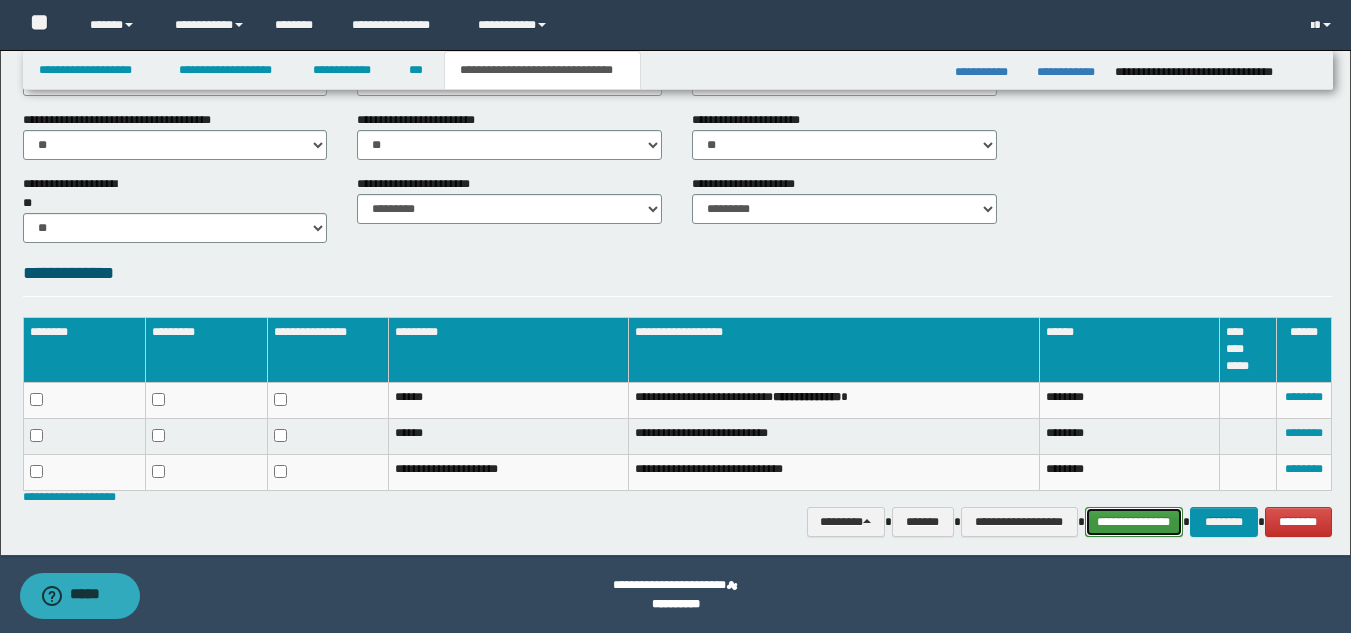 drag, startPoint x: 1156, startPoint y: 518, endPoint x: 1145, endPoint y: 528, distance: 14.866069 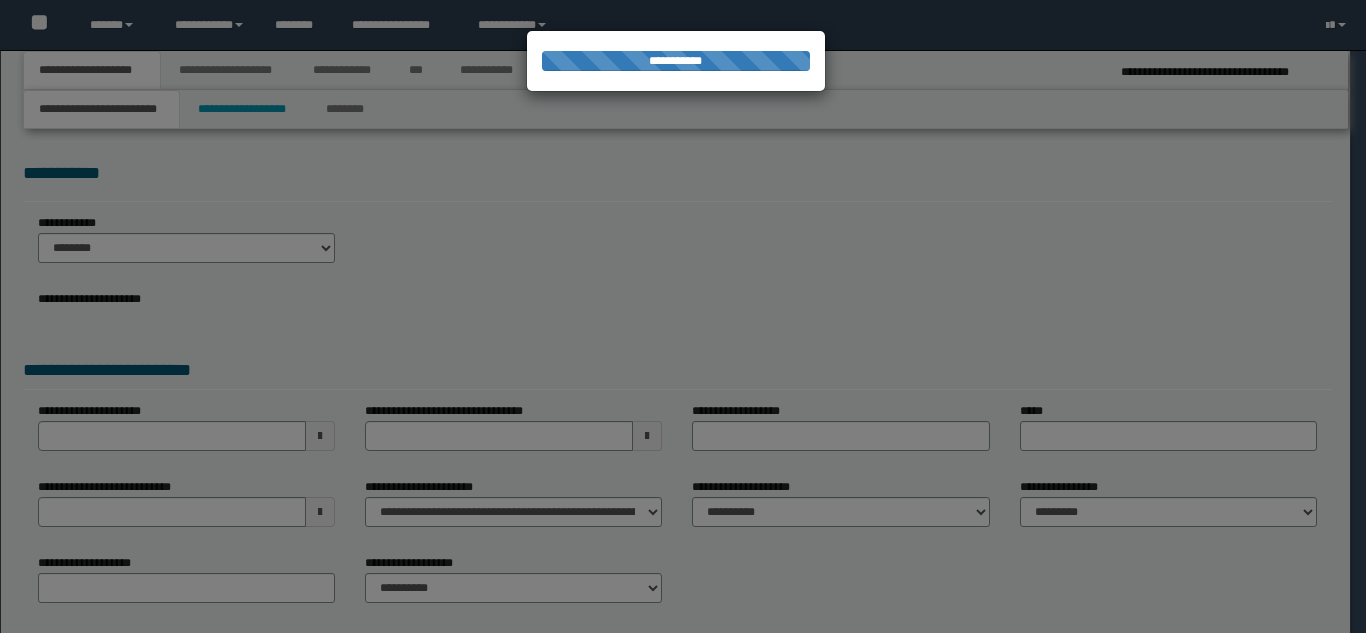 select on "**" 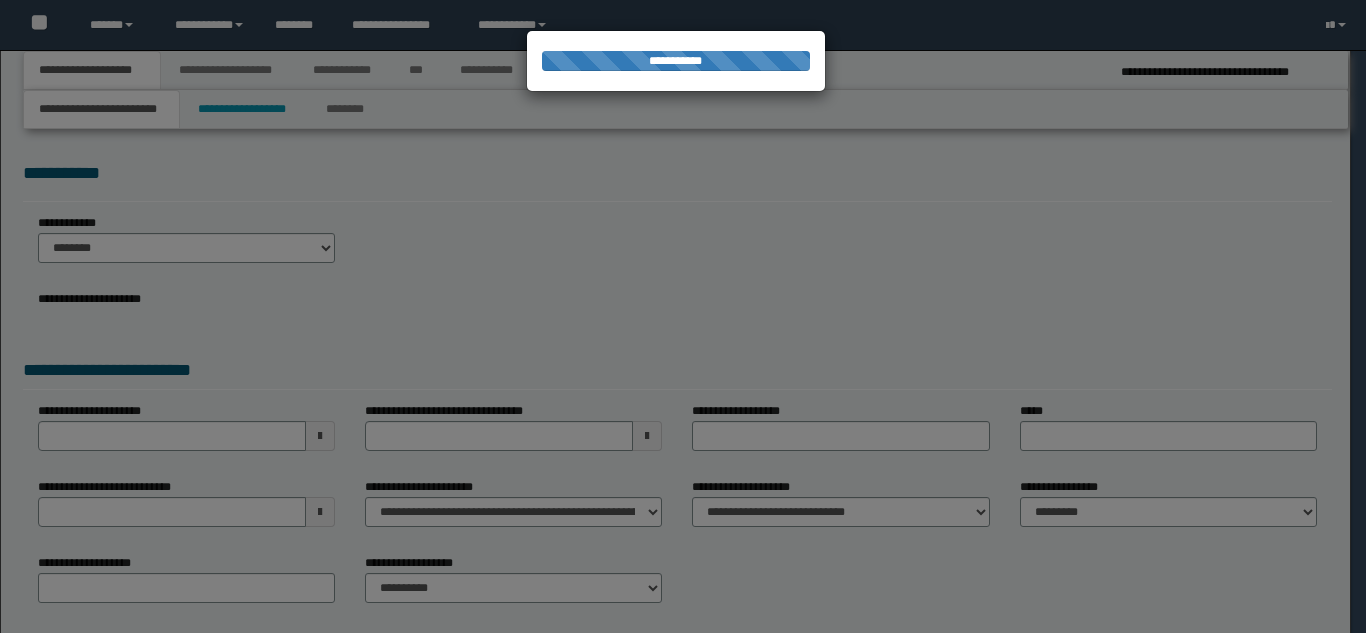 select on "*" 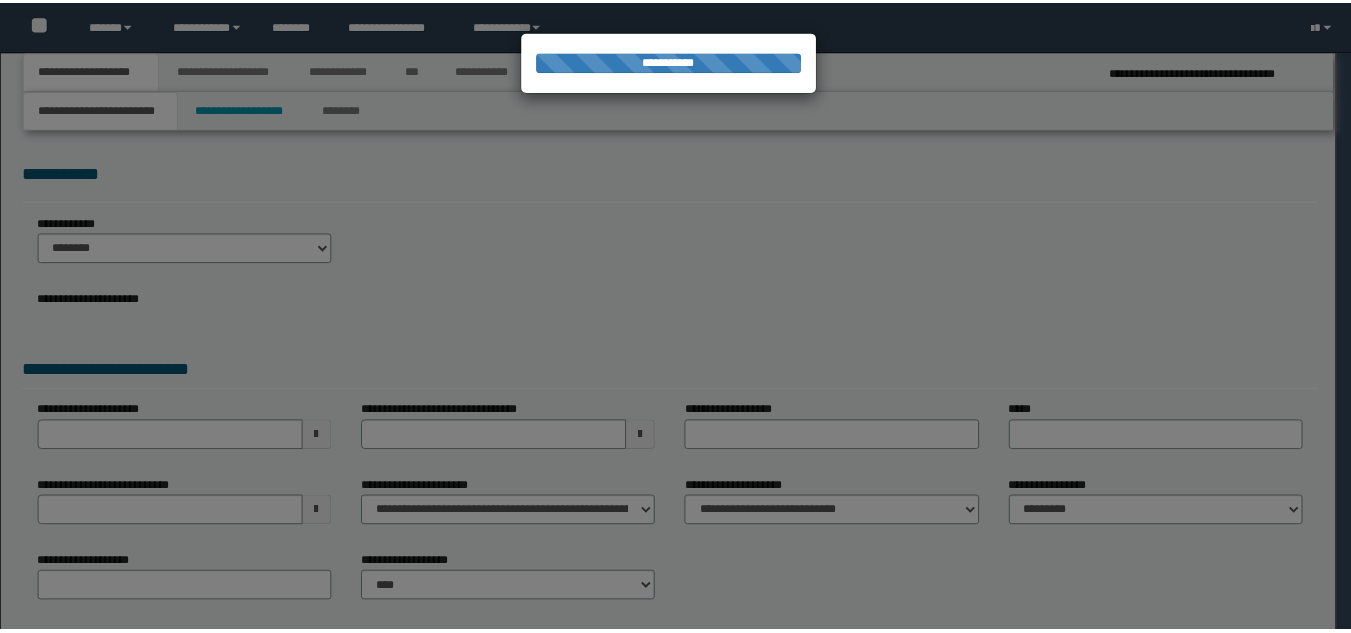 scroll, scrollTop: 0, scrollLeft: 0, axis: both 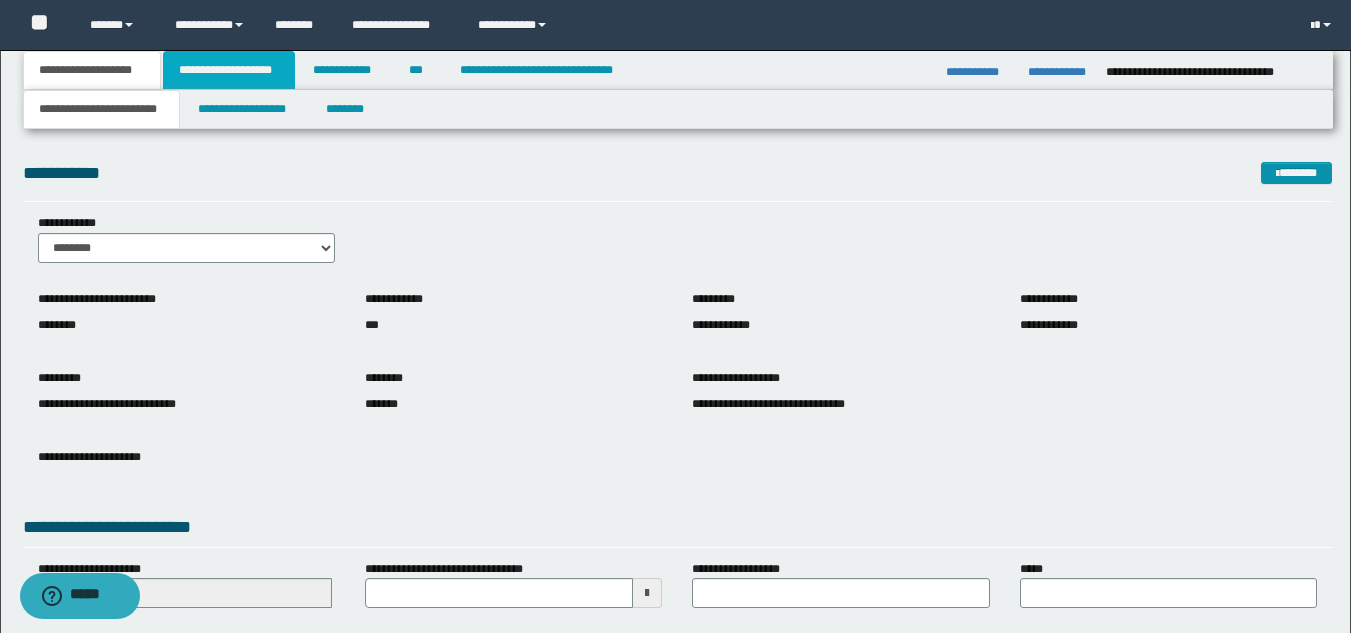 click on "**********" at bounding box center (229, 70) 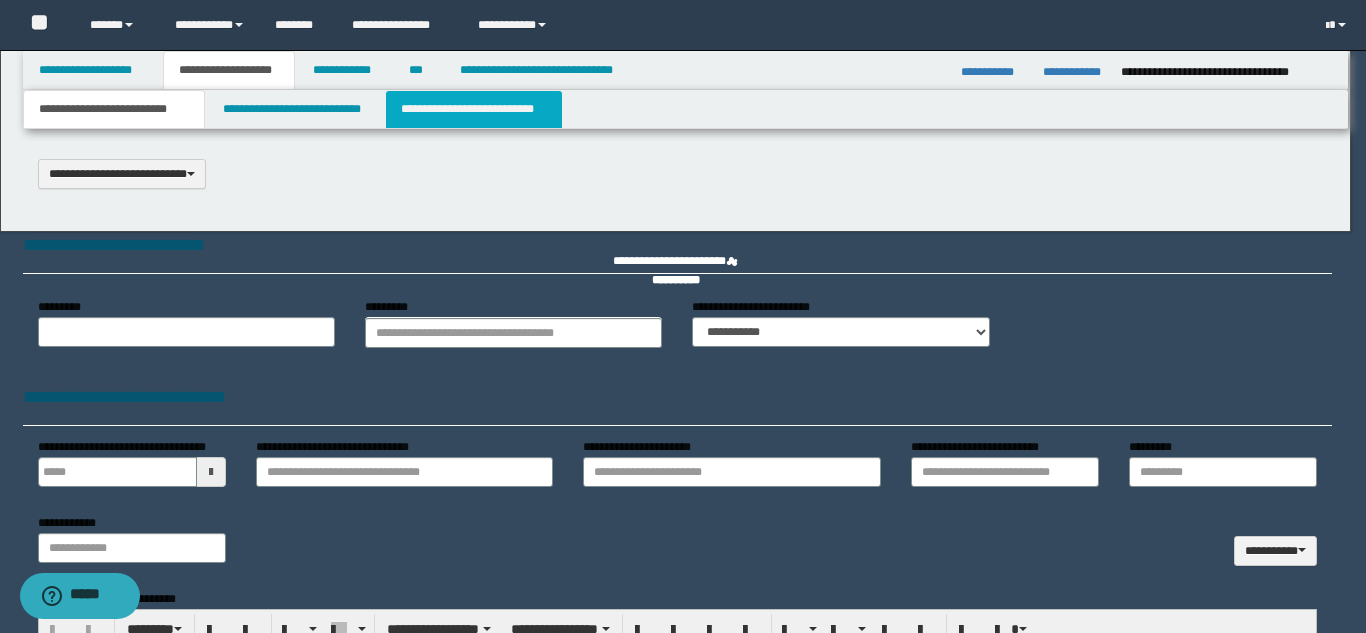 type 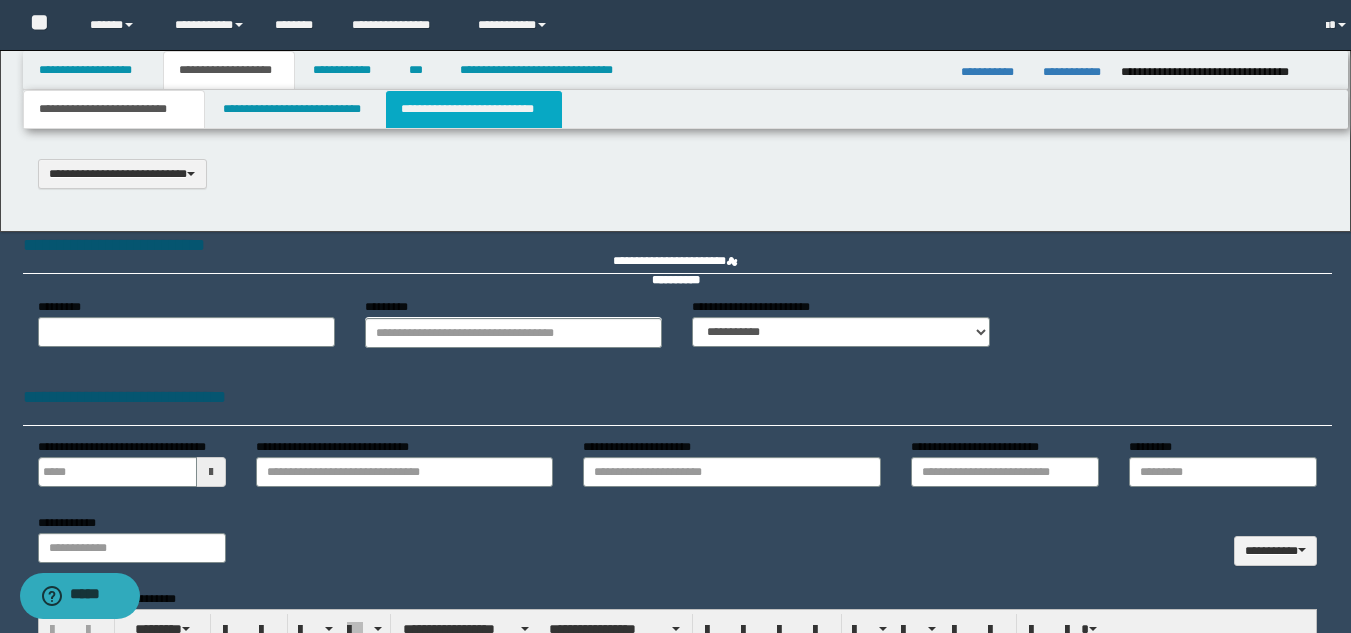 type on "**********" 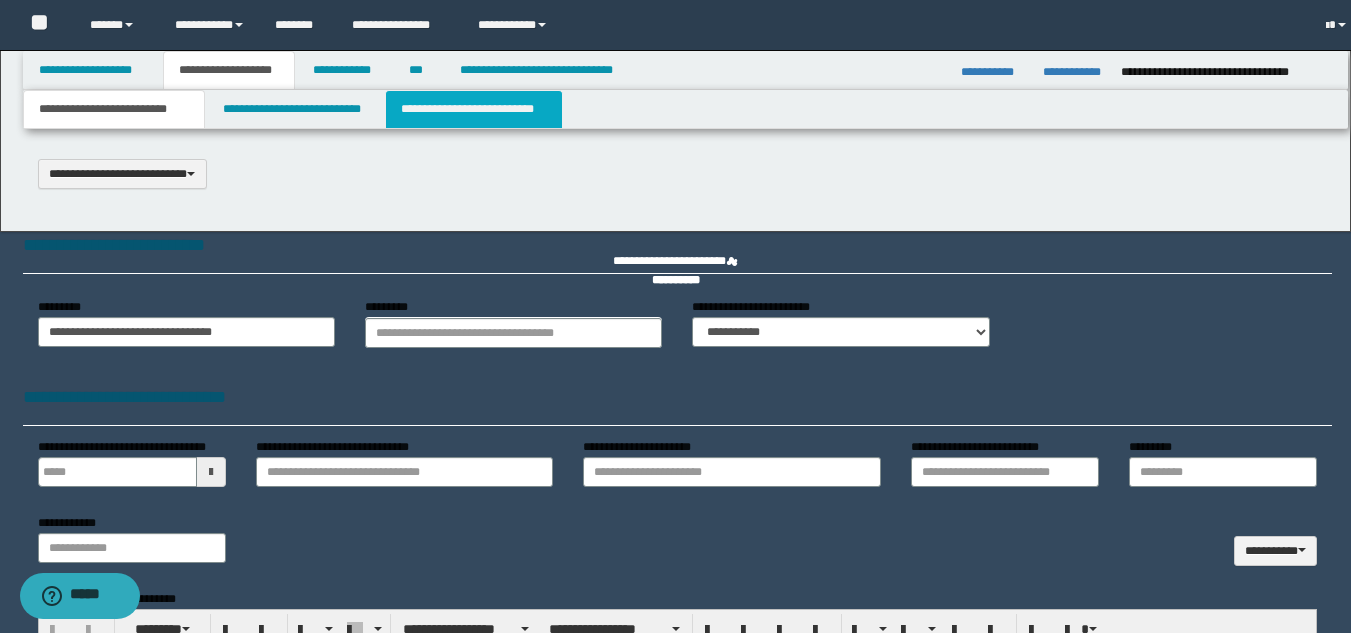 scroll, scrollTop: 0, scrollLeft: 0, axis: both 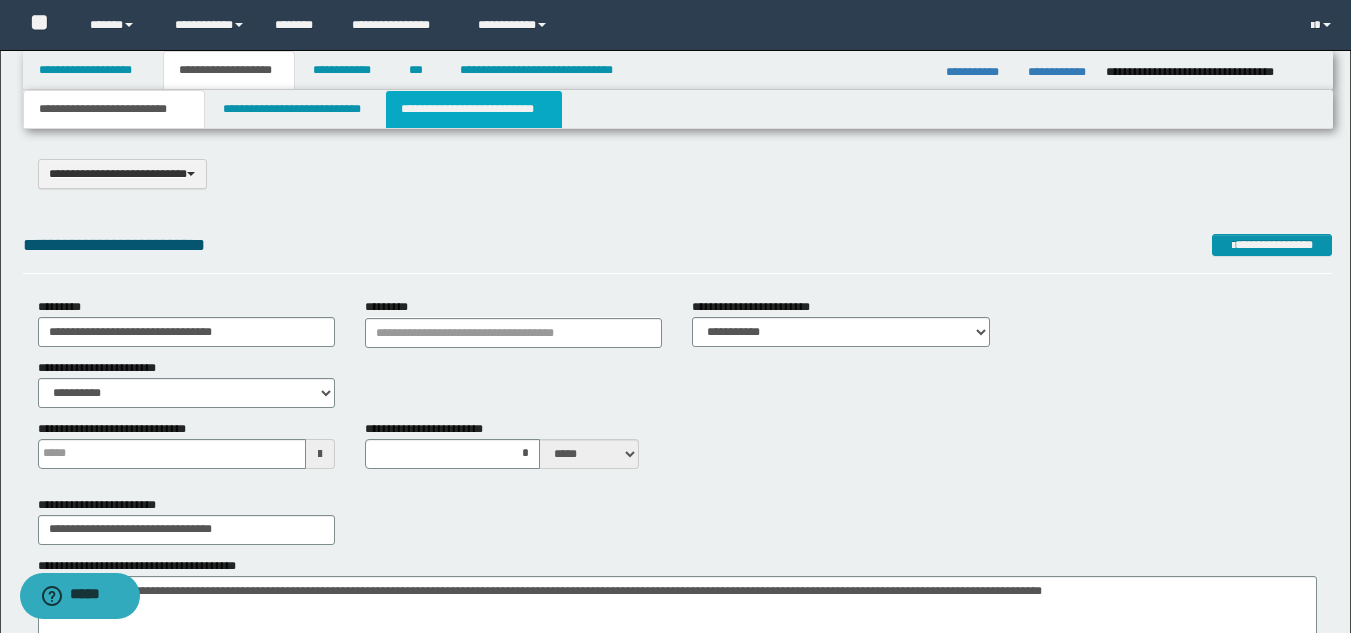 click on "**********" at bounding box center [474, 109] 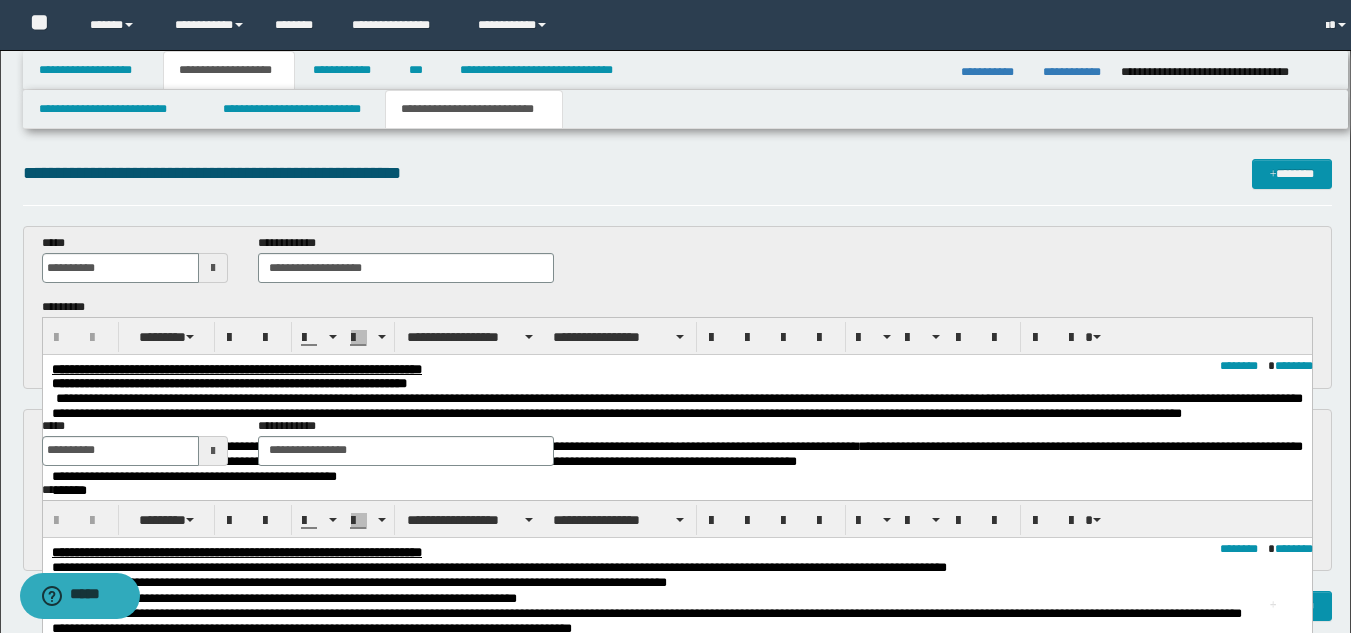 scroll, scrollTop: 0, scrollLeft: 0, axis: both 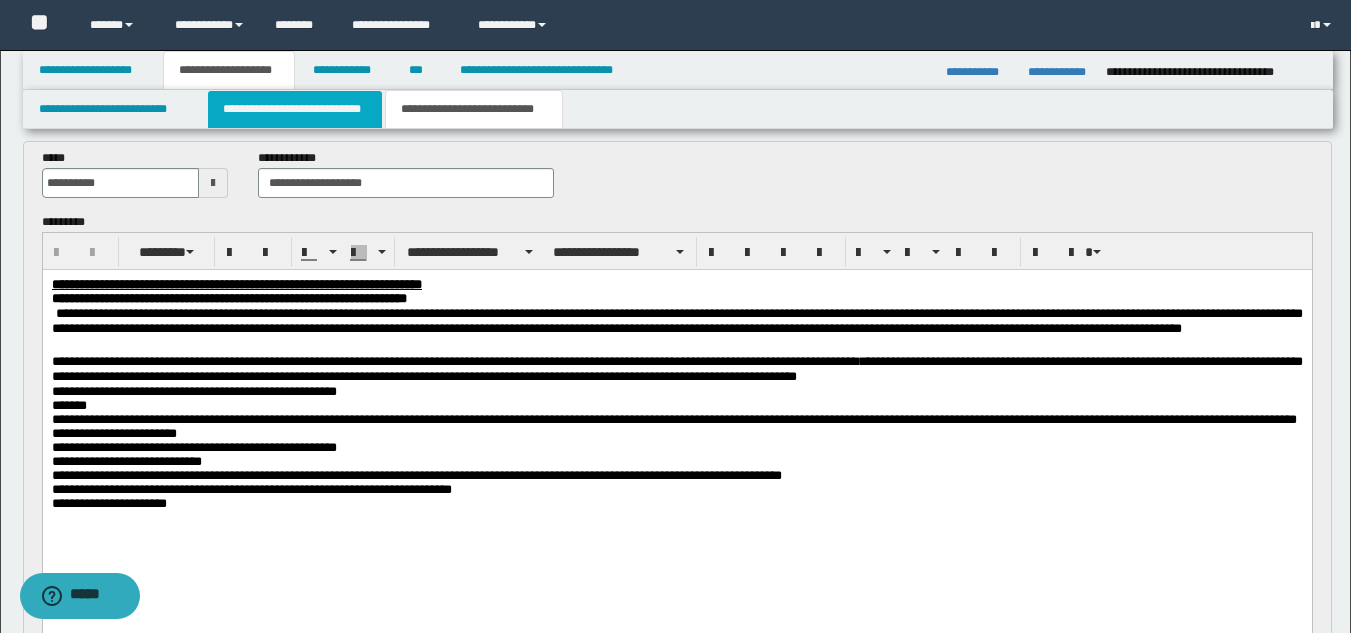 click on "**********" at bounding box center [295, 109] 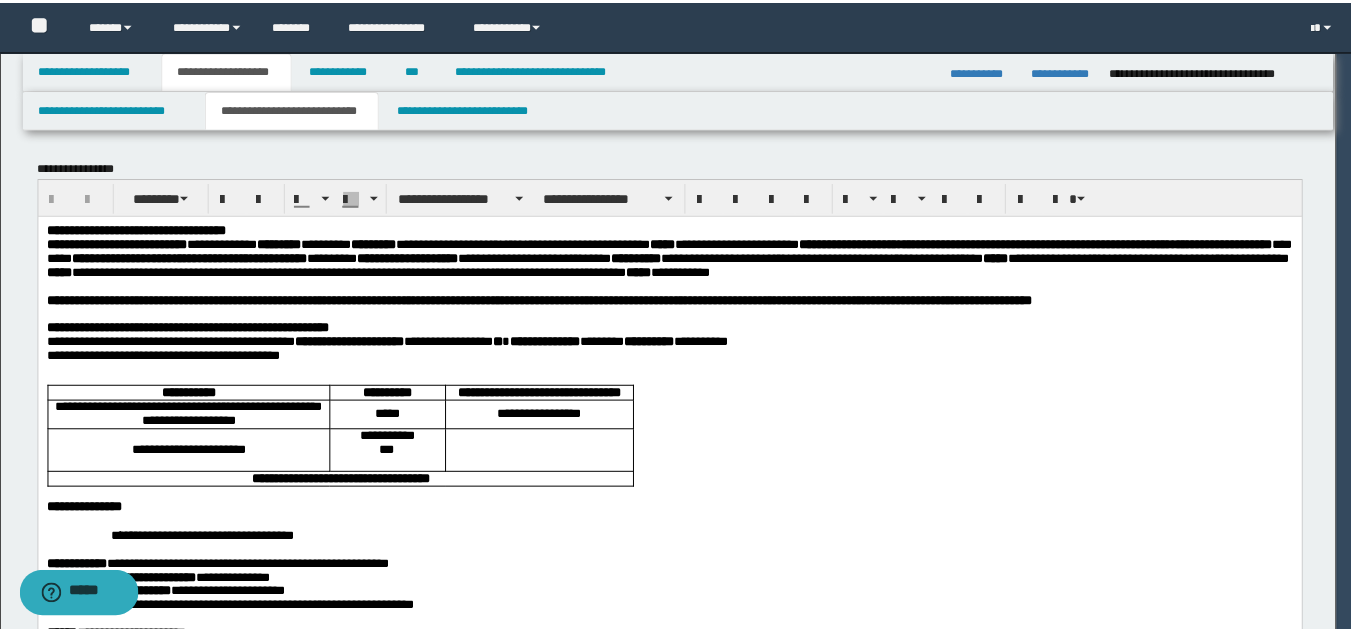 scroll, scrollTop: 0, scrollLeft: 0, axis: both 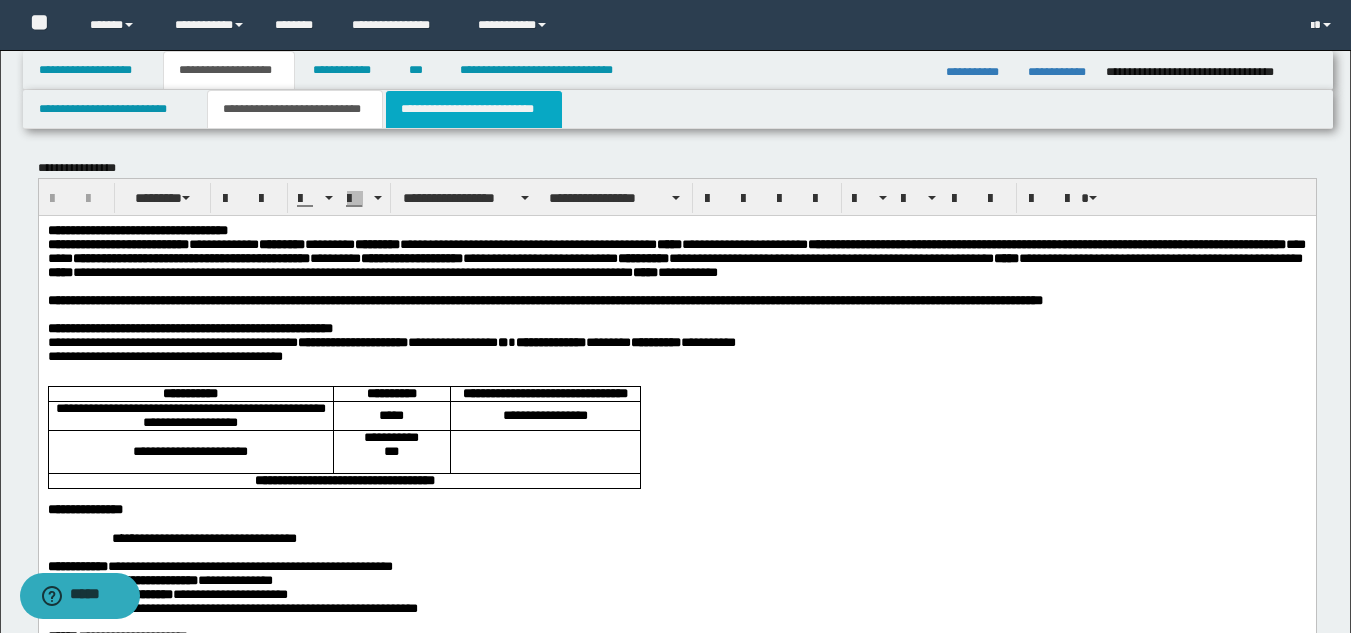 click on "**********" at bounding box center [474, 109] 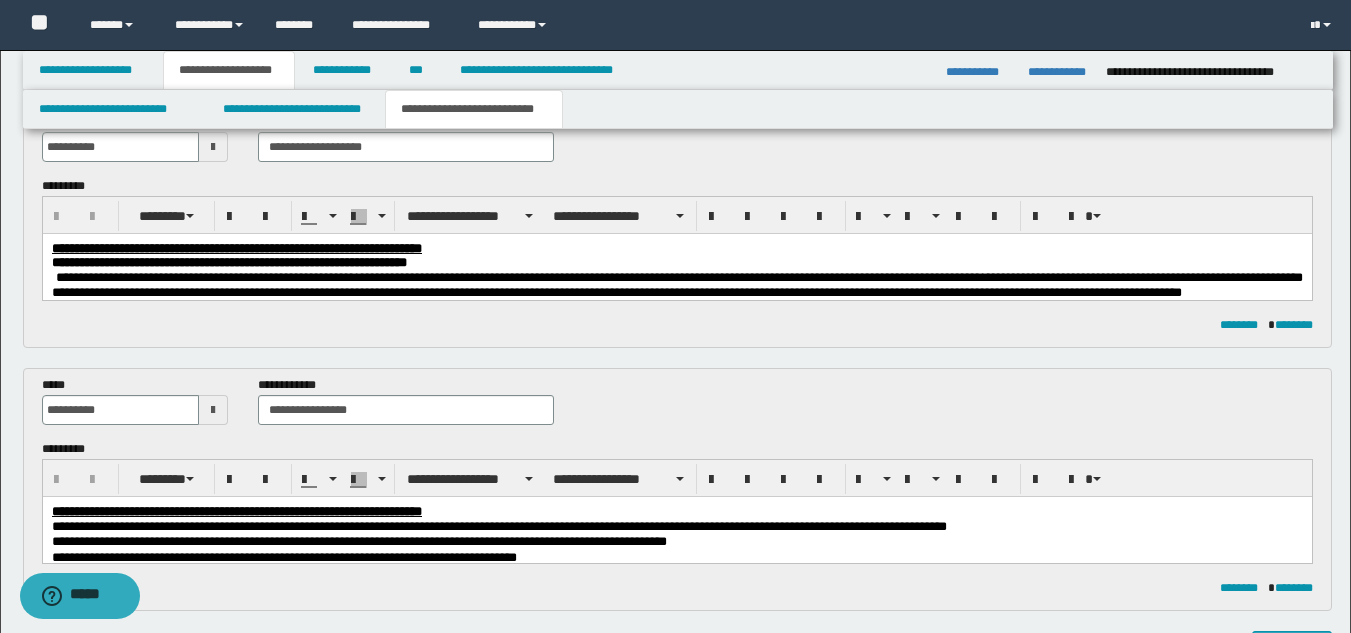 scroll, scrollTop: 124, scrollLeft: 0, axis: vertical 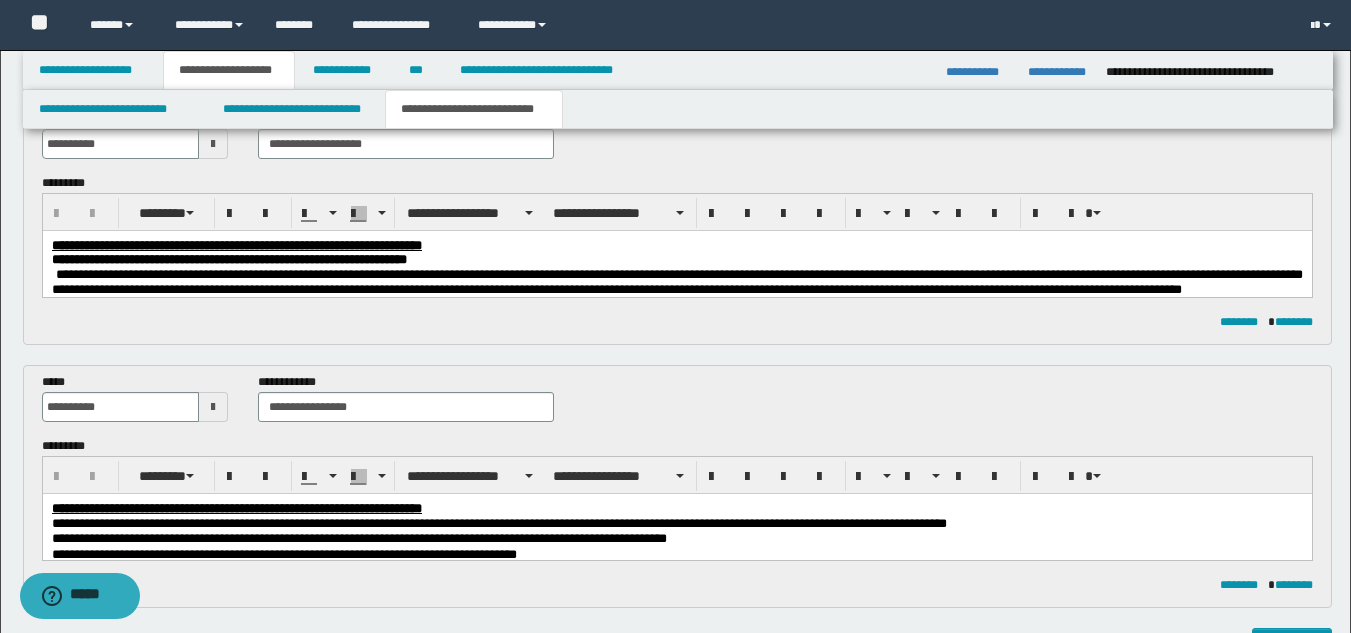 click on "**********" at bounding box center (676, 260) 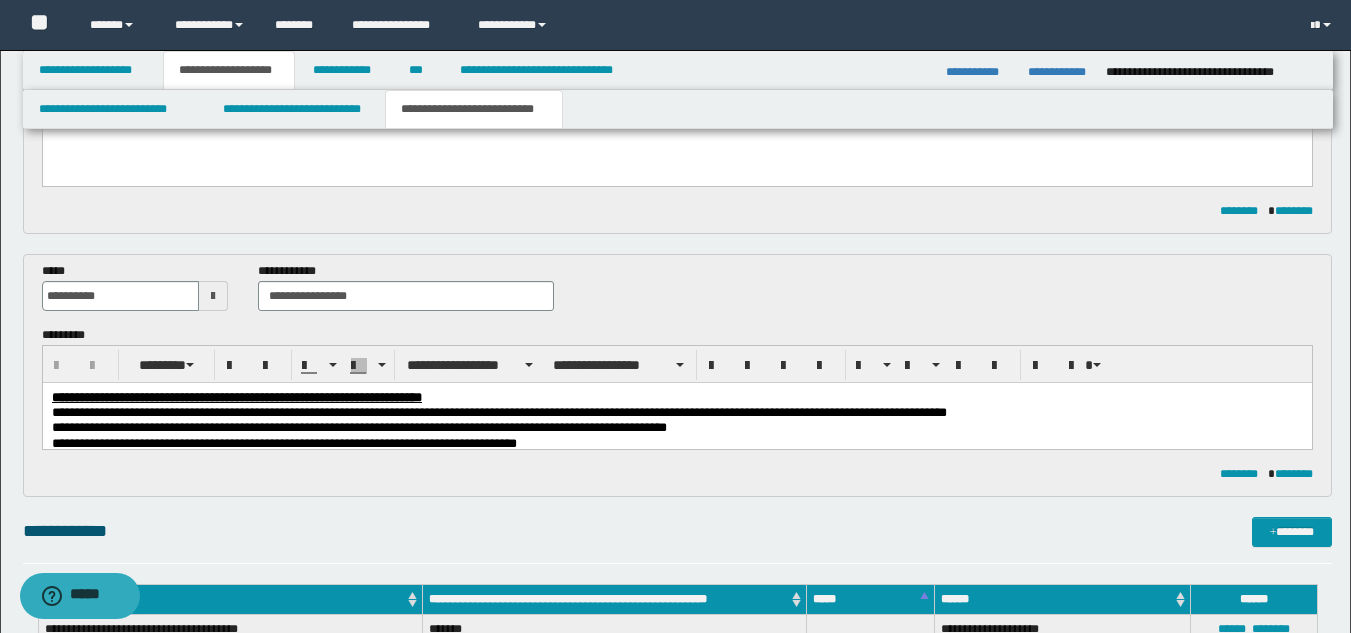 scroll, scrollTop: 580, scrollLeft: 0, axis: vertical 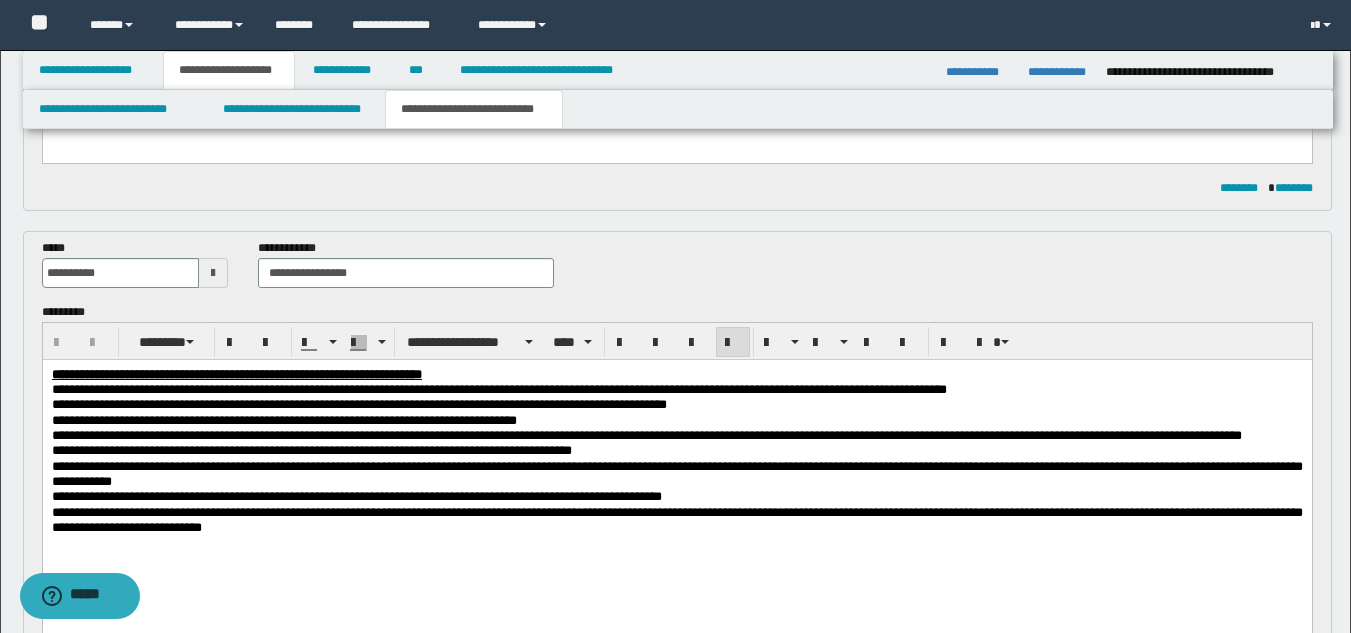 click on "**********" at bounding box center [676, 419] 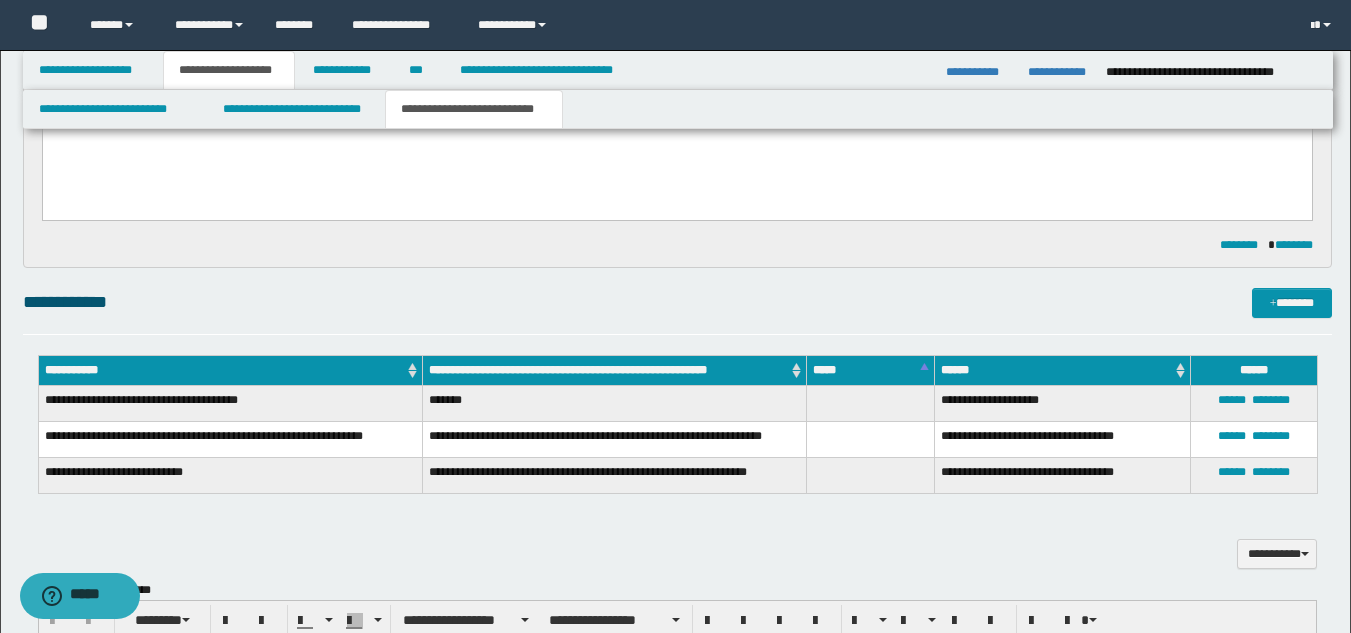scroll, scrollTop: 1059, scrollLeft: 0, axis: vertical 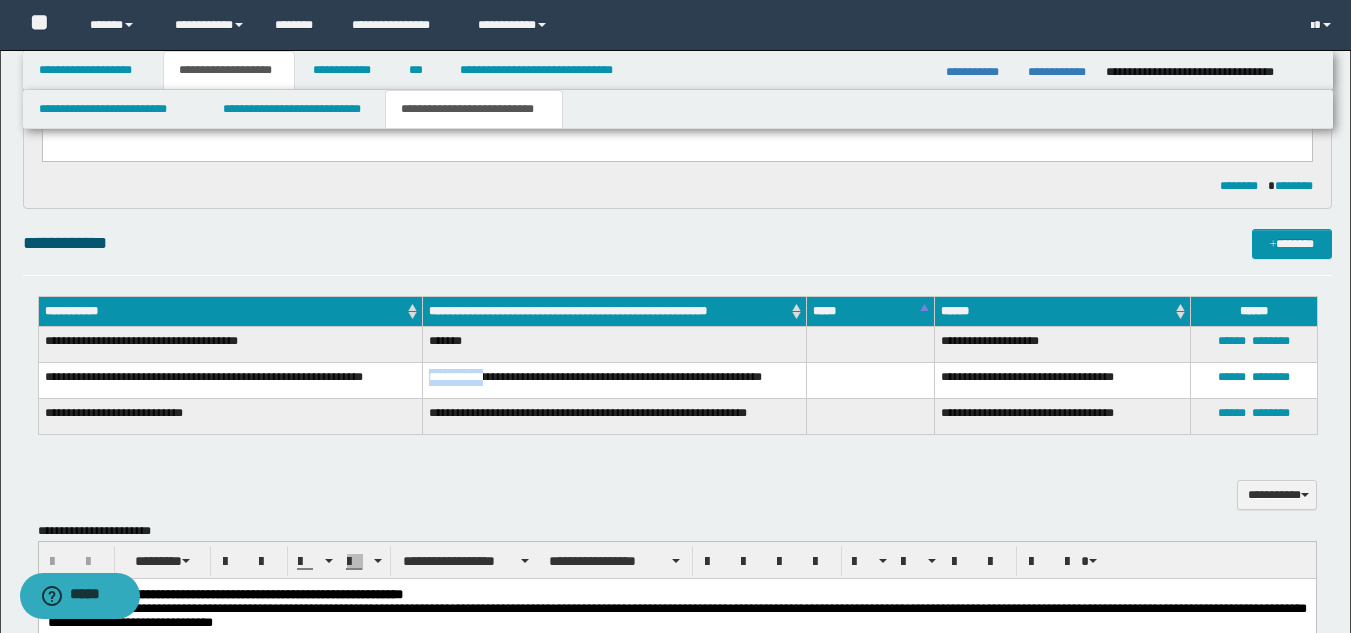 drag, startPoint x: 490, startPoint y: 379, endPoint x: 422, endPoint y: 366, distance: 69.2315 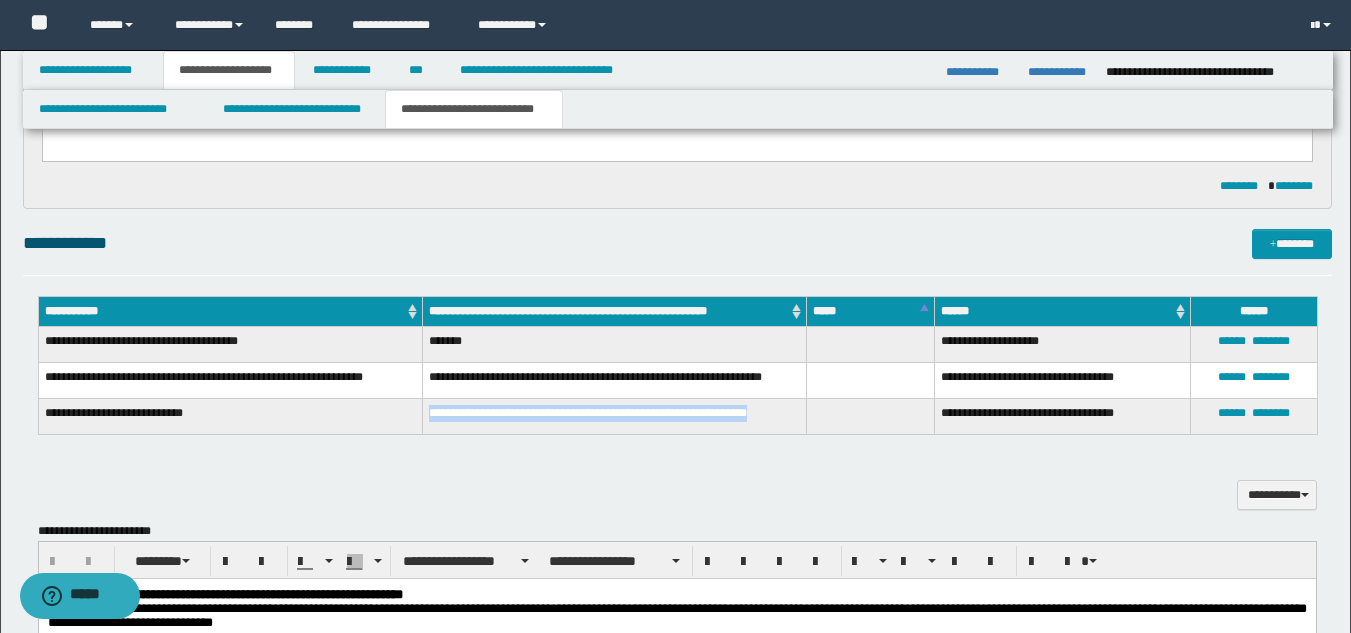 drag, startPoint x: 433, startPoint y: 413, endPoint x: 812, endPoint y: 412, distance: 379.0013 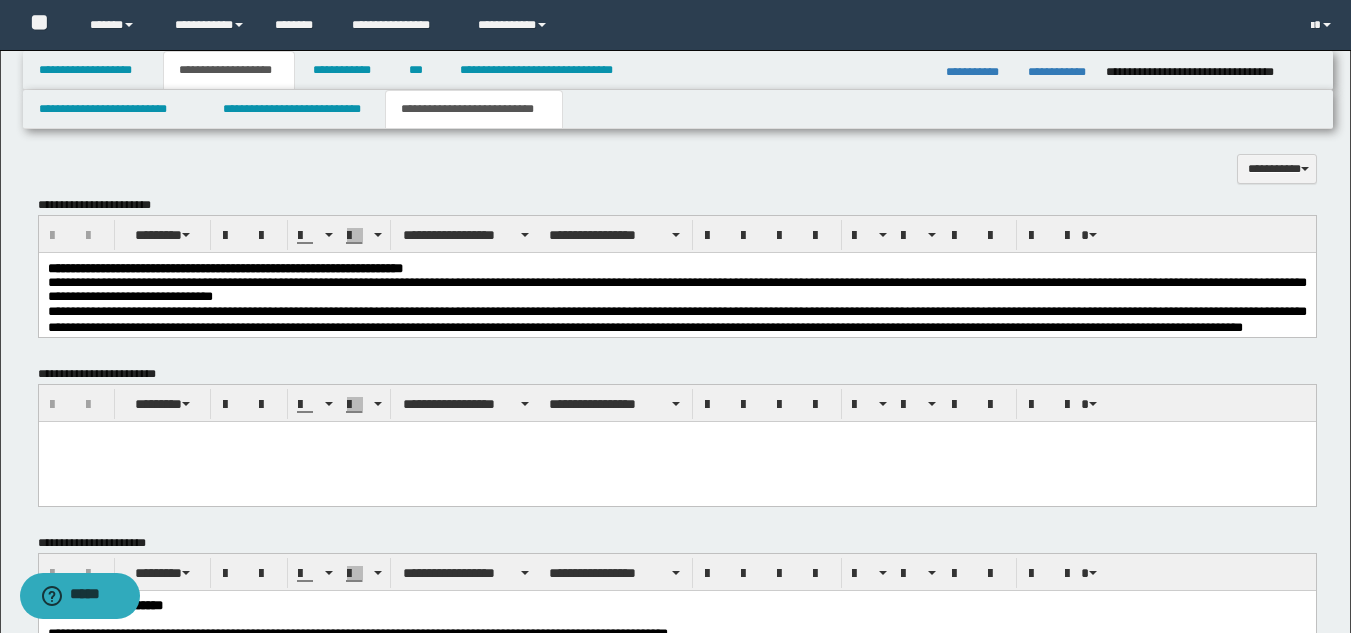 scroll, scrollTop: 1440, scrollLeft: 0, axis: vertical 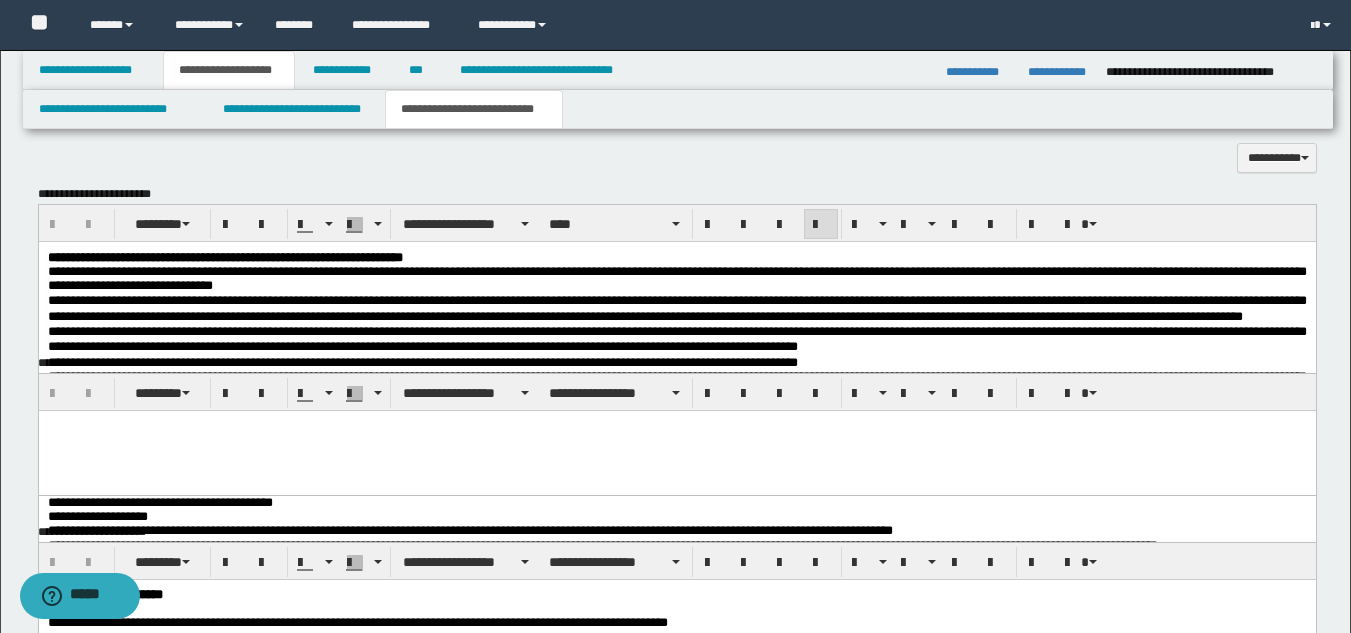 click on "**********" at bounding box center (676, 279) 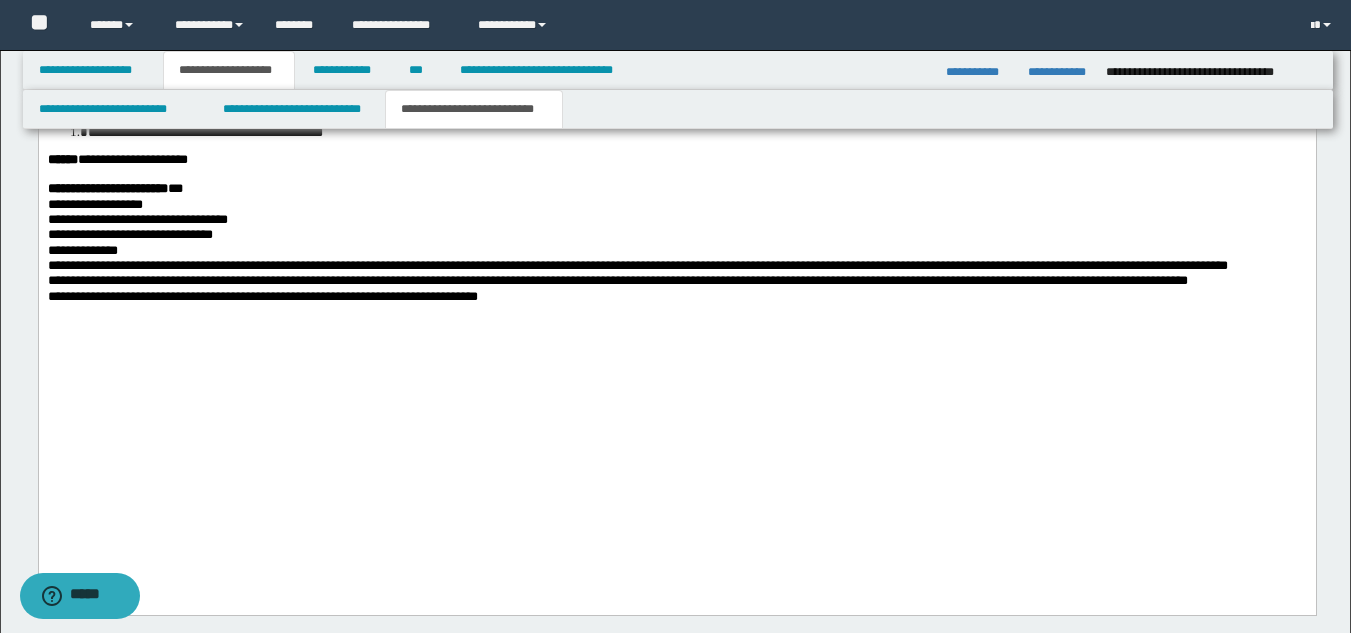 scroll, scrollTop: 2145, scrollLeft: 0, axis: vertical 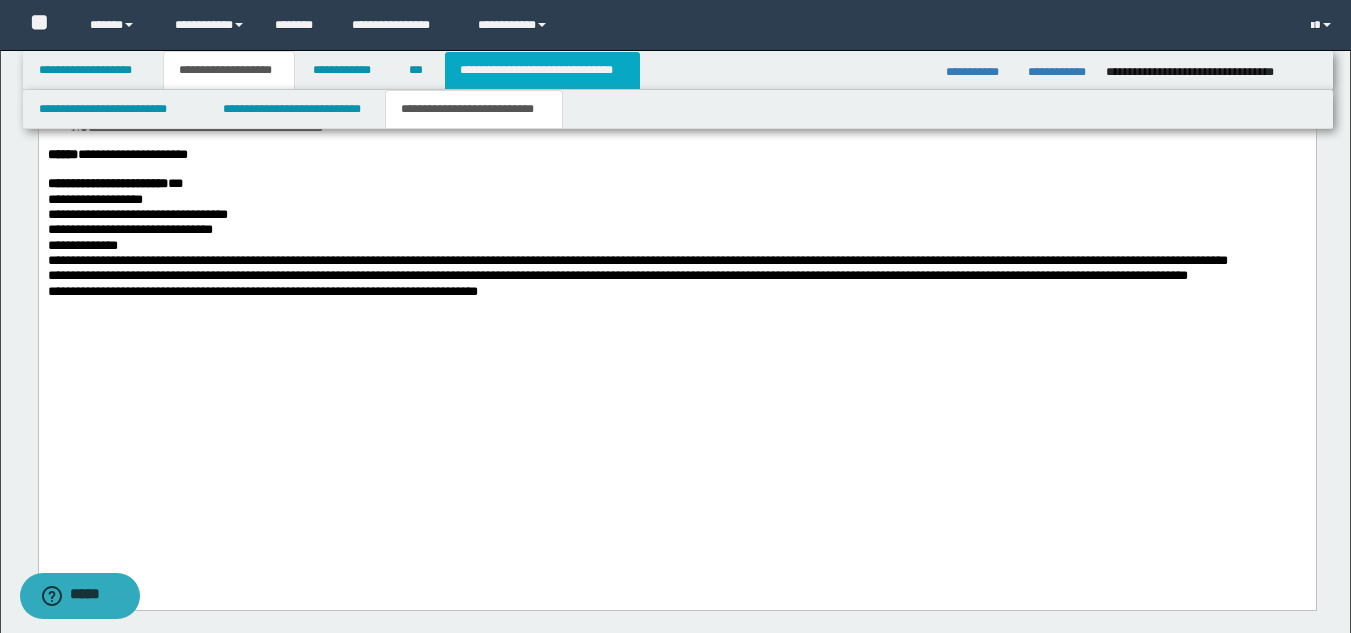 drag, startPoint x: 504, startPoint y: 68, endPoint x: 573, endPoint y: 124, distance: 88.86507 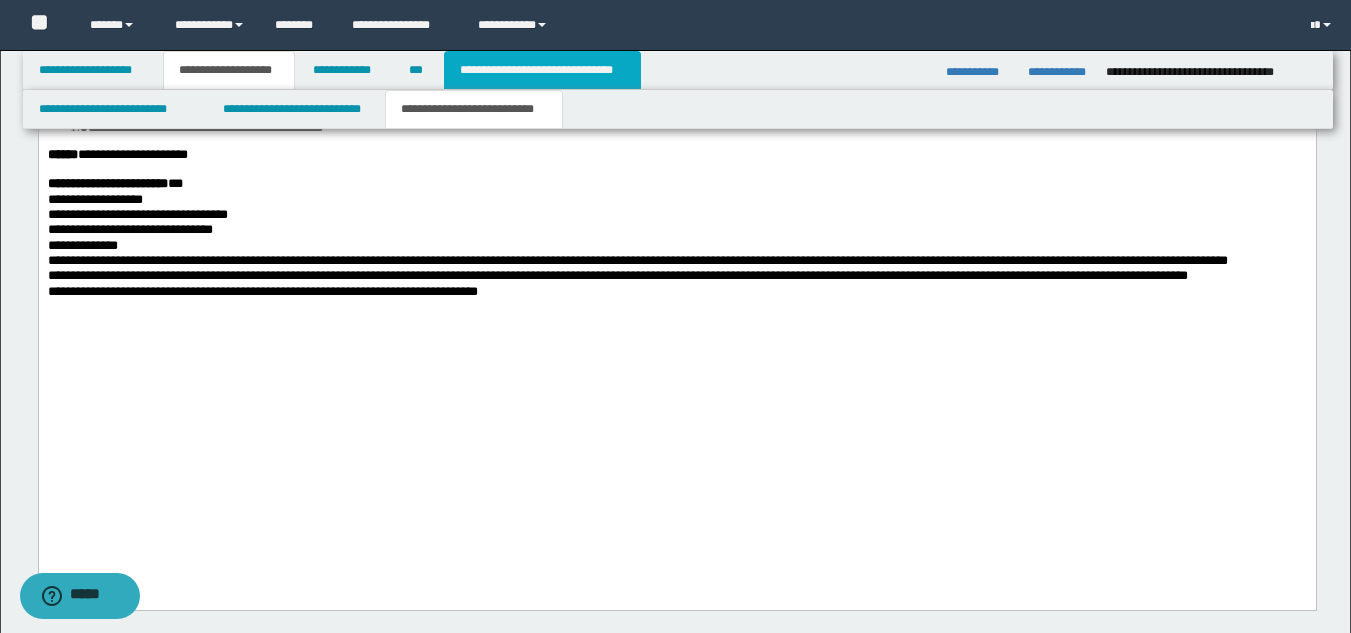 click on "**********" at bounding box center [542, 70] 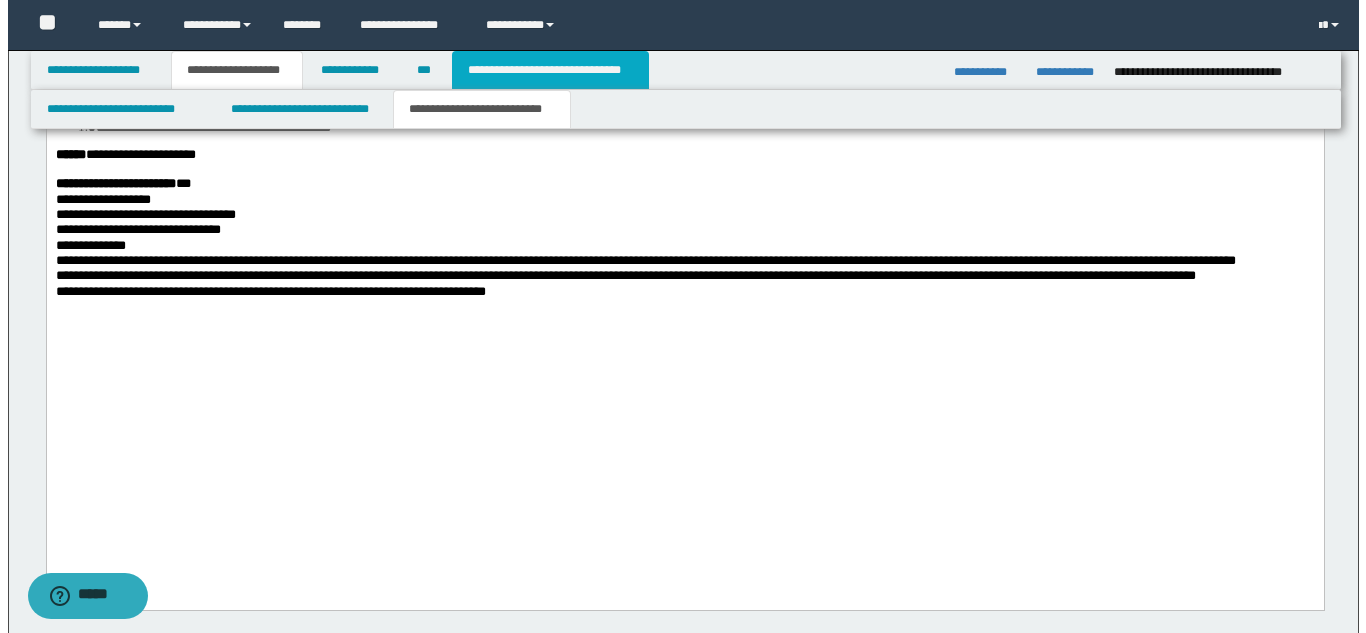 scroll, scrollTop: 0, scrollLeft: 0, axis: both 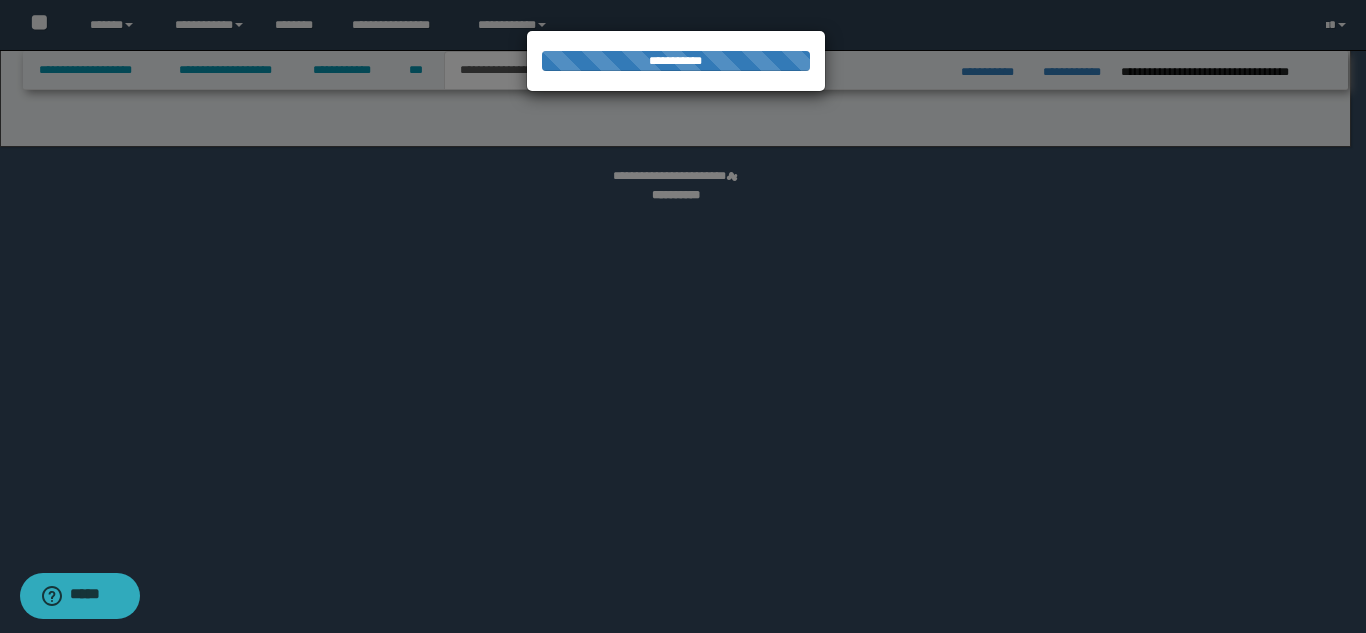 select on "*" 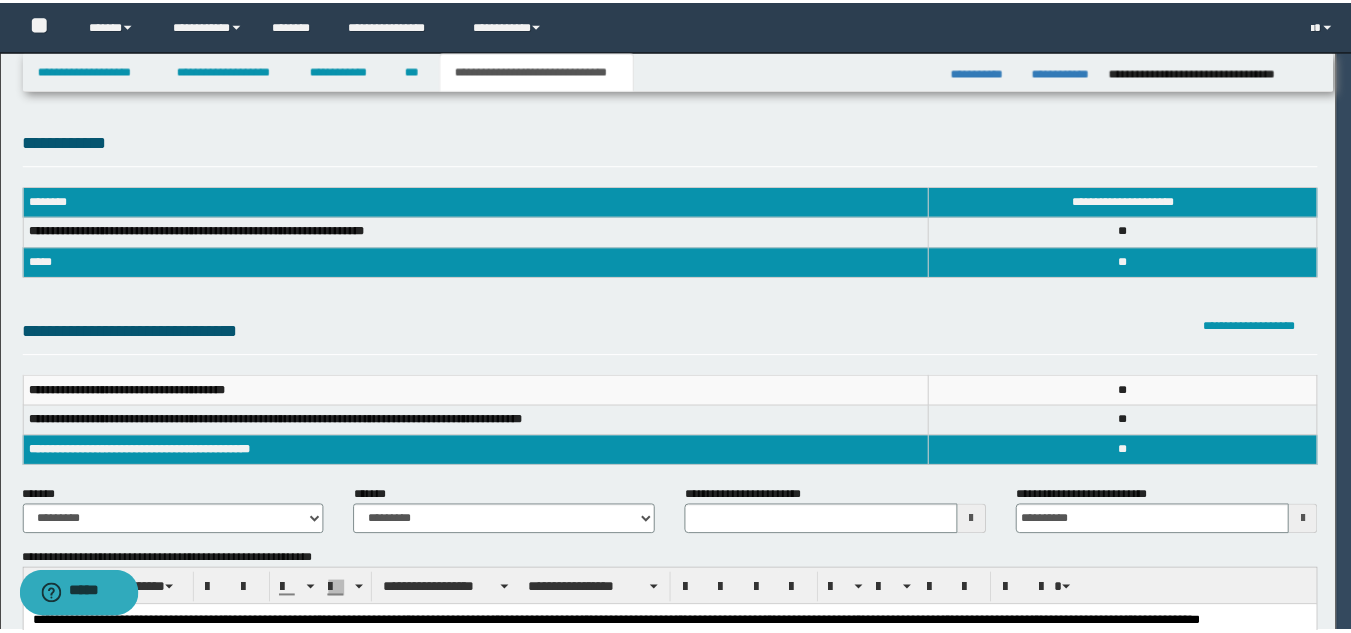 scroll, scrollTop: 0, scrollLeft: 0, axis: both 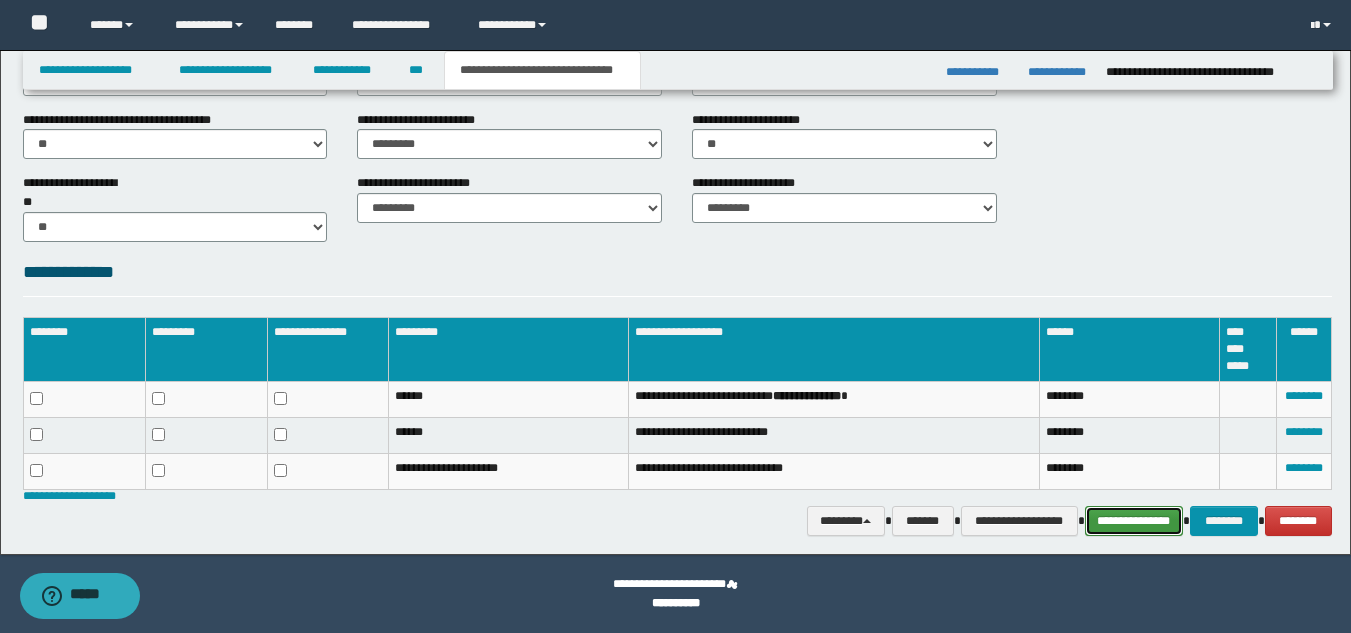 click on "**********" at bounding box center (1134, 521) 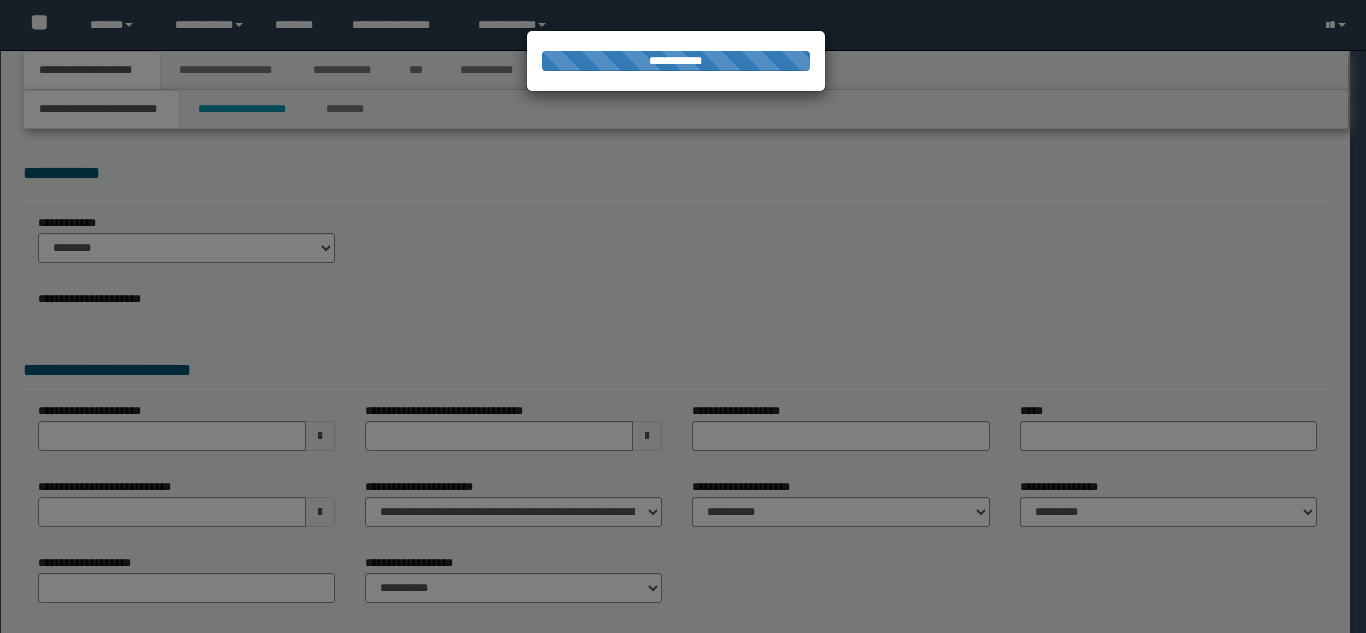 scroll, scrollTop: 0, scrollLeft: 0, axis: both 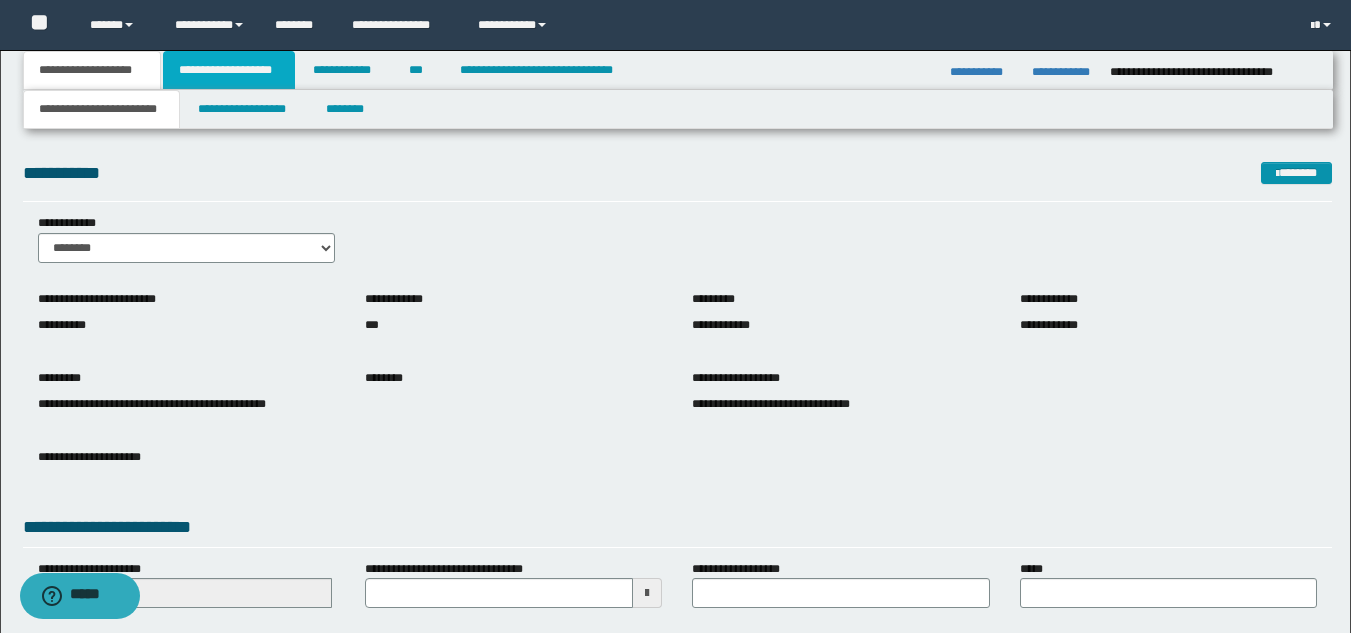 click on "**********" at bounding box center (229, 70) 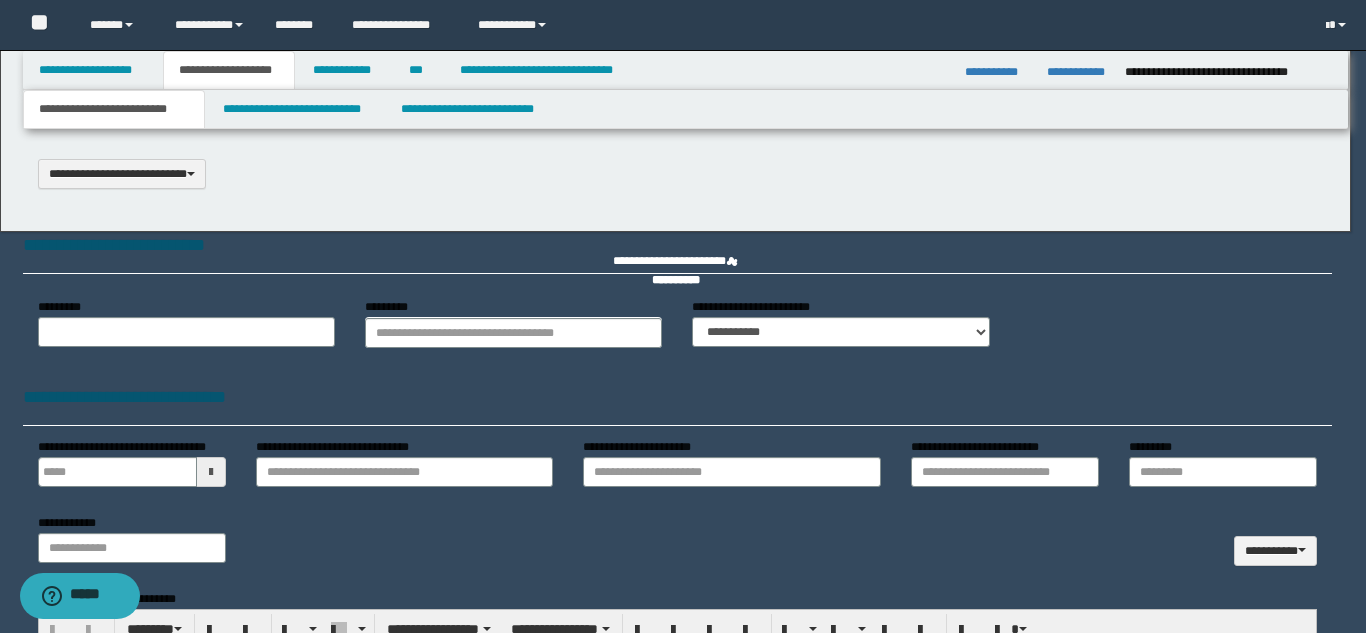 type 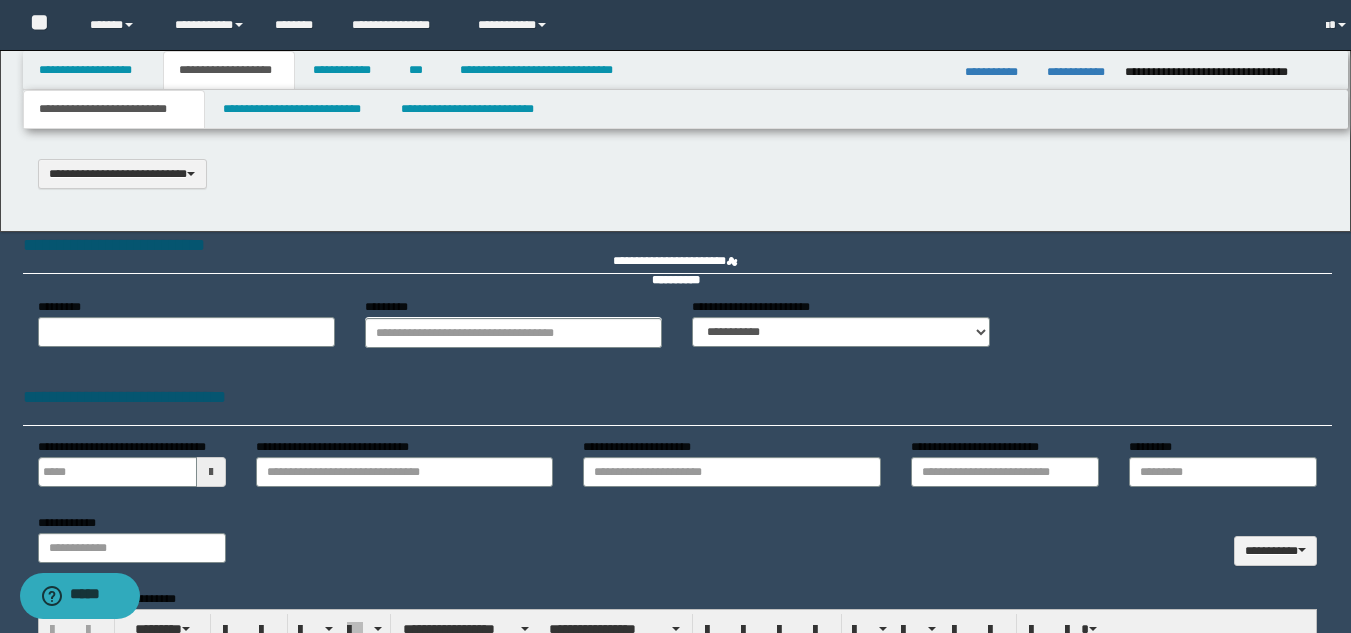 type on "**********" 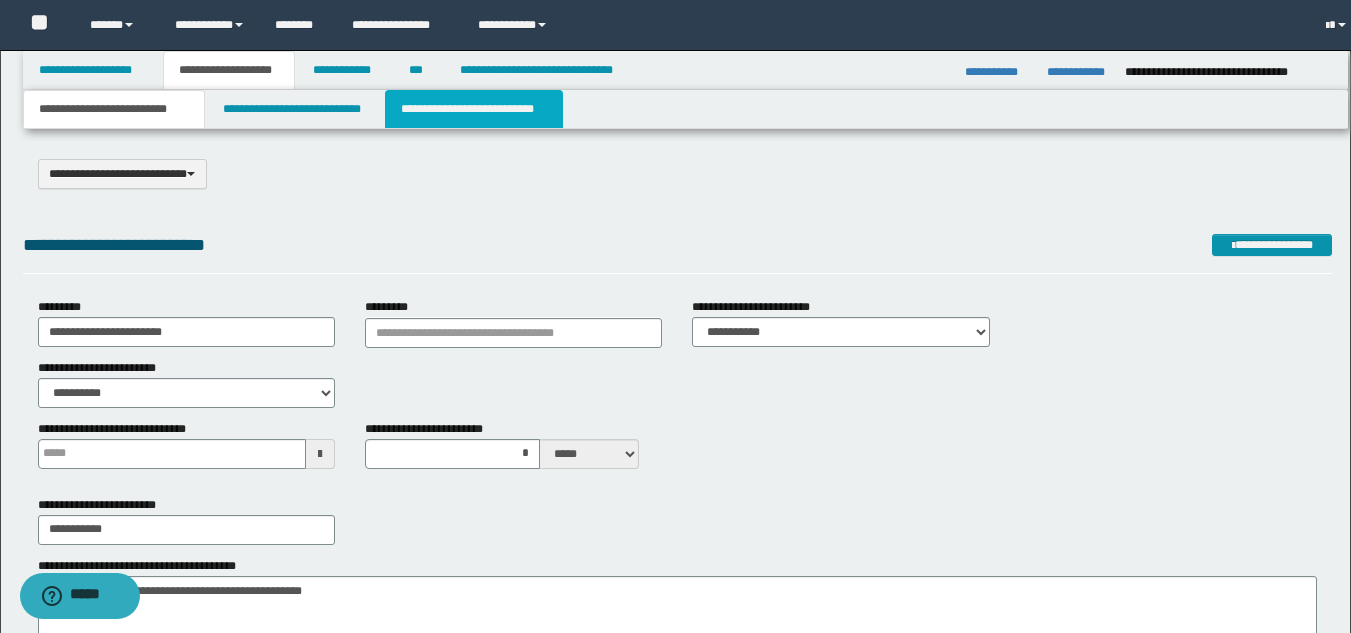 scroll, scrollTop: 0, scrollLeft: 0, axis: both 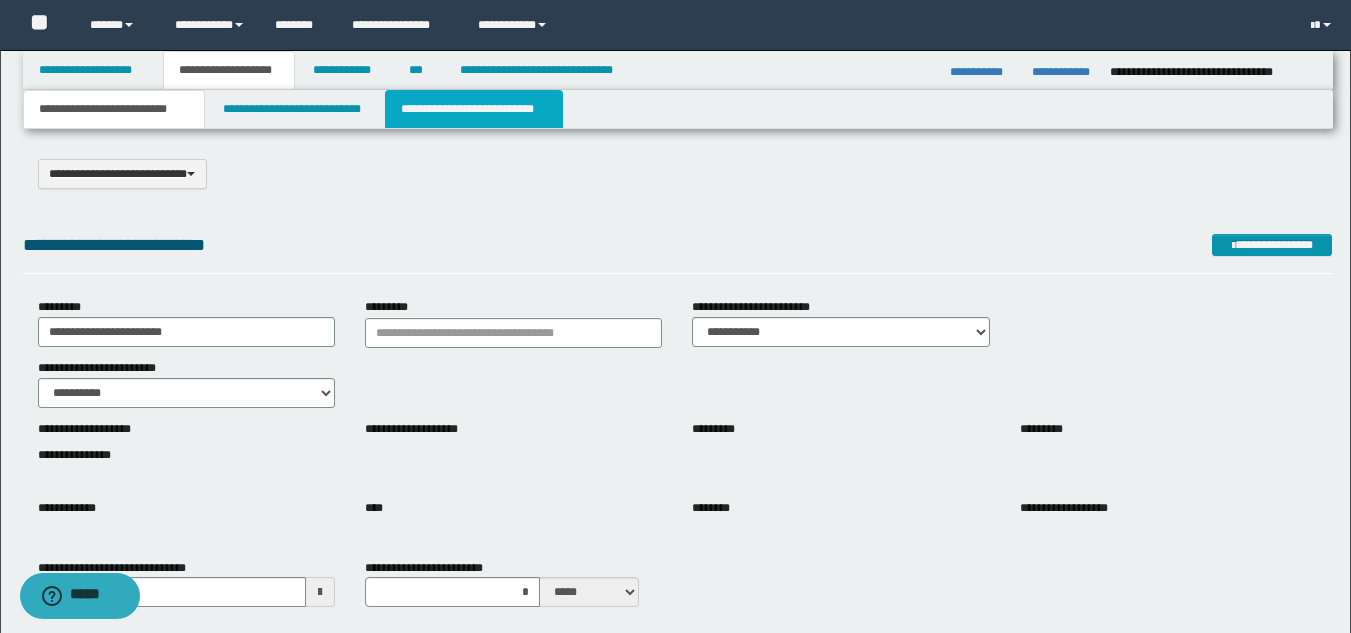 click on "**********" at bounding box center (474, 109) 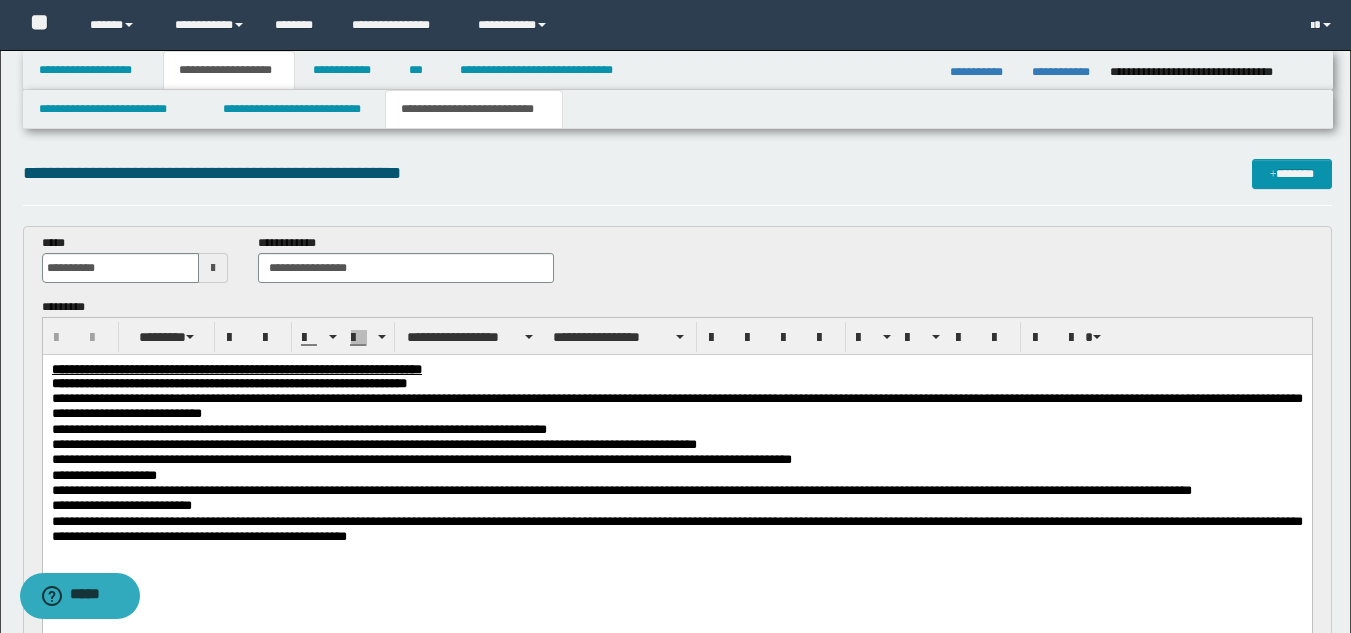 scroll, scrollTop: 0, scrollLeft: 0, axis: both 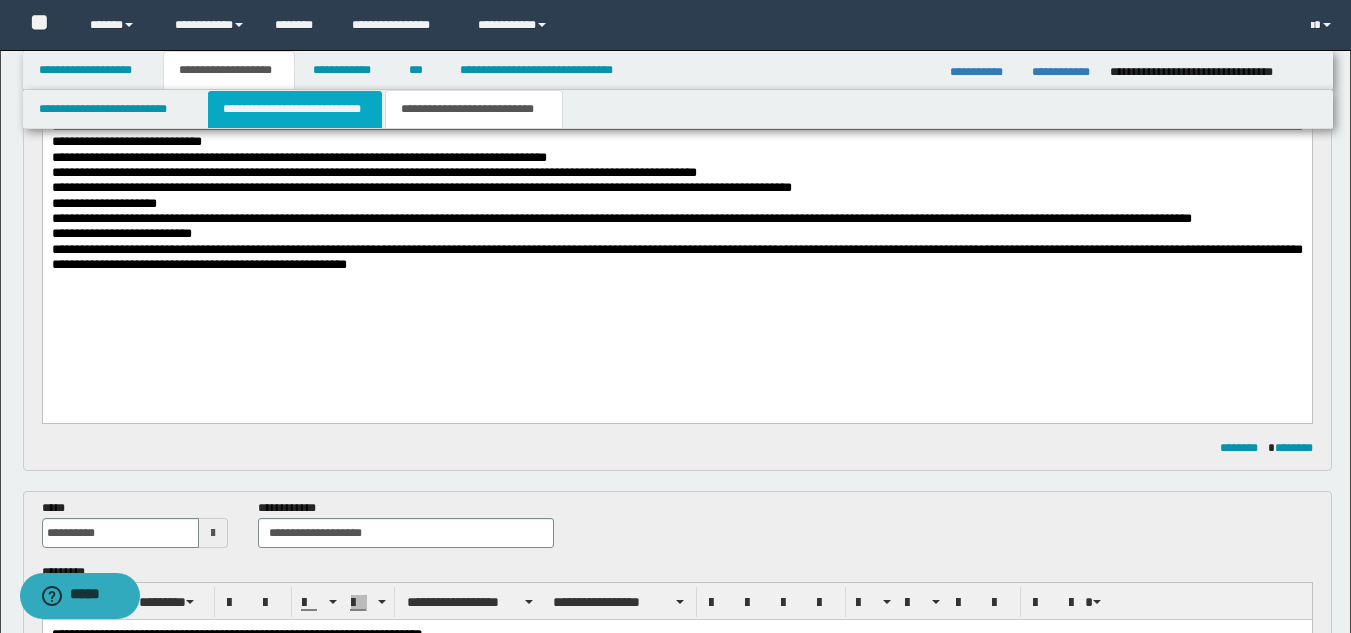 drag, startPoint x: 289, startPoint y: 115, endPoint x: 292, endPoint y: 128, distance: 13.341664 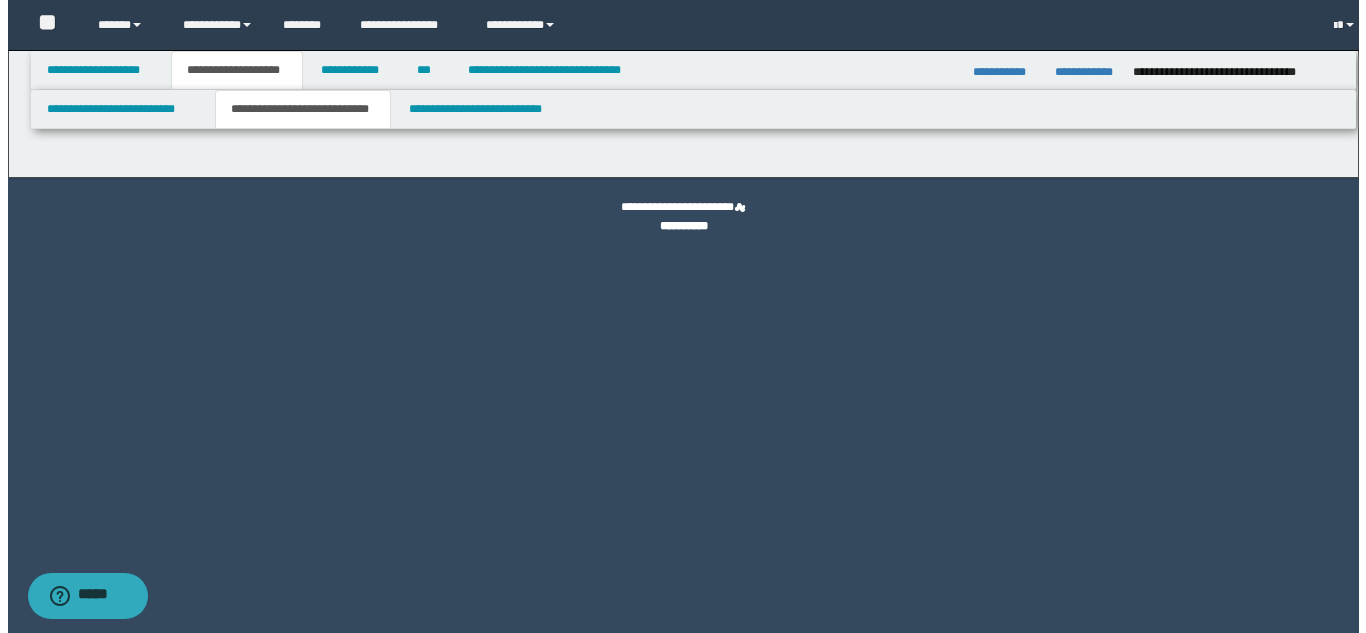 scroll, scrollTop: 0, scrollLeft: 0, axis: both 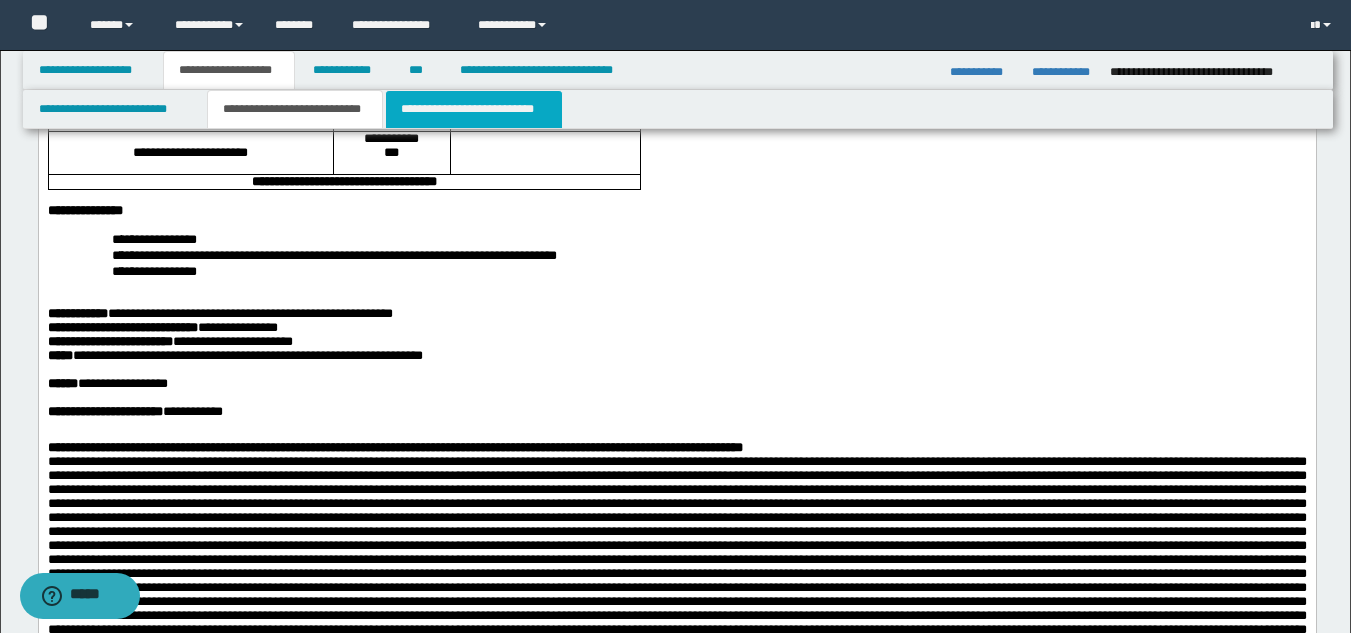 drag, startPoint x: 415, startPoint y: 117, endPoint x: 413, endPoint y: 127, distance: 10.198039 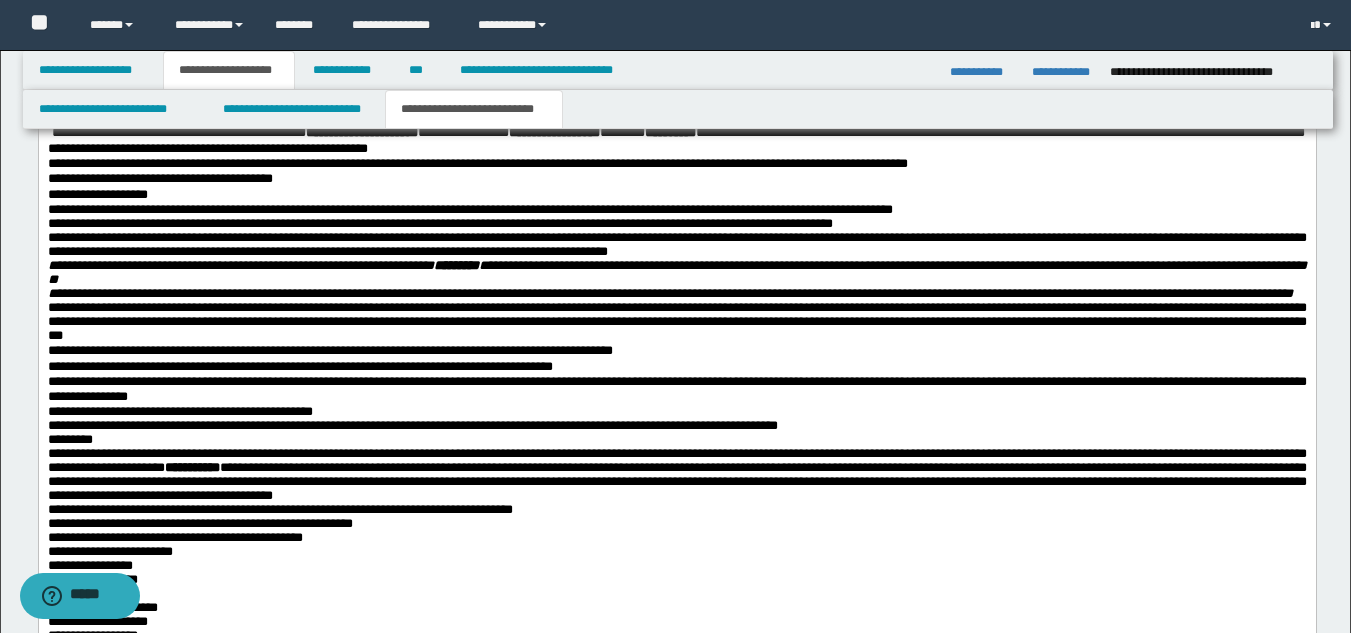 scroll, scrollTop: 1728, scrollLeft: 0, axis: vertical 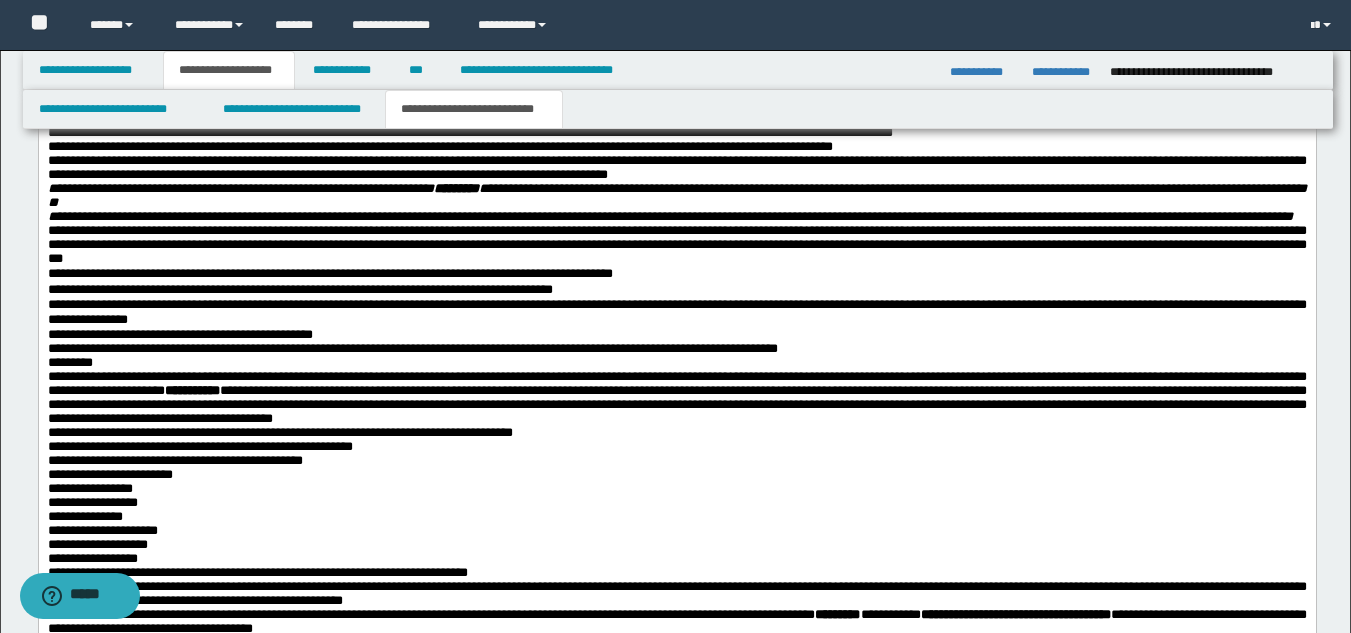 drag, startPoint x: 1365, startPoint y: 366, endPoint x: 1252, endPoint y: 495, distance: 171.49344 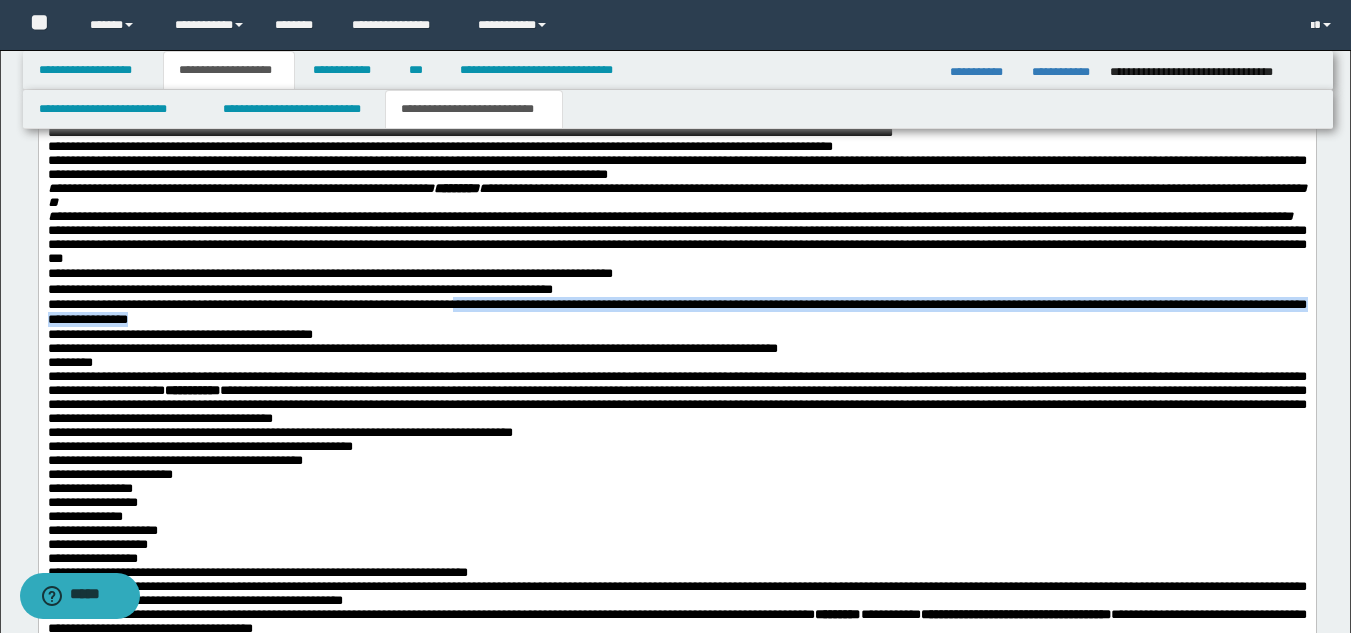 drag, startPoint x: 536, startPoint y: 377, endPoint x: 660, endPoint y: 394, distance: 125.1599 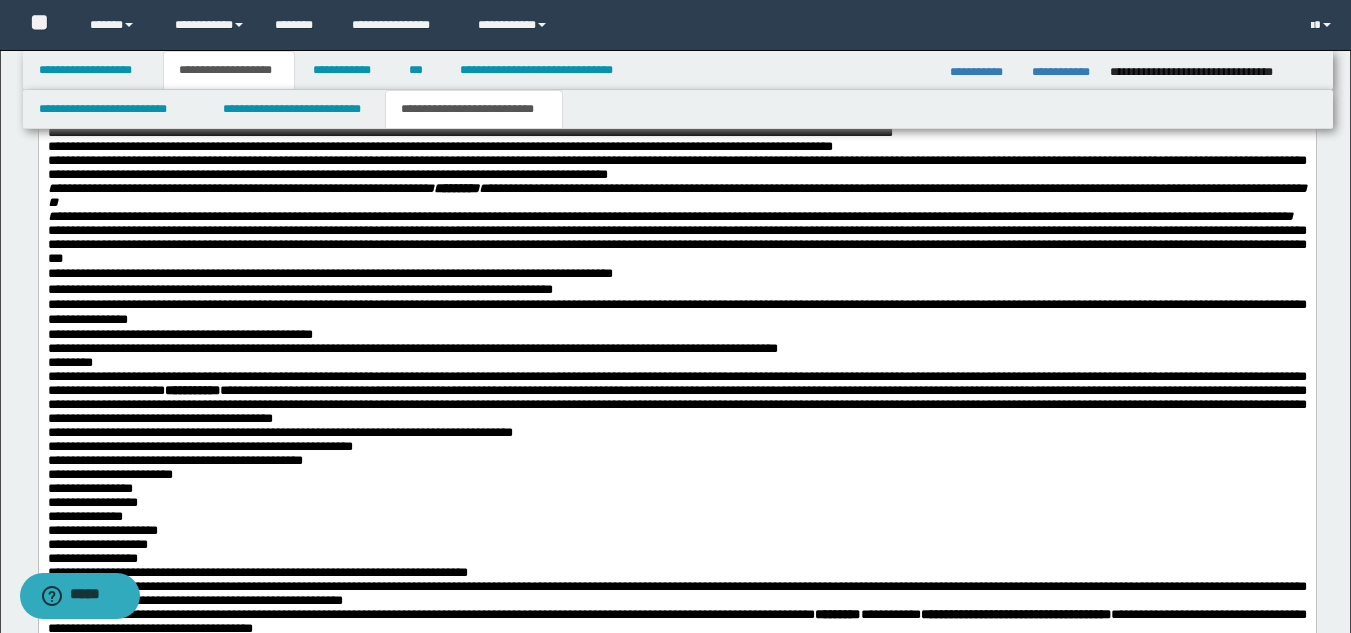 click on "**********" at bounding box center (676, 335) 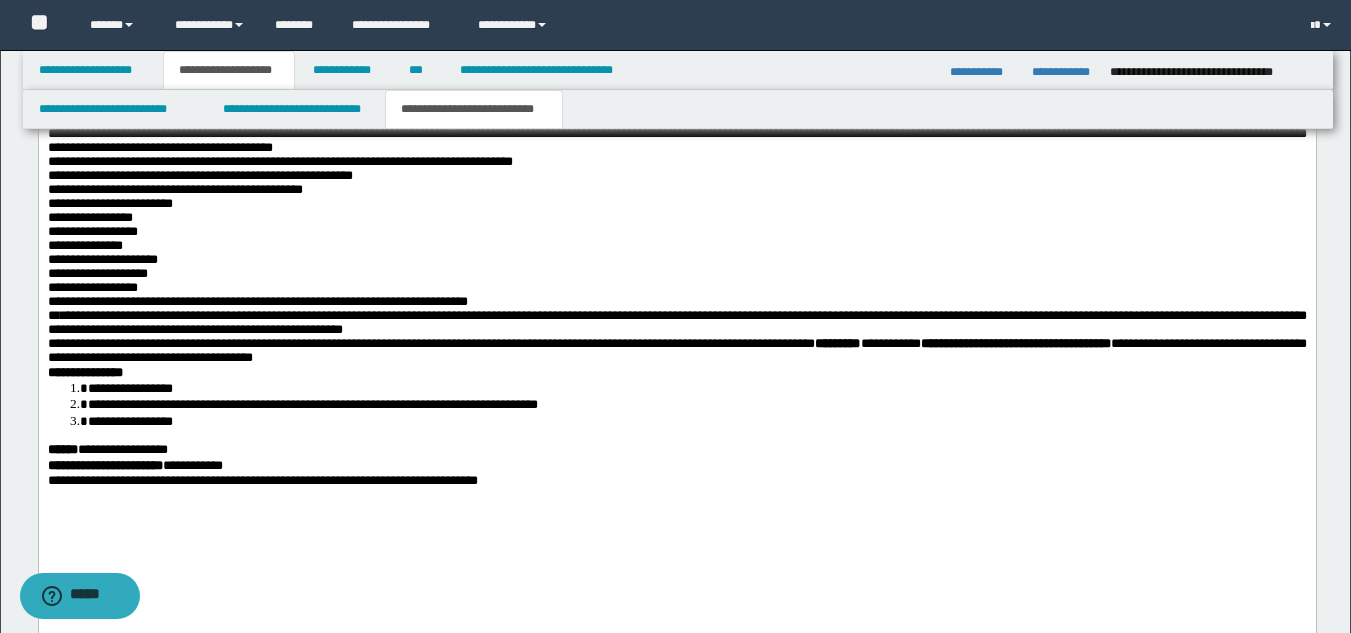scroll, scrollTop: 2054, scrollLeft: 0, axis: vertical 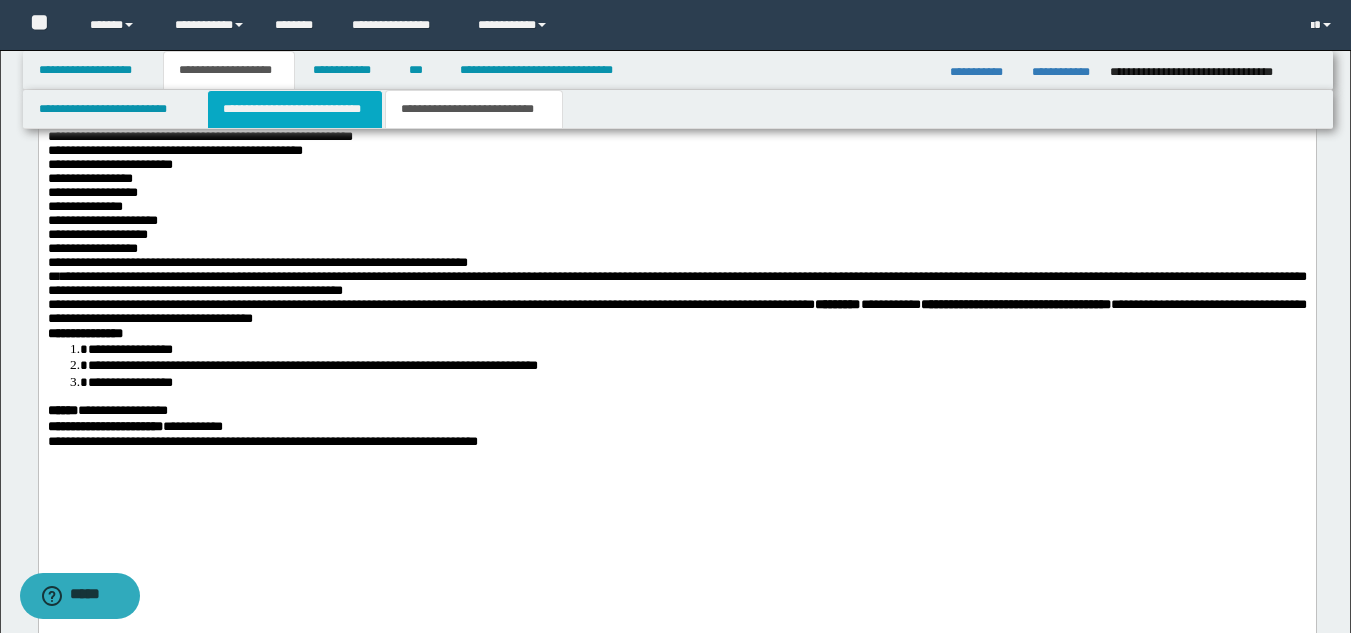 click on "**********" at bounding box center (295, 109) 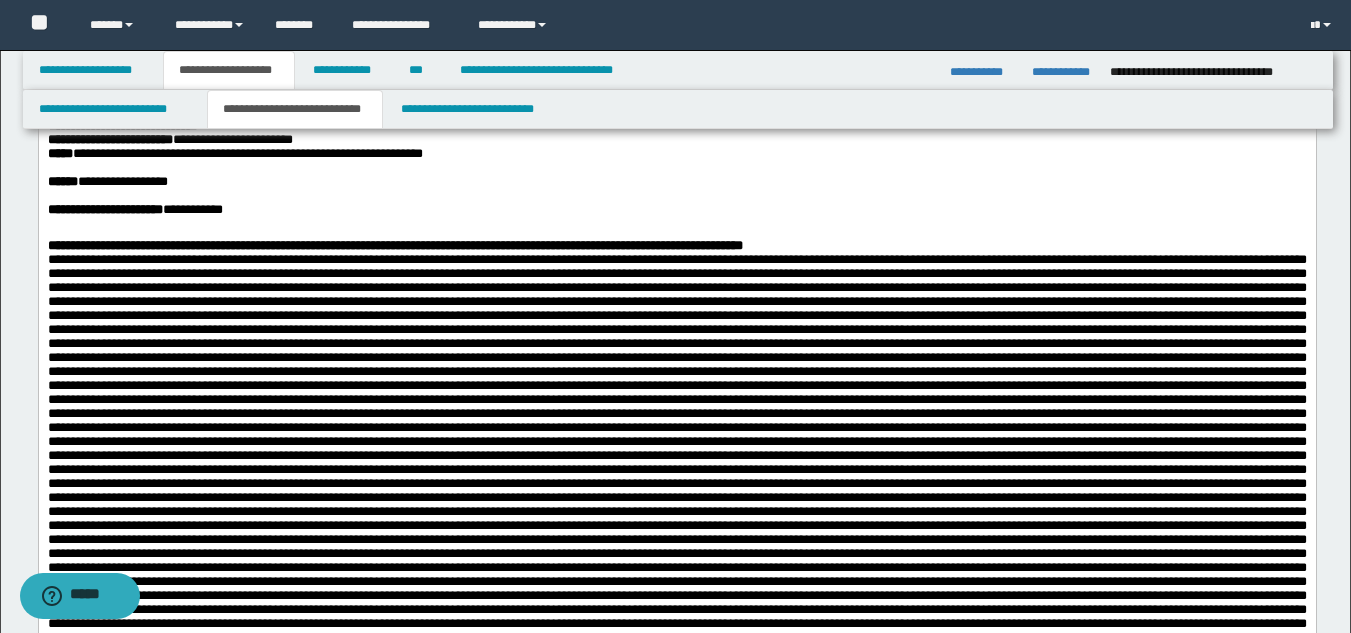 scroll, scrollTop: 459, scrollLeft: 0, axis: vertical 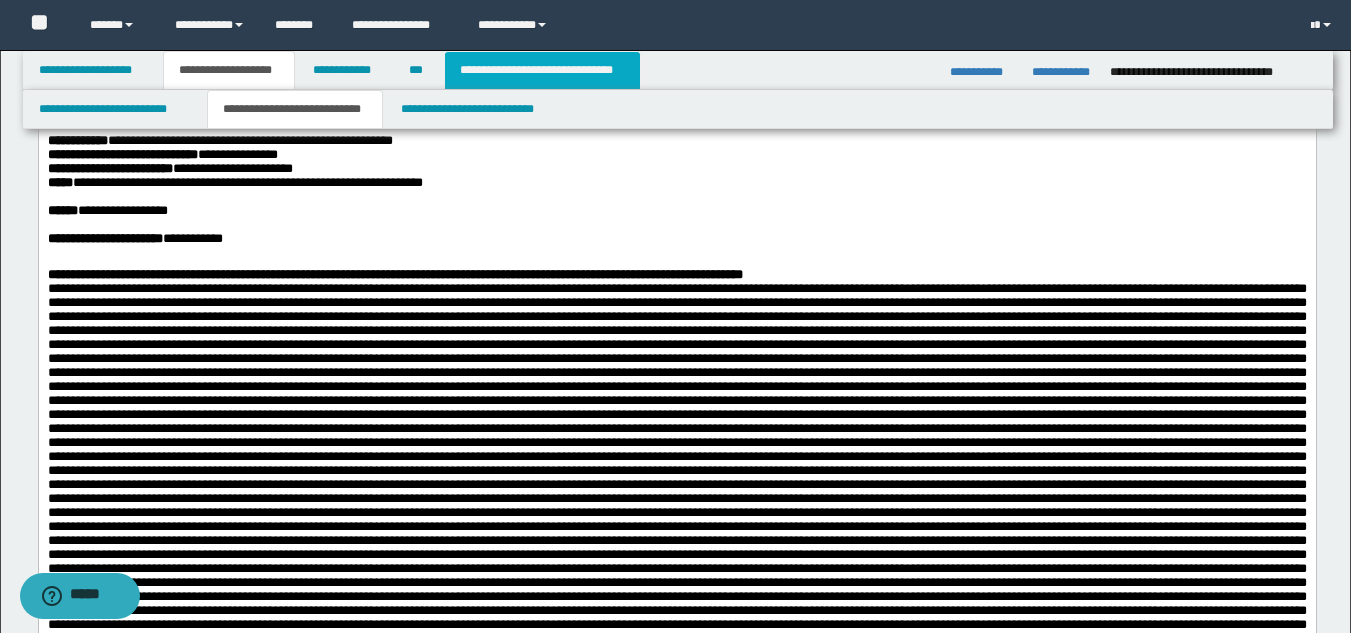 click on "**********" at bounding box center (542, 70) 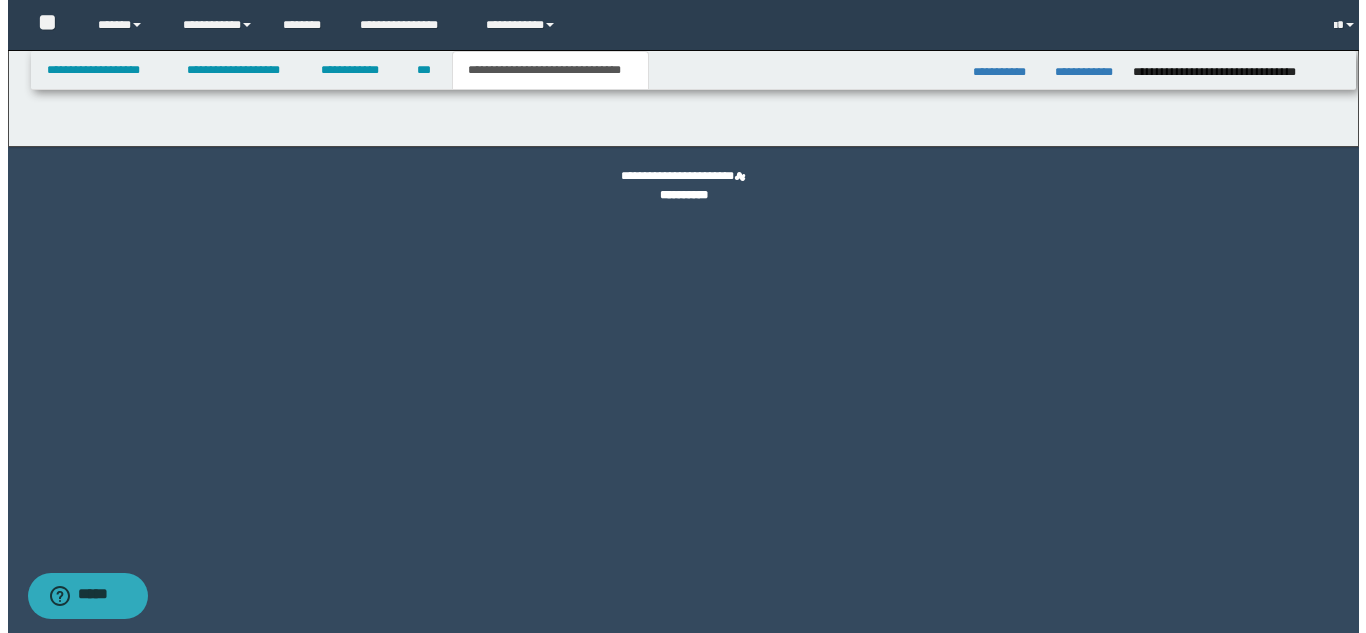scroll, scrollTop: 0, scrollLeft: 0, axis: both 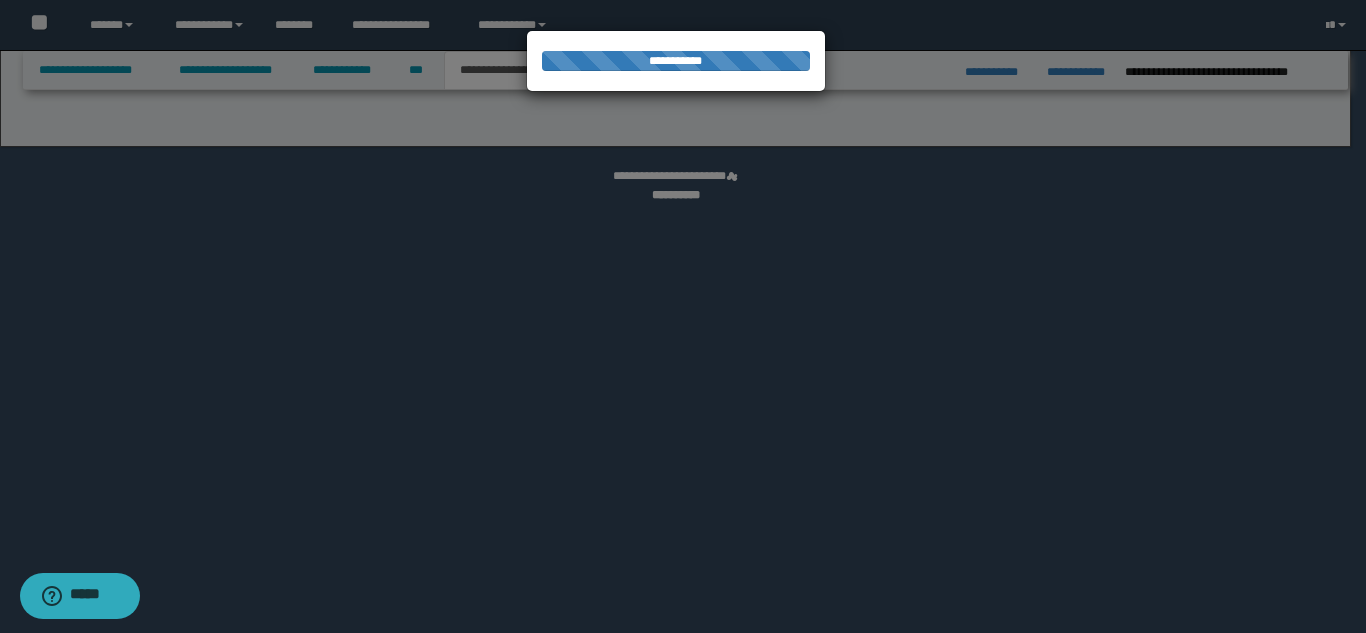 select on "*" 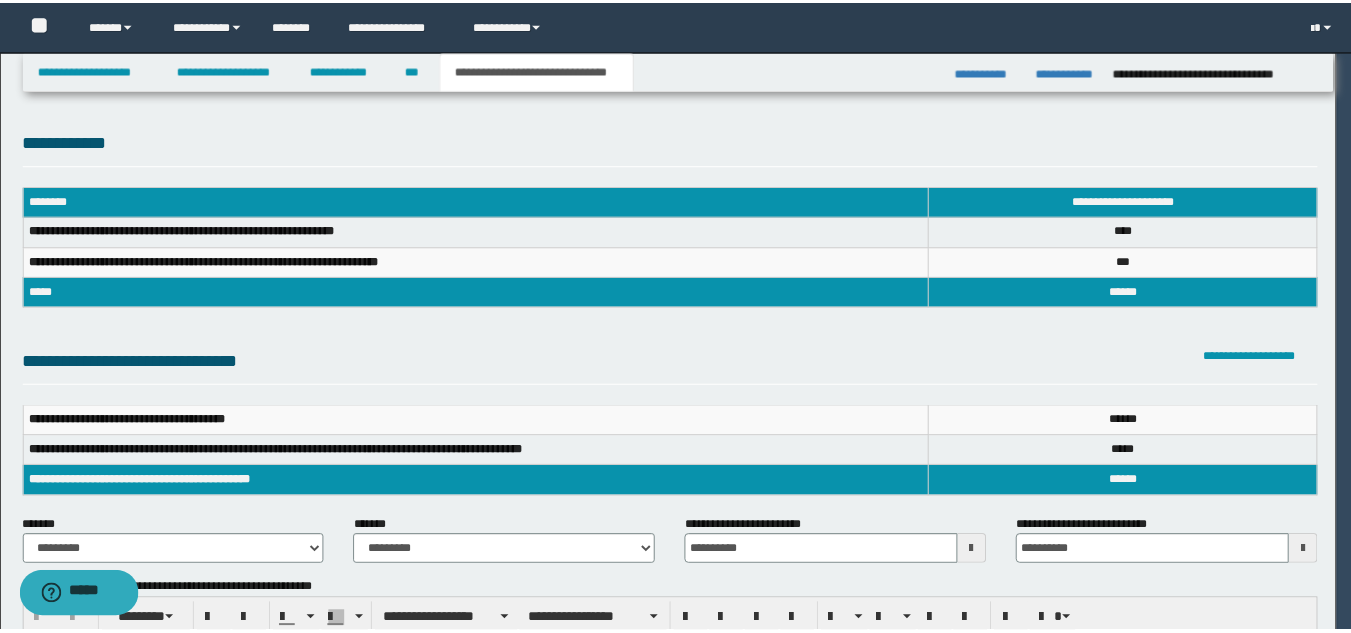 scroll, scrollTop: 0, scrollLeft: 0, axis: both 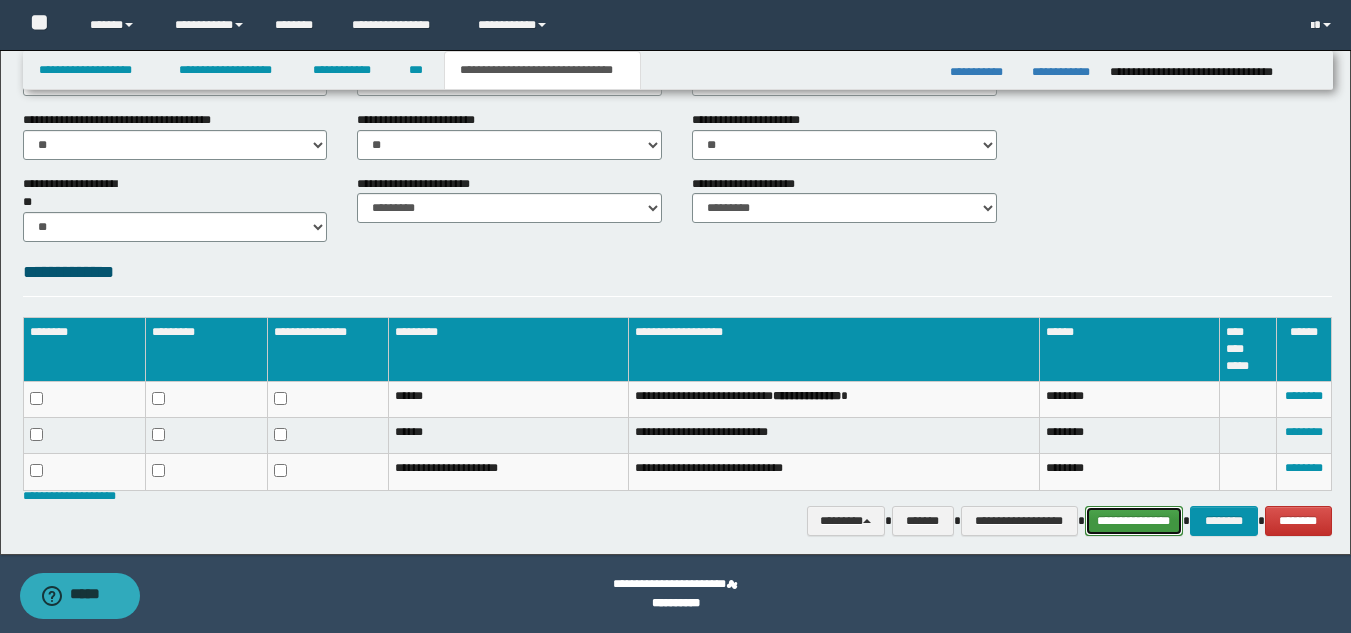click on "**********" at bounding box center (1134, 521) 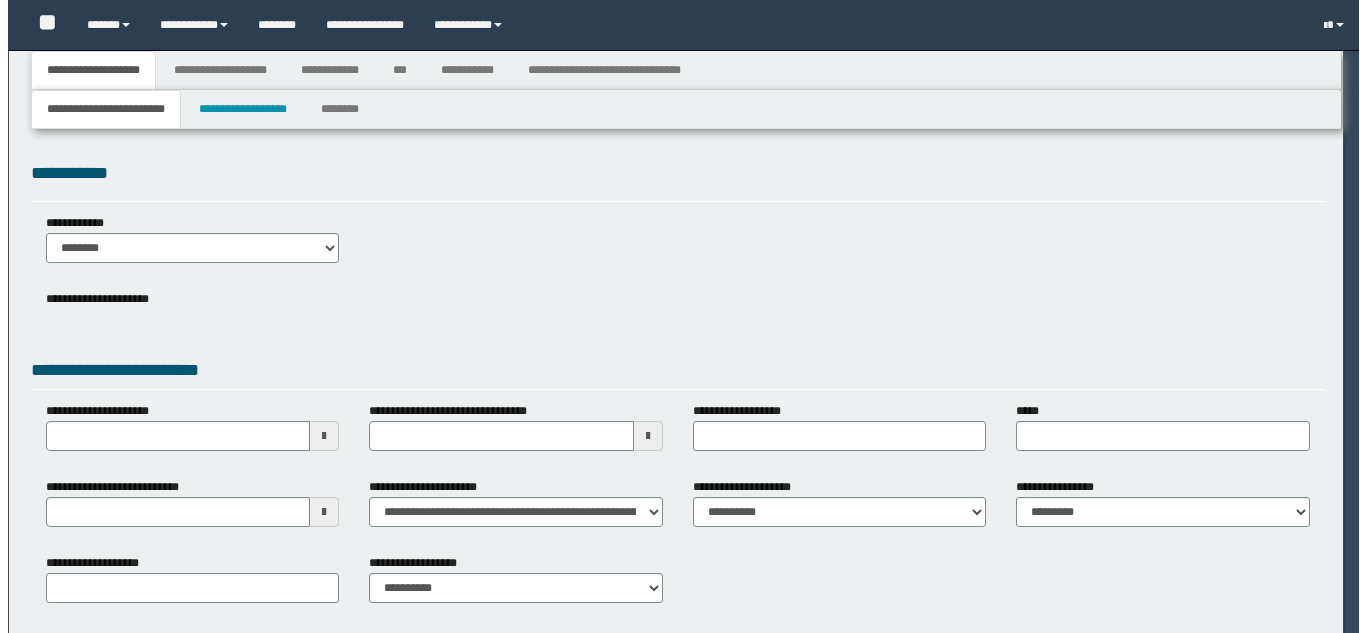 scroll, scrollTop: 0, scrollLeft: 0, axis: both 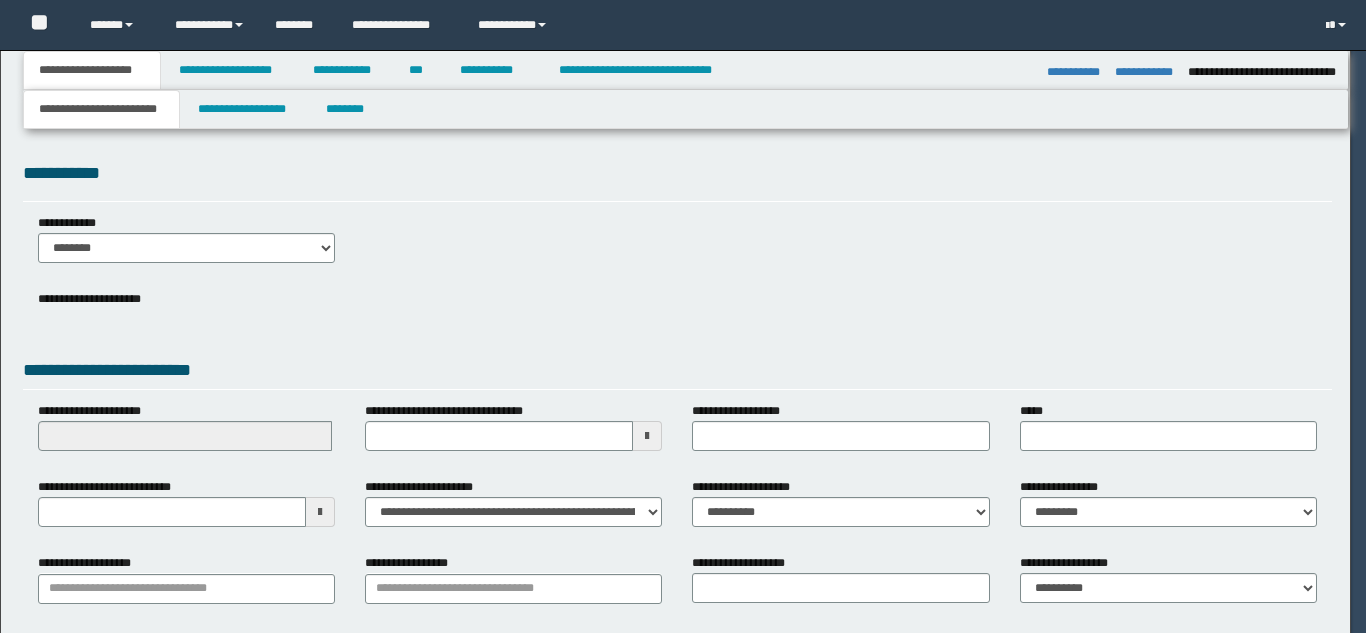 select on "*" 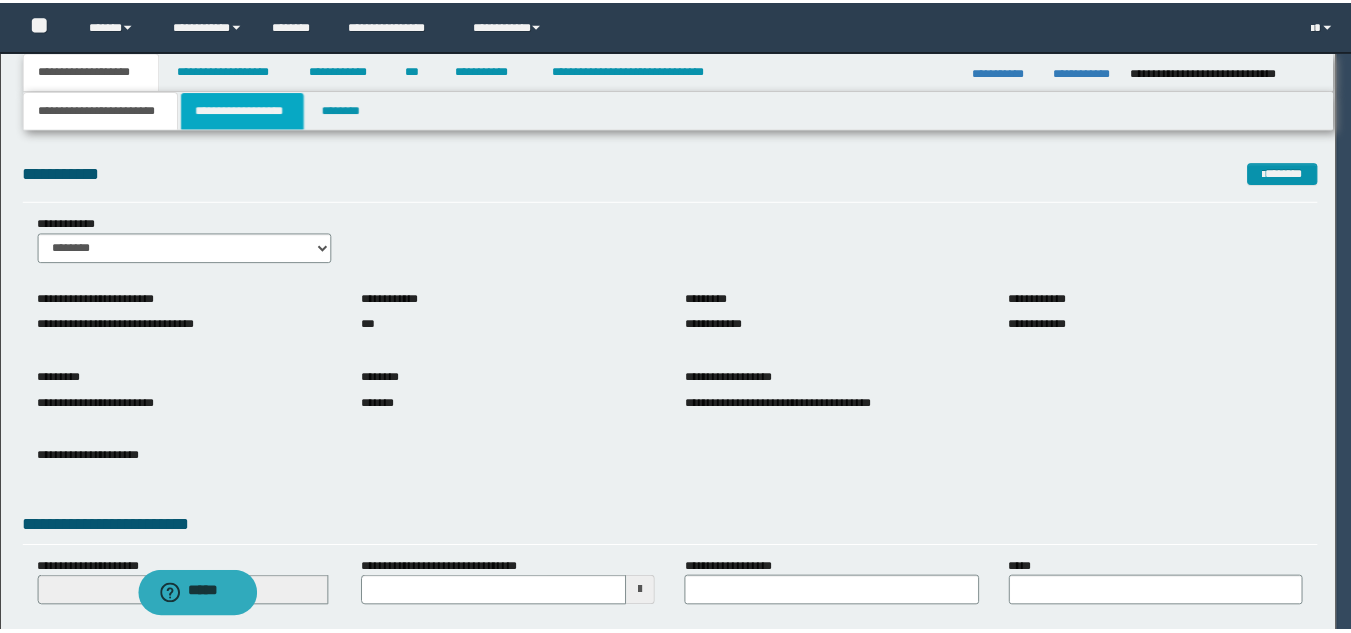 scroll, scrollTop: 0, scrollLeft: 0, axis: both 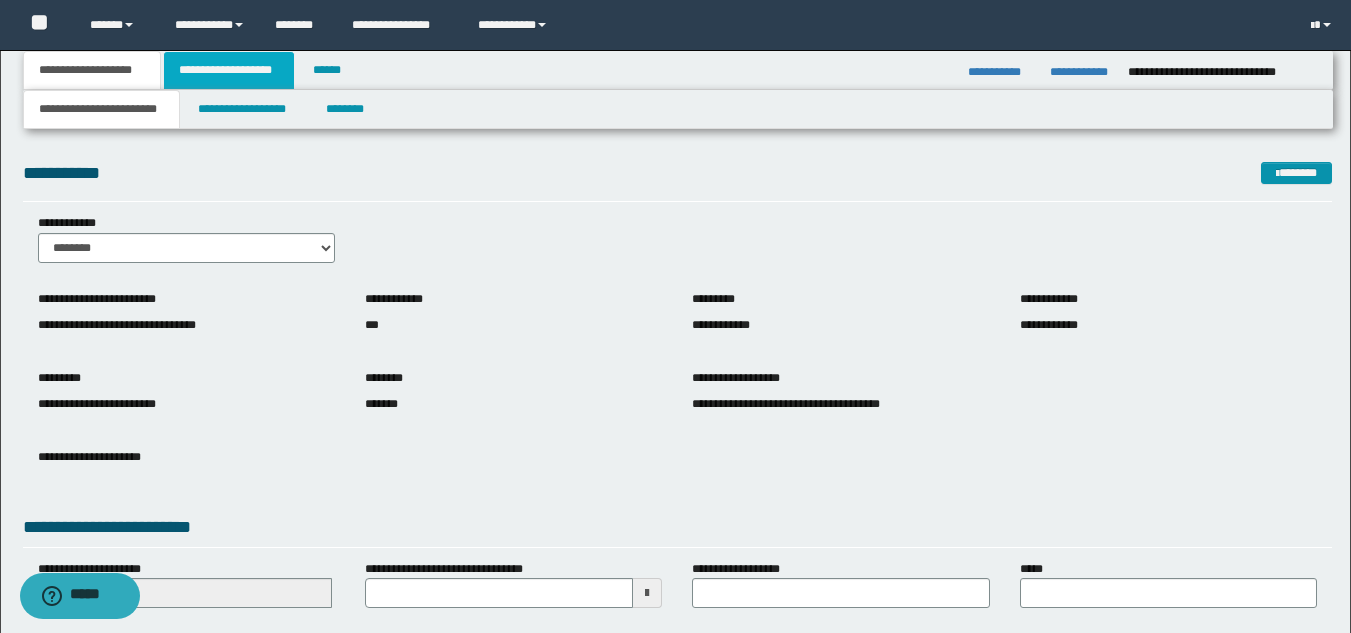 click on "**********" at bounding box center [229, 70] 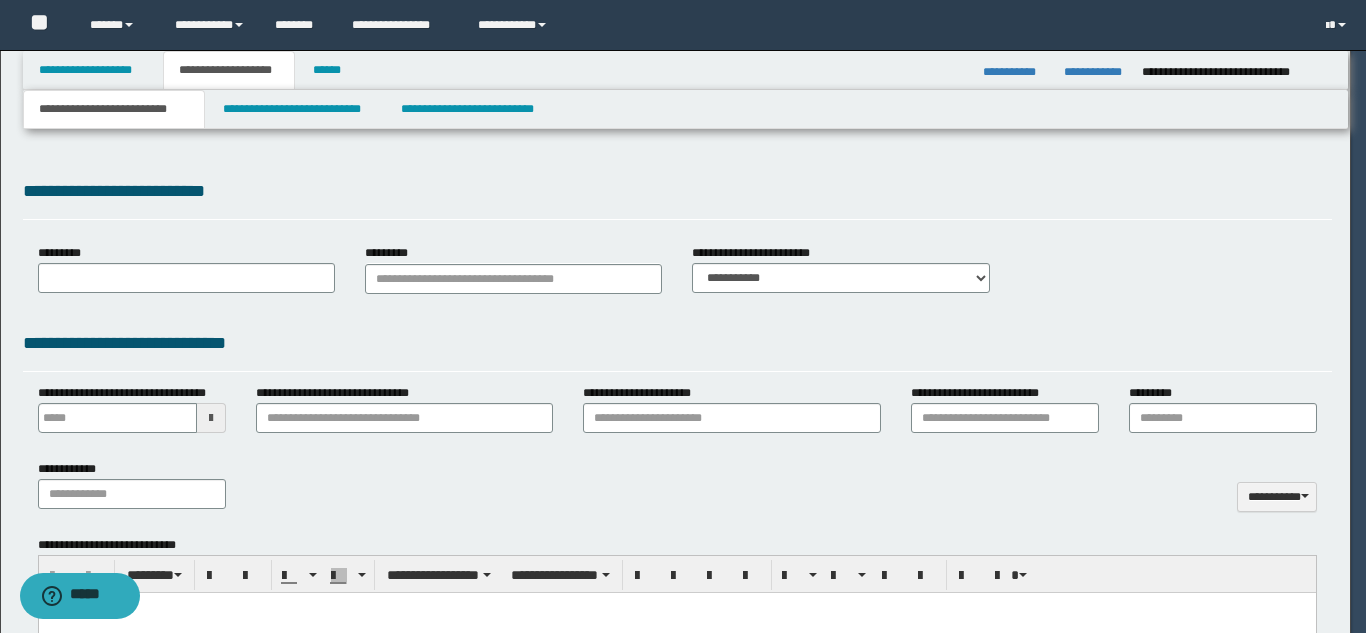 type 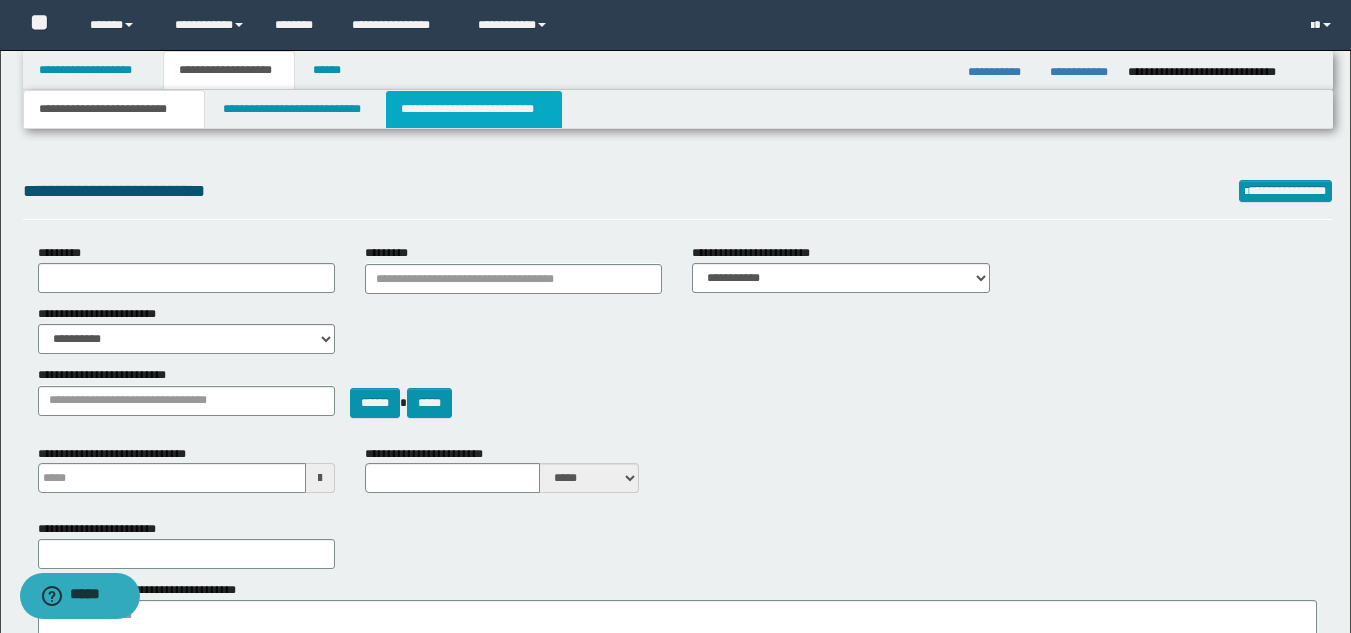 type on "**********" 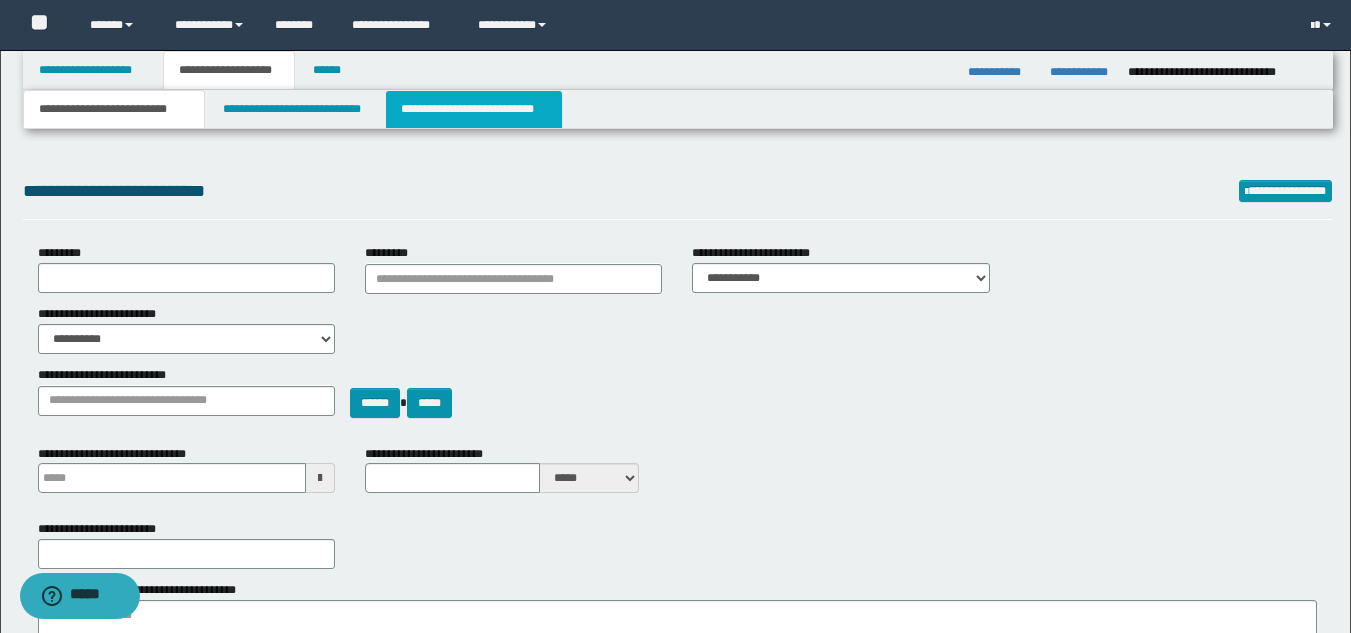 select on "*" 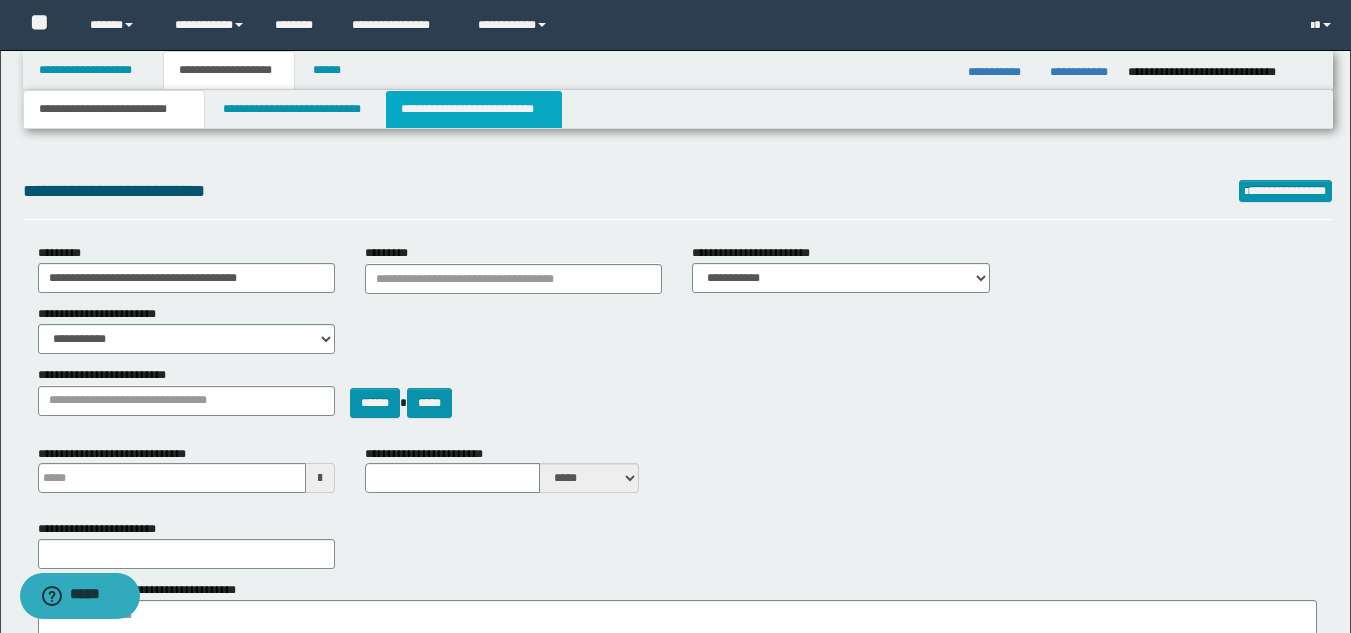 type 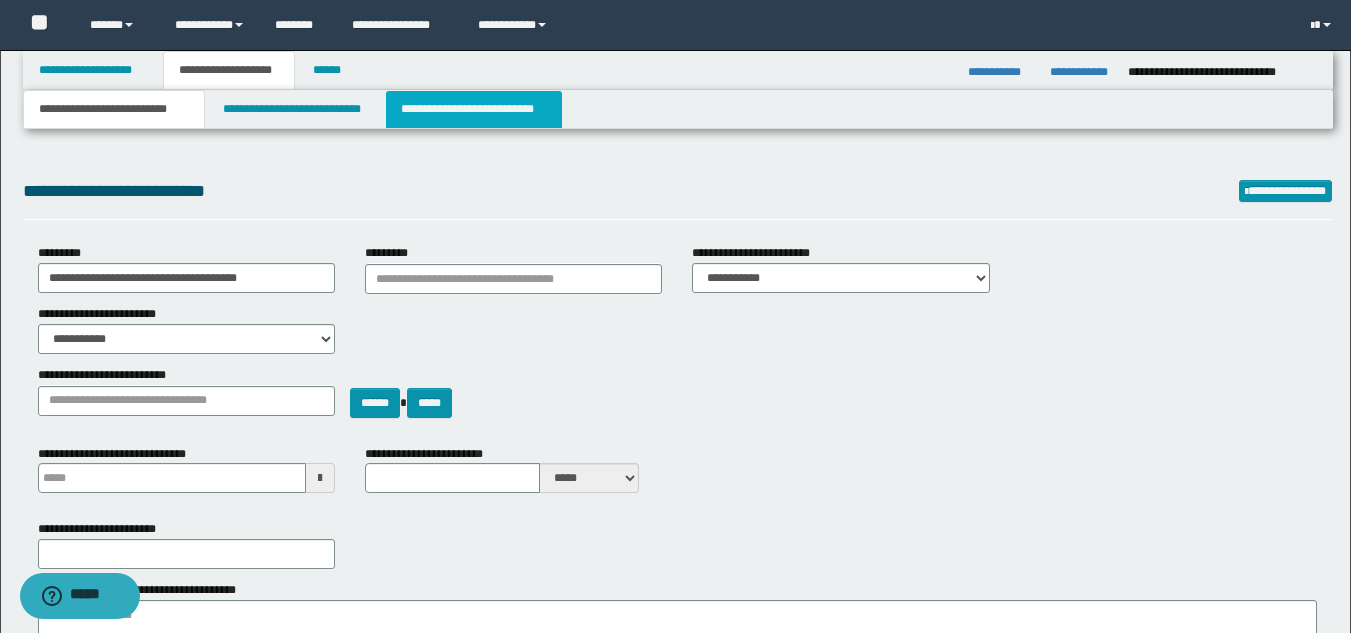 type on "*" 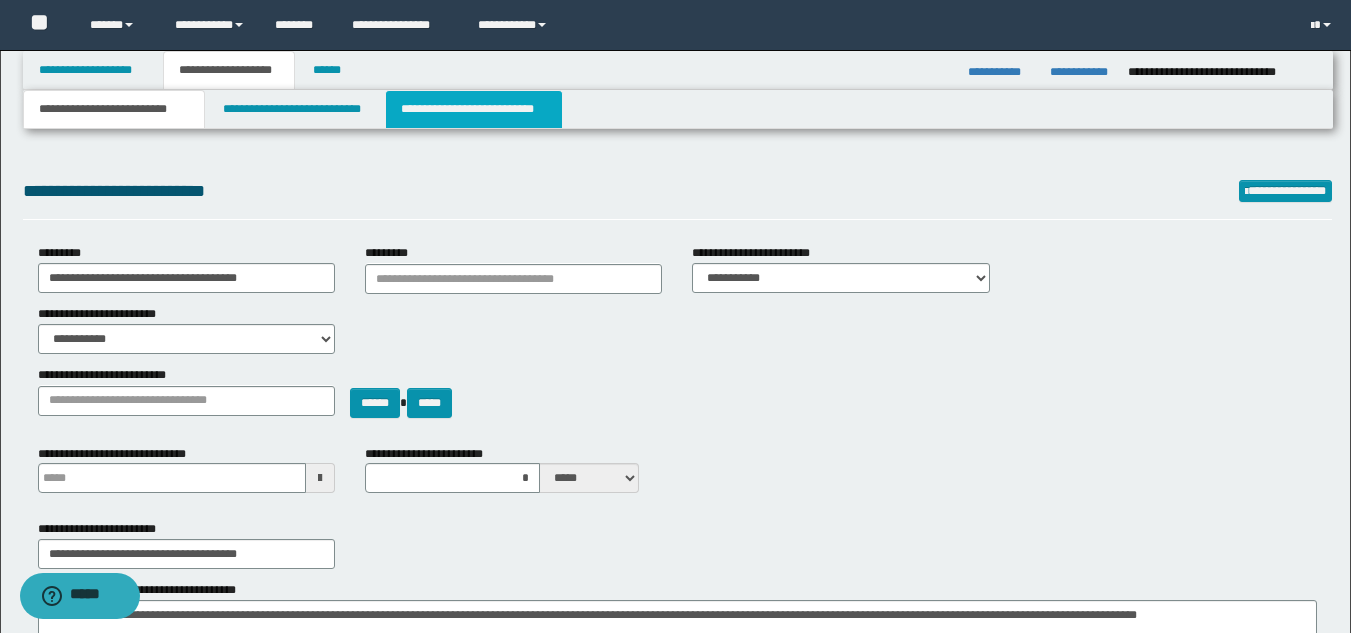 click on "**********" at bounding box center [474, 109] 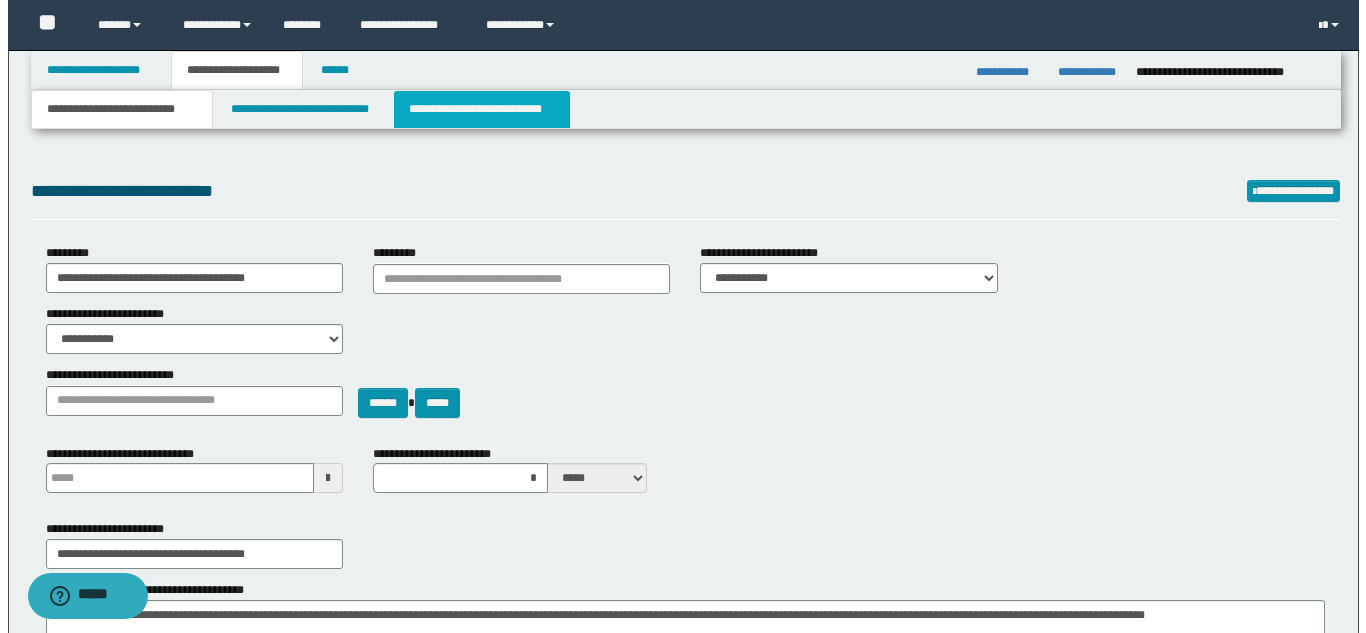 scroll, scrollTop: 0, scrollLeft: 0, axis: both 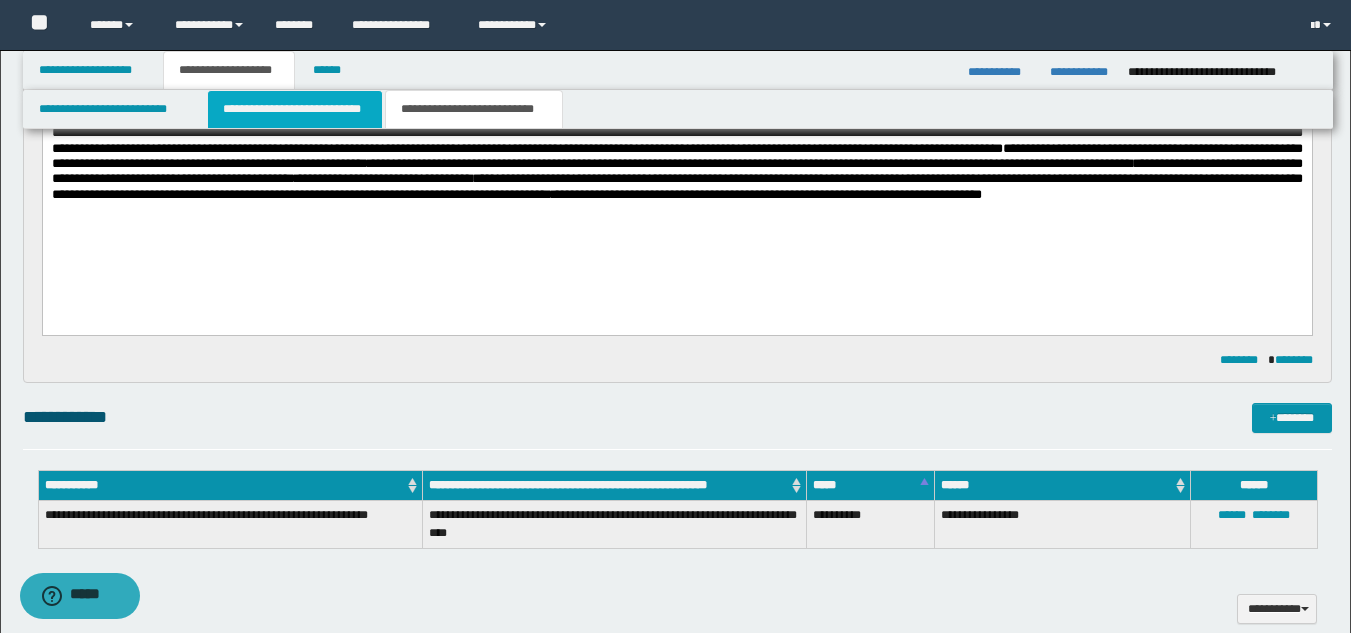 click on "**********" at bounding box center (295, 109) 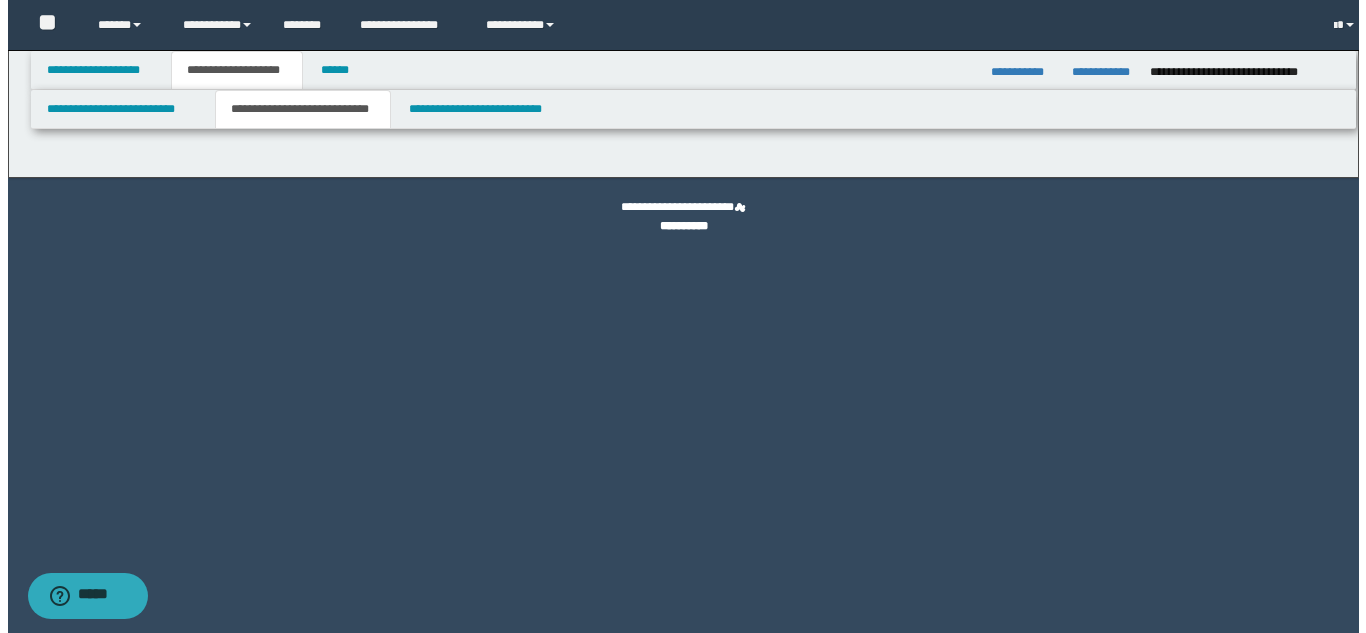 scroll, scrollTop: 0, scrollLeft: 0, axis: both 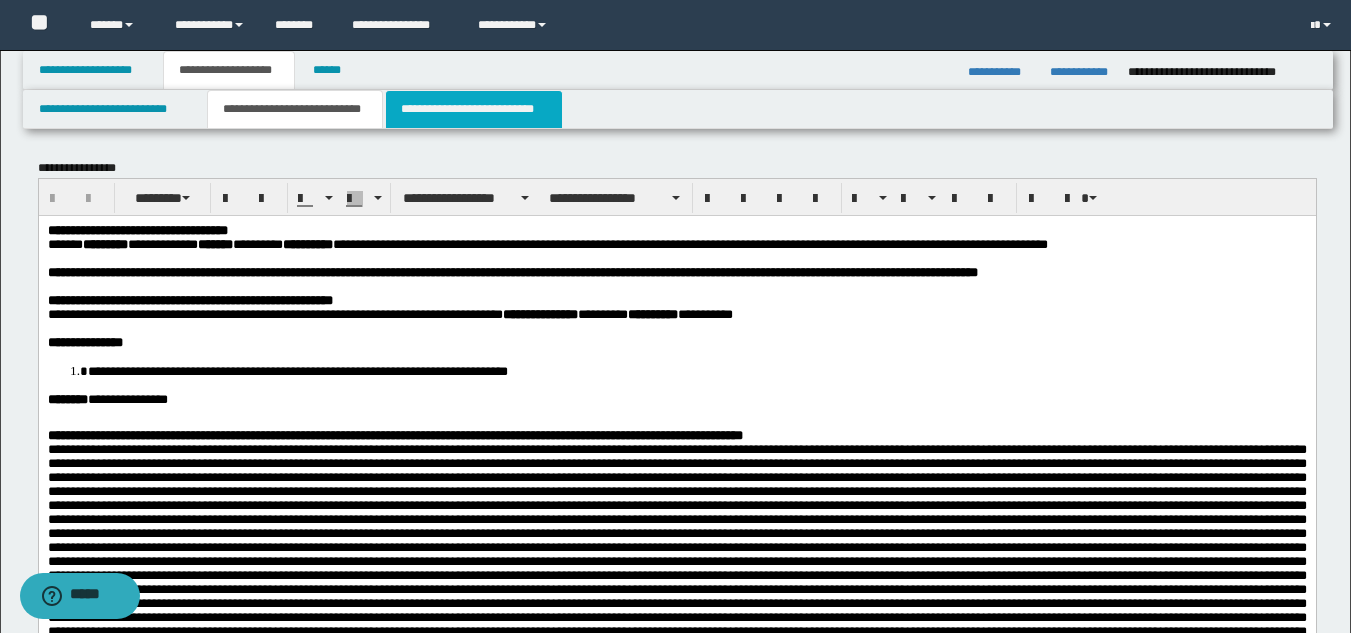 click on "**********" at bounding box center (474, 109) 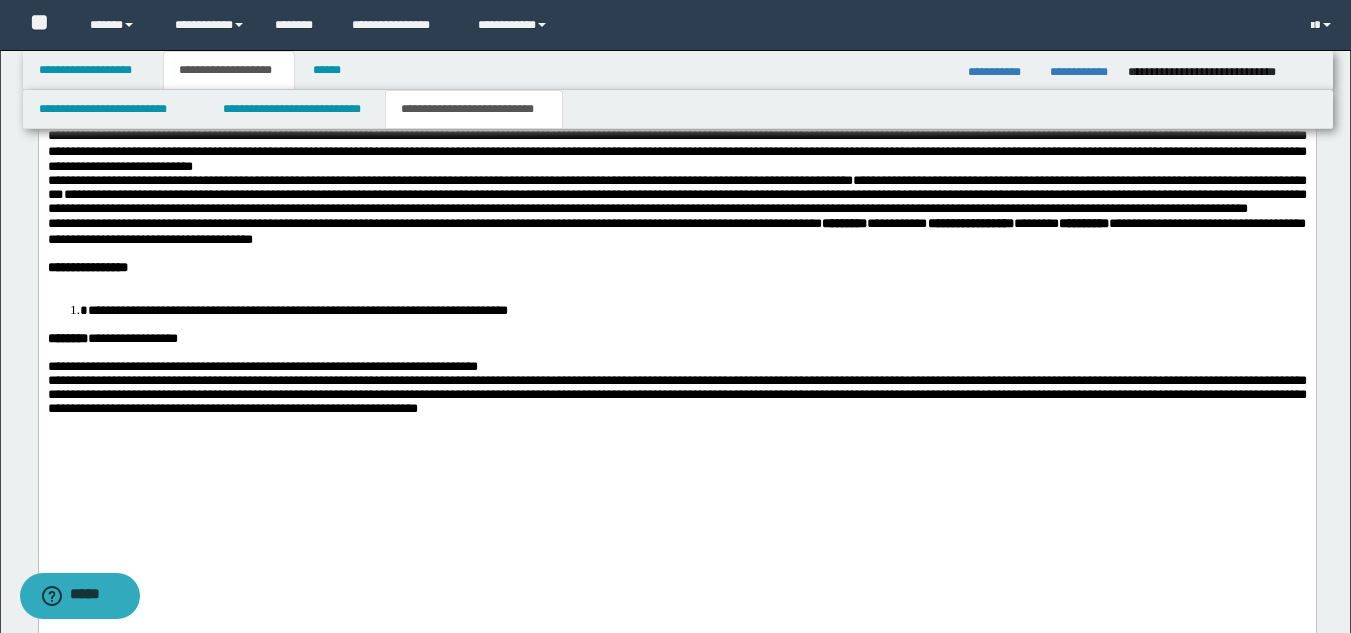 scroll, scrollTop: 1914, scrollLeft: 0, axis: vertical 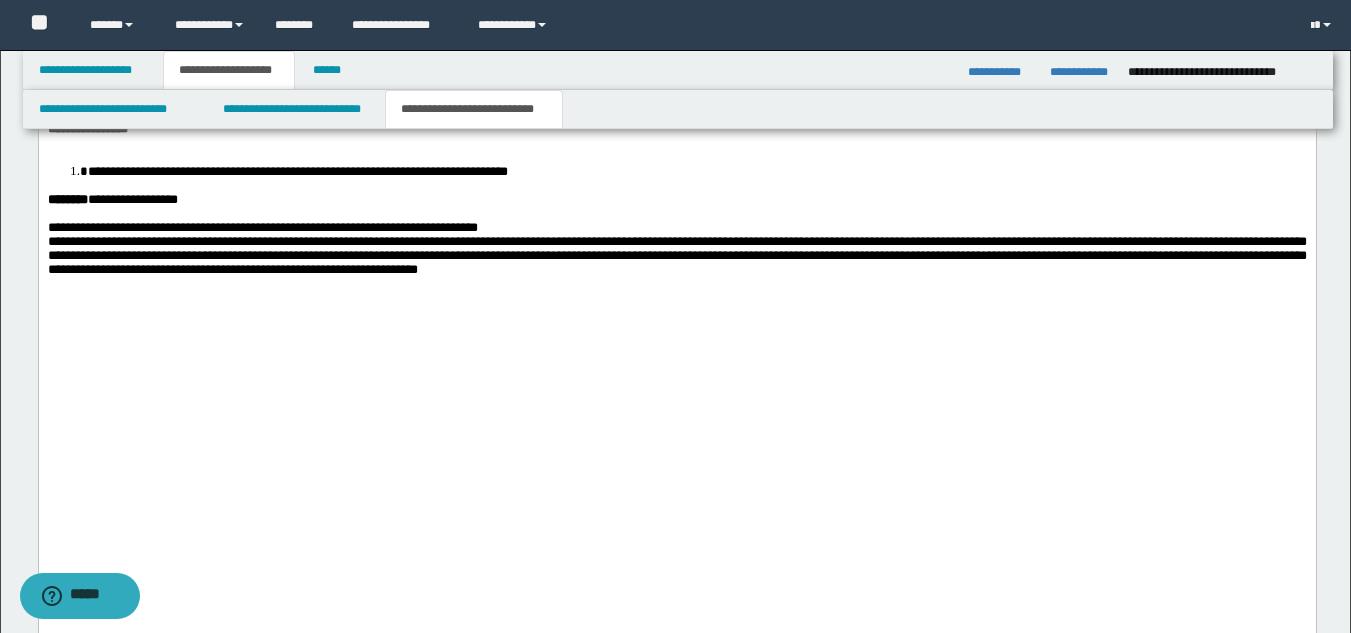 click at bounding box center [676, 144] 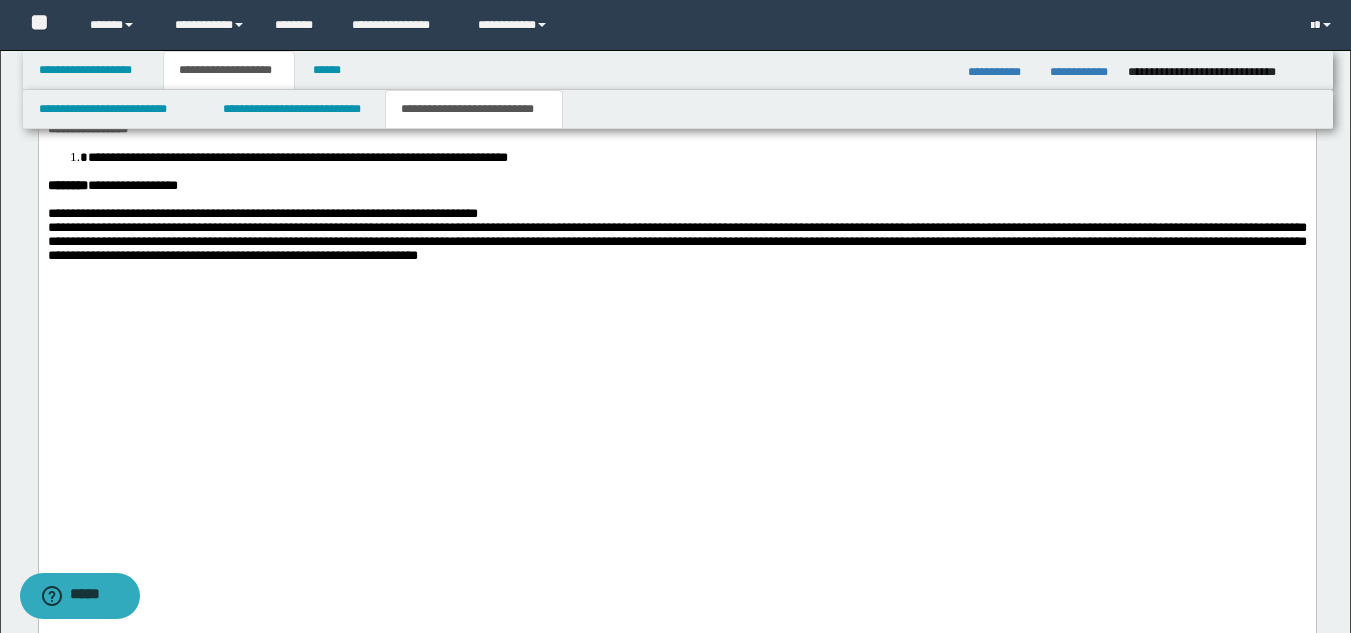 click on "**********" at bounding box center [676, 93] 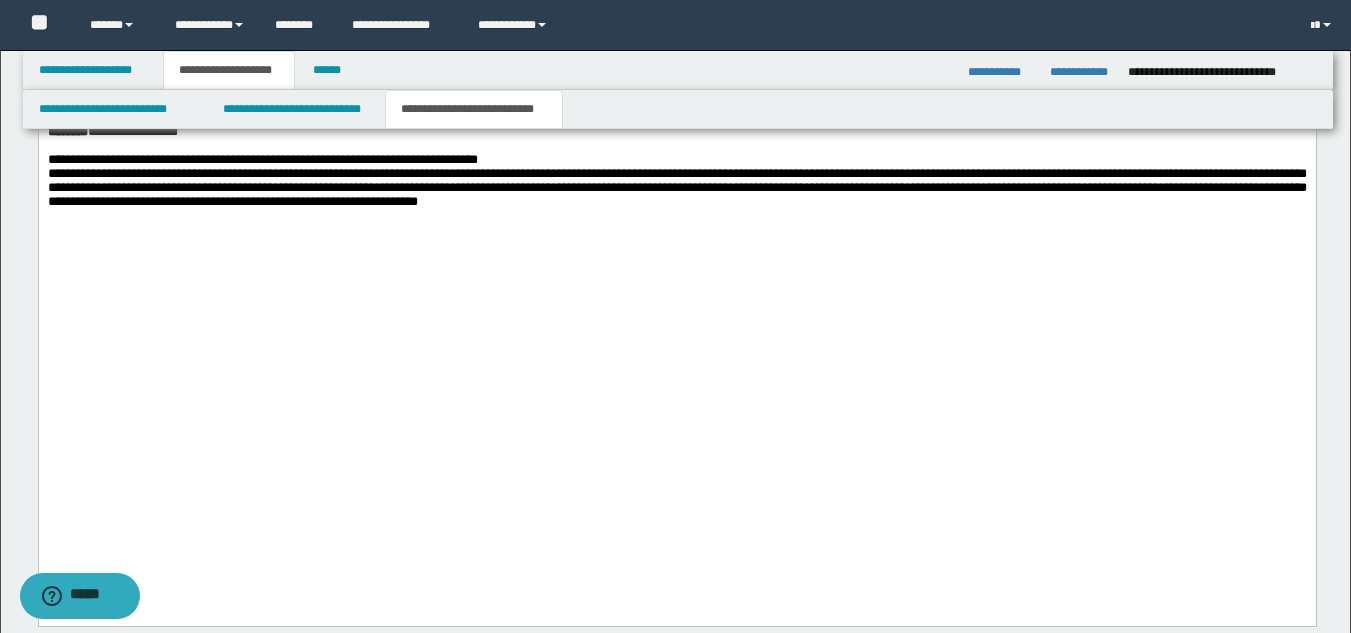 scroll, scrollTop: 2053, scrollLeft: 0, axis: vertical 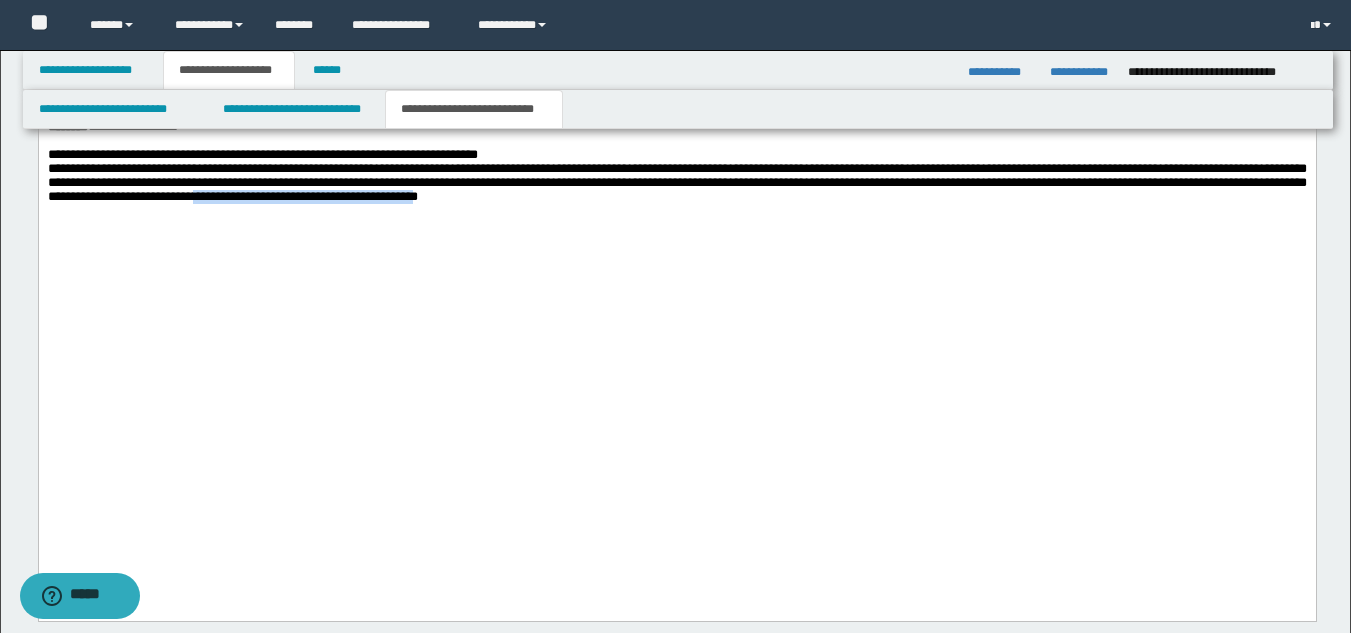 drag, startPoint x: 439, startPoint y: 507, endPoint x: 780, endPoint y: 513, distance: 341.0528 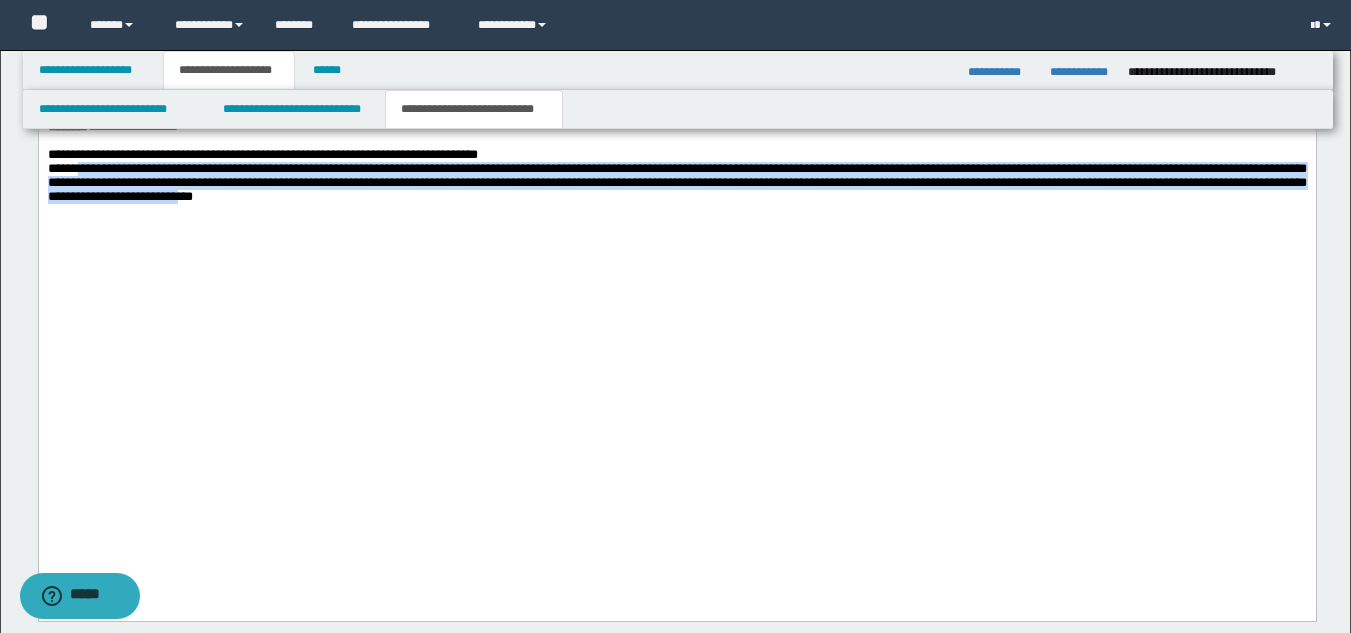 drag, startPoint x: 82, startPoint y: 456, endPoint x: 424, endPoint y: 515, distance: 347.05188 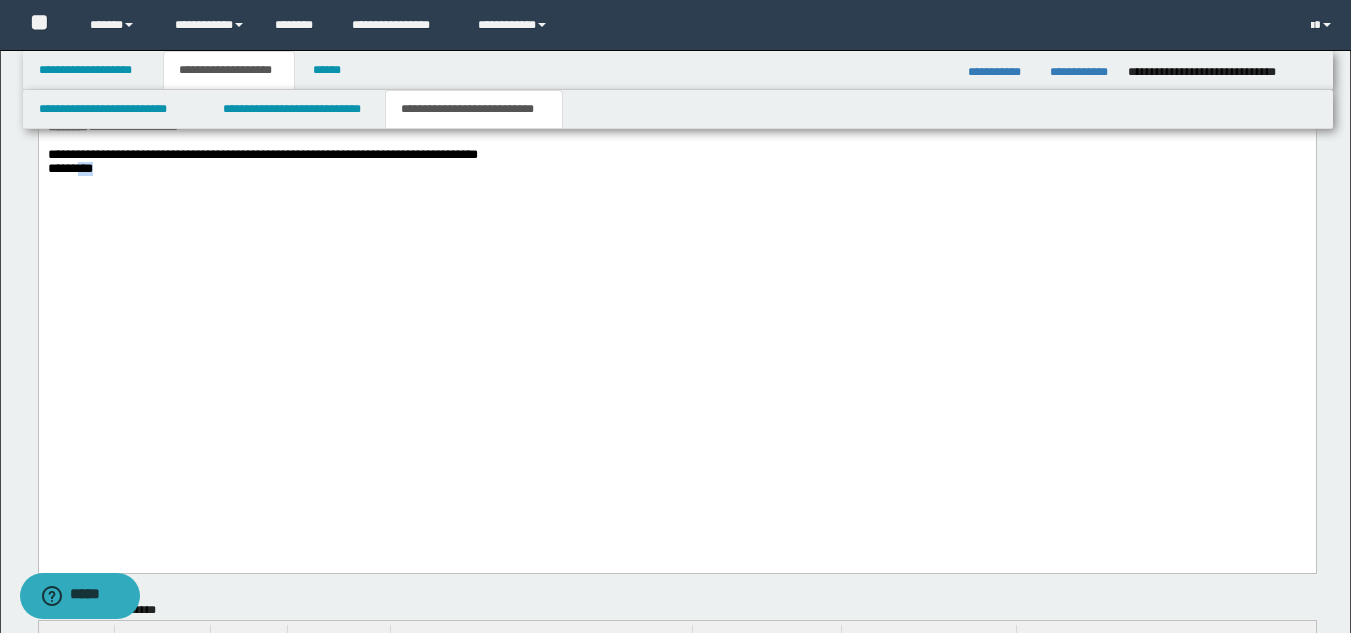 drag, startPoint x: 104, startPoint y: 460, endPoint x: 85, endPoint y: 472, distance: 22.472204 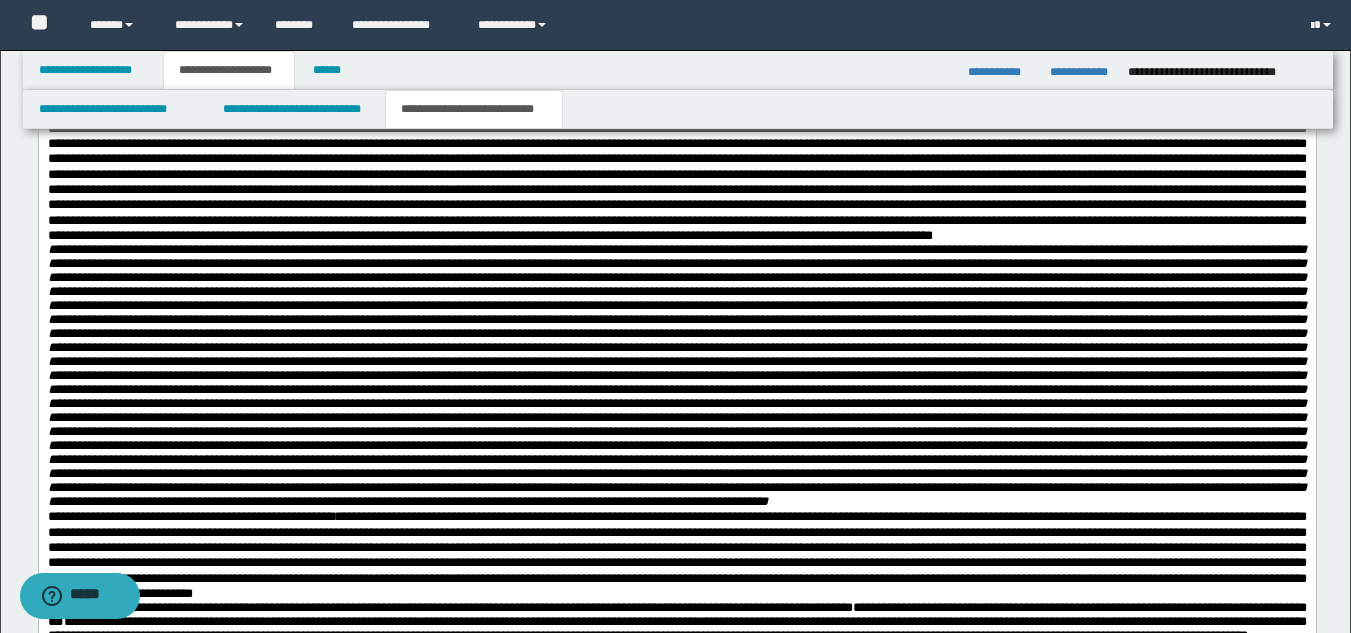 scroll, scrollTop: 1439, scrollLeft: 0, axis: vertical 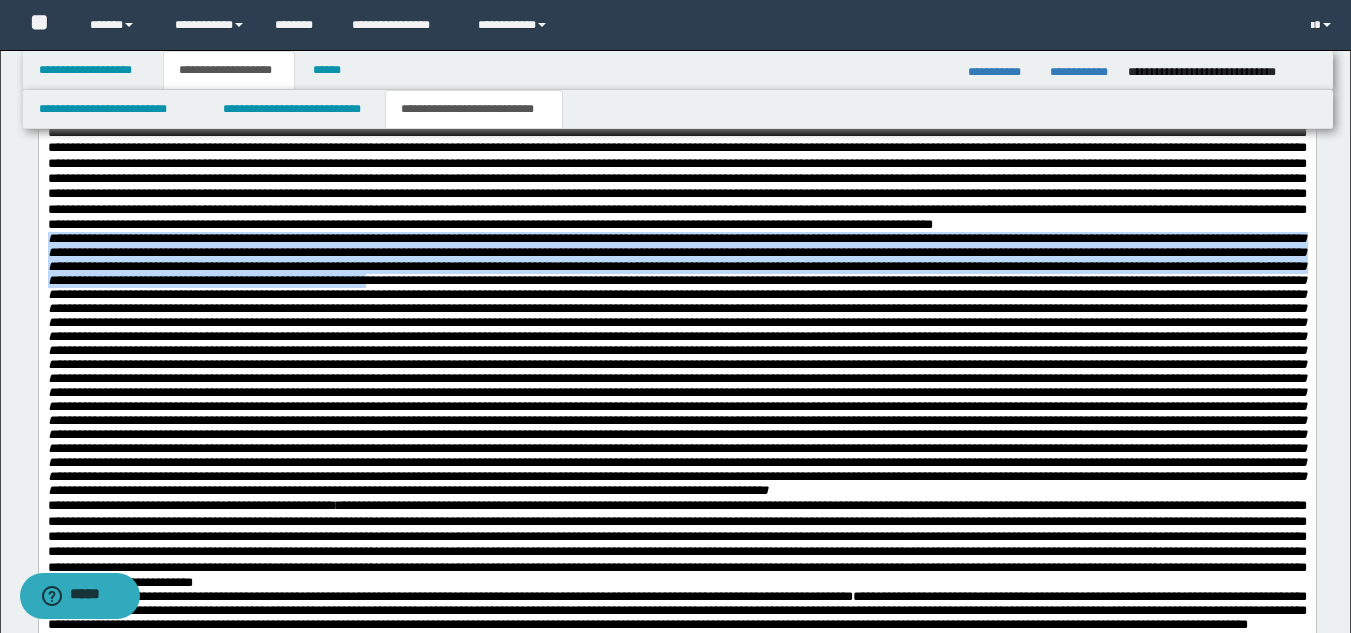 drag, startPoint x: 46, startPoint y: 376, endPoint x: 279, endPoint y: 428, distance: 238.73207 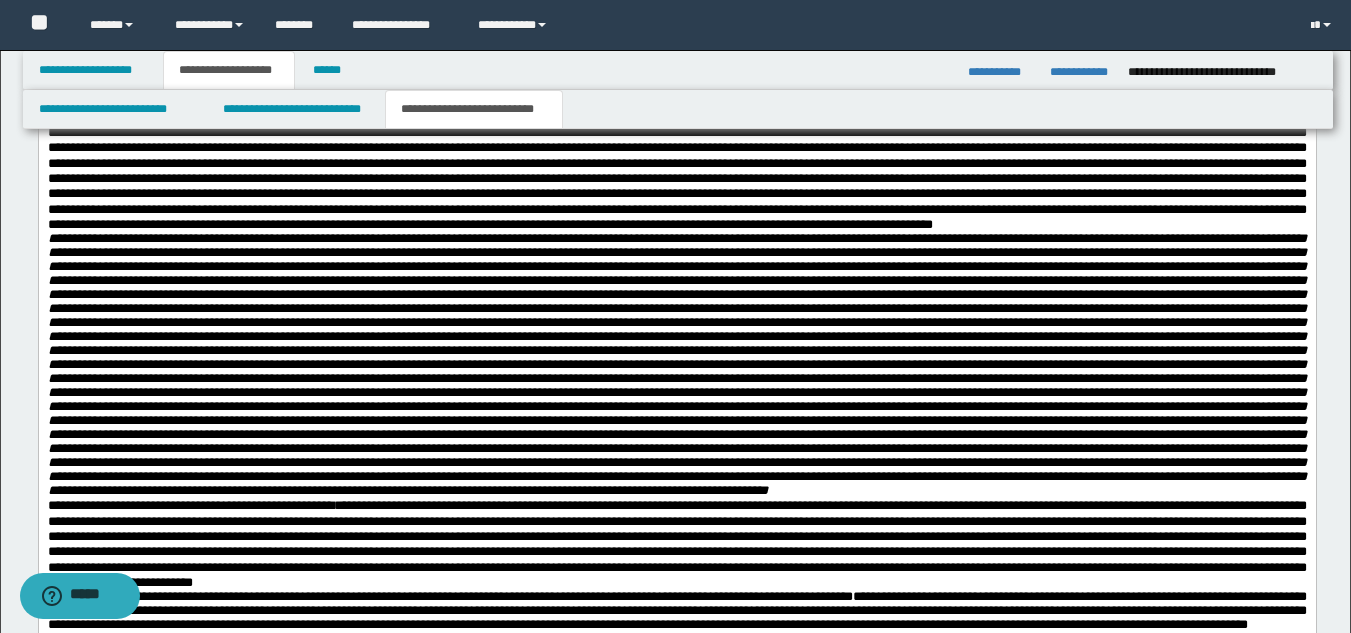 click at bounding box center (676, 365) 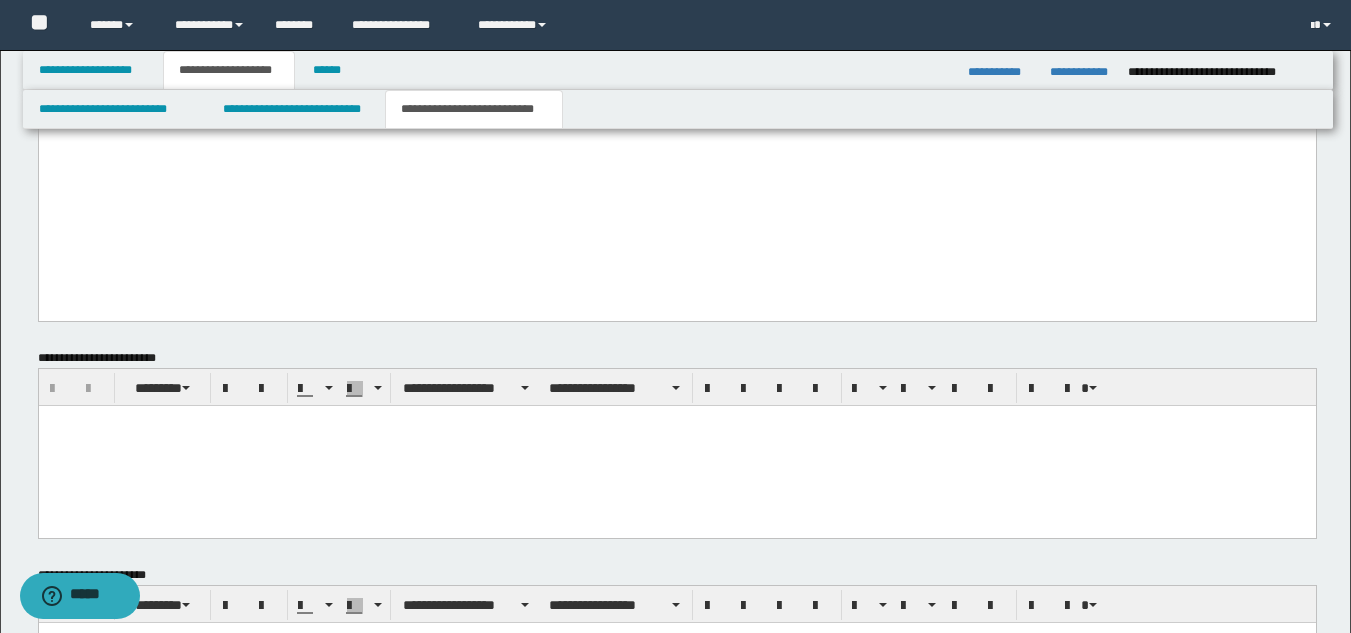 drag, startPoint x: 1355, startPoint y: 346, endPoint x: 1246, endPoint y: 93, distance: 275.48138 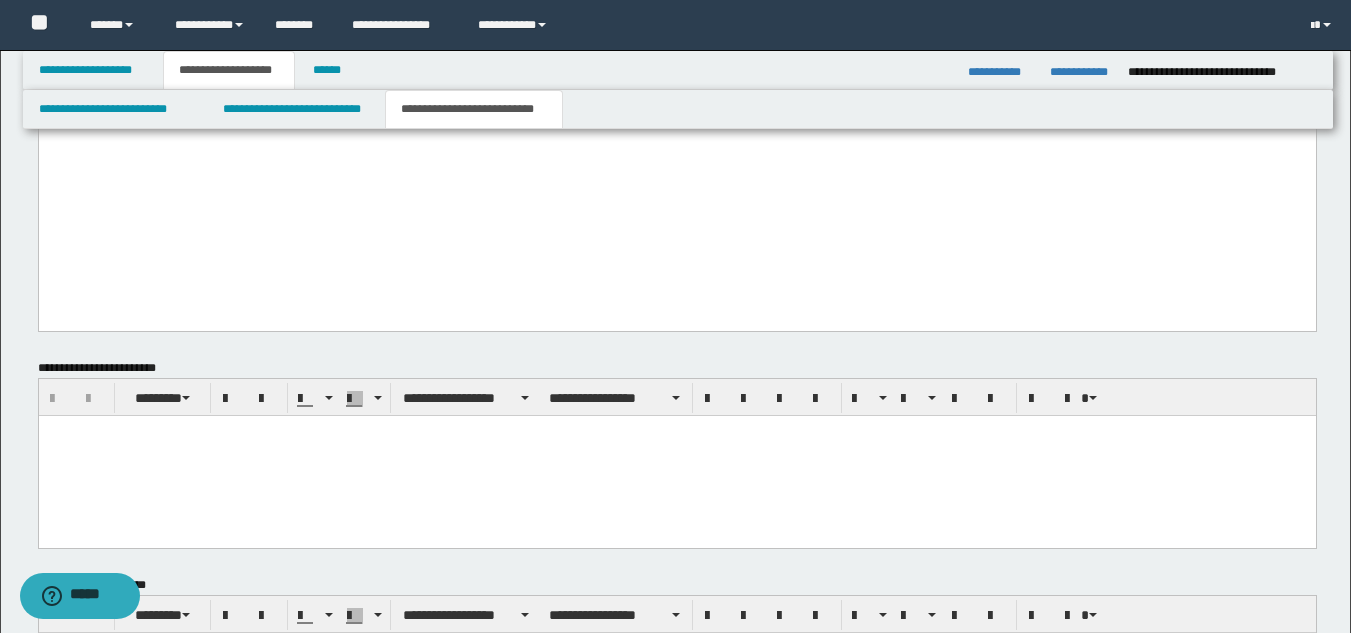 click on "*****" at bounding box center [676, -72] 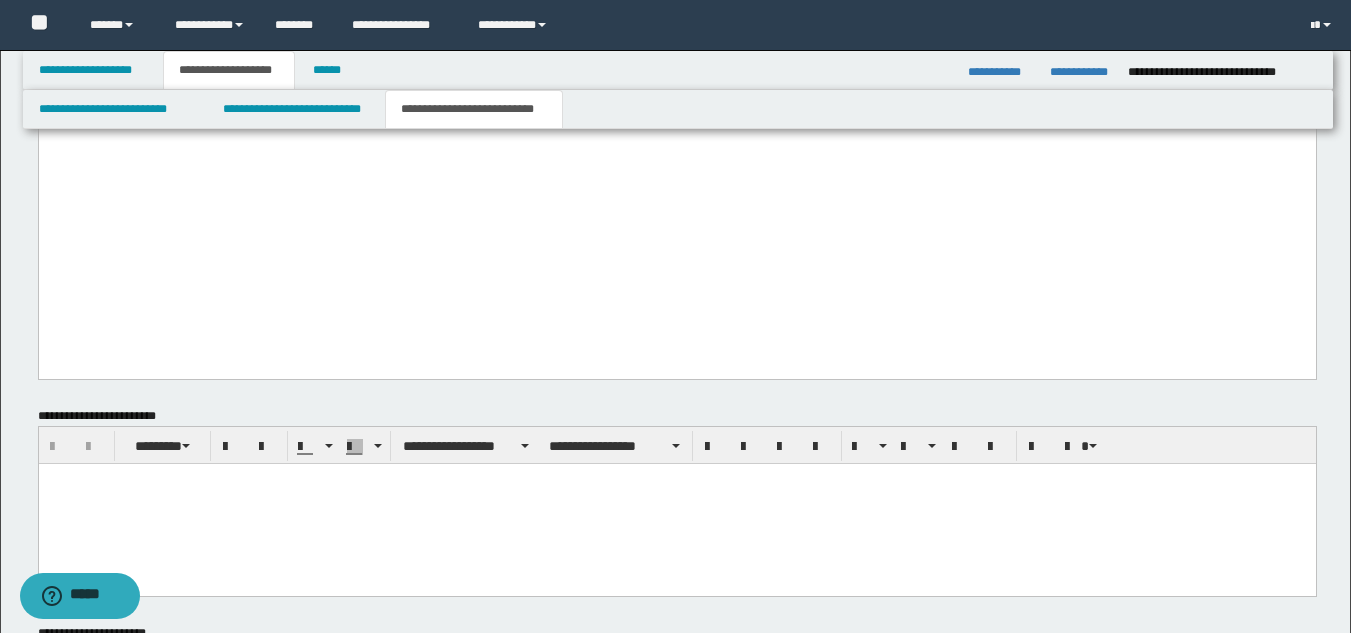 click on "**********" at bounding box center [676, -51] 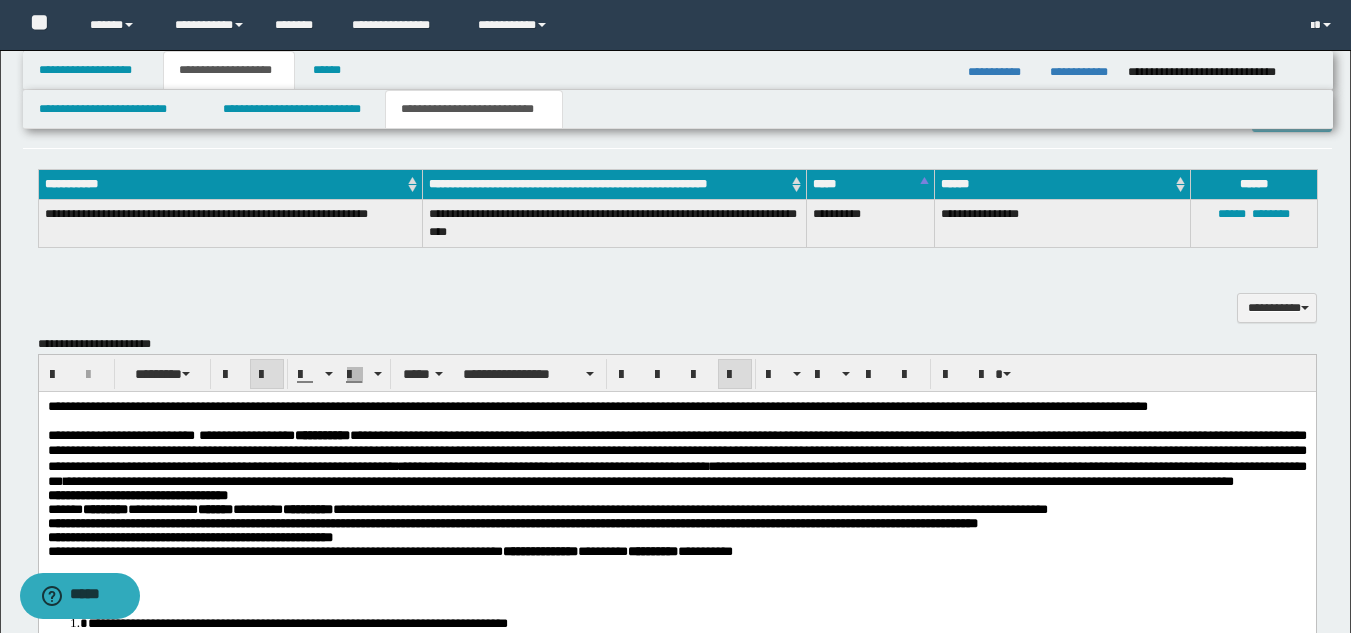 scroll, scrollTop: 682, scrollLeft: 0, axis: vertical 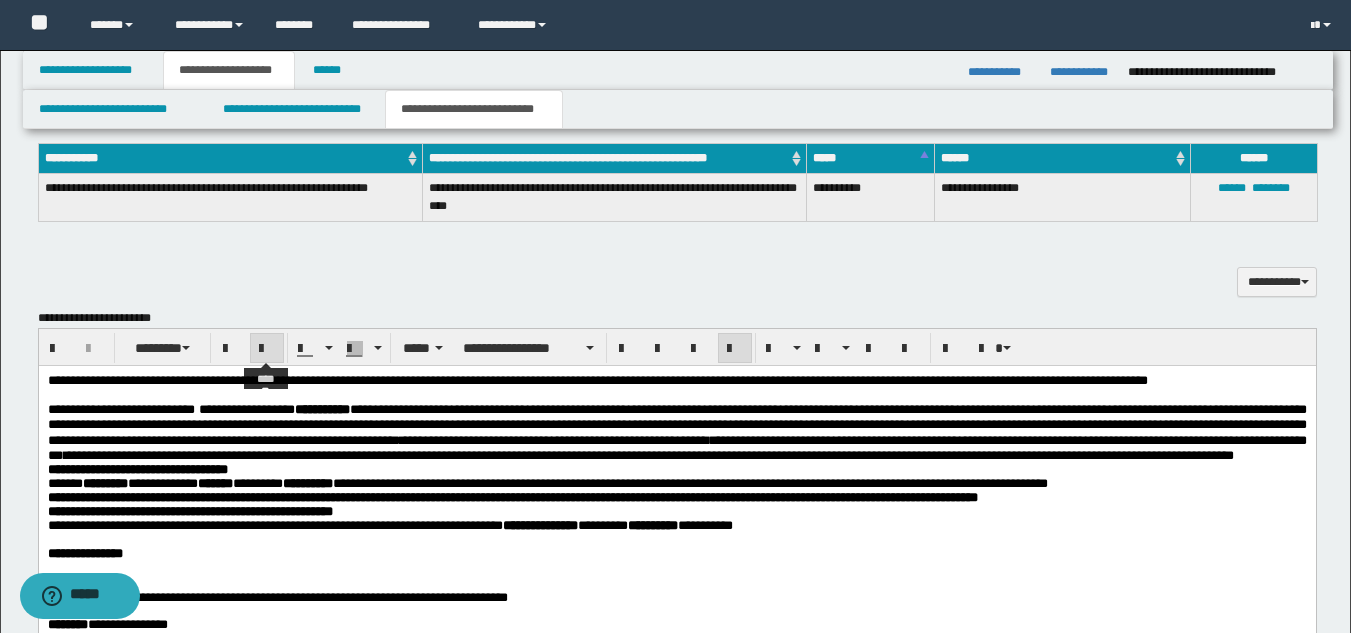 click at bounding box center [267, 349] 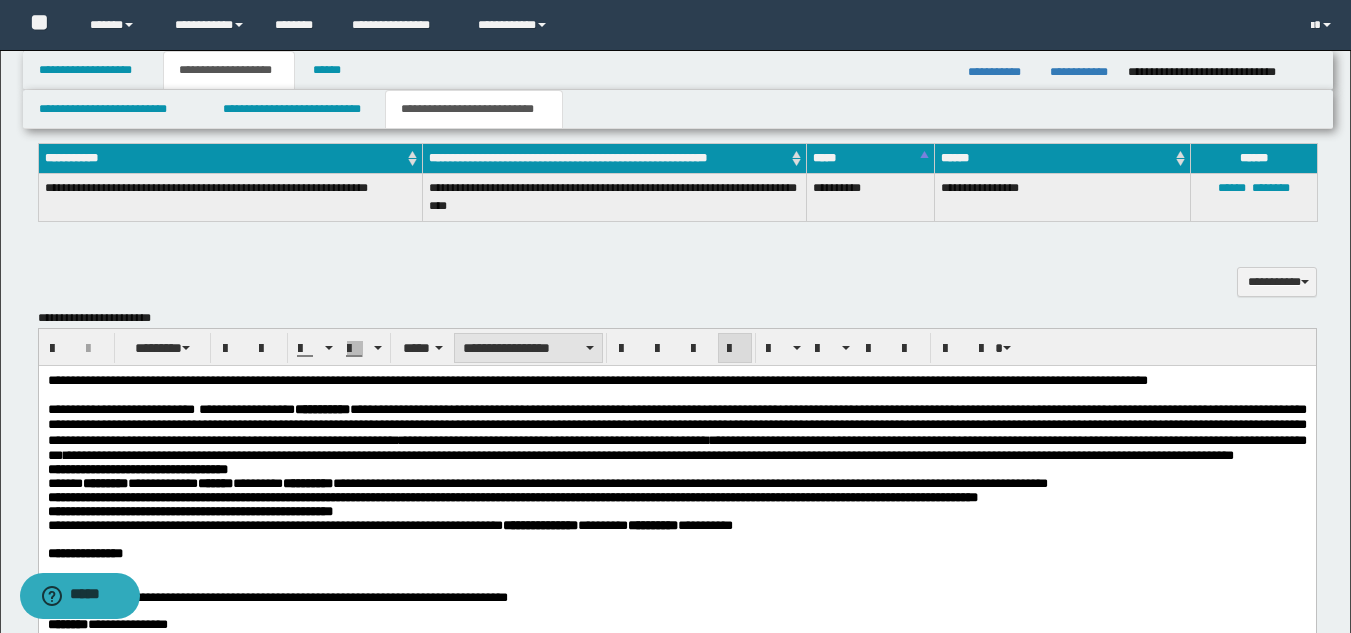 click on "**********" at bounding box center (528, 348) 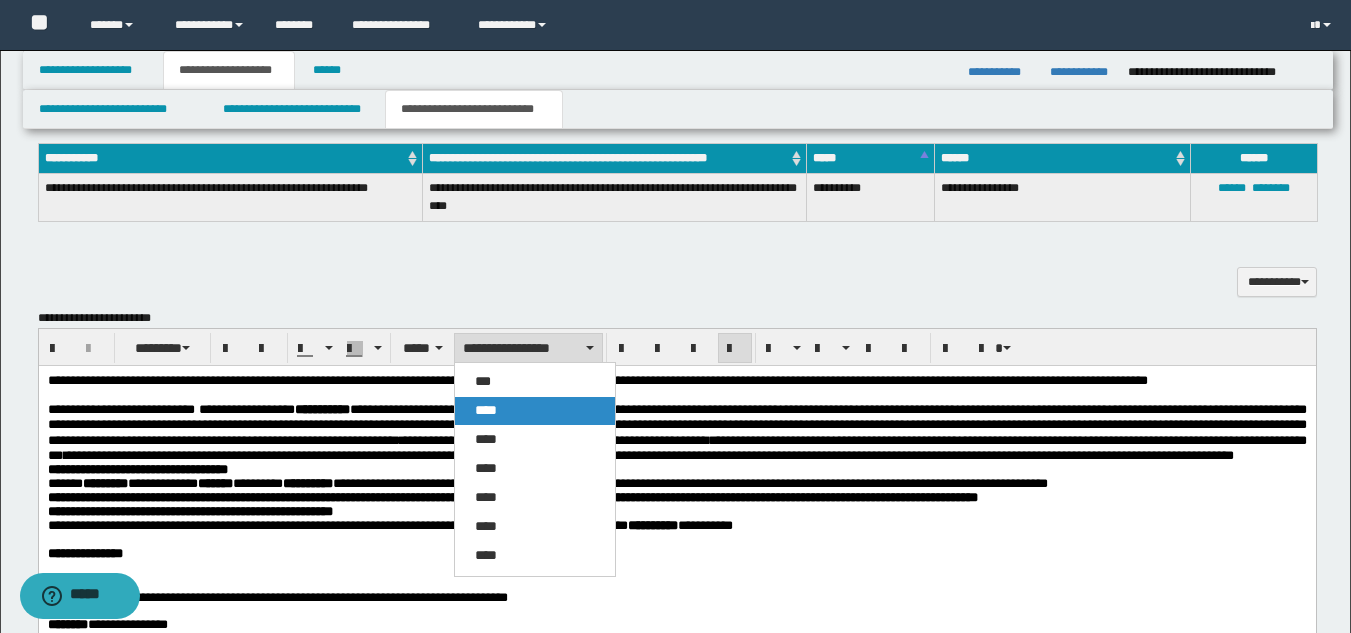 click on "****" at bounding box center [486, 410] 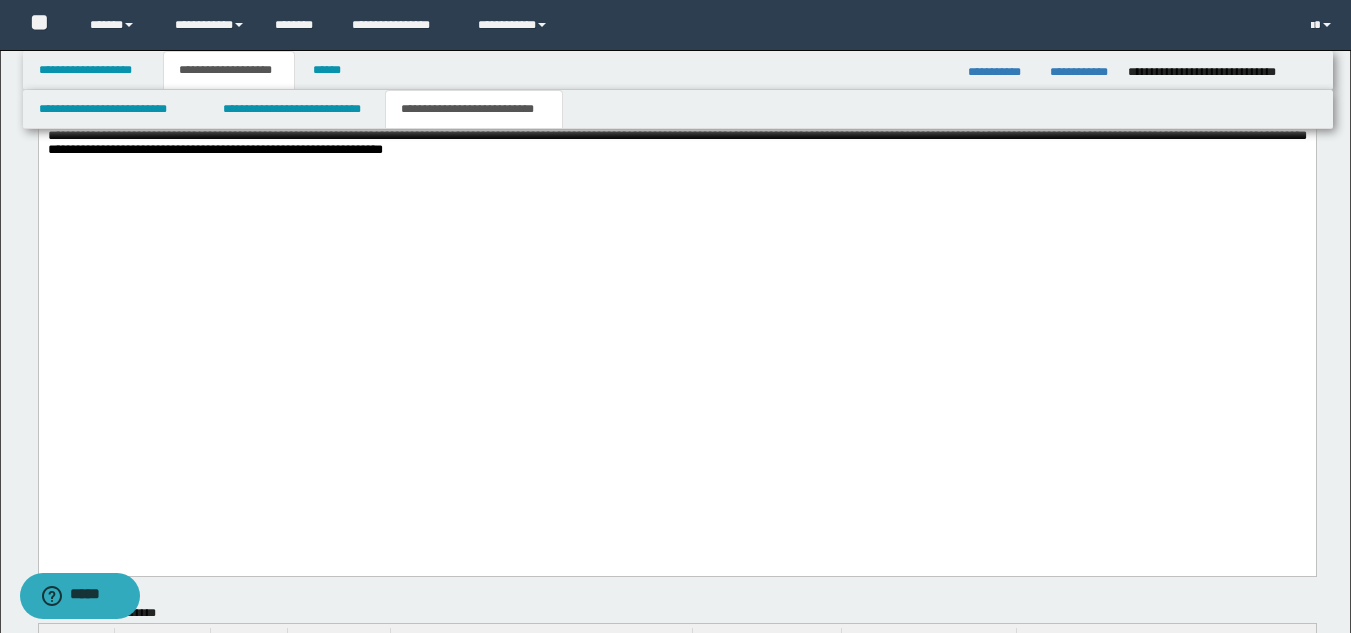 scroll, scrollTop: 2103, scrollLeft: 0, axis: vertical 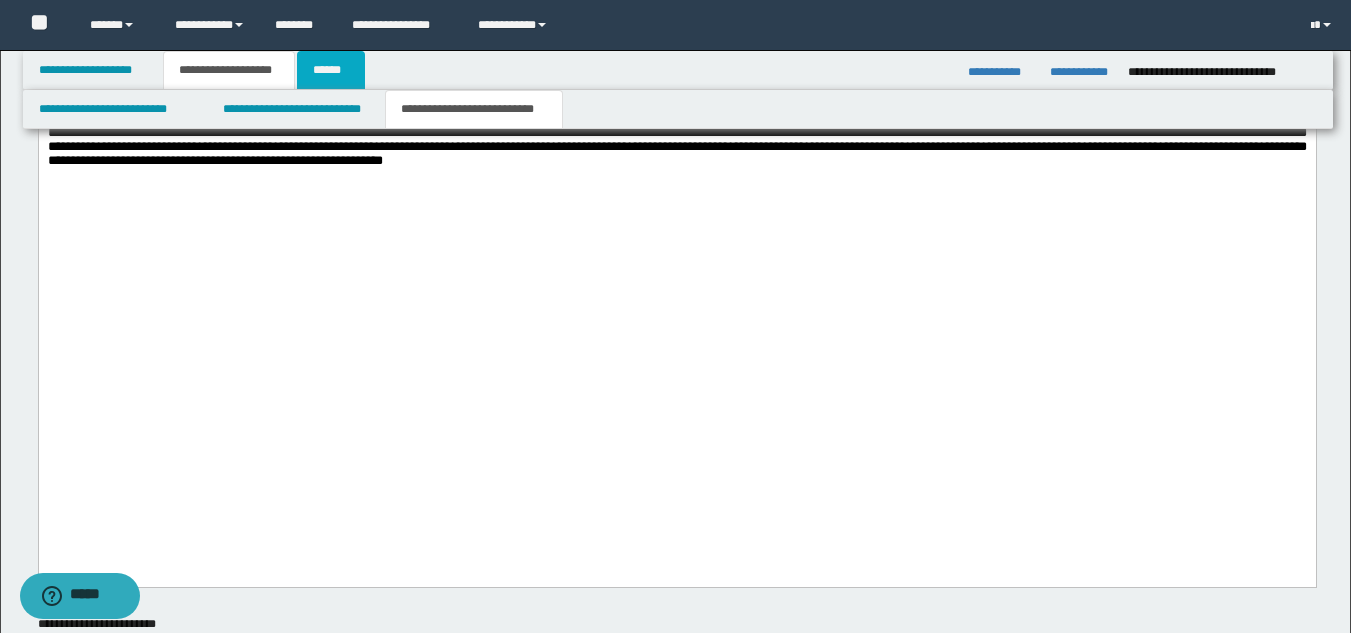 drag, startPoint x: 338, startPoint y: 71, endPoint x: 389, endPoint y: 111, distance: 64.815125 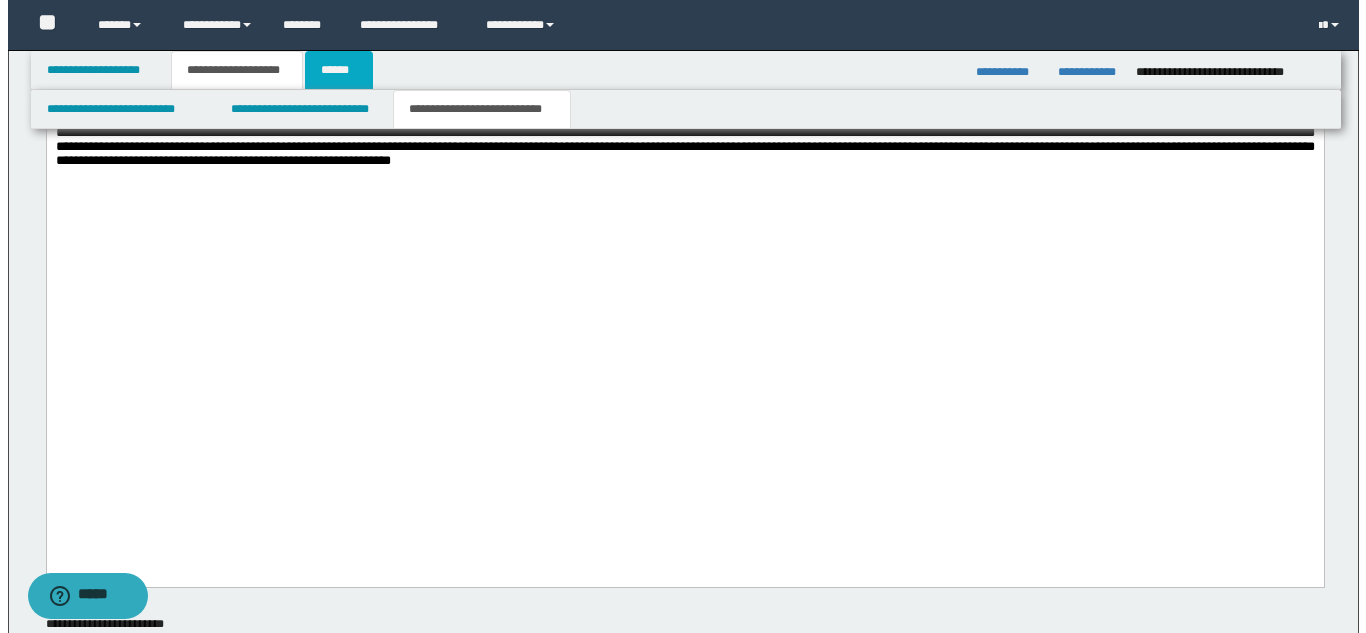scroll, scrollTop: 0, scrollLeft: 0, axis: both 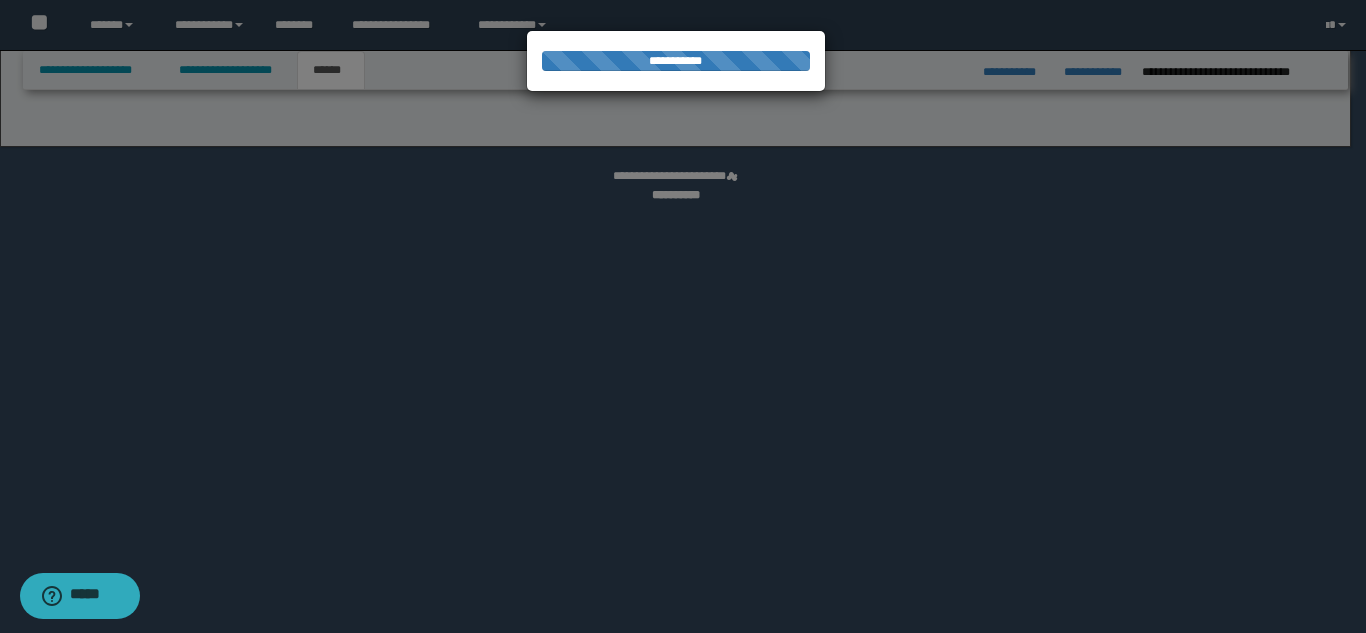 select on "*" 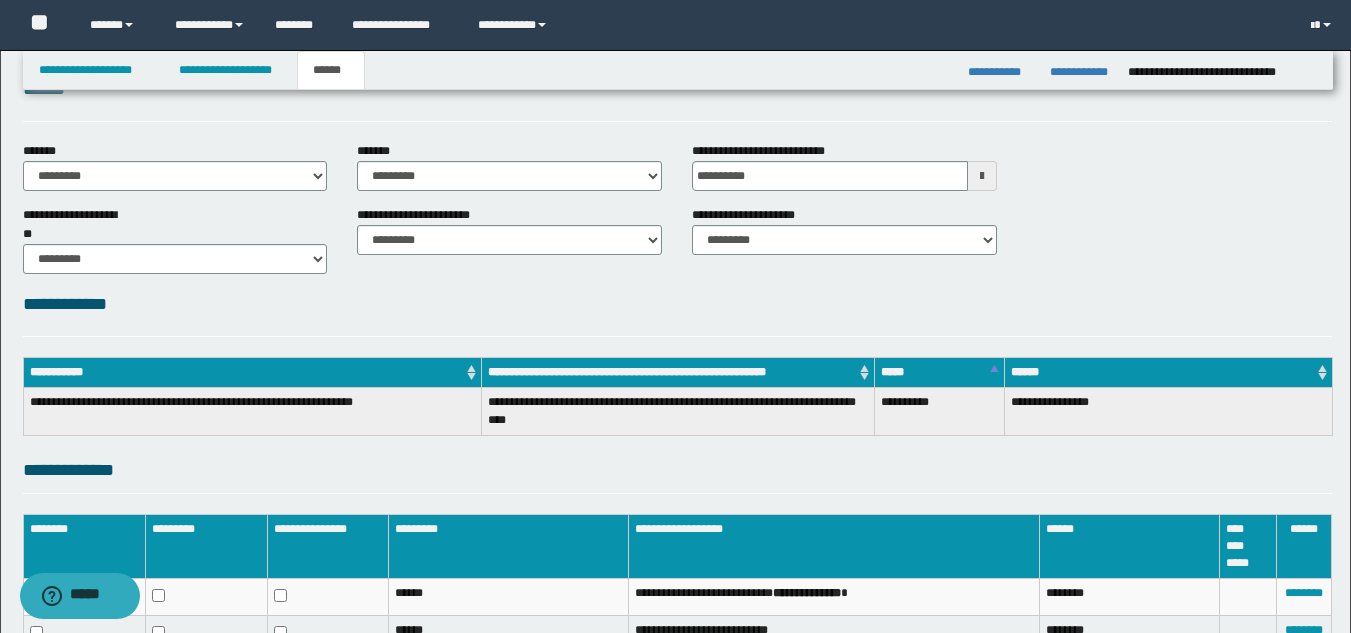scroll, scrollTop: 56, scrollLeft: 0, axis: vertical 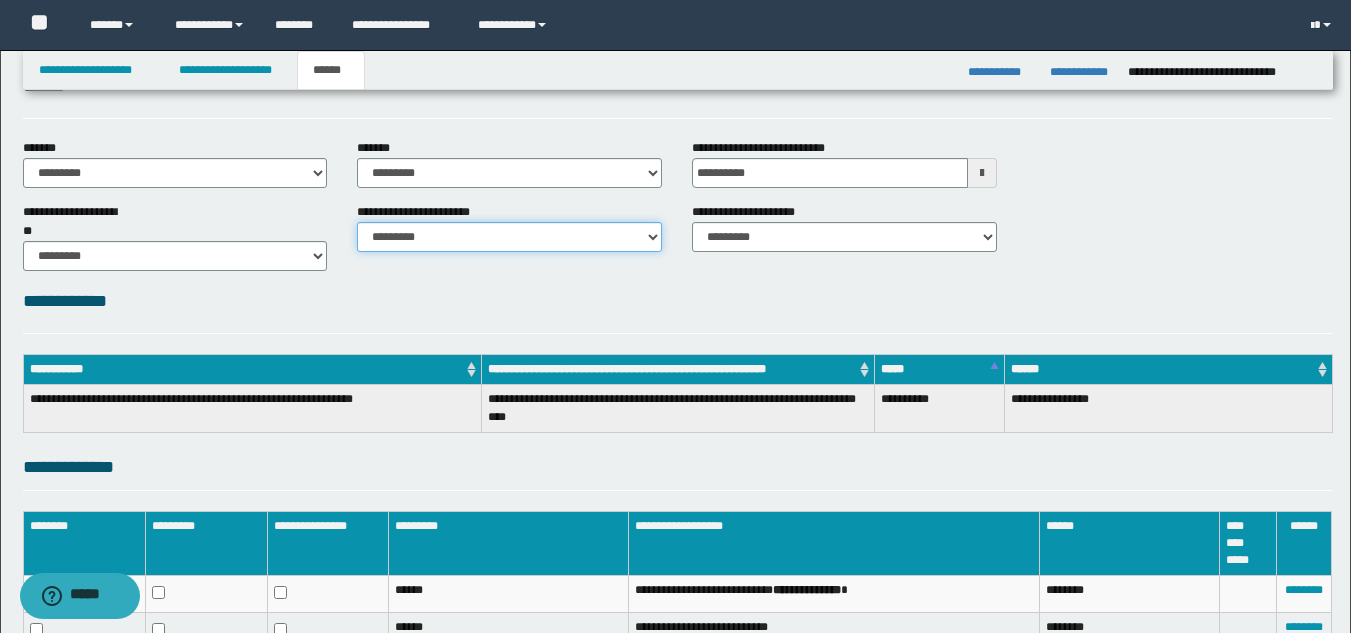 drag, startPoint x: 493, startPoint y: 235, endPoint x: 491, endPoint y: 248, distance: 13.152946 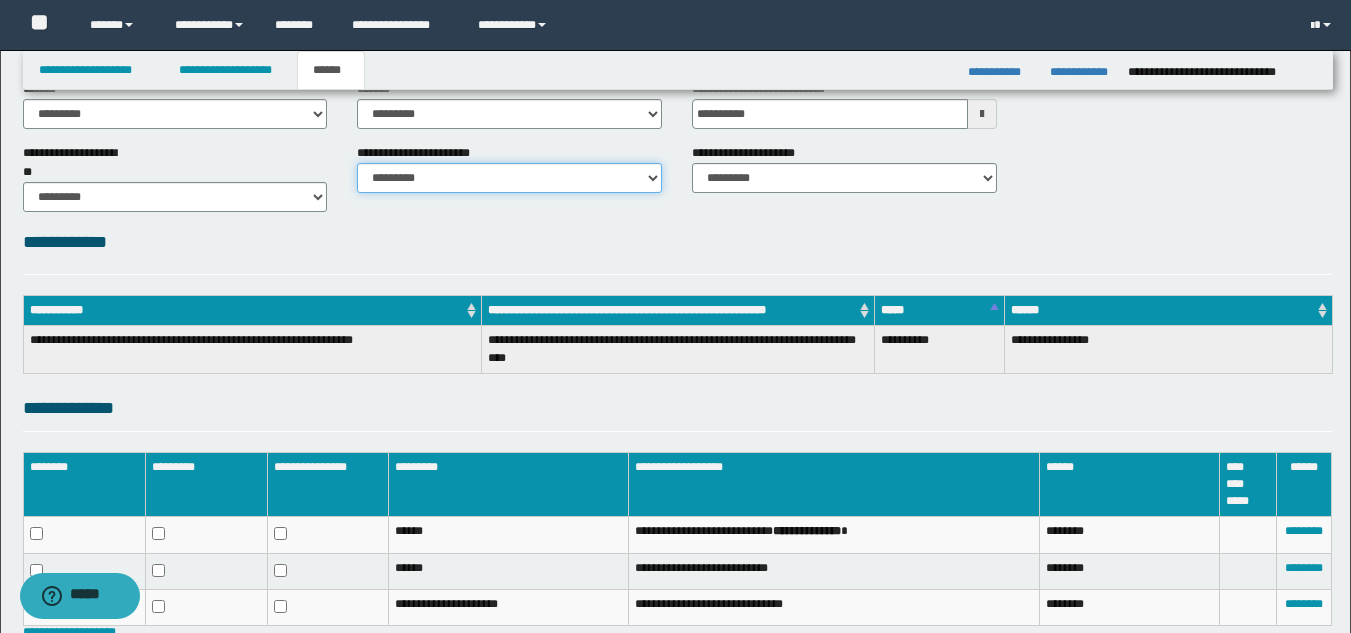 scroll, scrollTop: 117, scrollLeft: 0, axis: vertical 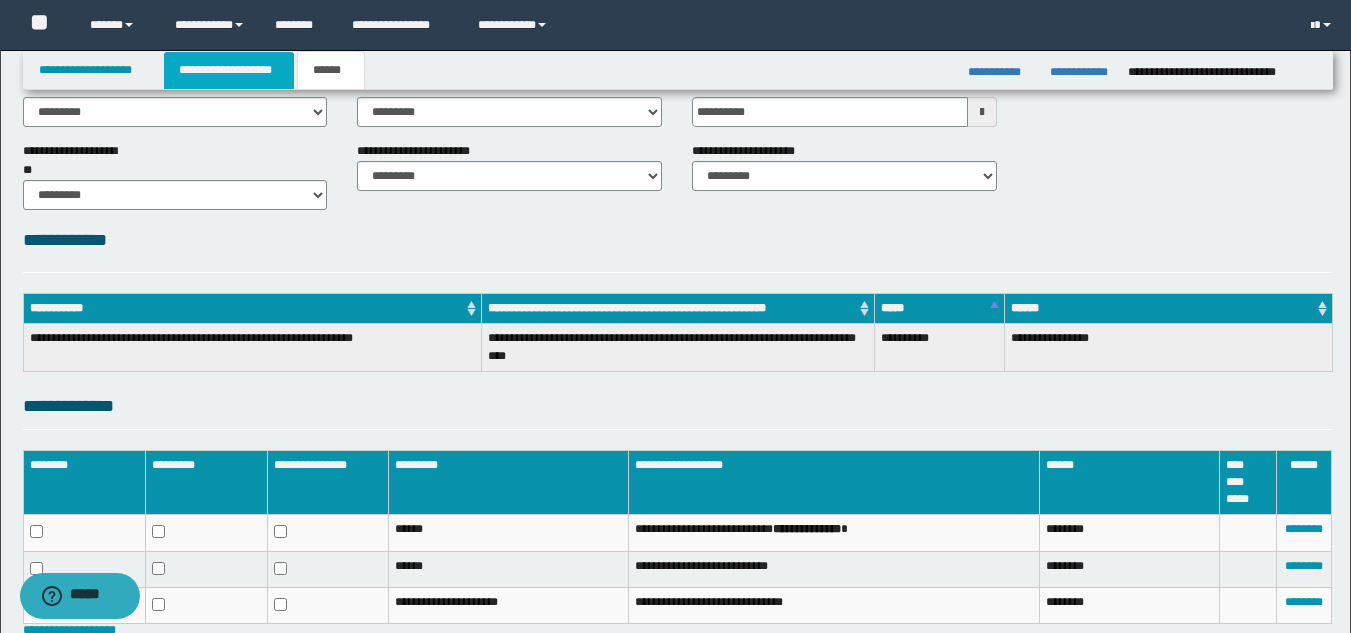click on "**********" at bounding box center [229, 70] 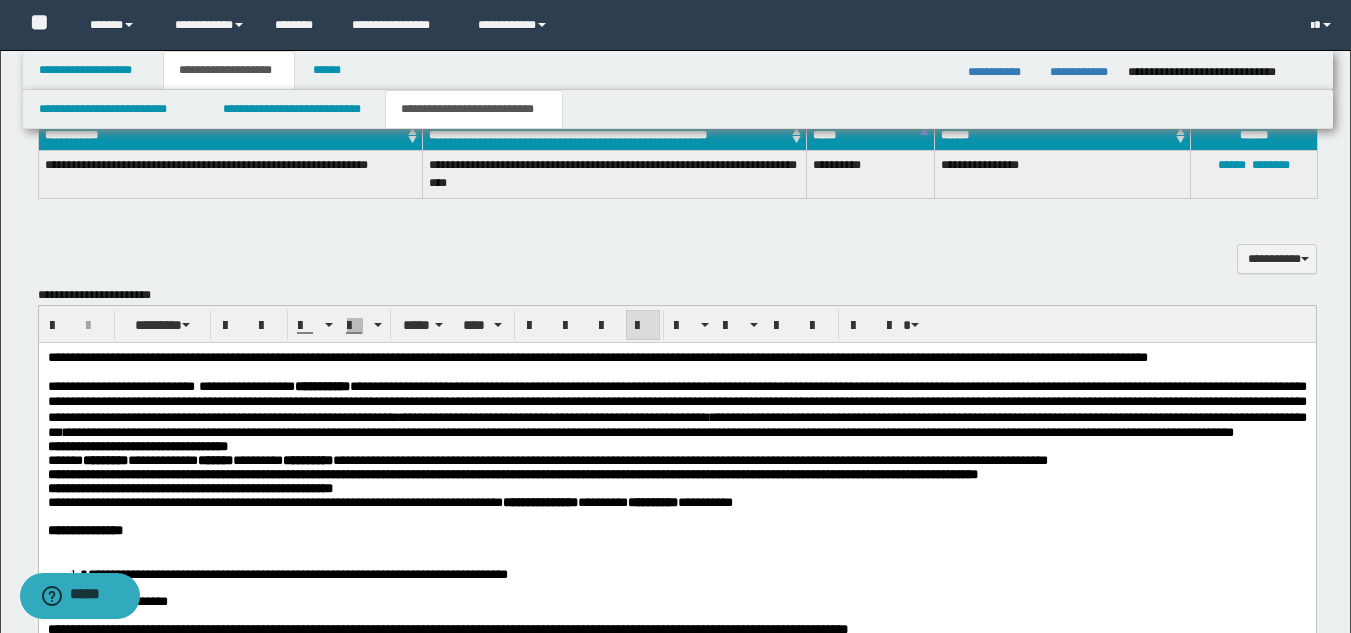scroll, scrollTop: 695, scrollLeft: 0, axis: vertical 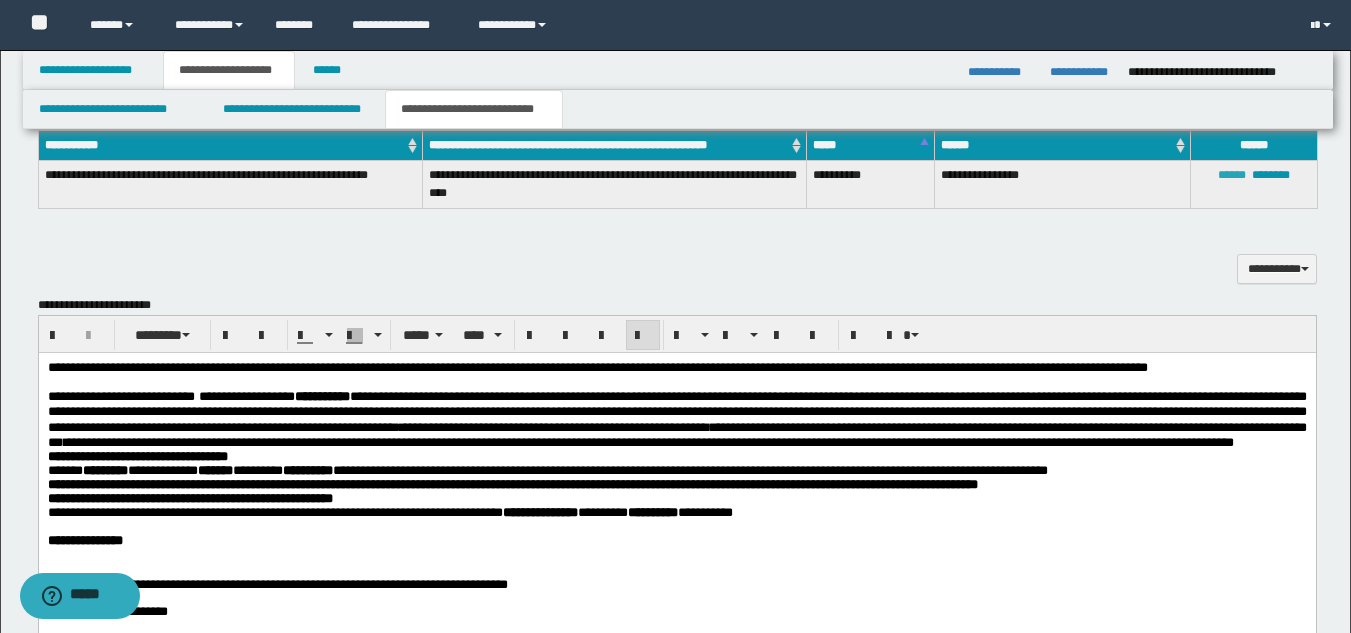 click on "******" at bounding box center [1232, 175] 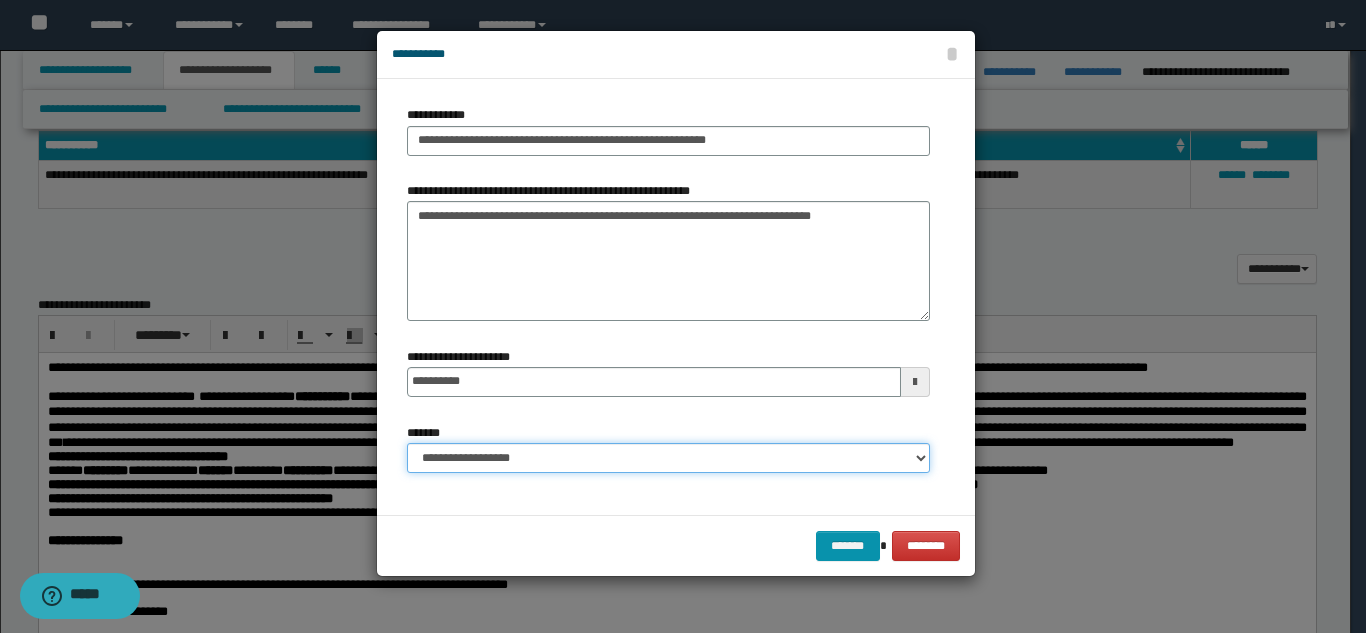click on "**********" at bounding box center [668, 458] 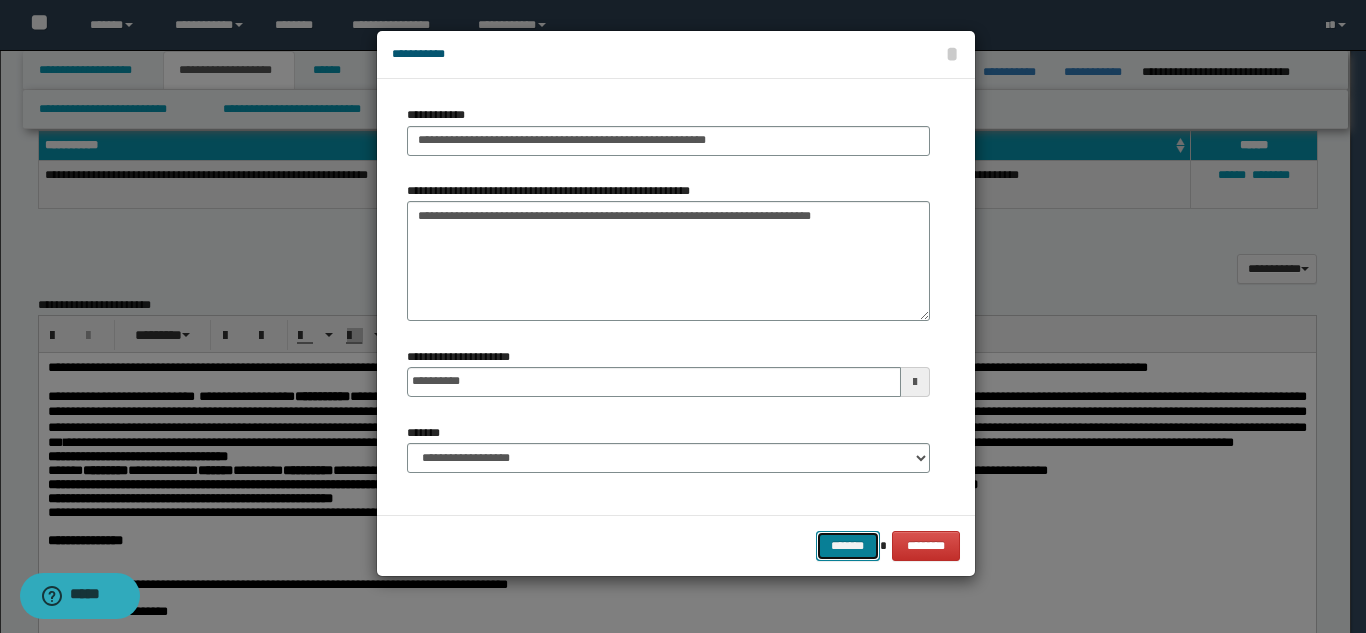 click on "*******" at bounding box center (848, 546) 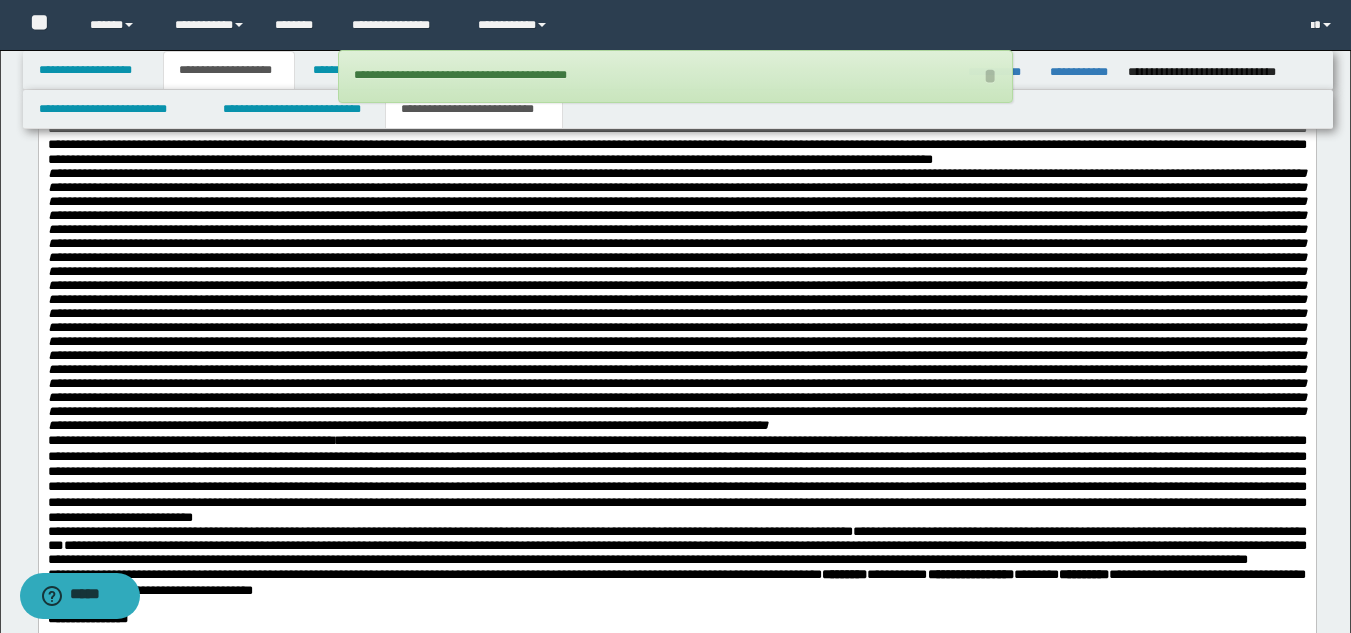 scroll, scrollTop: 1510, scrollLeft: 0, axis: vertical 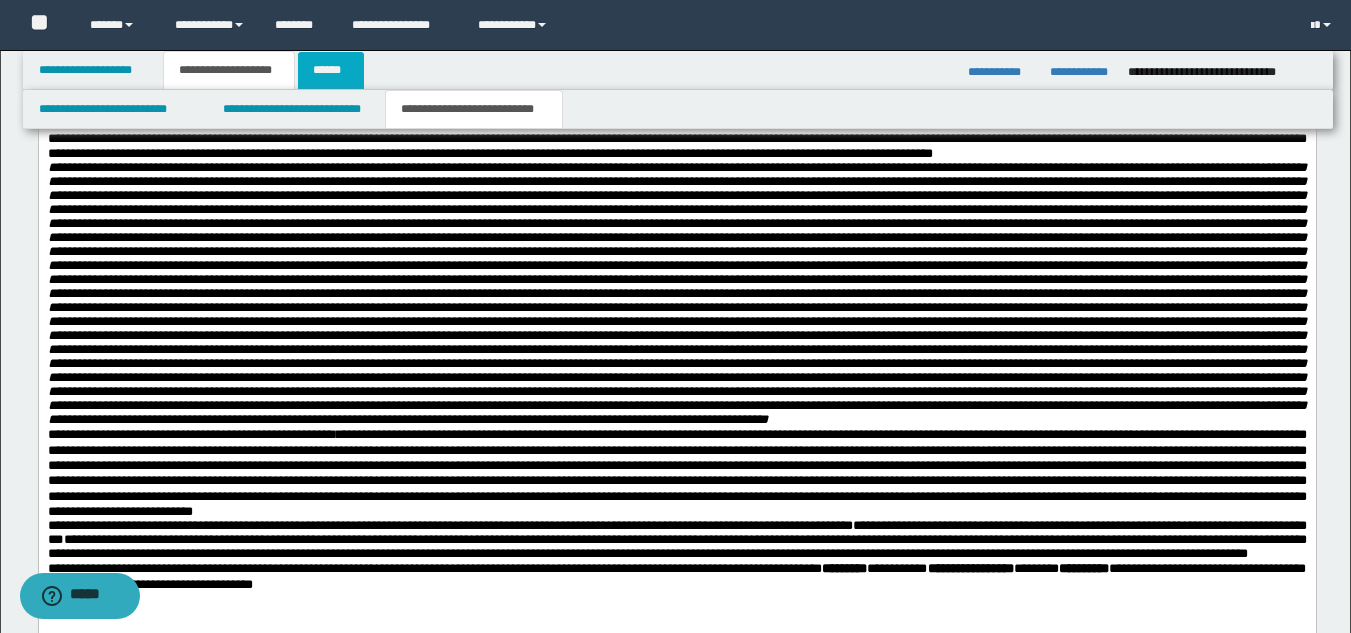 click on "******" at bounding box center (331, 70) 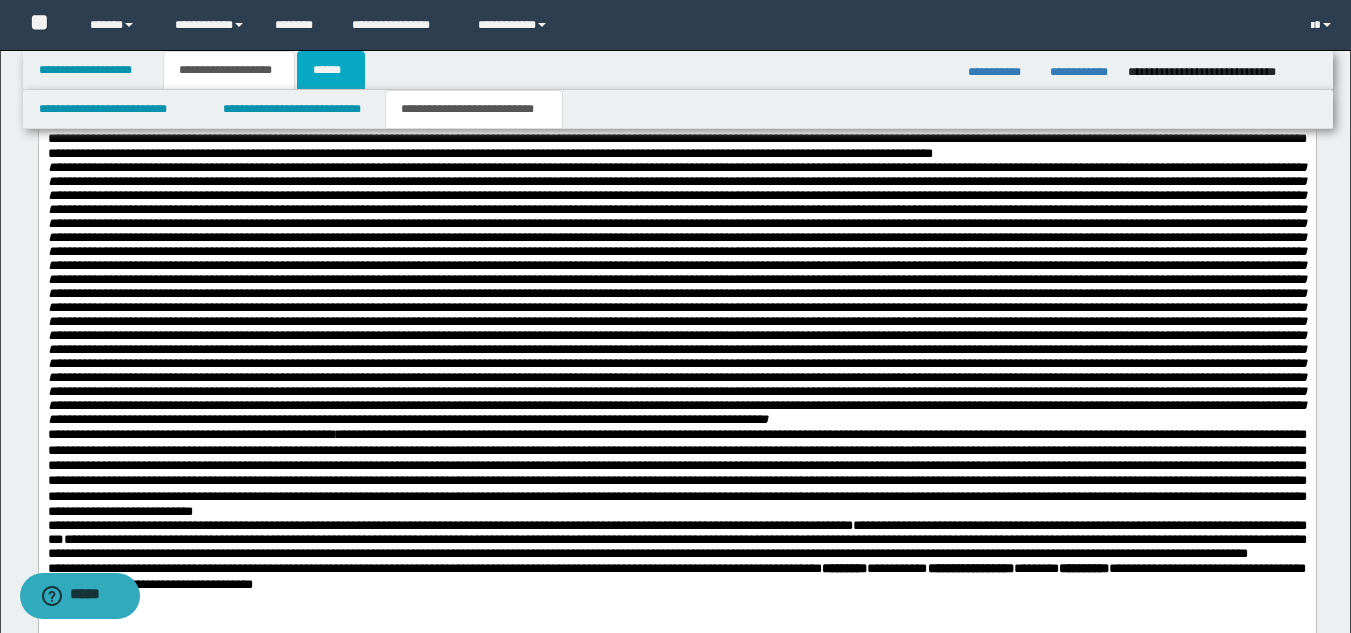 type on "**********" 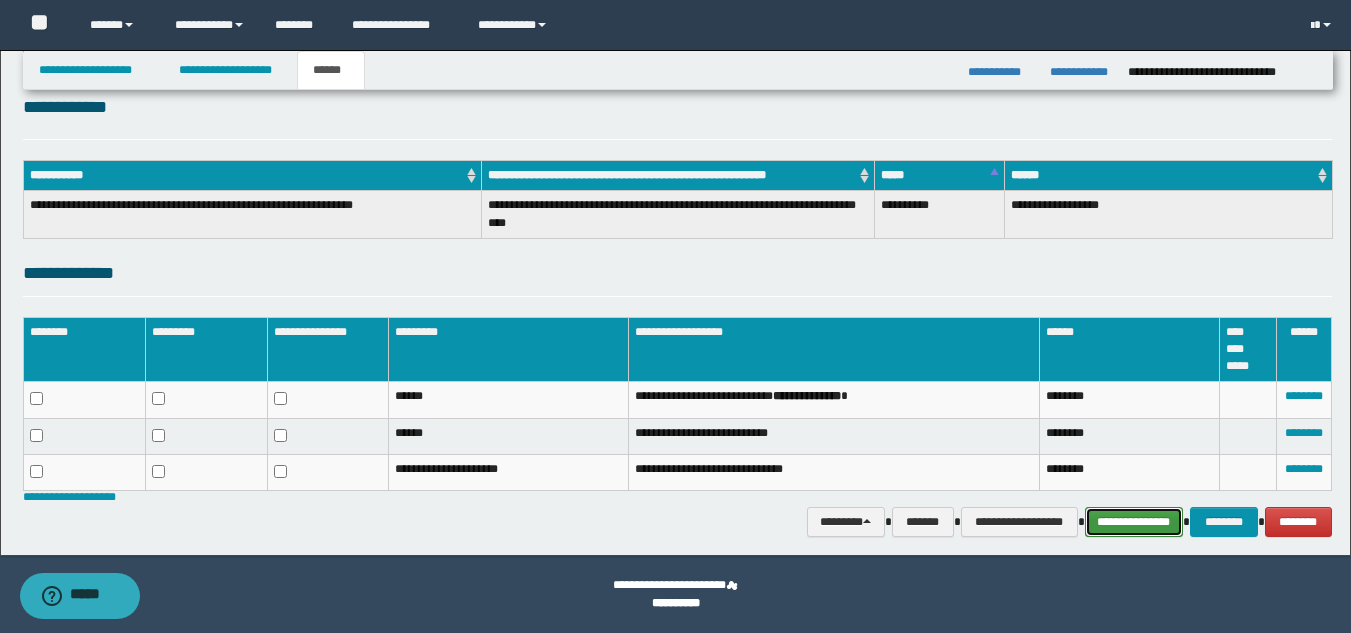 click on "**********" at bounding box center (1134, 522) 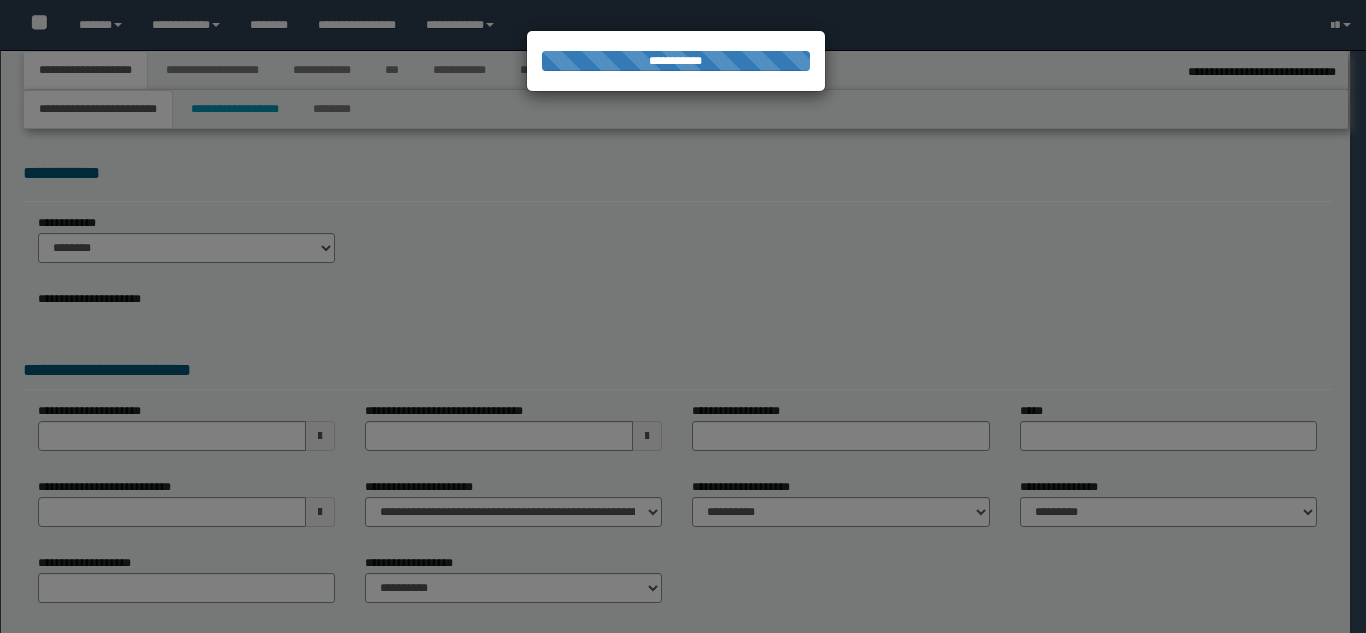 scroll, scrollTop: 0, scrollLeft: 0, axis: both 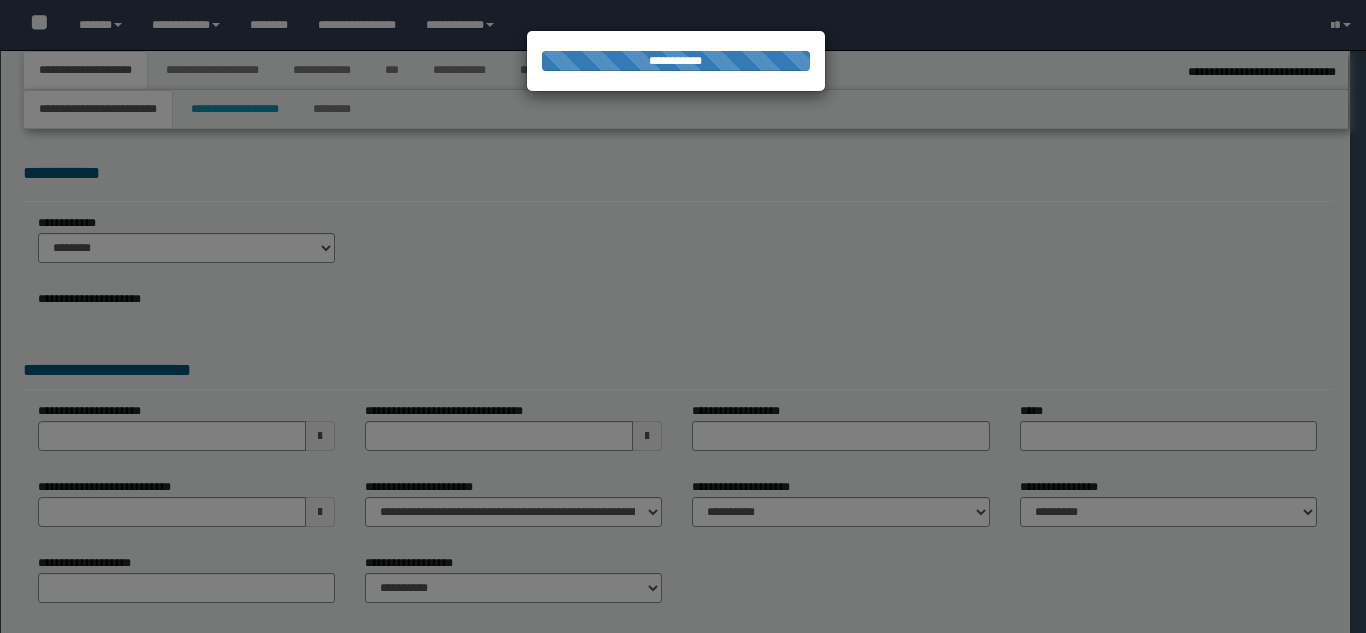 select on "**" 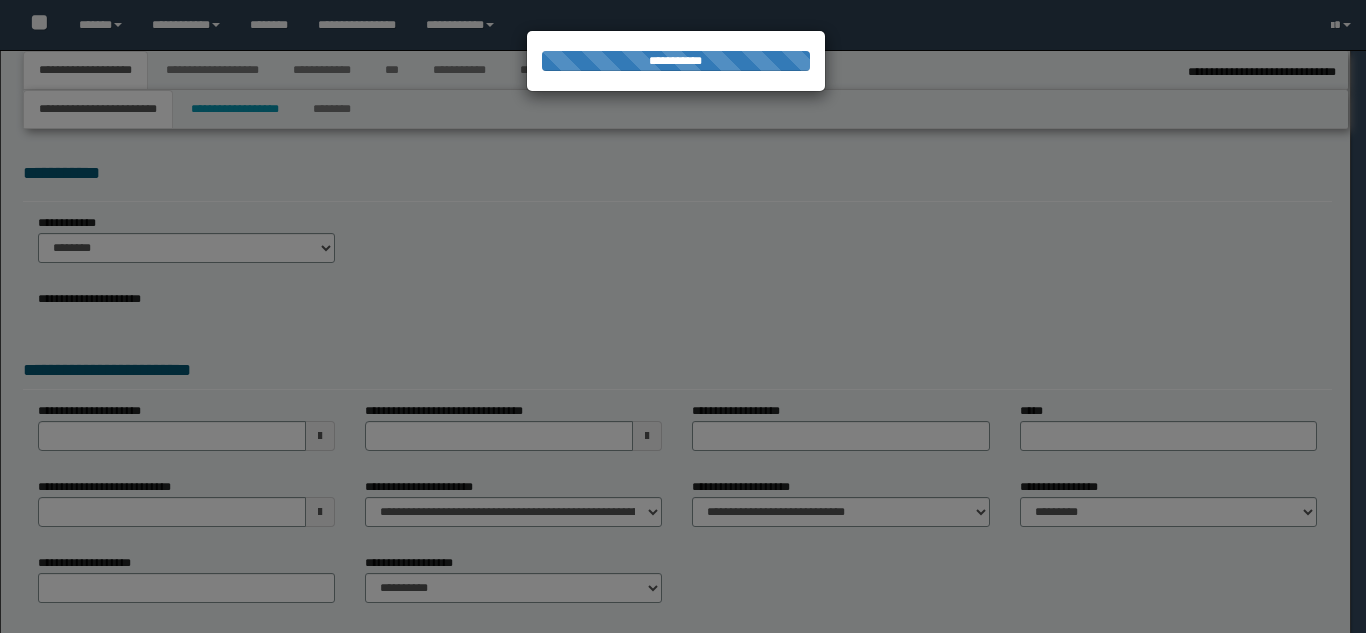 select on "*" 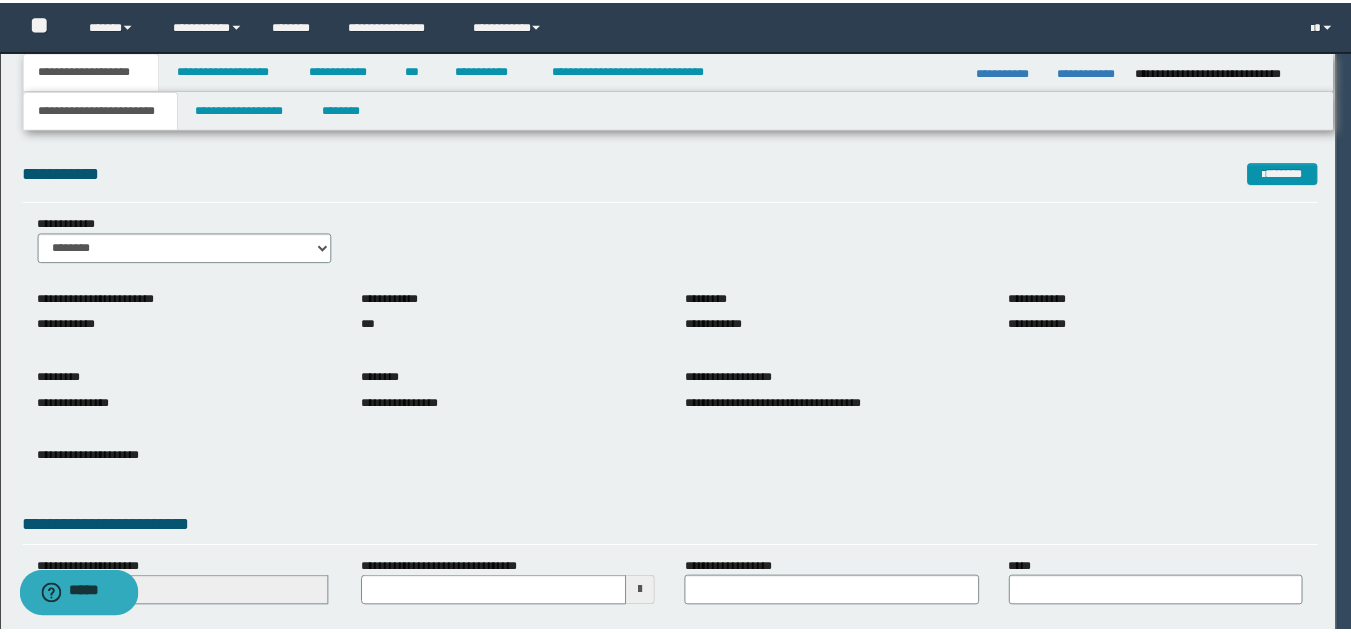 scroll, scrollTop: 0, scrollLeft: 0, axis: both 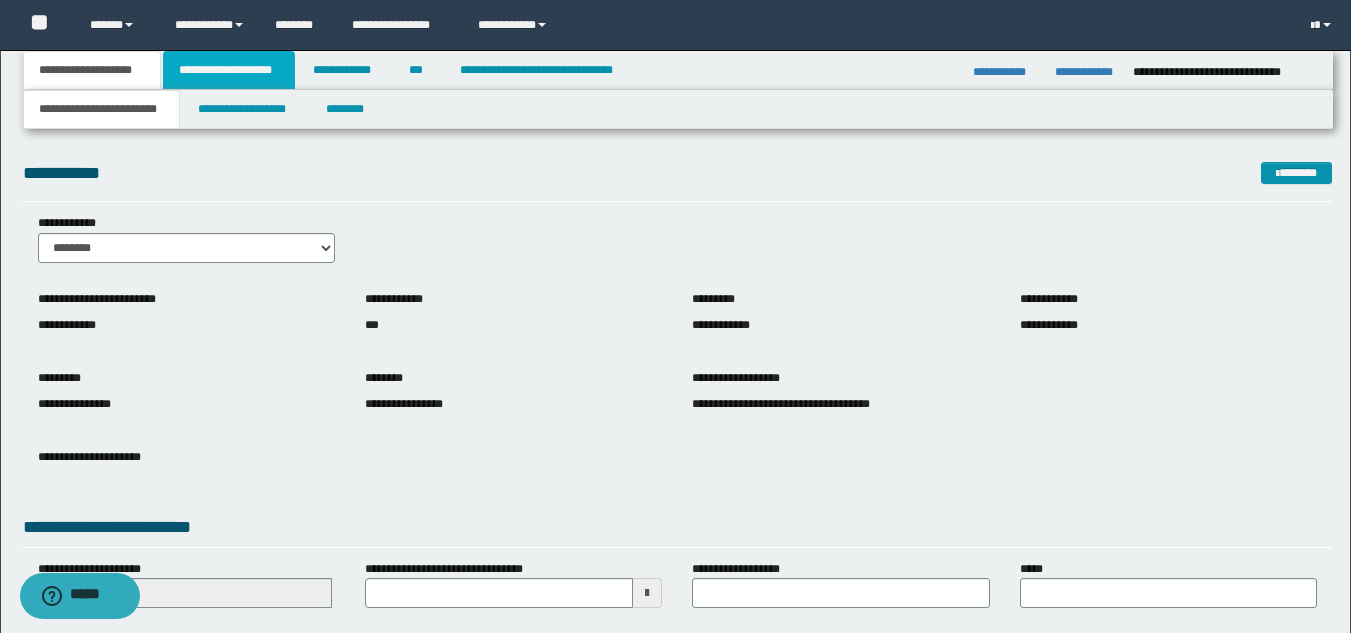 click on "**********" at bounding box center (229, 70) 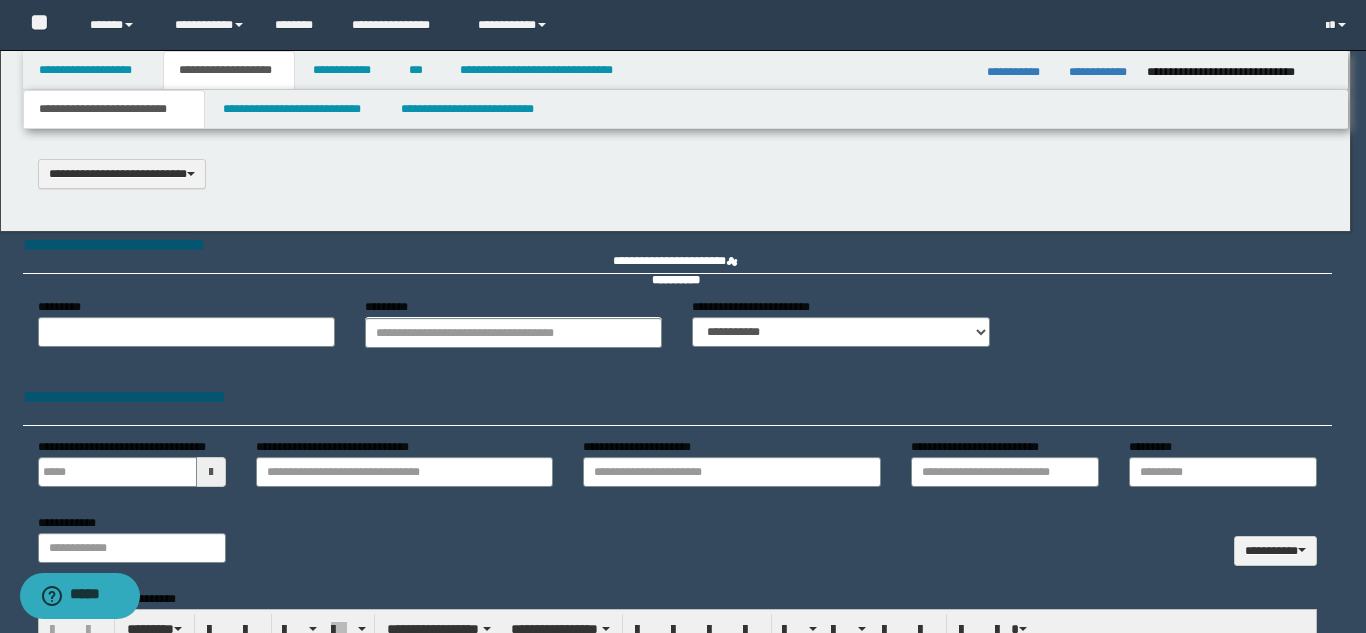 type 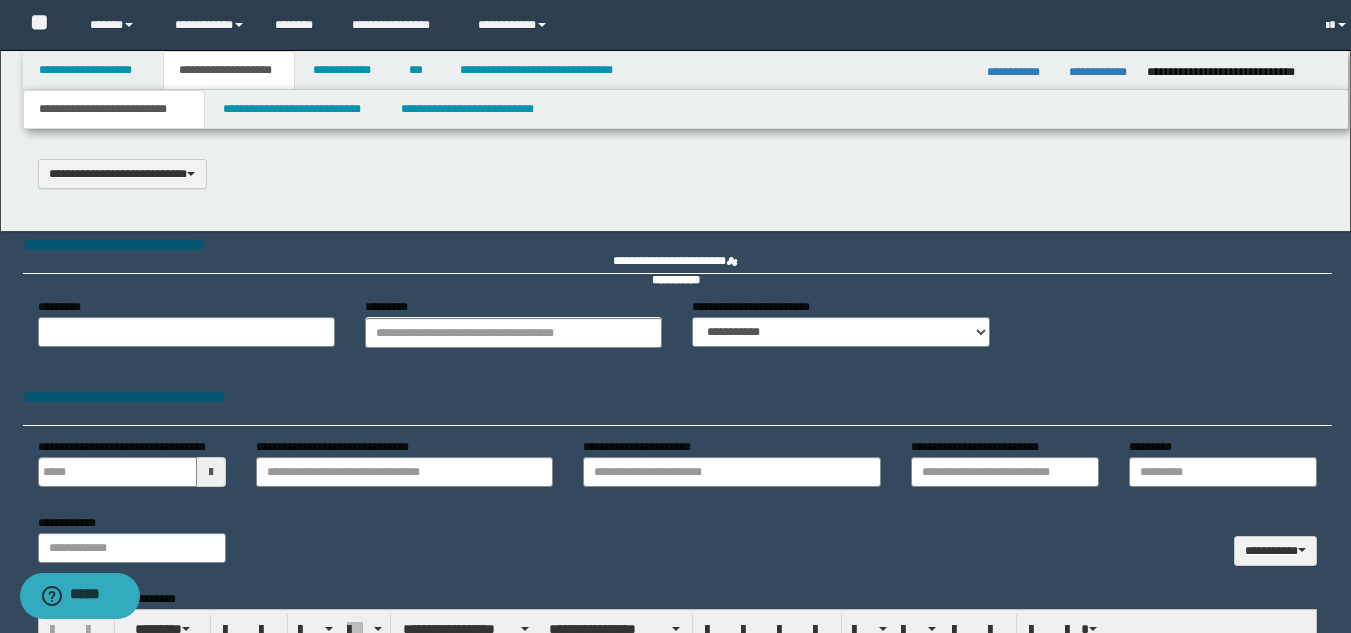 type on "*********" 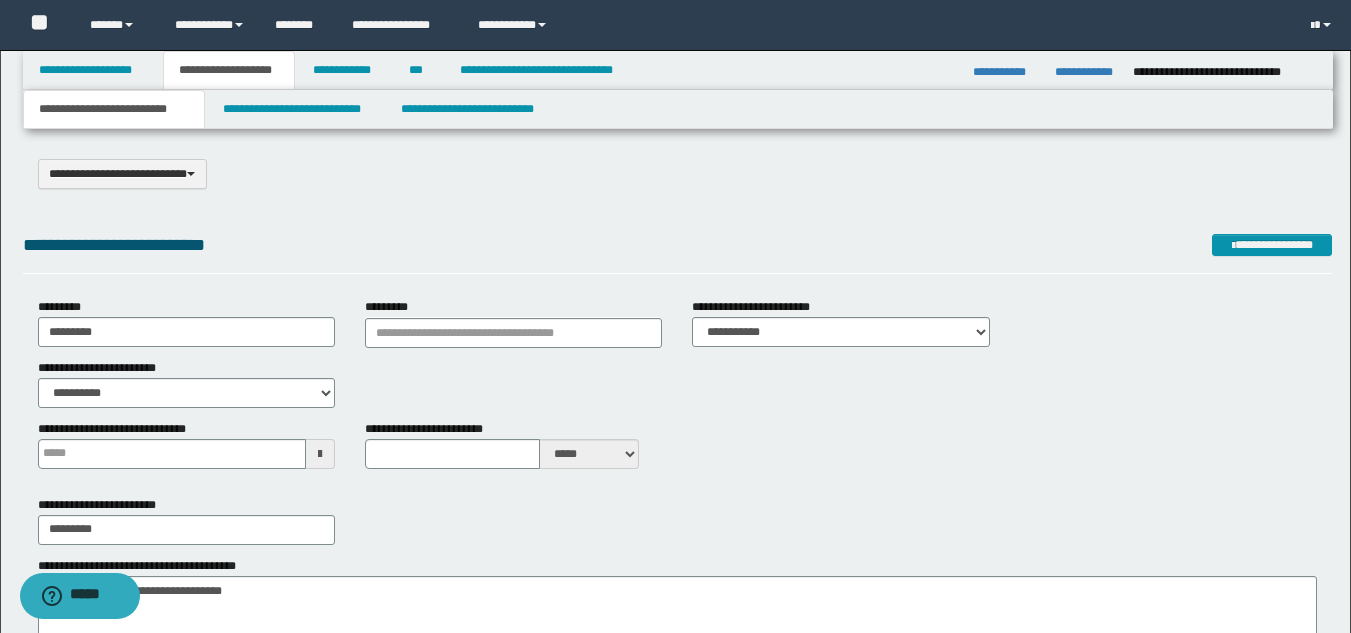 scroll, scrollTop: 0, scrollLeft: 0, axis: both 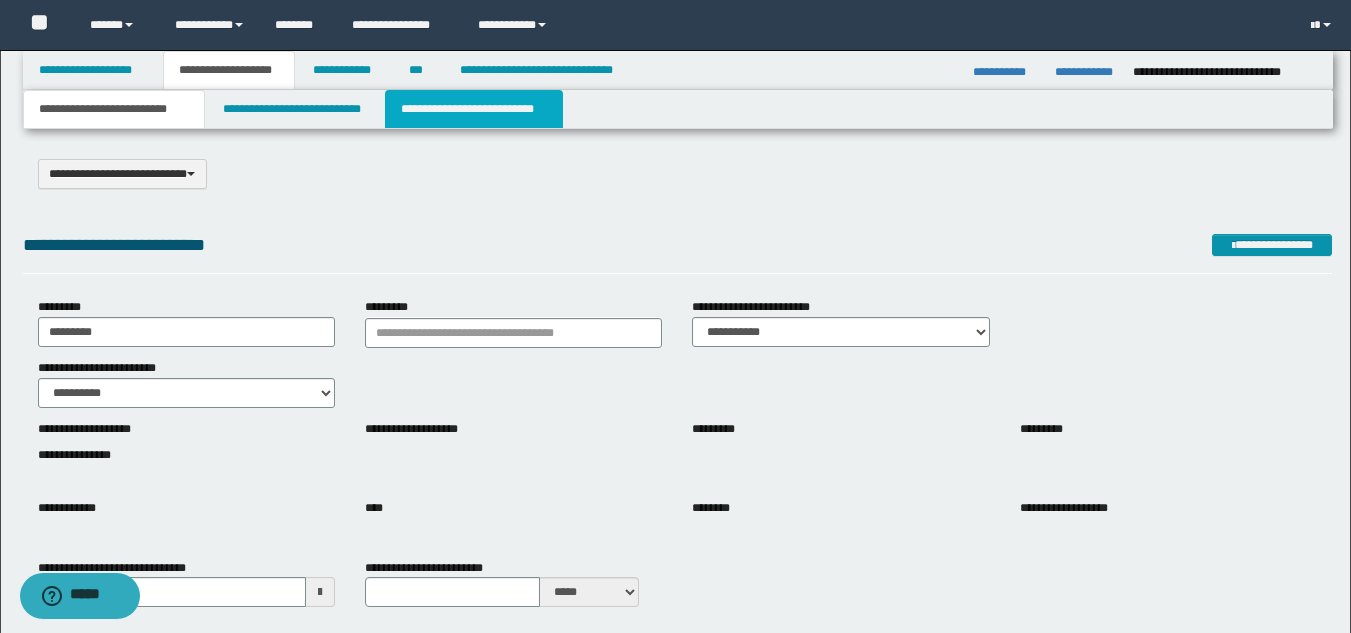 drag, startPoint x: 441, startPoint y: 113, endPoint x: 453, endPoint y: 132, distance: 22.472204 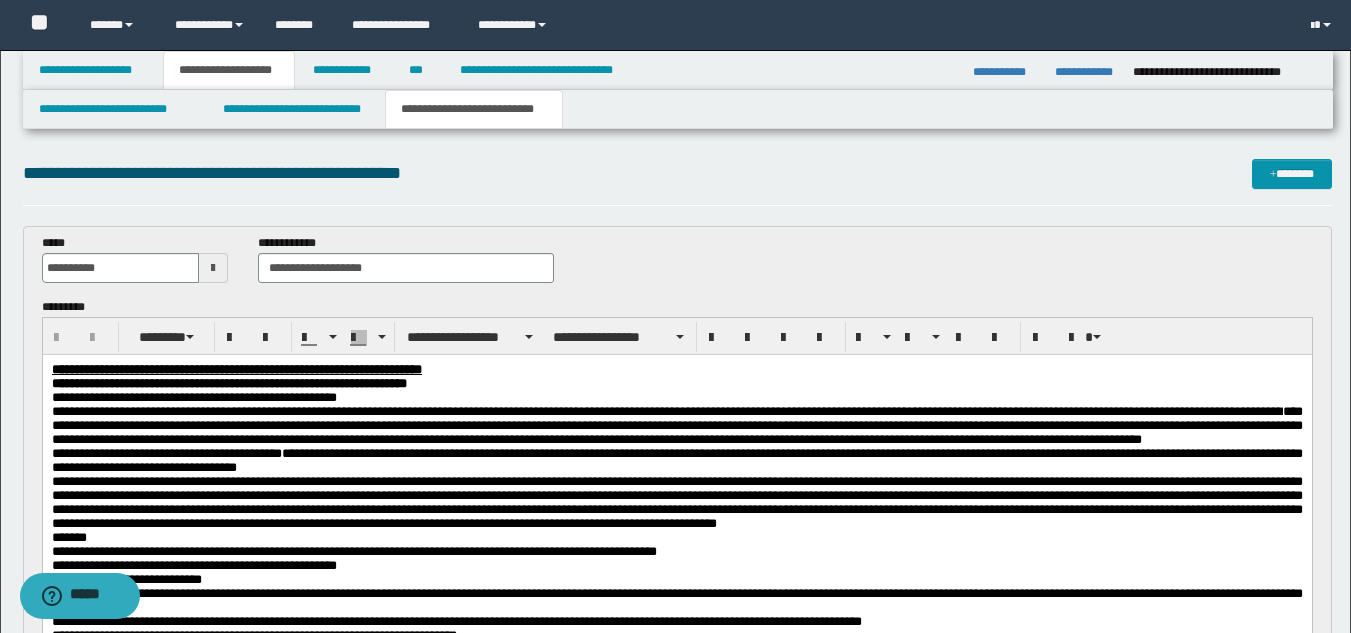 scroll, scrollTop: 0, scrollLeft: 0, axis: both 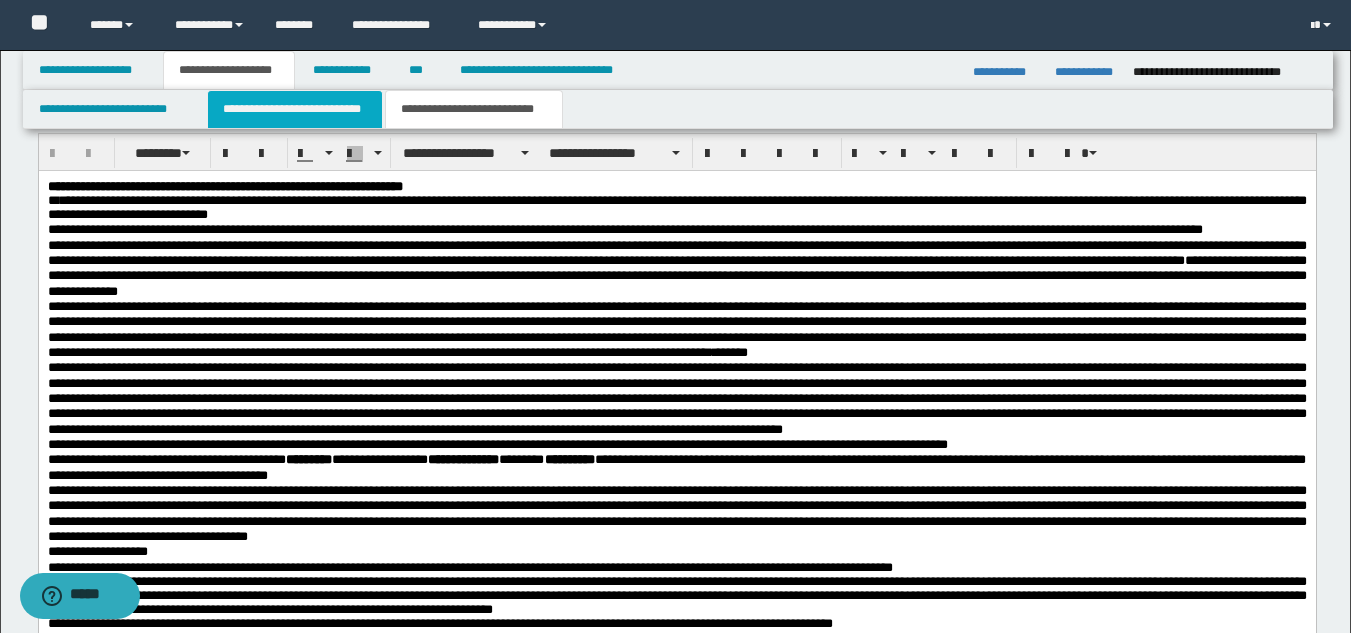 click on "**********" at bounding box center [295, 109] 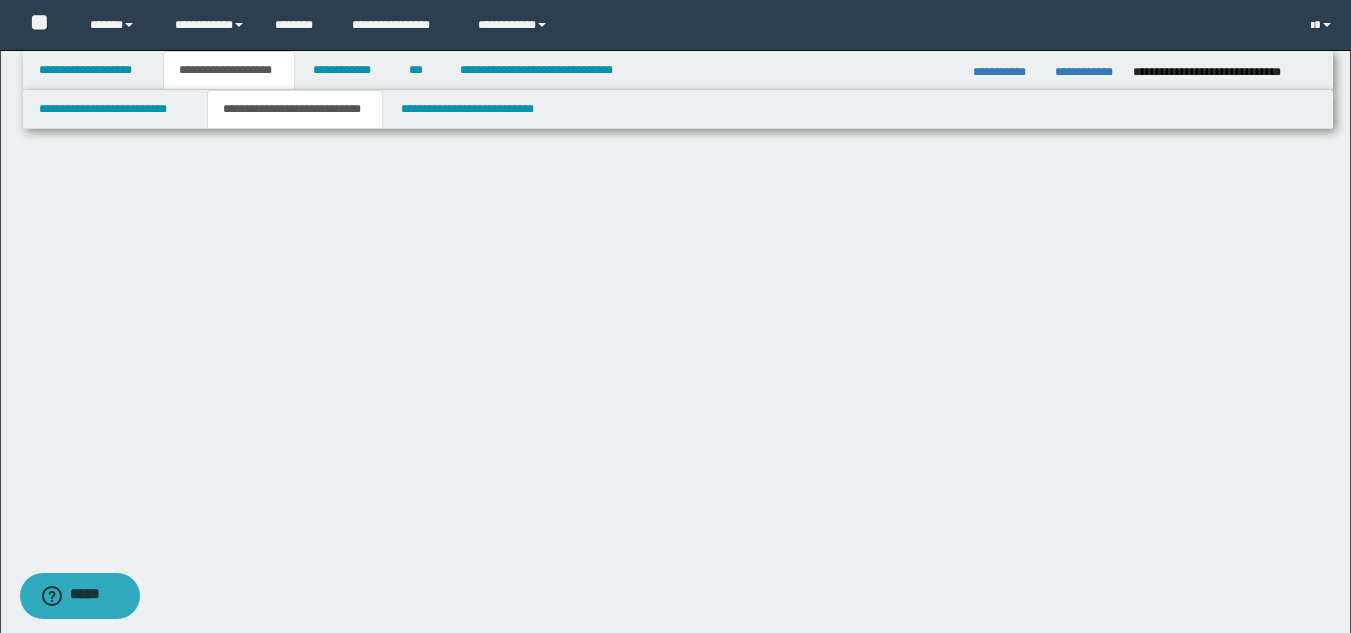 scroll, scrollTop: 0, scrollLeft: 0, axis: both 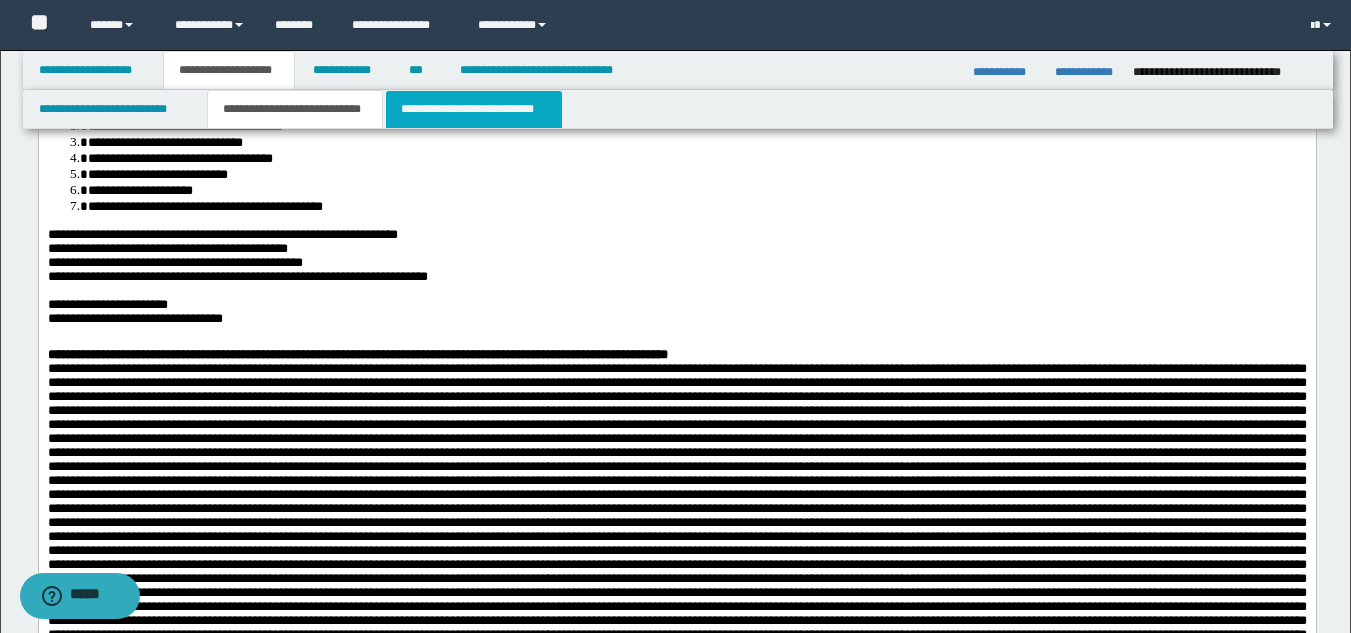 drag, startPoint x: 458, startPoint y: 104, endPoint x: 453, endPoint y: 118, distance: 14.866069 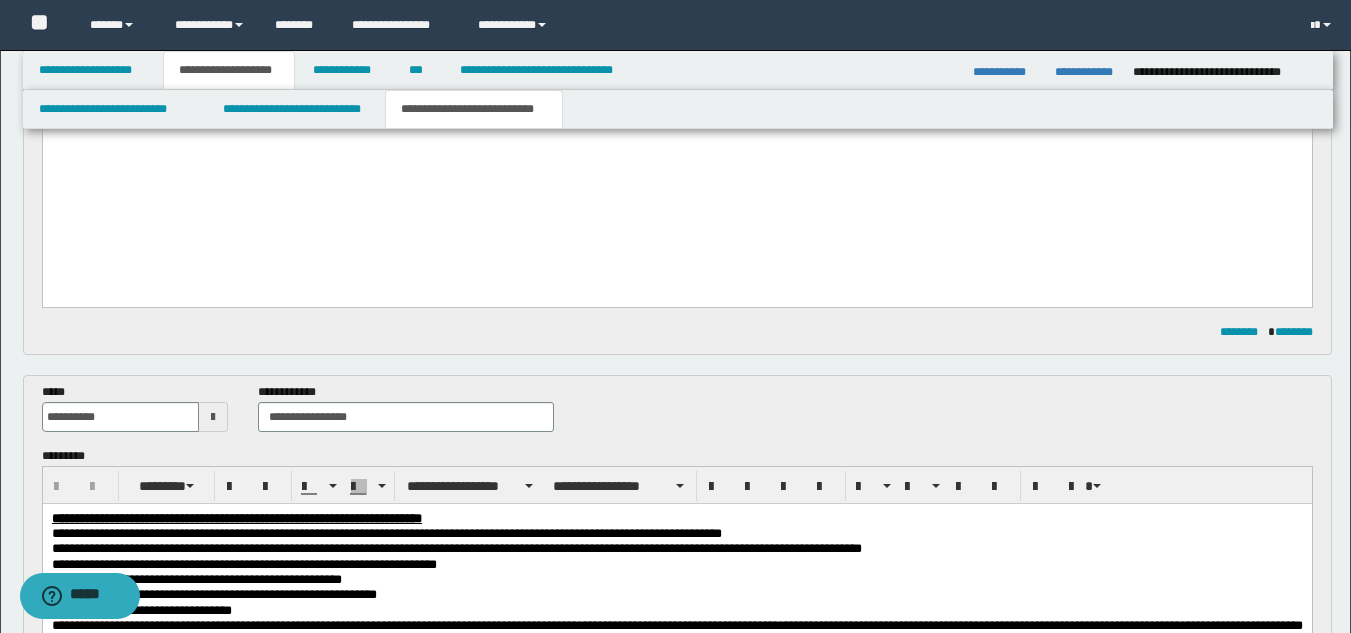 scroll, scrollTop: 1048, scrollLeft: 0, axis: vertical 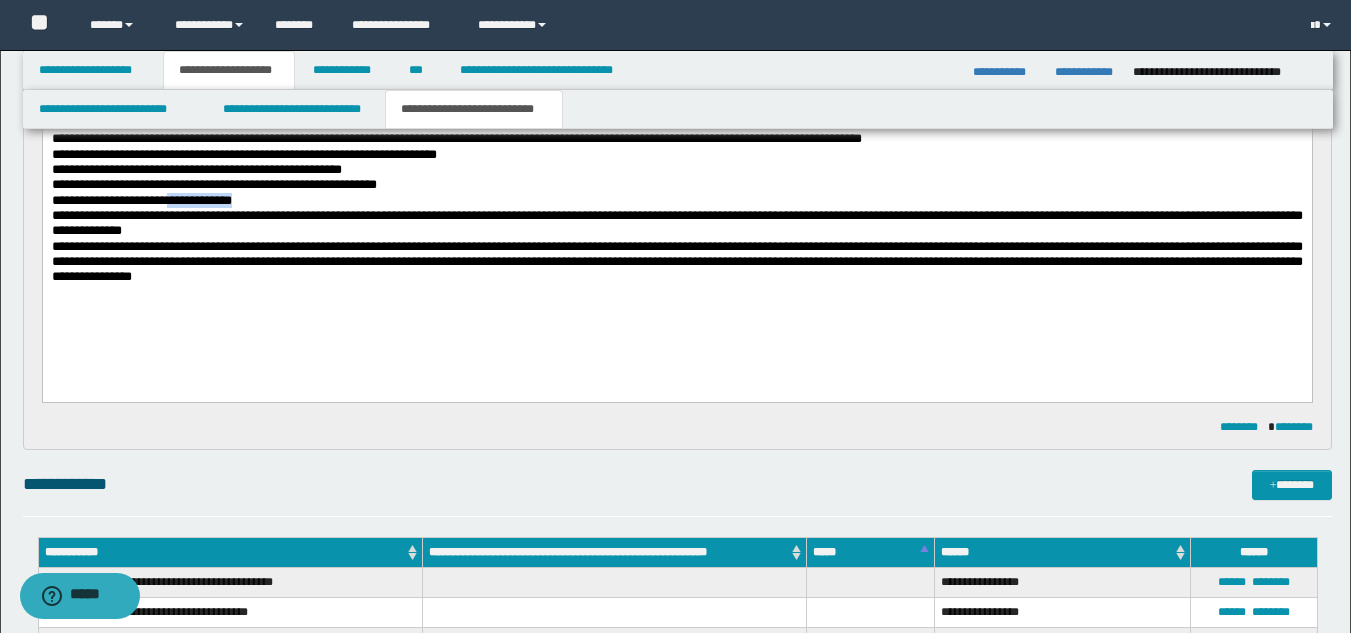 drag, startPoint x: 177, startPoint y: 207, endPoint x: 268, endPoint y: 204, distance: 91.04944 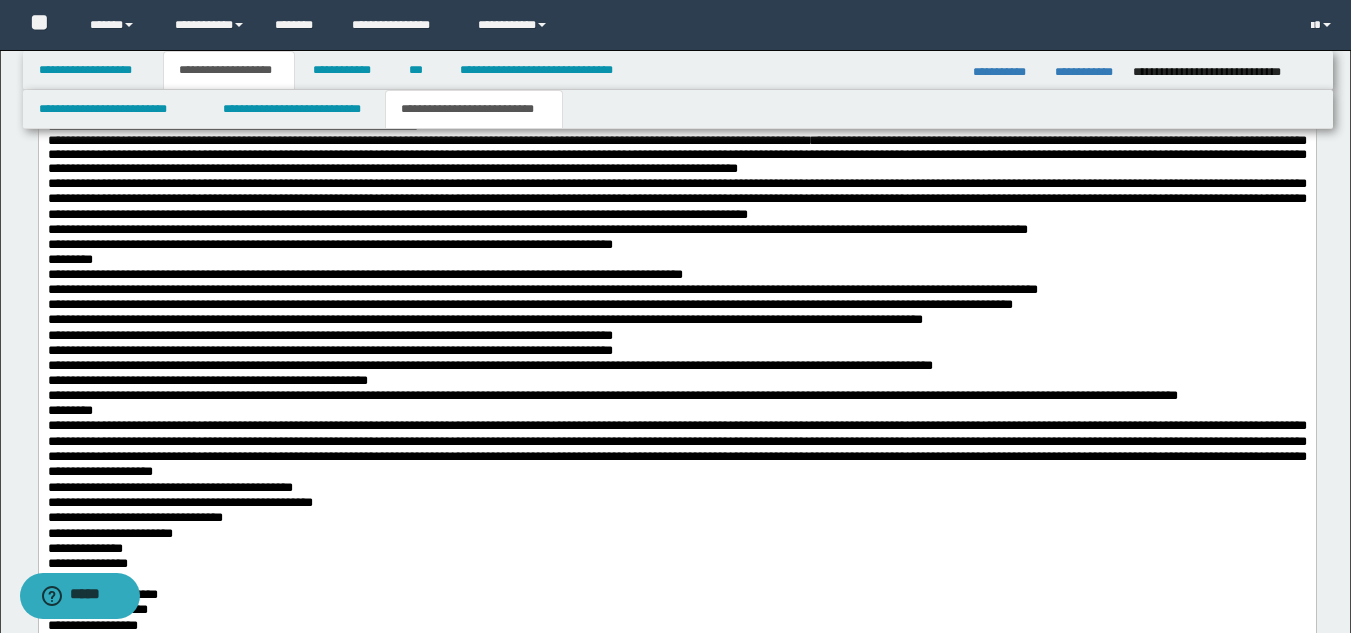 scroll, scrollTop: 2383, scrollLeft: 0, axis: vertical 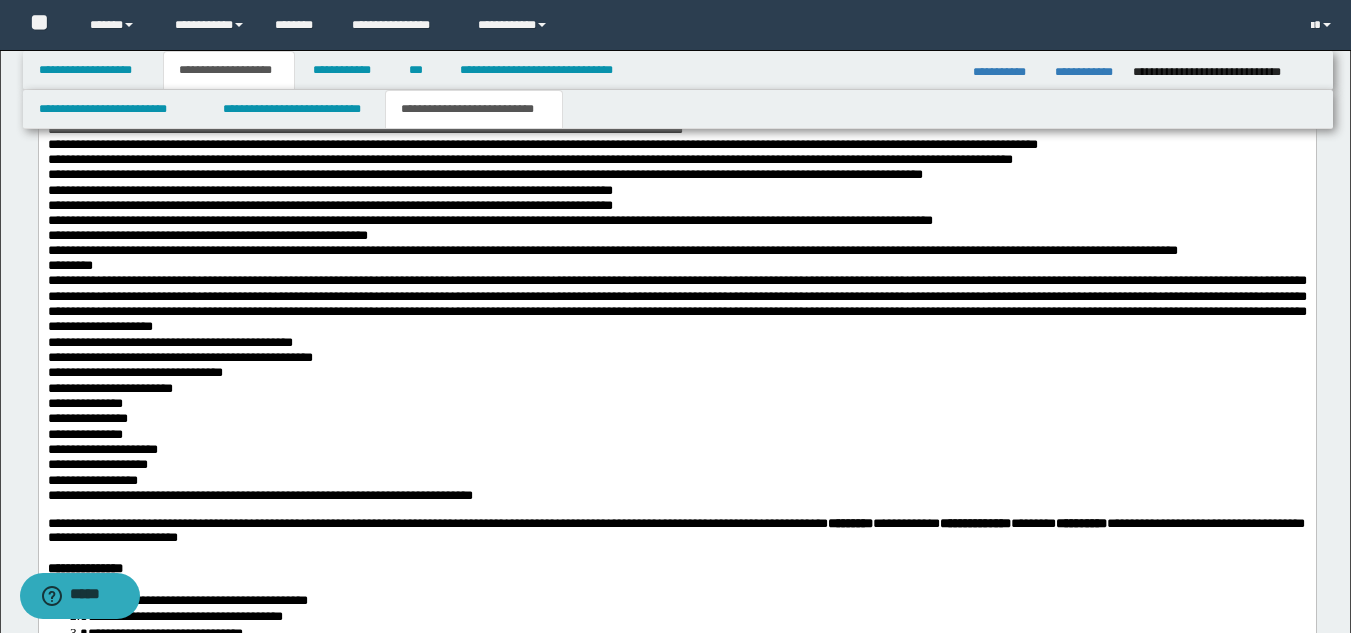 click on "*********" at bounding box center [676, 115] 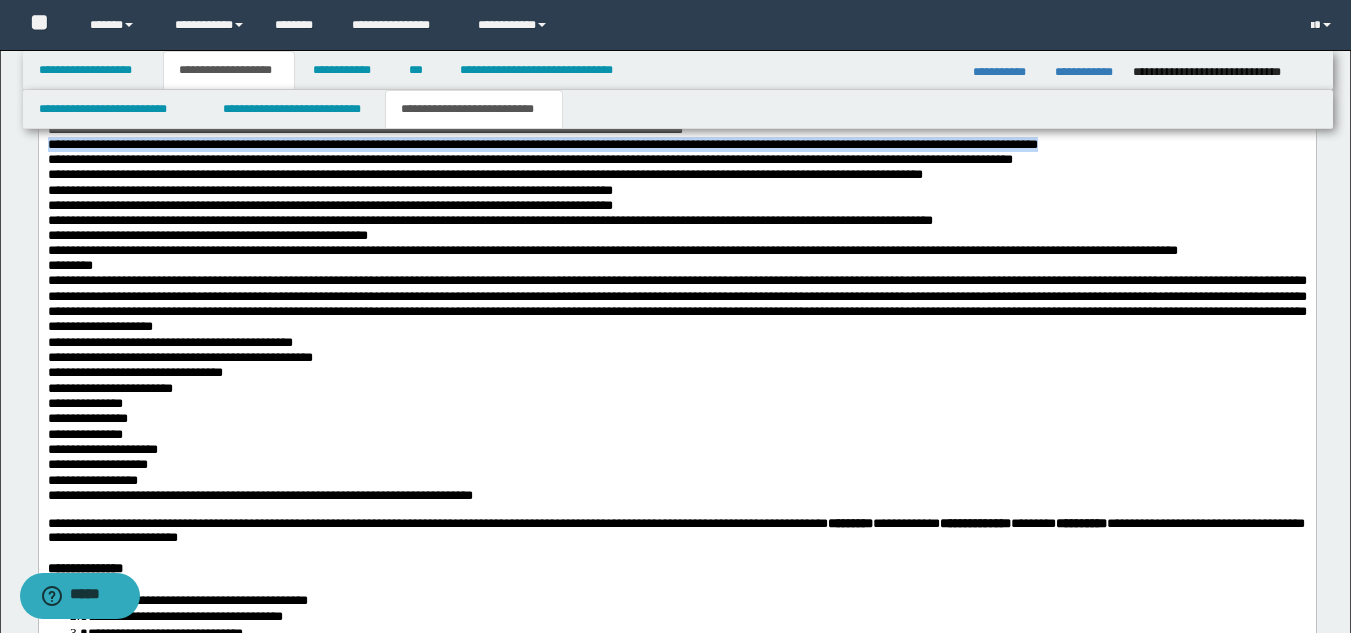 drag, startPoint x: 50, startPoint y: 281, endPoint x: 1248, endPoint y: 284, distance: 1198.0038 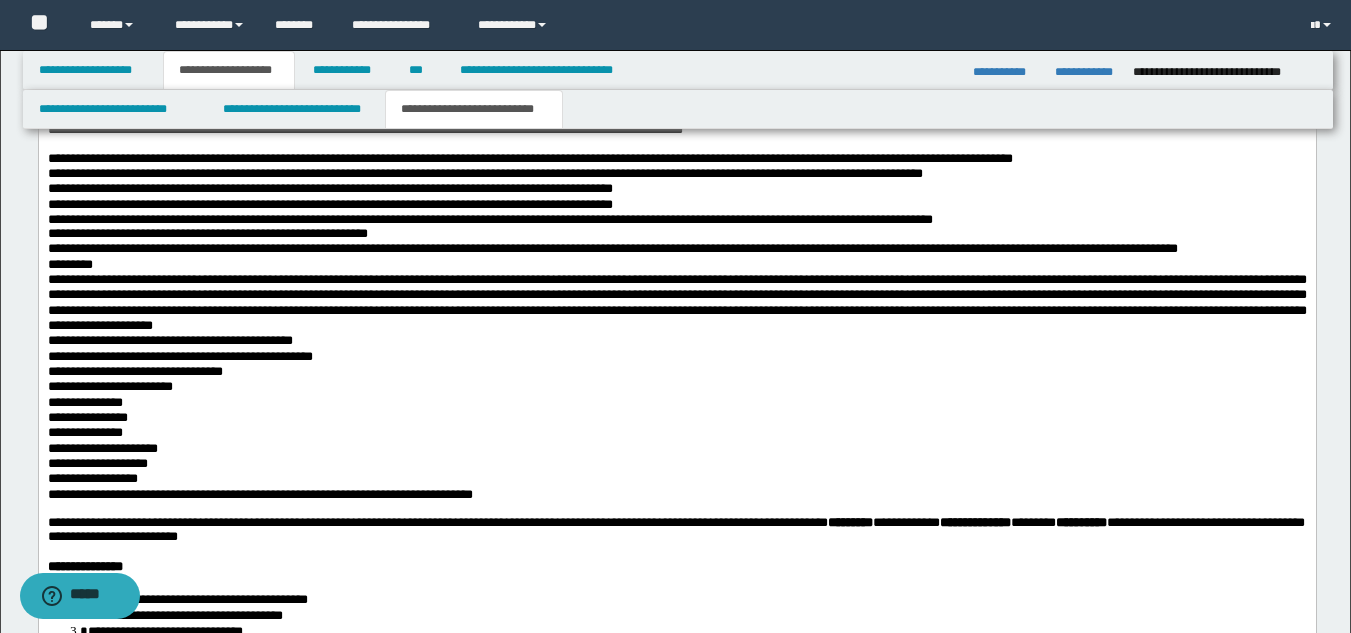 click on "**********" at bounding box center (364, 129) 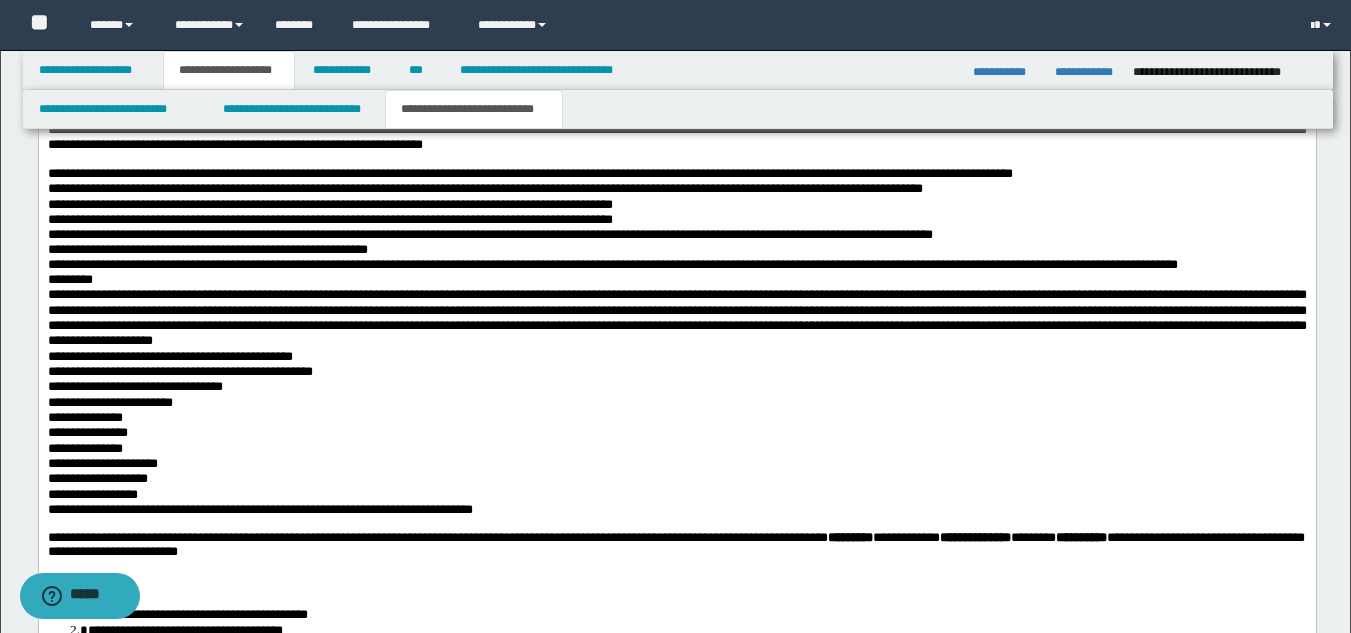 click at bounding box center (676, 159) 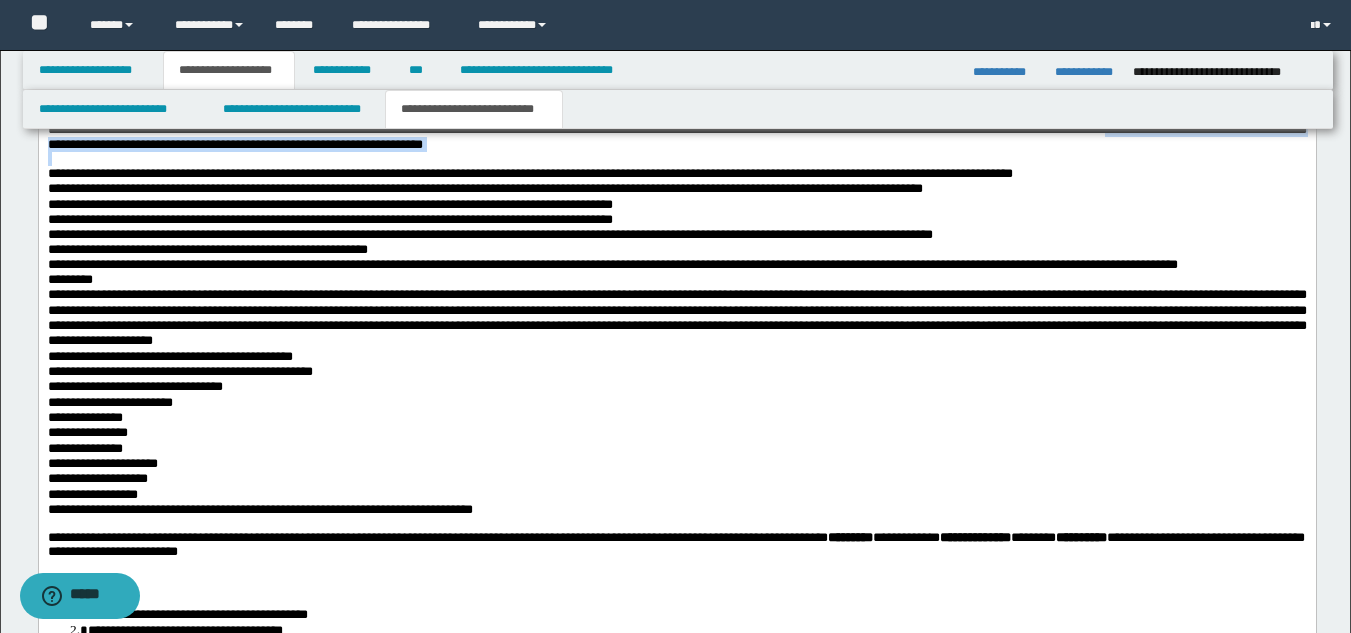 drag, startPoint x: 49, startPoint y: 279, endPoint x: 1115, endPoint y: 301, distance: 1066.227 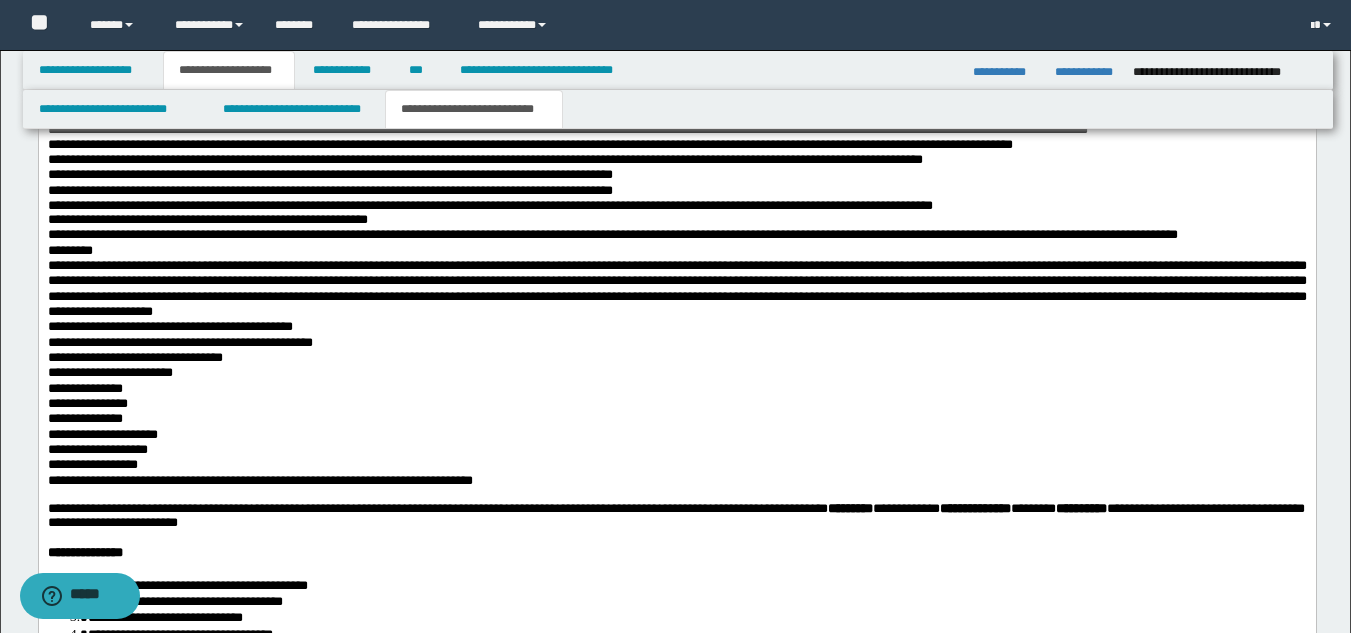 click on "**********" at bounding box center [676, 159] 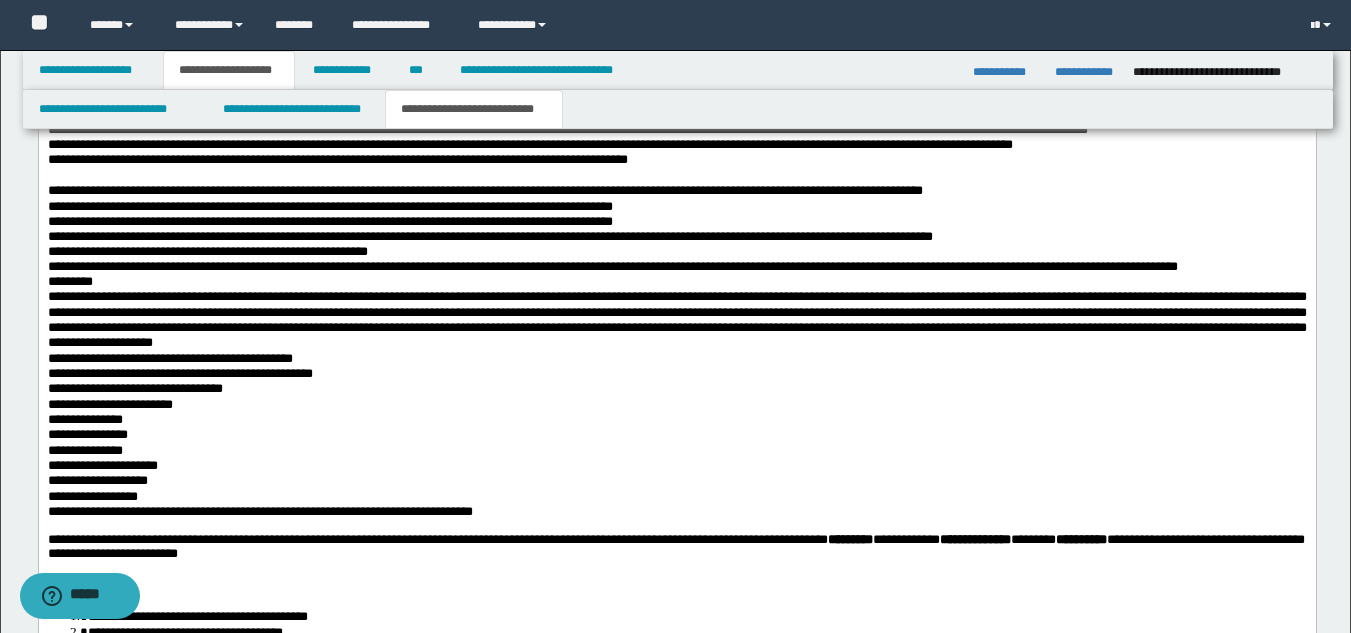 click at bounding box center (676, 175) 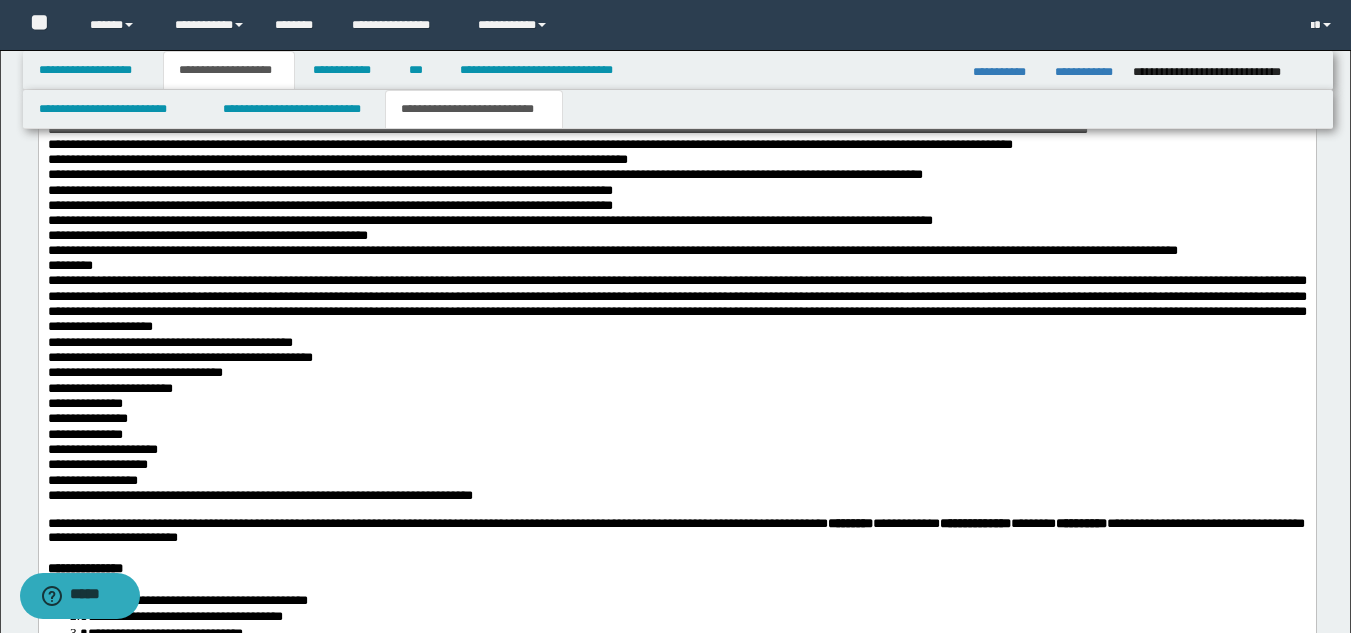 click on "**********" at bounding box center [676, 303] 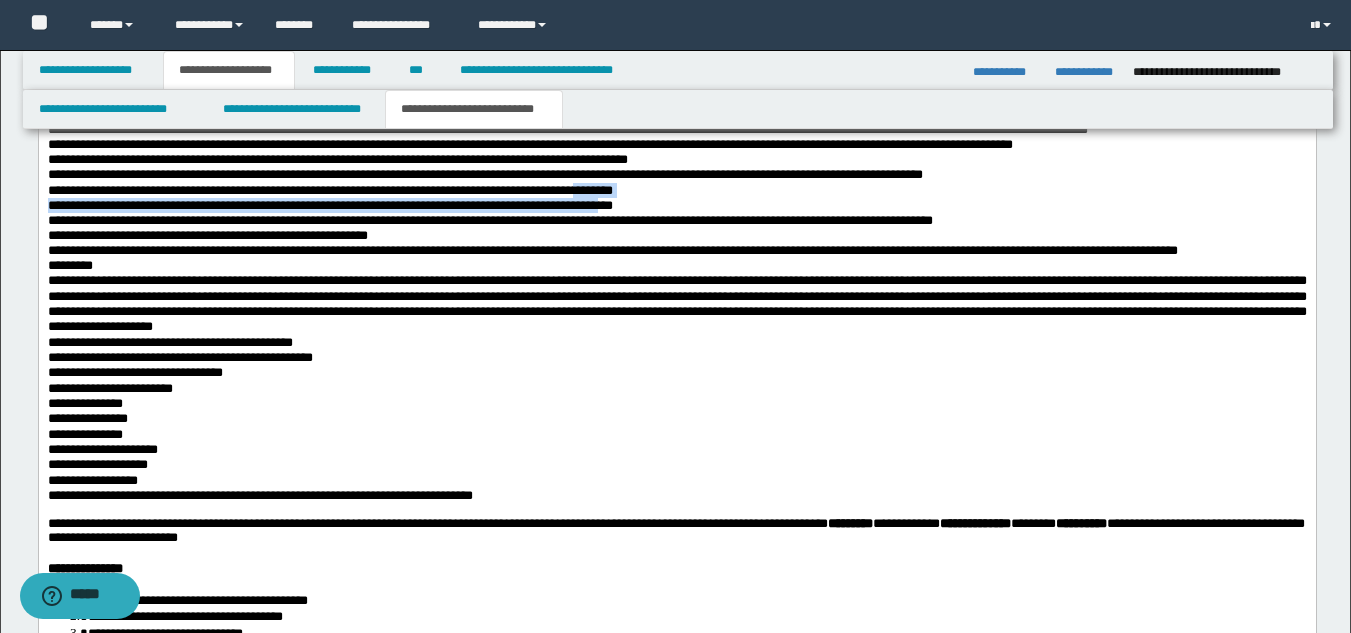 click on "**********" at bounding box center [676, 153] 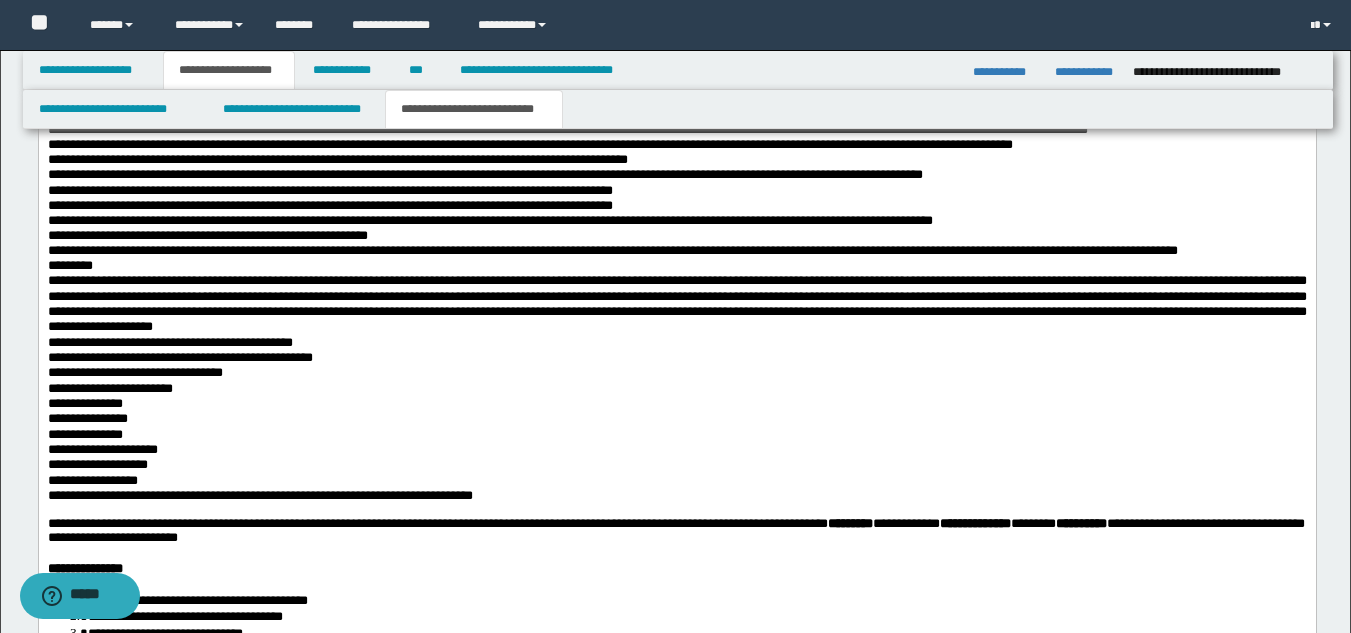 click on "**********" at bounding box center [612, 250] 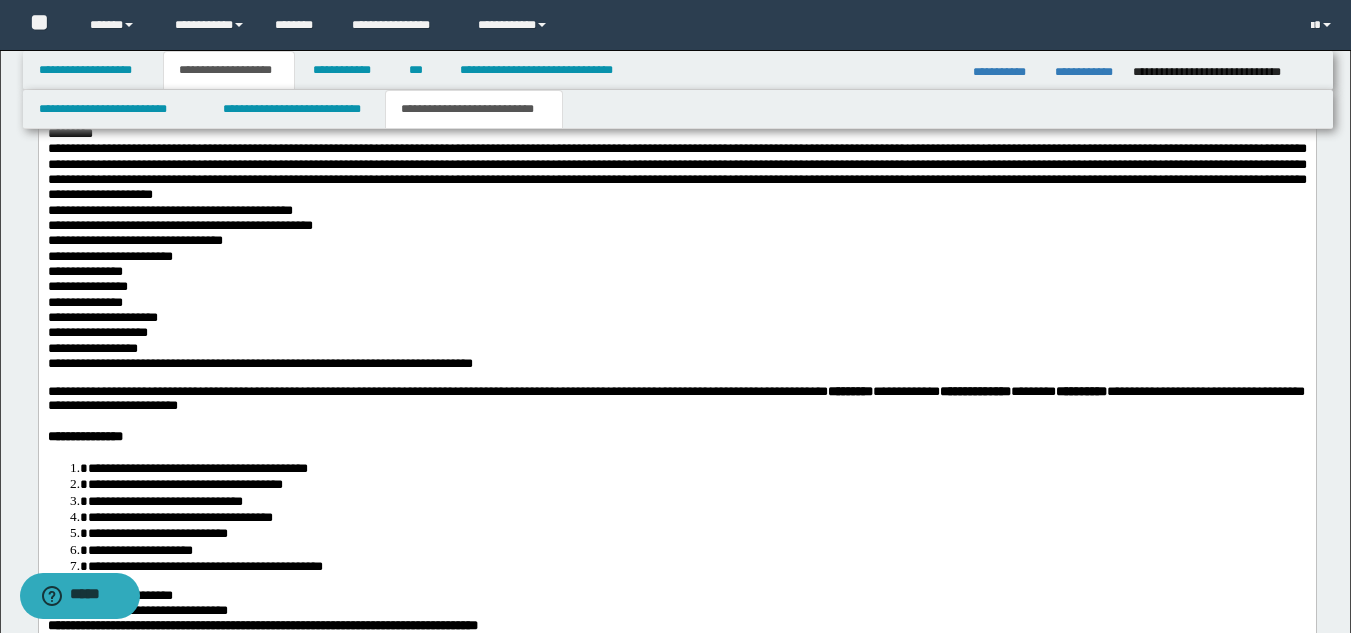 scroll, scrollTop: 2588, scrollLeft: 0, axis: vertical 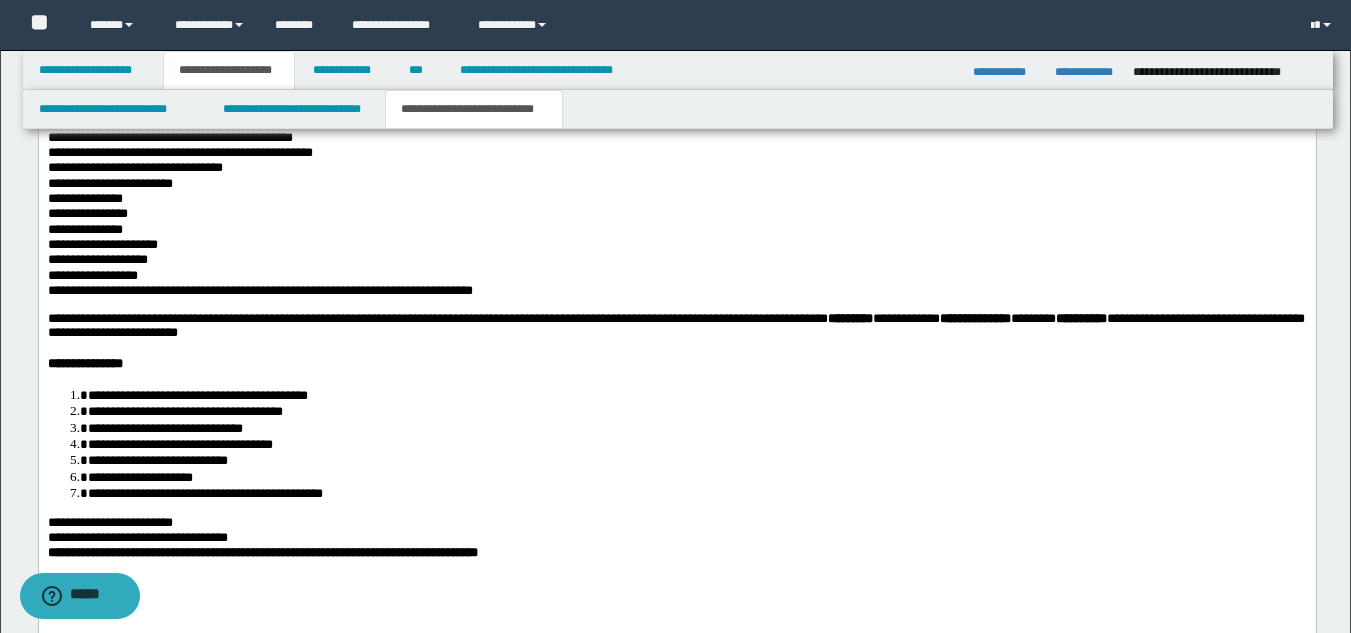 click on "**********" at bounding box center (676, 244) 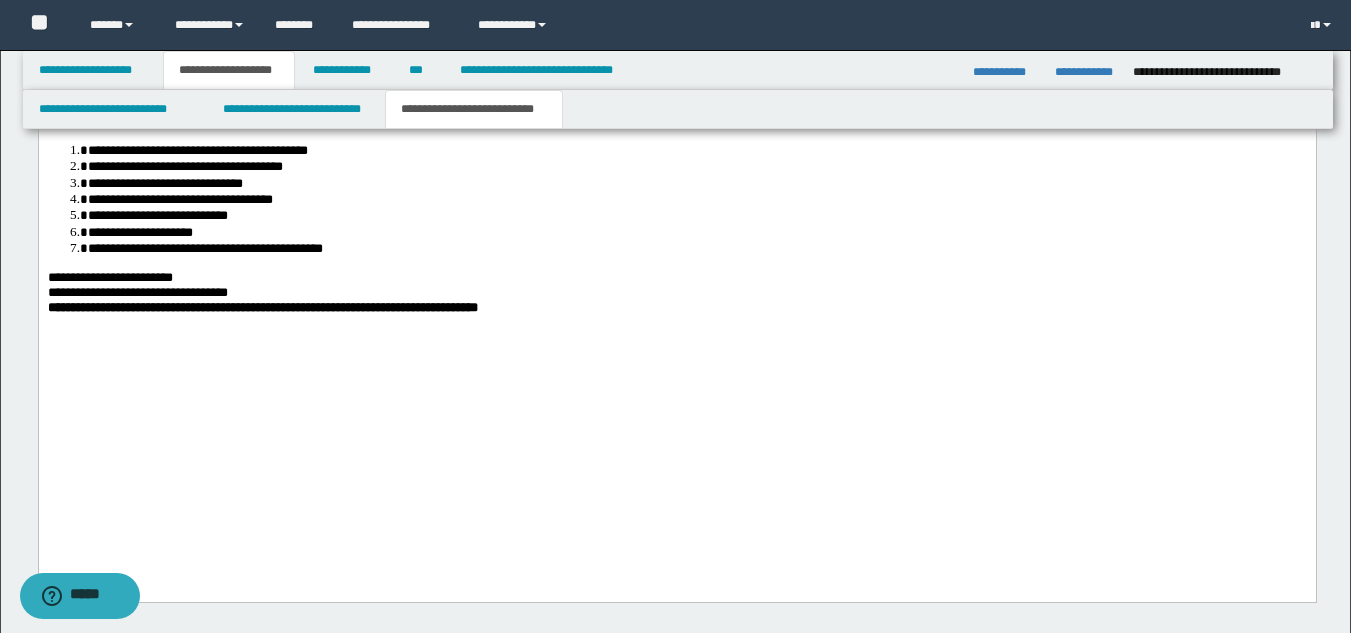 scroll, scrollTop: 2859, scrollLeft: 0, axis: vertical 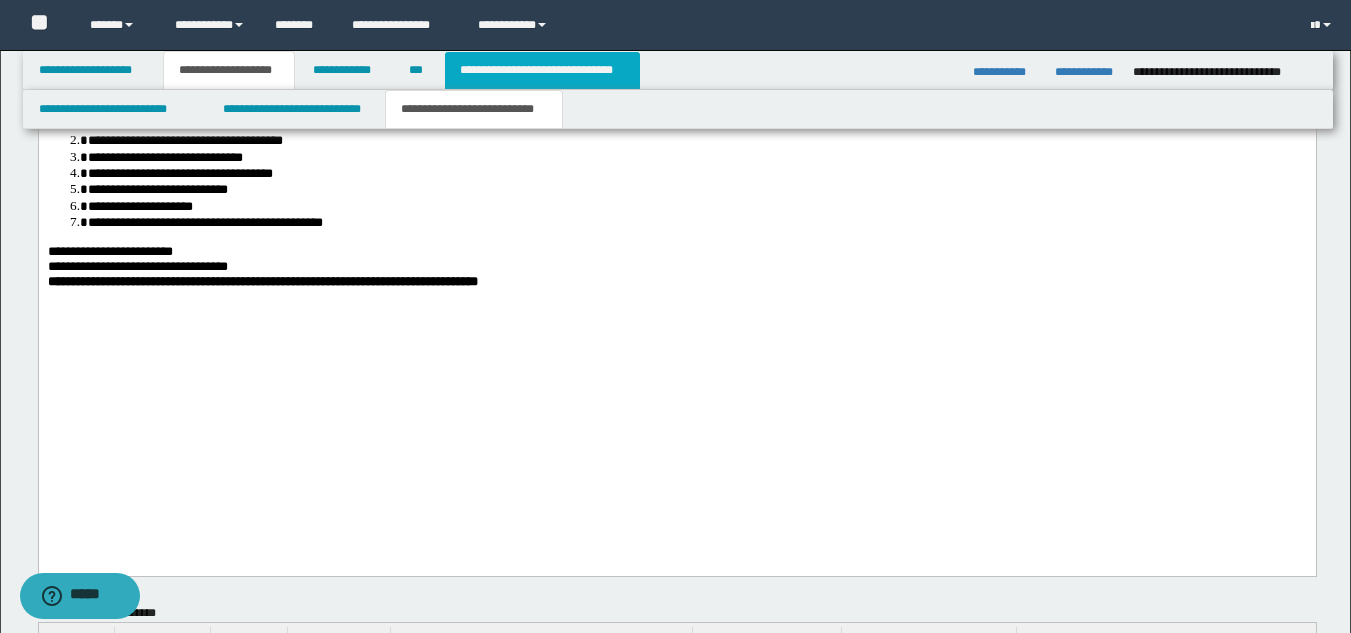 click on "**********" at bounding box center (542, 70) 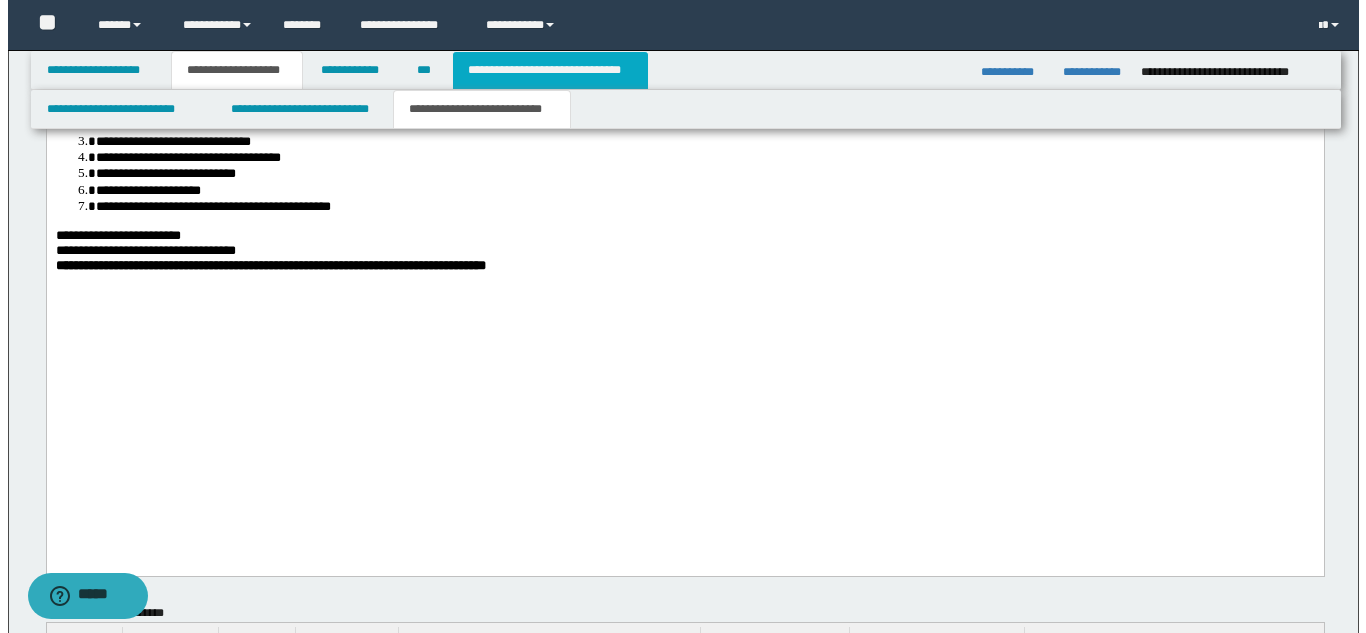 scroll, scrollTop: 0, scrollLeft: 0, axis: both 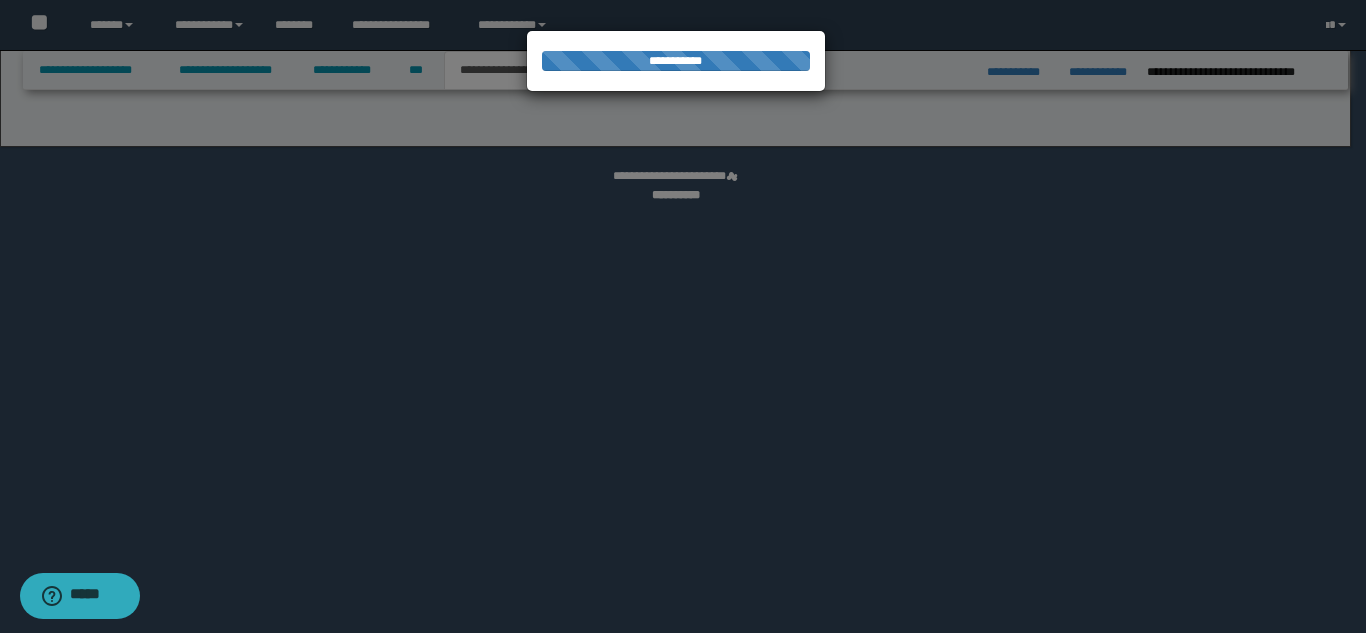 select on "*" 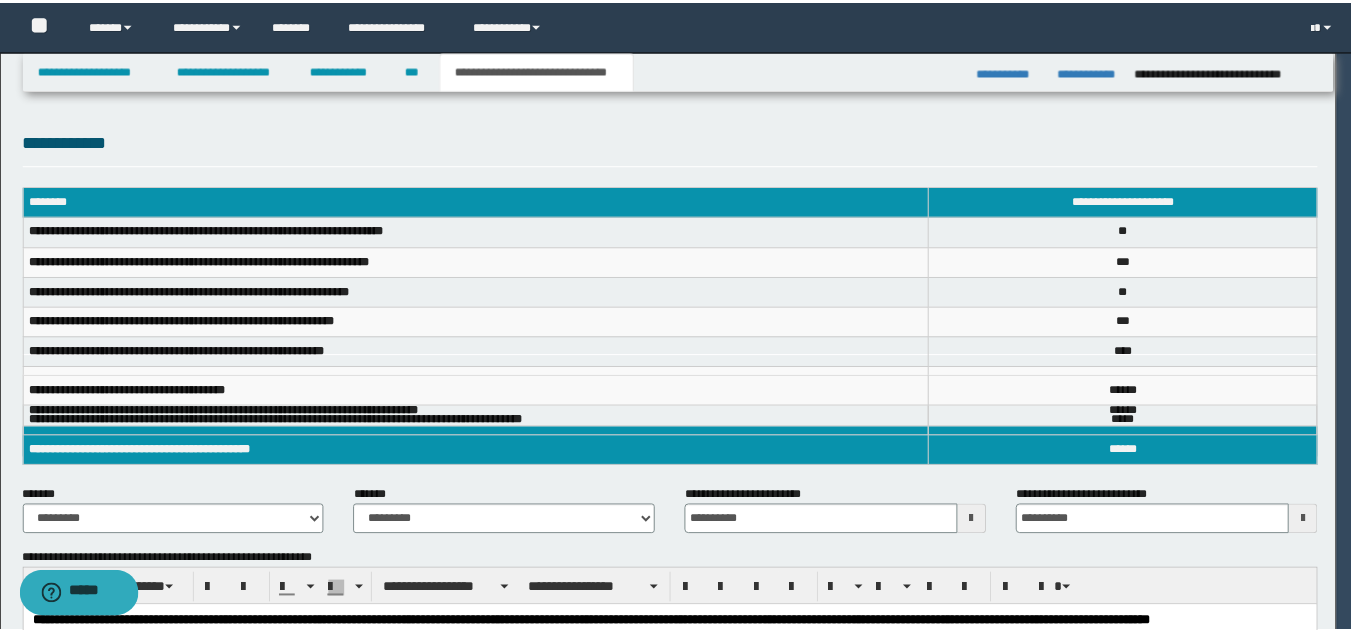 scroll, scrollTop: 0, scrollLeft: 0, axis: both 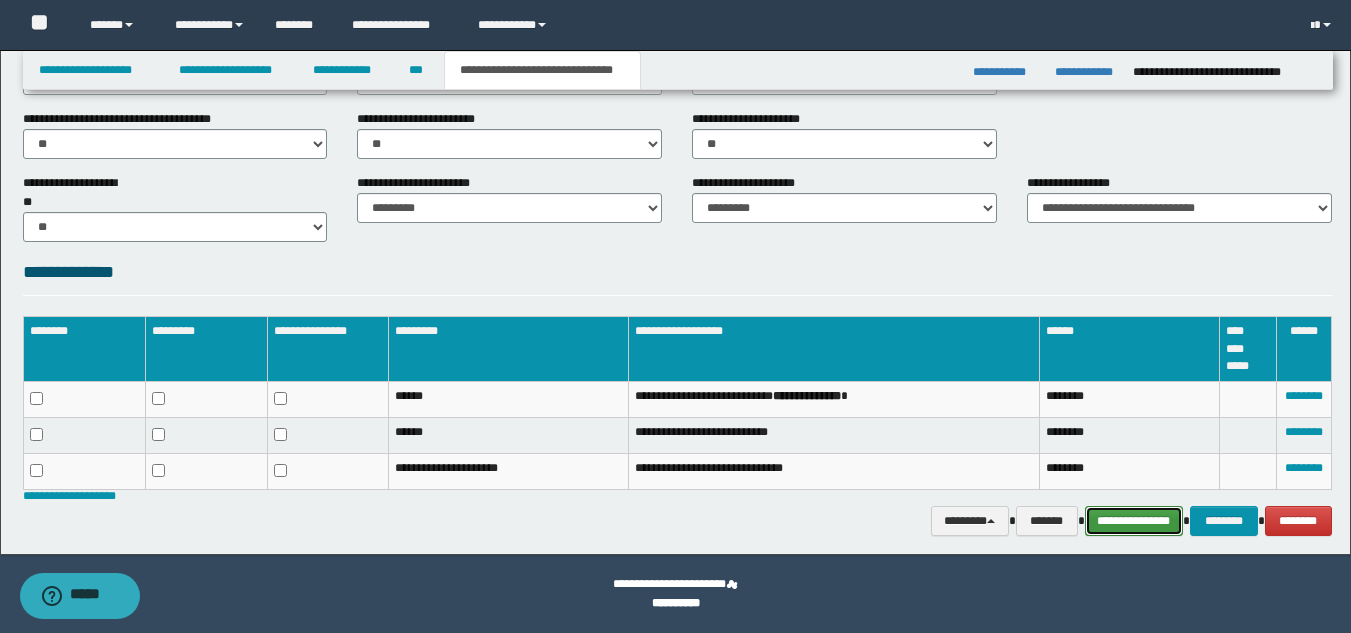 click on "**********" at bounding box center [1134, 521] 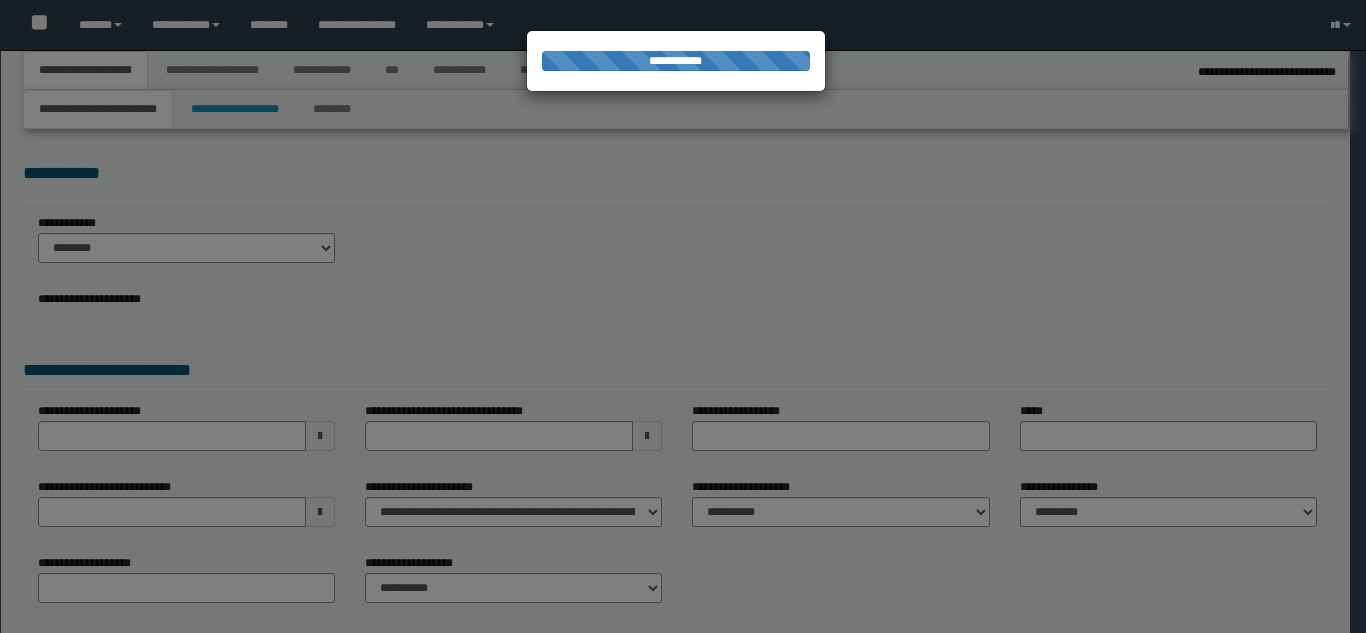 select on "**" 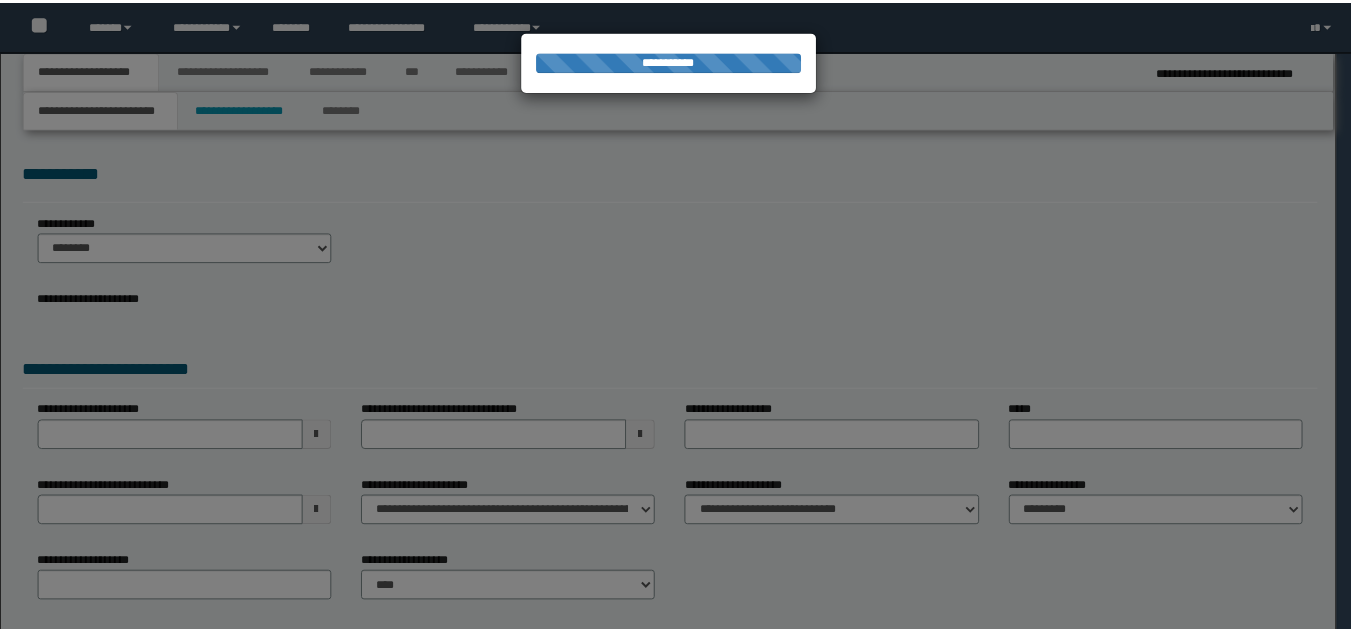 scroll, scrollTop: 0, scrollLeft: 0, axis: both 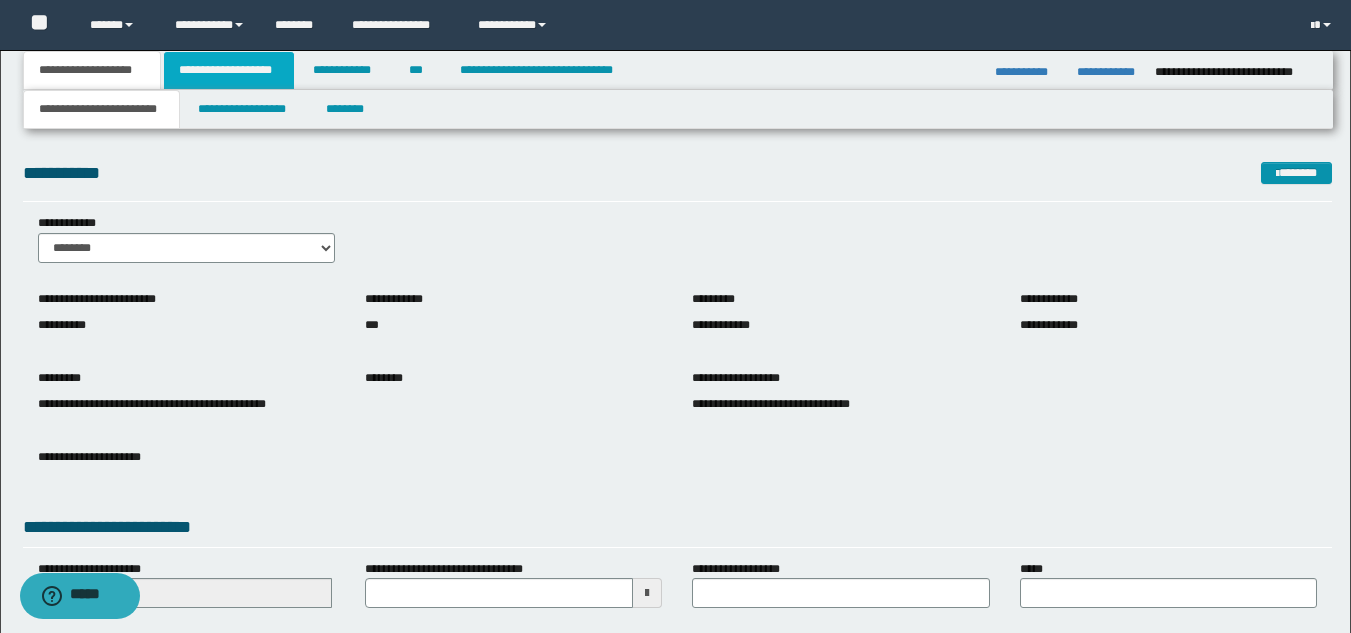 click on "**********" at bounding box center (229, 70) 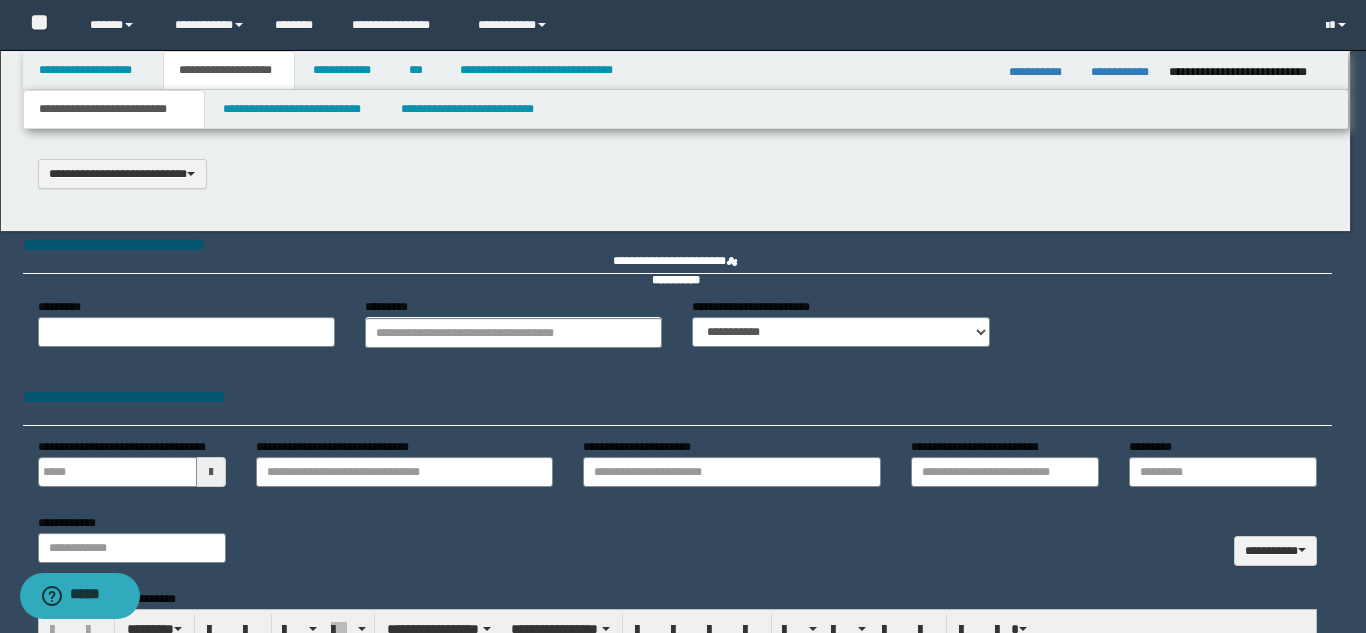type 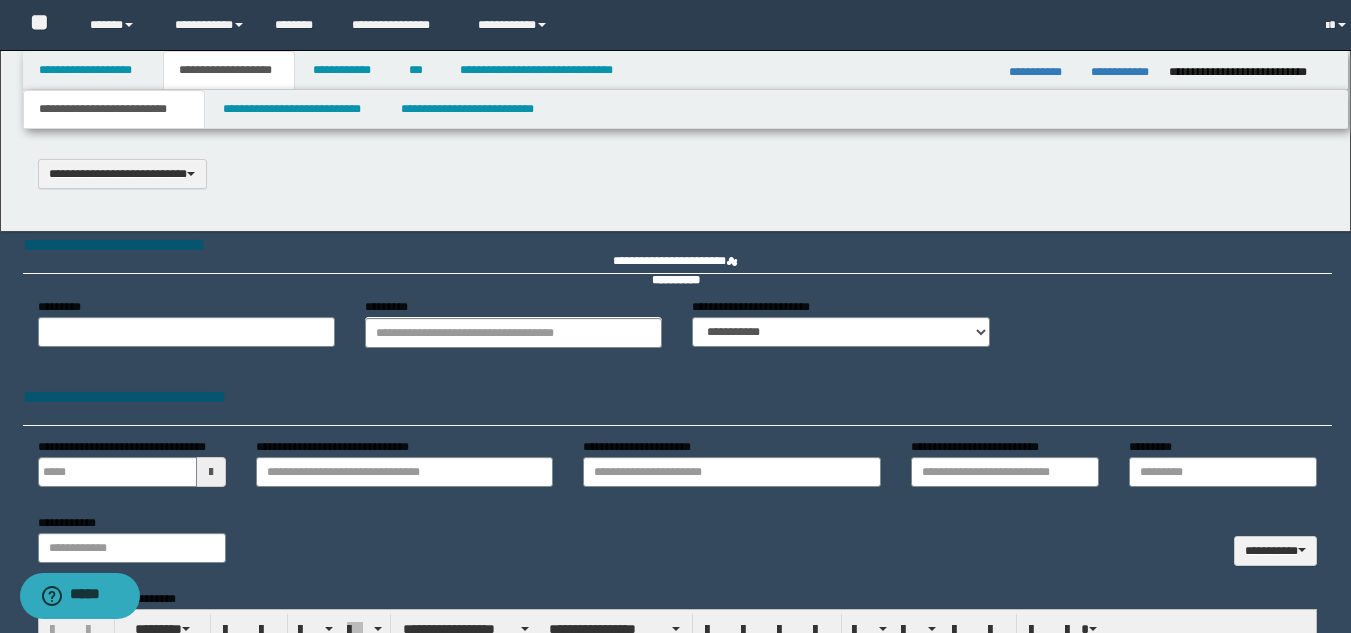 type on "**********" 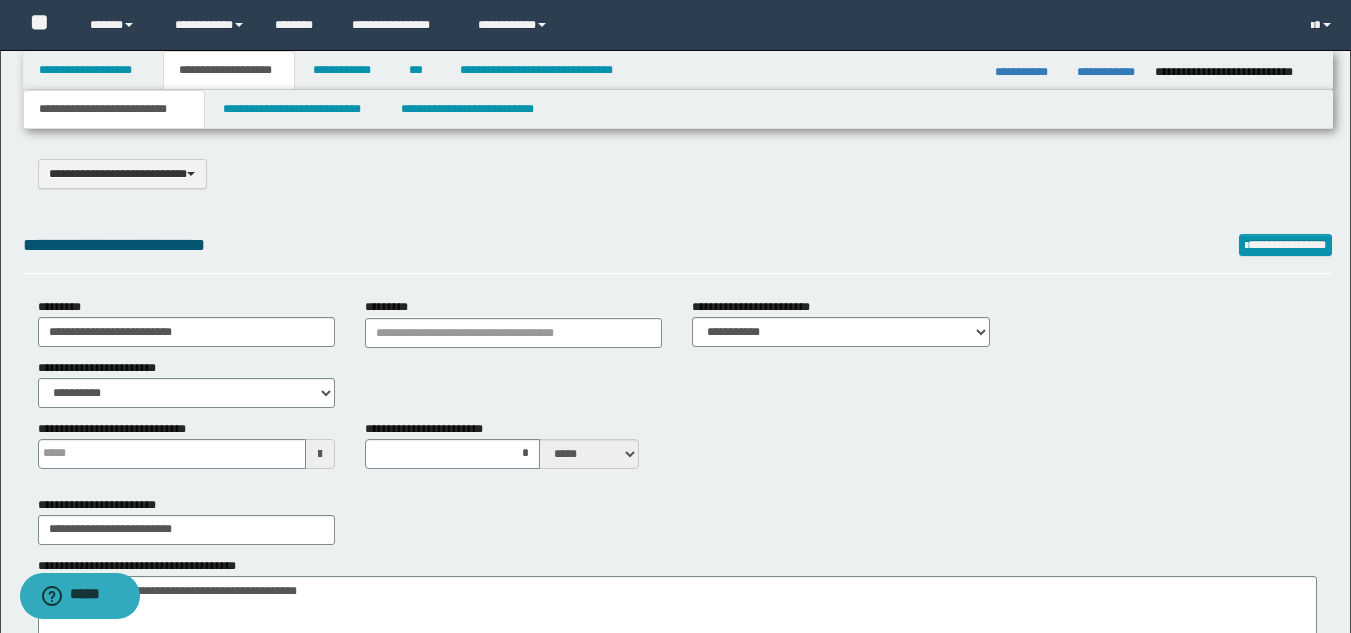 scroll, scrollTop: 0, scrollLeft: 0, axis: both 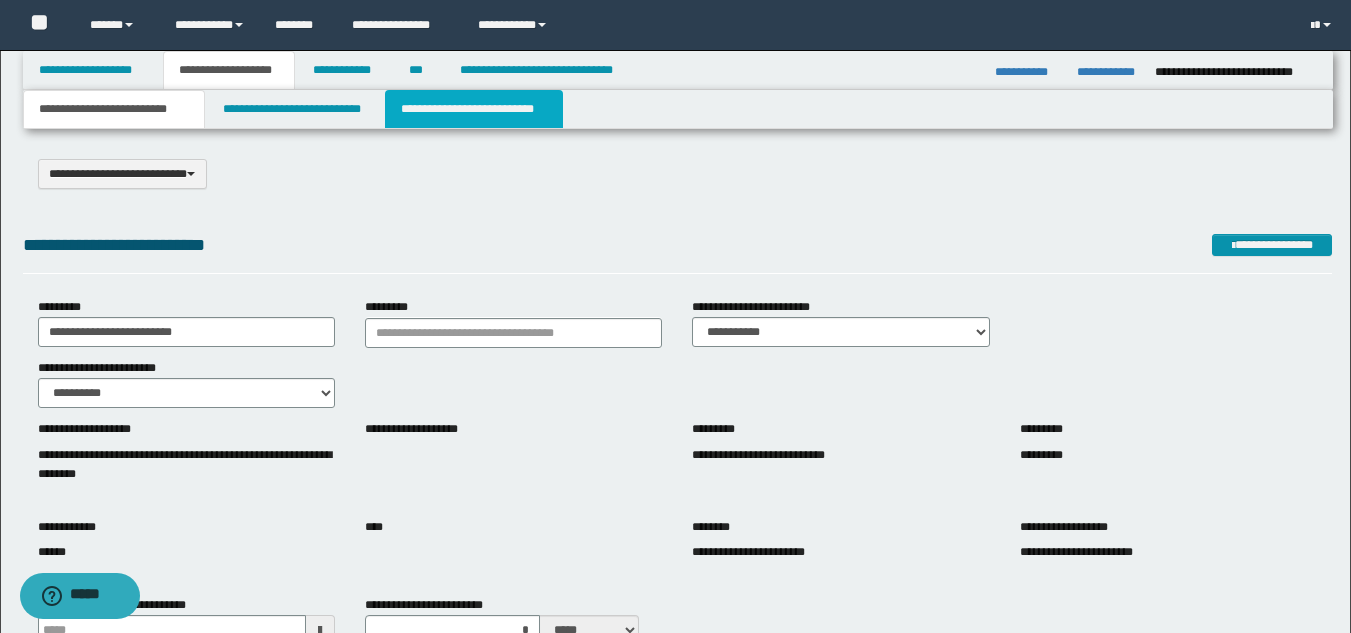 click on "**********" at bounding box center (474, 109) 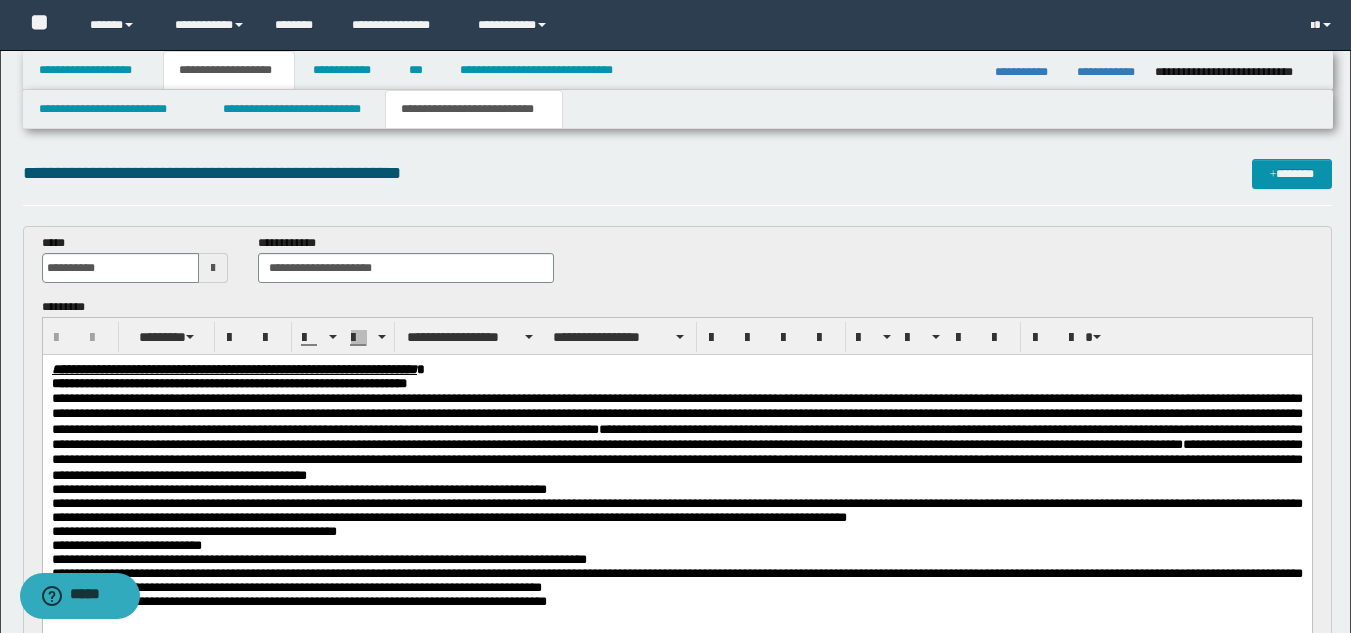 scroll, scrollTop: 0, scrollLeft: 0, axis: both 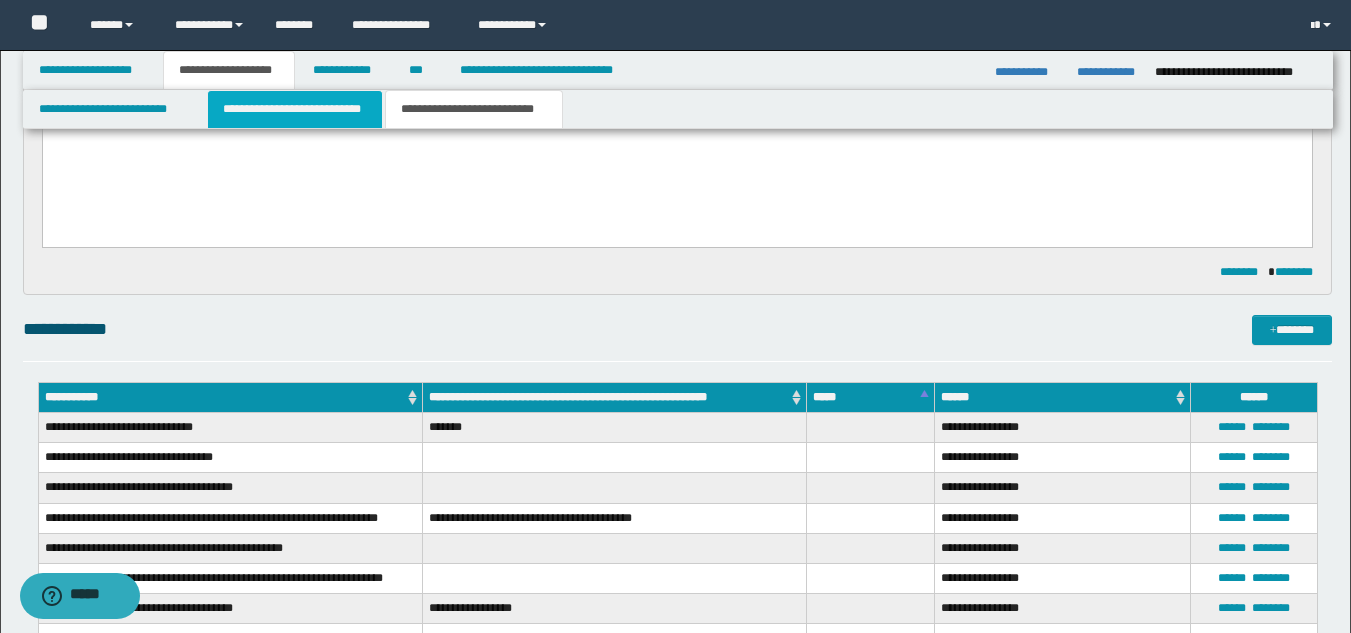 click on "**********" at bounding box center [295, 109] 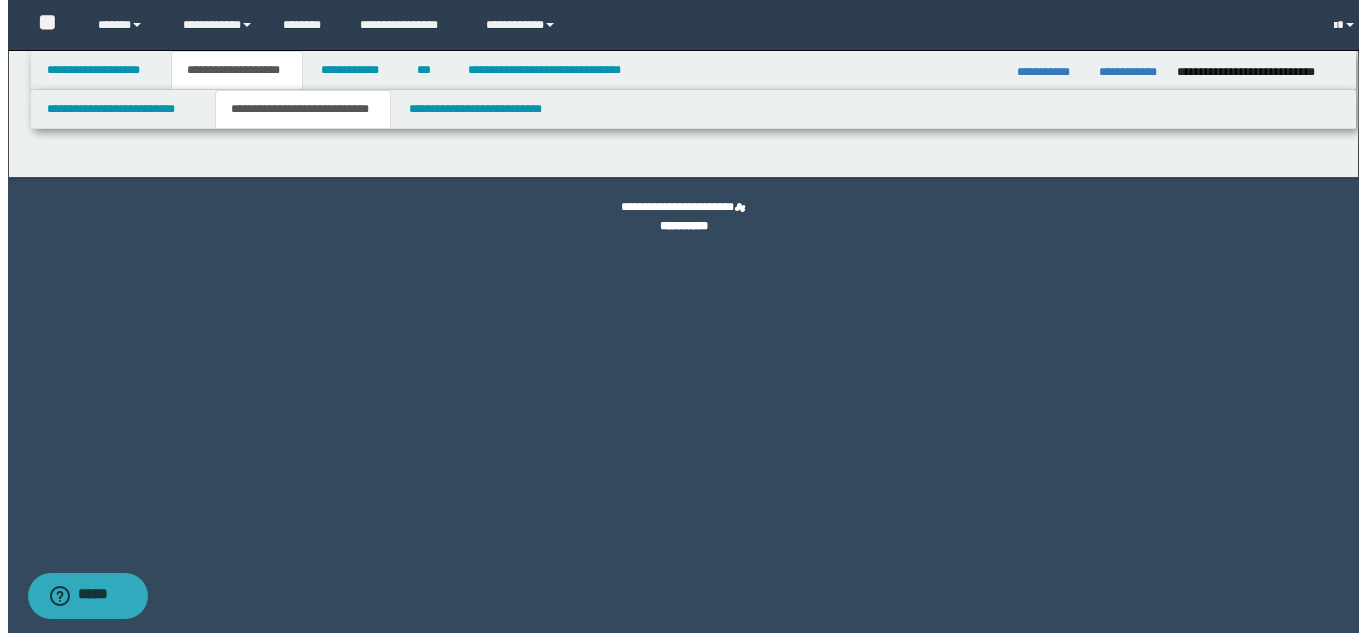 scroll, scrollTop: 0, scrollLeft: 0, axis: both 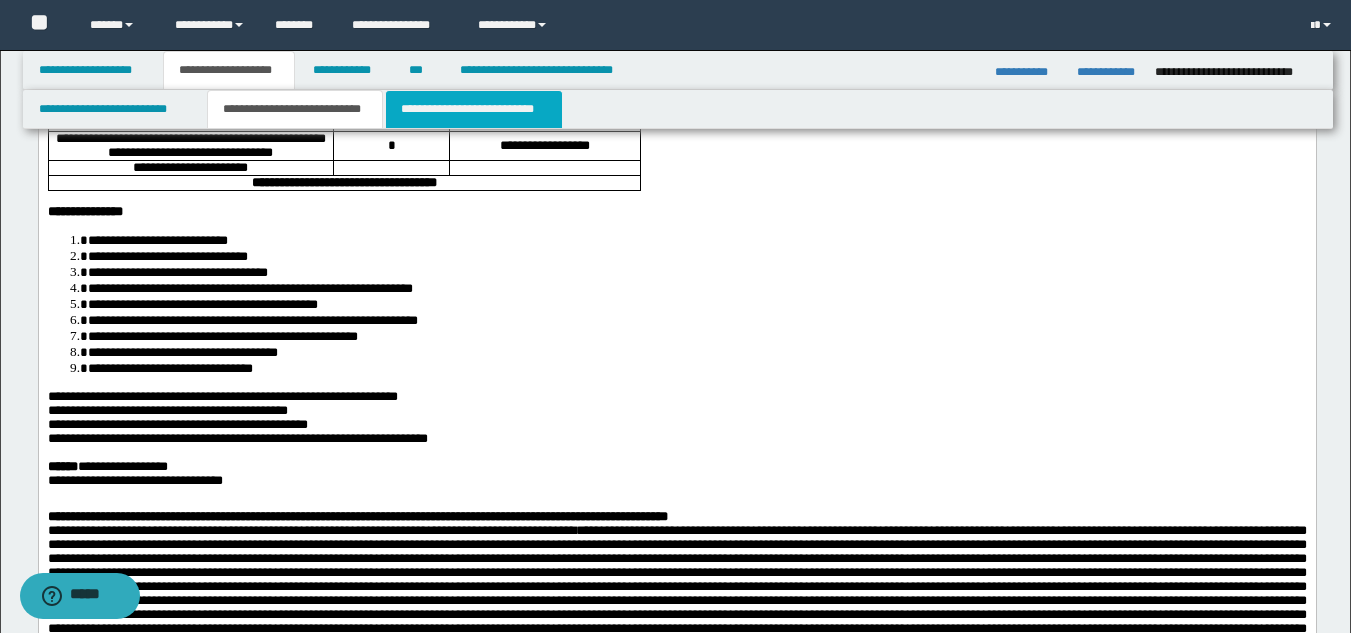 click on "**********" at bounding box center (474, 109) 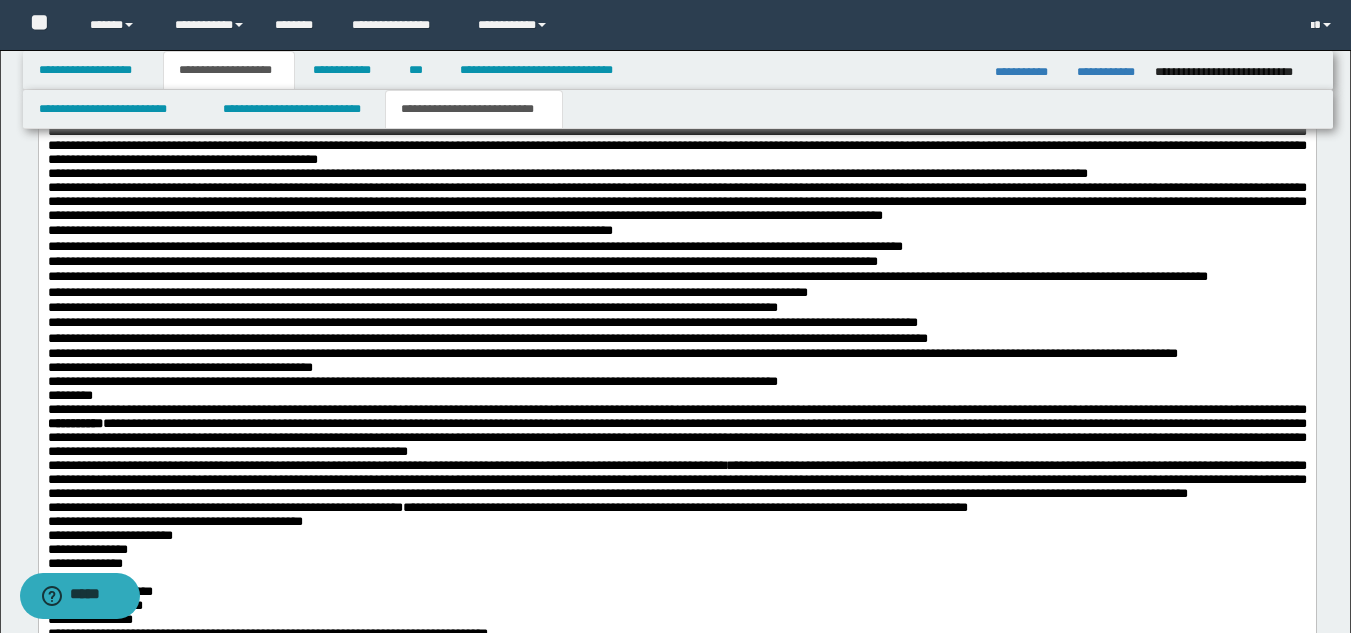 scroll, scrollTop: 2224, scrollLeft: 0, axis: vertical 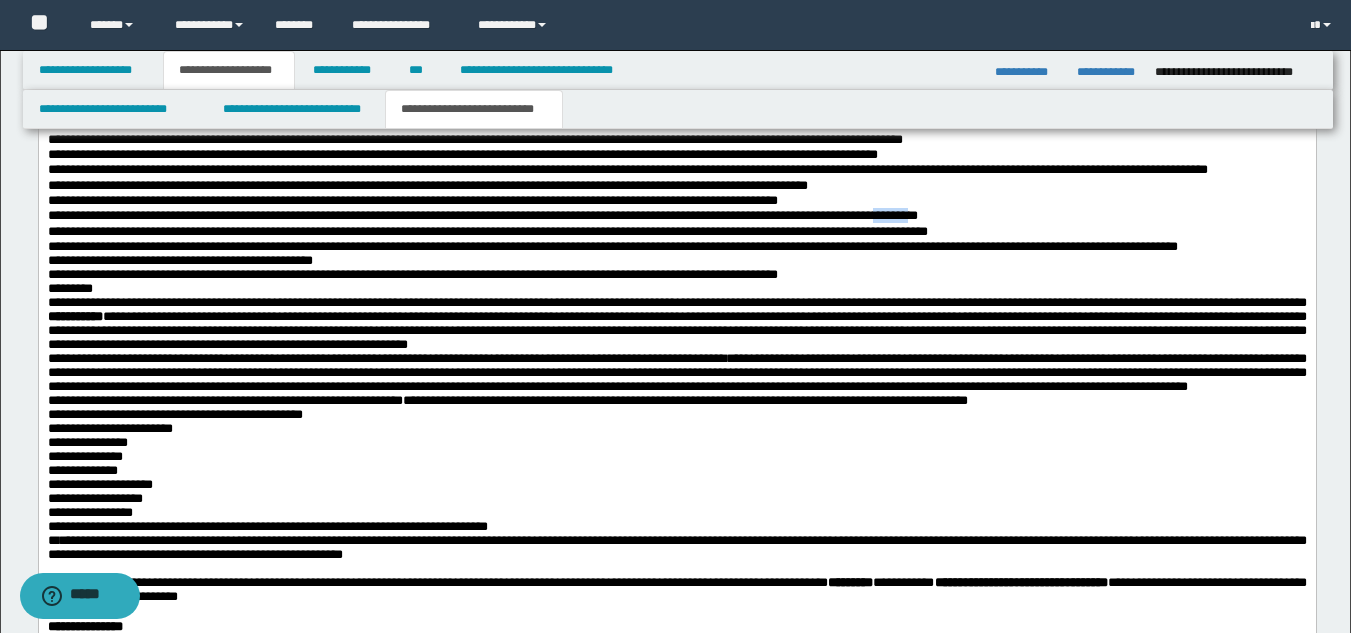 drag, startPoint x: 1015, startPoint y: 335, endPoint x: 1054, endPoint y: 337, distance: 39.051247 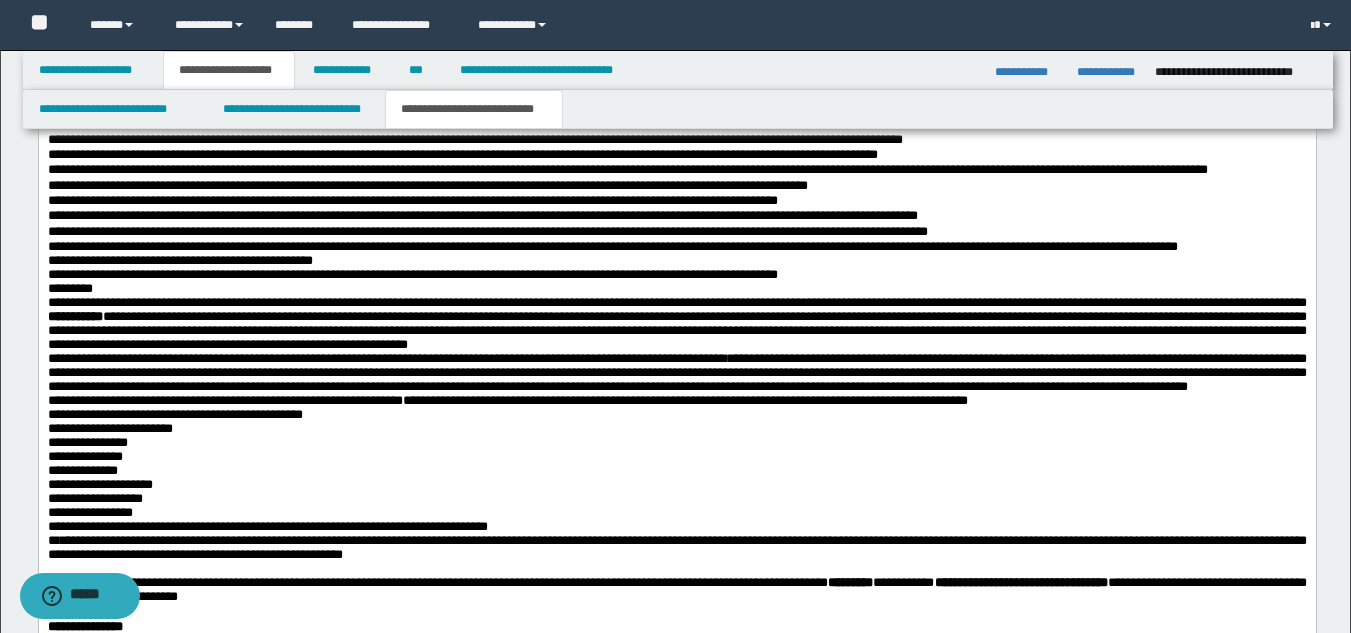 drag, startPoint x: 1033, startPoint y: 348, endPoint x: 1116, endPoint y: 373, distance: 86.683334 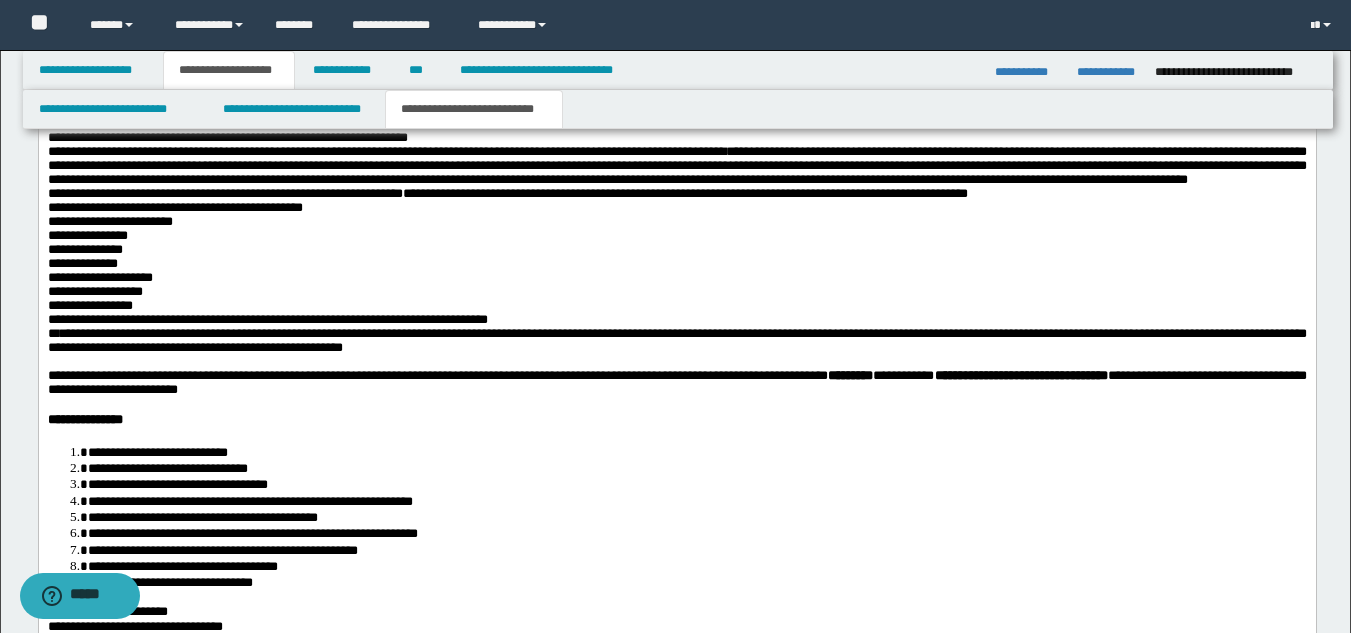 scroll, scrollTop: 2525, scrollLeft: 0, axis: vertical 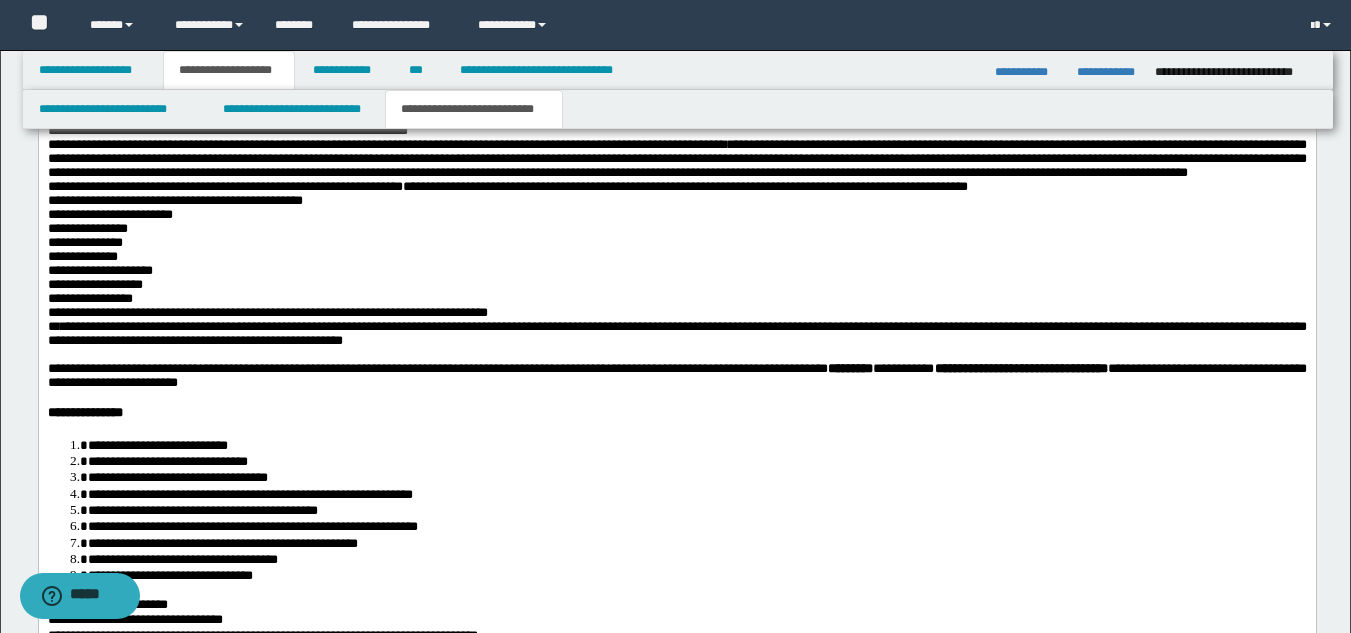 drag, startPoint x: 659, startPoint y: 450, endPoint x: 648, endPoint y: 467, distance: 20.248457 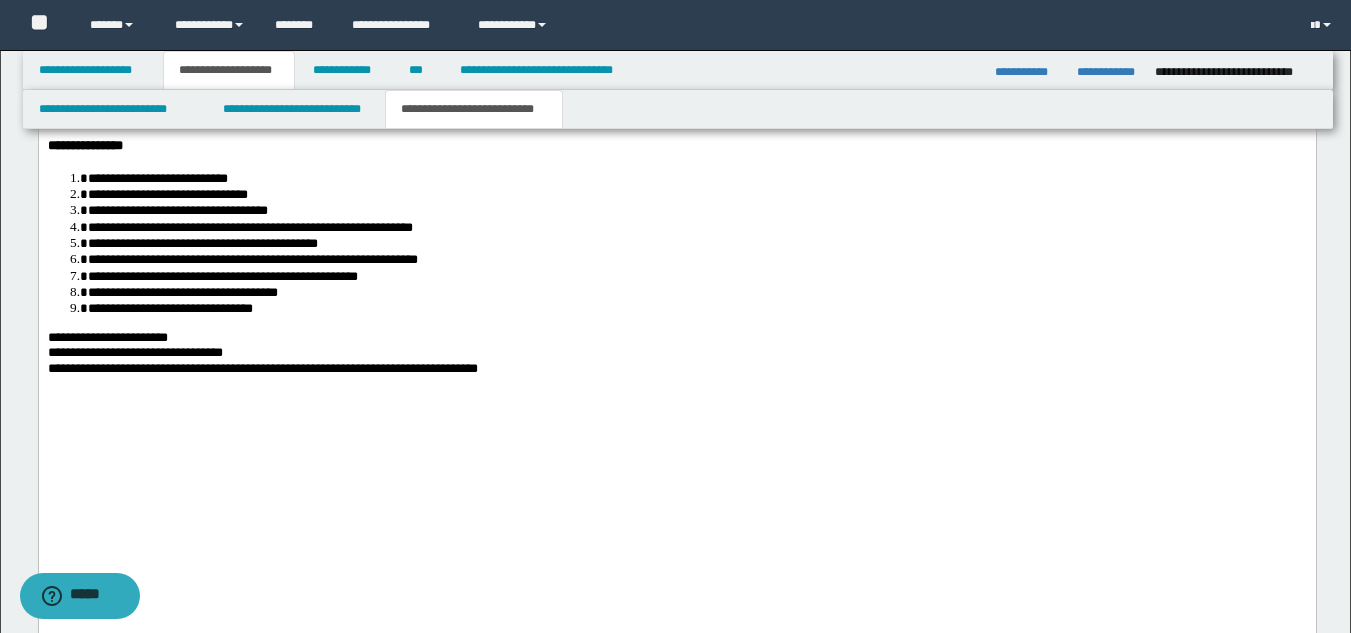 scroll, scrollTop: 2799, scrollLeft: 0, axis: vertical 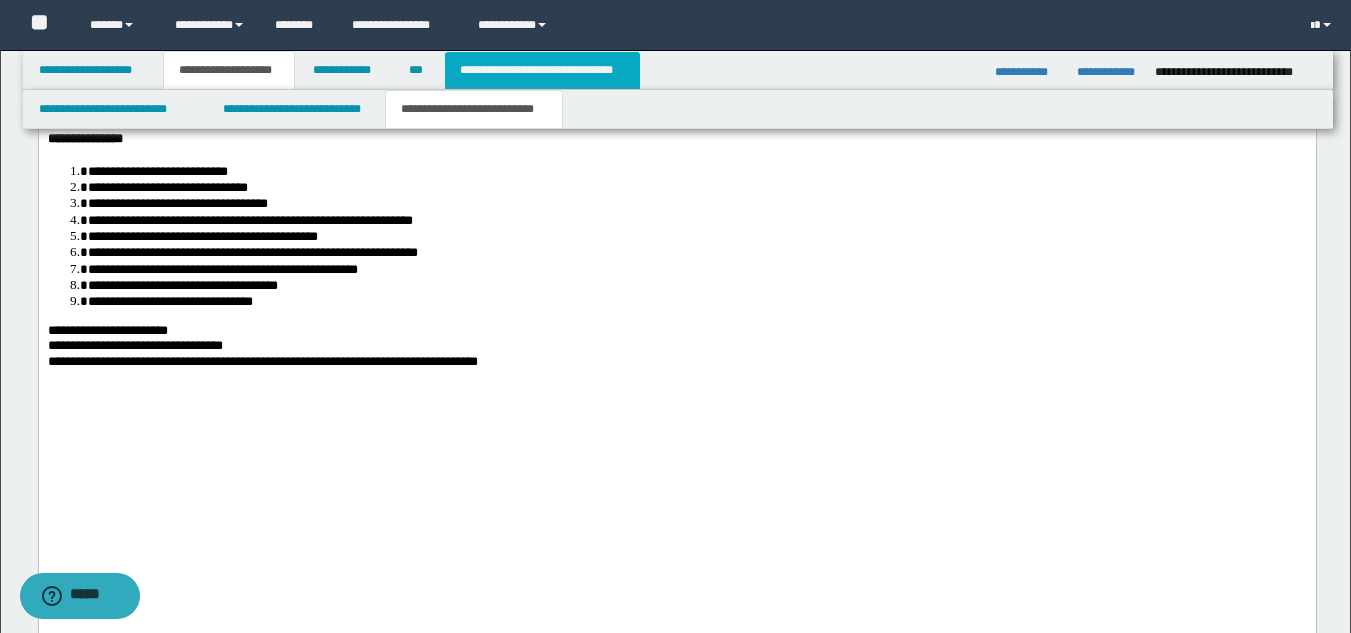 click on "**********" at bounding box center (542, 70) 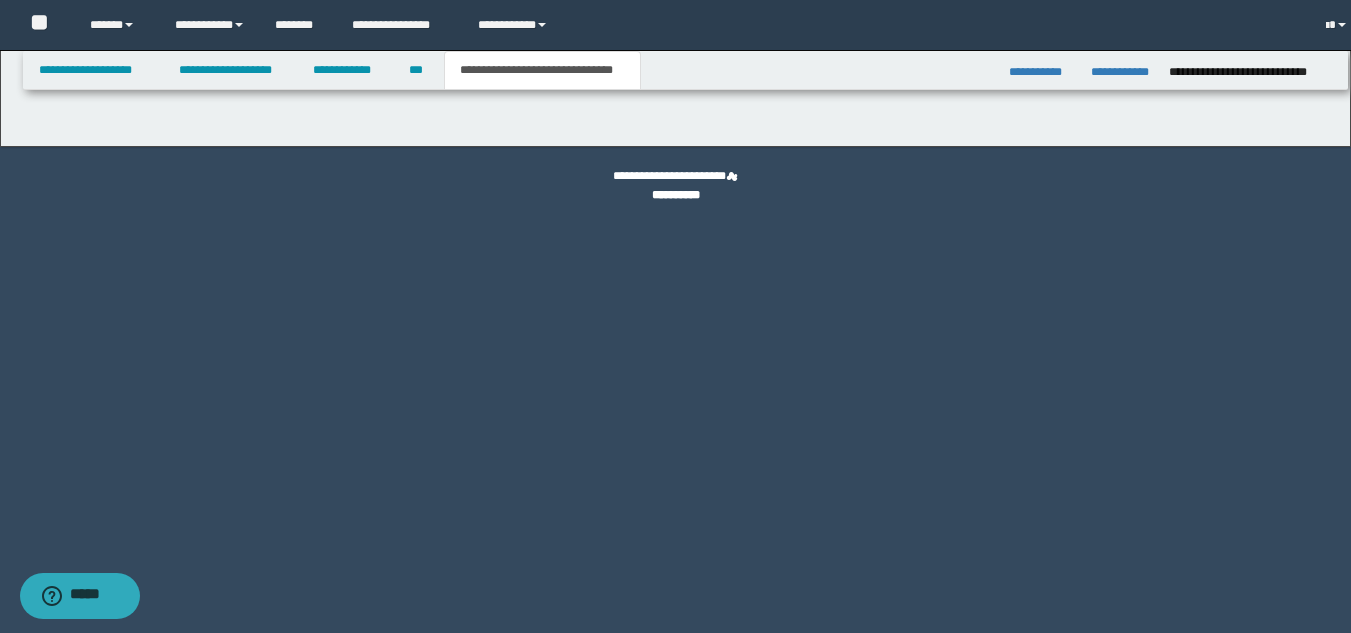 scroll, scrollTop: 0, scrollLeft: 0, axis: both 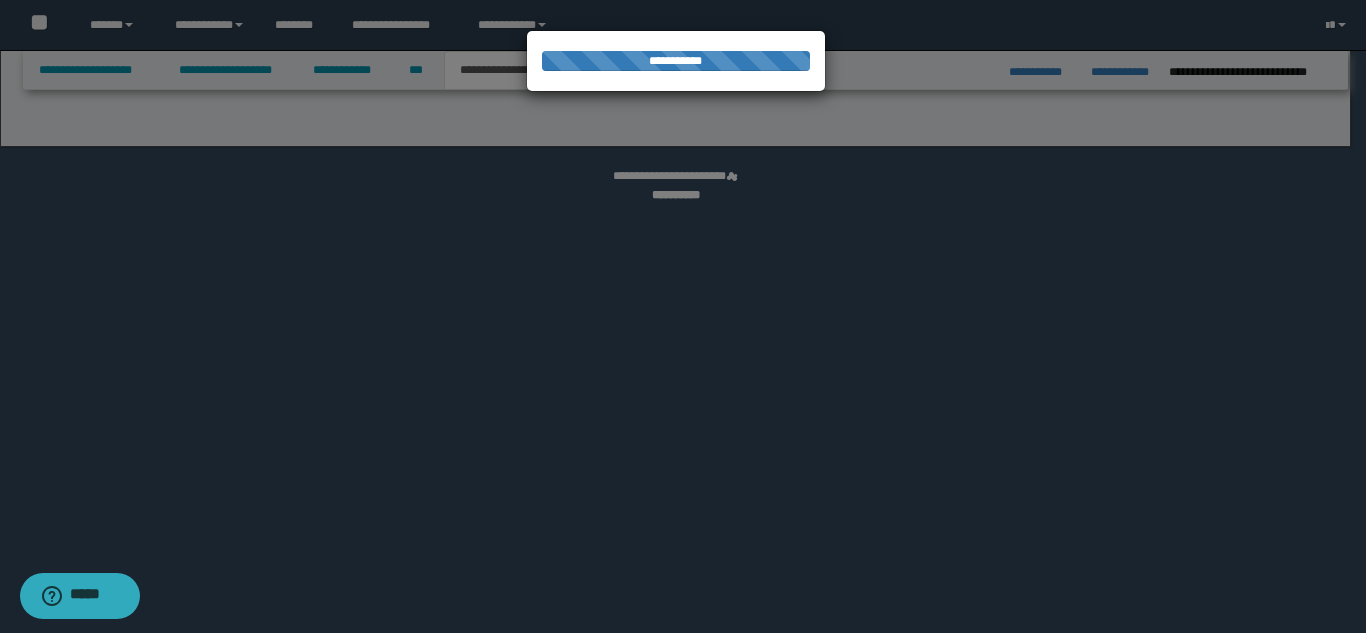 select on "*" 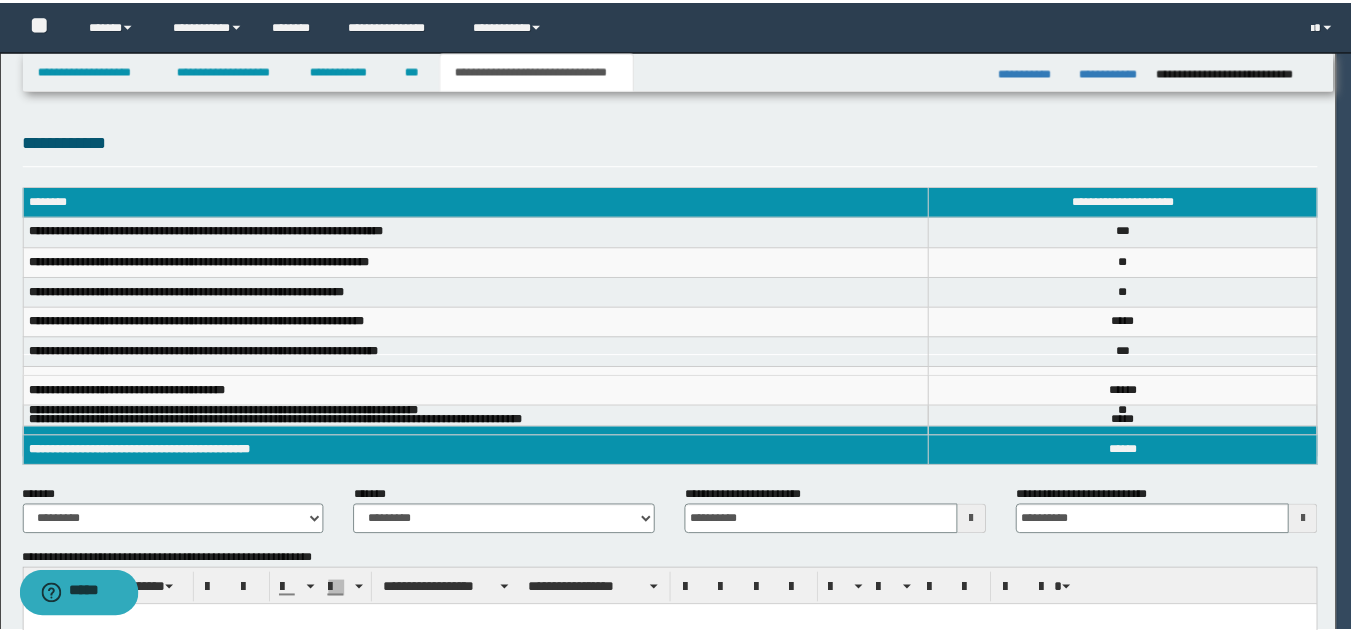 scroll, scrollTop: 0, scrollLeft: 0, axis: both 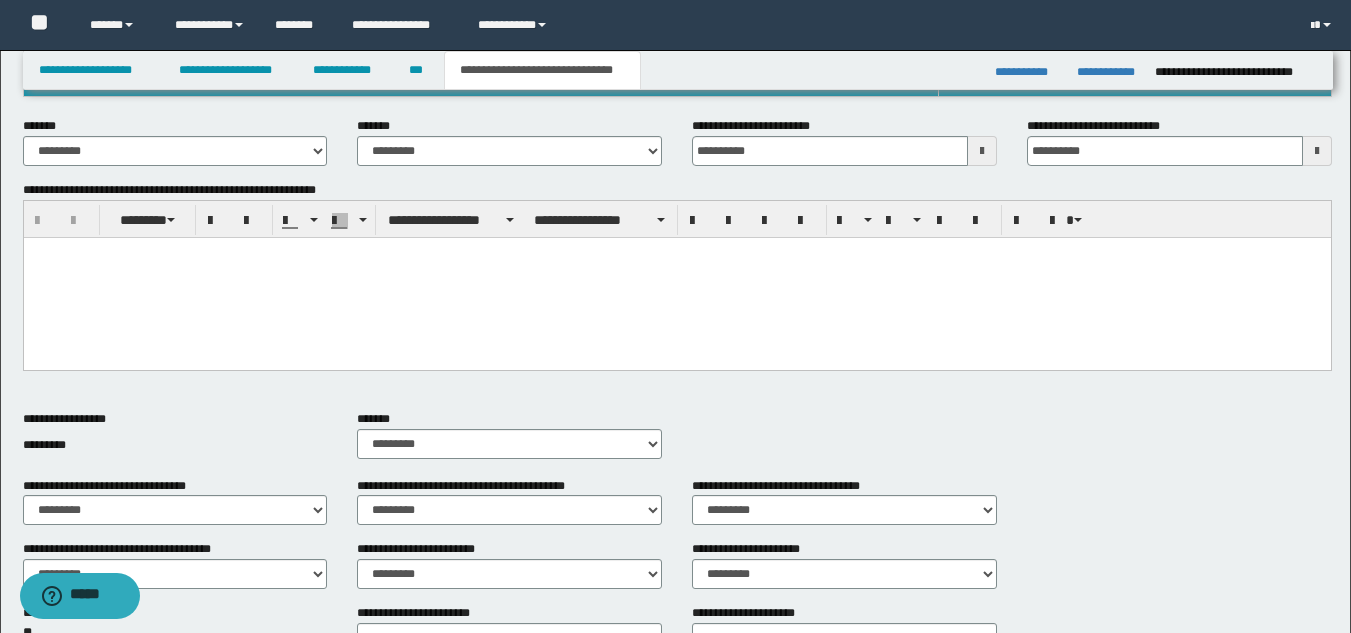click at bounding box center (676, 252) 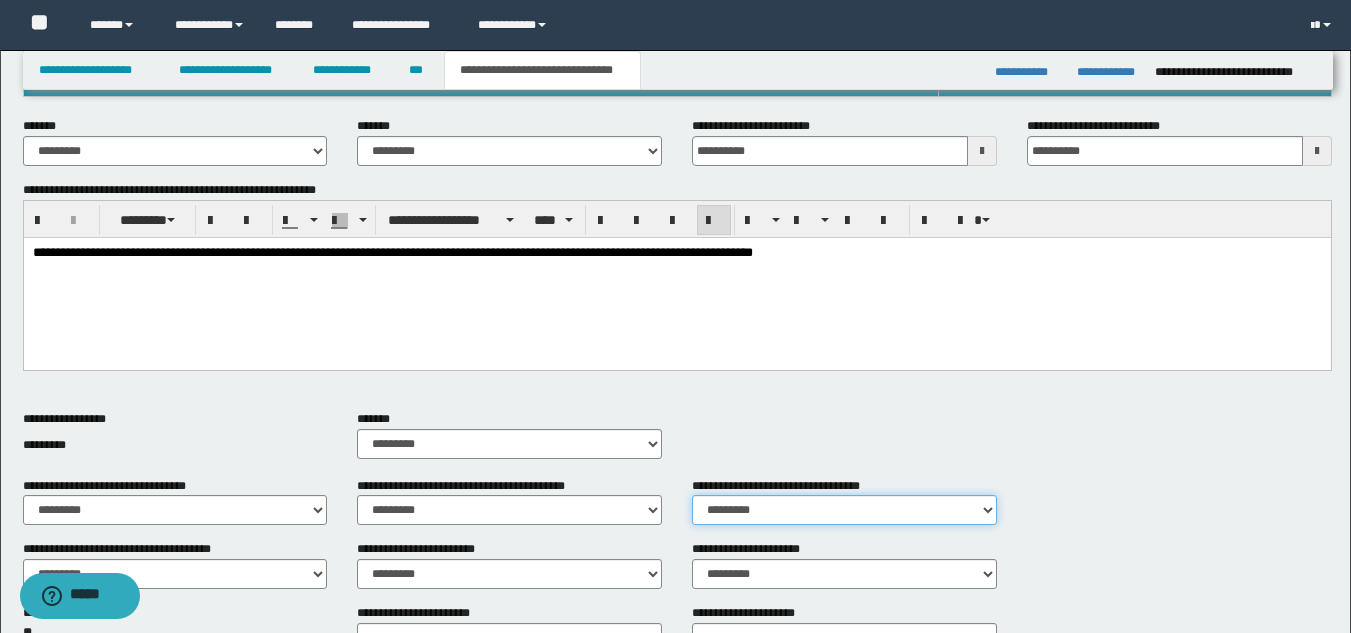 click on "*********
**
**" at bounding box center (844, 510) 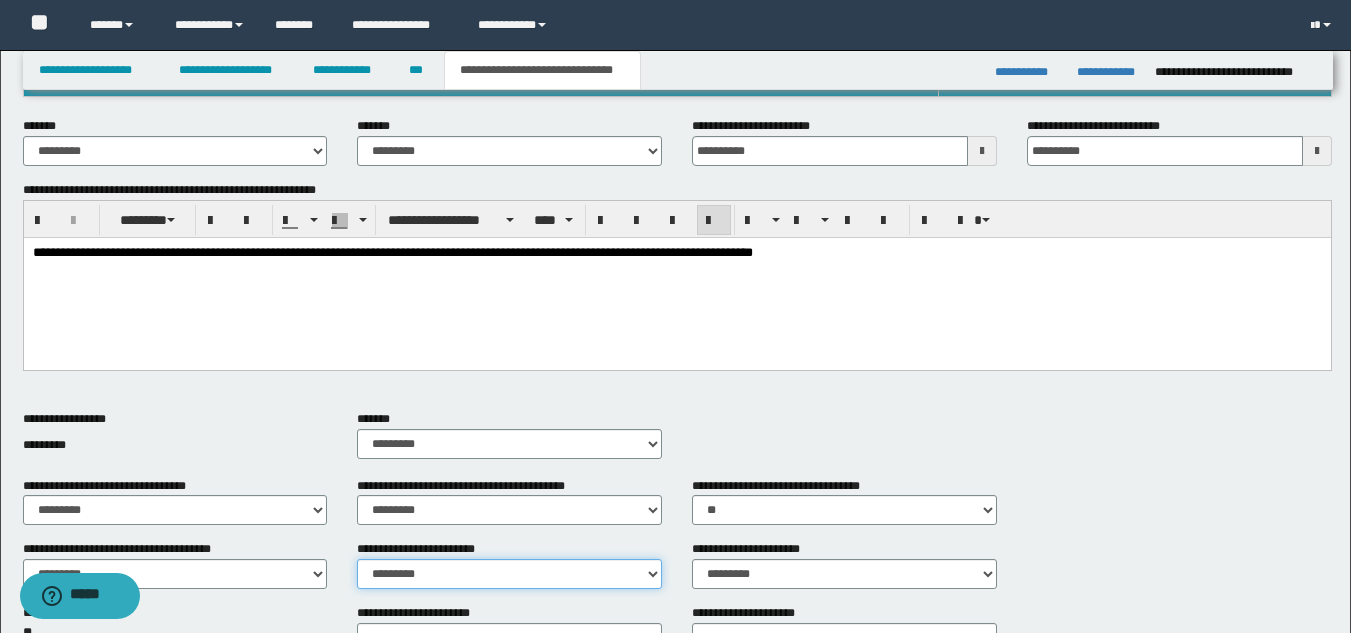 click on "*********
**
**" at bounding box center [509, 574] 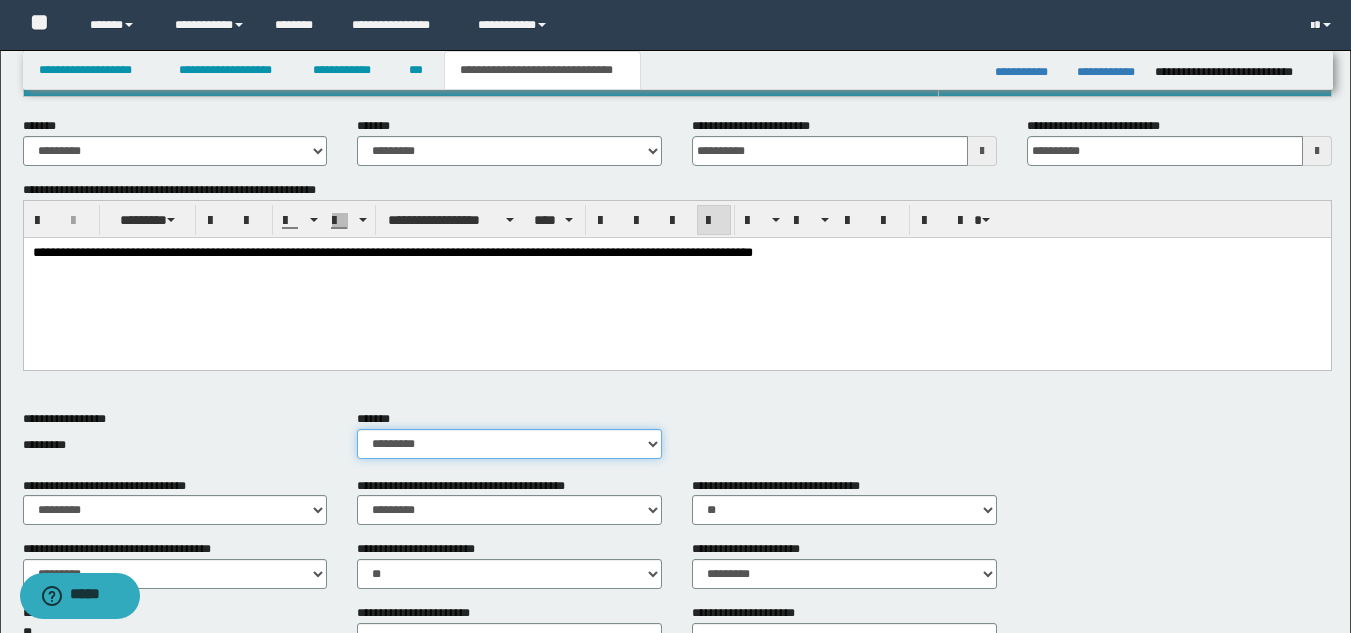 click on "*********
**
**" at bounding box center [509, 444] 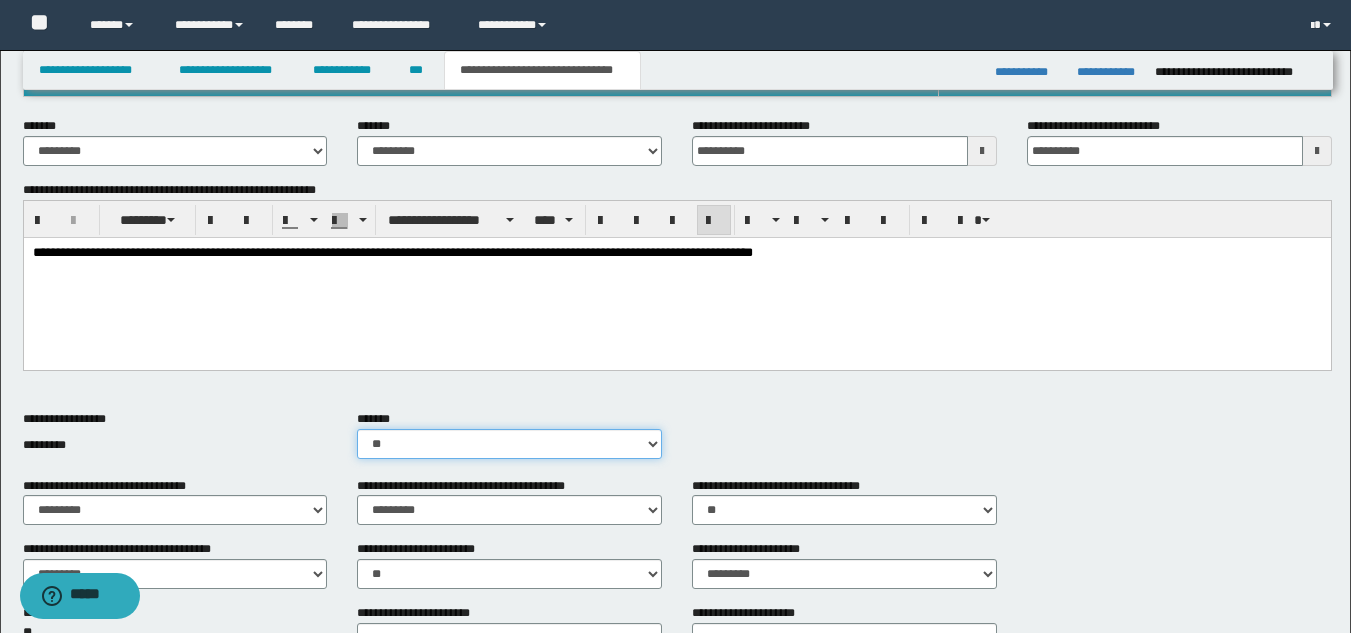 click on "*********
**
**" at bounding box center [509, 444] 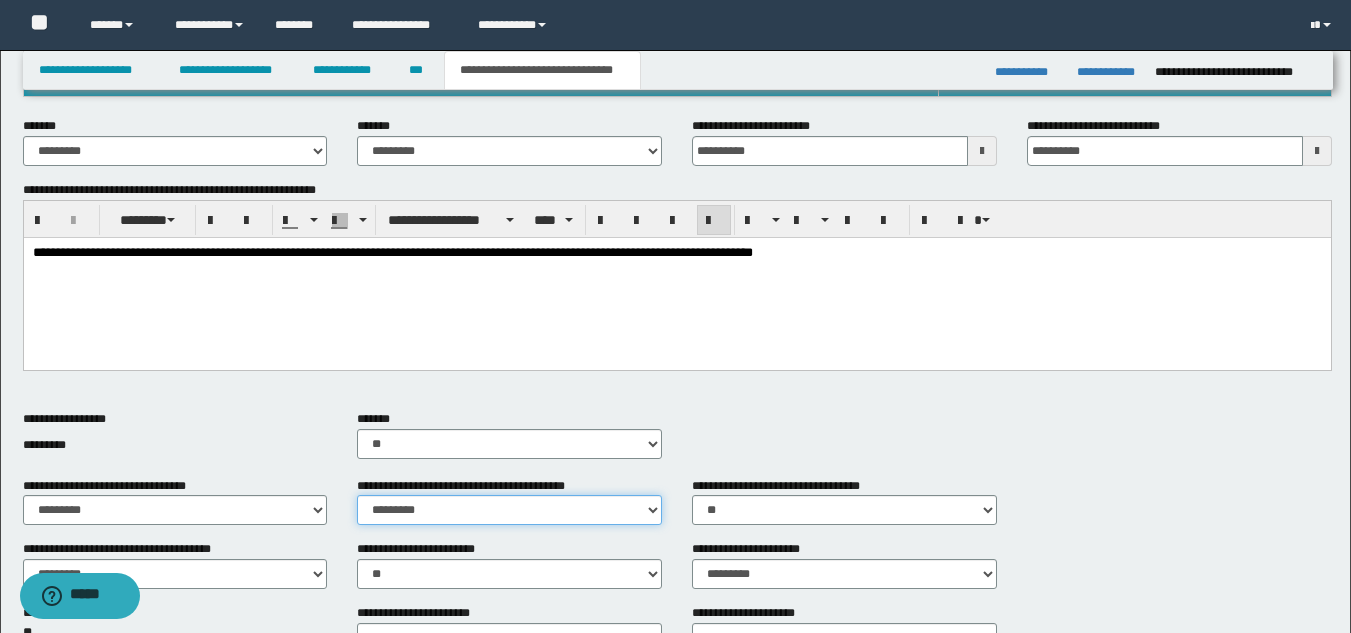 drag, startPoint x: 367, startPoint y: 498, endPoint x: 366, endPoint y: 515, distance: 17.029387 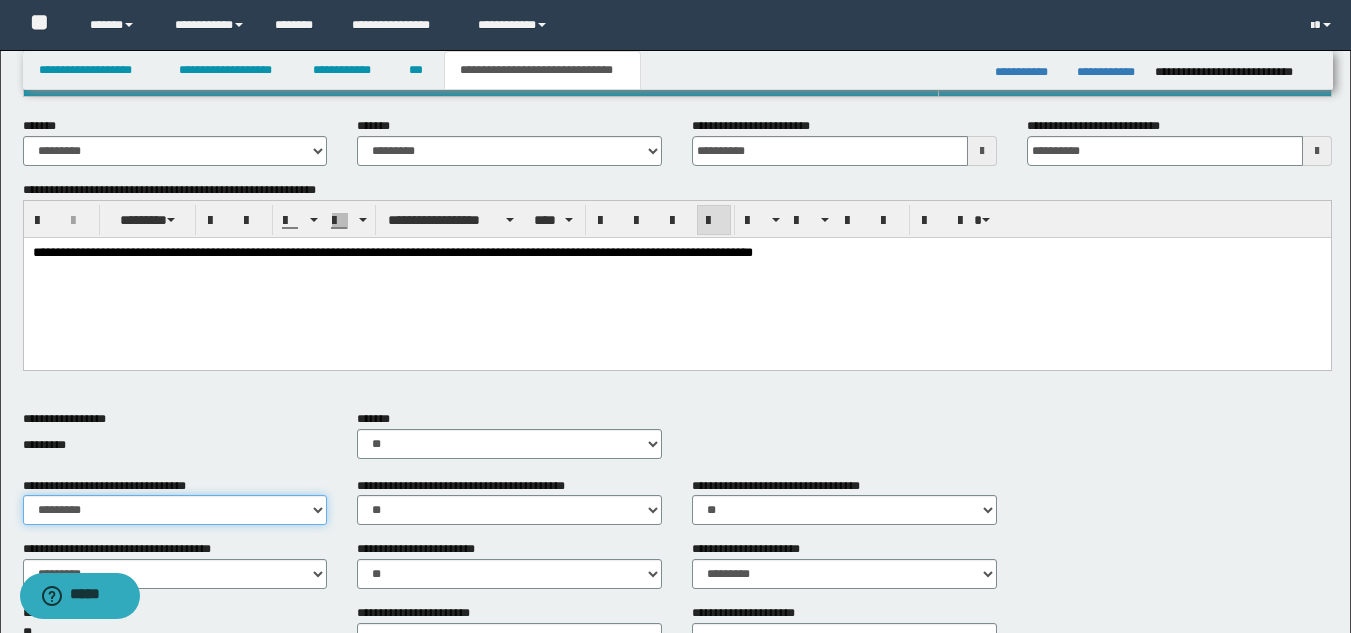 click on "*********
**
**" at bounding box center (175, 510) 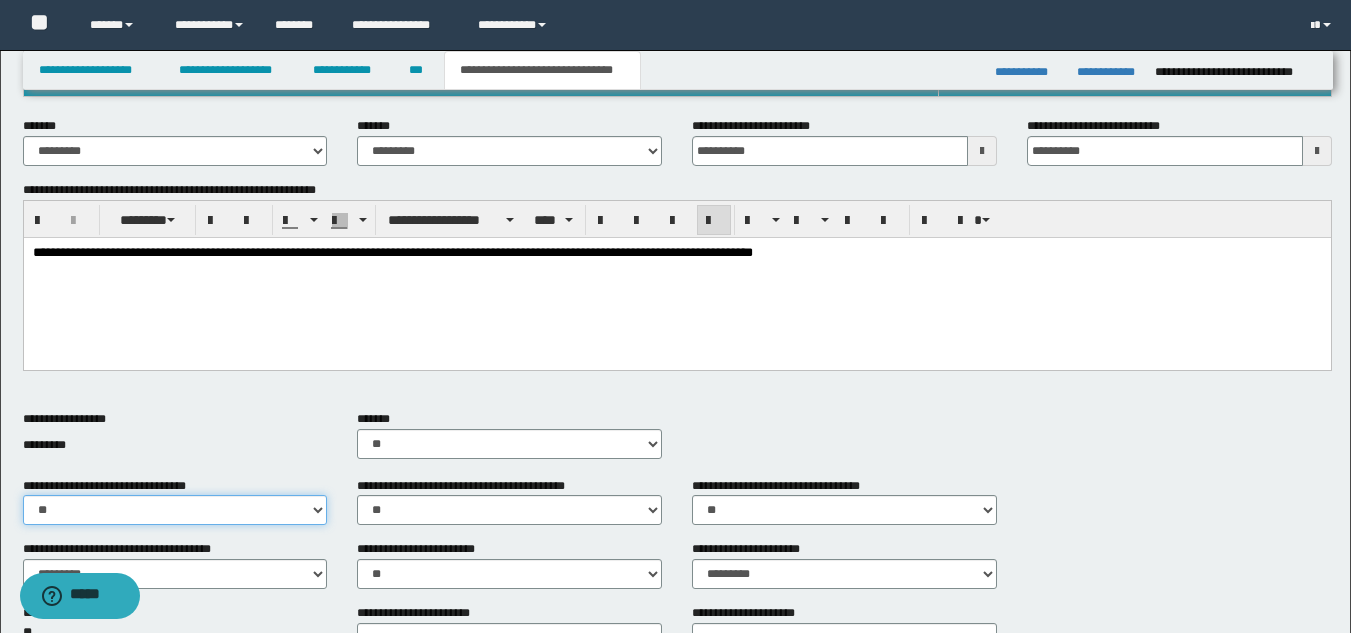 click on "*********
**
**" at bounding box center (175, 510) 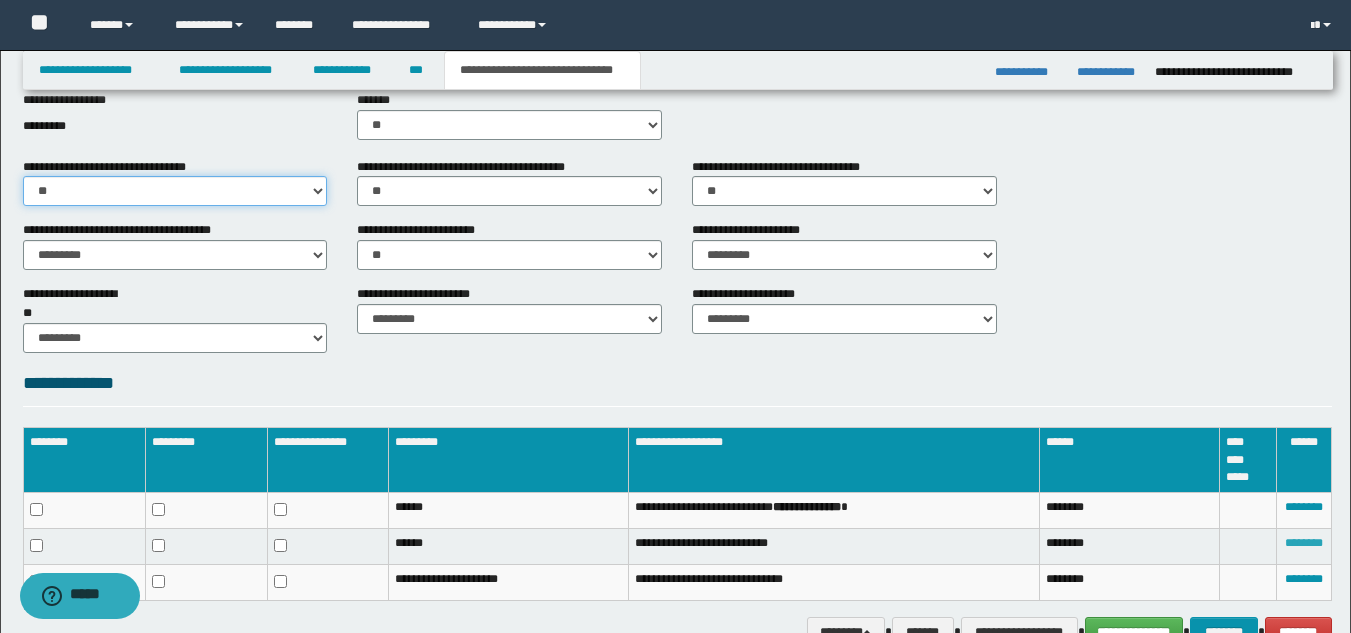 scroll, scrollTop: 876, scrollLeft: 0, axis: vertical 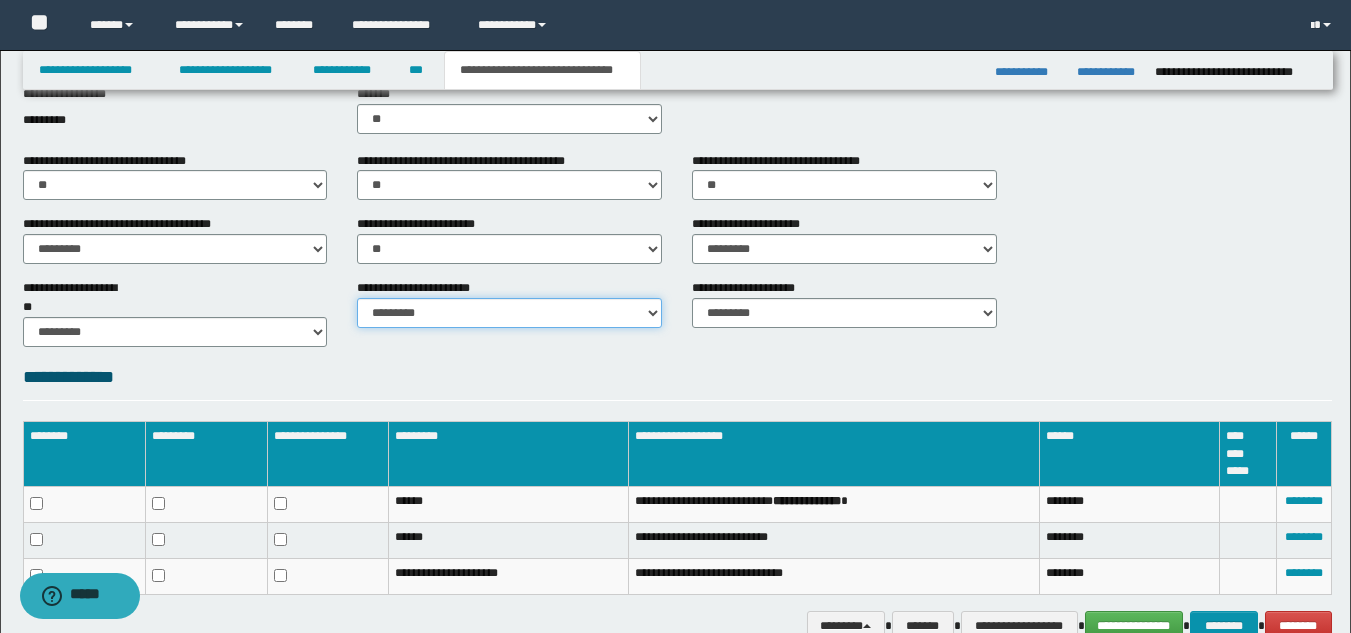 click on "*********
*********
*********" at bounding box center (509, 313) 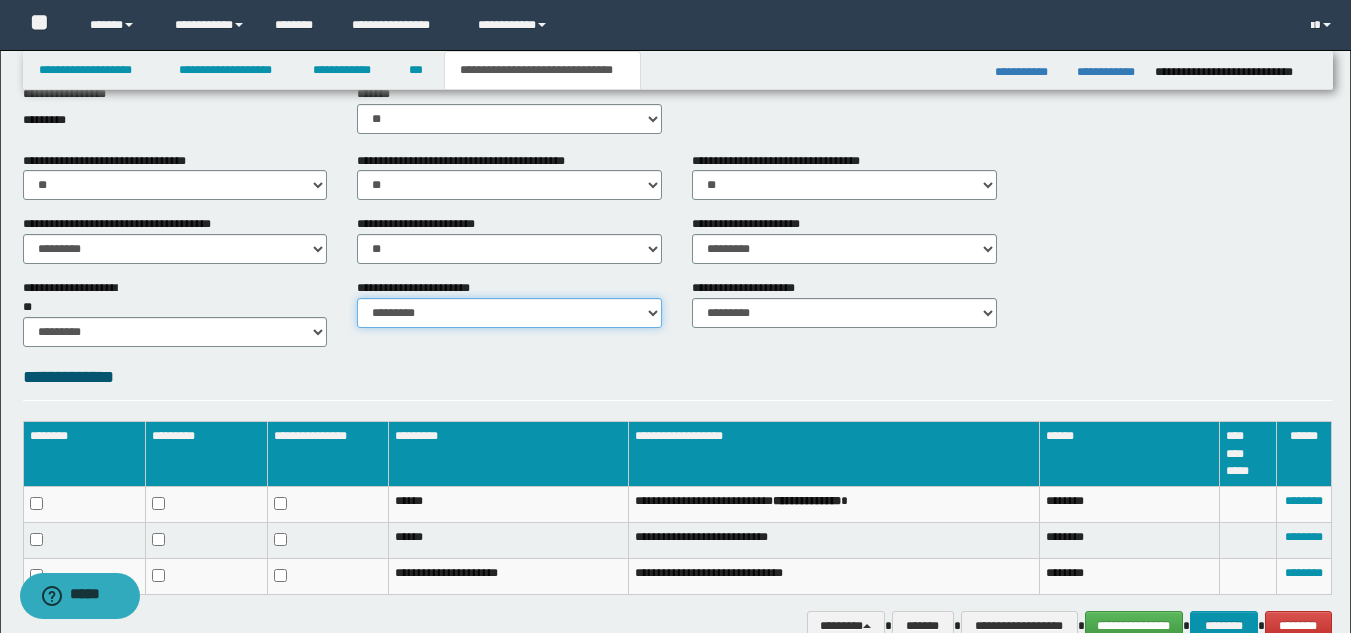 select on "*" 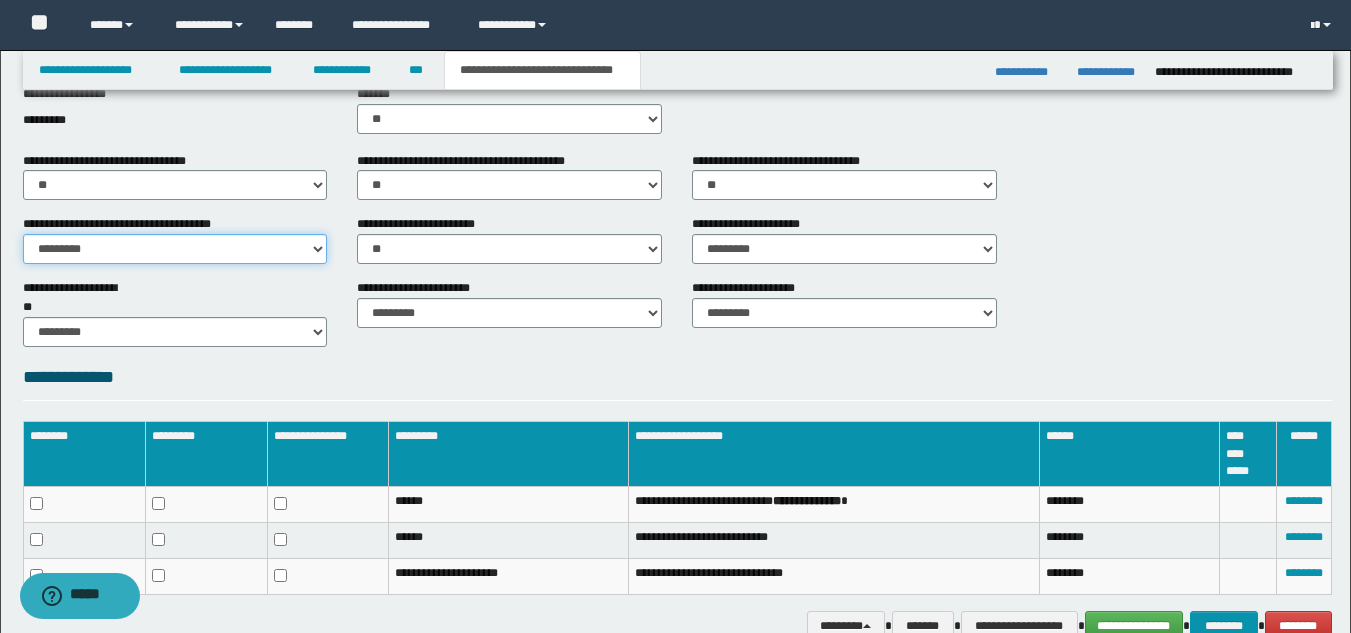 drag, startPoint x: 168, startPoint y: 248, endPoint x: 168, endPoint y: 261, distance: 13 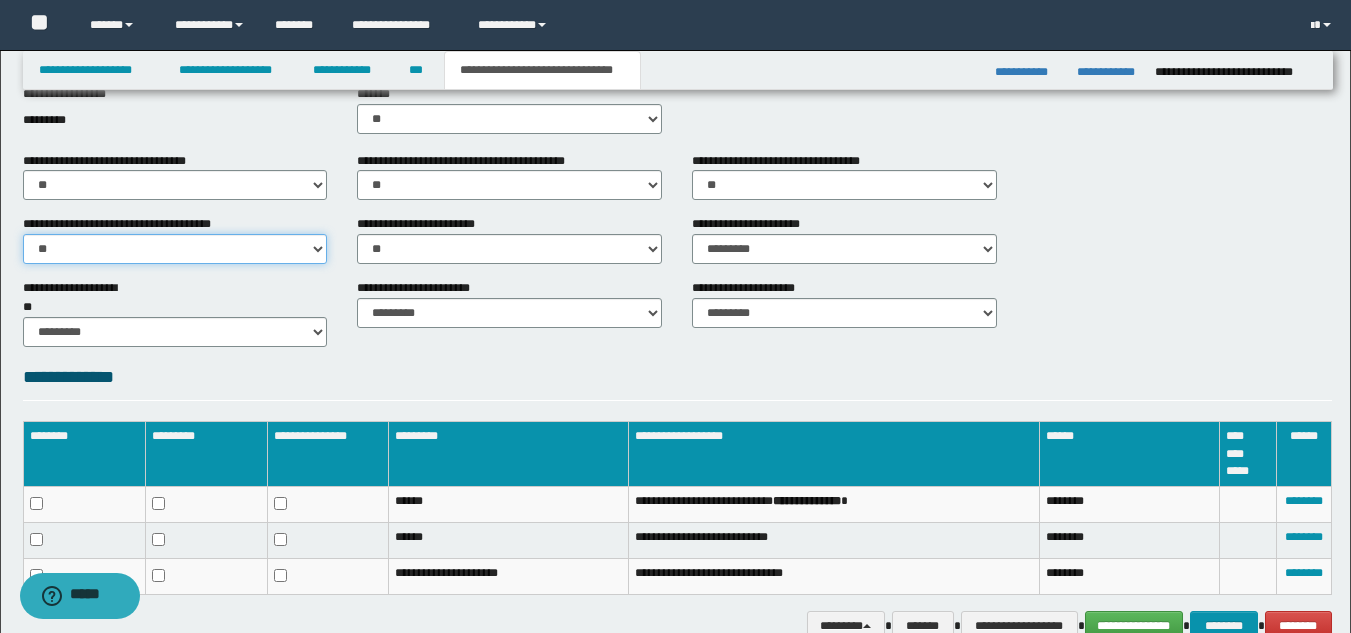 click on "*********
**
**" at bounding box center (175, 249) 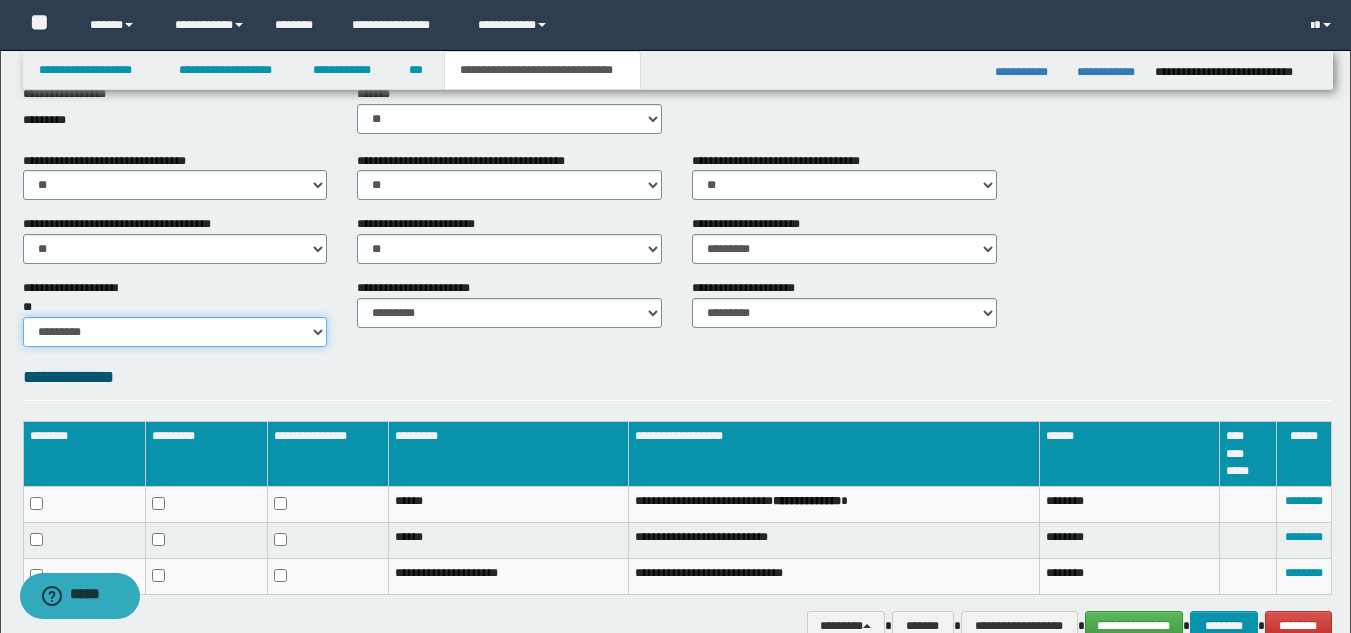 click on "*********
**
**" at bounding box center (175, 332) 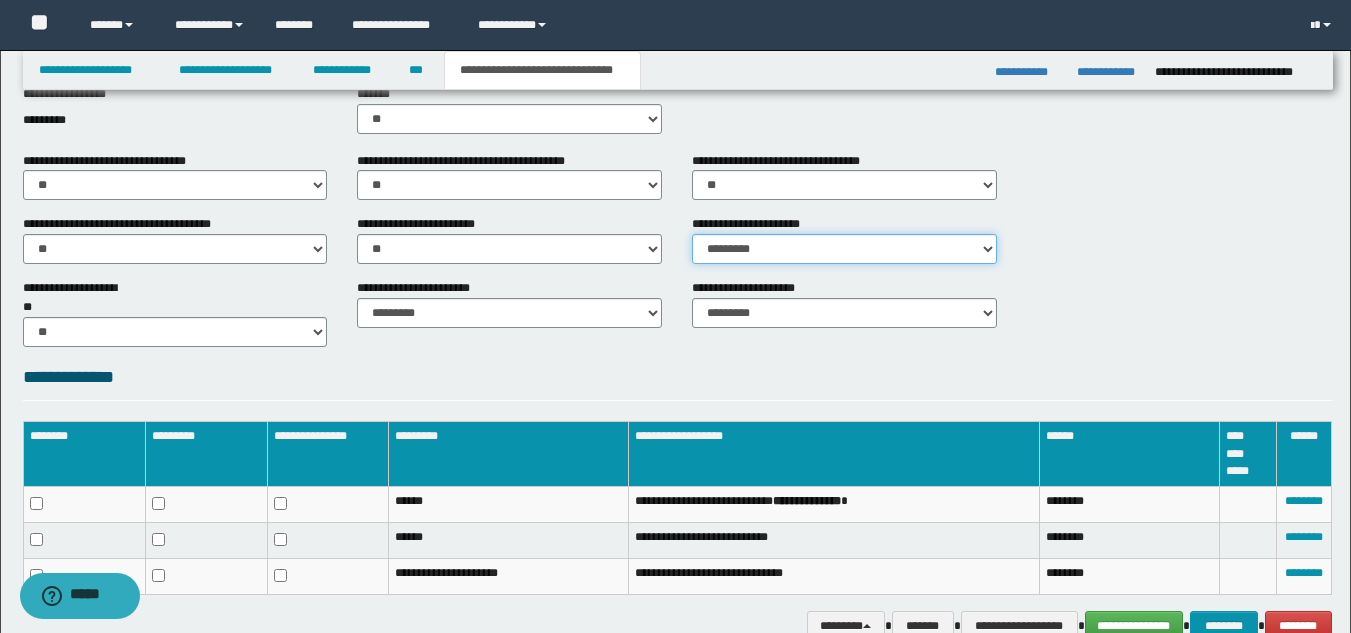 click on "*********
**
**" at bounding box center (844, 249) 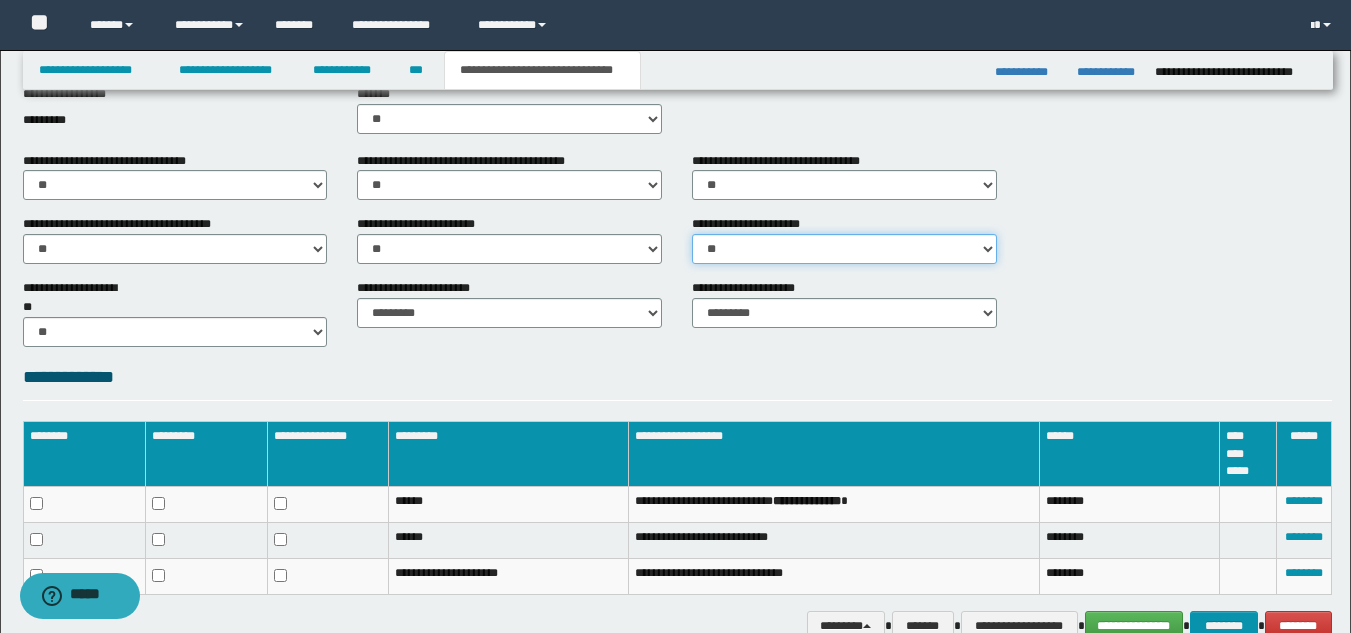 scroll, scrollTop: 981, scrollLeft: 0, axis: vertical 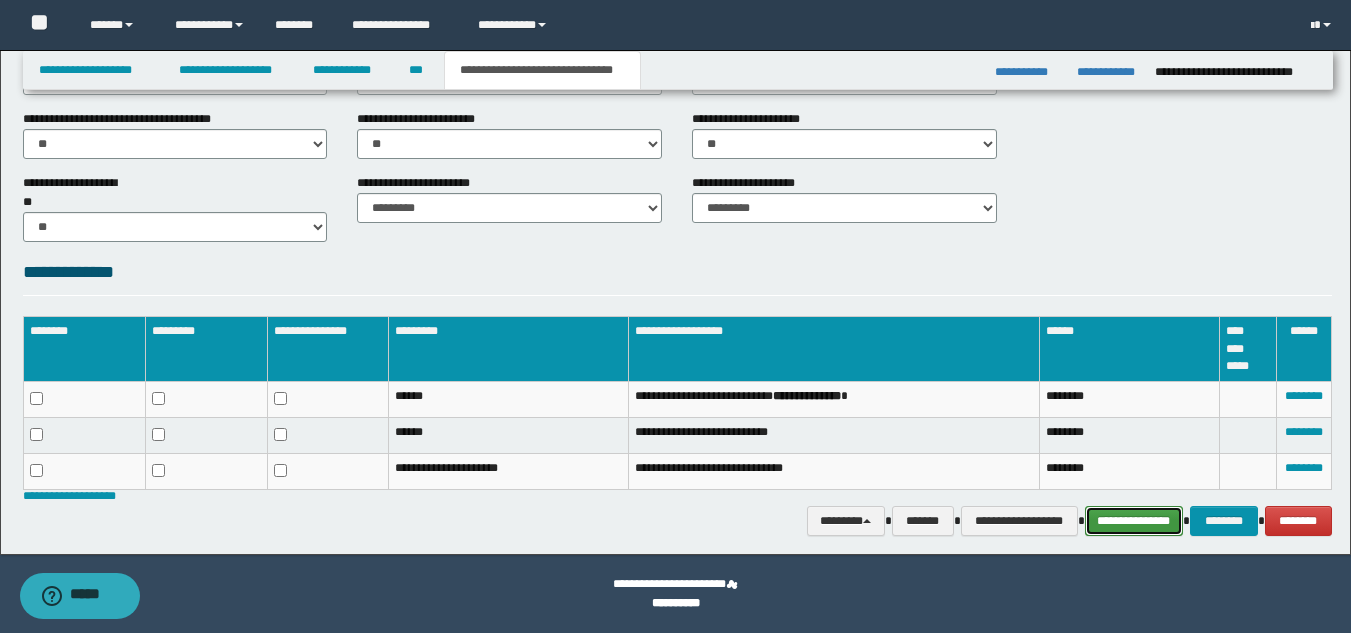 click on "**********" at bounding box center (1134, 521) 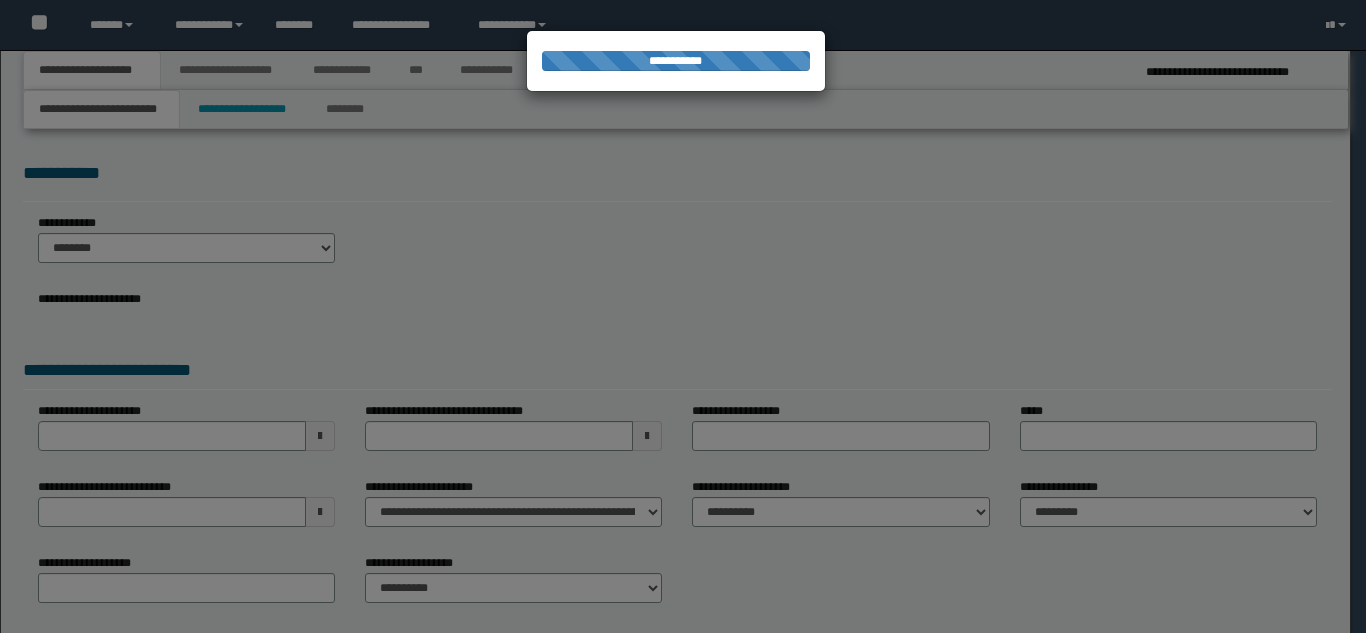 select on "**" 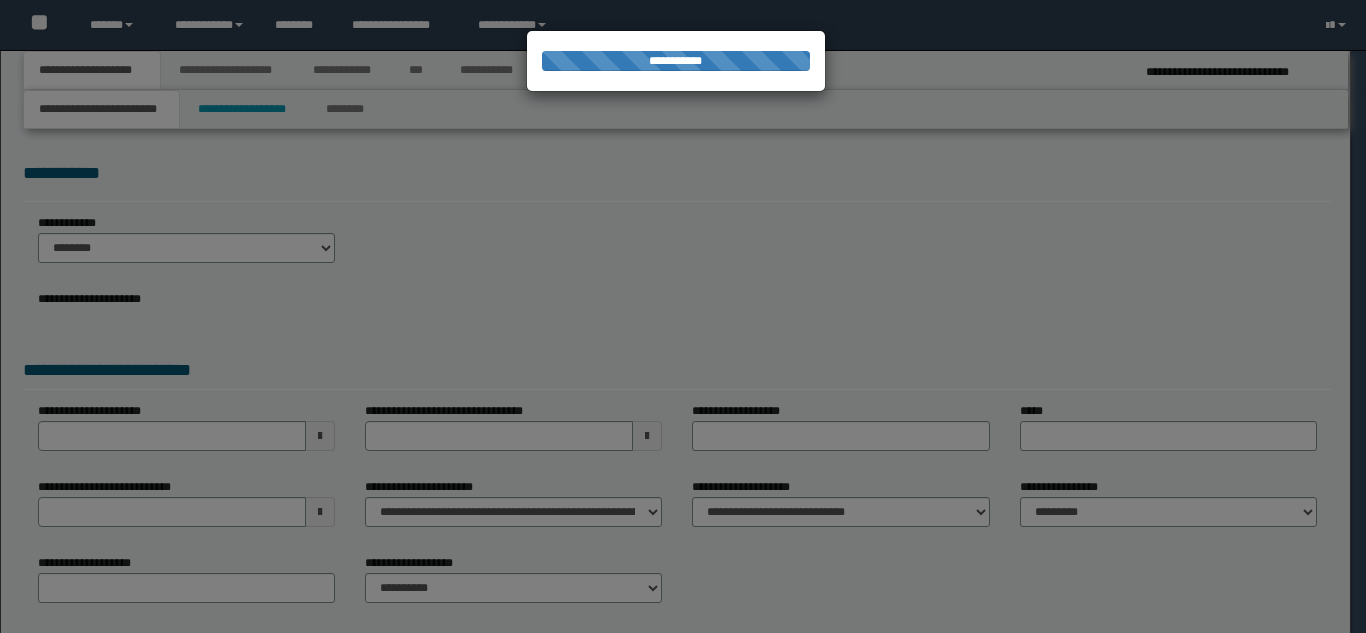 type on "********" 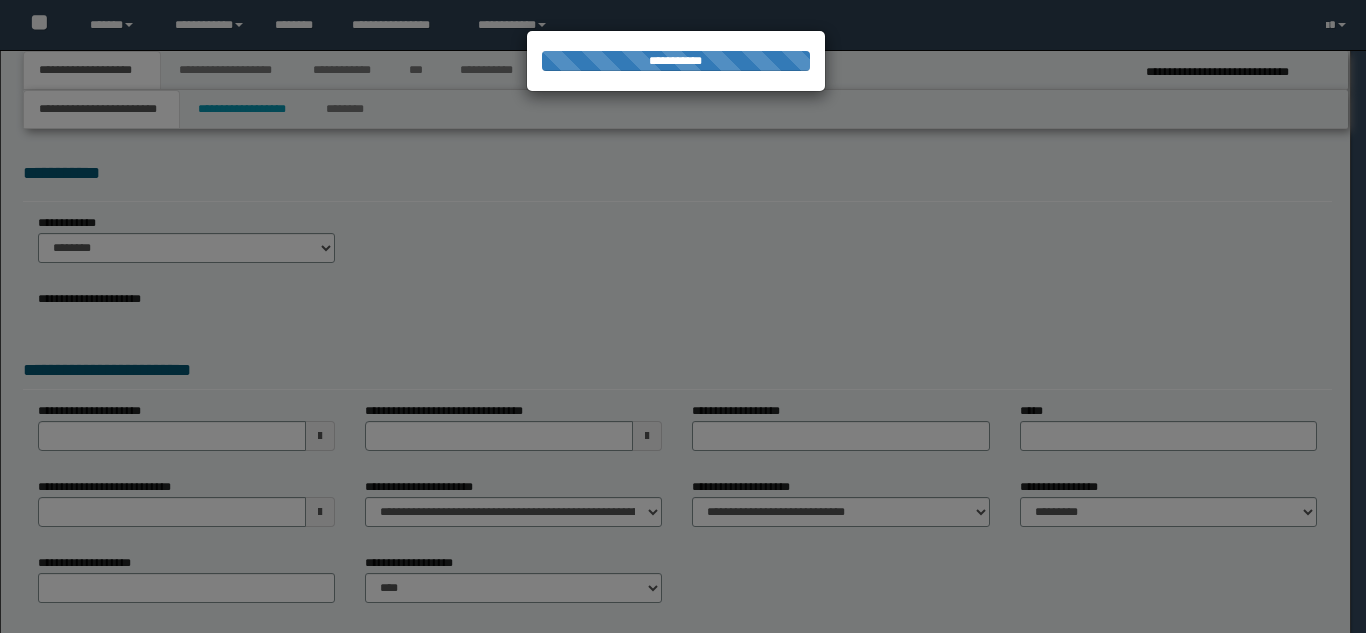 scroll, scrollTop: 0, scrollLeft: 0, axis: both 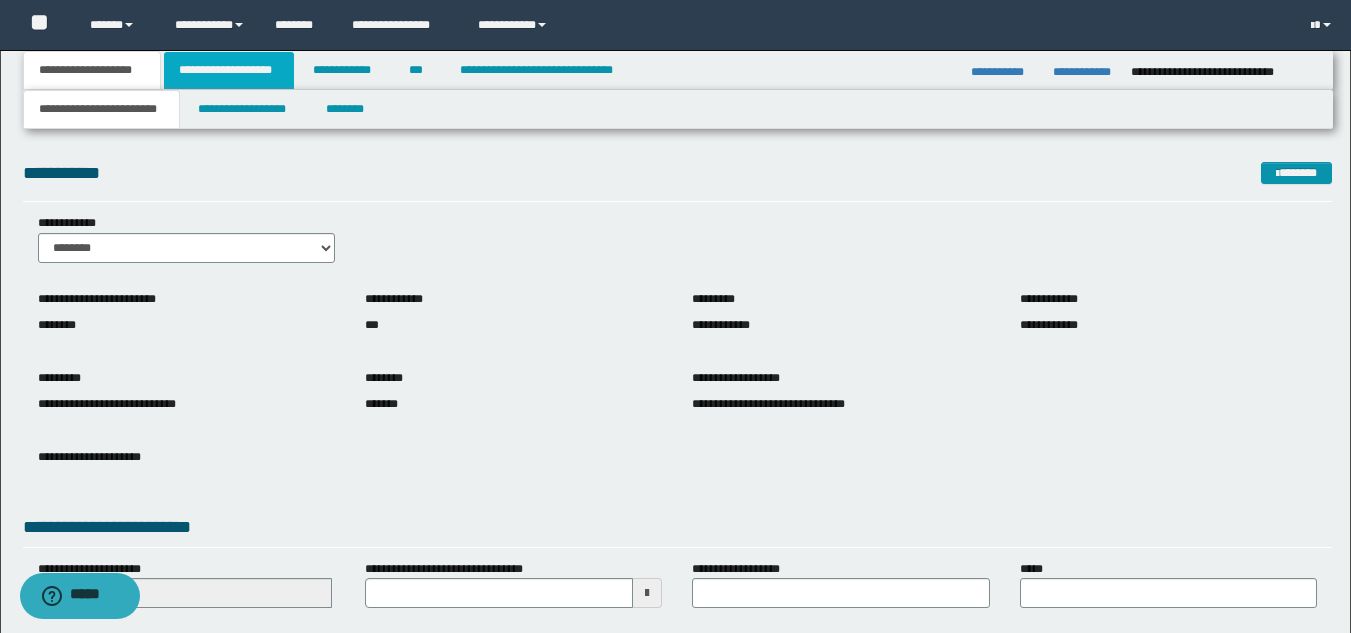 click on "**********" at bounding box center [229, 70] 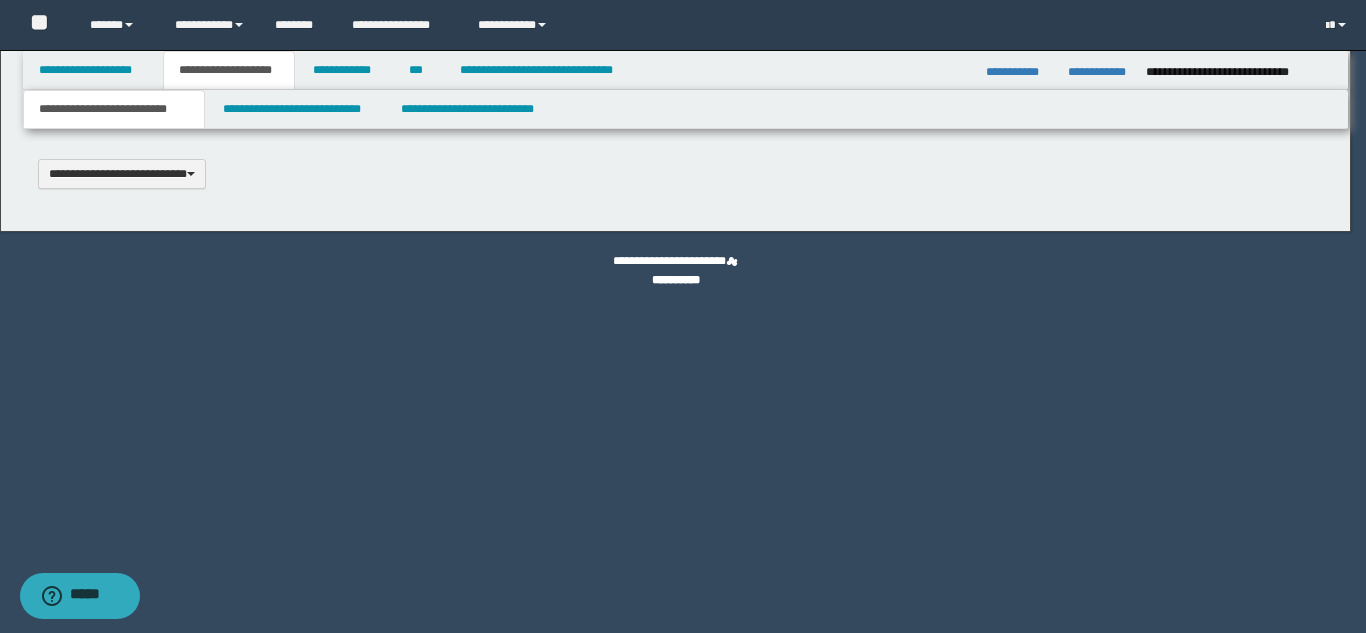 type 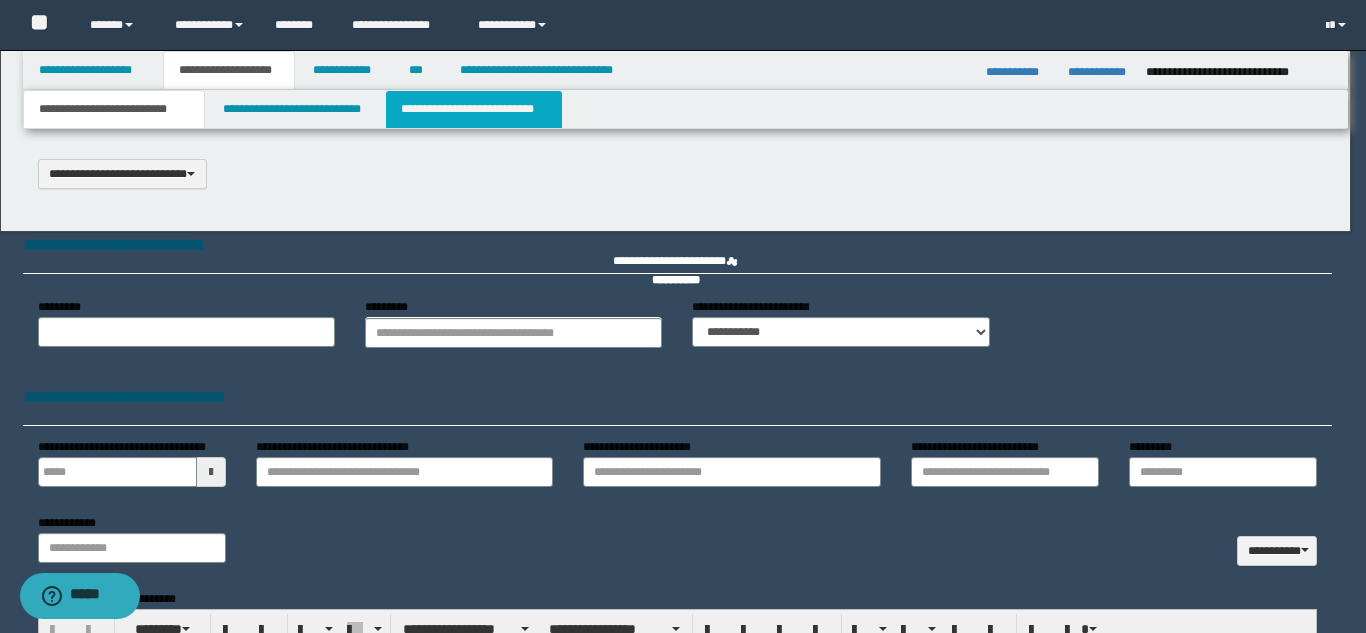 type on "**********" 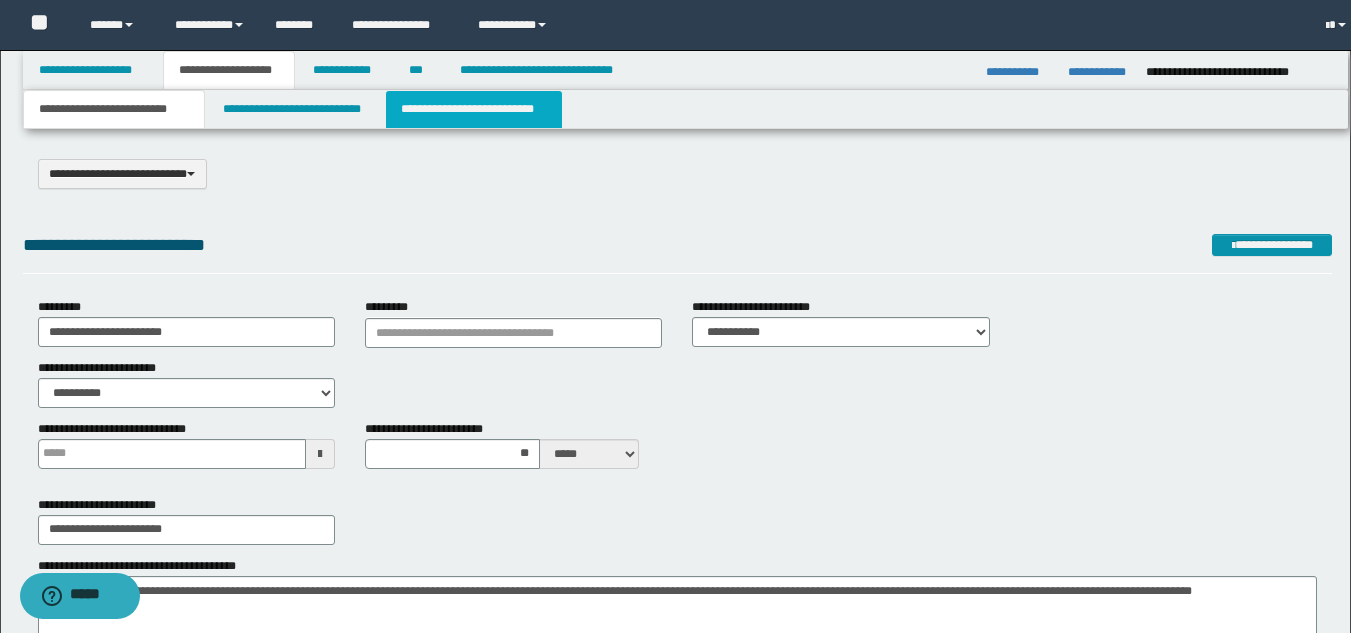 scroll, scrollTop: 0, scrollLeft: 0, axis: both 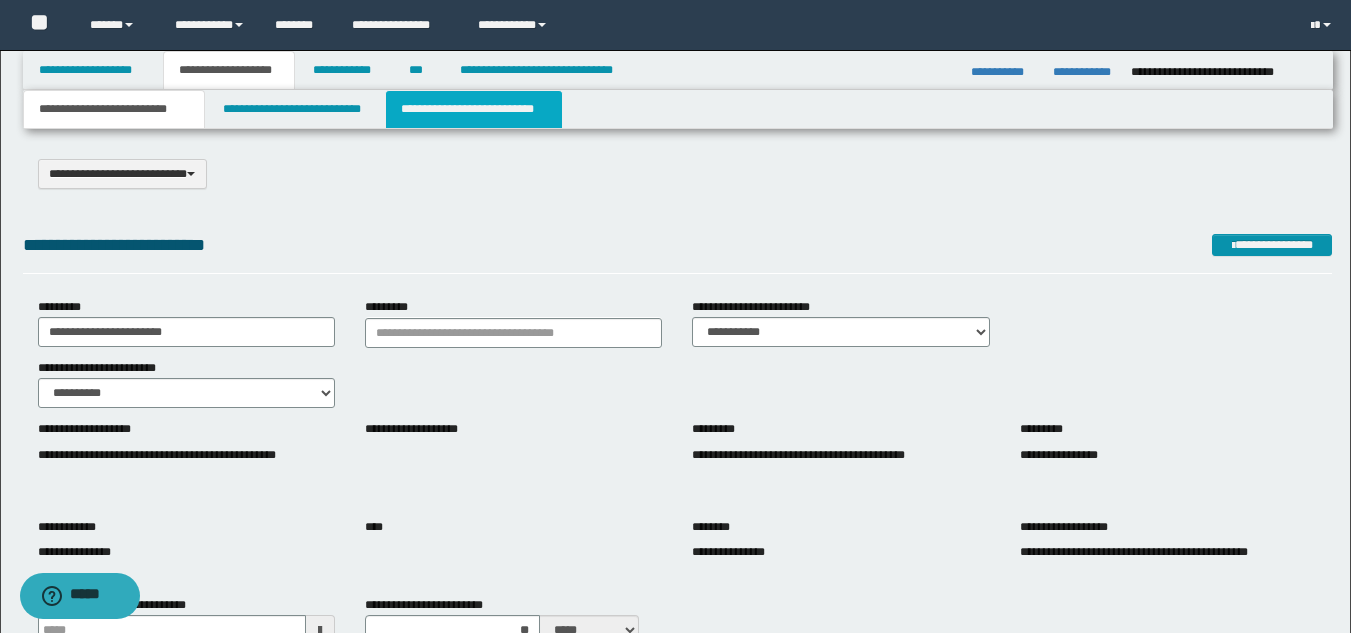 click on "**********" at bounding box center [474, 109] 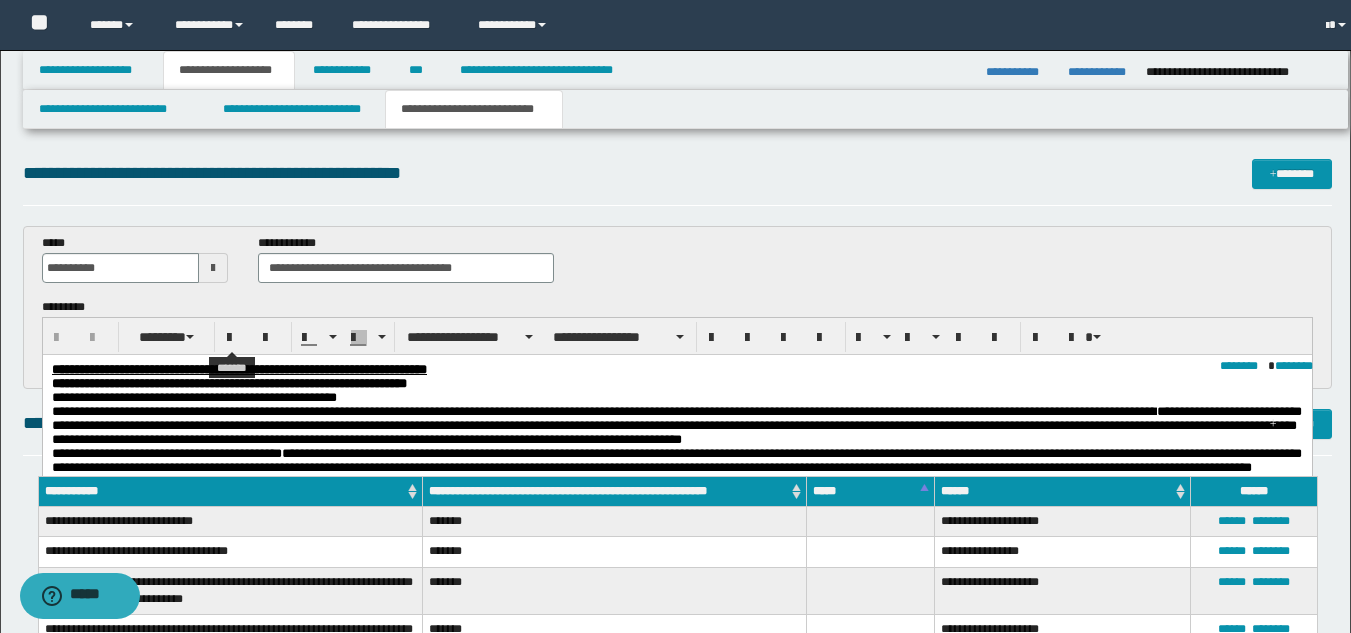 scroll, scrollTop: 0, scrollLeft: 0, axis: both 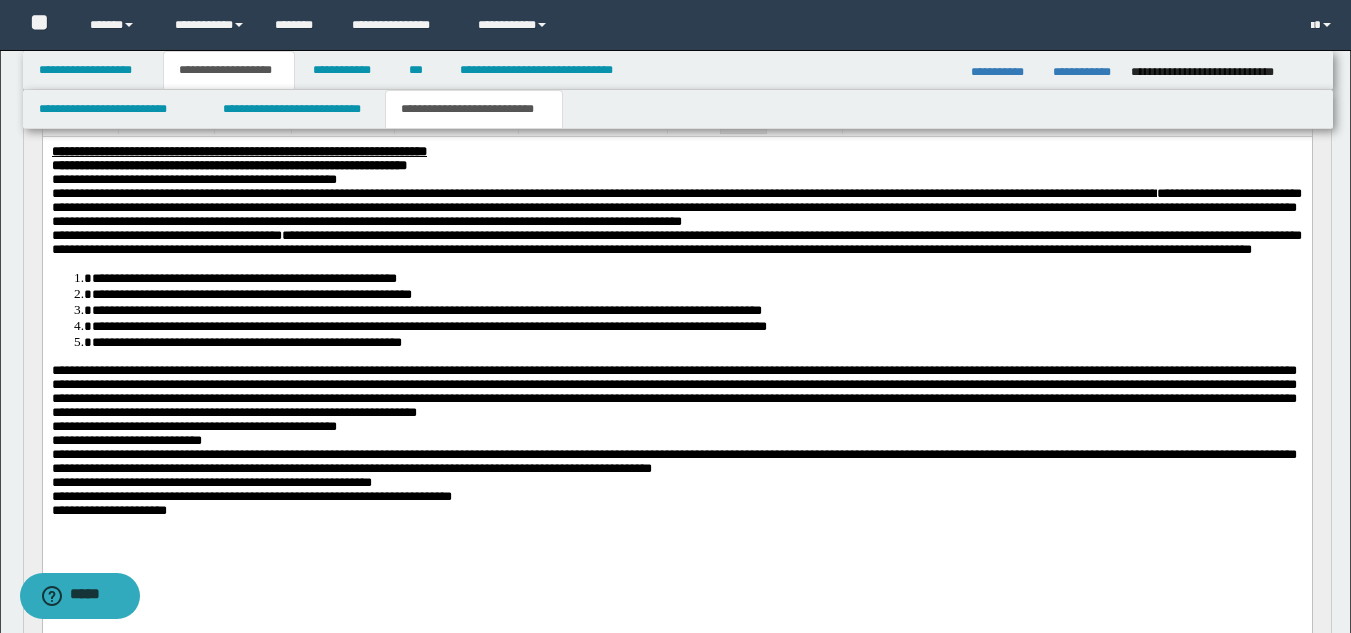 drag, startPoint x: 184, startPoint y: 357, endPoint x: 189, endPoint y: 370, distance: 13.928389 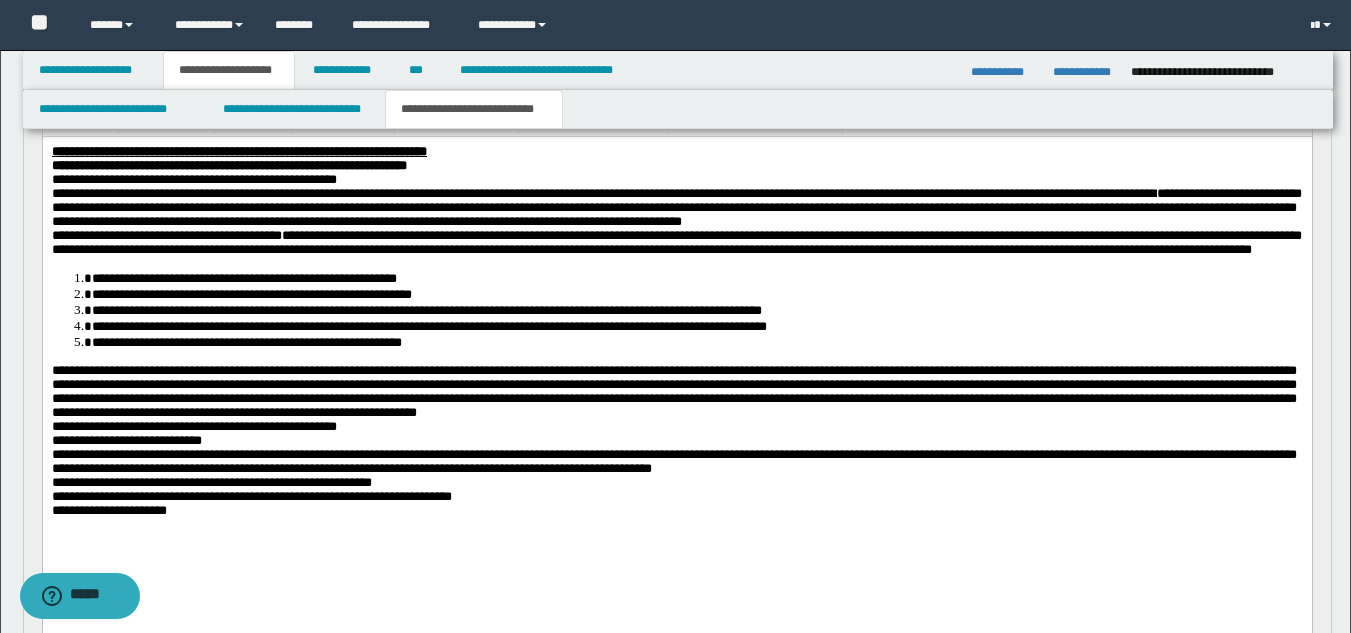 click on "**********" at bounding box center [673, 391] 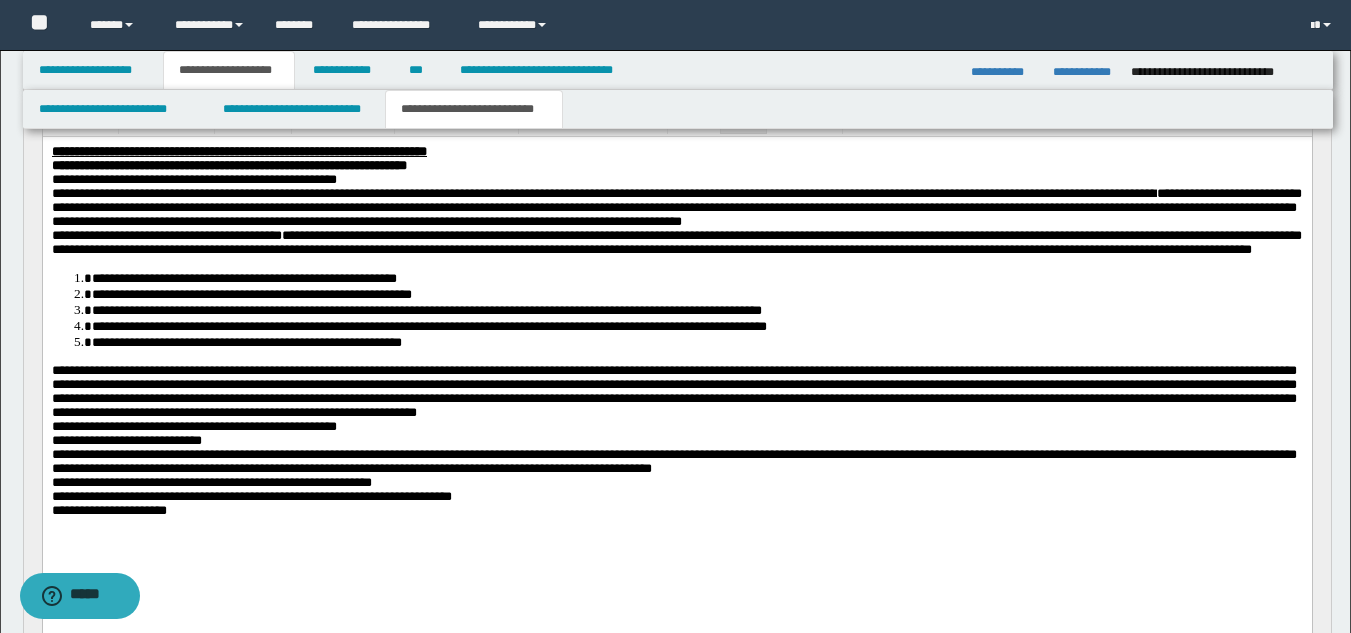 drag, startPoint x: 183, startPoint y: 341, endPoint x: 215, endPoint y: 401, distance: 68 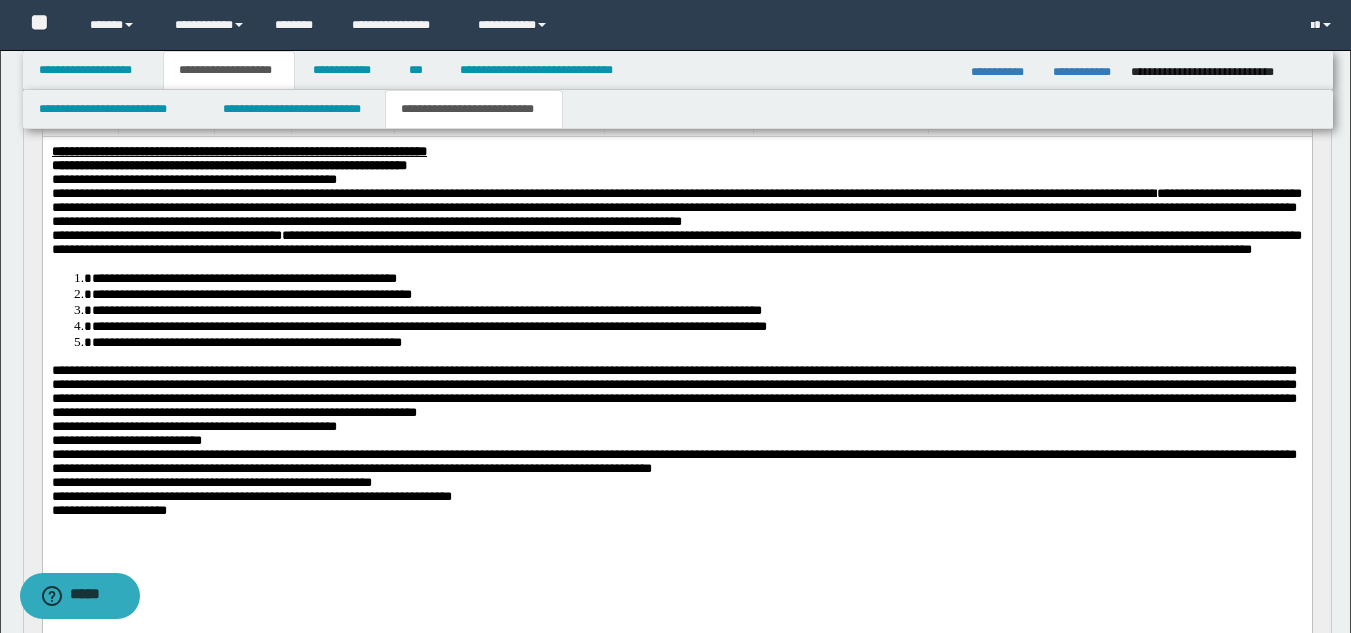 click on "**********" at bounding box center (676, 364) 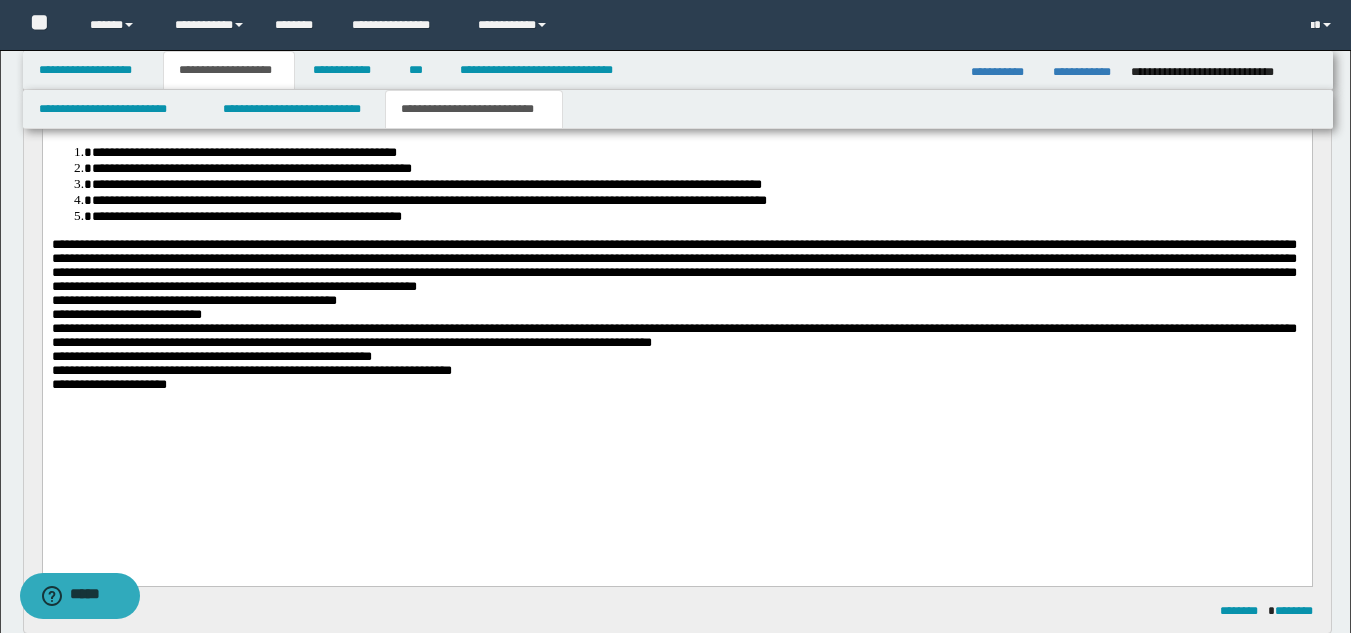 scroll, scrollTop: 358, scrollLeft: 0, axis: vertical 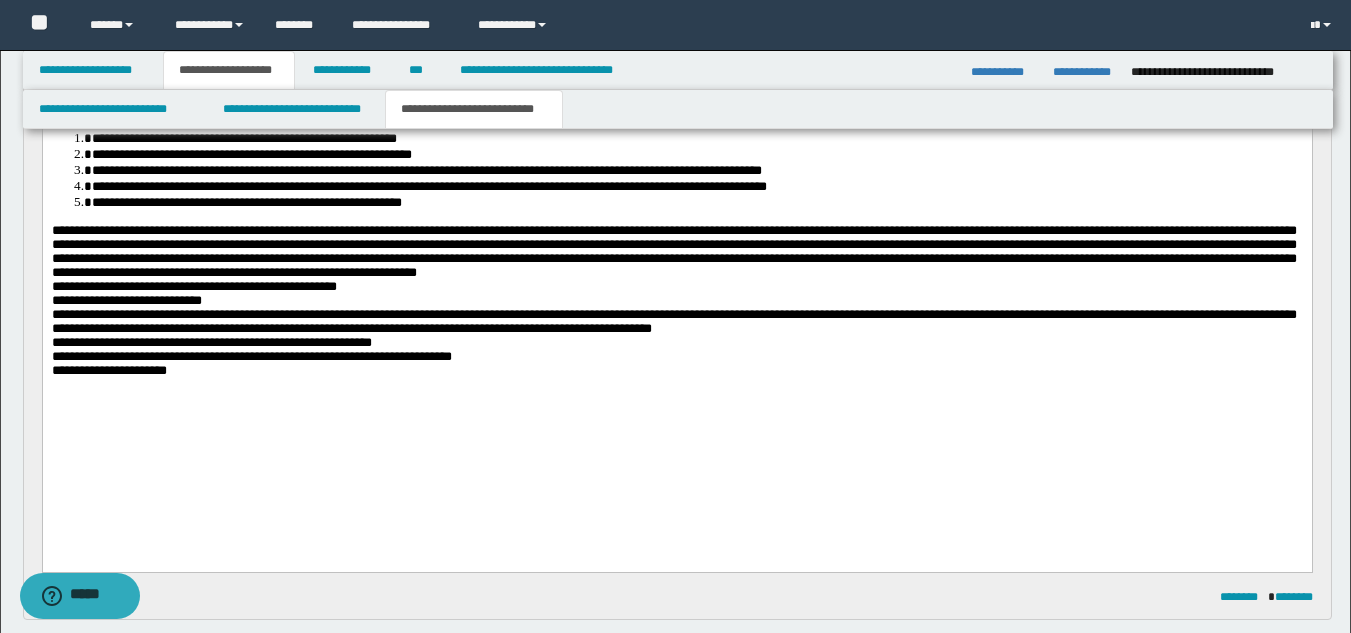 drag, startPoint x: 487, startPoint y: 350, endPoint x: 463, endPoint y: 347, distance: 24.186773 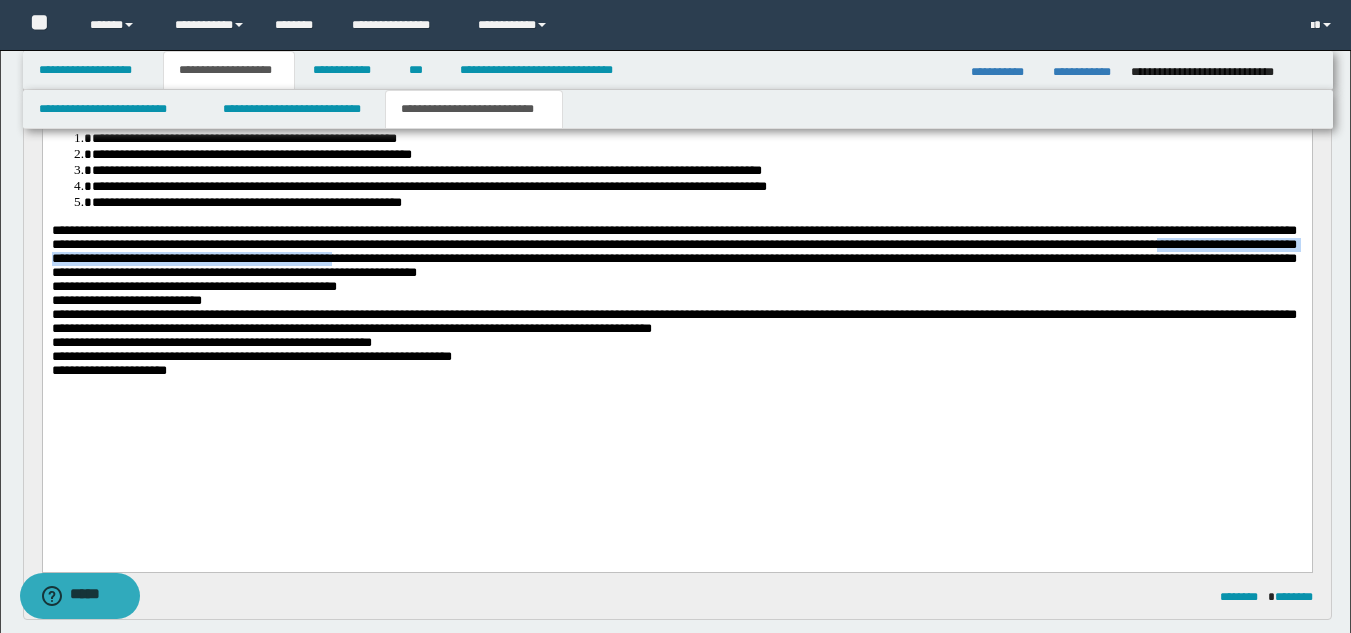 drag, startPoint x: 368, startPoint y: 311, endPoint x: 859, endPoint y: 314, distance: 491.00916 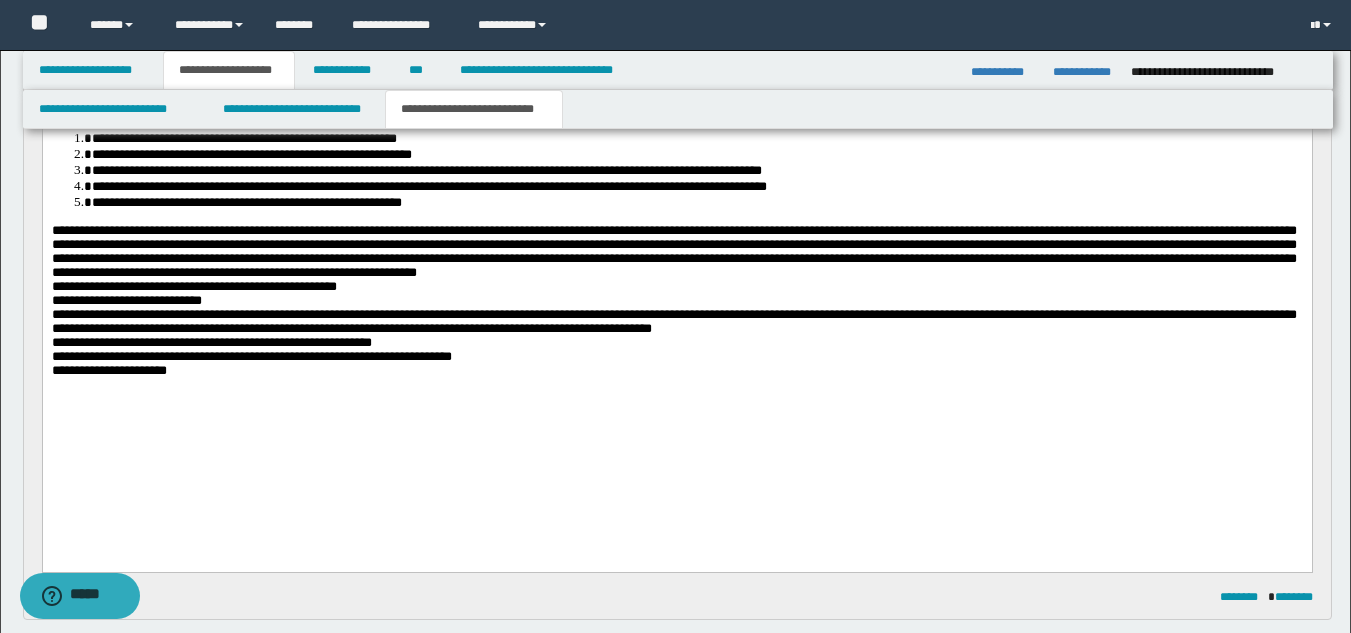 click on "**********" at bounding box center [696, 203] 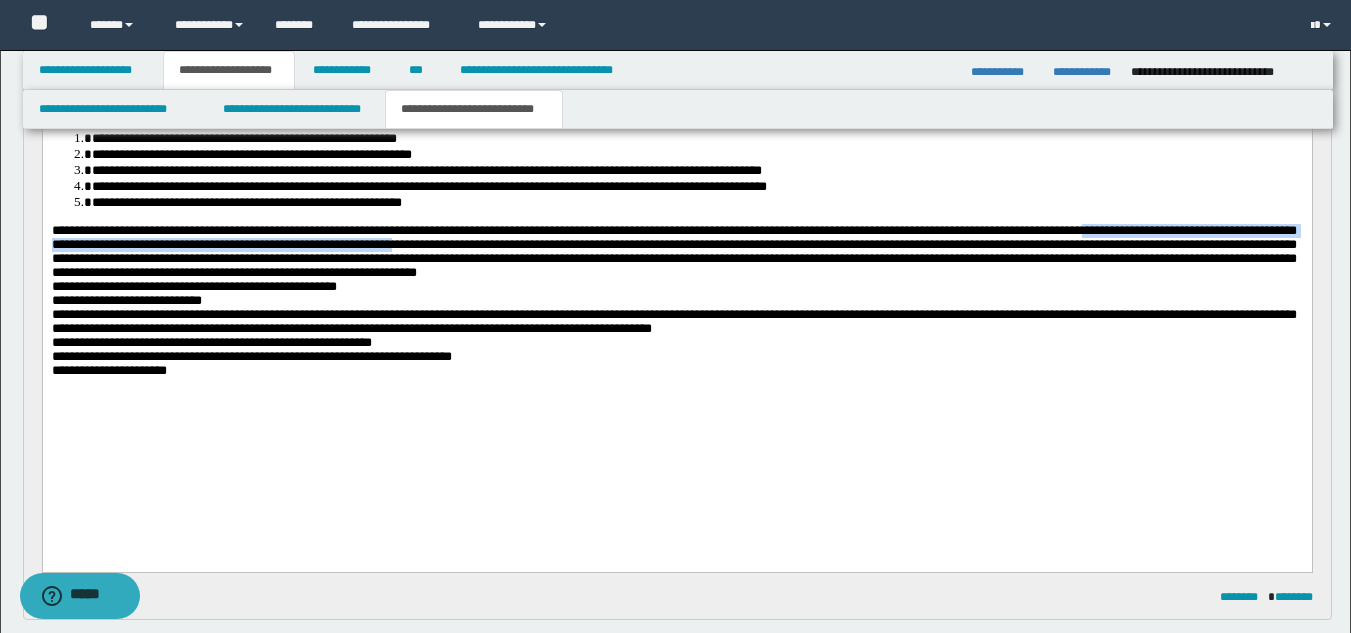 drag, startPoint x: 53, startPoint y: 297, endPoint x: 706, endPoint y: 314, distance: 653.22125 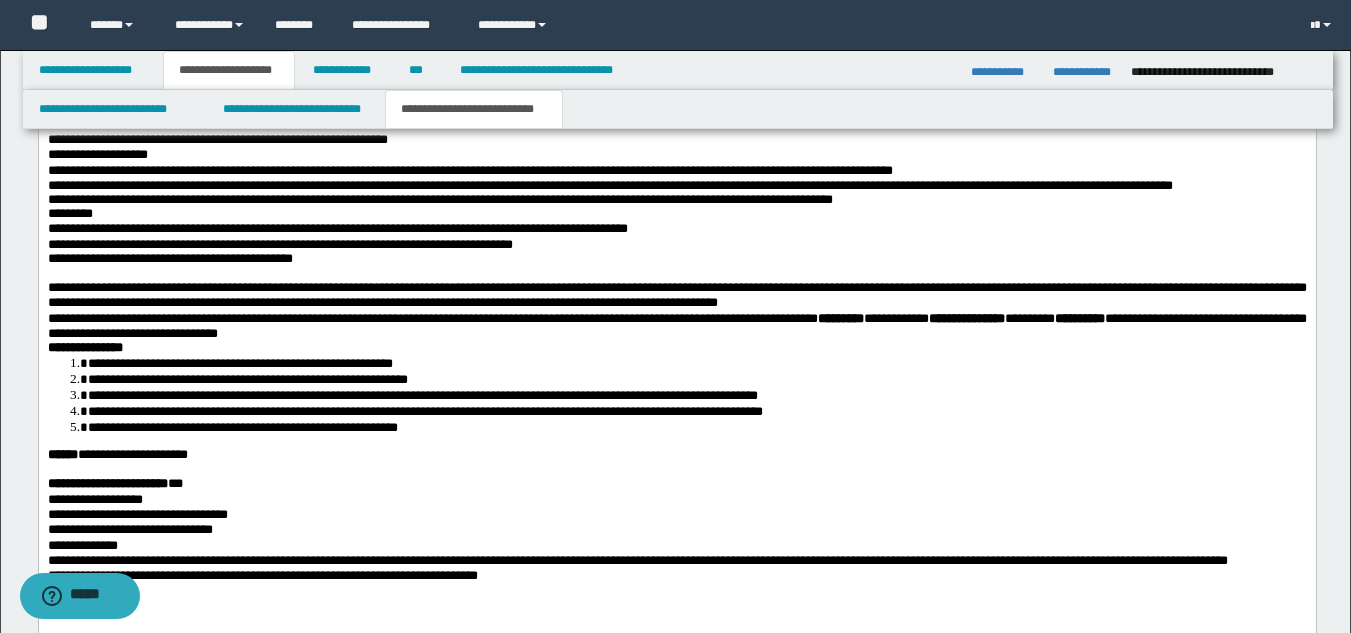scroll, scrollTop: 1993, scrollLeft: 0, axis: vertical 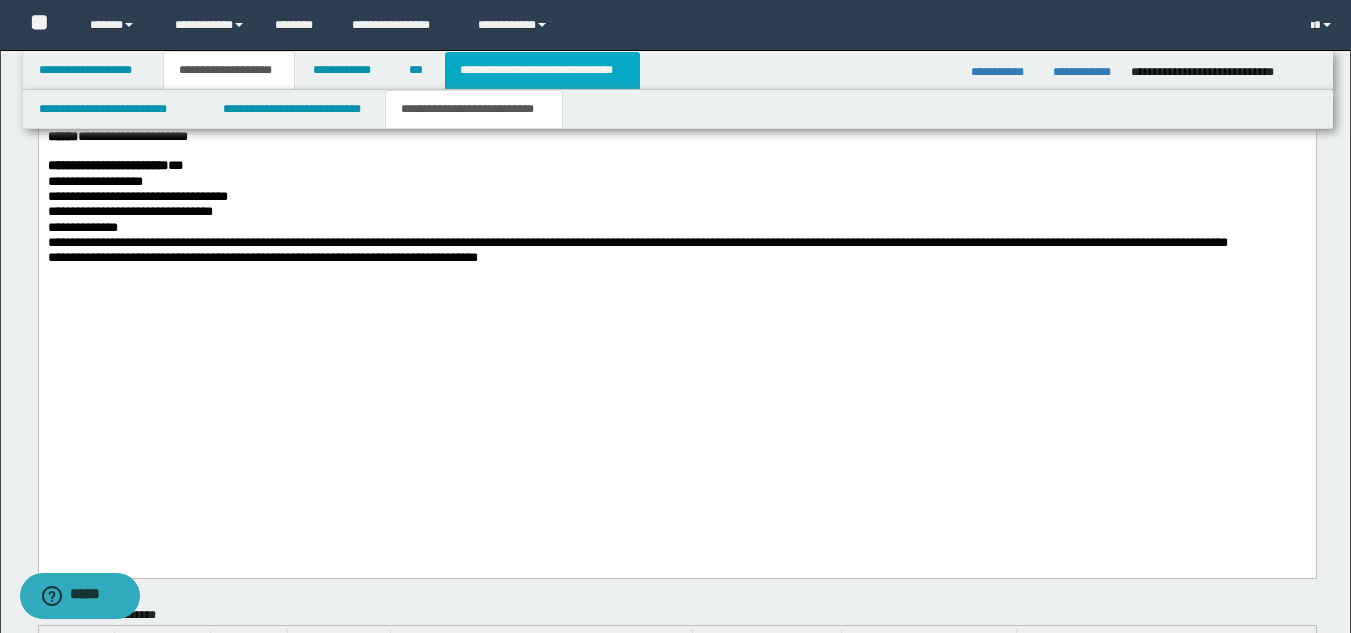 click on "**********" at bounding box center (542, 70) 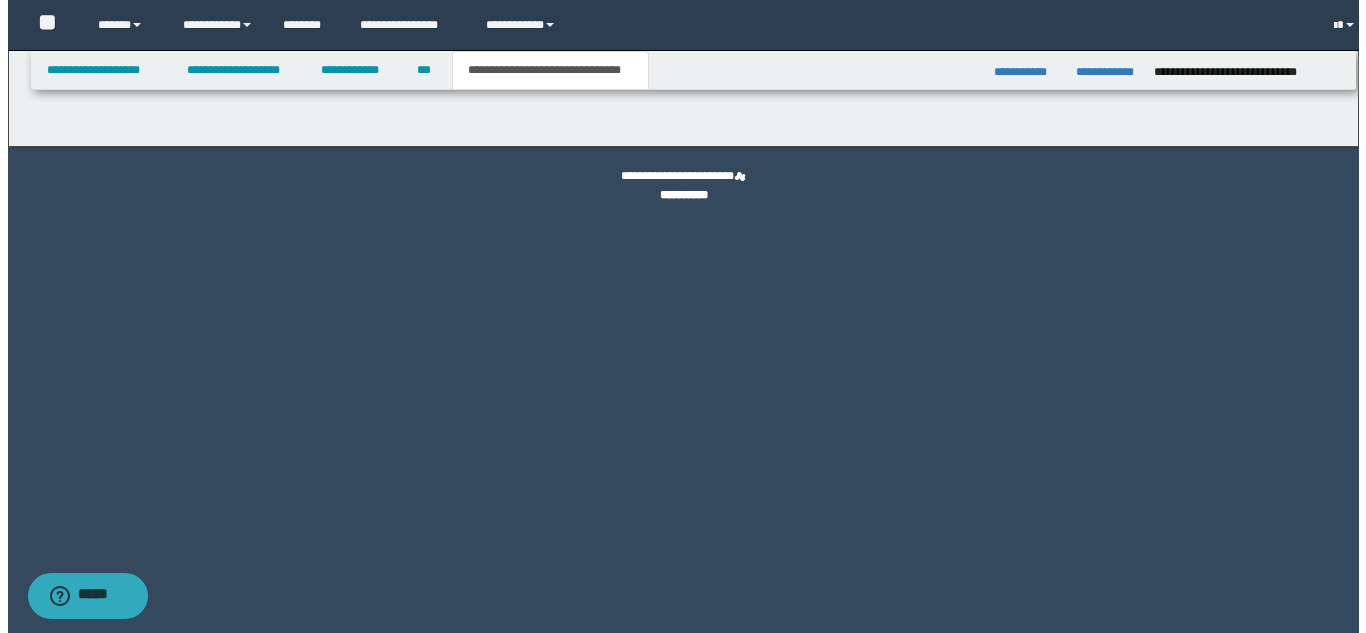 scroll, scrollTop: 0, scrollLeft: 0, axis: both 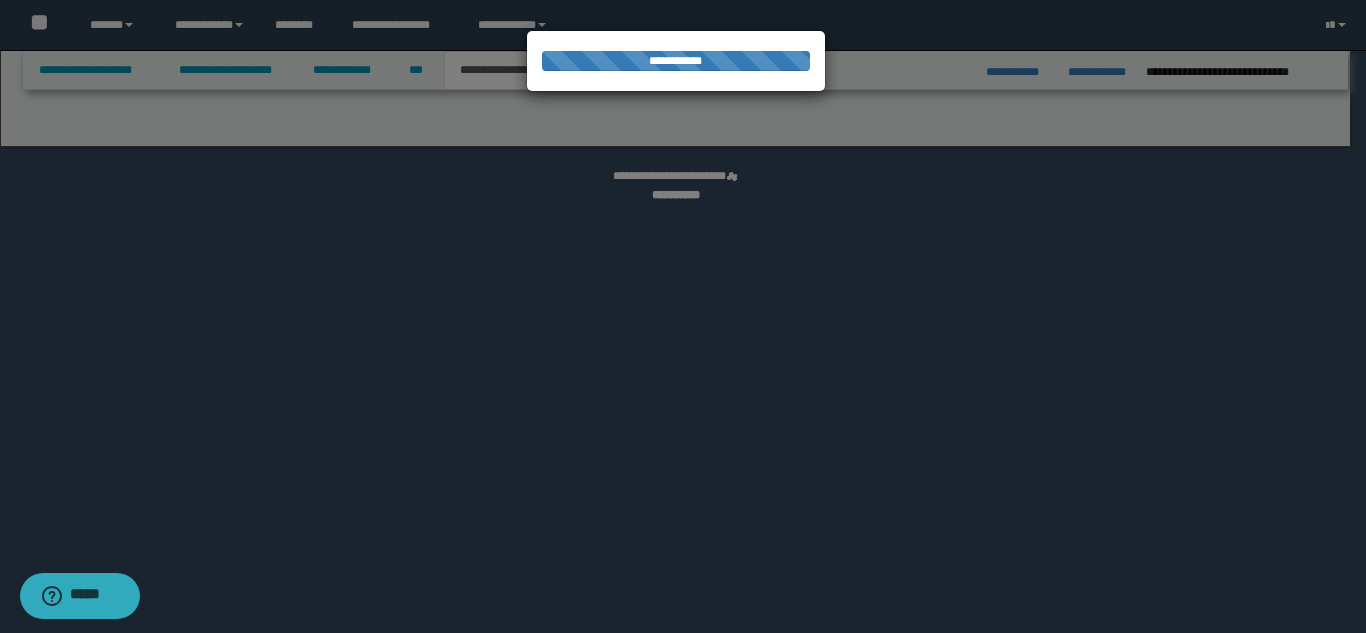 select on "*" 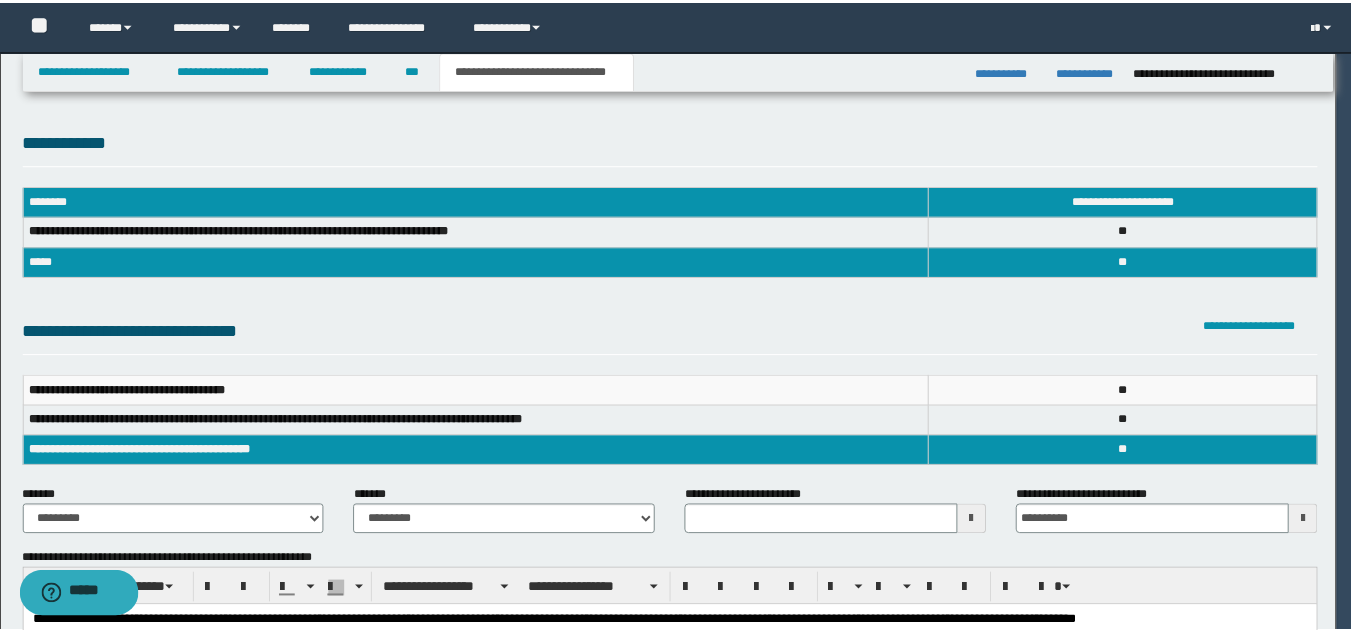 scroll, scrollTop: 0, scrollLeft: 0, axis: both 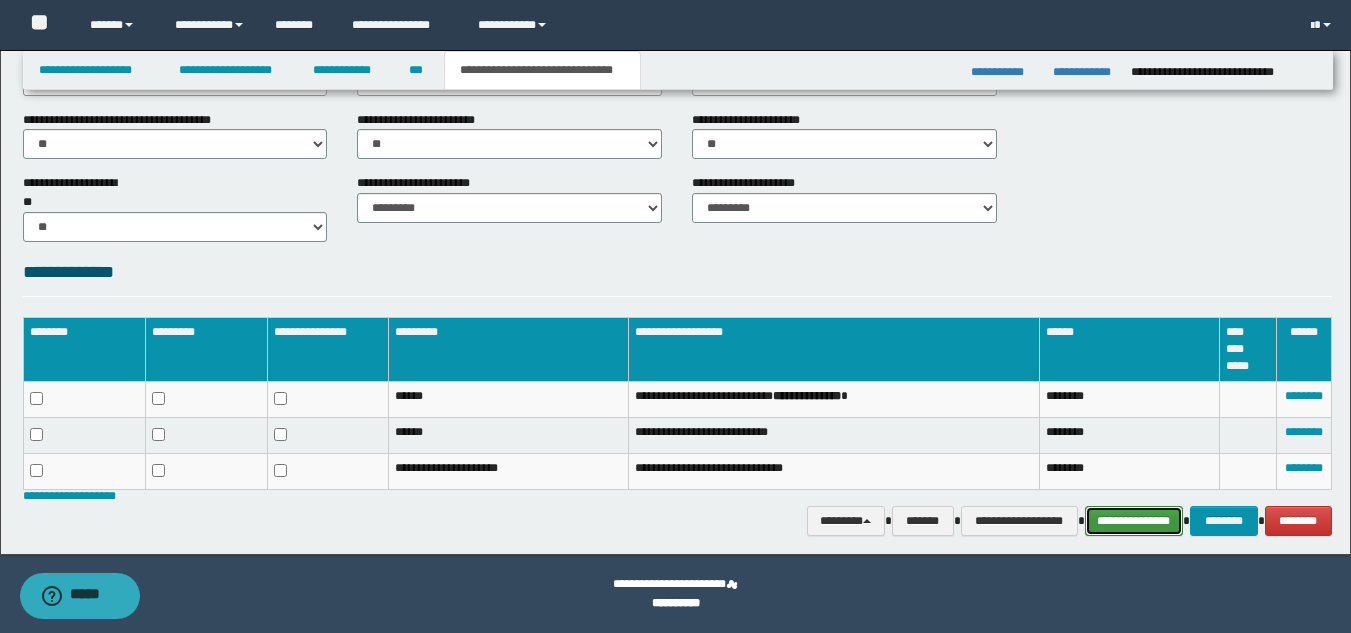 click on "**********" at bounding box center [1134, 521] 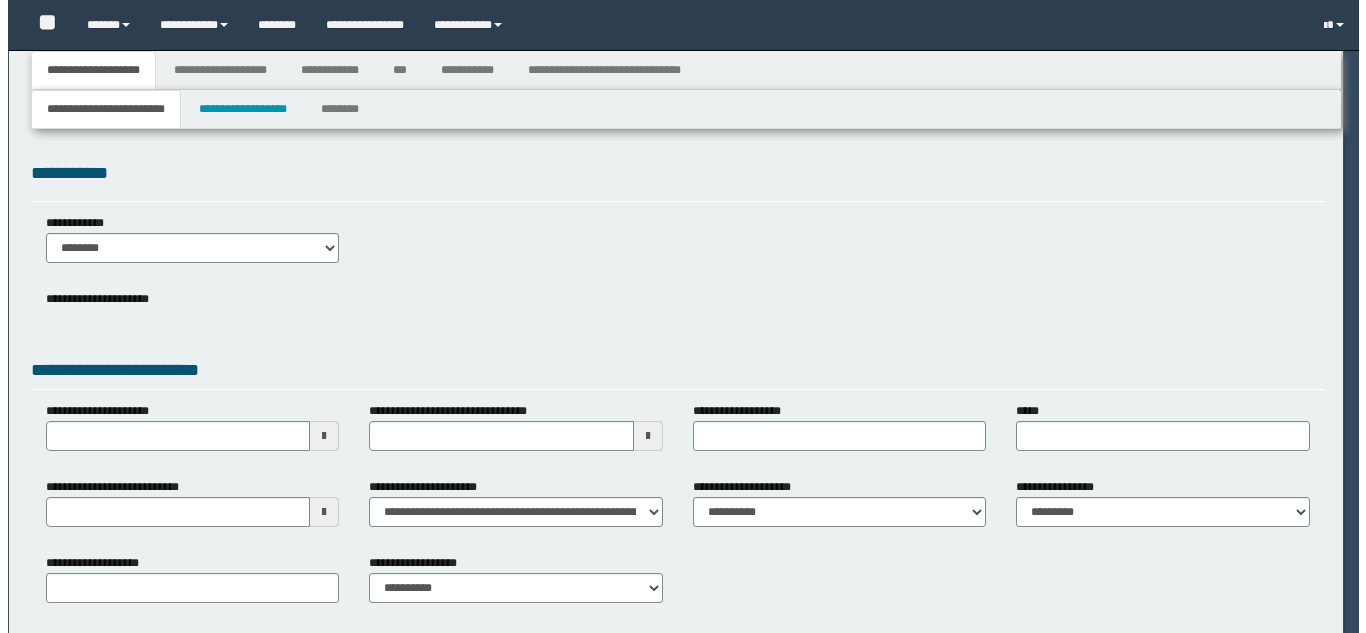 scroll, scrollTop: 0, scrollLeft: 0, axis: both 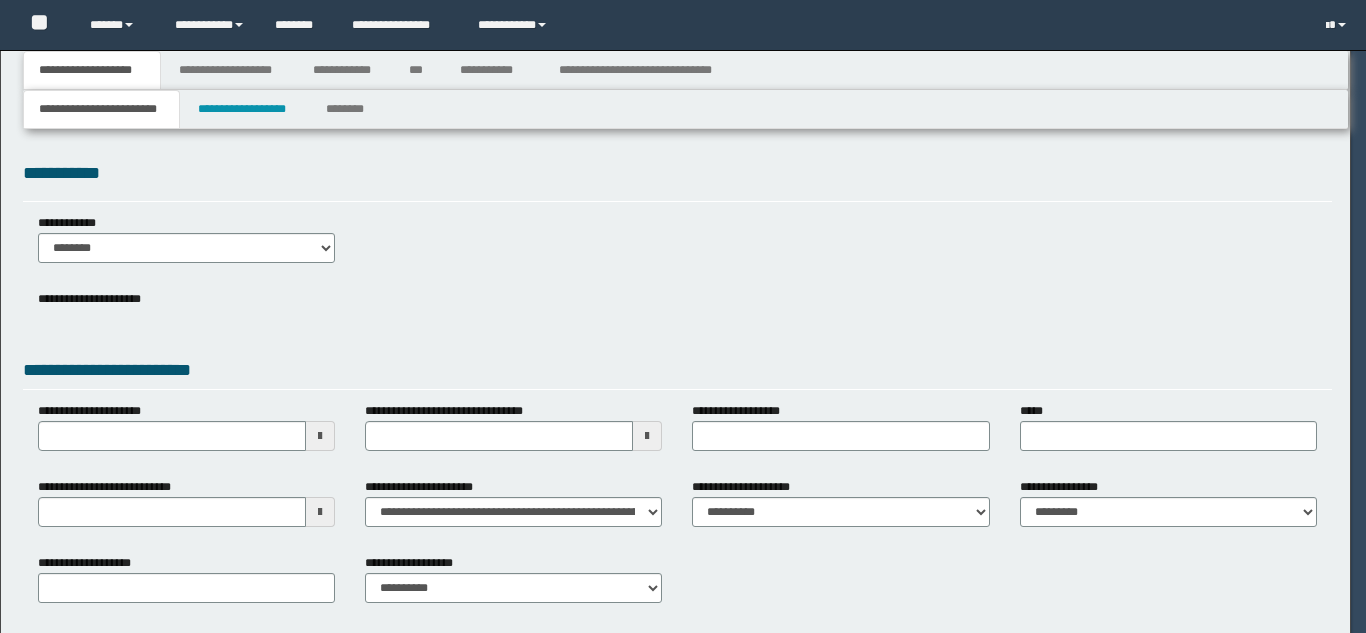 select on "**" 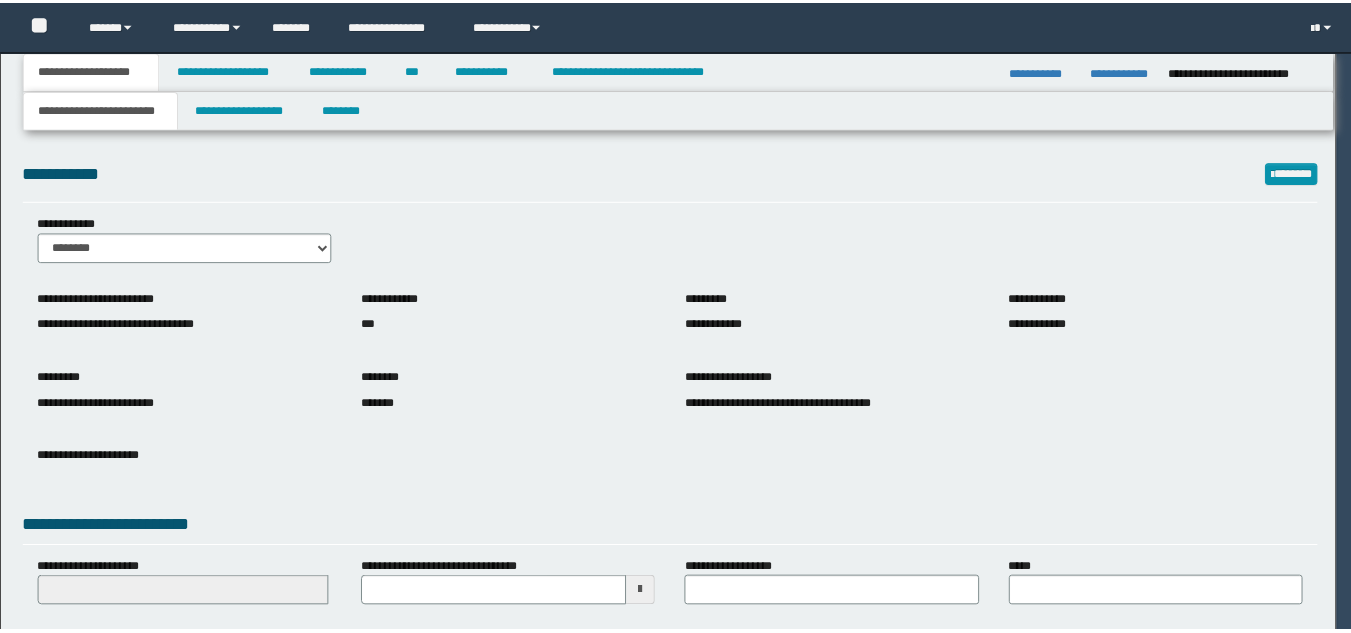 scroll, scrollTop: 0, scrollLeft: 0, axis: both 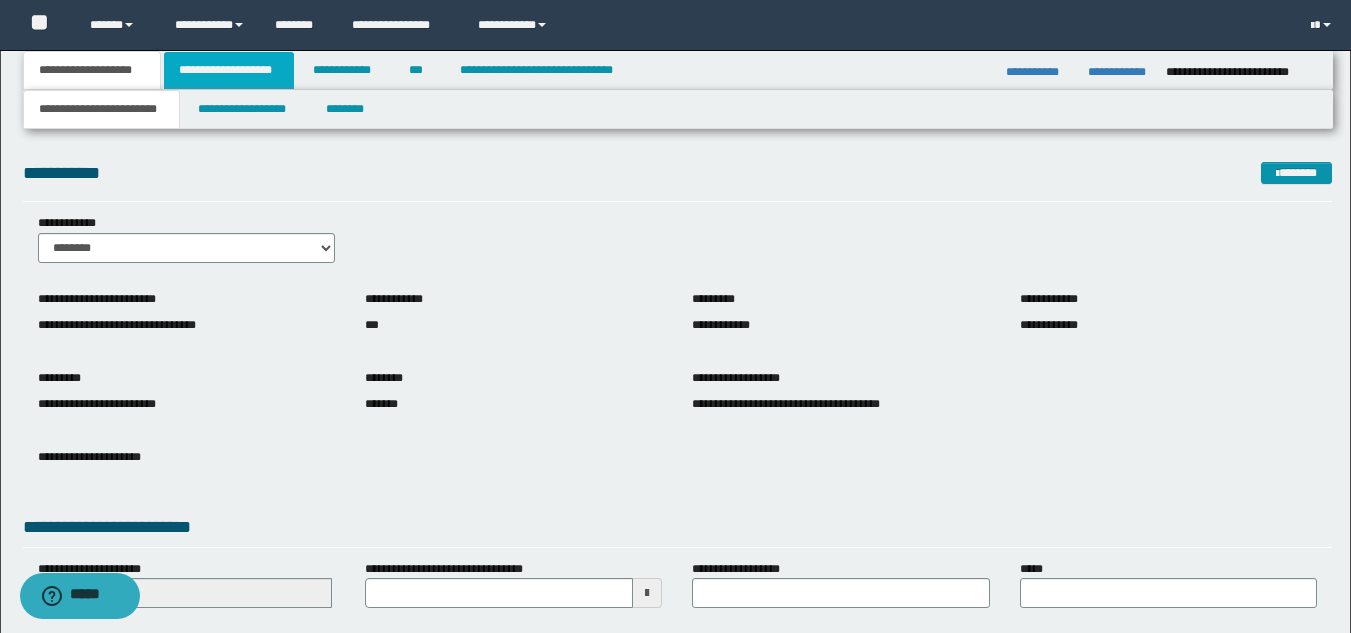 click on "**********" at bounding box center [229, 70] 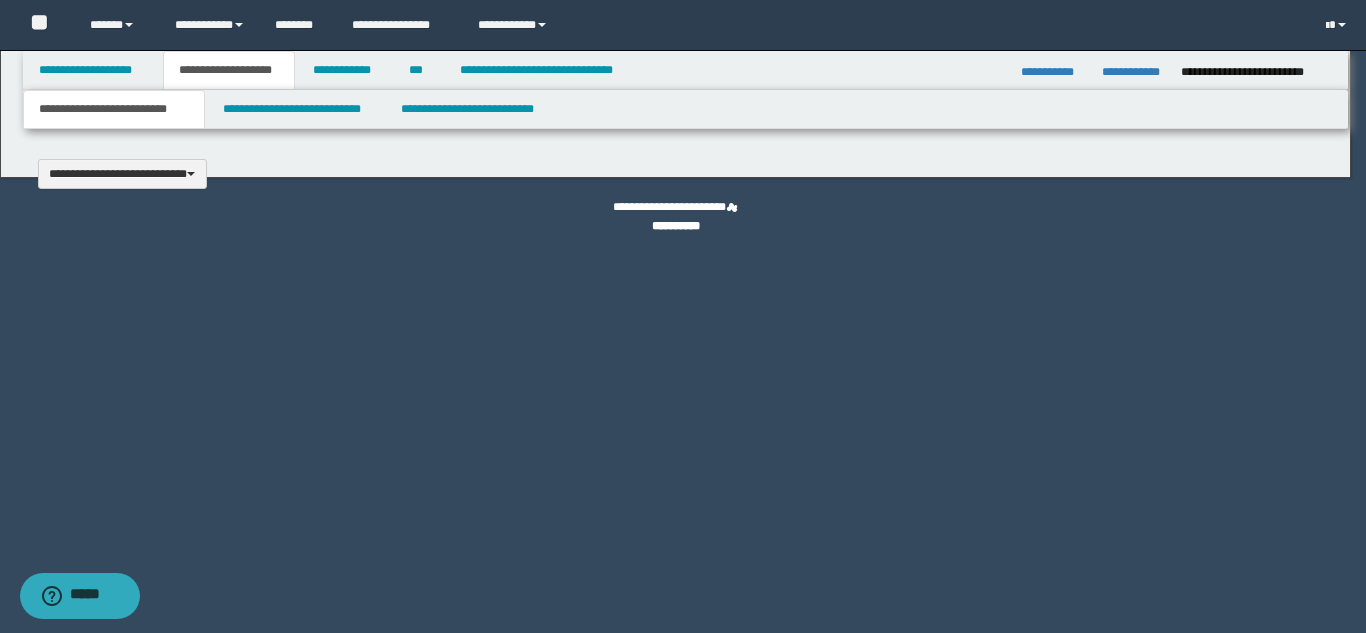 type 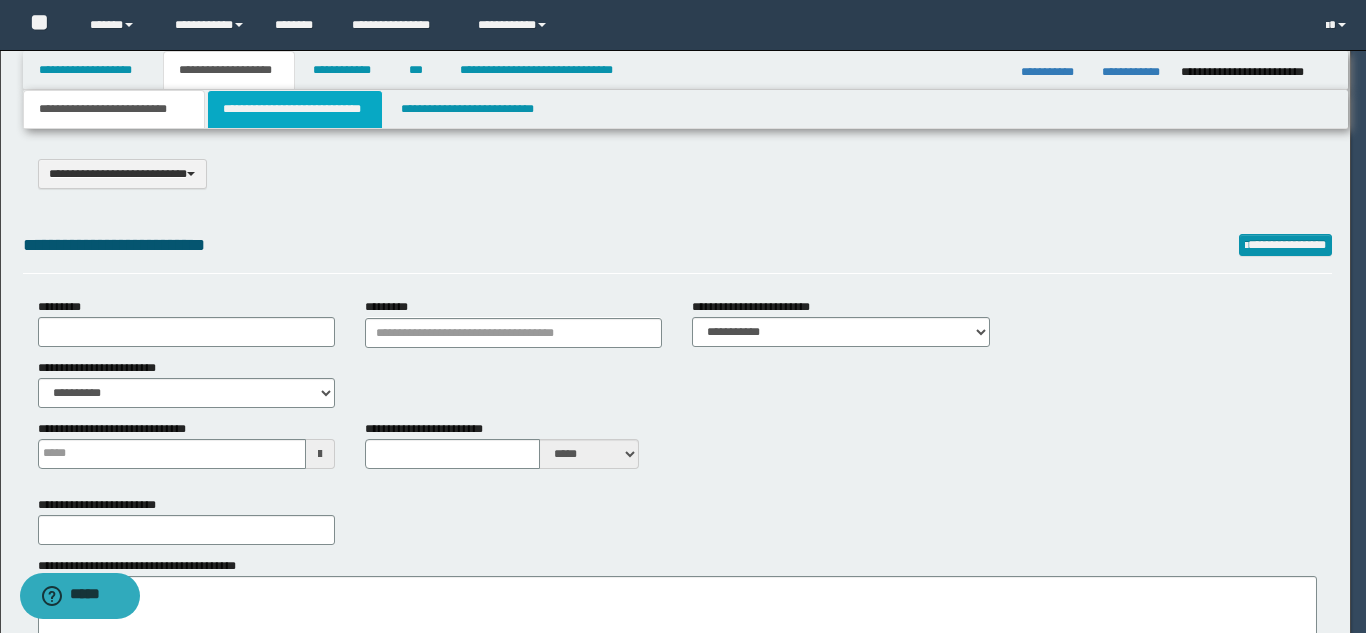 type on "**********" 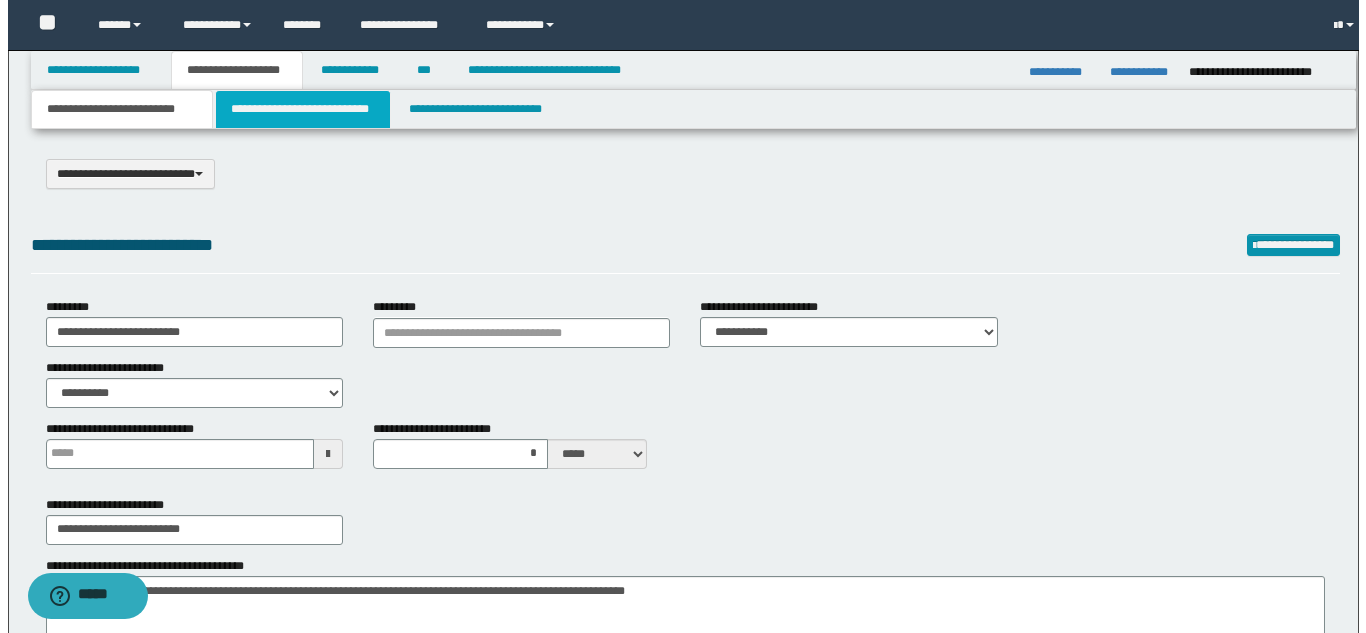 scroll, scrollTop: 0, scrollLeft: 0, axis: both 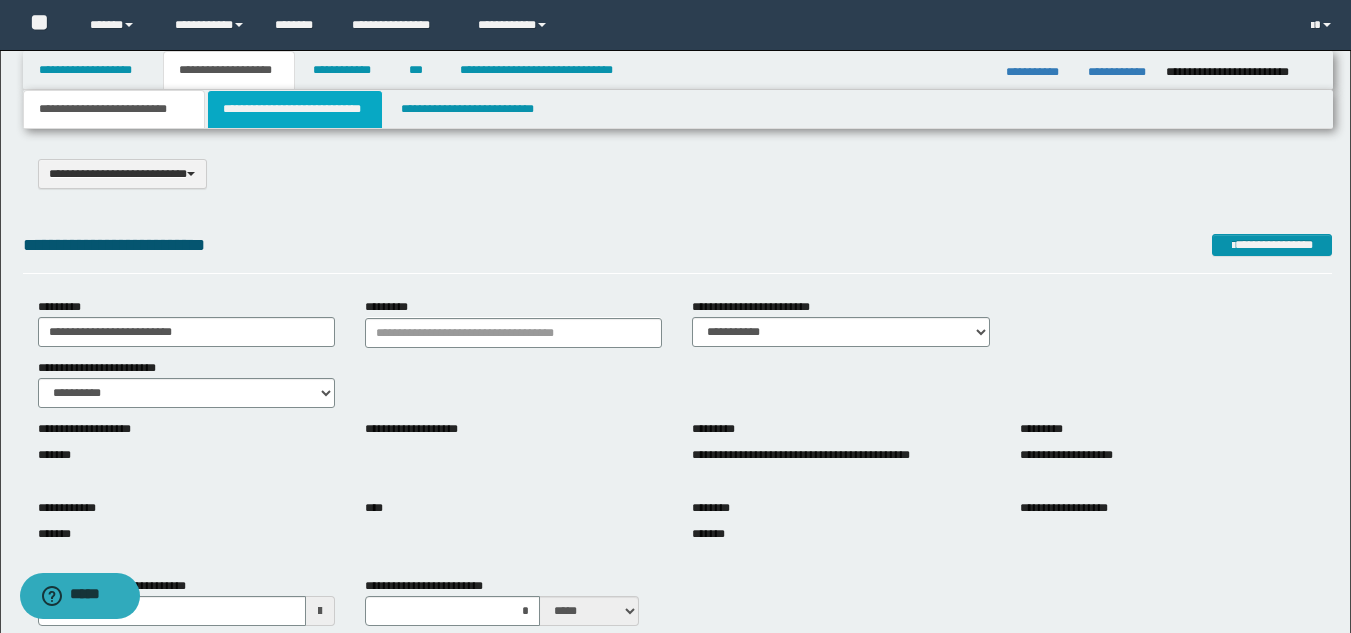 click on "**********" at bounding box center [295, 109] 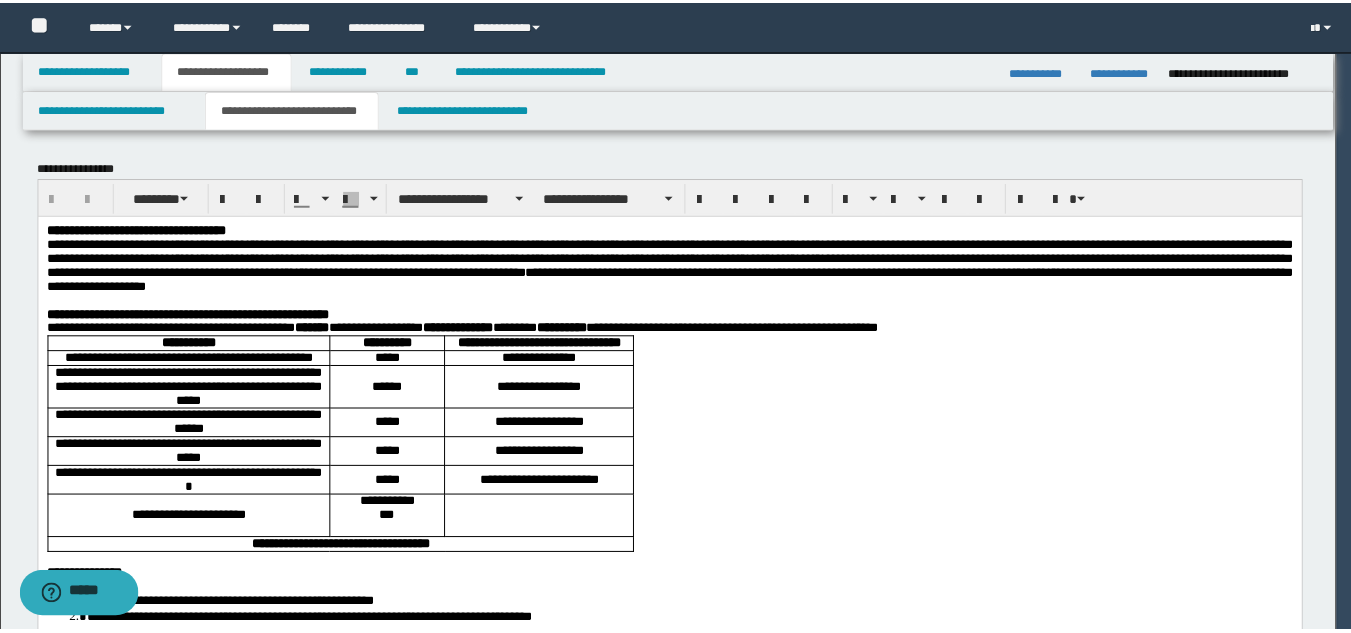 scroll, scrollTop: 0, scrollLeft: 0, axis: both 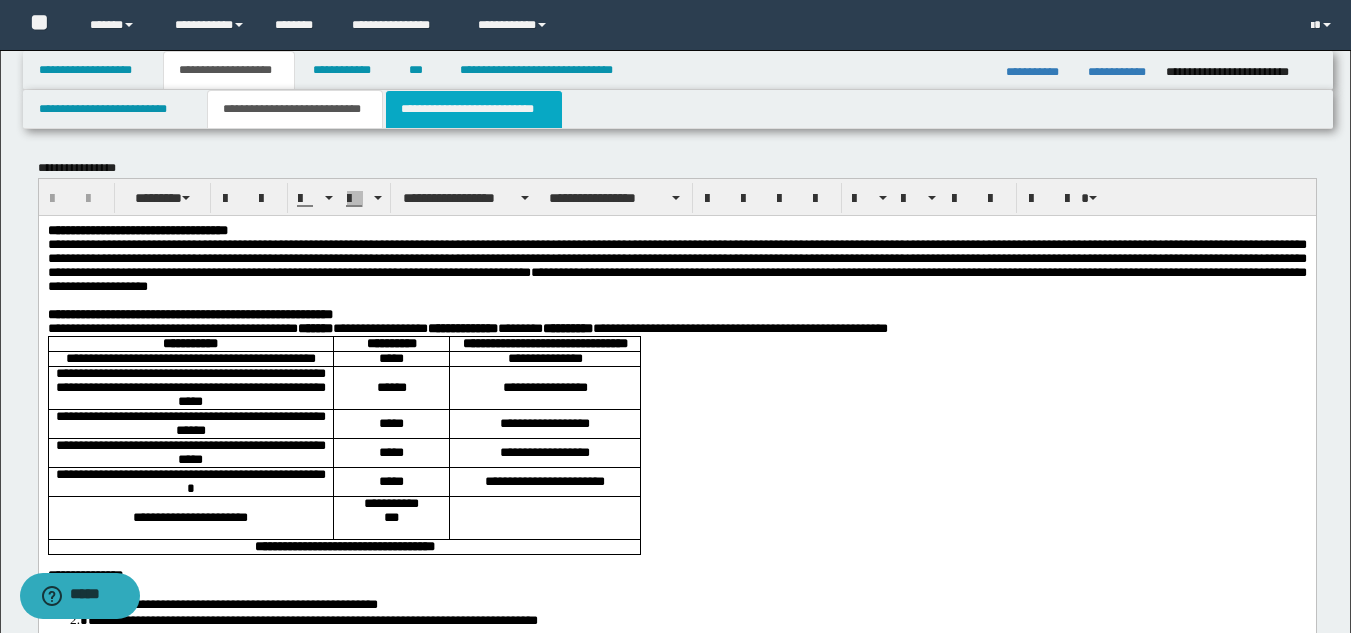 click on "**********" at bounding box center [474, 109] 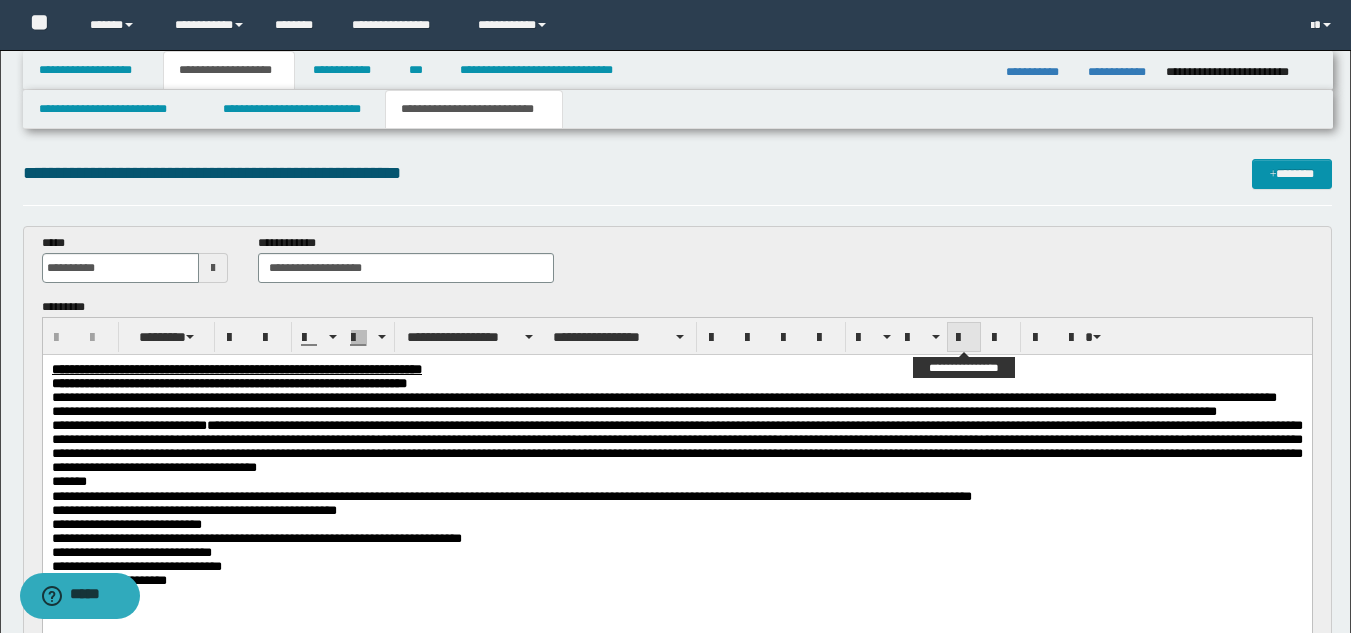 scroll, scrollTop: 0, scrollLeft: 0, axis: both 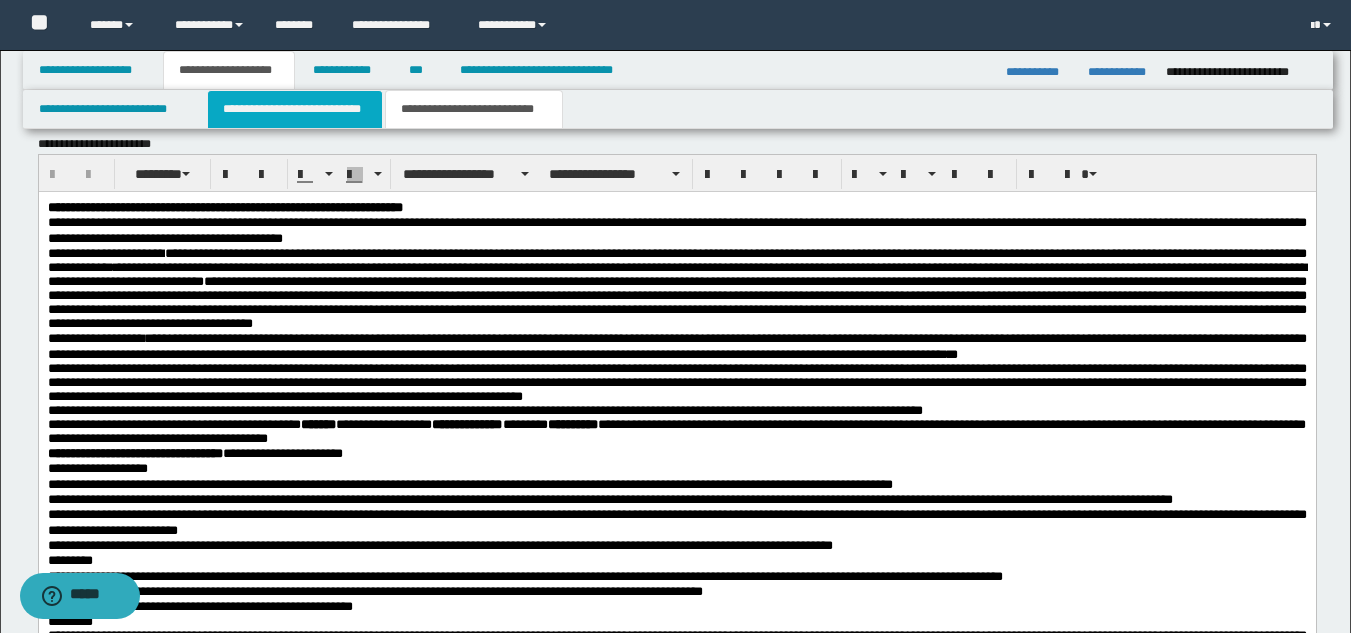 click on "**********" at bounding box center [295, 109] 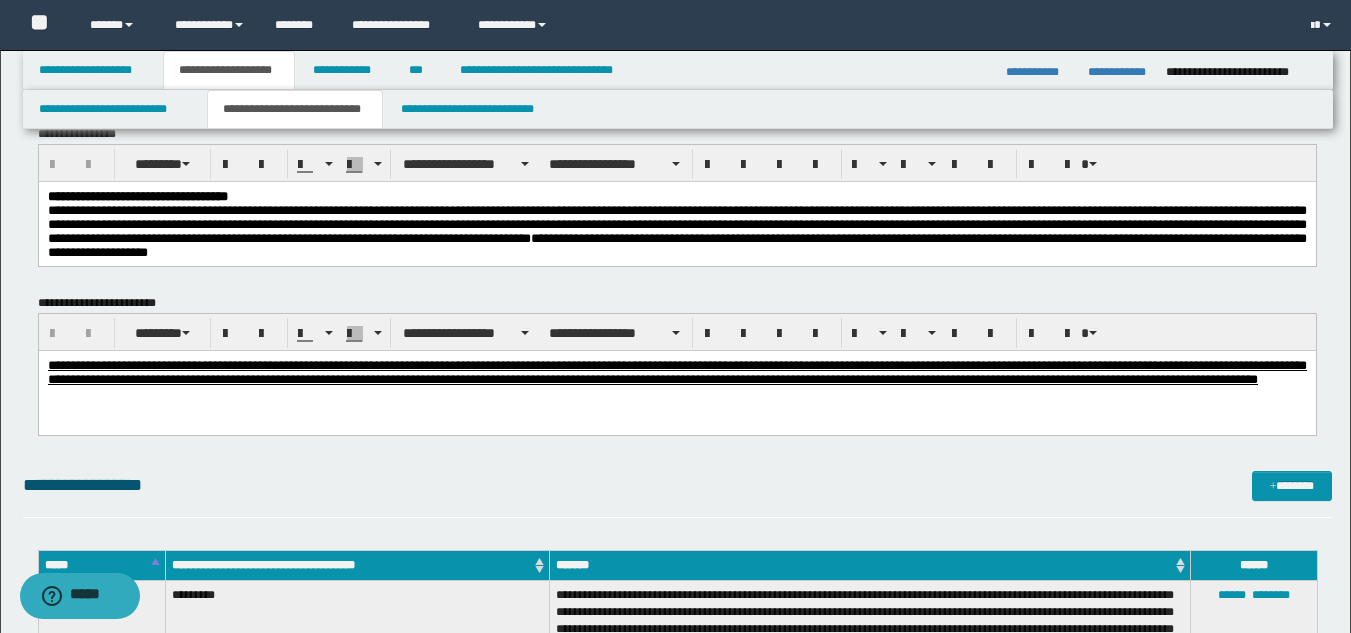 scroll, scrollTop: 0, scrollLeft: 0, axis: both 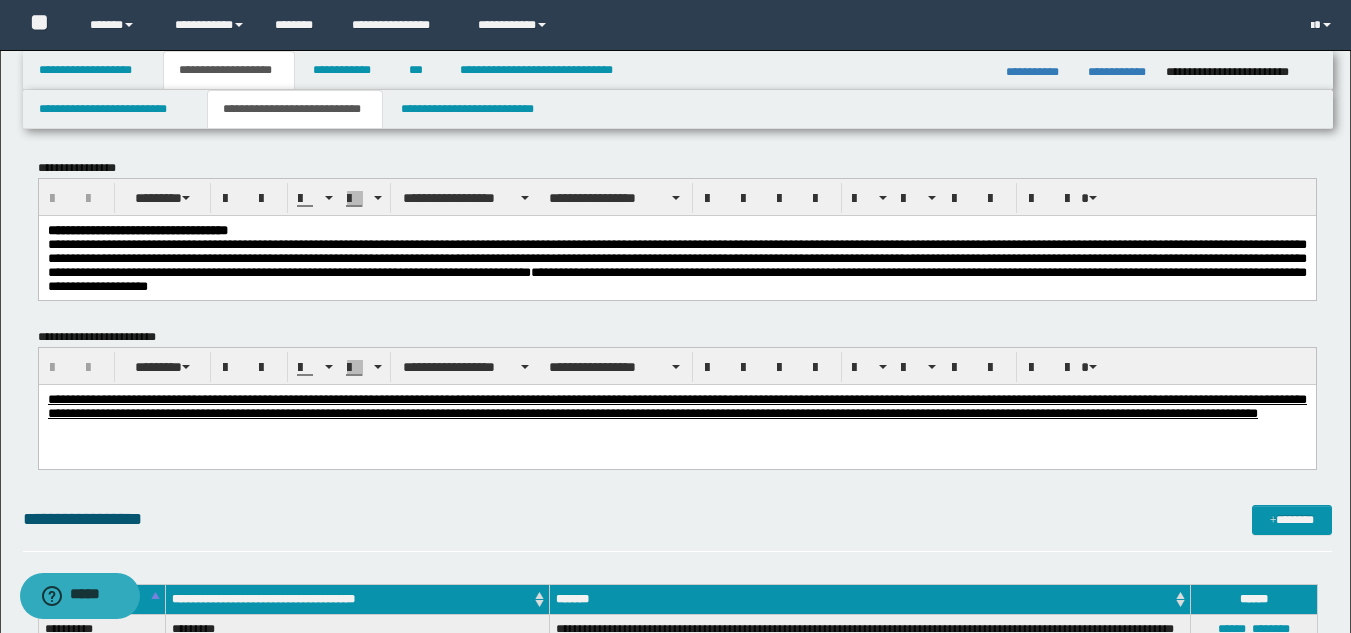 click on "**********" at bounding box center (676, 257) 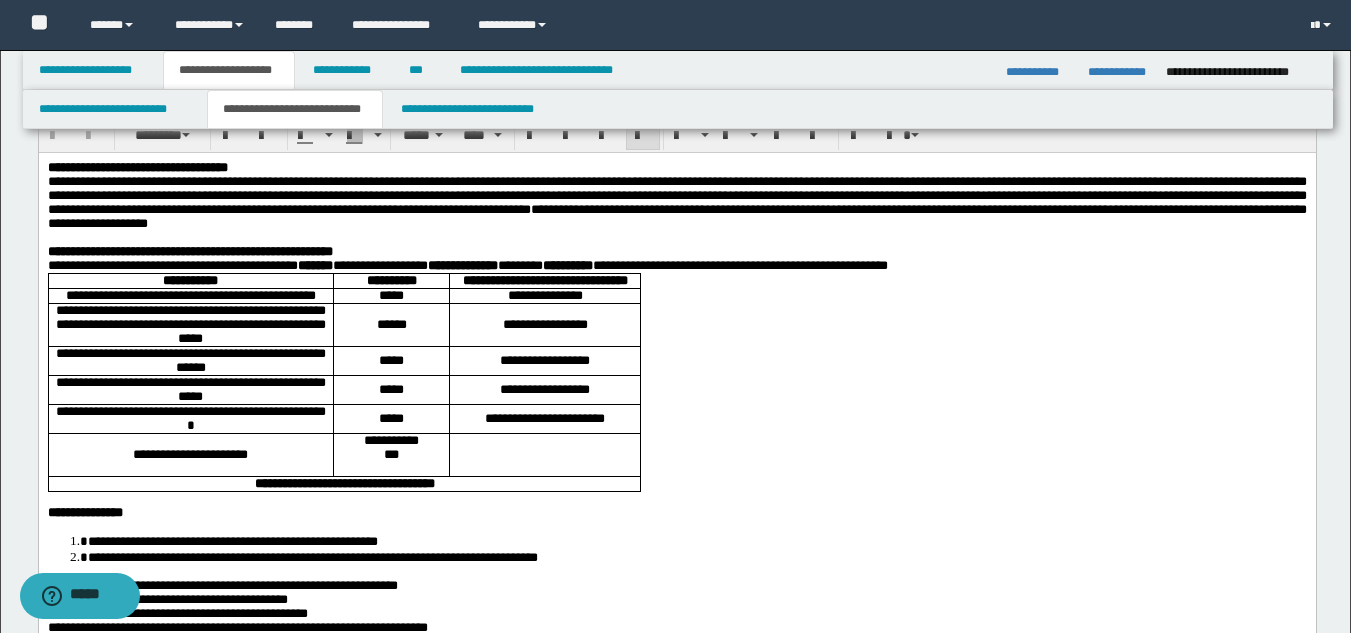 scroll, scrollTop: 69, scrollLeft: 0, axis: vertical 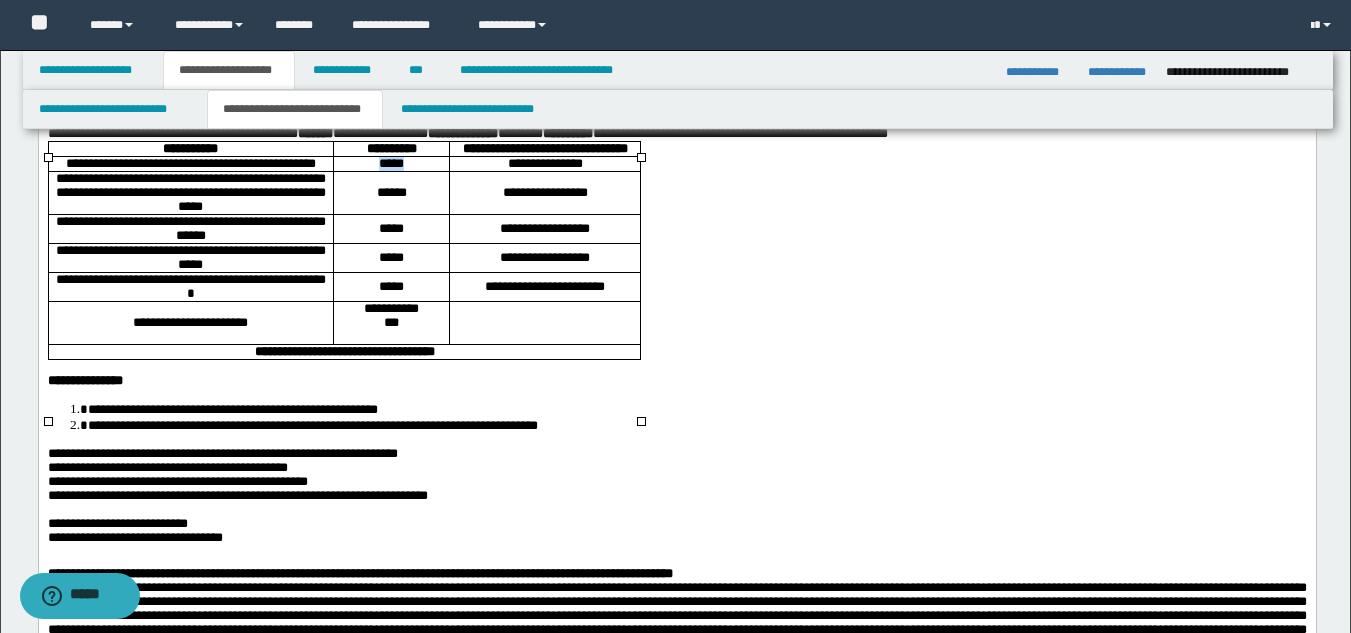 drag, startPoint x: 368, startPoint y: 204, endPoint x: 437, endPoint y: 217, distance: 70.21396 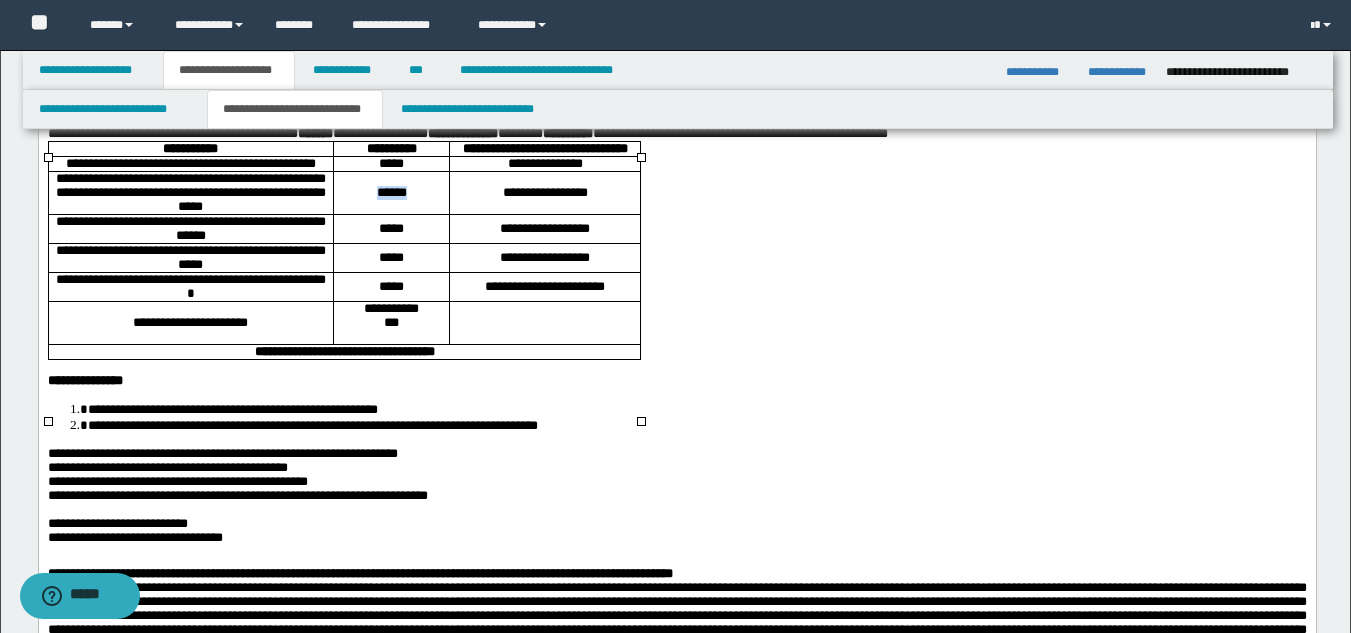 drag, startPoint x: 343, startPoint y: 238, endPoint x: 425, endPoint y: 242, distance: 82.0975 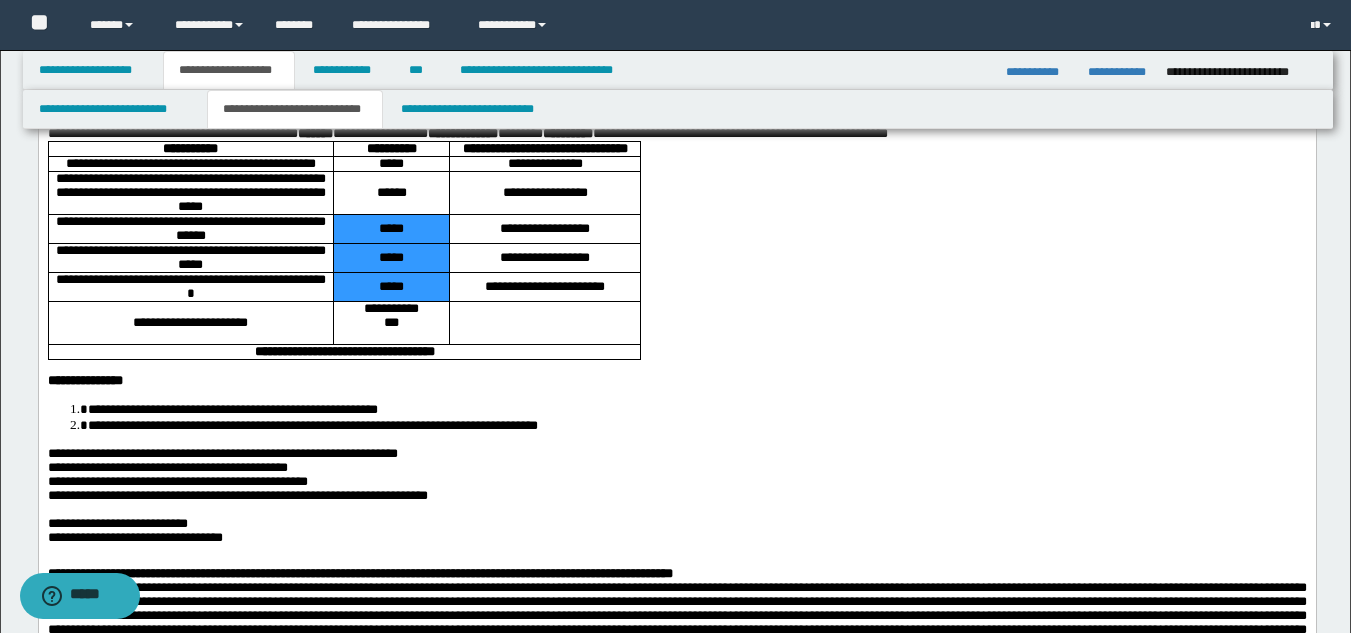 drag, startPoint x: 354, startPoint y: 279, endPoint x: 403, endPoint y: 350, distance: 86.26703 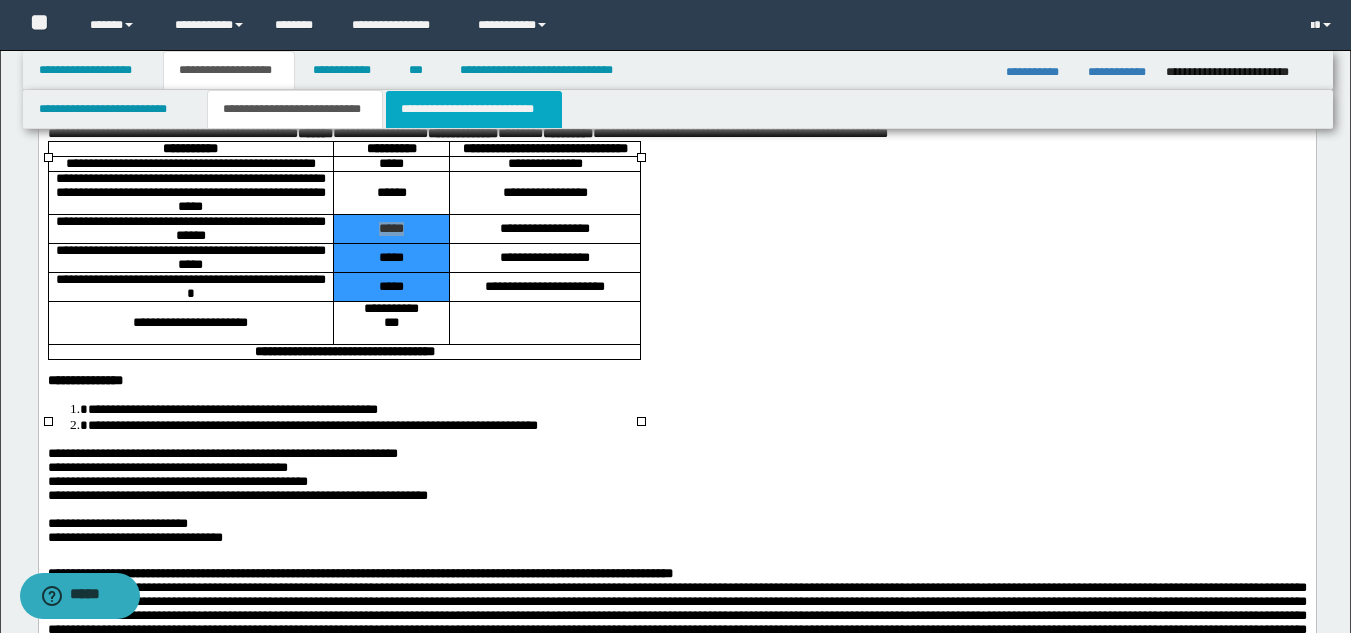 click on "**********" at bounding box center (474, 109) 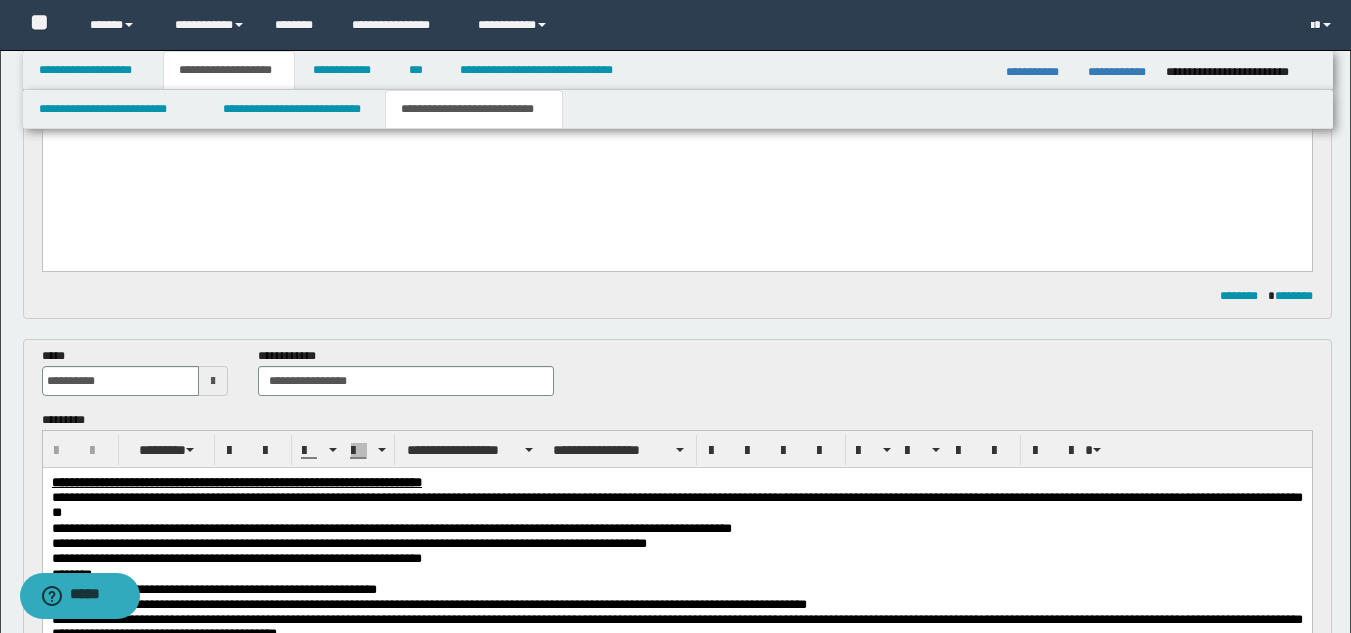 scroll, scrollTop: 563, scrollLeft: 0, axis: vertical 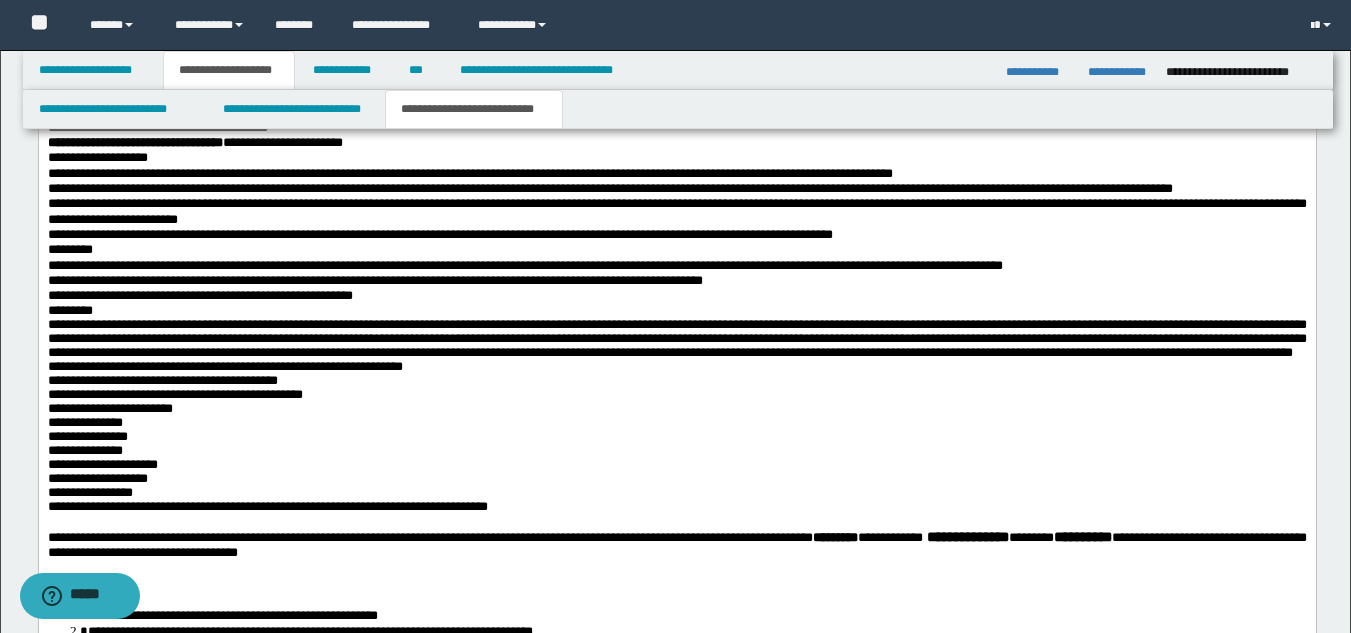 drag, startPoint x: 1365, startPoint y: 121, endPoint x: 1271, endPoint y: 536, distance: 425.51263 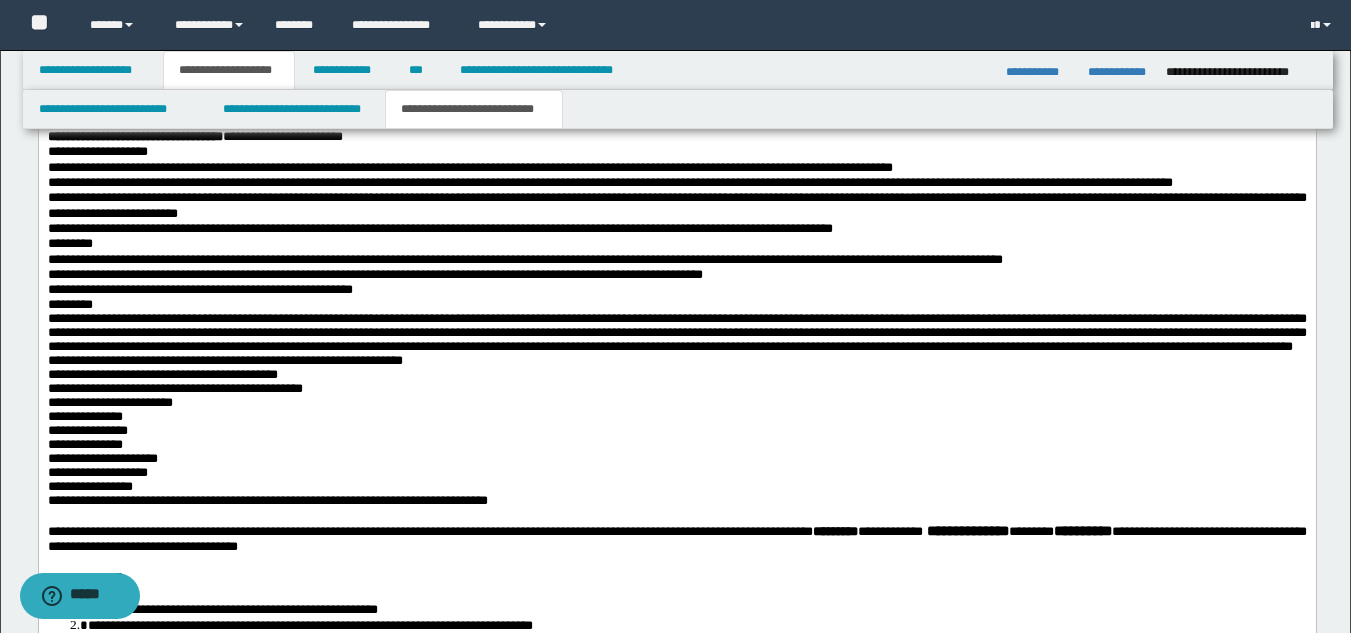 click on "**********" at bounding box center [374, 274] 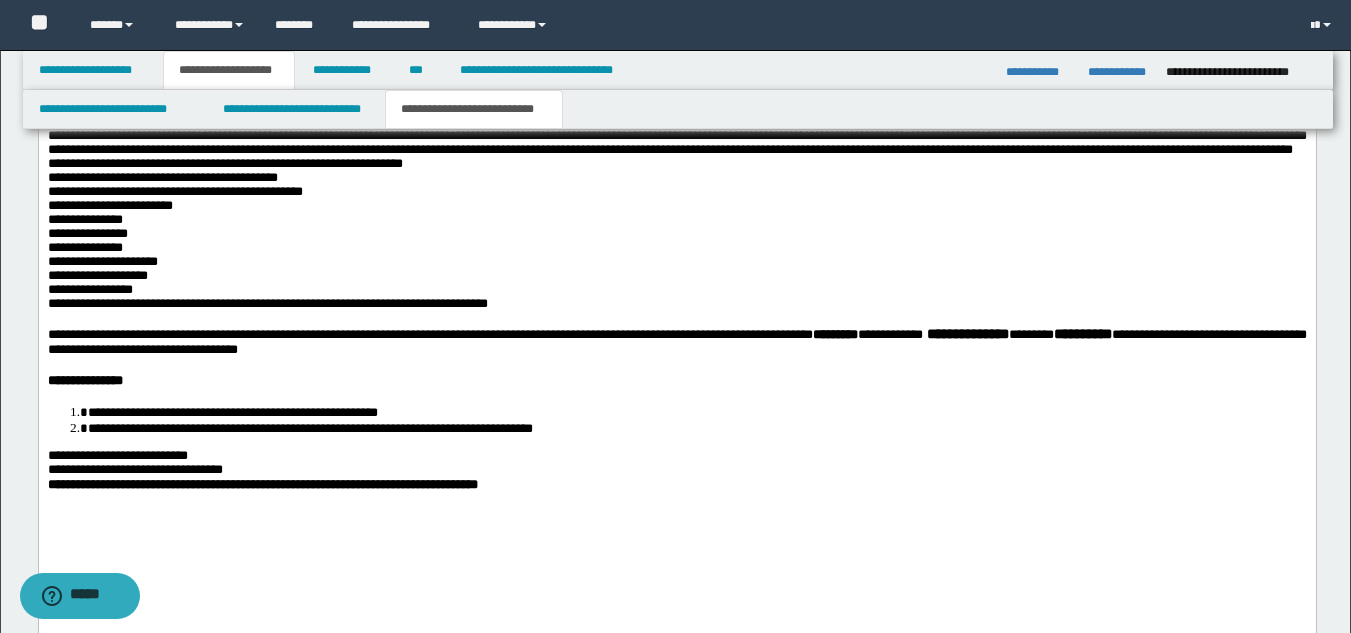 drag, startPoint x: 1365, startPoint y: 378, endPoint x: 1271, endPoint y: 766, distance: 399.22424 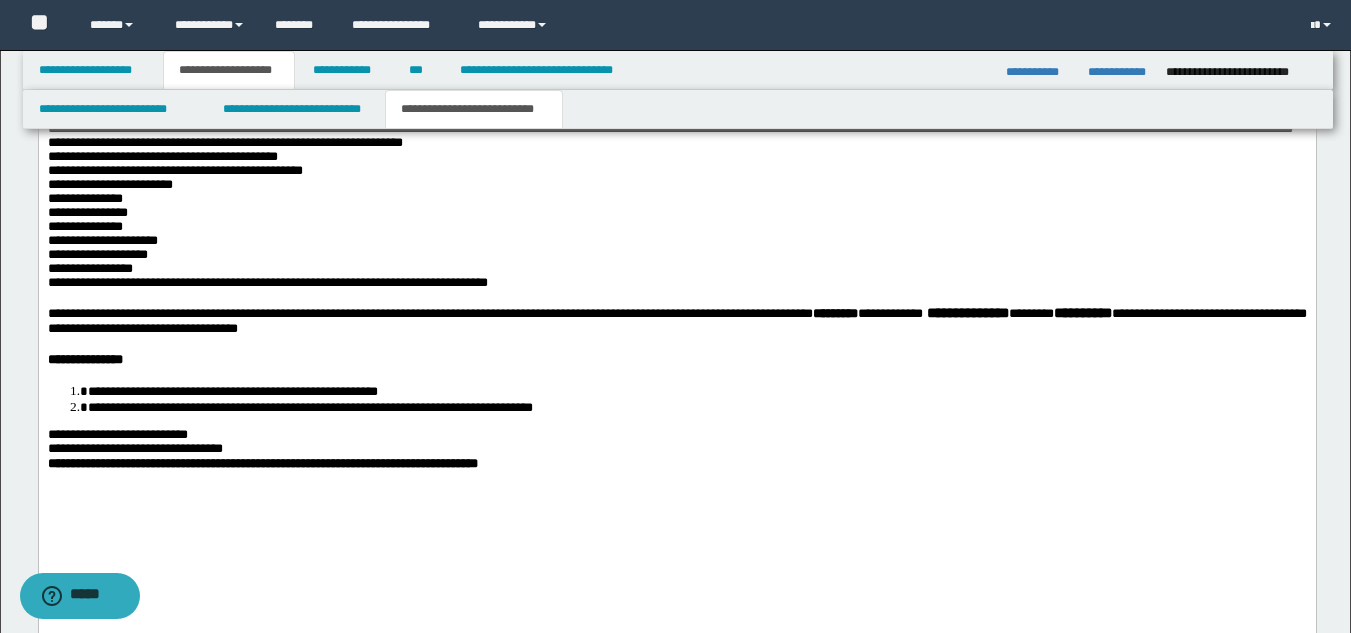 click on "*********" at bounding box center [834, 313] 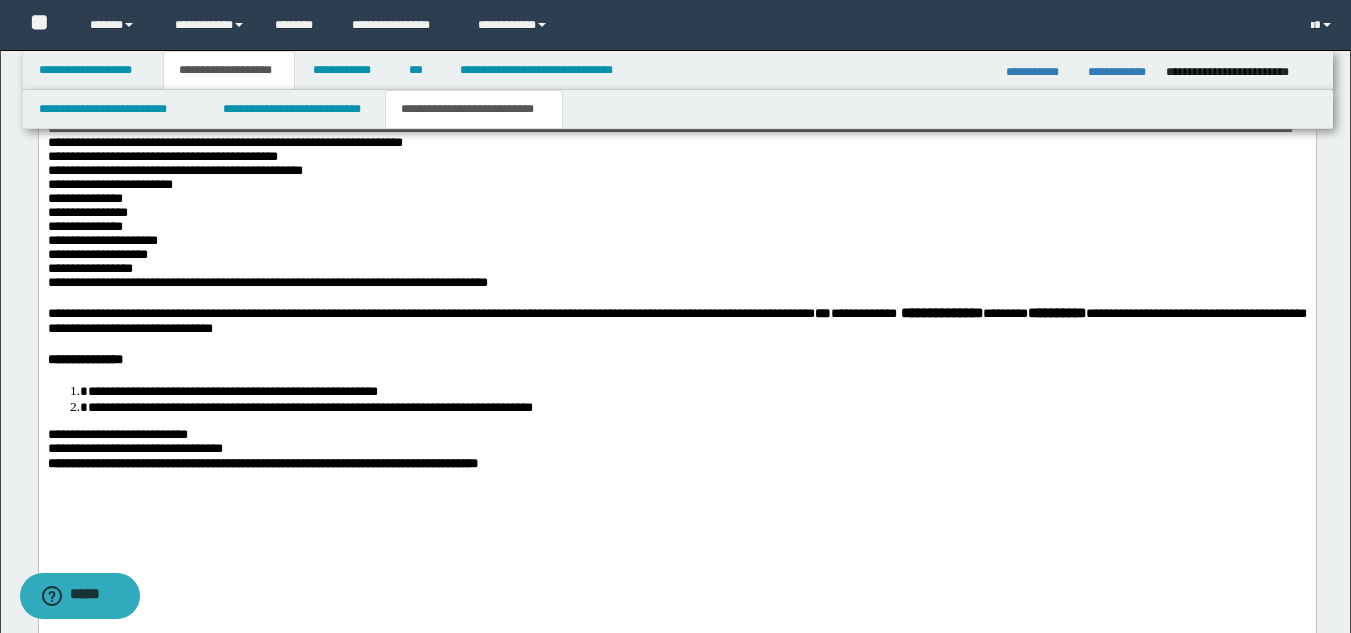 click on "***" at bounding box center [822, 313] 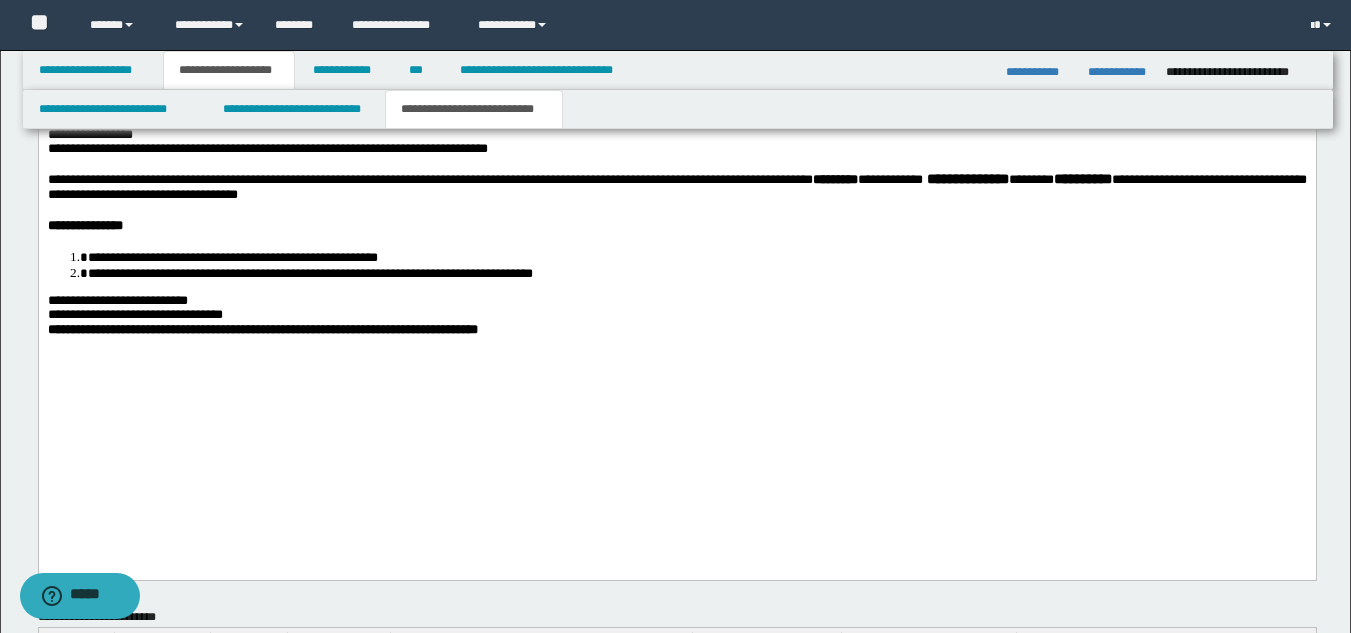 scroll, scrollTop: 2101, scrollLeft: 0, axis: vertical 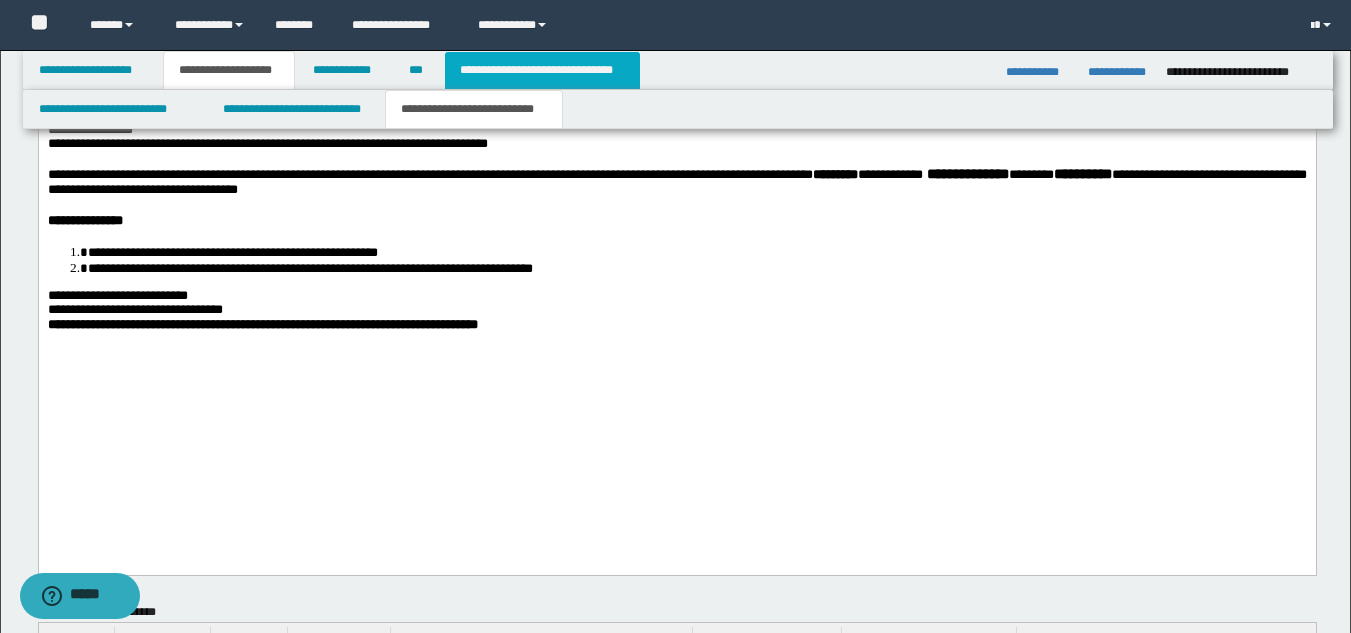 click on "**********" at bounding box center (542, 70) 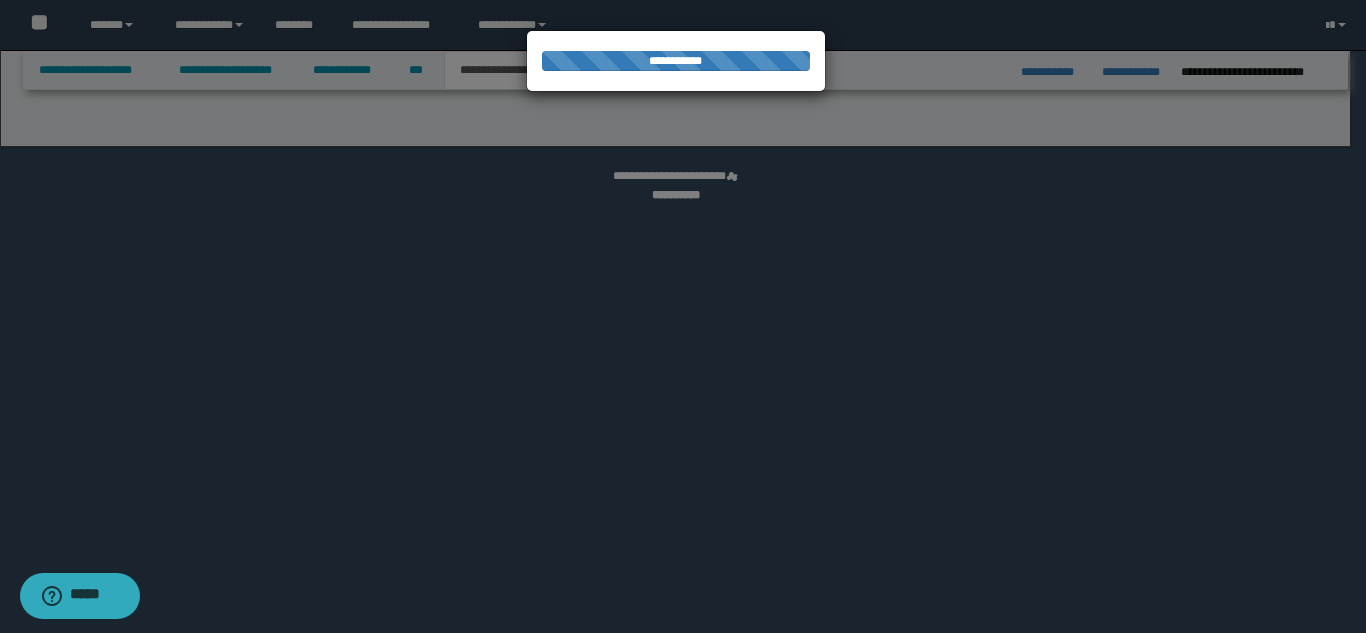 select on "*" 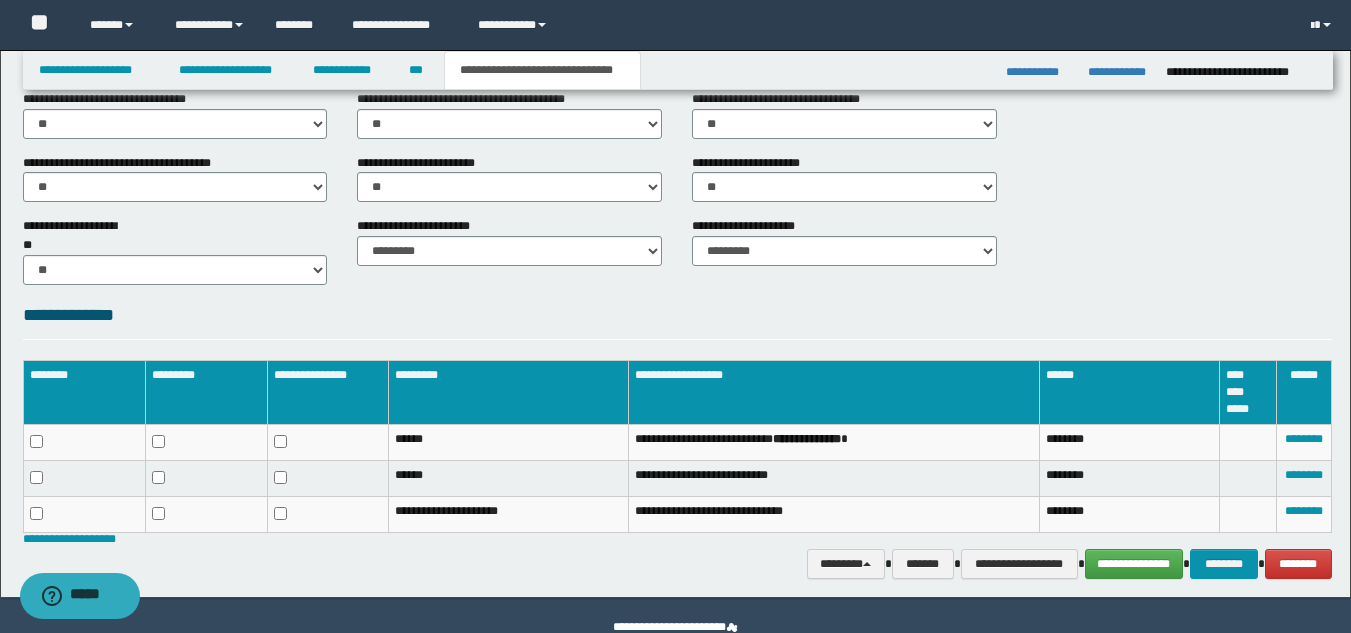 scroll, scrollTop: 759, scrollLeft: 0, axis: vertical 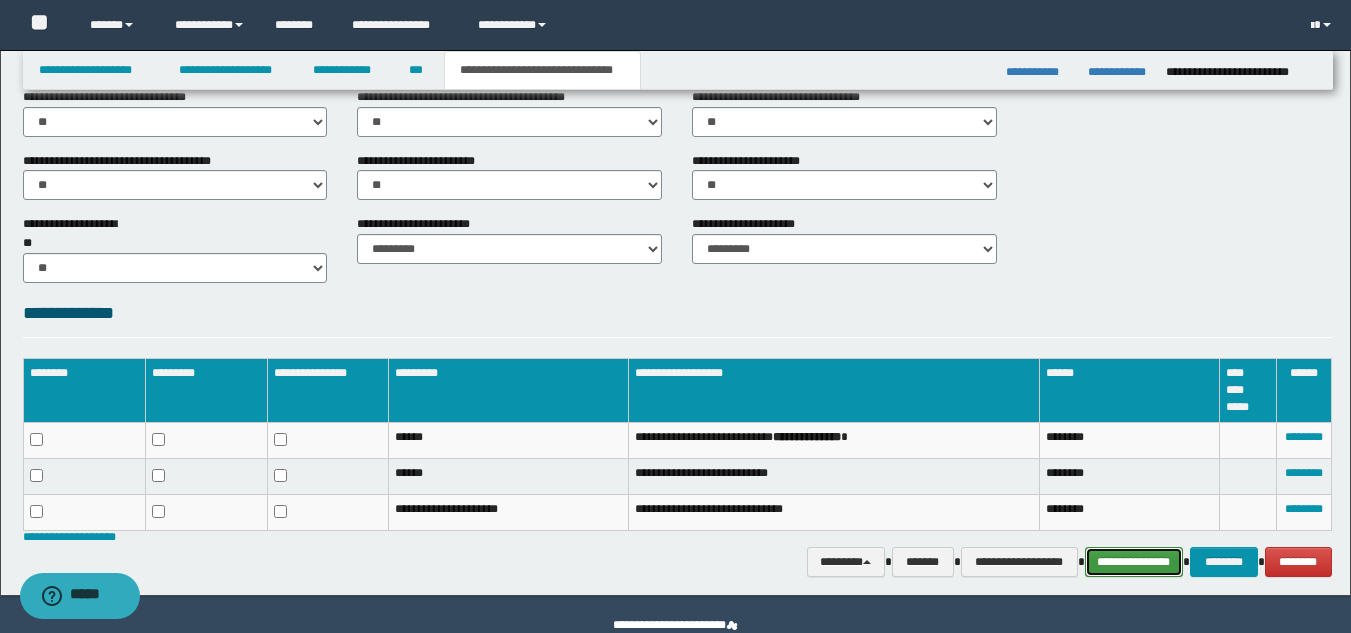 click on "**********" at bounding box center (1134, 562) 